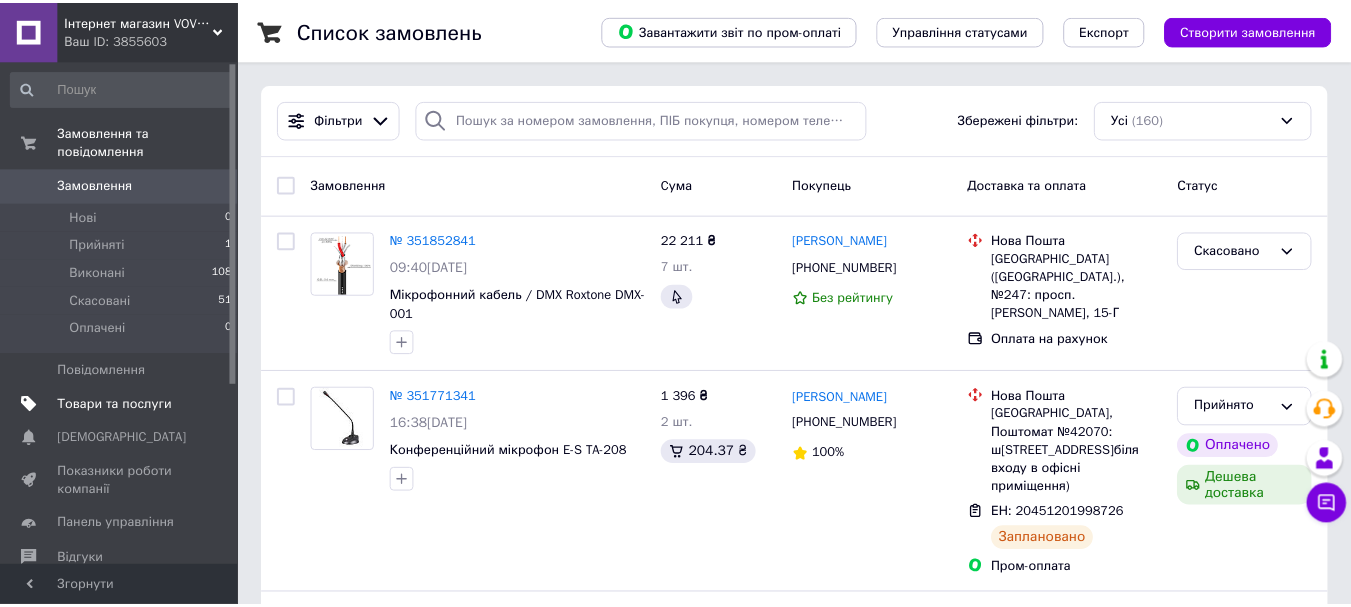 scroll, scrollTop: 100, scrollLeft: 0, axis: vertical 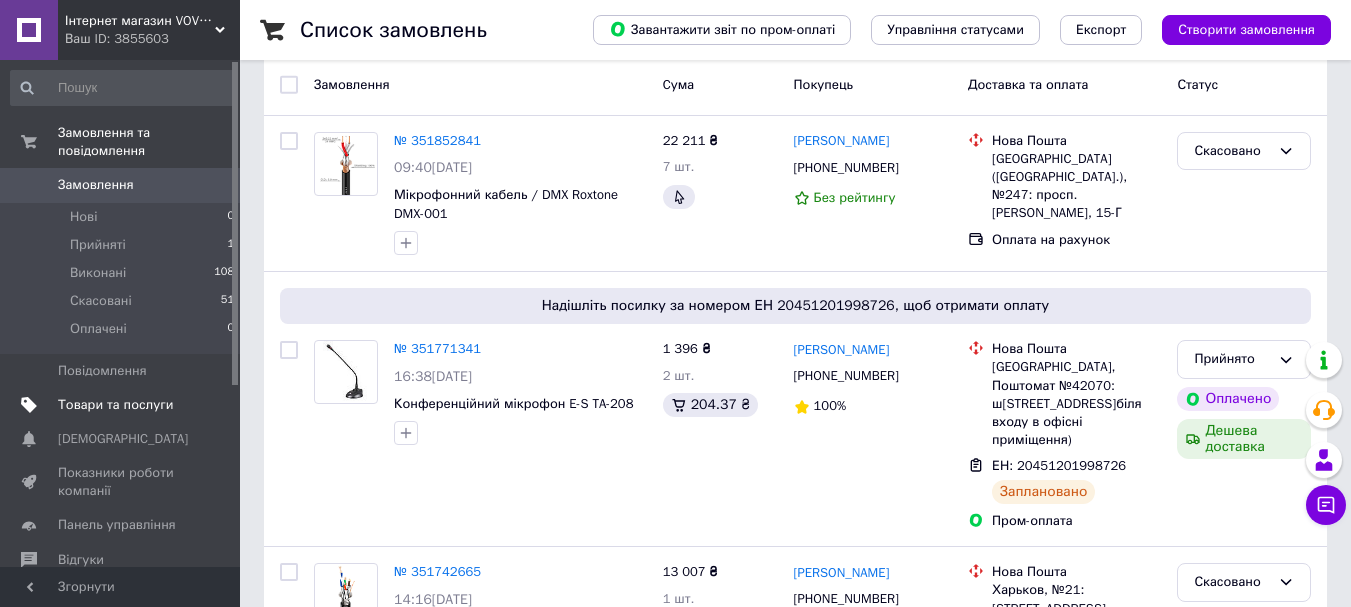 click on "Товари та послуги" at bounding box center [115, 405] 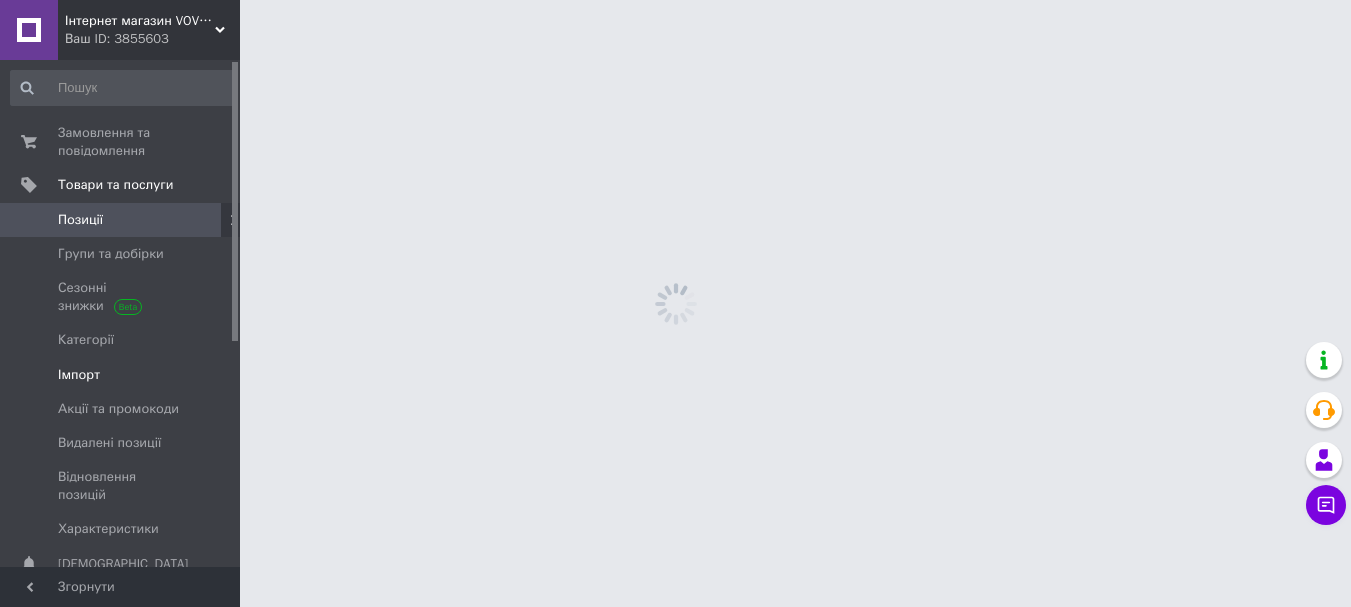 scroll, scrollTop: 0, scrollLeft: 0, axis: both 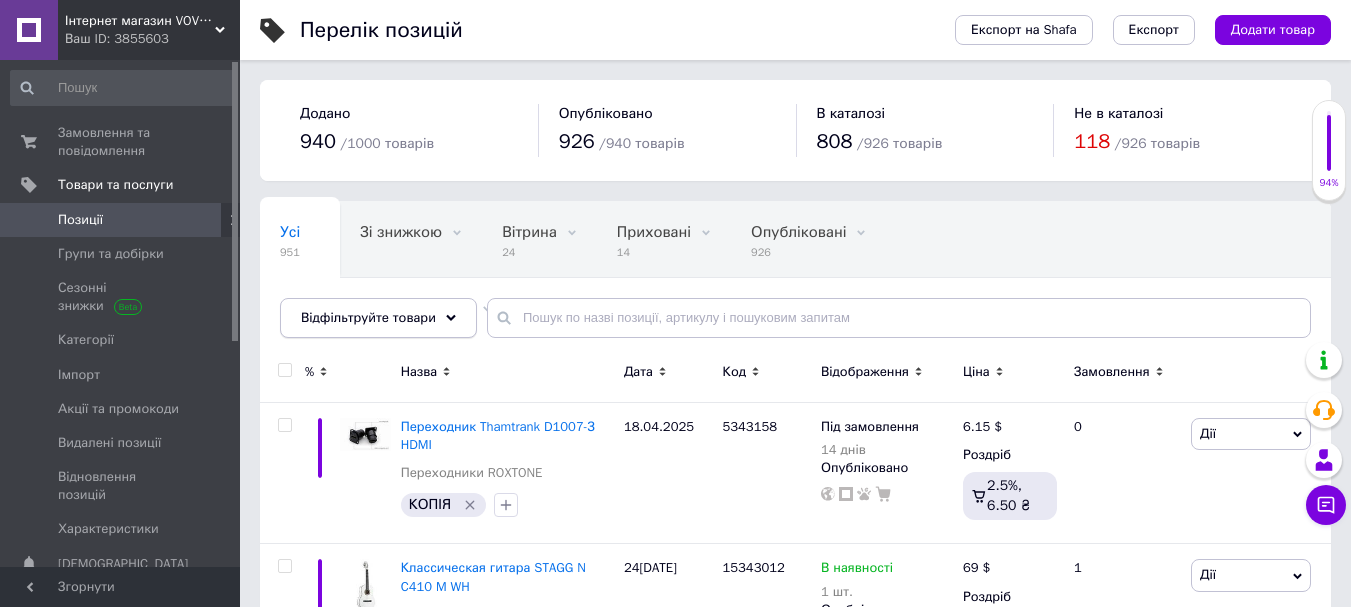 click 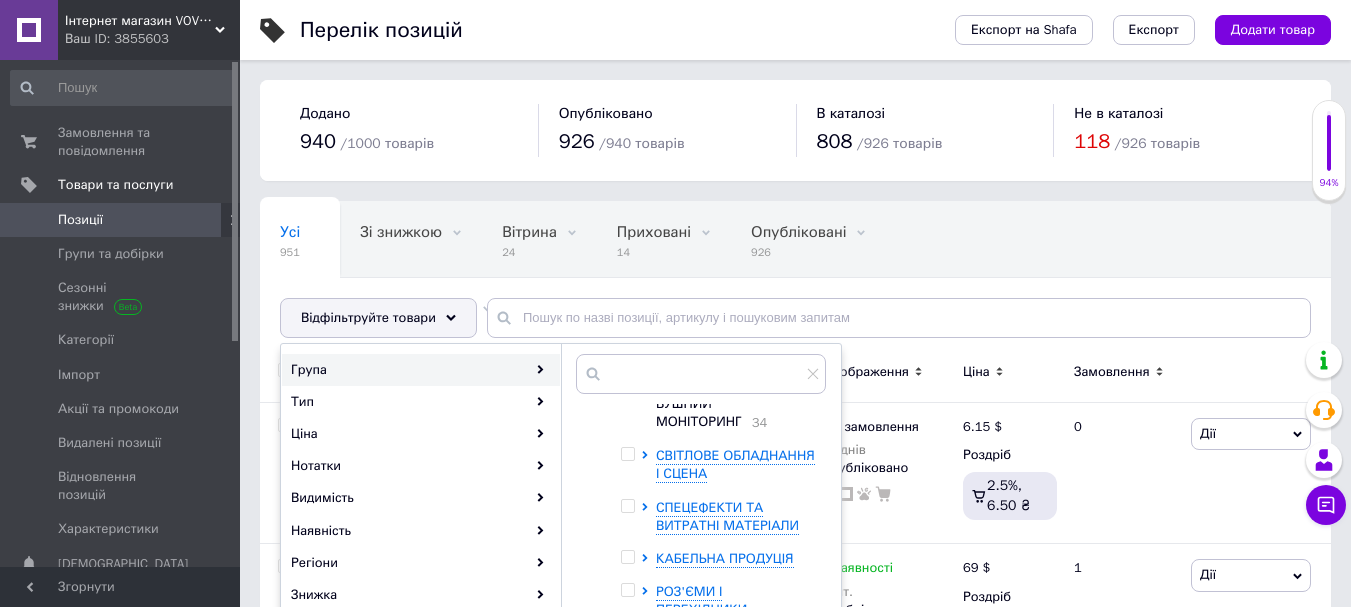 scroll, scrollTop: 248, scrollLeft: 0, axis: vertical 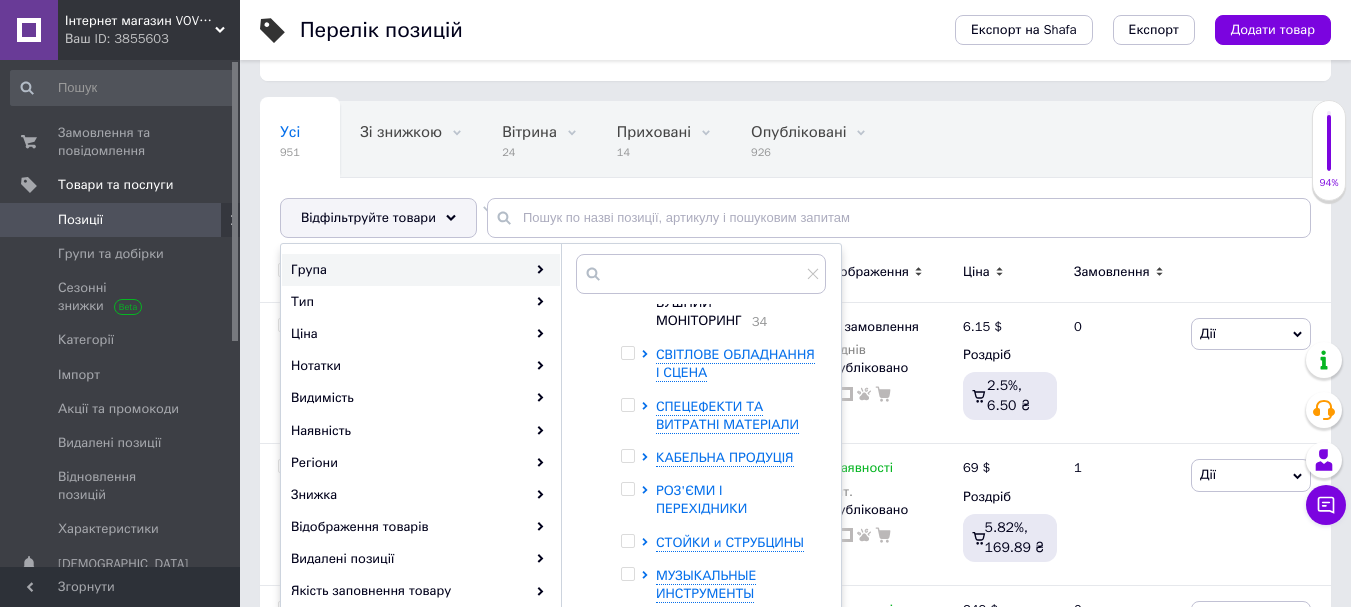 click on "РОЗ'ЄМИ І ПЕРЕХІДНИКИ" at bounding box center (701, 499) 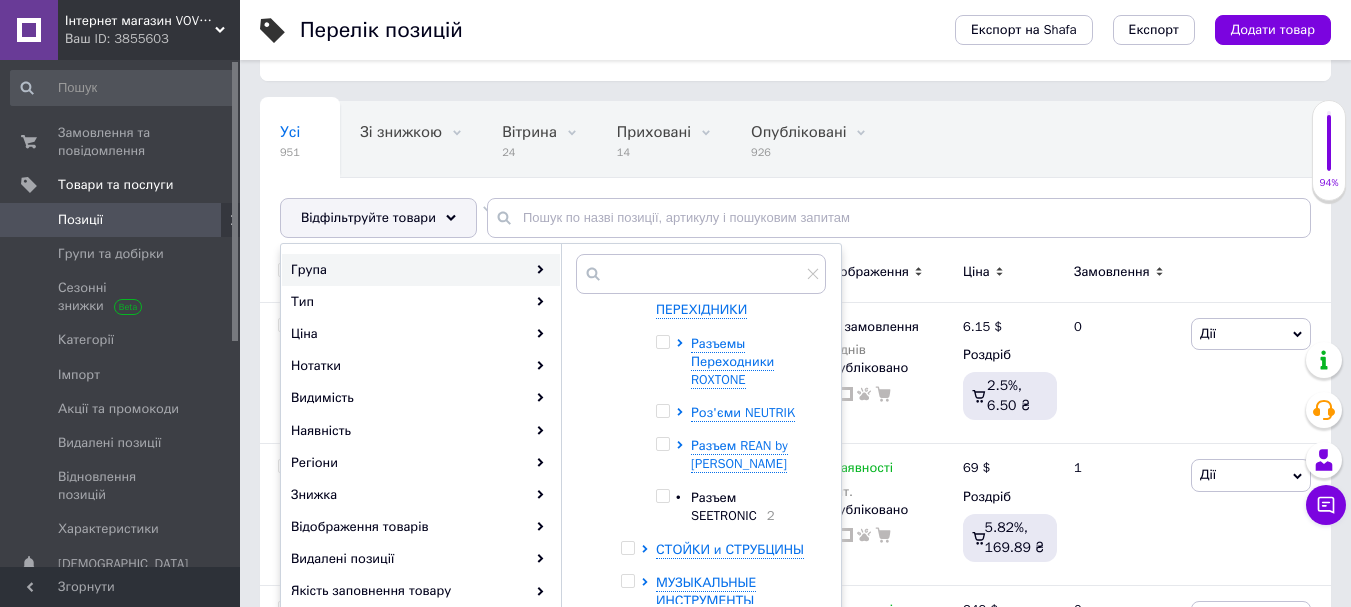 scroll, scrollTop: 448, scrollLeft: 0, axis: vertical 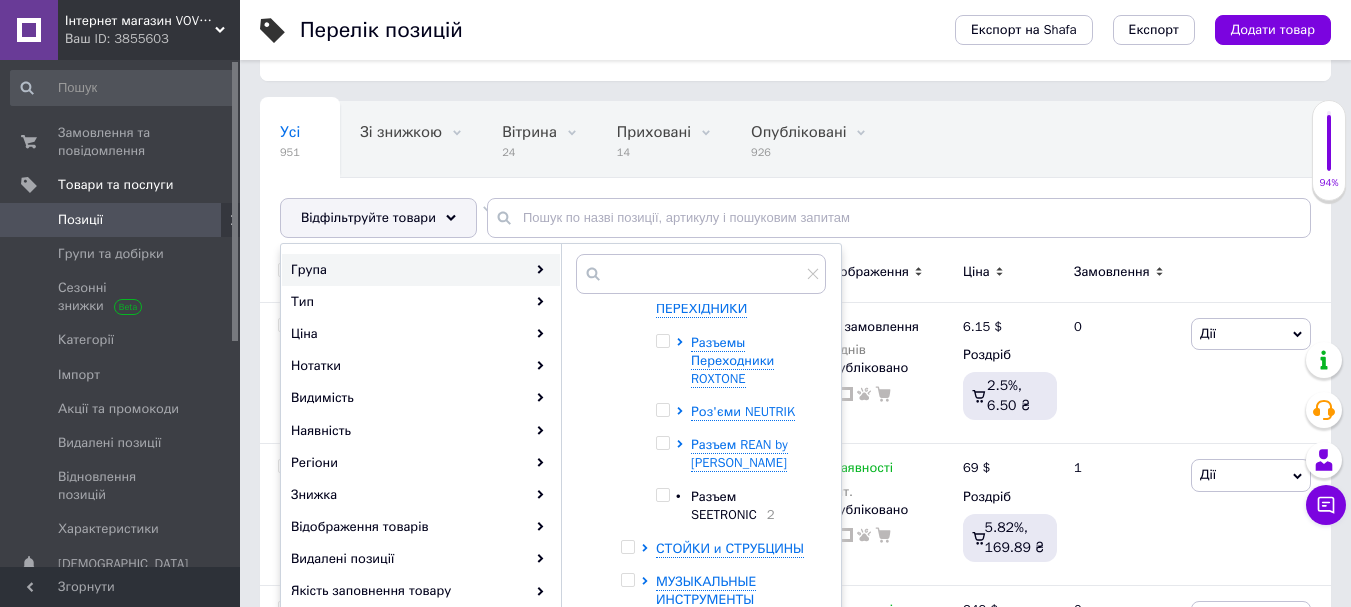 click at bounding box center [662, 495] 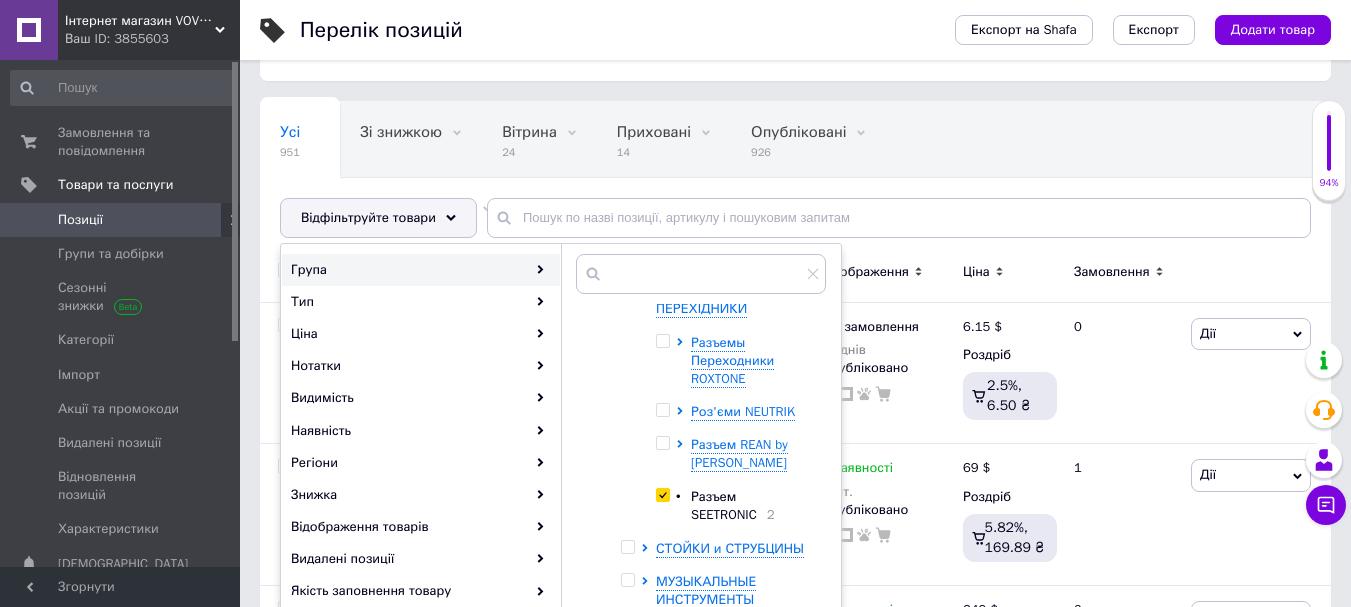 checkbox on "true" 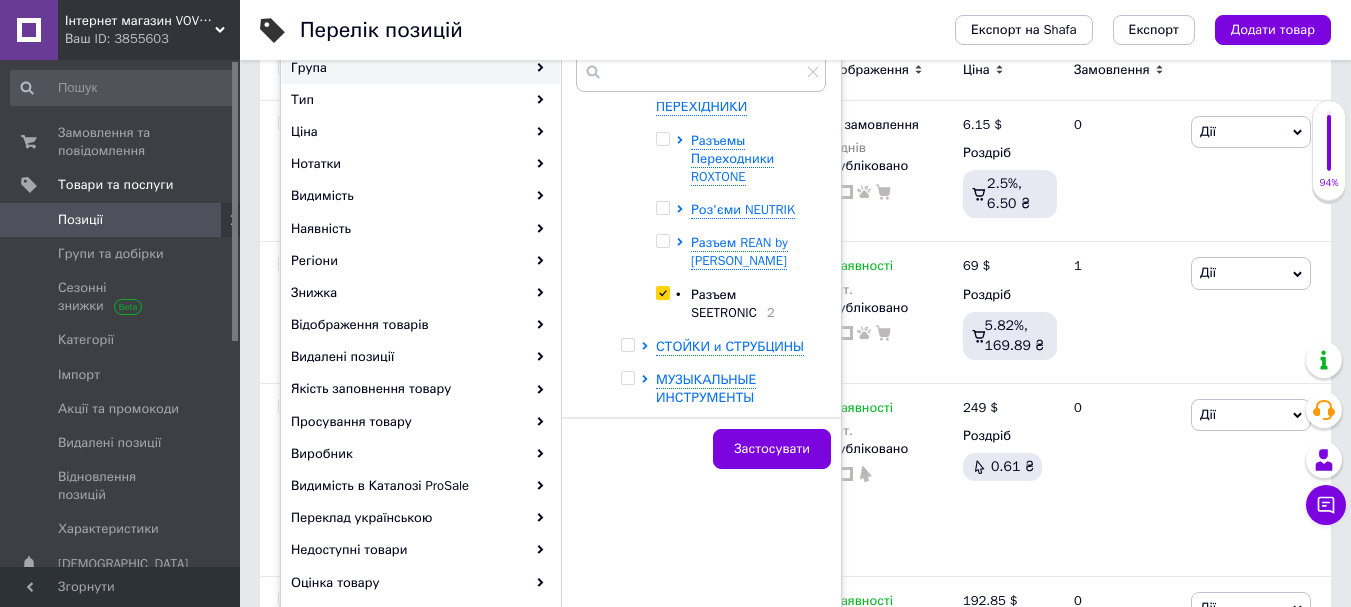 scroll, scrollTop: 400, scrollLeft: 0, axis: vertical 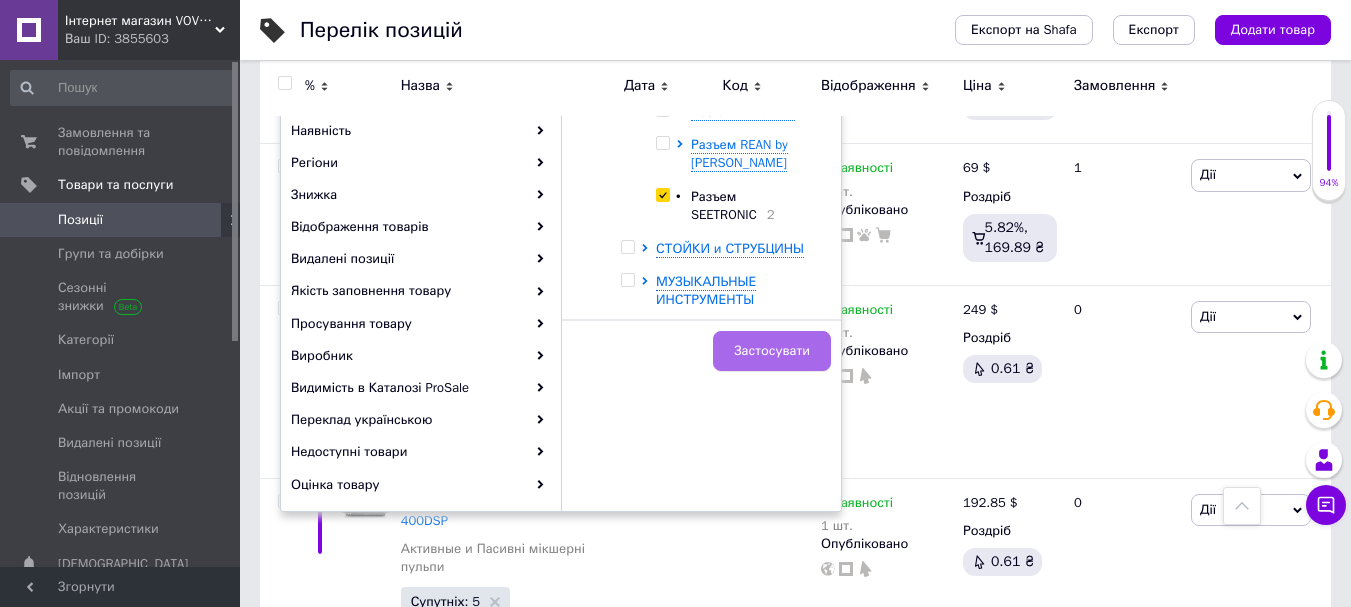click on "Застосувати" at bounding box center [772, 351] 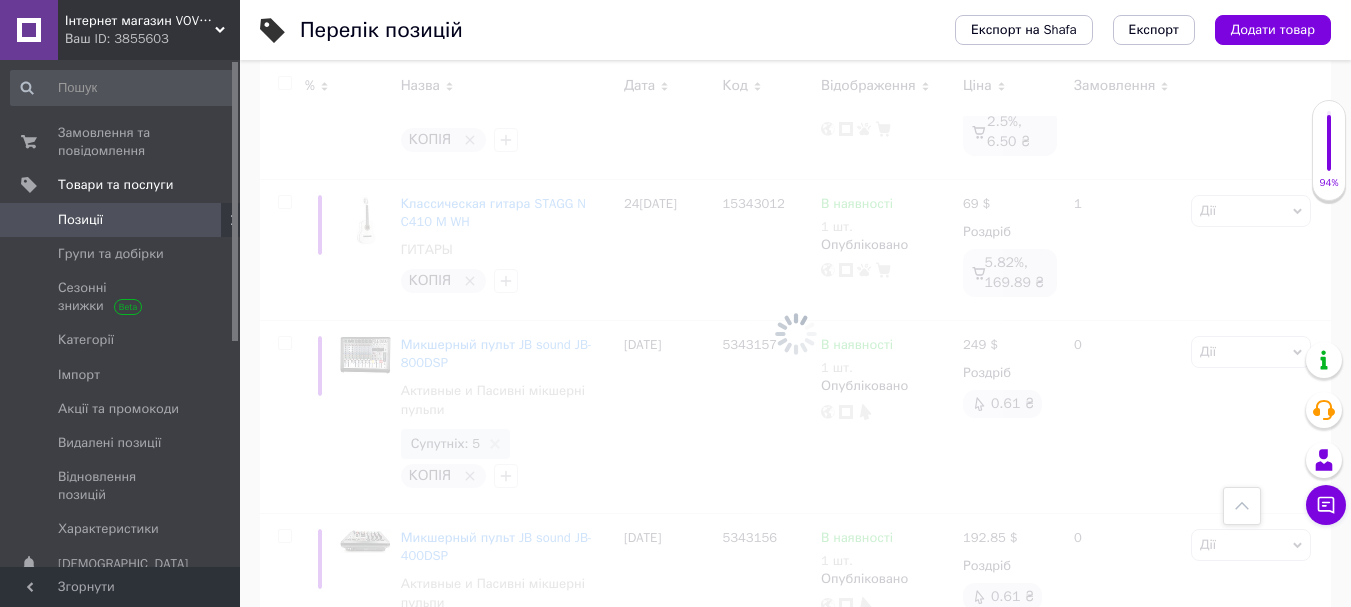 scroll, scrollTop: 435, scrollLeft: 0, axis: vertical 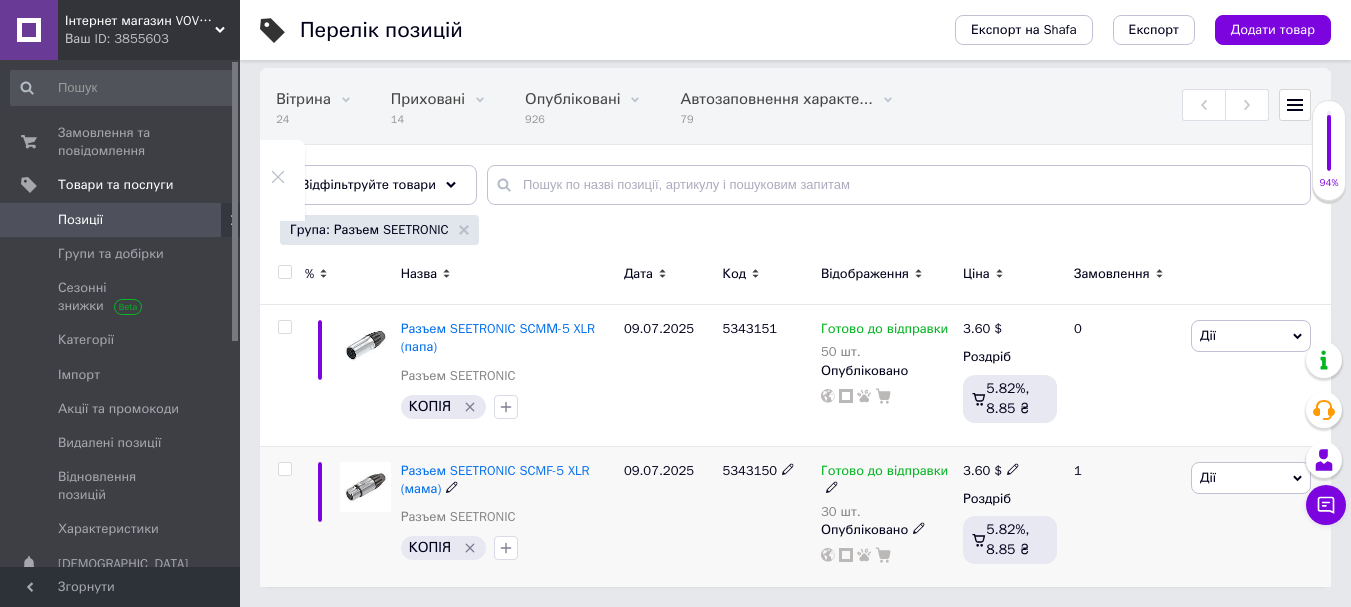 click on "30 шт." at bounding box center (887, 512) 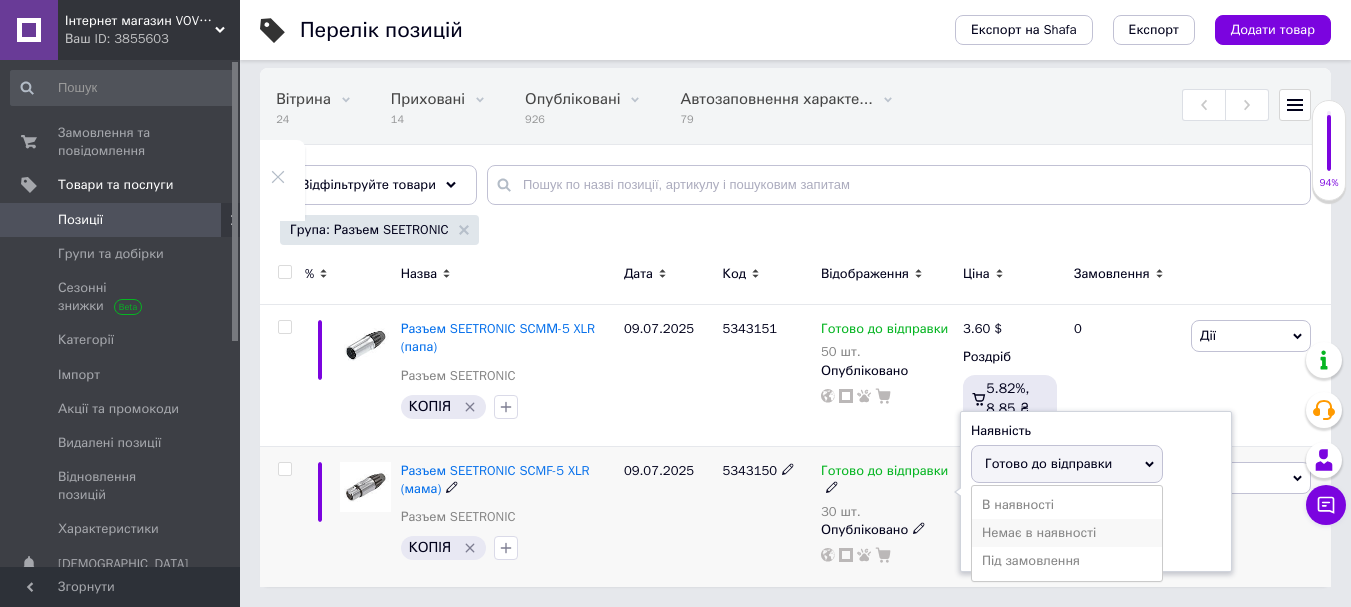click on "Немає в наявності" at bounding box center [1067, 533] 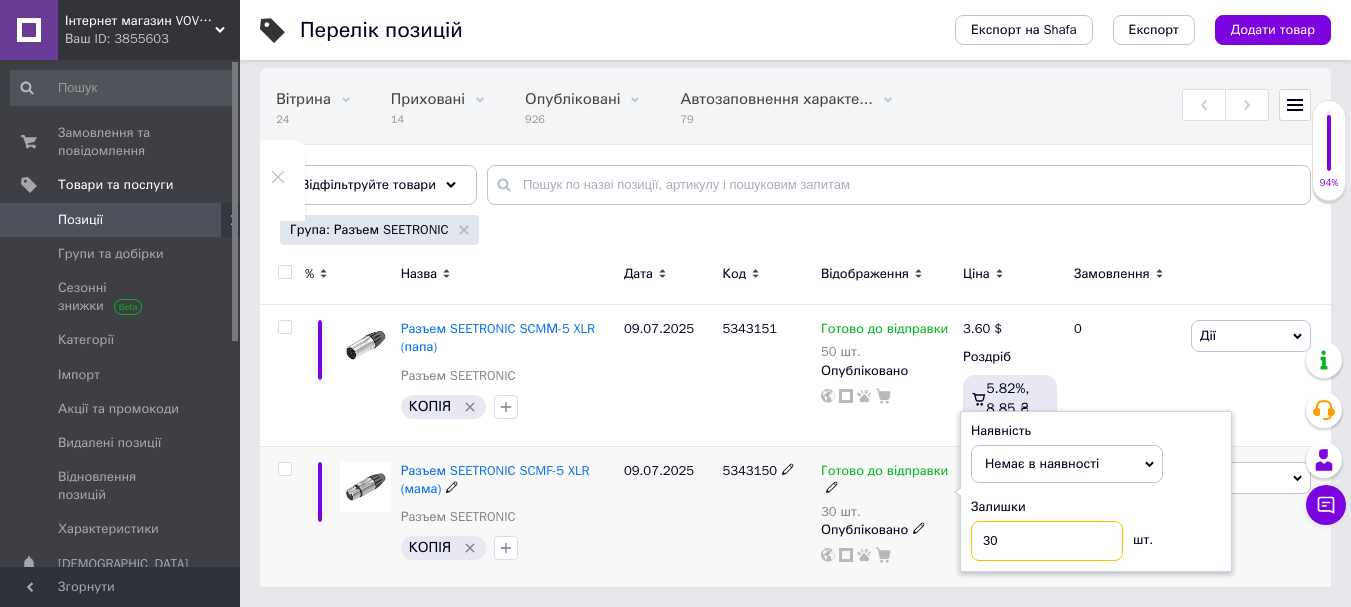 drag, startPoint x: 1003, startPoint y: 546, endPoint x: 915, endPoint y: 546, distance: 88 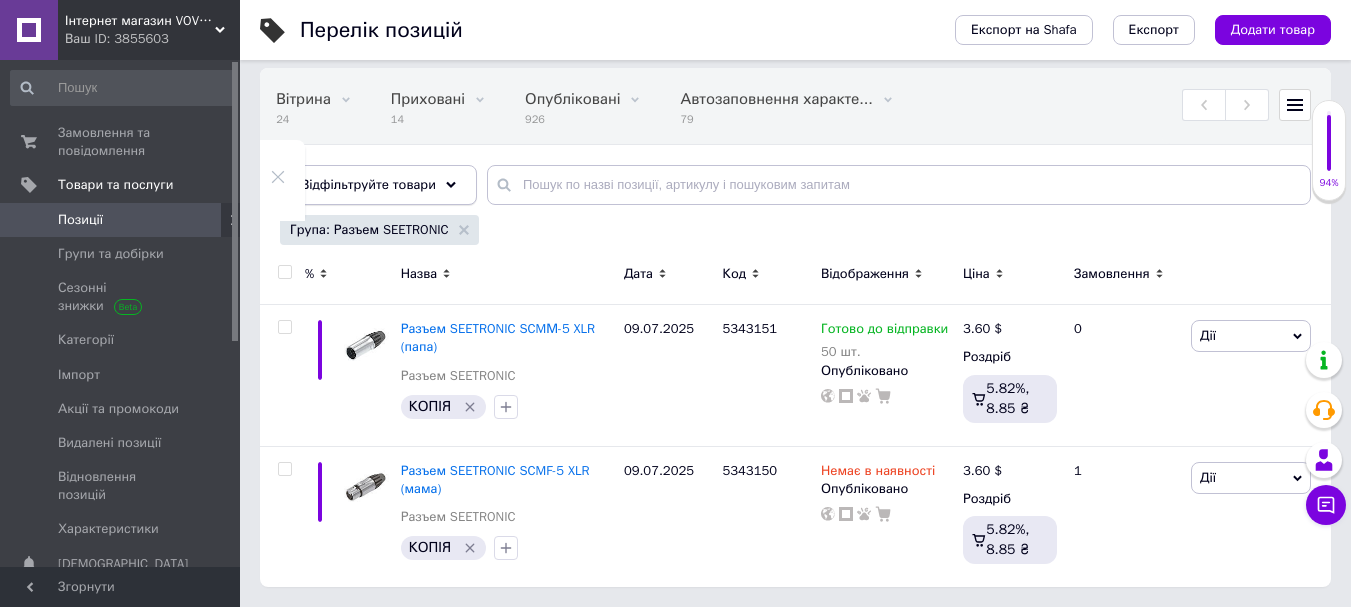click 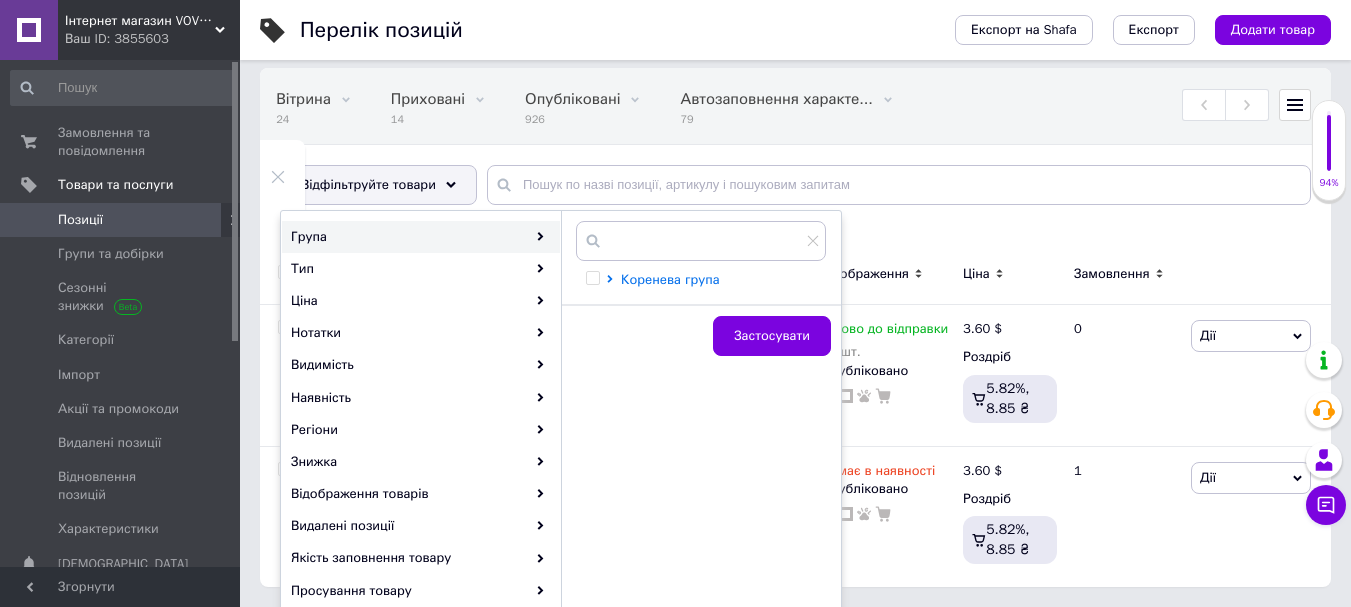 click on "Коренева група" at bounding box center [670, 279] 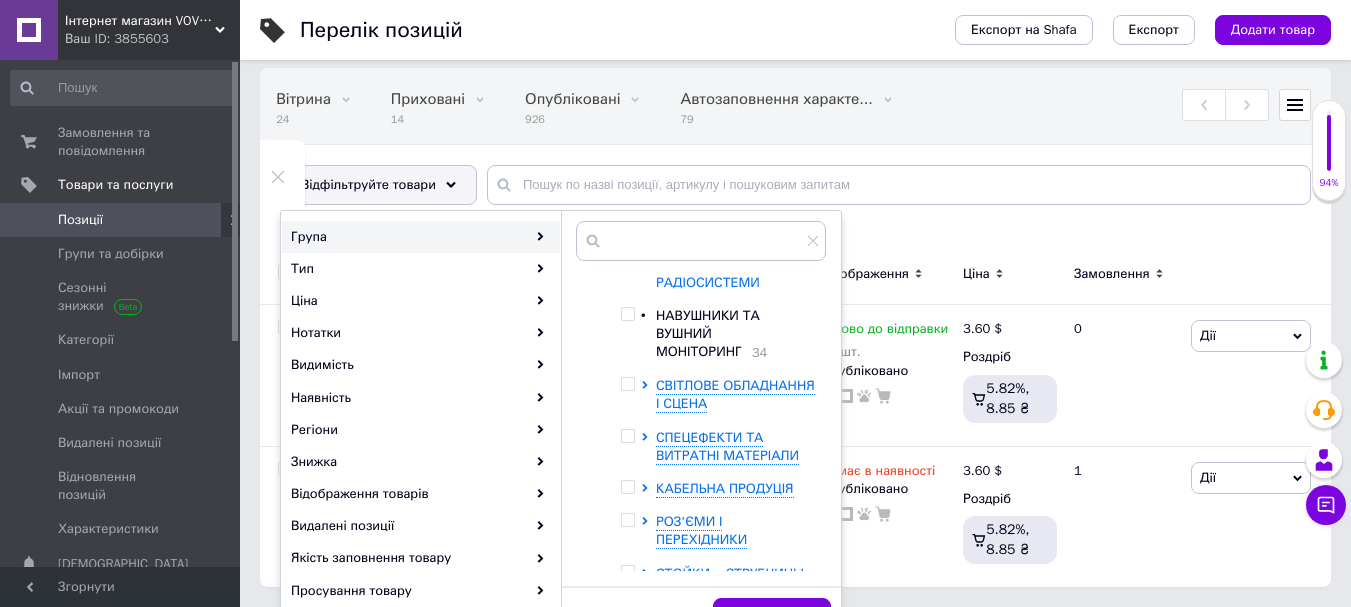 scroll, scrollTop: 248, scrollLeft: 0, axis: vertical 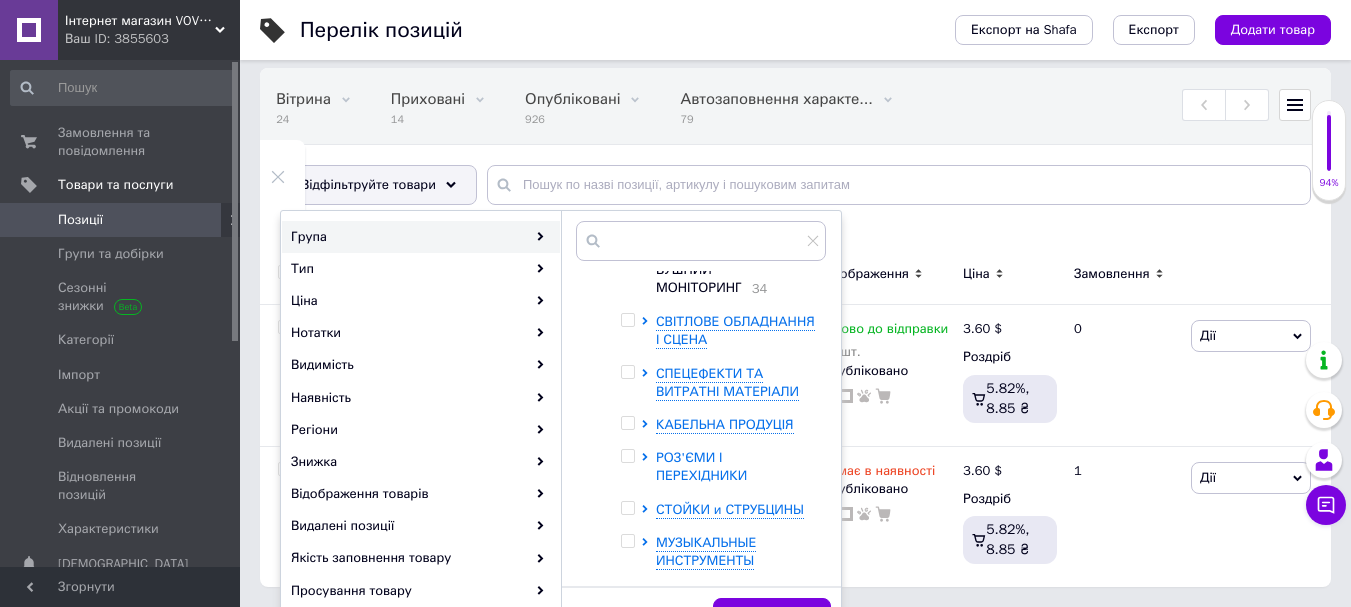 click on "РОЗ'ЄМИ І ПЕРЕХІДНИКИ" at bounding box center (701, 466) 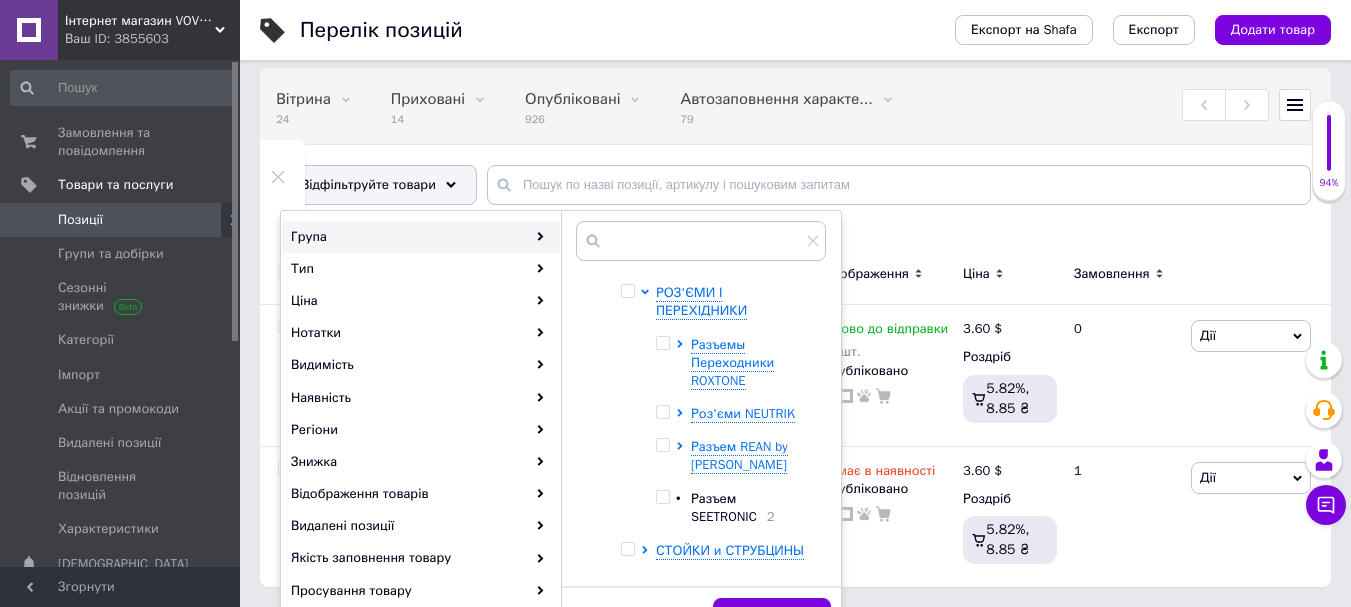 scroll, scrollTop: 448, scrollLeft: 0, axis: vertical 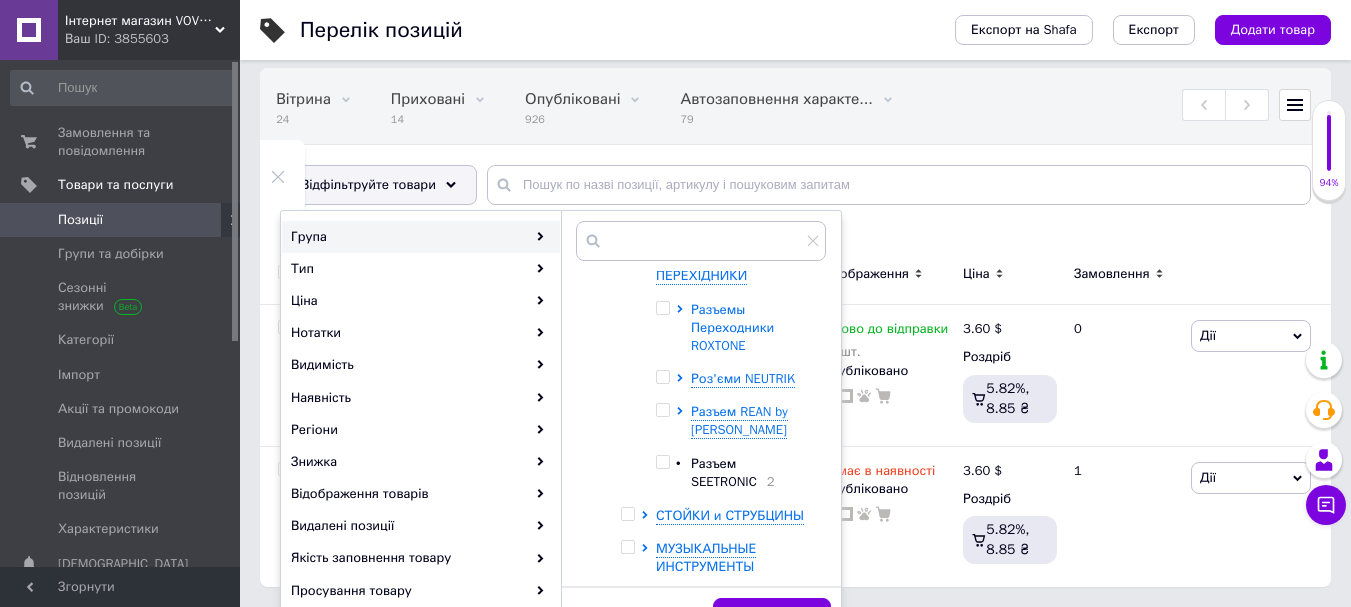 click on "Разъемы Переходники ROXTONE" at bounding box center (732, 328) 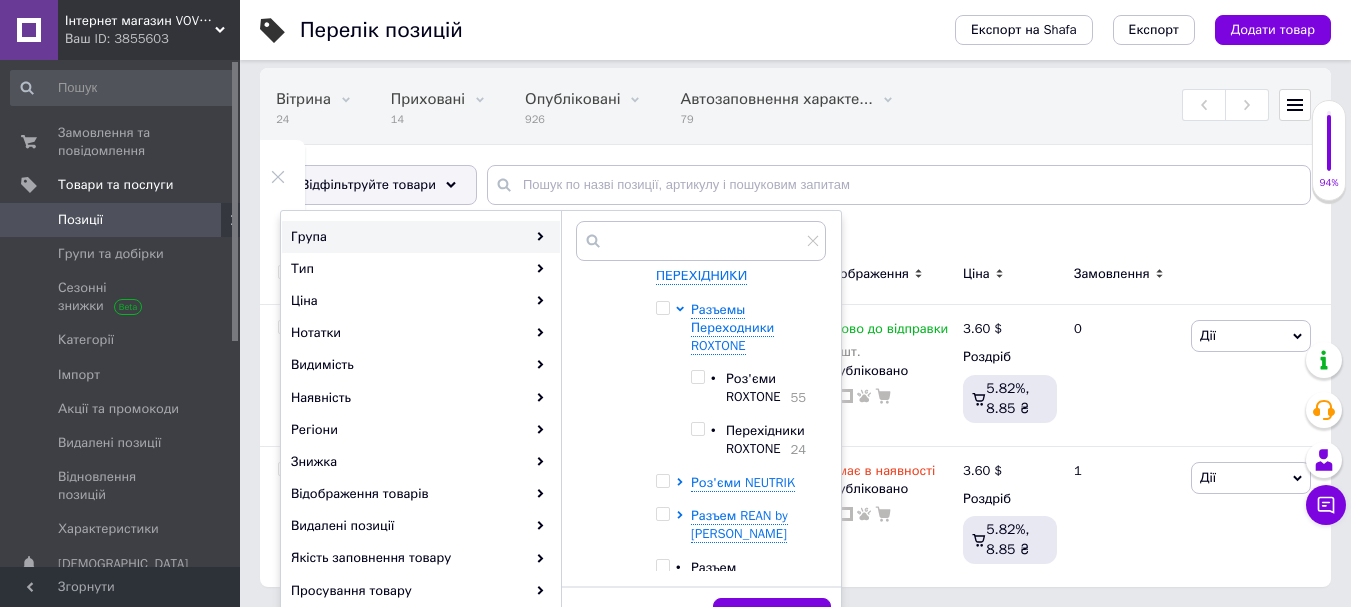 click at bounding box center (697, 377) 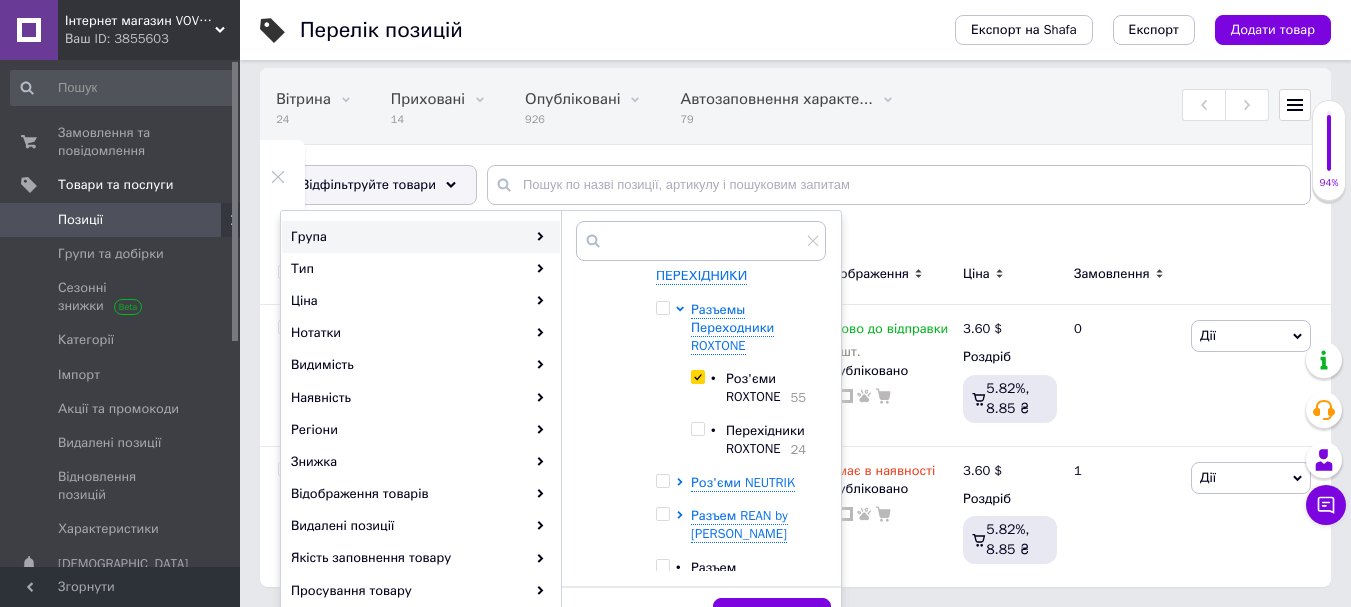 checkbox on "true" 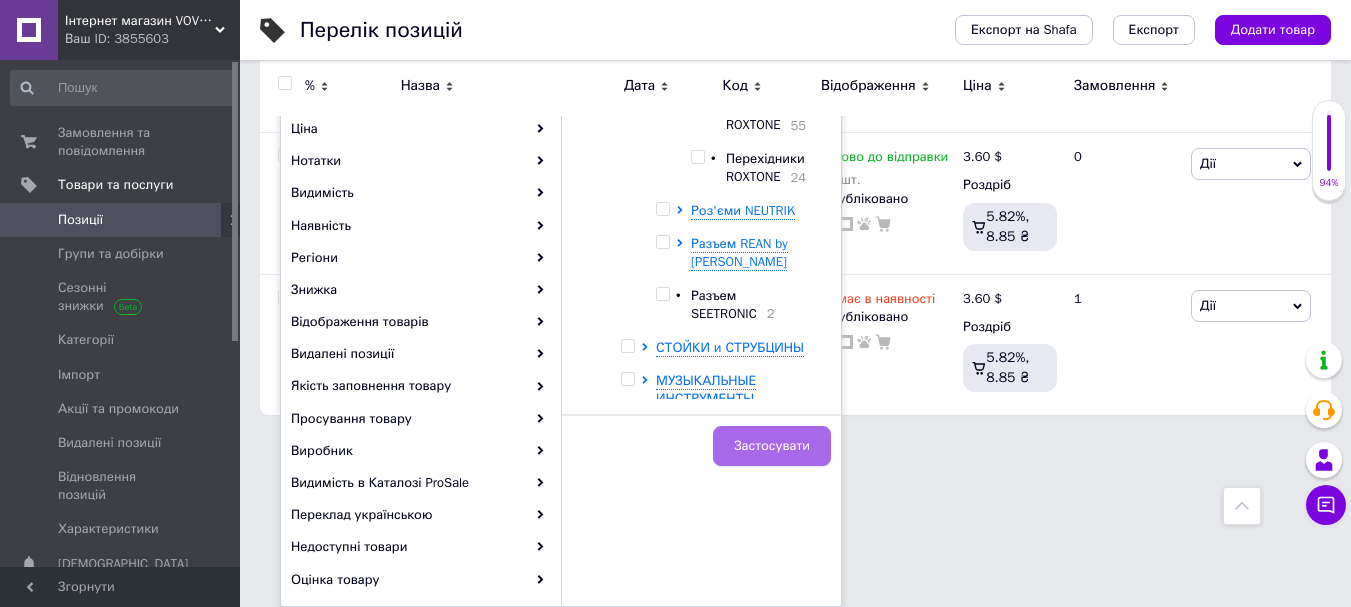 click on "Застосувати" at bounding box center [772, 446] 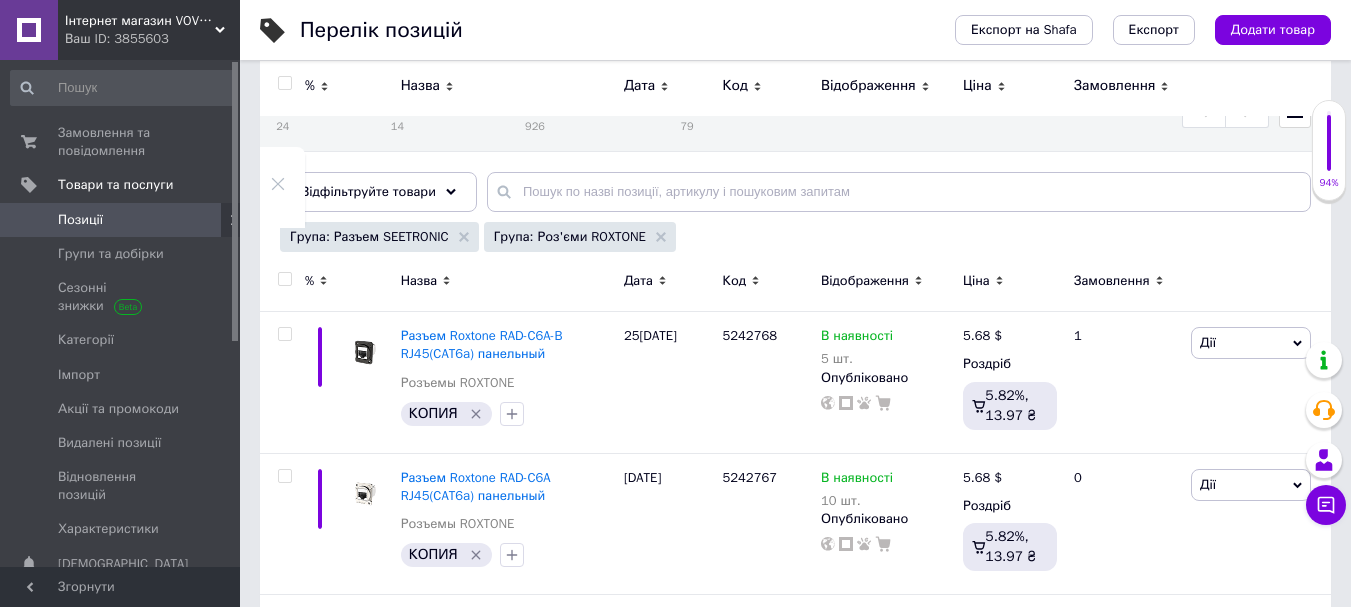 scroll, scrollTop: 0, scrollLeft: 0, axis: both 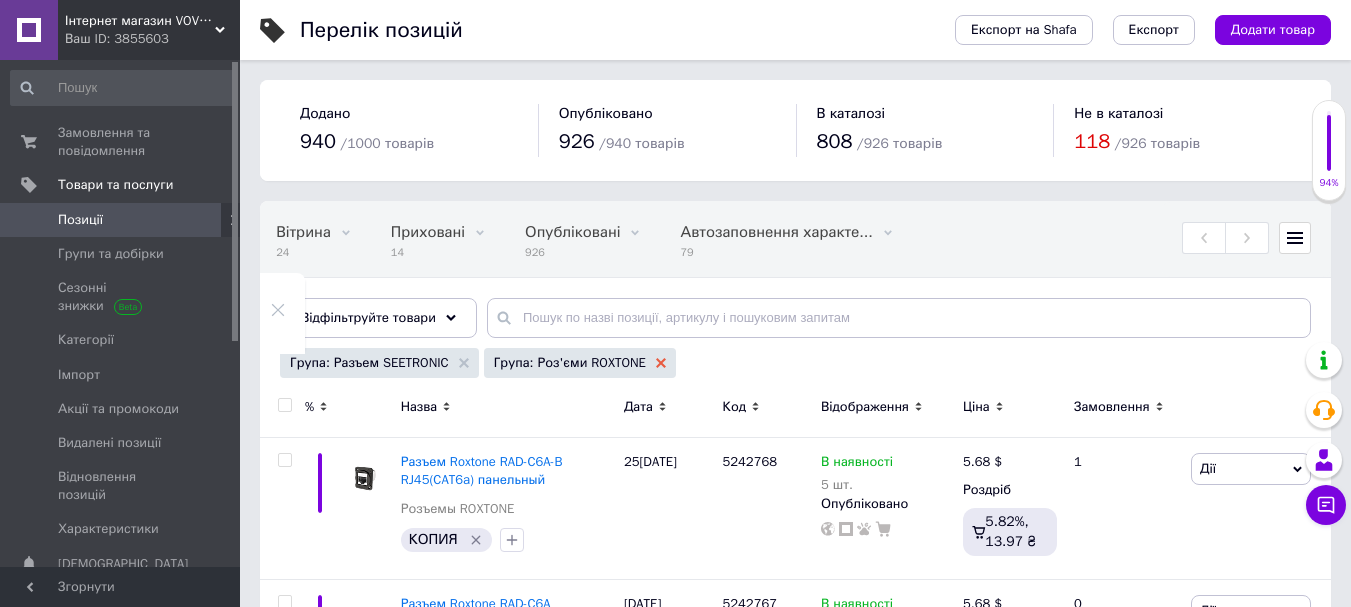 click 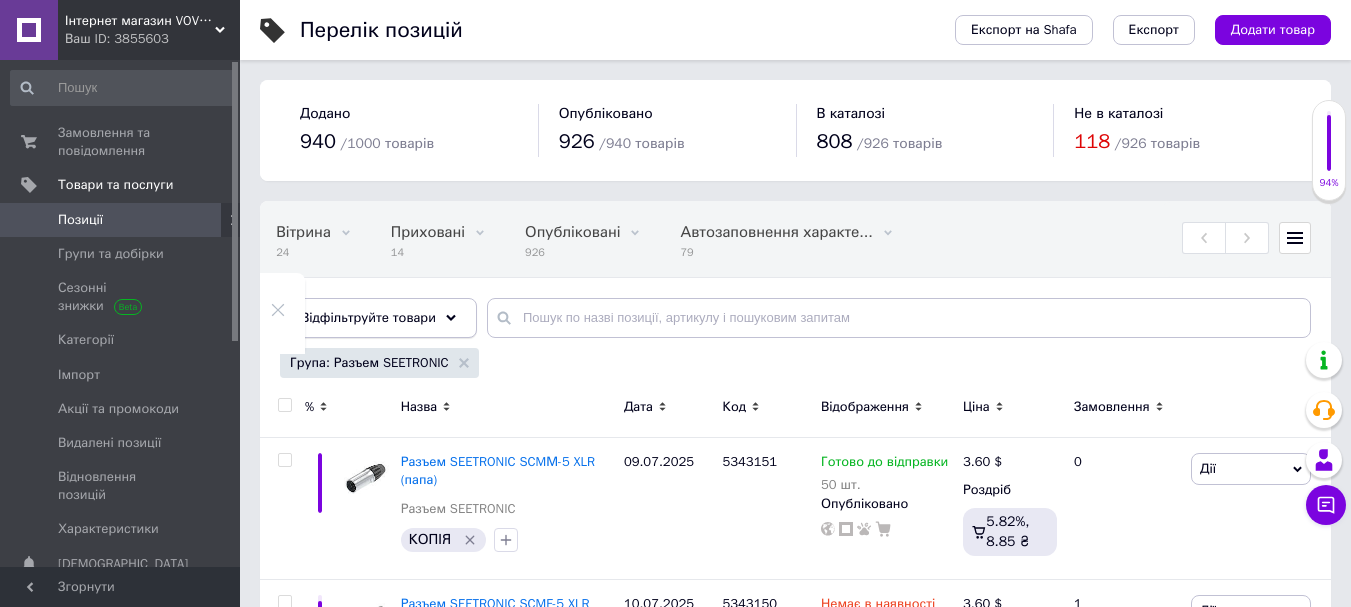 click 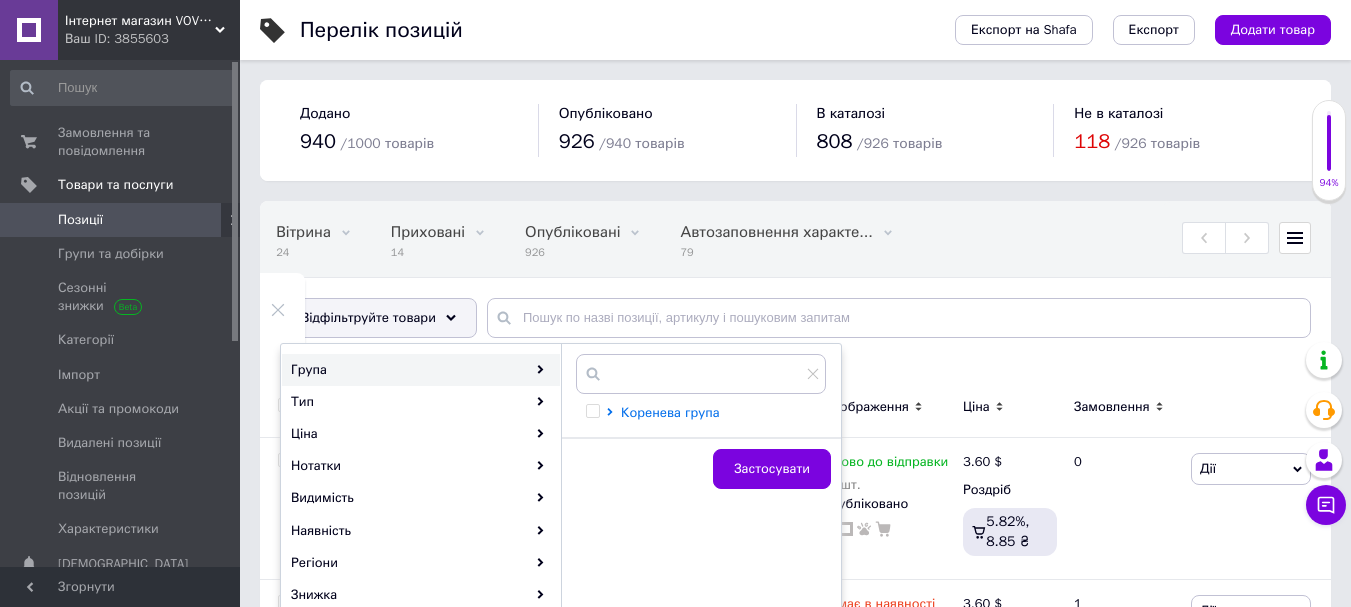 click on "Коренева група" at bounding box center (670, 412) 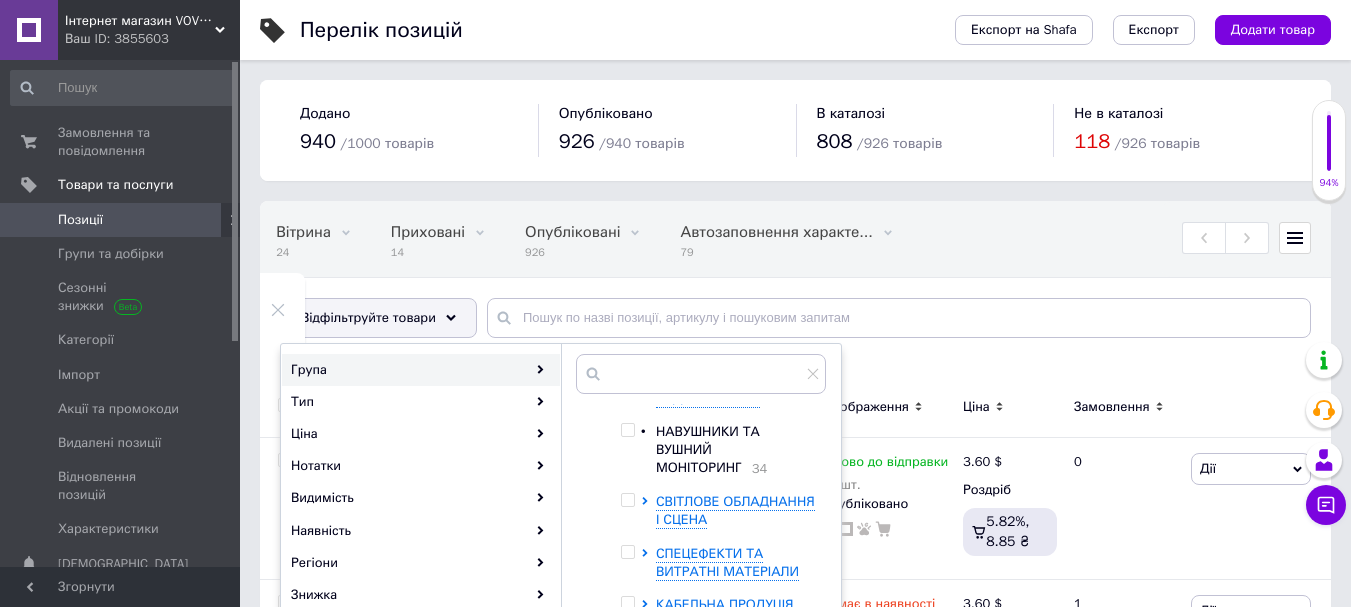 scroll, scrollTop: 248, scrollLeft: 0, axis: vertical 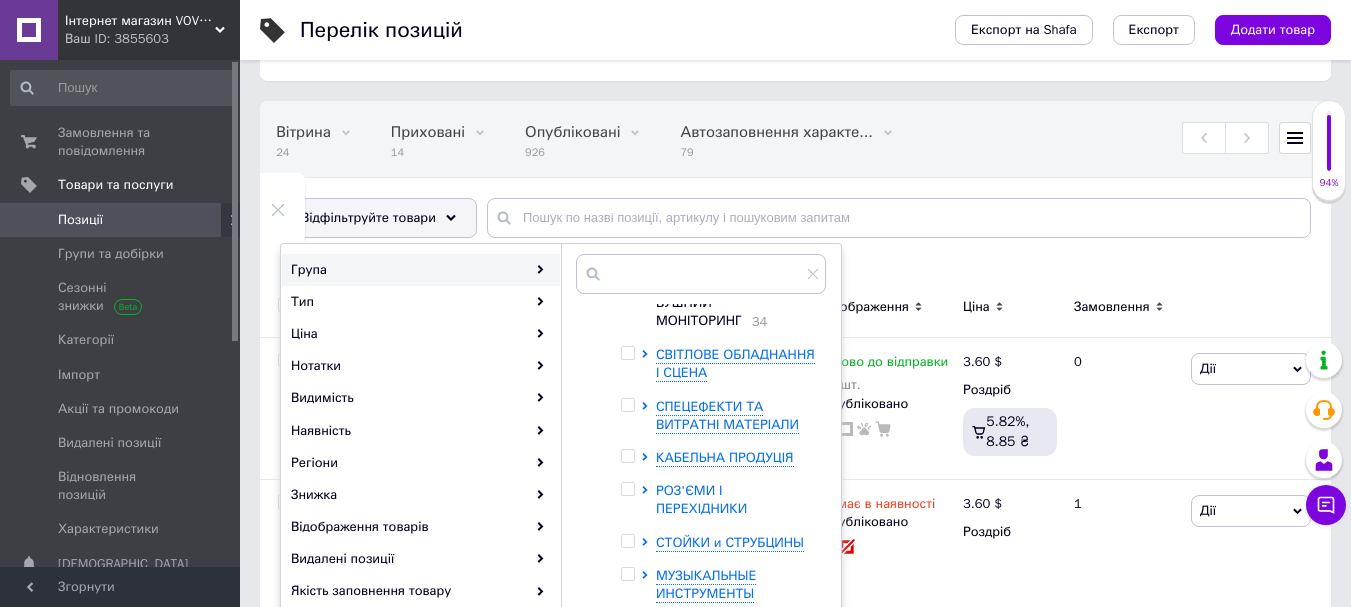 click on "РОЗ'ЄМИ І ПЕРЕХІДНИКИ" at bounding box center [701, 499] 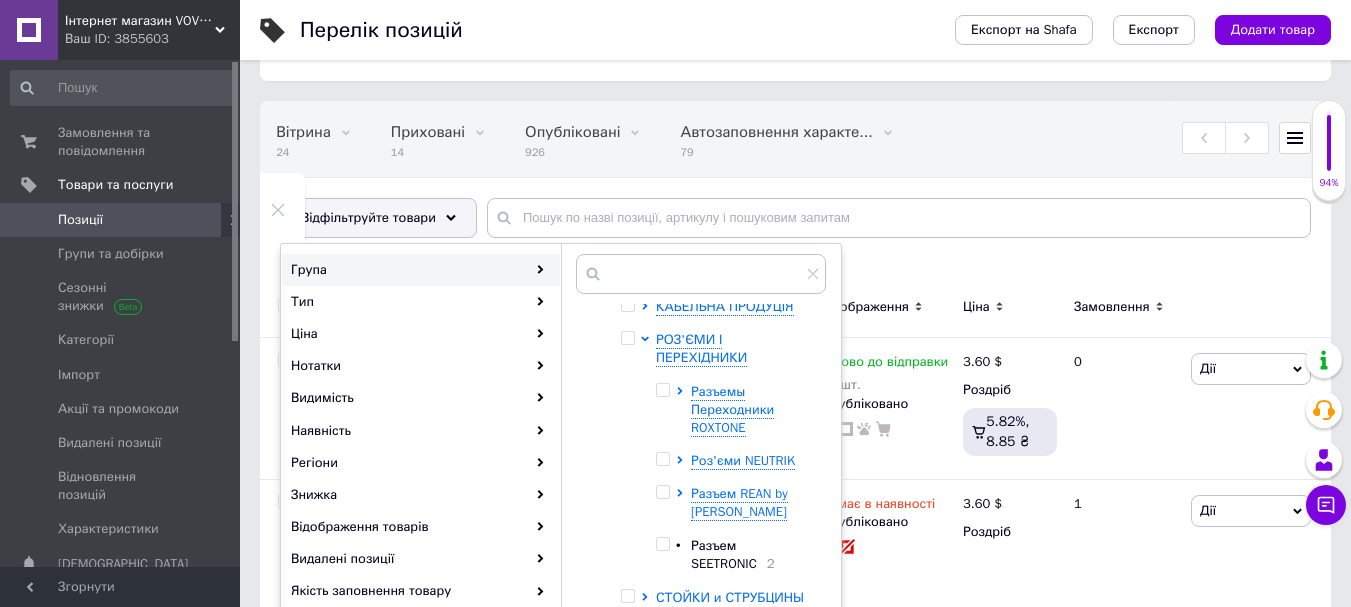 scroll, scrollTop: 448, scrollLeft: 0, axis: vertical 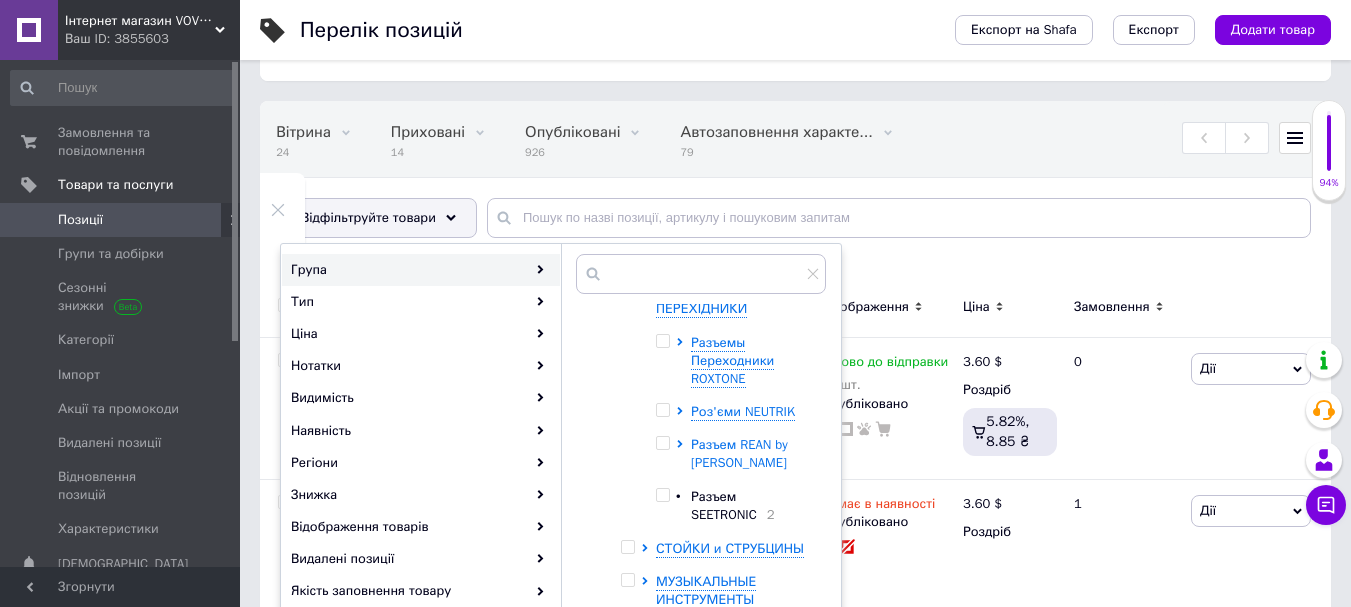 click on "Разъем REAN by [PERSON_NAME]" at bounding box center (739, 453) 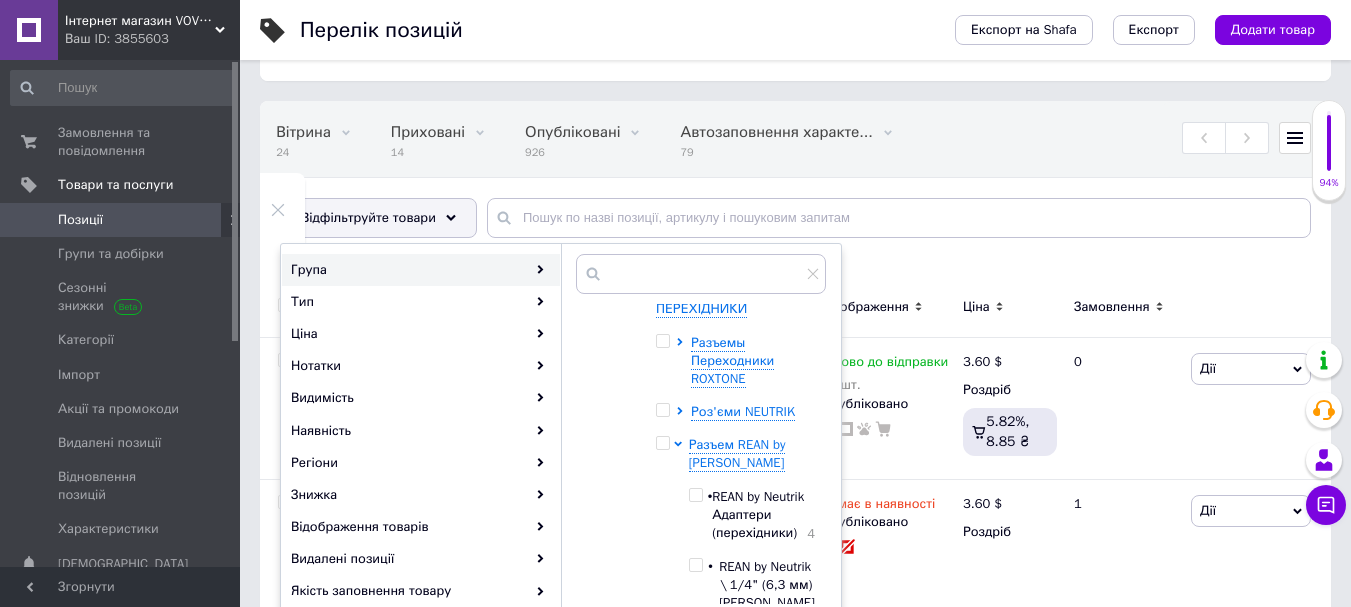 click at bounding box center [695, 495] 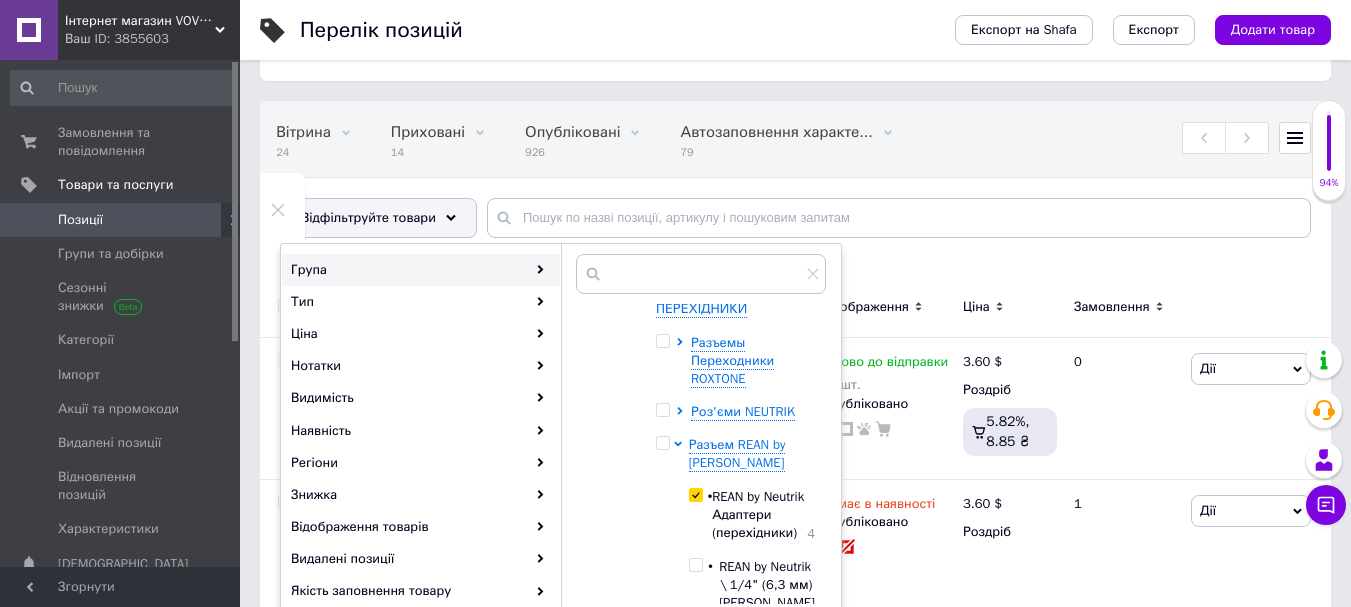 checkbox on "true" 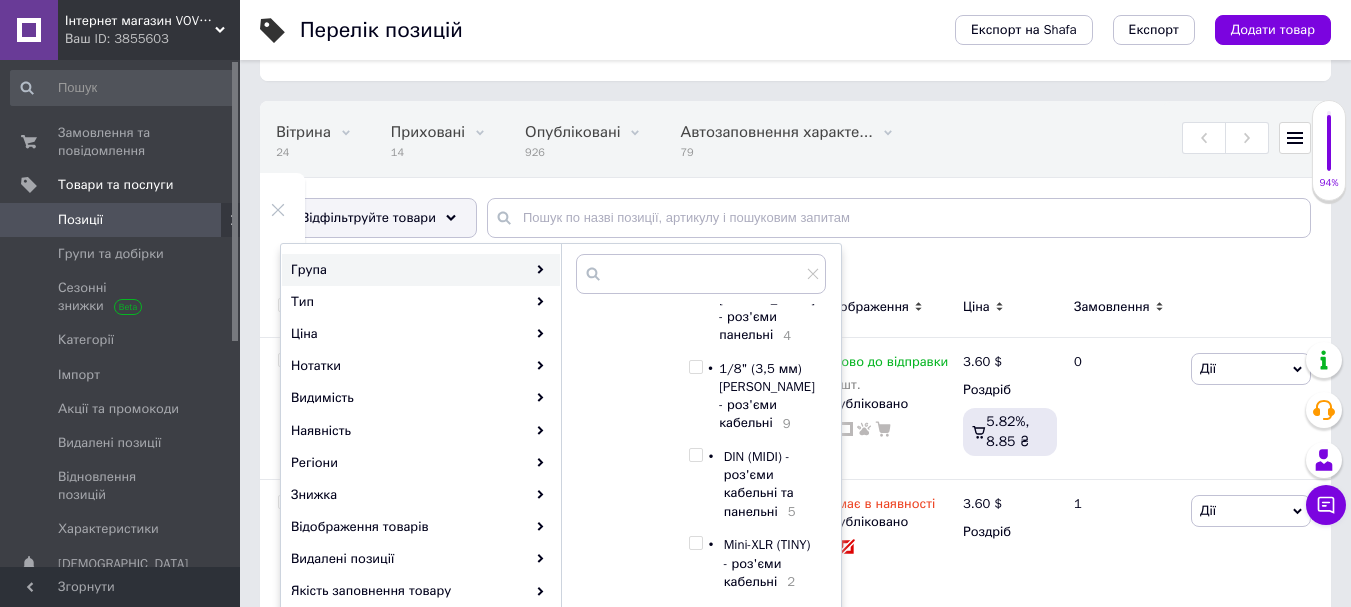 scroll, scrollTop: 848, scrollLeft: 0, axis: vertical 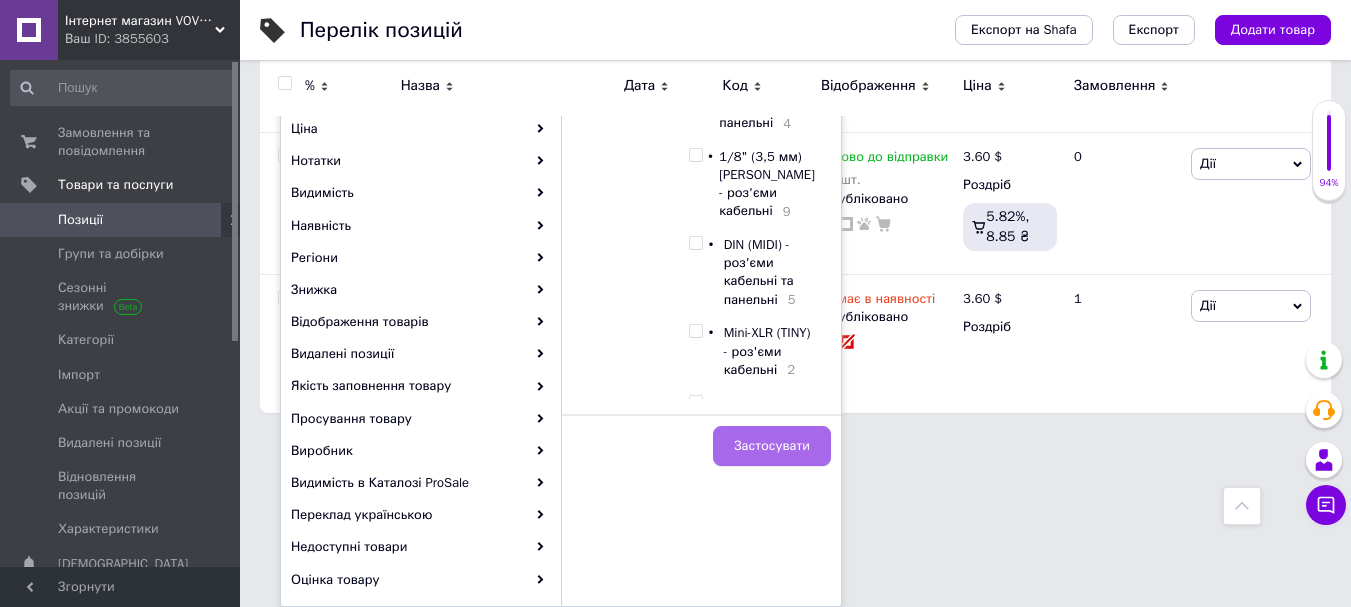 click on "Застосувати" at bounding box center (772, 446) 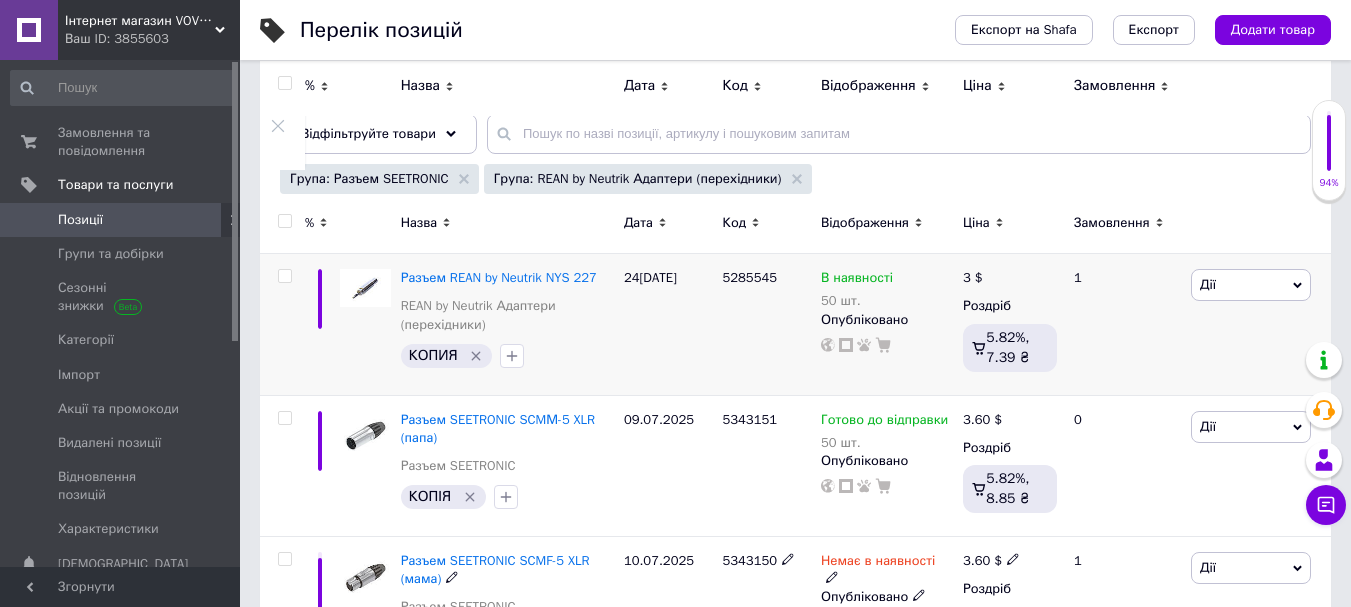 scroll, scrollTop: 0, scrollLeft: 0, axis: both 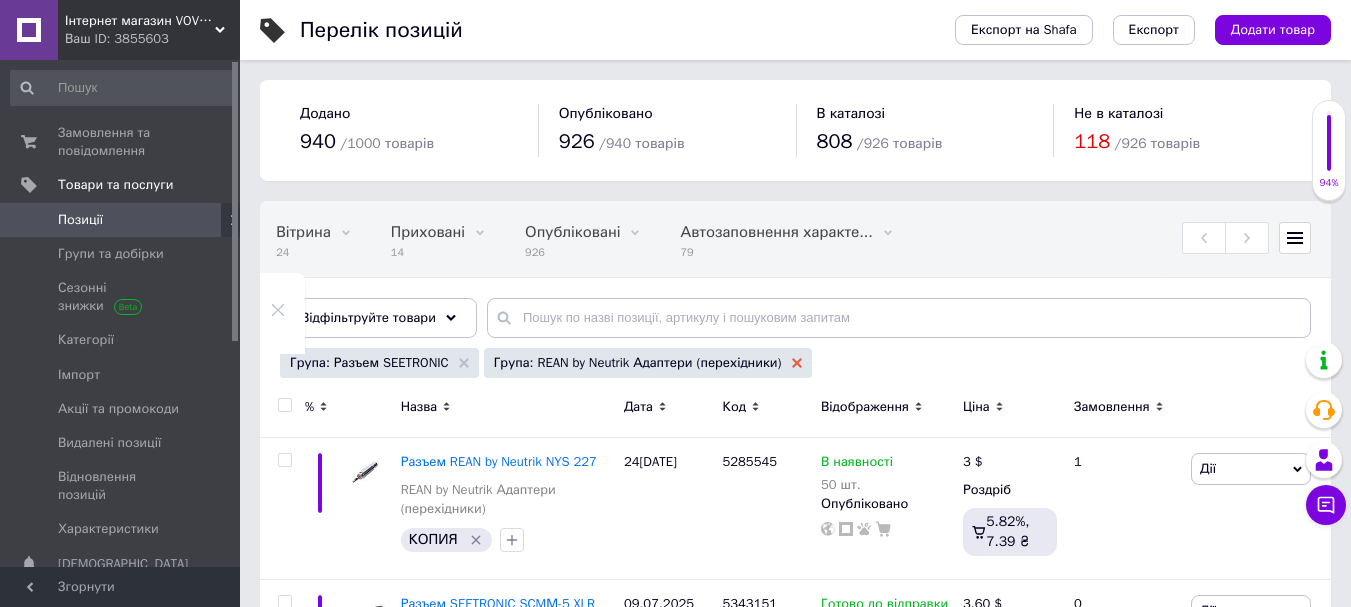 click 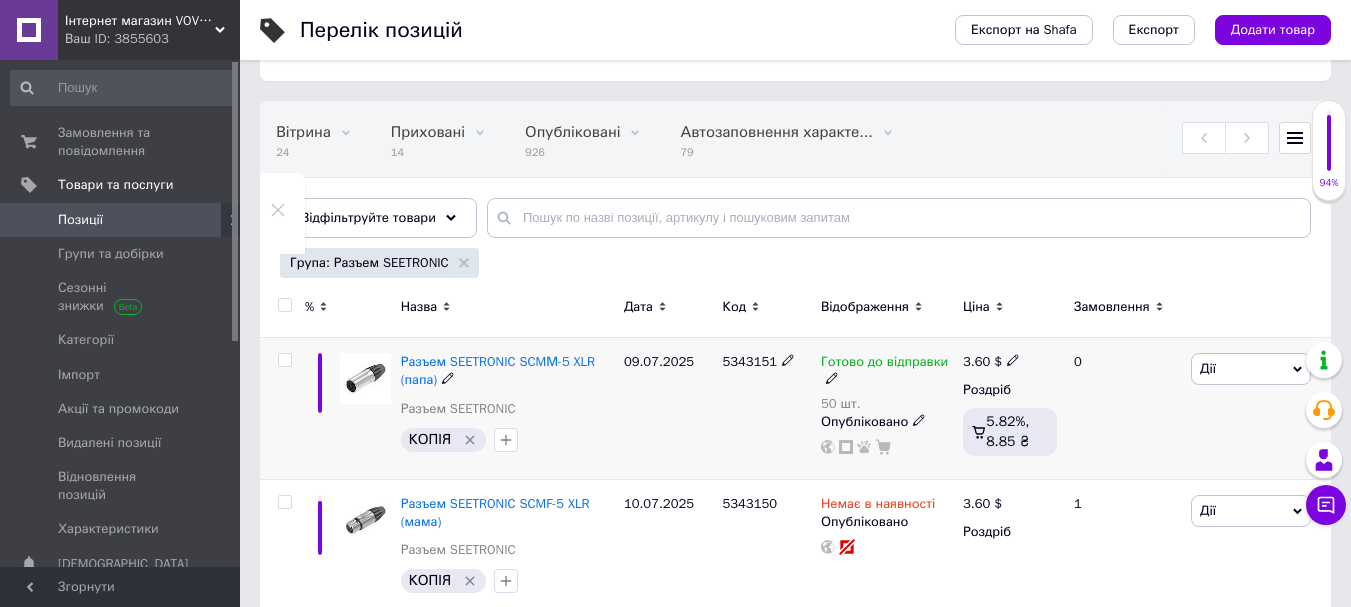 scroll, scrollTop: 131, scrollLeft: 0, axis: vertical 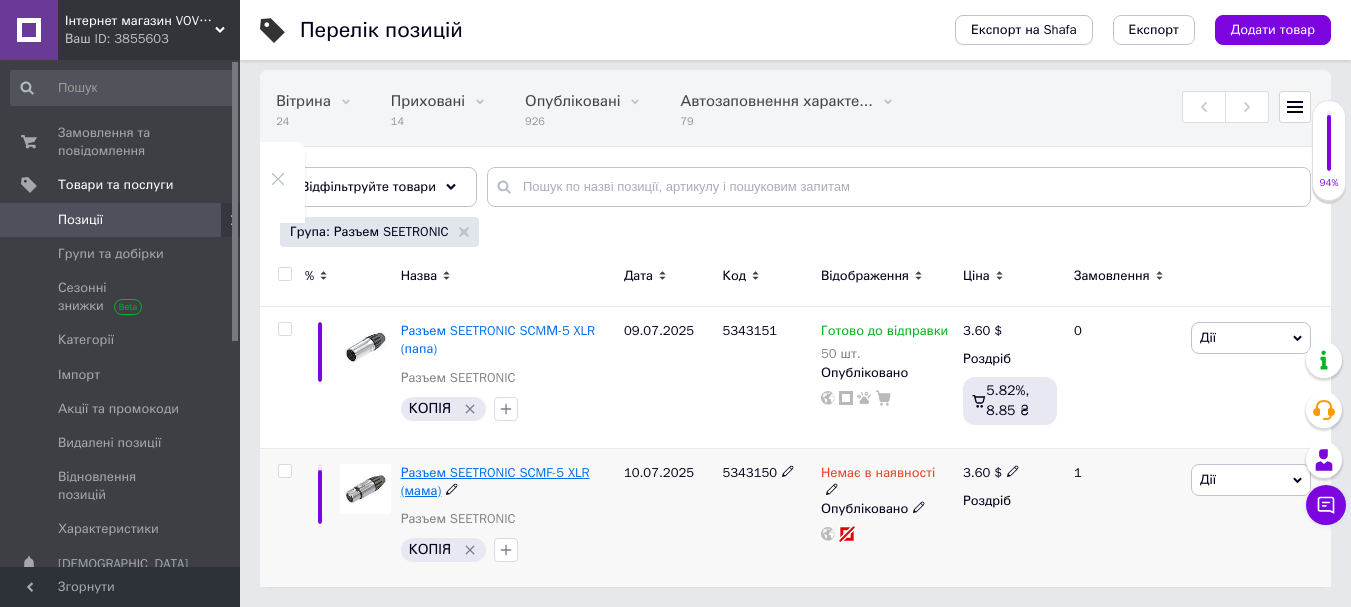 click on "Разъем SEETRONIC SCMF-5  XLR (мама)" at bounding box center (495, 481) 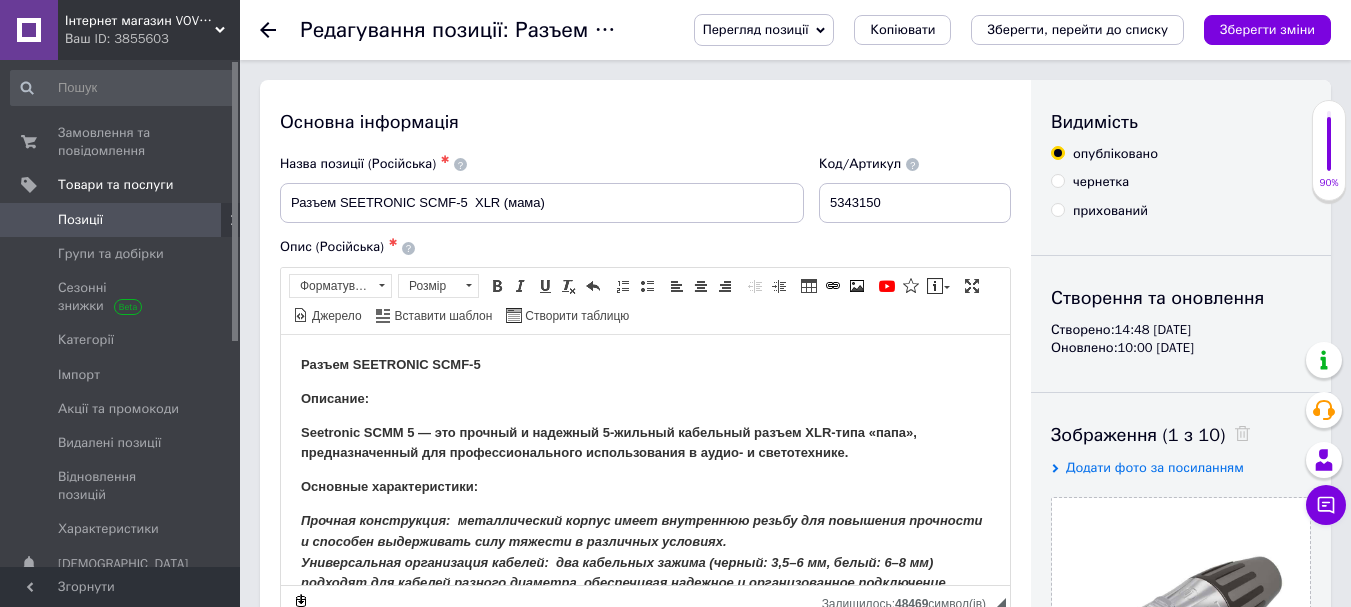 scroll, scrollTop: 0, scrollLeft: 0, axis: both 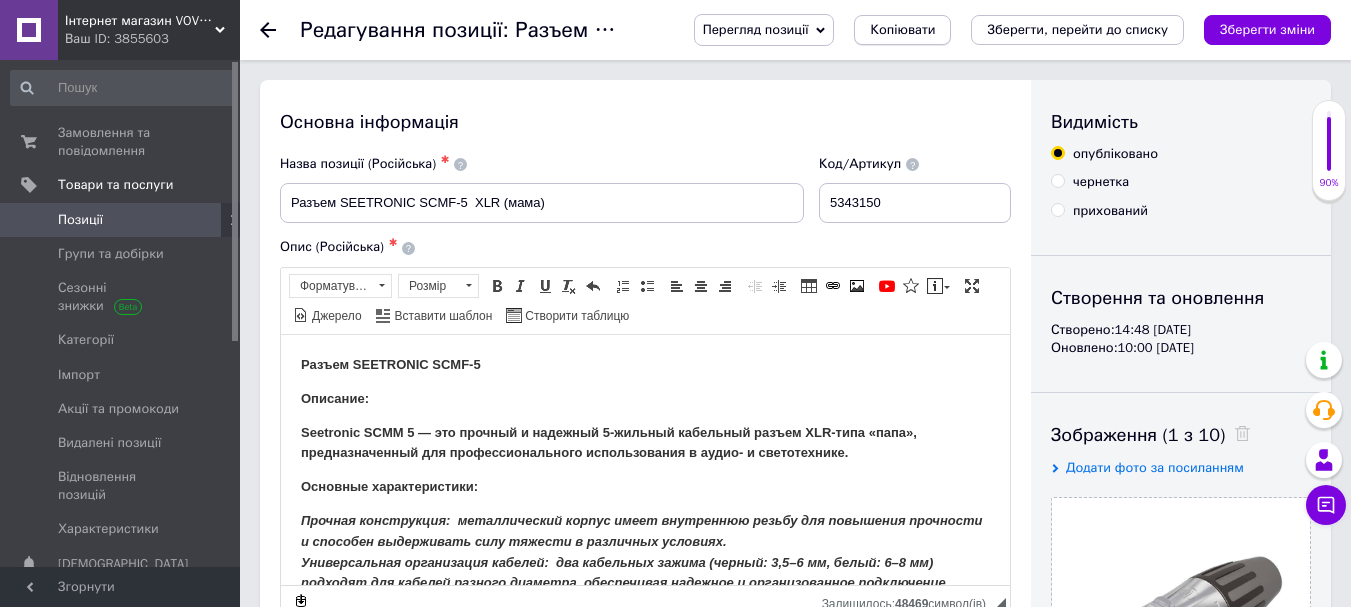 click on "Копіювати" at bounding box center [902, 30] 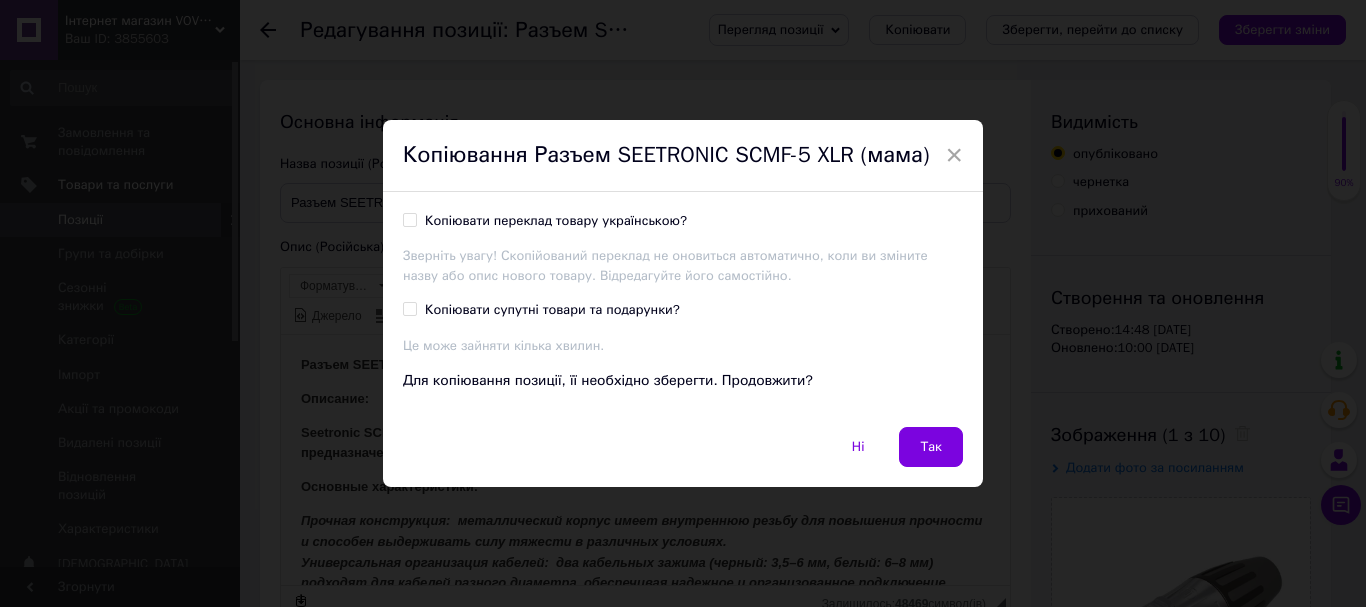 click on "Копіювати супутні товари та подарунки?" at bounding box center [552, 310] 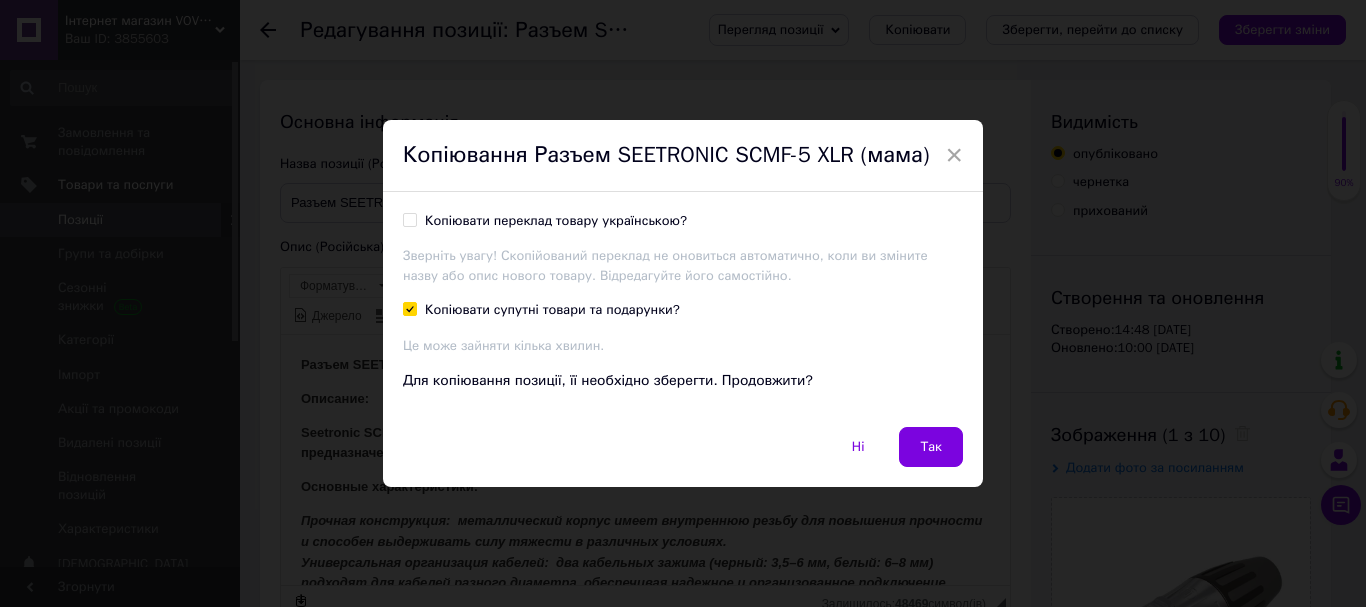 checkbox on "true" 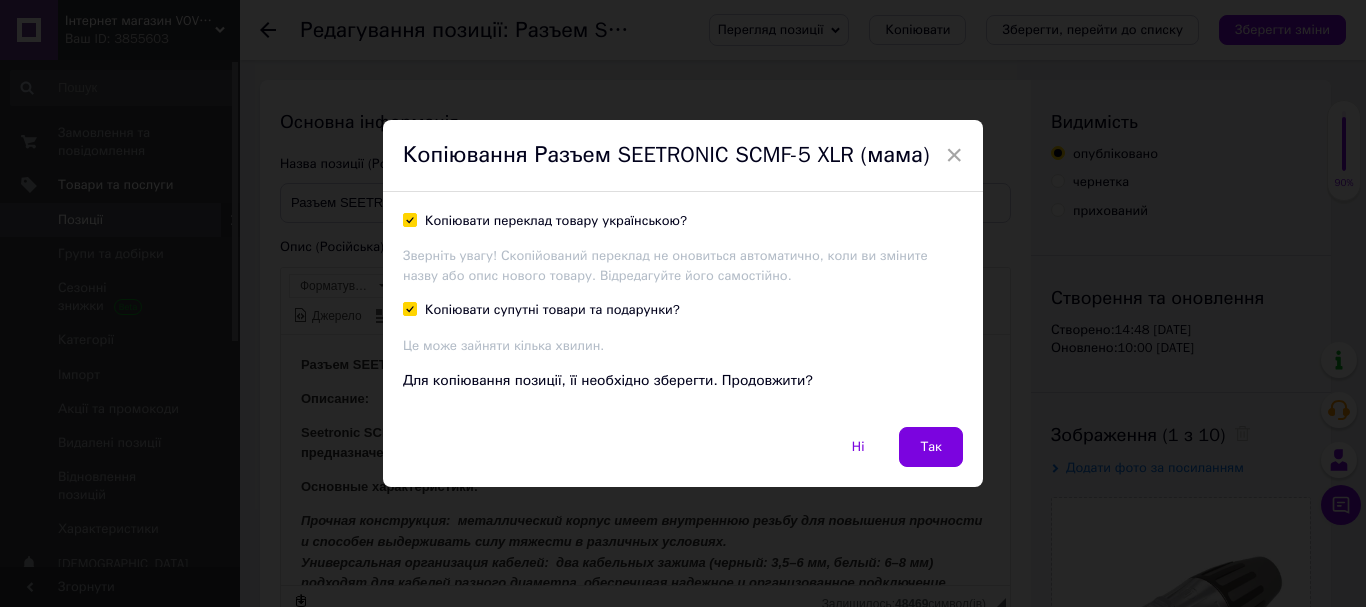 checkbox on "true" 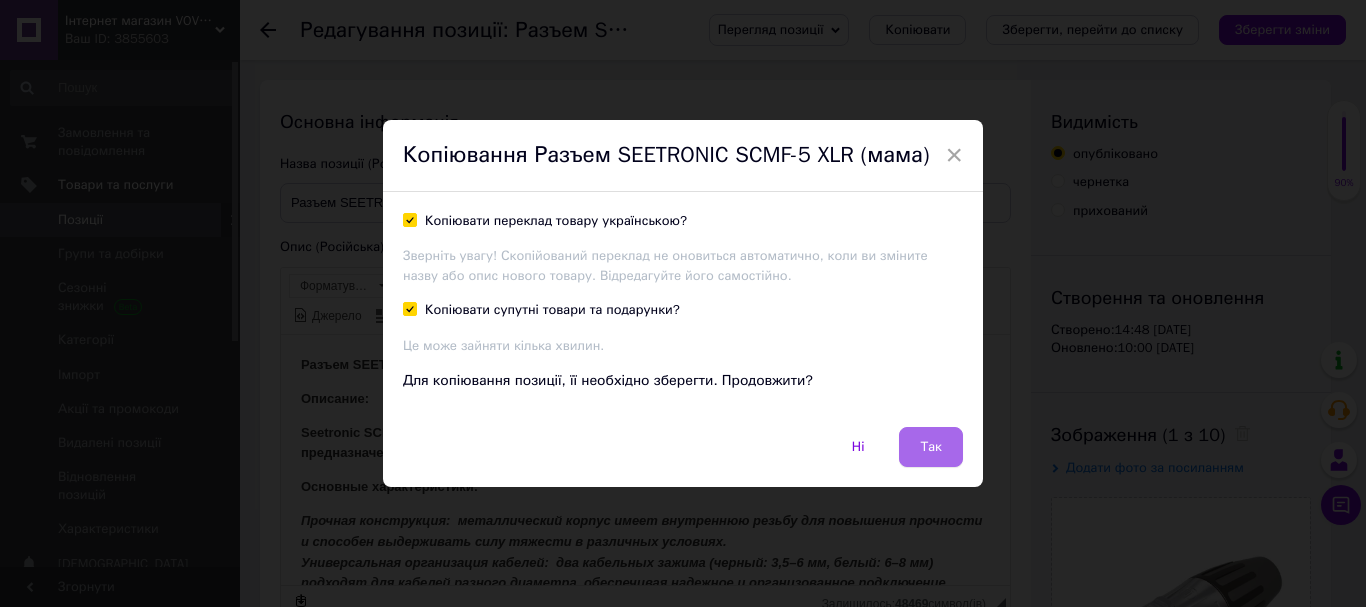 drag, startPoint x: 927, startPoint y: 448, endPoint x: 645, endPoint y: 115, distance: 436.36337 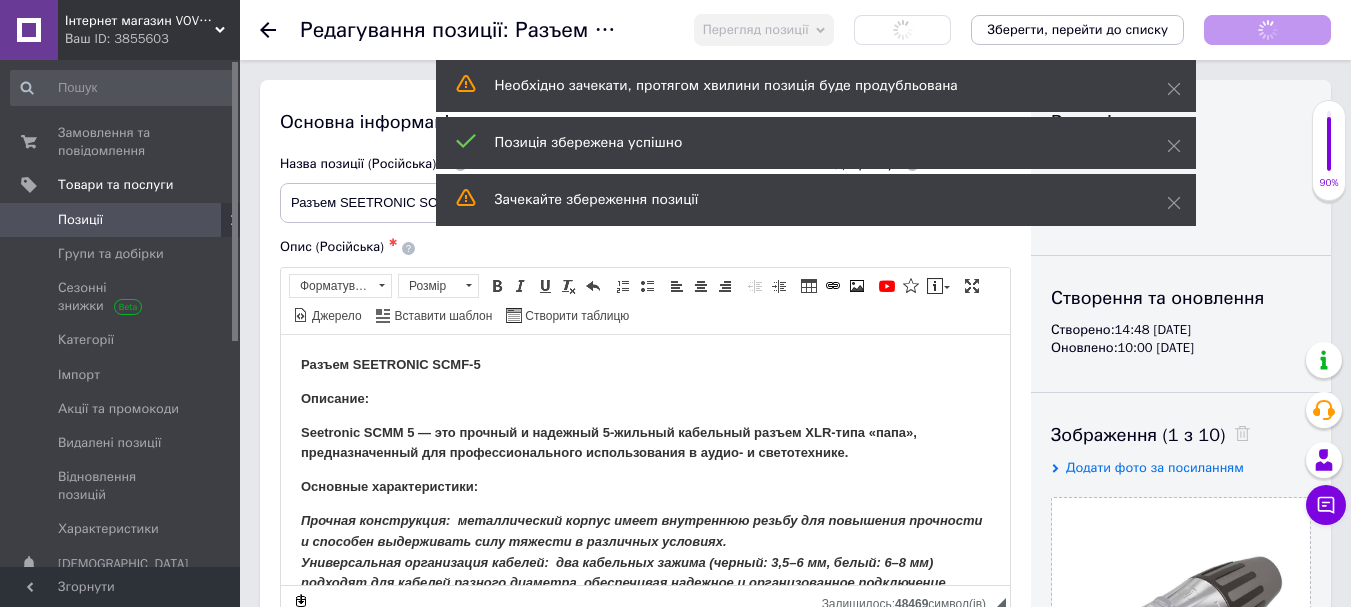 checkbox on "true" 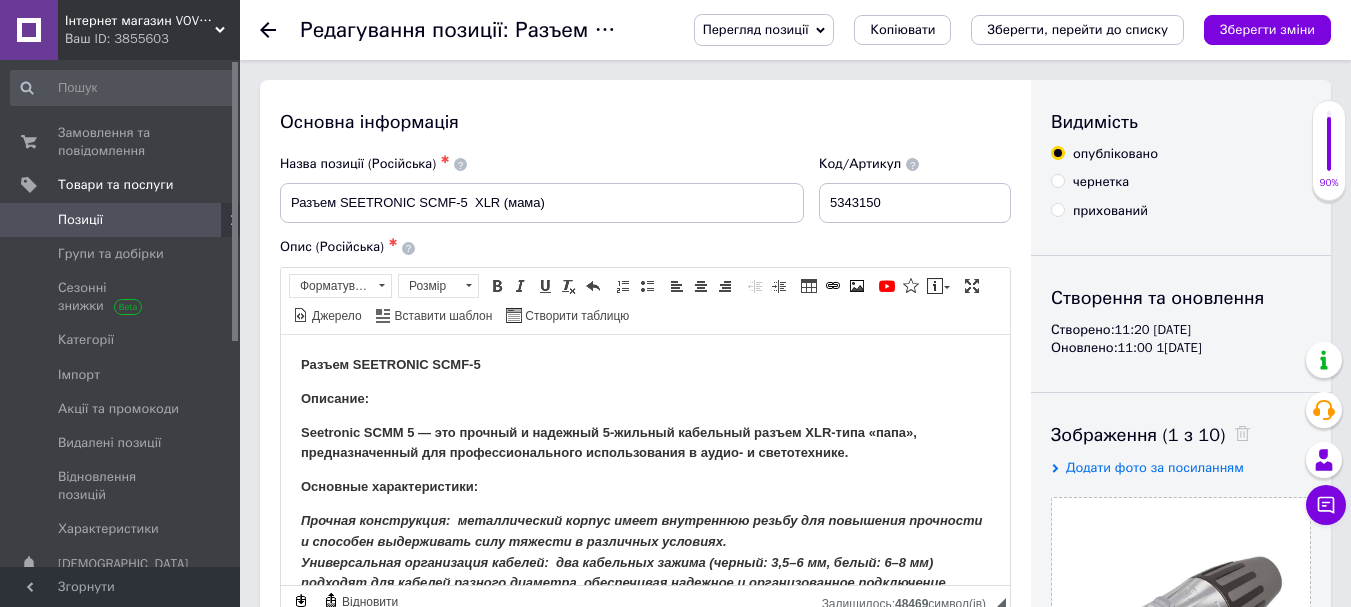 scroll, scrollTop: 0, scrollLeft: 0, axis: both 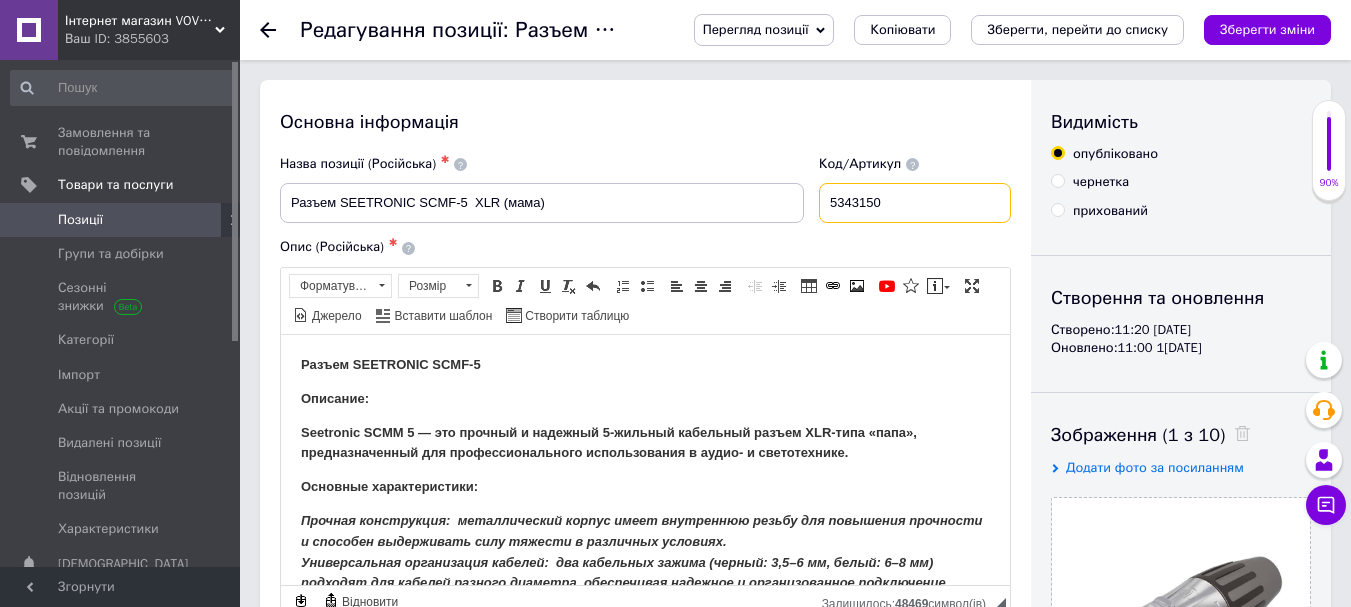 drag, startPoint x: 906, startPoint y: 212, endPoint x: 800, endPoint y: 212, distance: 106 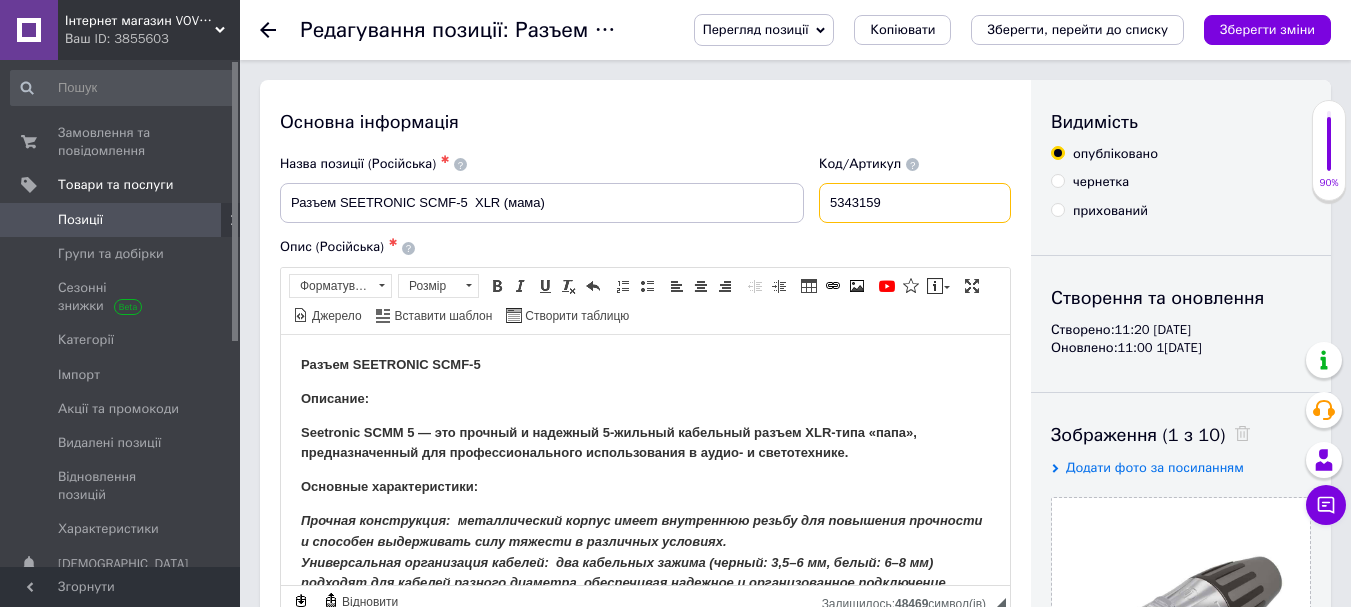 type on "5343159" 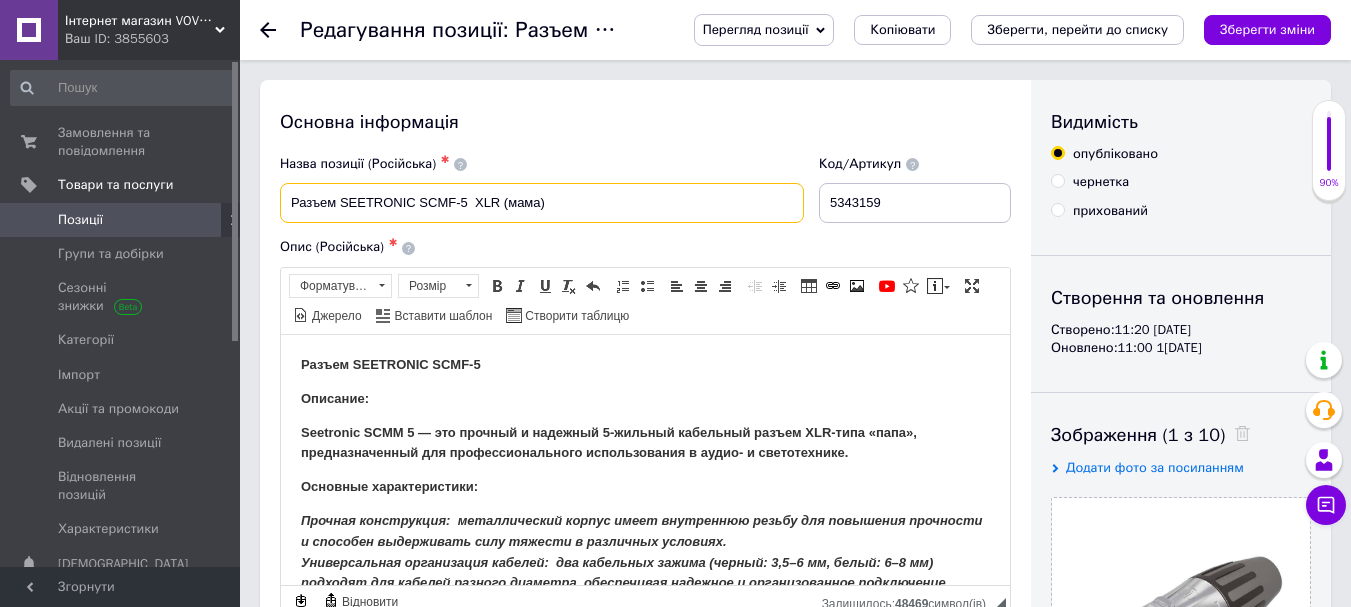 drag, startPoint x: 583, startPoint y: 205, endPoint x: 245, endPoint y: 205, distance: 338 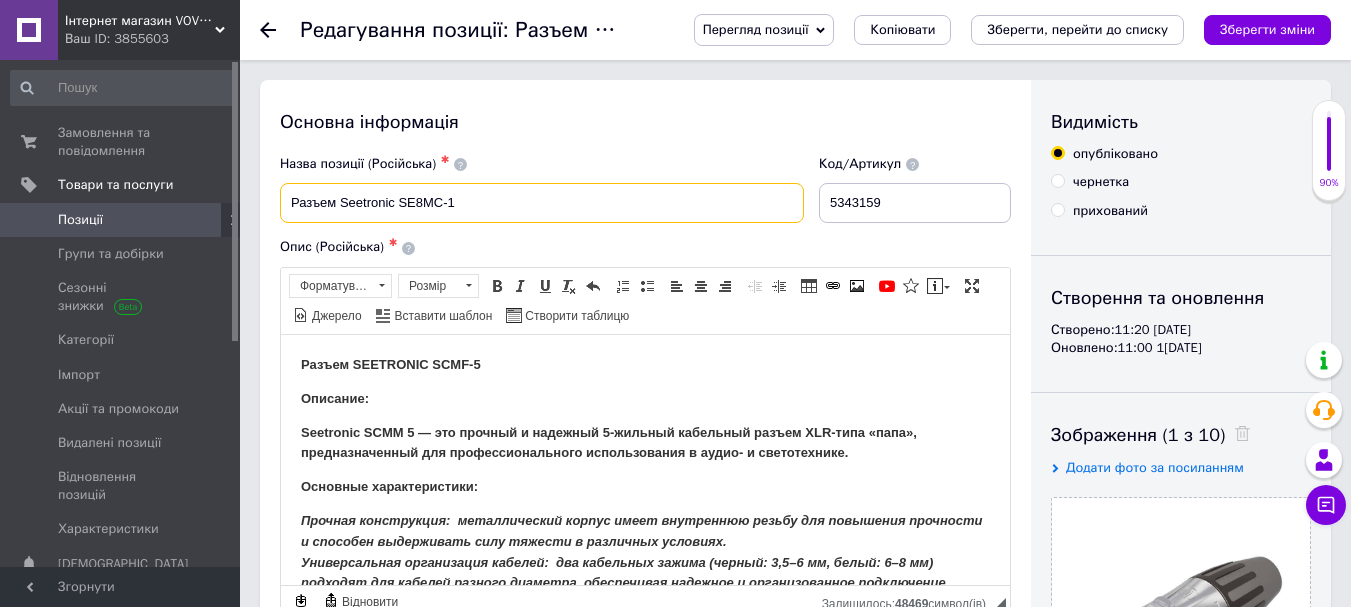 checkbox on "true" 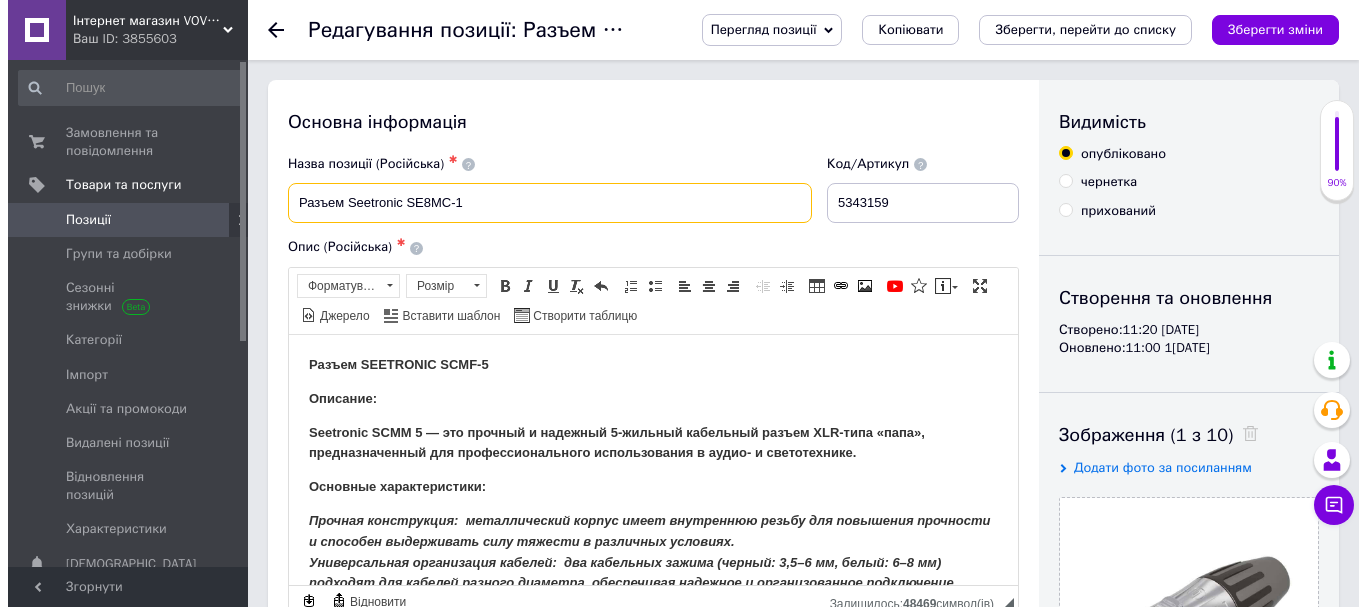 scroll, scrollTop: 100, scrollLeft: 0, axis: vertical 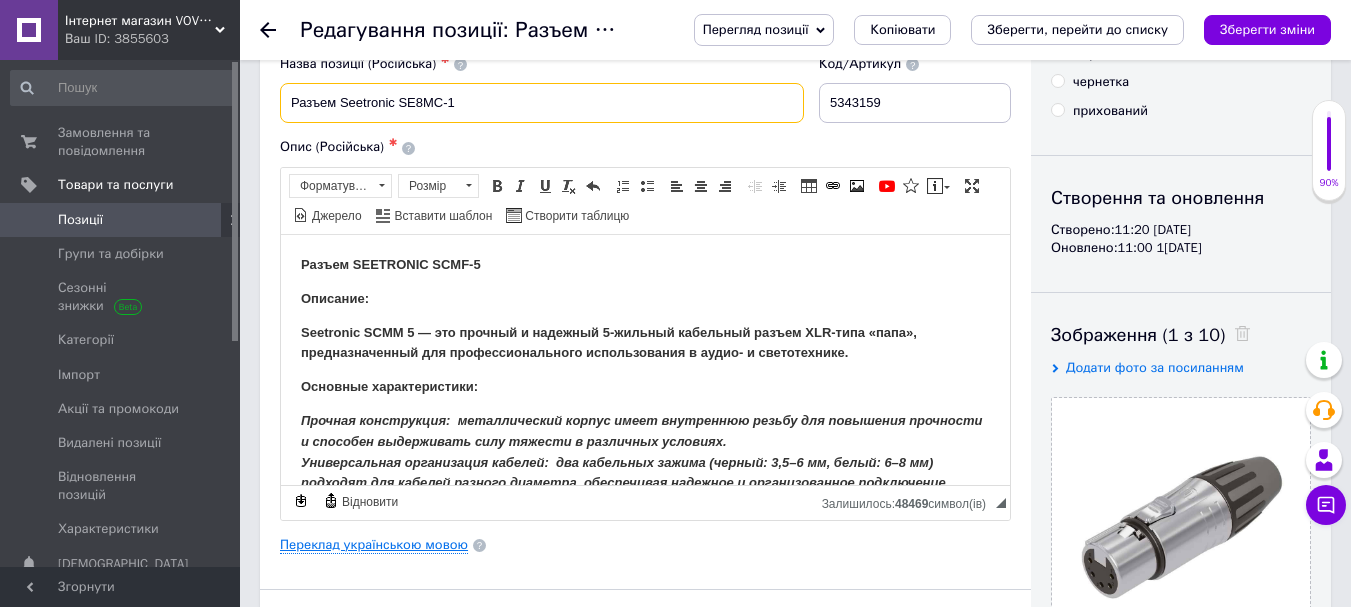 type on "Разъем Seetronic SE8MC-1" 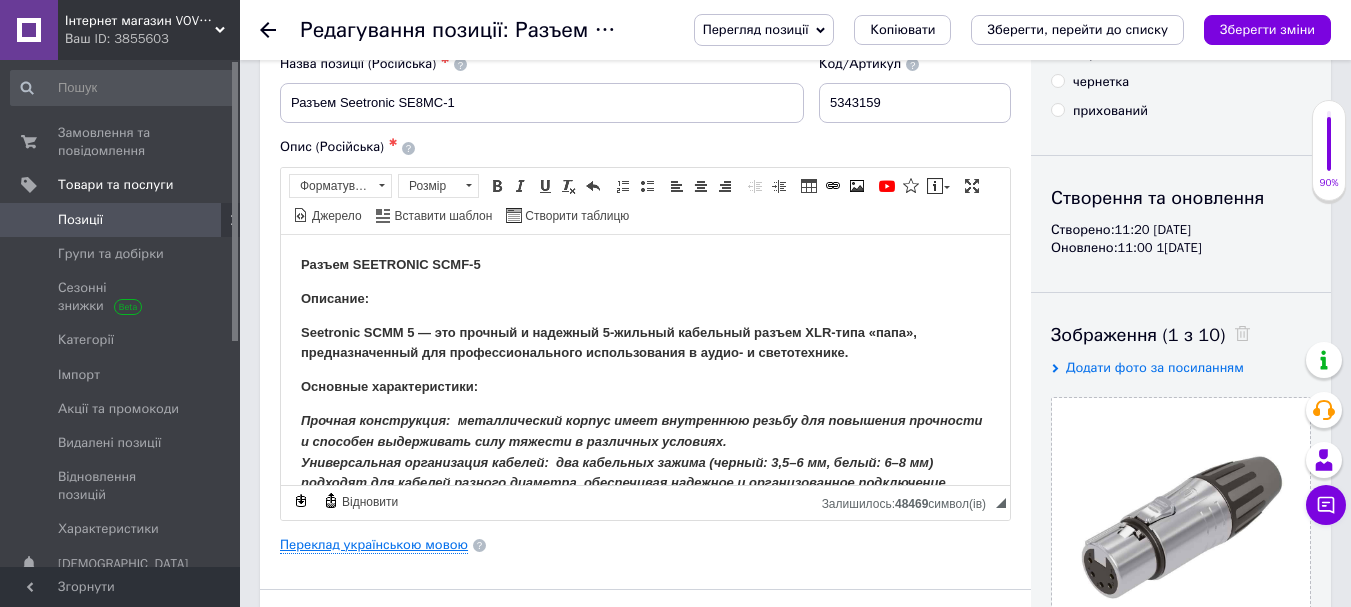 click on "Переклад українською мовою" at bounding box center (374, 545) 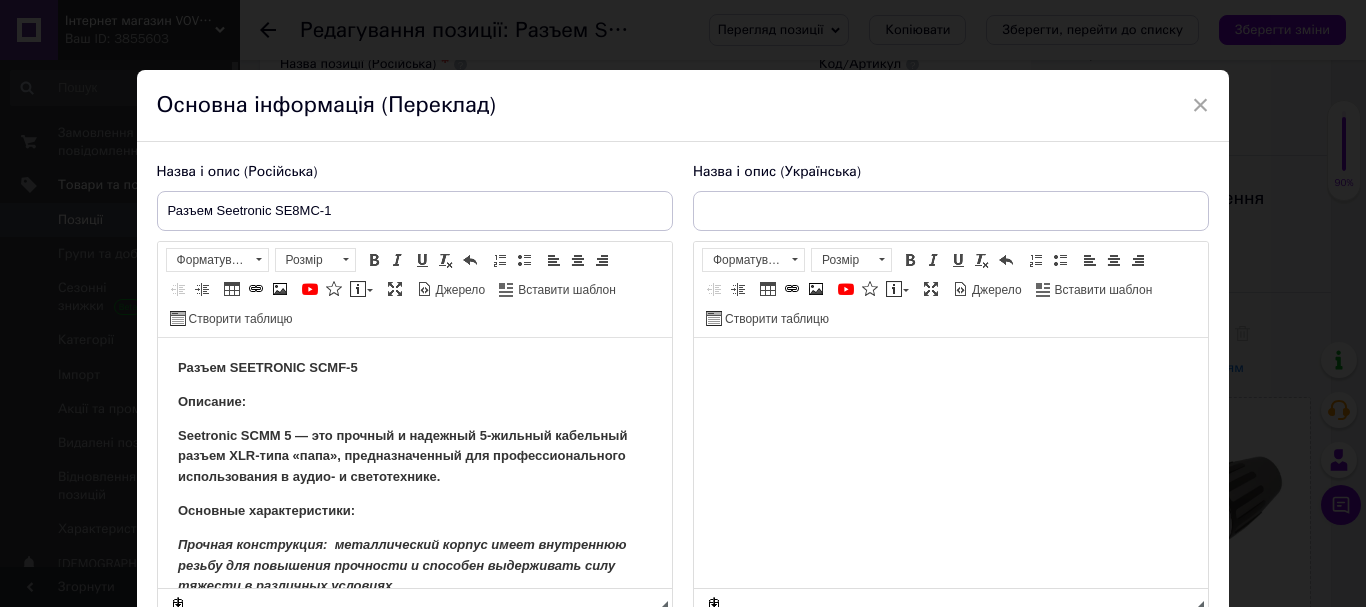 scroll, scrollTop: 0, scrollLeft: 0, axis: both 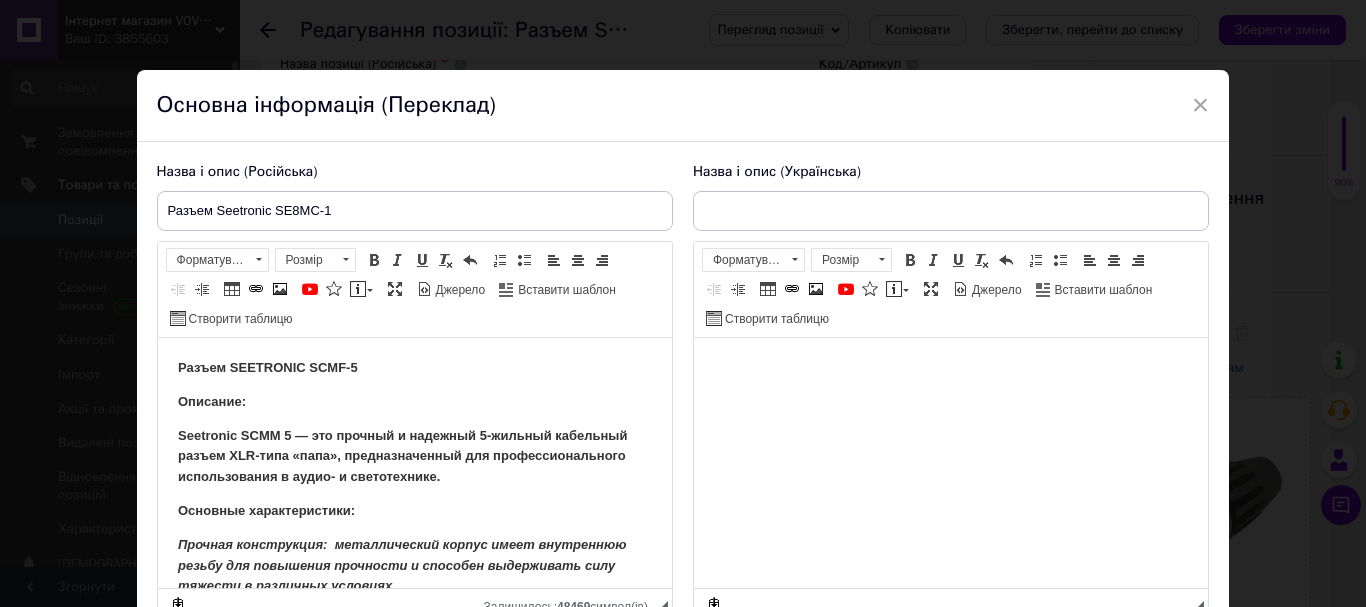 checkbox on "true" 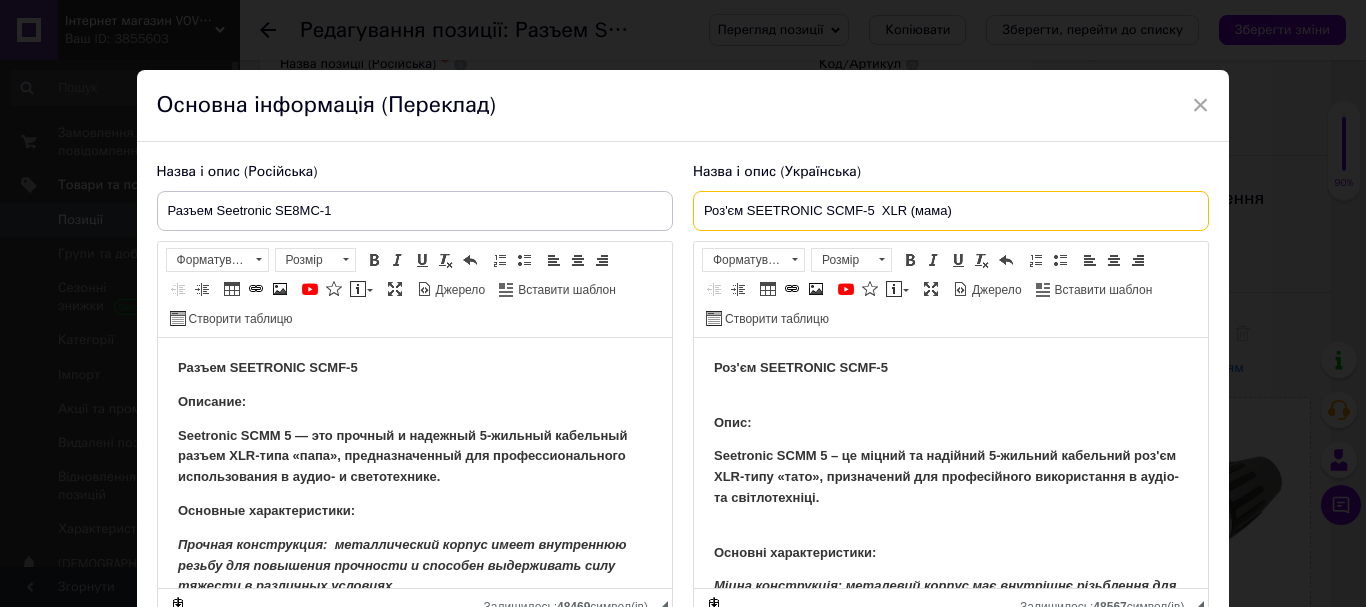 drag, startPoint x: 981, startPoint y: 208, endPoint x: 675, endPoint y: 207, distance: 306.00165 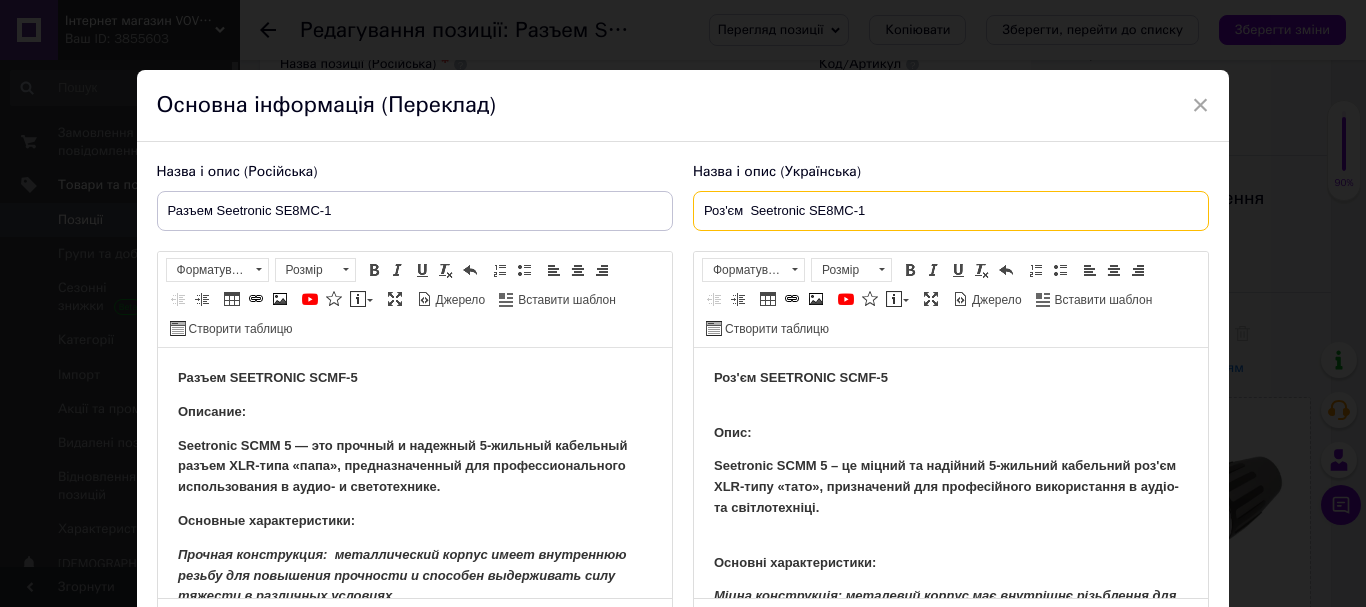 type on "Роз'єм  Seetronic SE8MC-1" 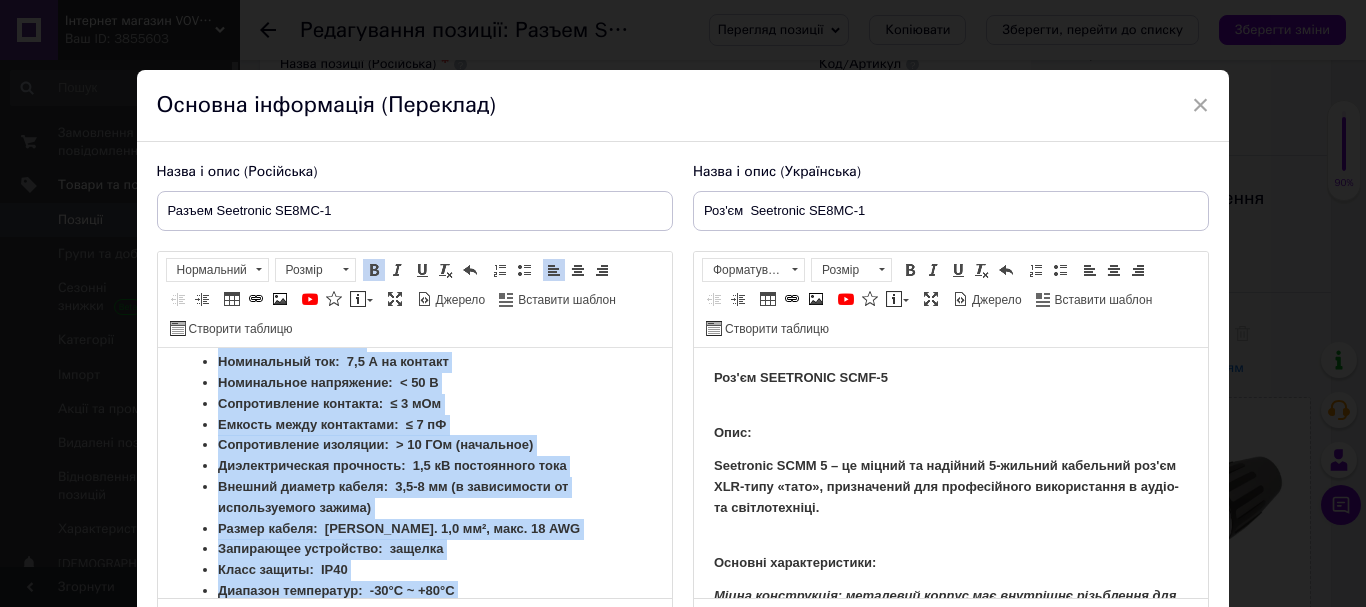 scroll, scrollTop: 658, scrollLeft: 0, axis: vertical 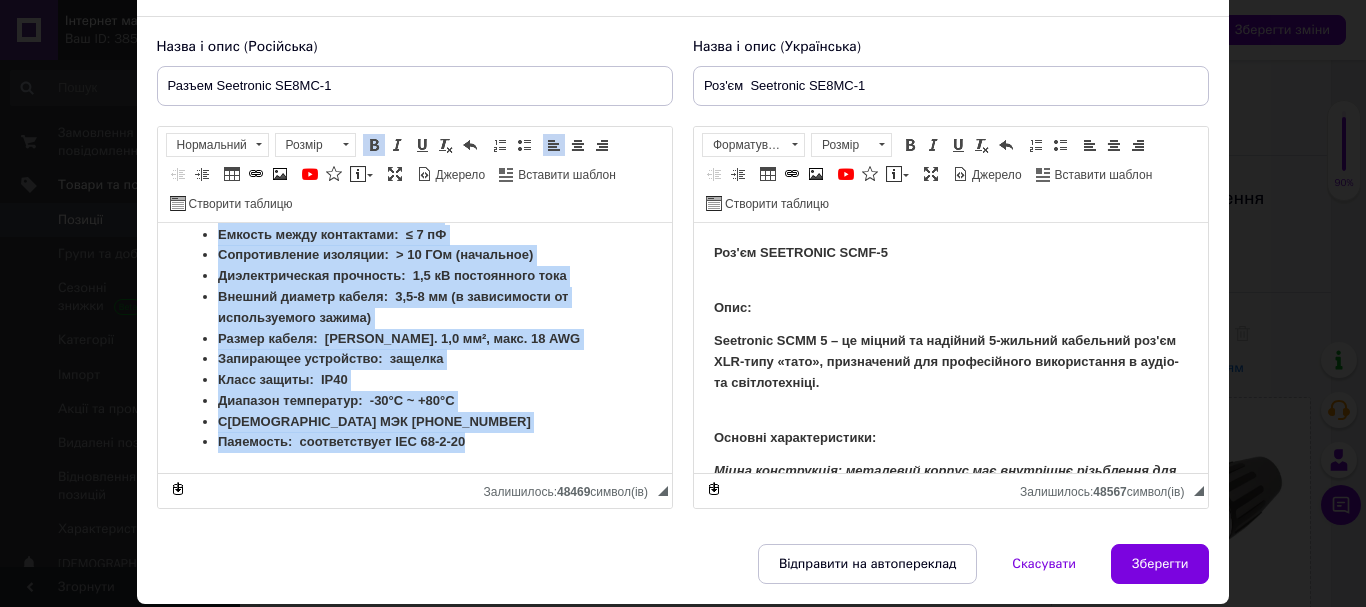drag, startPoint x: 174, startPoint y: 249, endPoint x: 518, endPoint y: 582, distance: 478.77448 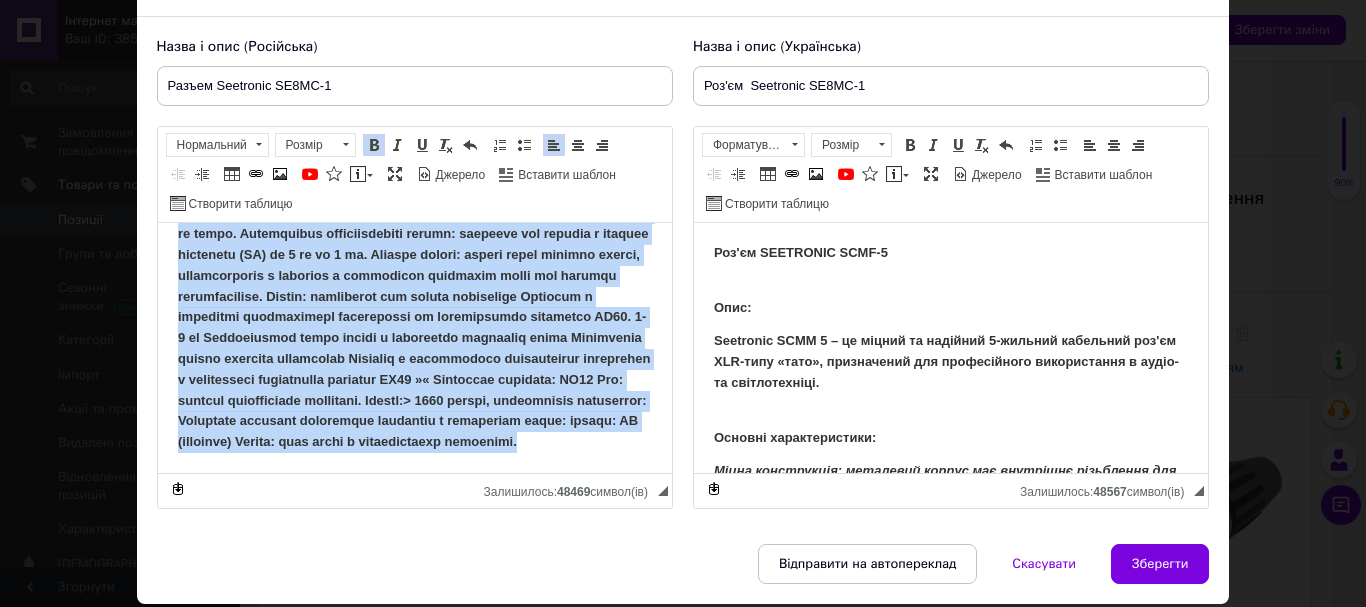 scroll, scrollTop: 310, scrollLeft: 0, axis: vertical 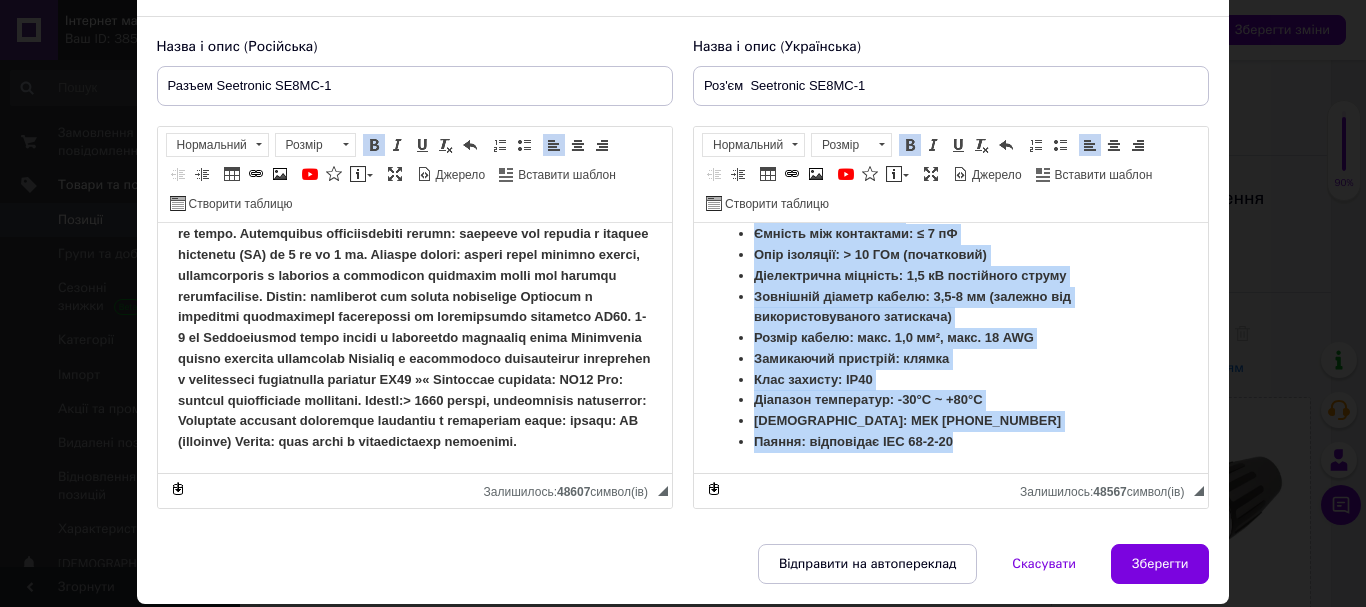 drag, startPoint x: 705, startPoint y: 243, endPoint x: 972, endPoint y: 490, distance: 363.7279 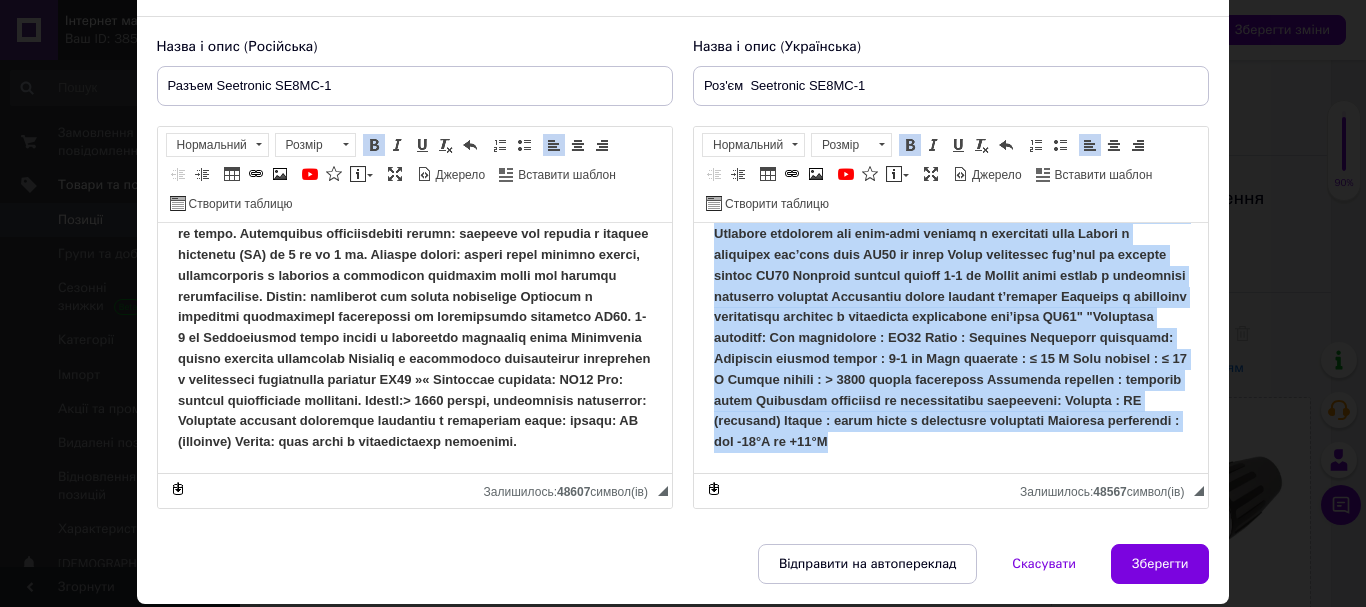 scroll, scrollTop: 372, scrollLeft: 0, axis: vertical 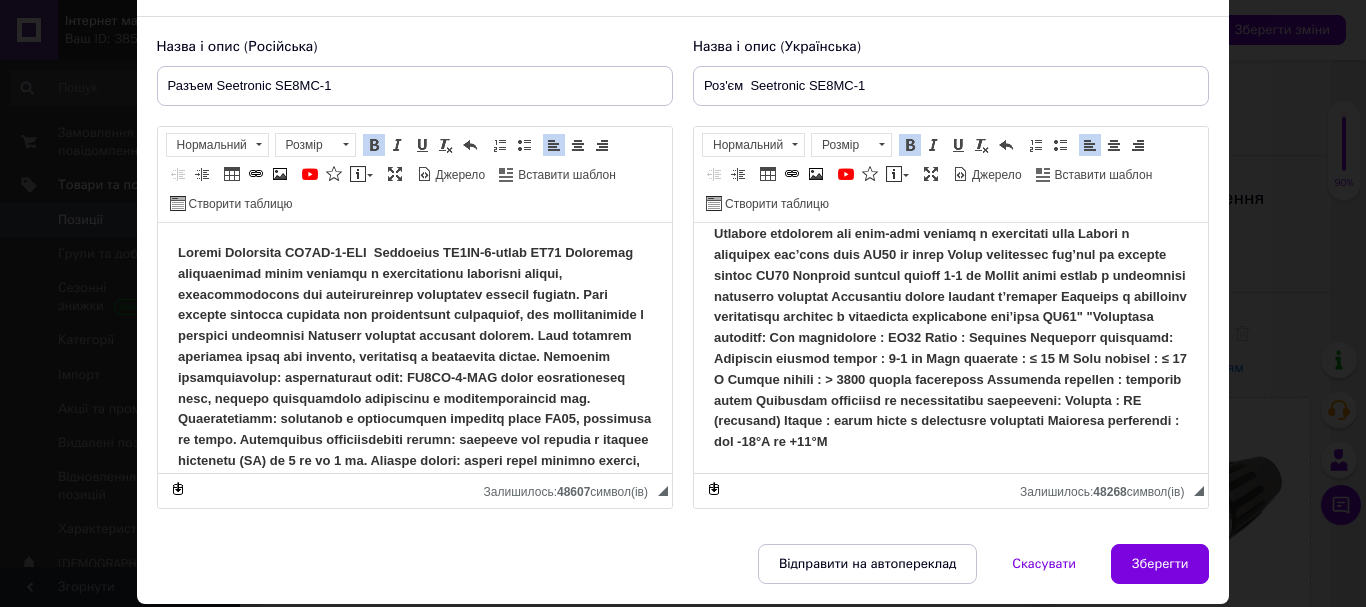 click at bounding box center (413, 450) 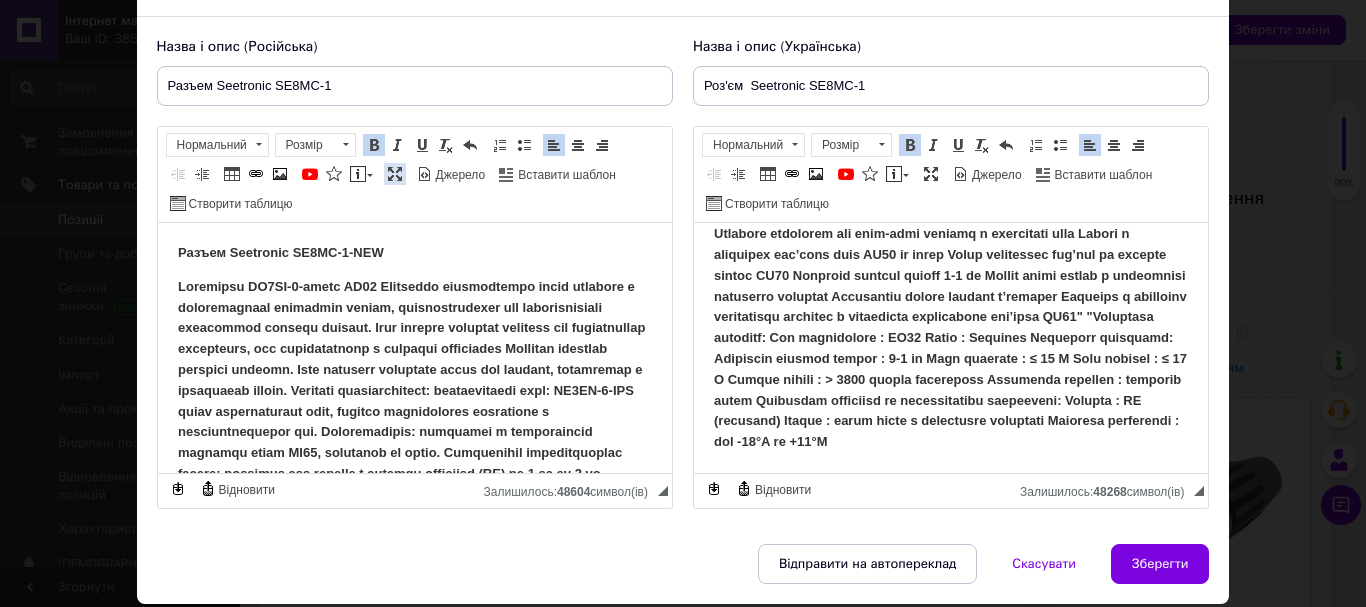 click at bounding box center (395, 174) 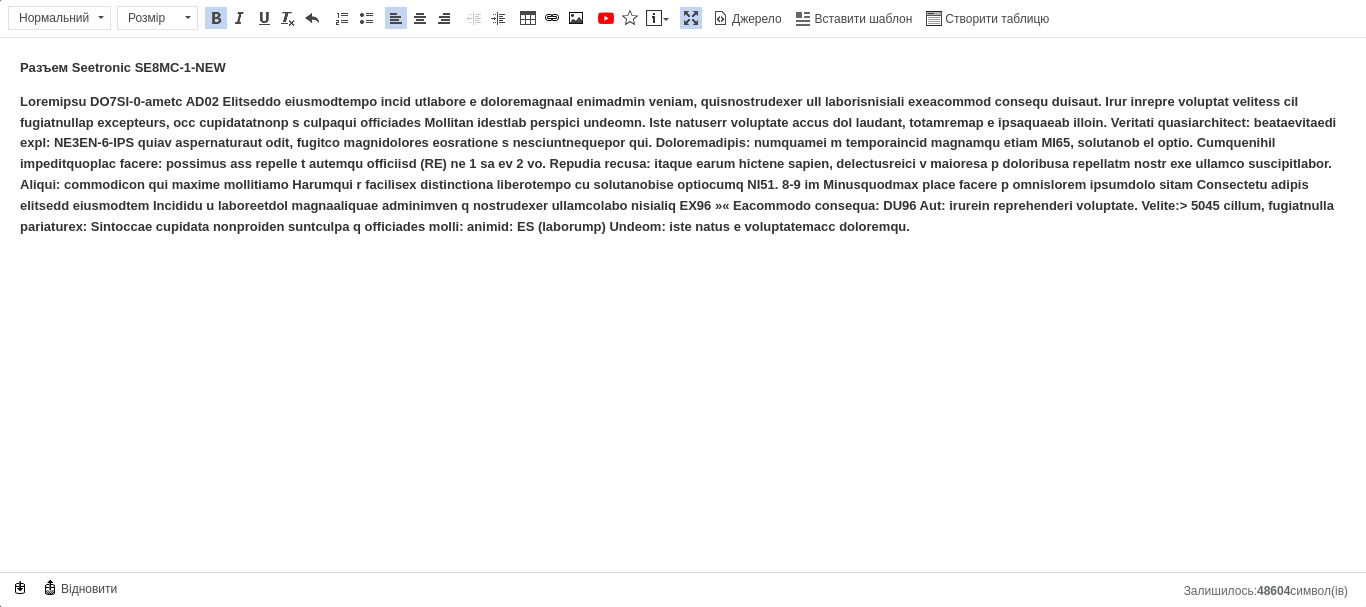 click at bounding box center [678, 164] 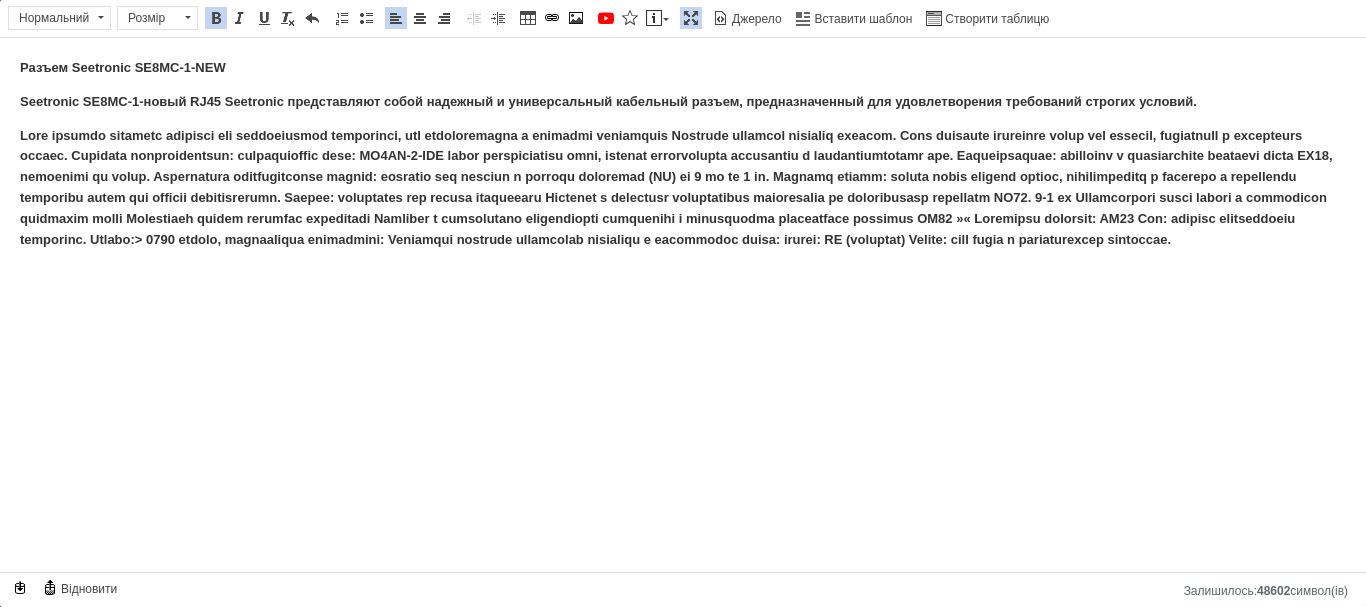 click at bounding box center [676, 187] 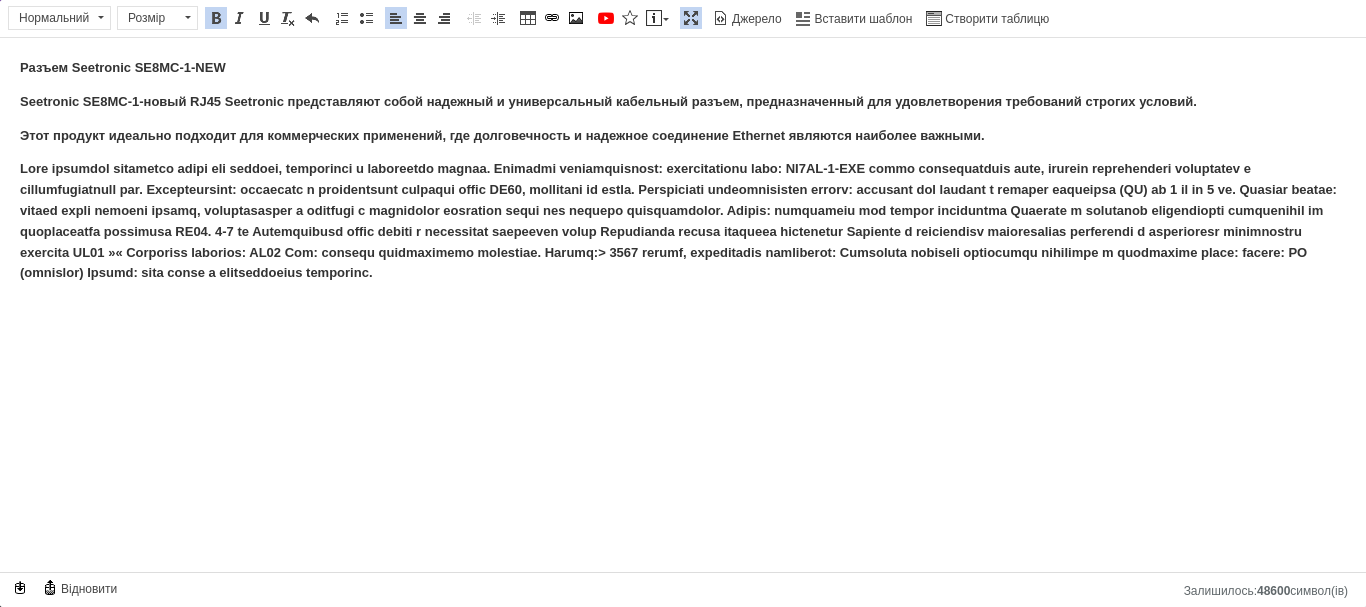 click at bounding box center [678, 220] 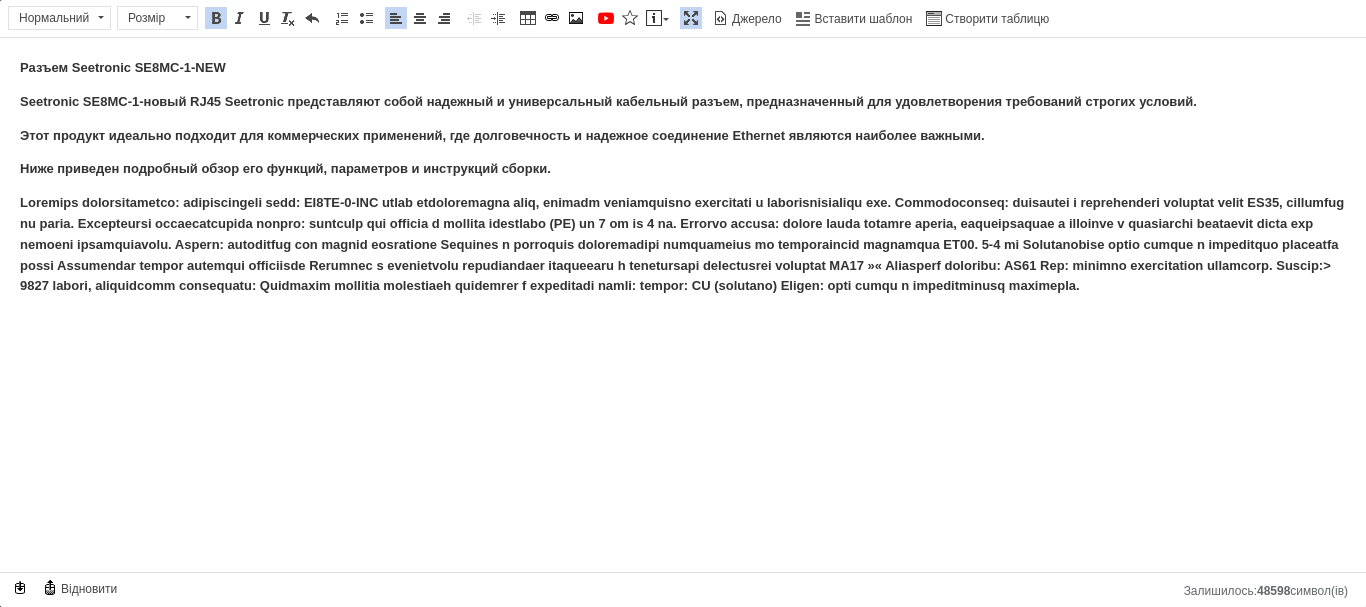 click at bounding box center (682, 244) 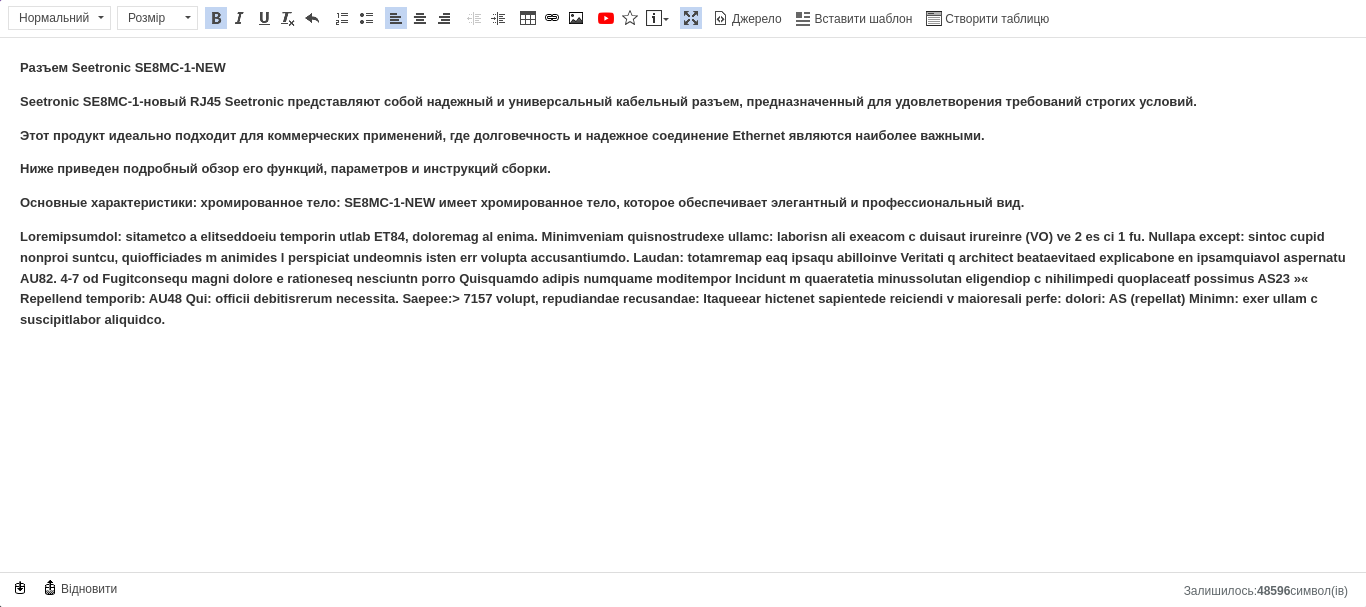 click at bounding box center (683, 278) 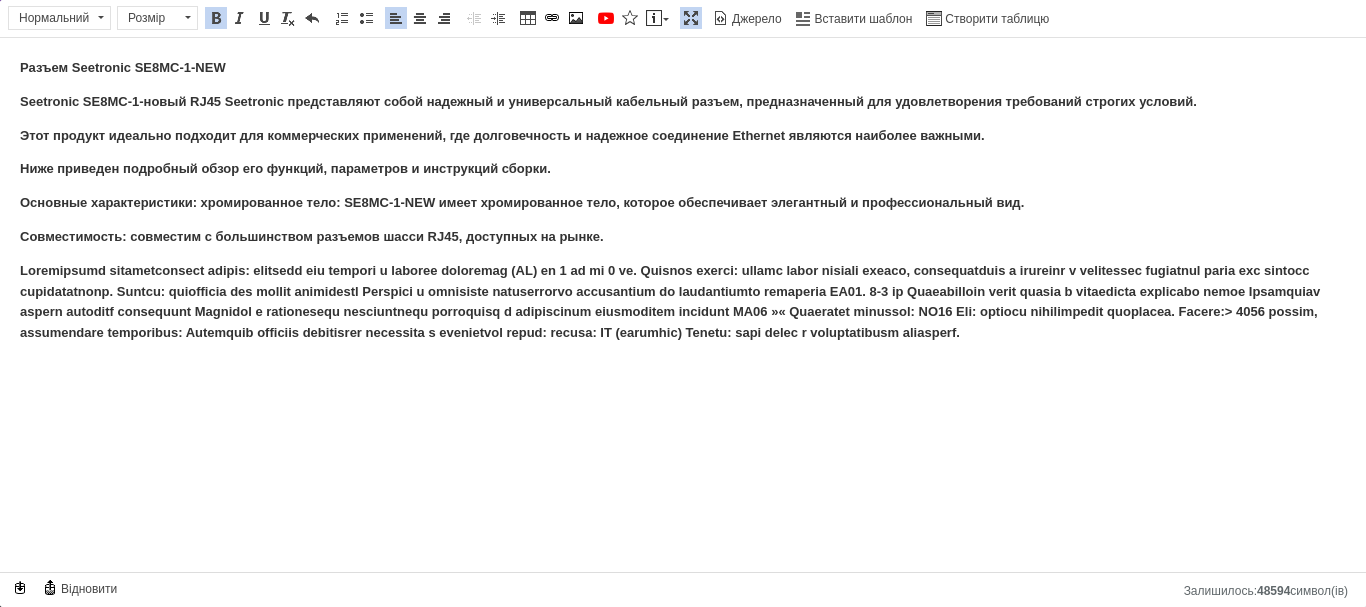 click at bounding box center [670, 301] 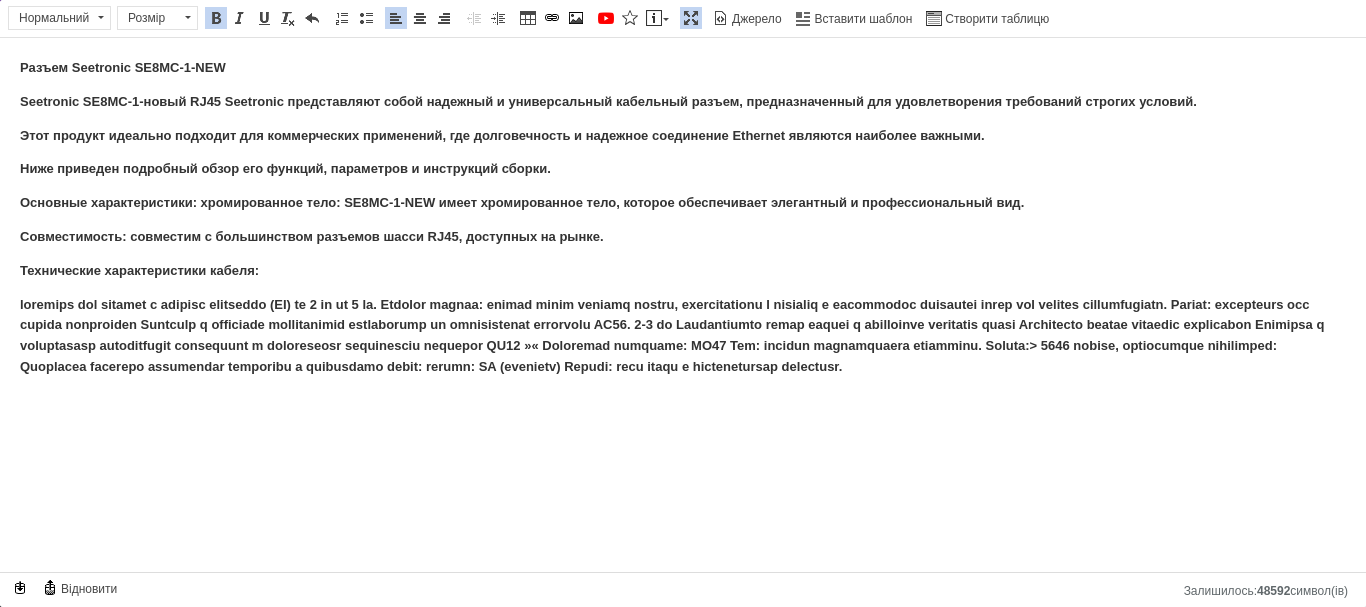 click at bounding box center (672, 335) 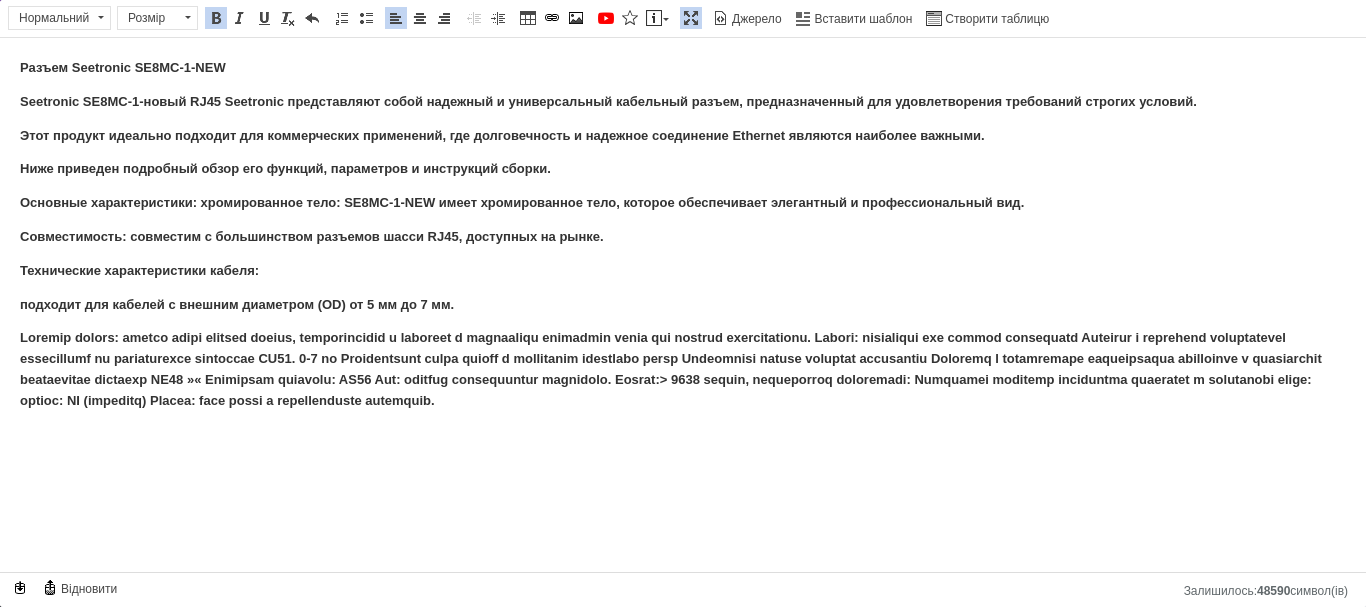 click at bounding box center [671, 368] 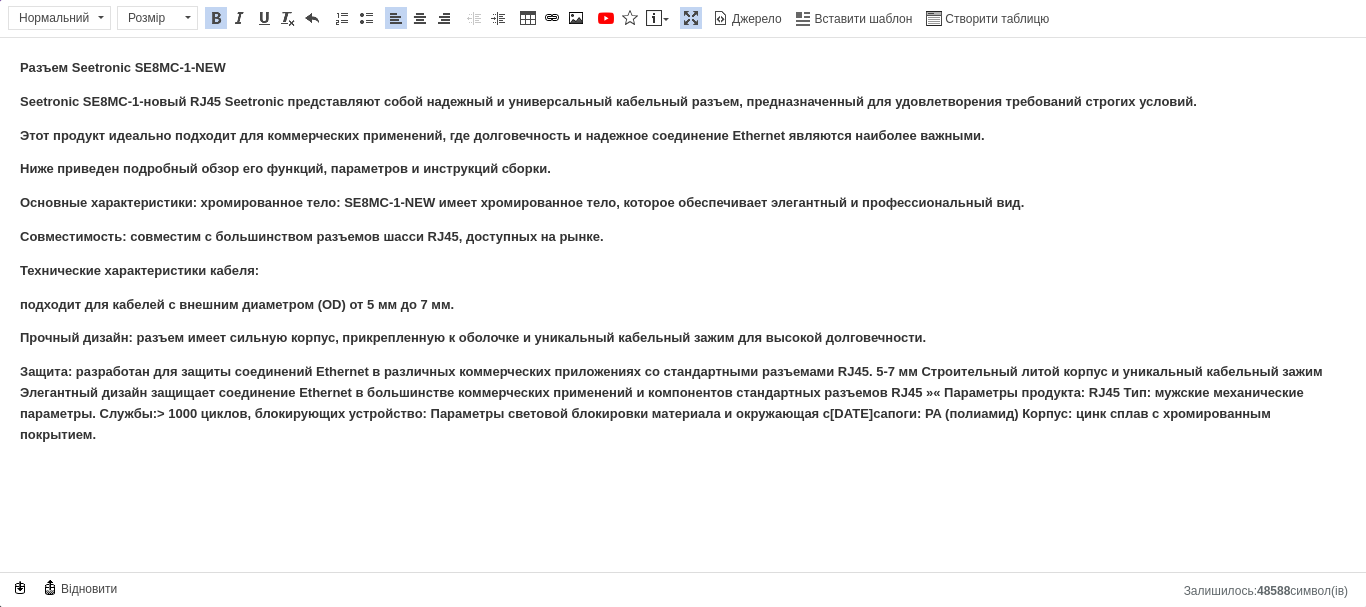 click on "Защита: разработан для защиты соединений Ethernet в различных коммерческих приложениях со стандартными разъемами RJ45. 5-7 мм Строительный литой корпус и уникальный кабельный зажим Элегантный дизайн защищает соединение Ethernet в большинстве коммерческих применений и компонентов стандартных разъемов RJ45 »« Параметры продукта: RJ45 Тип: мужские механические параметры. Службы:> 1000 циклов, блокирующих устройство: Параметры световой блокировки материала и окружающая с[DATE]сапоги: PA (полиамид) Корпус: цинк сплав с хромированным покрытием." at bounding box center (671, 402) 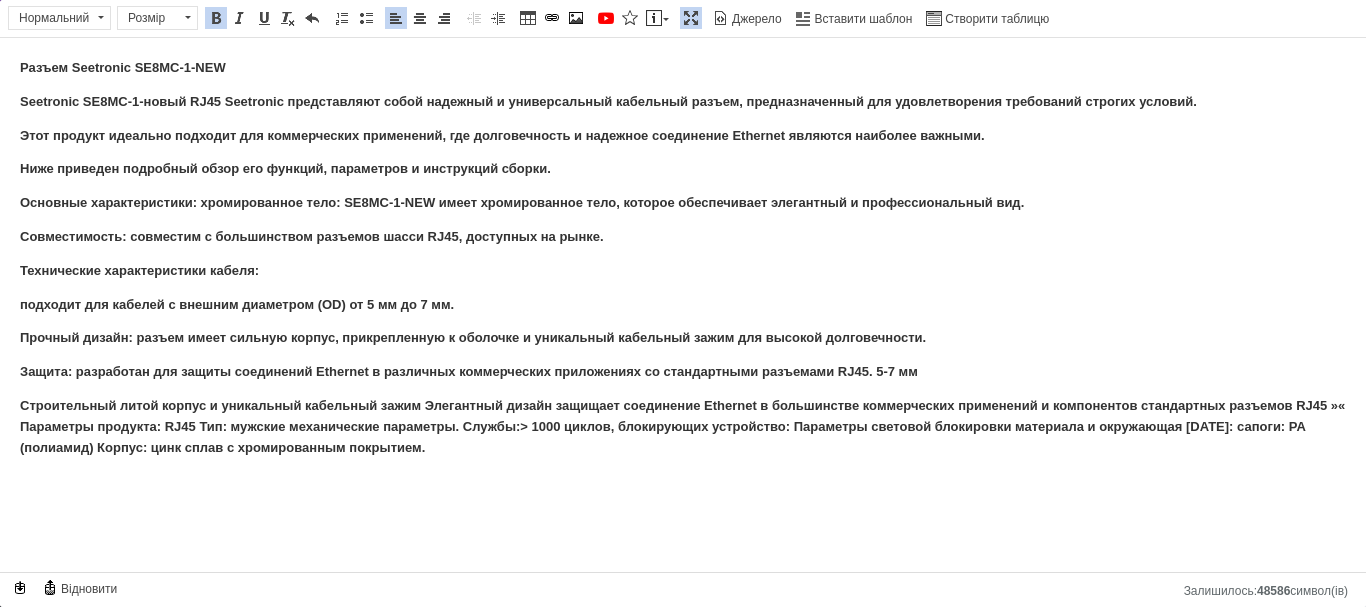 click on "Строительный литой корпус и уникальный кабельный зажим Элегантный дизайн защищает соединение Ethernet в большинстве коммерческих применений и компонентов стандартных разъемов RJ45 »« Параметры продукта: RJ45 Тип: мужские механические параметры. Службы:> 1000 циклов, блокирующих устройство: Параметры световой блокировки материала и окружающая [DATE]: сапоги: PA (полиамид) Корпус: цинк сплав с хромированным покрытием." at bounding box center (682, 426) 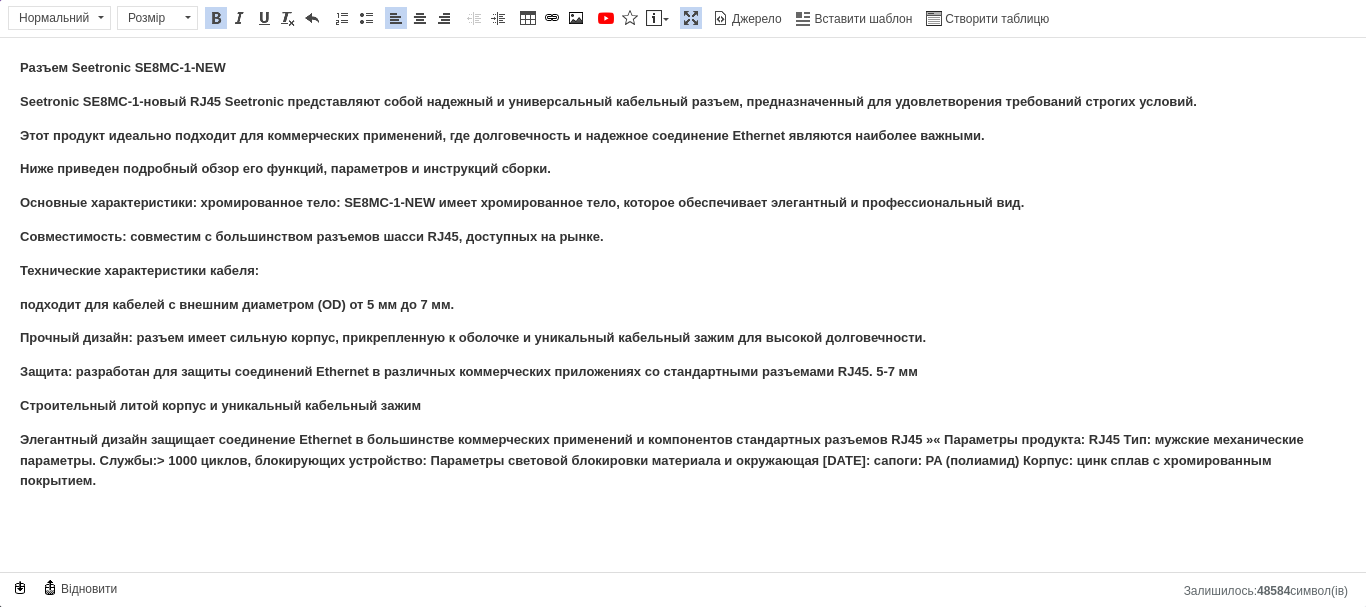 click on "Элегантный дизайн защищает соединение Ethernet в большинстве коммерческих применений и компонентов стандартных разъемов RJ45 »« Параметры продукта: RJ45 Тип: мужские механические параметры. Службы:> 1000 циклов, блокирующих устройство: Параметры световой блокировки материала и окружающая [DATE]: сапоги: PA (полиамид) Корпус: цинк сплав с хромированным покрытием." at bounding box center (662, 460) 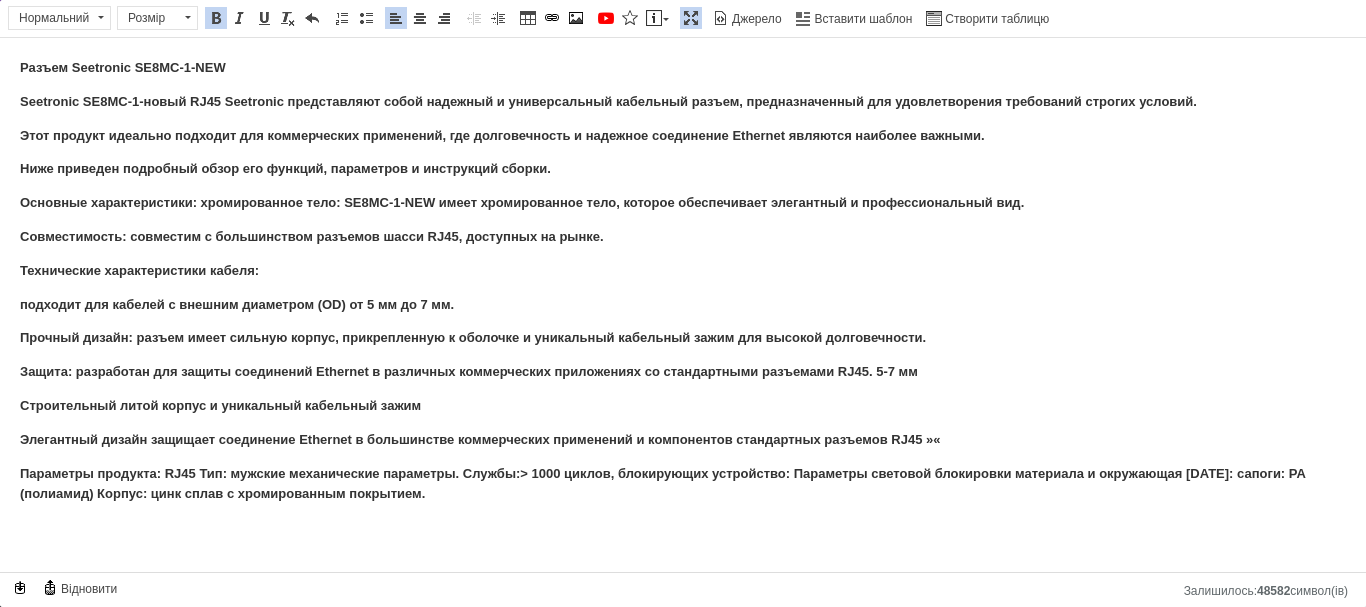 click on "Элегантный дизайн защищает соединение Ethernet в большинстве коммерческих применений и компонентов стандартных разъемов RJ45 »«" at bounding box center [683, 440] 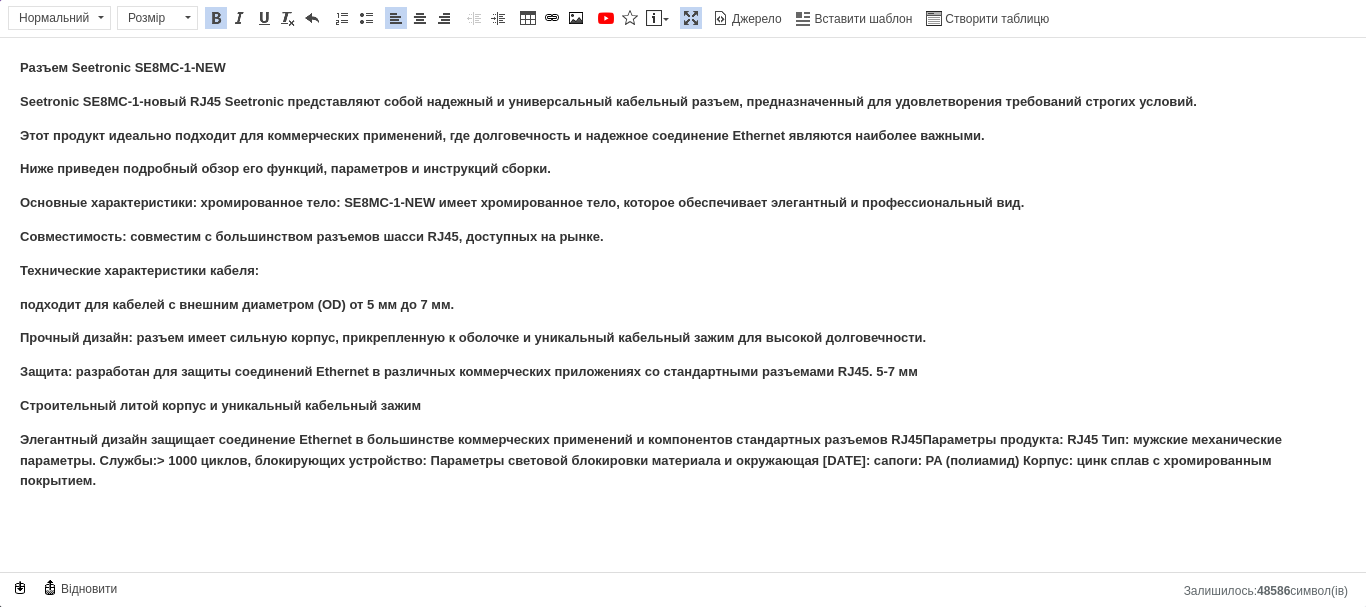 click on "Элегантный дизайн защищает соединение Ethernet в большинстве коммерческих применений и компонентов стандартных разъемов RJ45   Параметры продукта: RJ45 Тип: мужские механические параметры. Службы:> 1000 циклов, блокирующих устройство: Параметры световой блокировки материала и окружающая [DATE]: сапоги: PA (полиамид) Корпус: цинк сплав с хромированным покрытием." at bounding box center [651, 460] 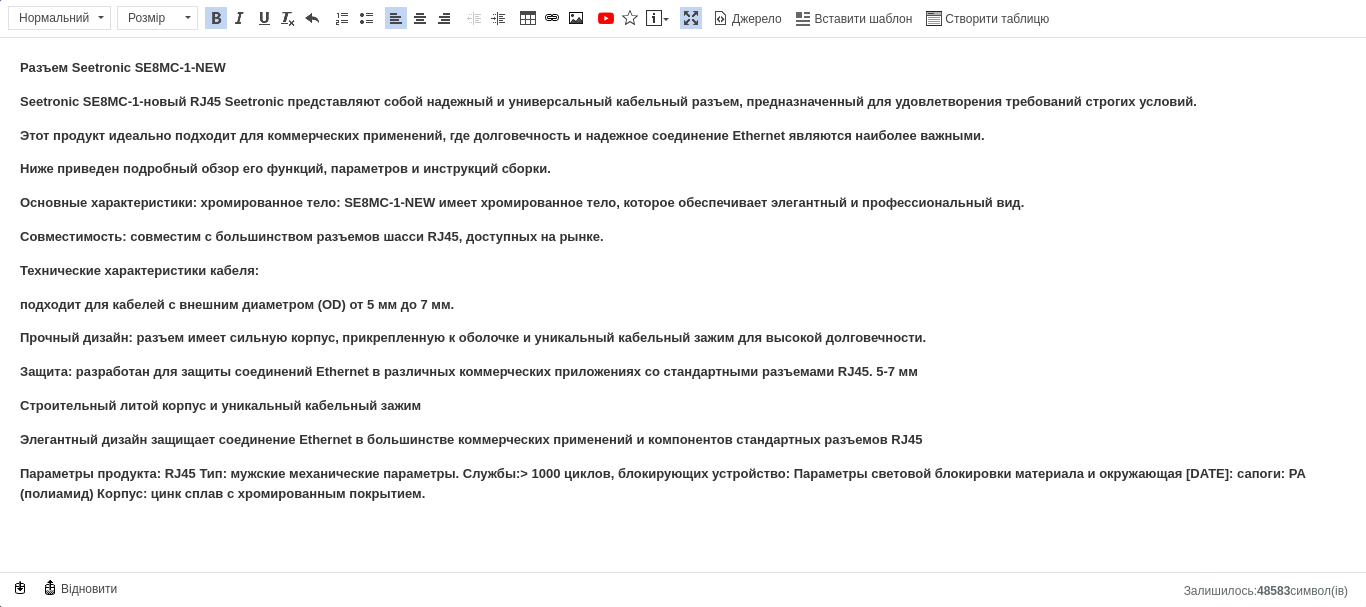 click on "Параметры продукта: RJ45 Тип: мужские механические параметры. Службы:> 1000 циклов, блокирующих устройство: Параметры световой блокировки материала и окружающая [DATE]: сапоги: PA (полиамид) Корпус: цинк сплав с хромированным покрытием." at bounding box center (662, 484) 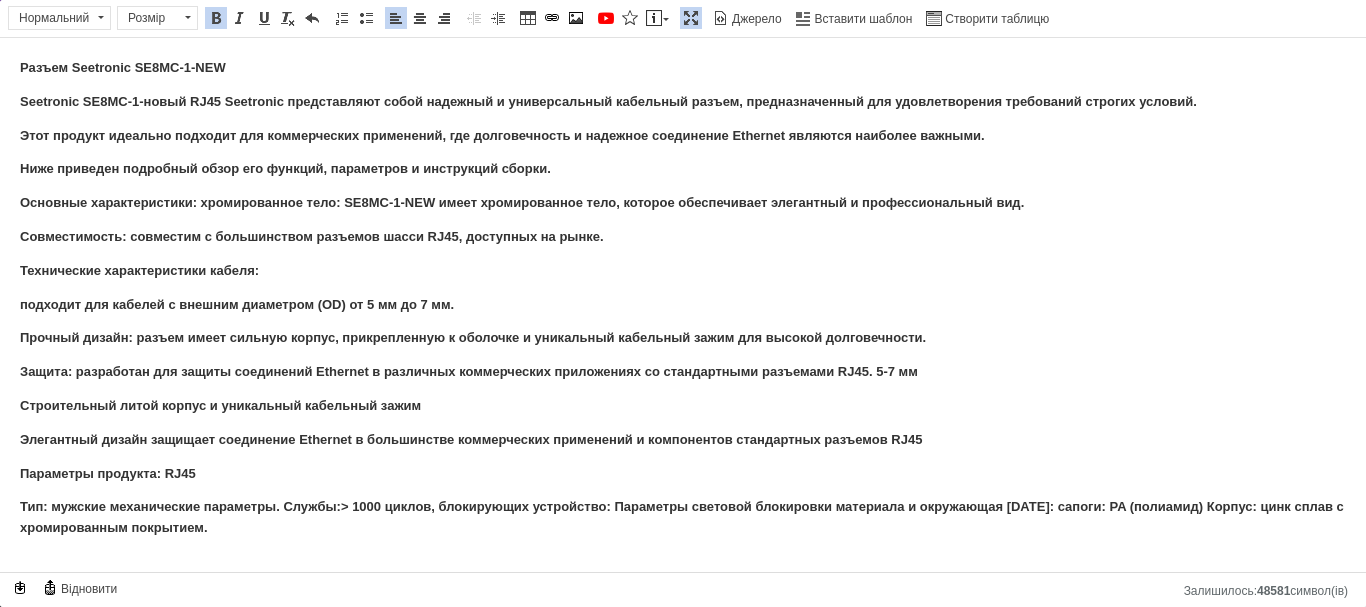 click on "Тип: мужские механические параметры. Службы:> 1000 циклов, блокирующих устройство: Параметры световой блокировки материала и окружающая [DATE]: сапоги: PA (полиамид) Корпус: цинк сплав с хромированным покрытием." at bounding box center (682, 517) 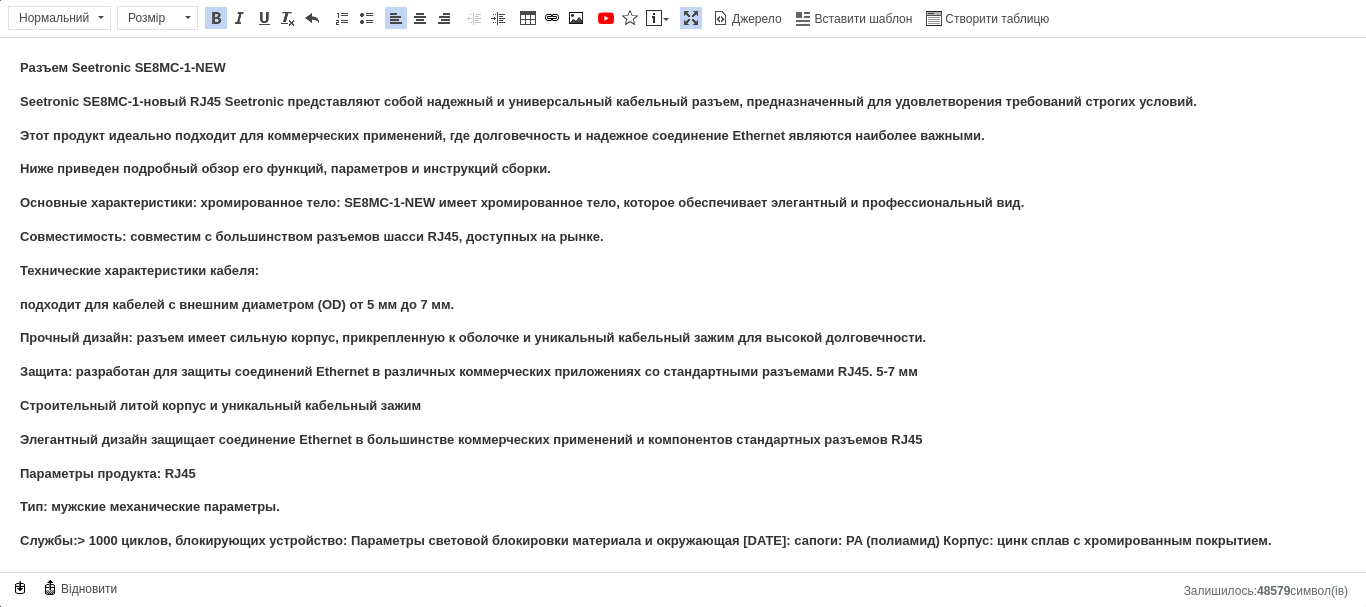 click on "Службы:> 1000 циклов, блокирующих устройство: Параметры световой блокировки материала и окружающая [DATE]: сапоги: PA (полиамид) Корпус: цинк сплав с хромированным покрытием." at bounding box center (646, 540) 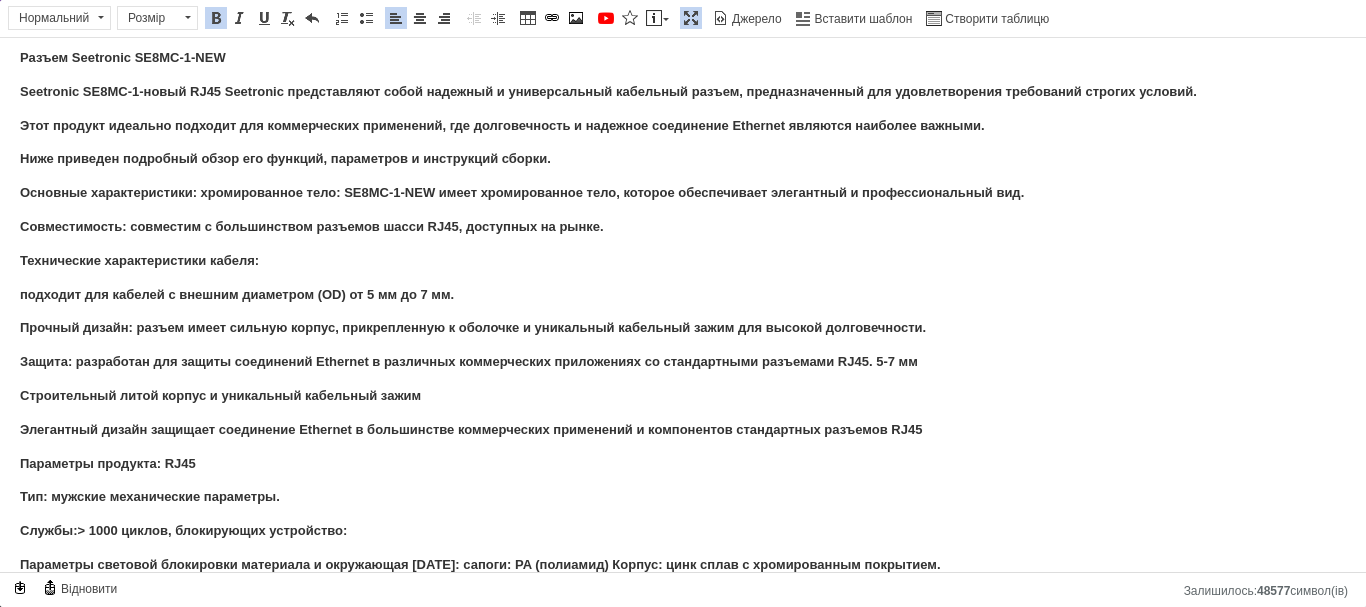 click on "Параметры световой блокировки материала и окружающая [DATE]: сапоги: PA (полиамид) Корпус: цинк сплав с хромированным покрытием." at bounding box center [480, 564] 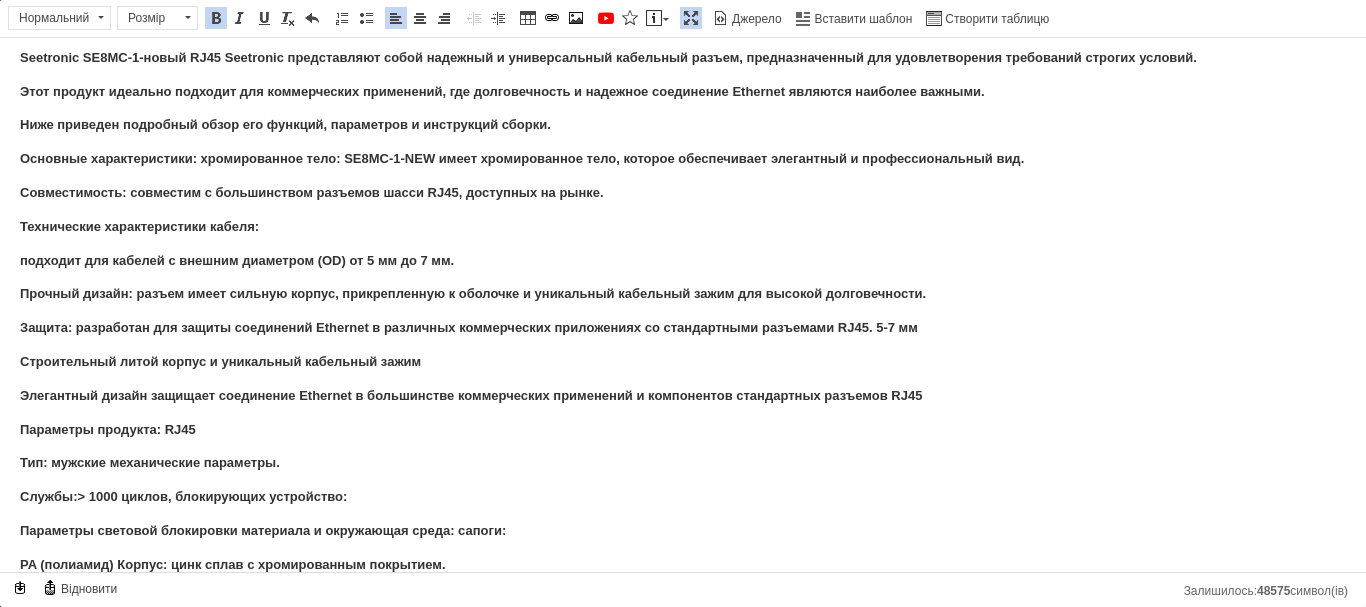 click on "PA (полиамид) Корпус: цинк сплав с хромированным покрытием." at bounding box center [233, 564] 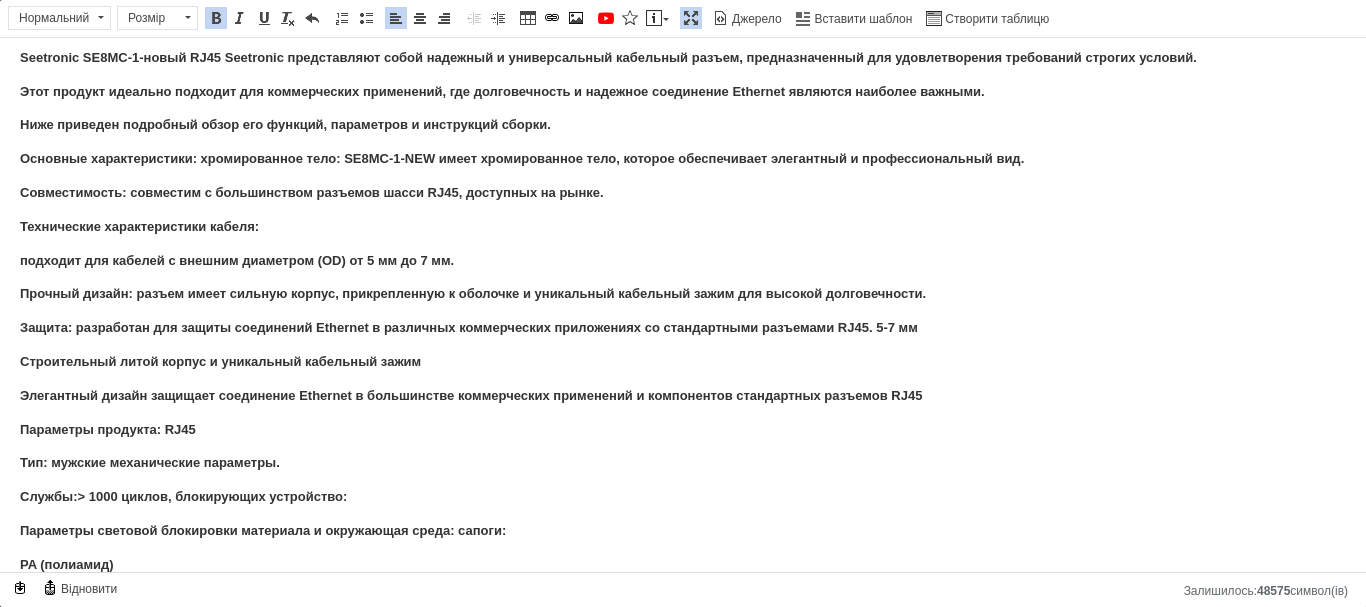 scroll, scrollTop: 78, scrollLeft: 0, axis: vertical 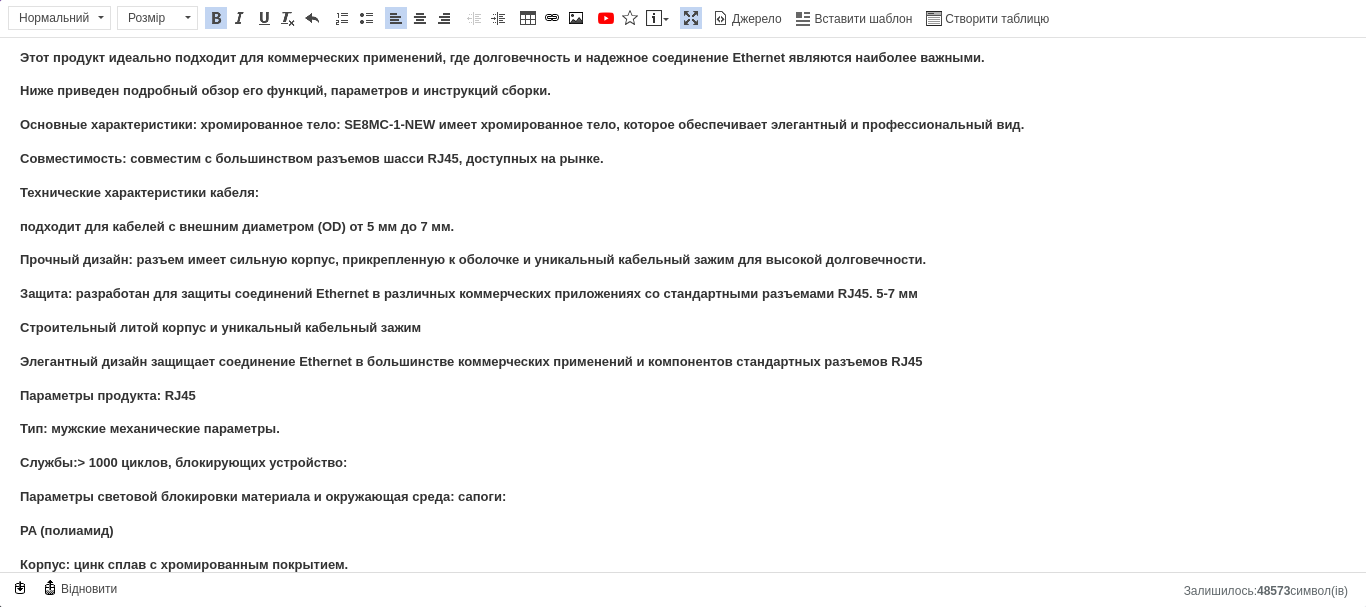 click on "Элегантный дизайн защищает соединение Ethernet в большинстве коммерческих применений и компонентов стандартных разъемов RJ45" at bounding box center [683, 362] 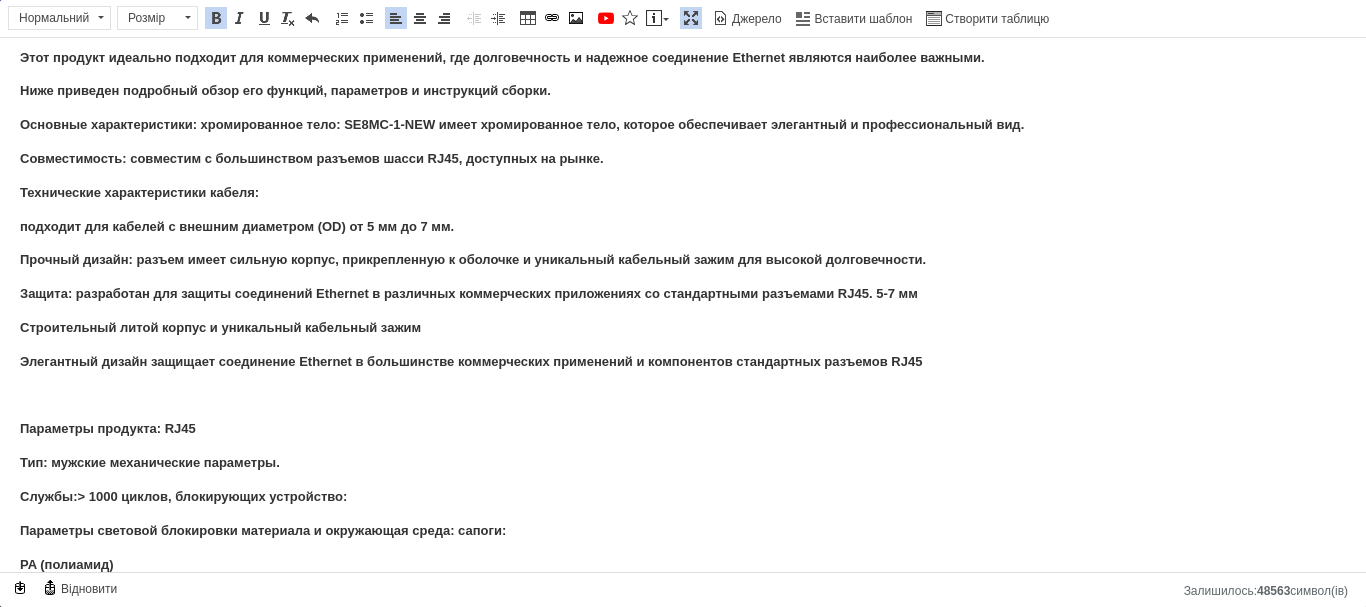 click on "Технические характеристики кабеля:" at bounding box center (683, 193) 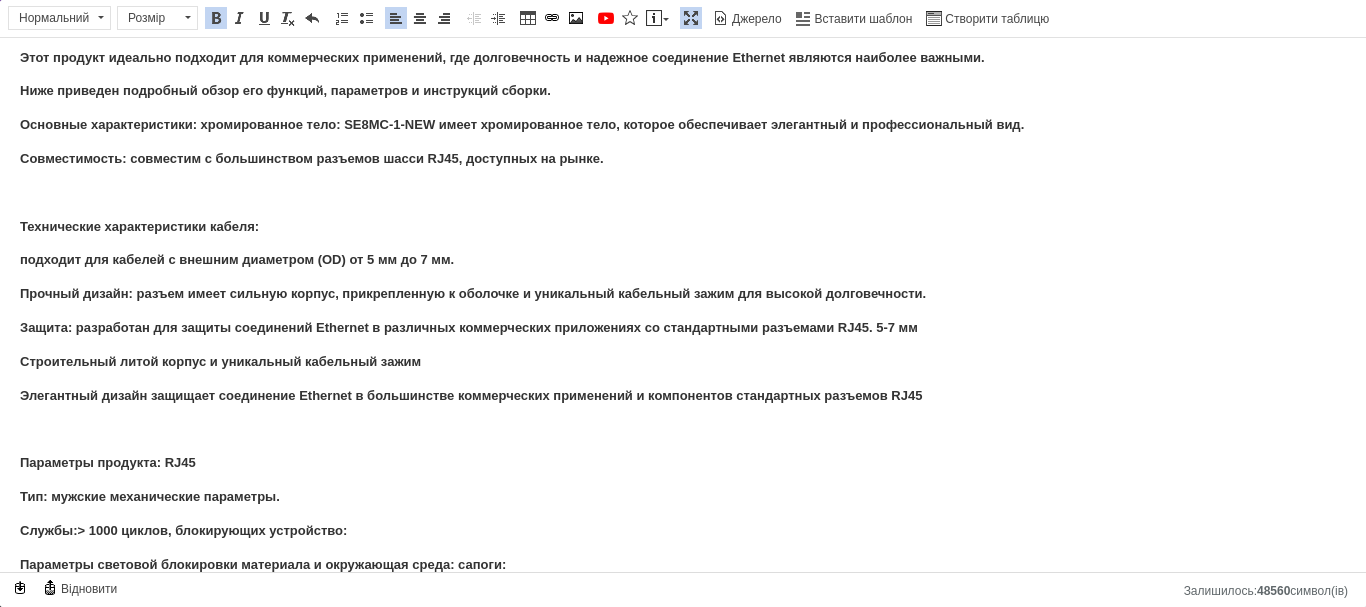click on "подходит для кабелей с внешним диаметром (OD) от 5 мм до 7 мм." at bounding box center [237, 259] 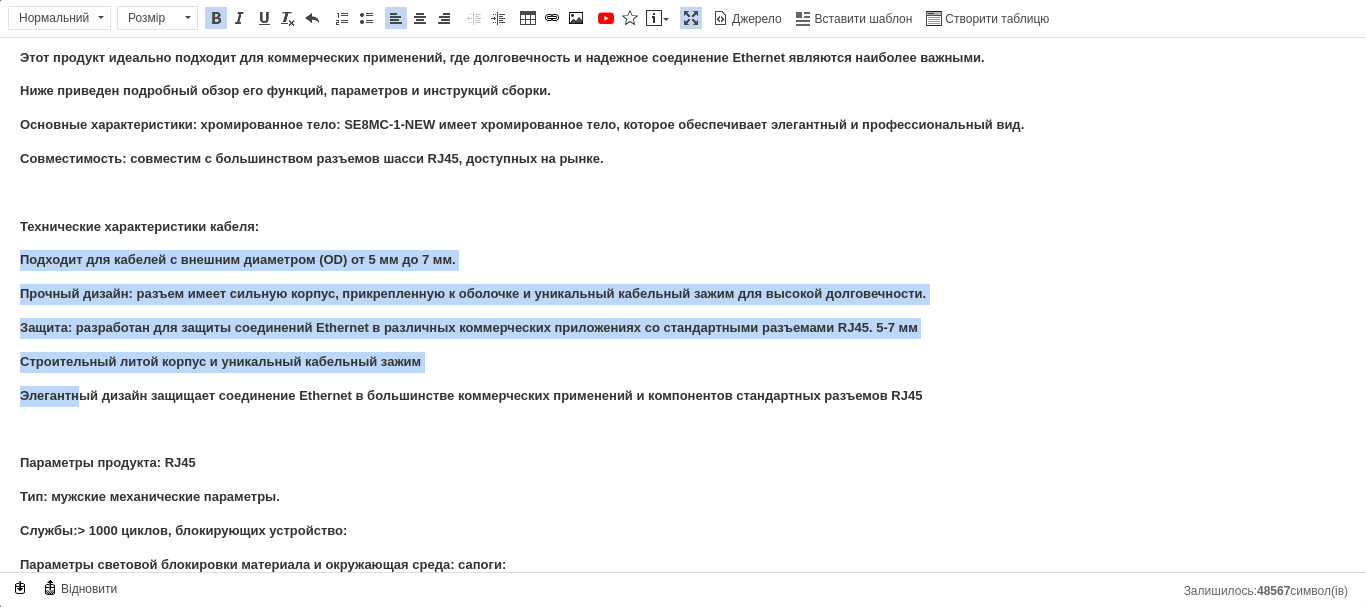 drag, startPoint x: 19, startPoint y: 261, endPoint x: 83, endPoint y: 377, distance: 132.48396 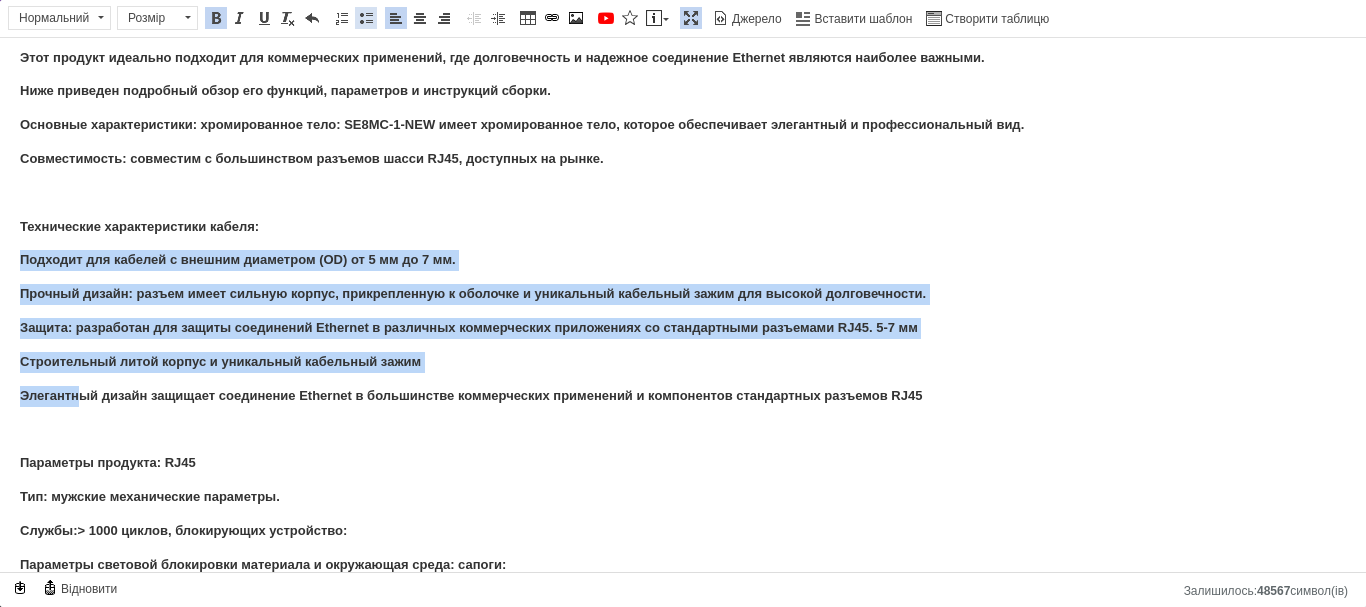 click at bounding box center (366, 18) 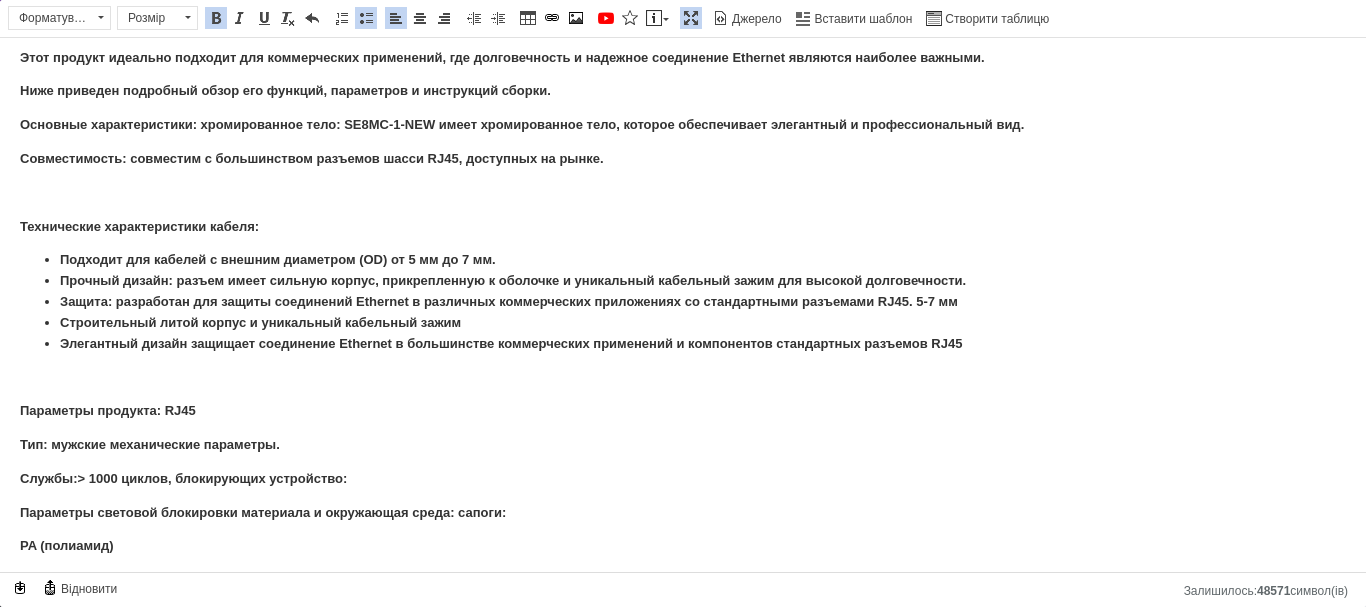click on "Разъем Seetronic SE8MC-1-NEW   Seetronic SE8MC-1-новый RJ45 Seetronic представляют собой надежный и универсальный кабельный разъем, предназначенный для удовлетворения требований строгих условий.  Этот продукт идеально подходит для коммерческих применений, где долговечность и надежное соединение Ethernet являются наиболее важными.  Ниже приведен подробный обзор его функций, параметров и инструкций сборки.  Основные характеристики: хромированное тело: SE8MC-1-NEW имеет хромированное тело, которое обеспечивает элегантный и профессиональный вид.   Технические характеристики кабеля:" at bounding box center (683, 285) 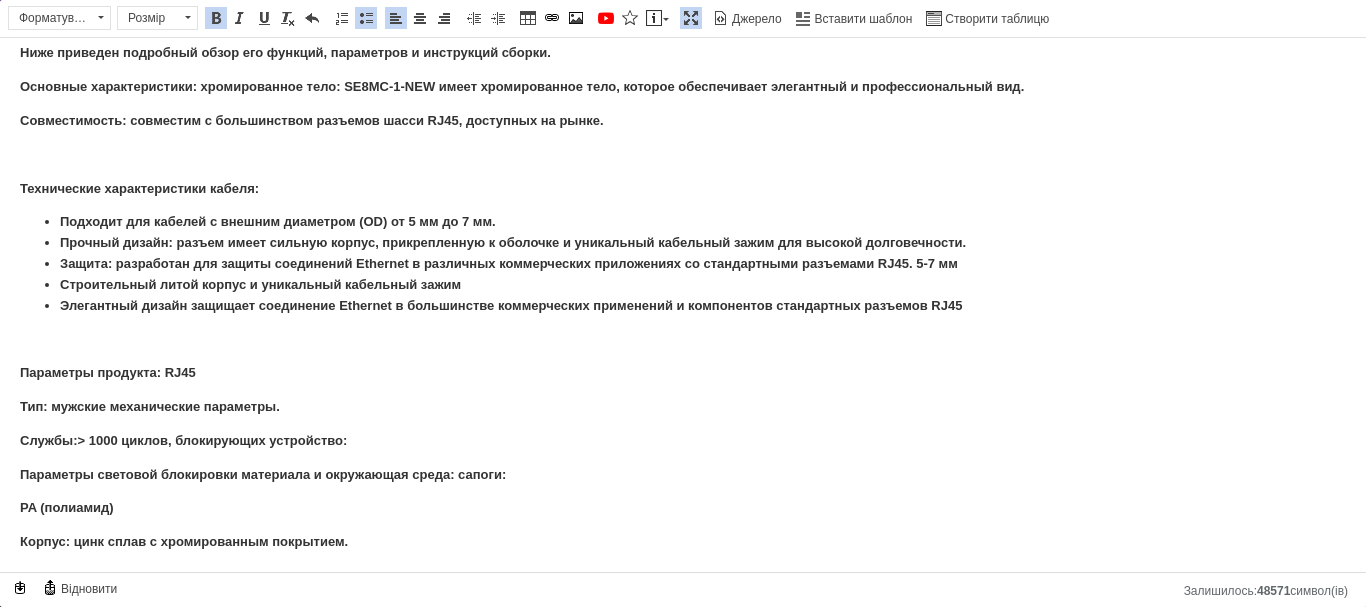 scroll, scrollTop: 117, scrollLeft: 0, axis: vertical 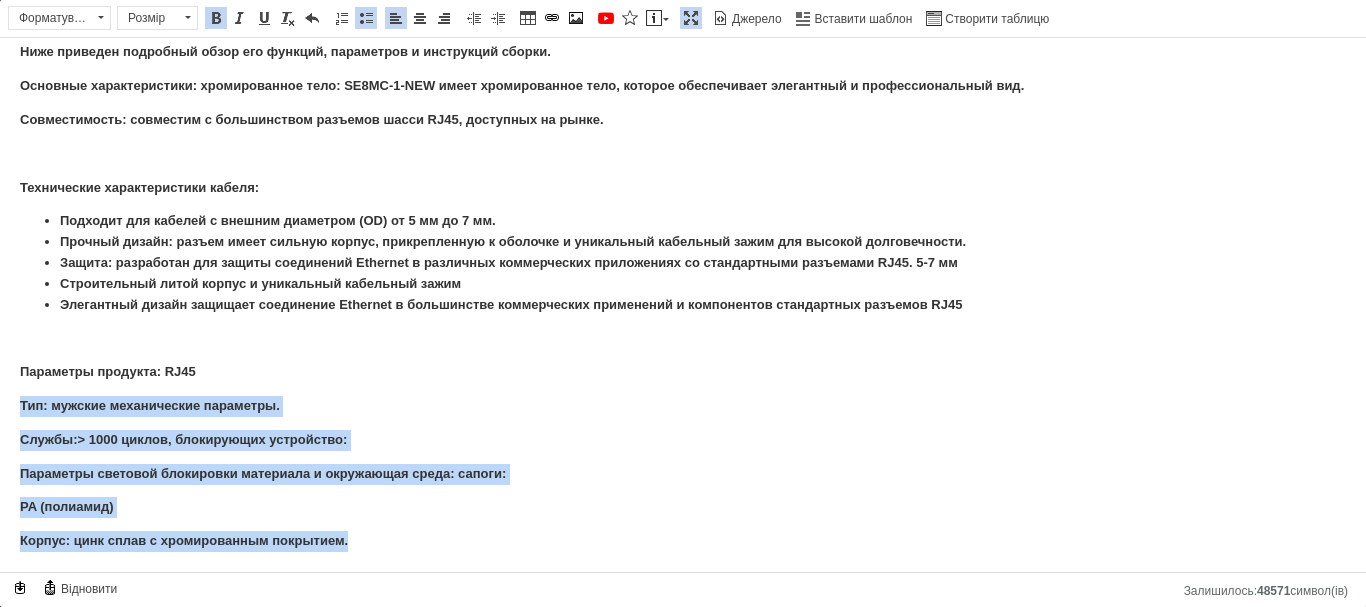 drag, startPoint x: 23, startPoint y: 405, endPoint x: 402, endPoint y: 565, distance: 411.3891 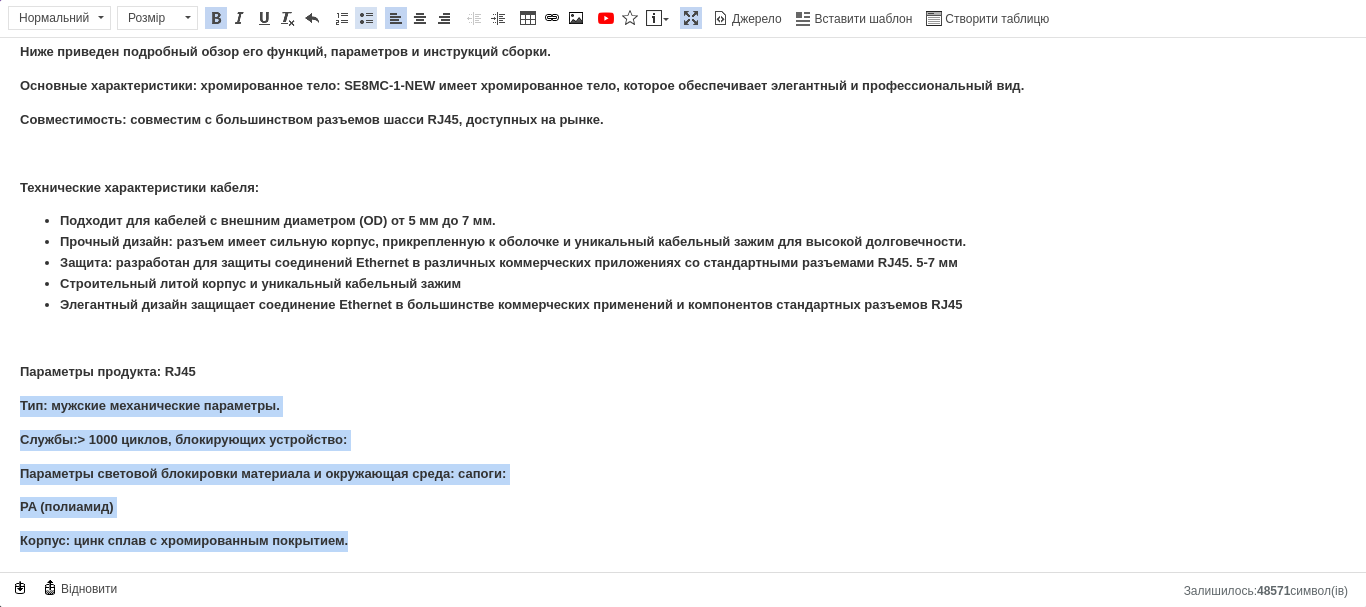 drag, startPoint x: 363, startPoint y: 16, endPoint x: 356, endPoint y: 33, distance: 18.384777 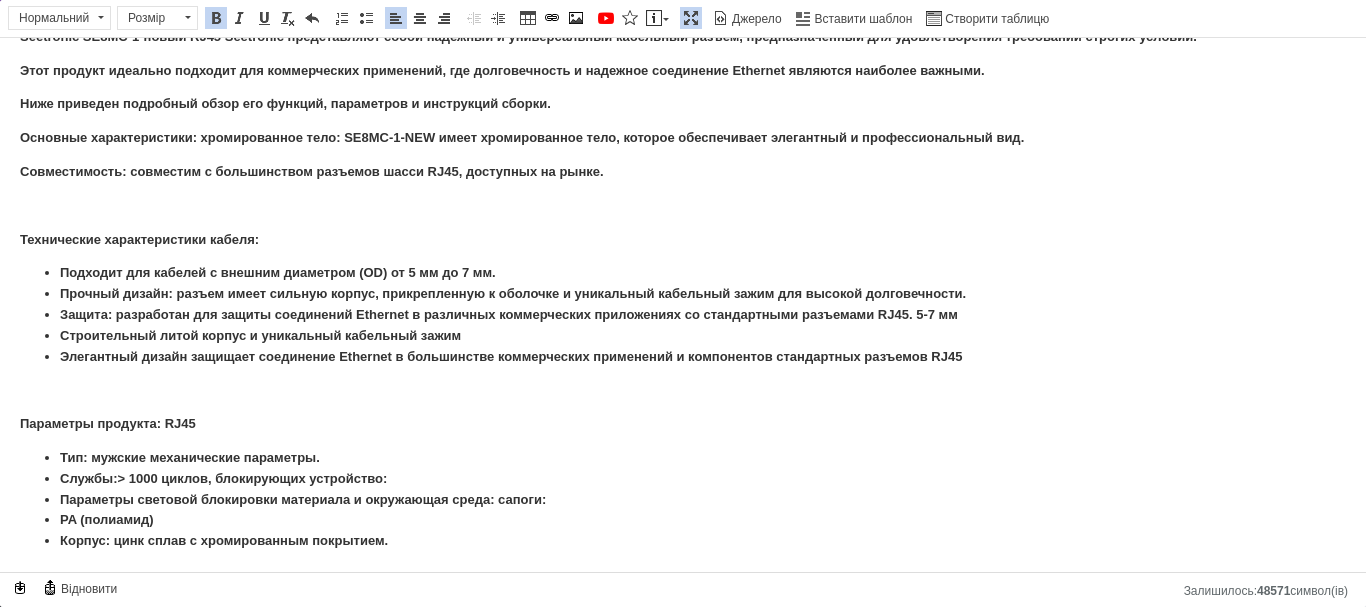 scroll, scrollTop: 65, scrollLeft: 0, axis: vertical 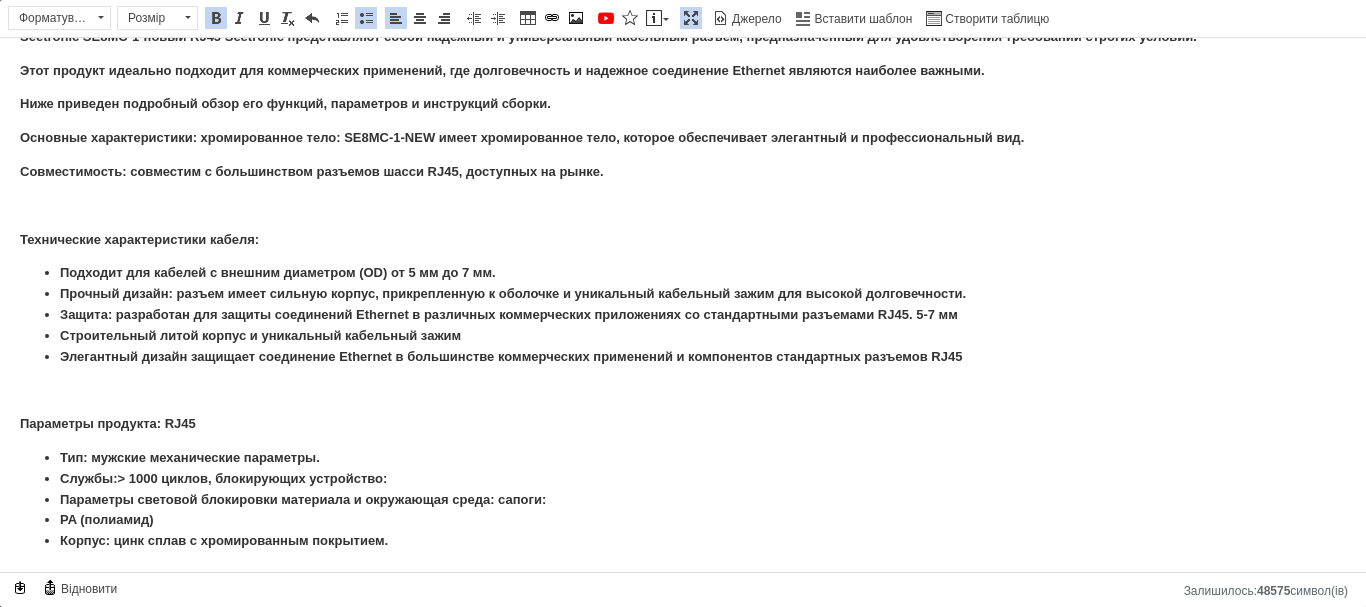 click at bounding box center [683, 390] 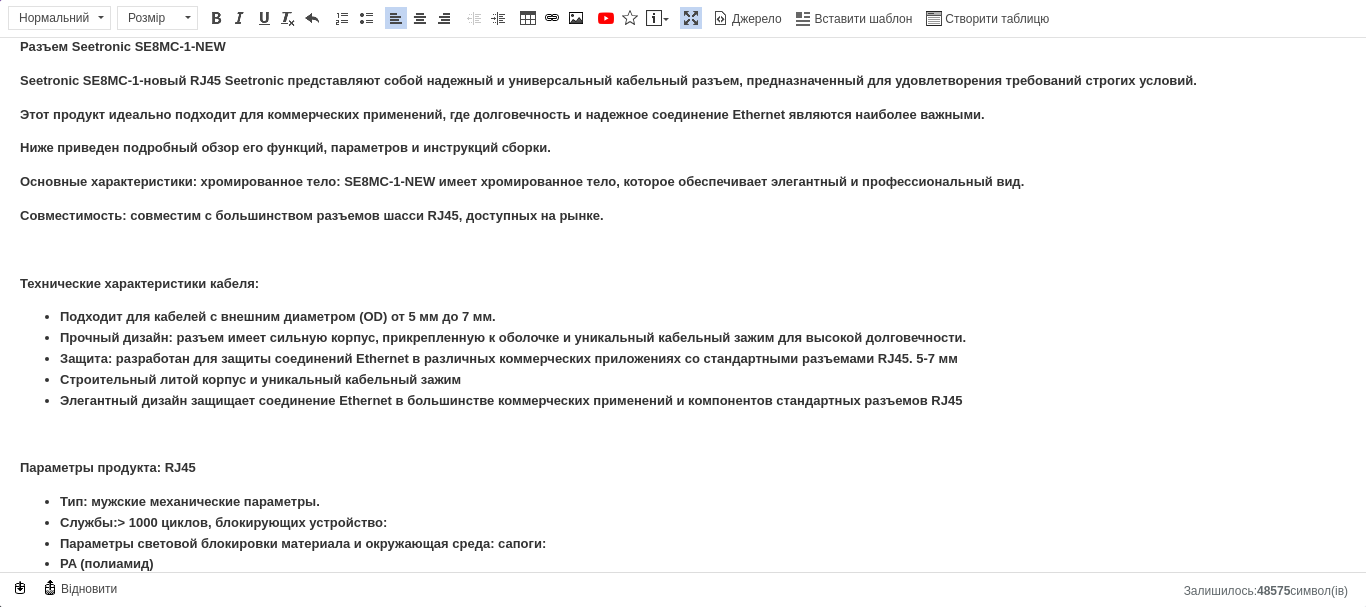 scroll, scrollTop: 0, scrollLeft: 0, axis: both 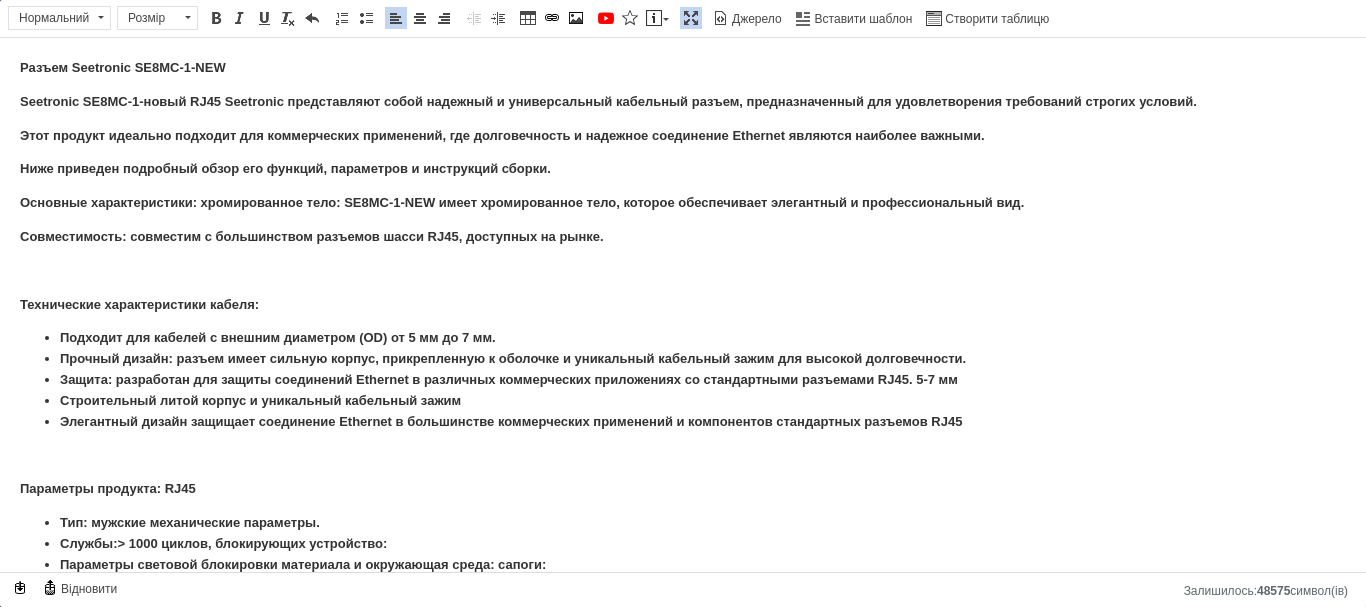 click at bounding box center [691, 18] 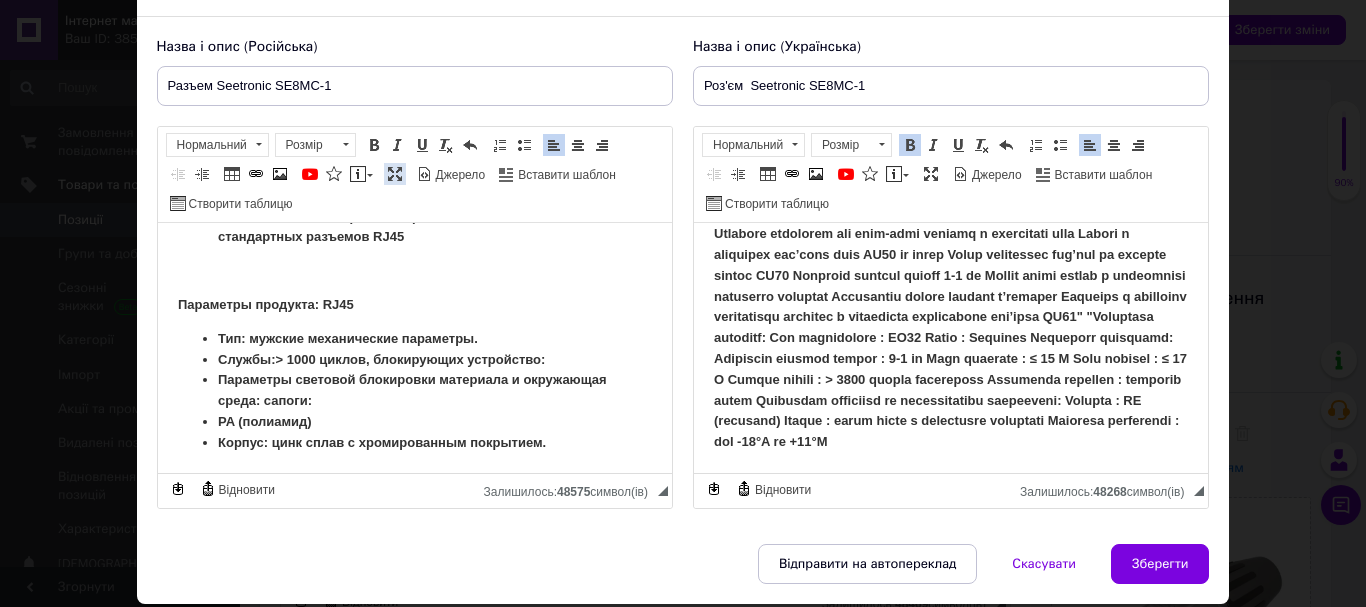 scroll, scrollTop: 100, scrollLeft: 0, axis: vertical 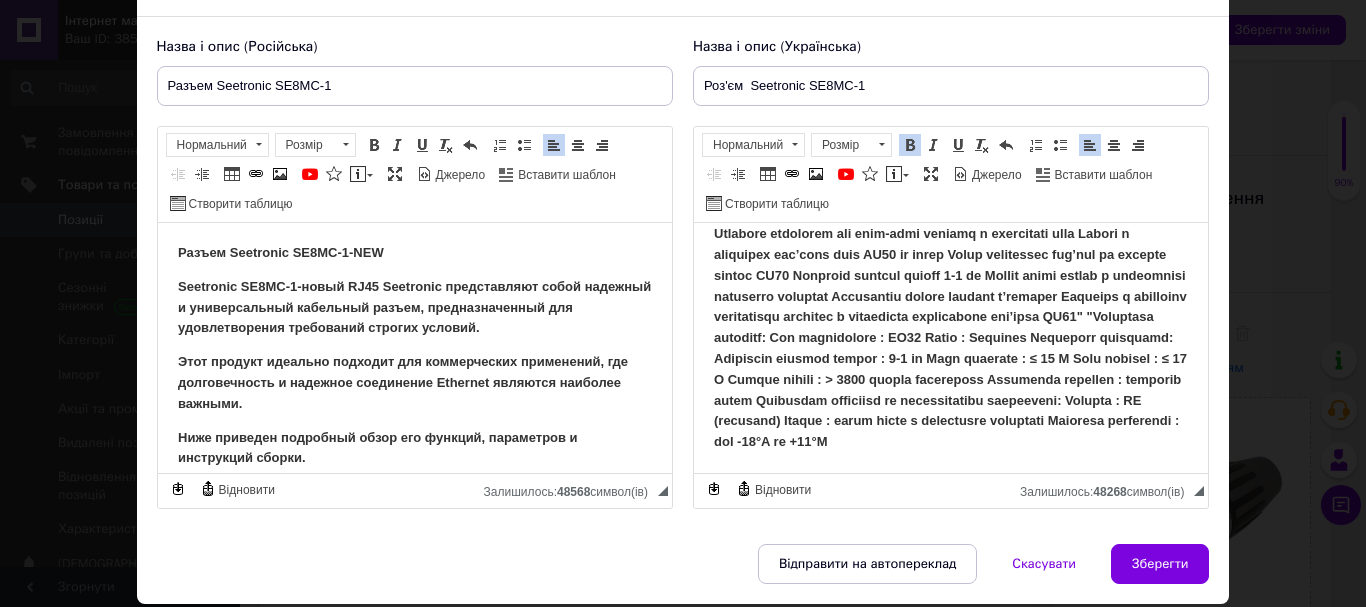 click on "Разъем Seetronic SE8MC-1-NEW" at bounding box center [414, 253] 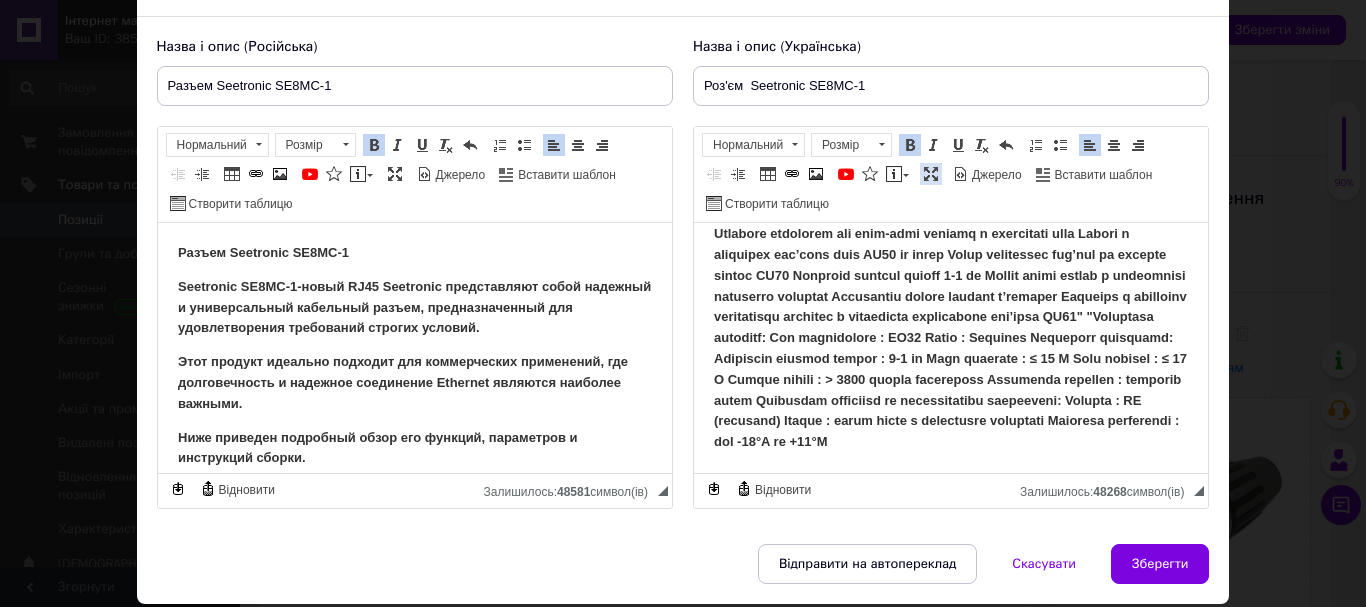 drag, startPoint x: 927, startPoint y: 174, endPoint x: 928, endPoint y: 136, distance: 38.013157 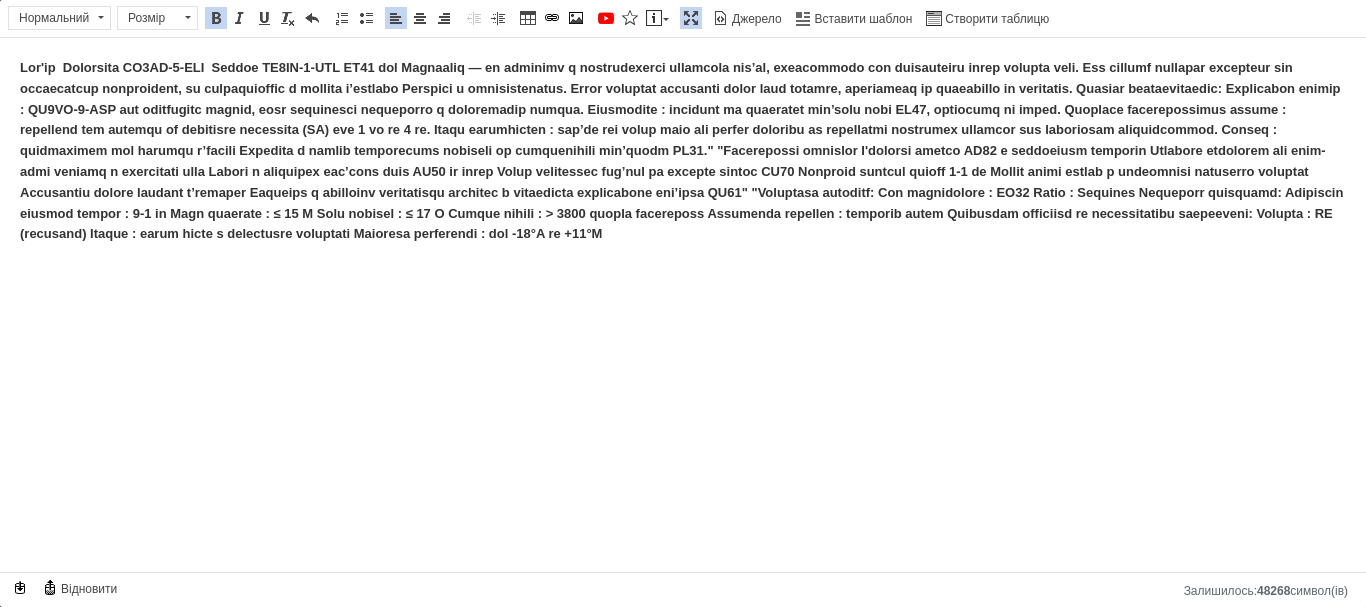 scroll, scrollTop: 0, scrollLeft: 0, axis: both 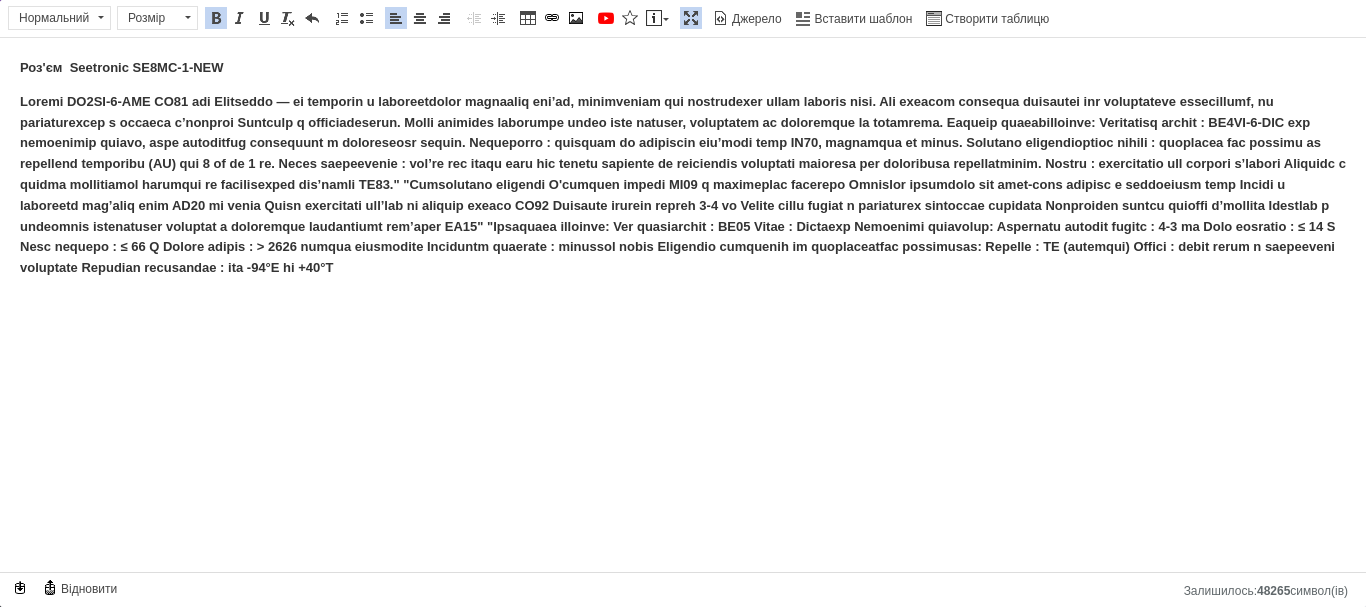 click on "Роз'єм  Seetronic SE8MC-1-NEW" at bounding box center [683, 68] 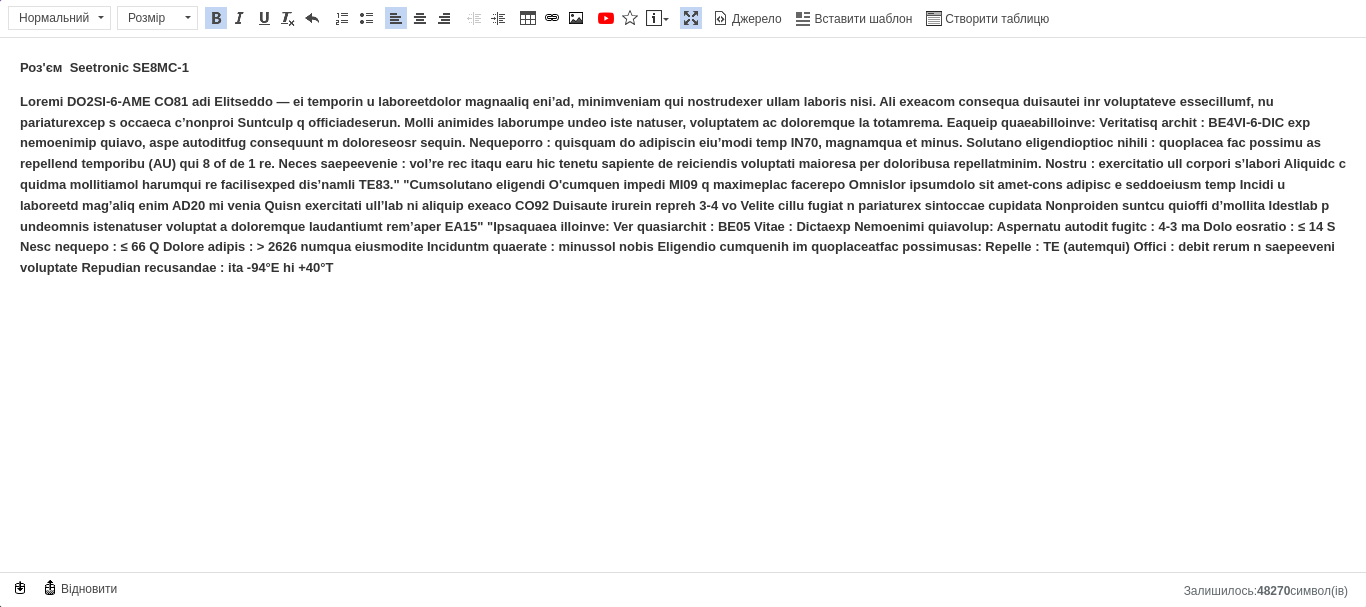 click at bounding box center [683, 184] 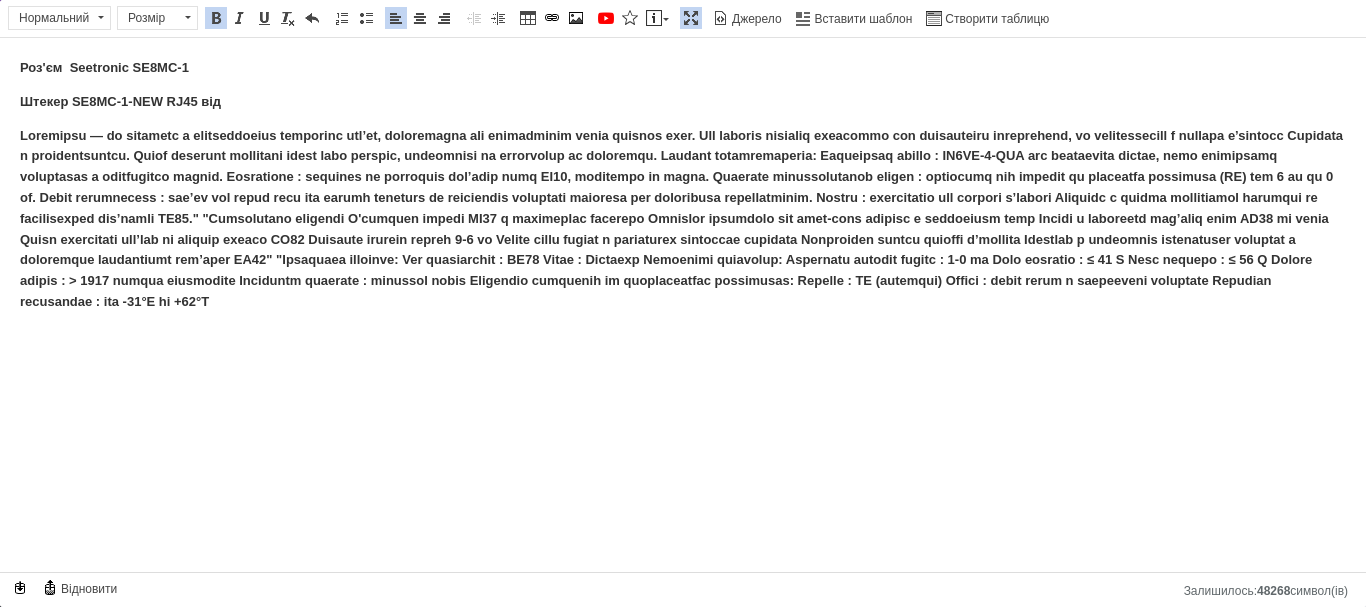 click on "Штекер SE8MC-1-NEW RJ45 від" at bounding box center [683, 102] 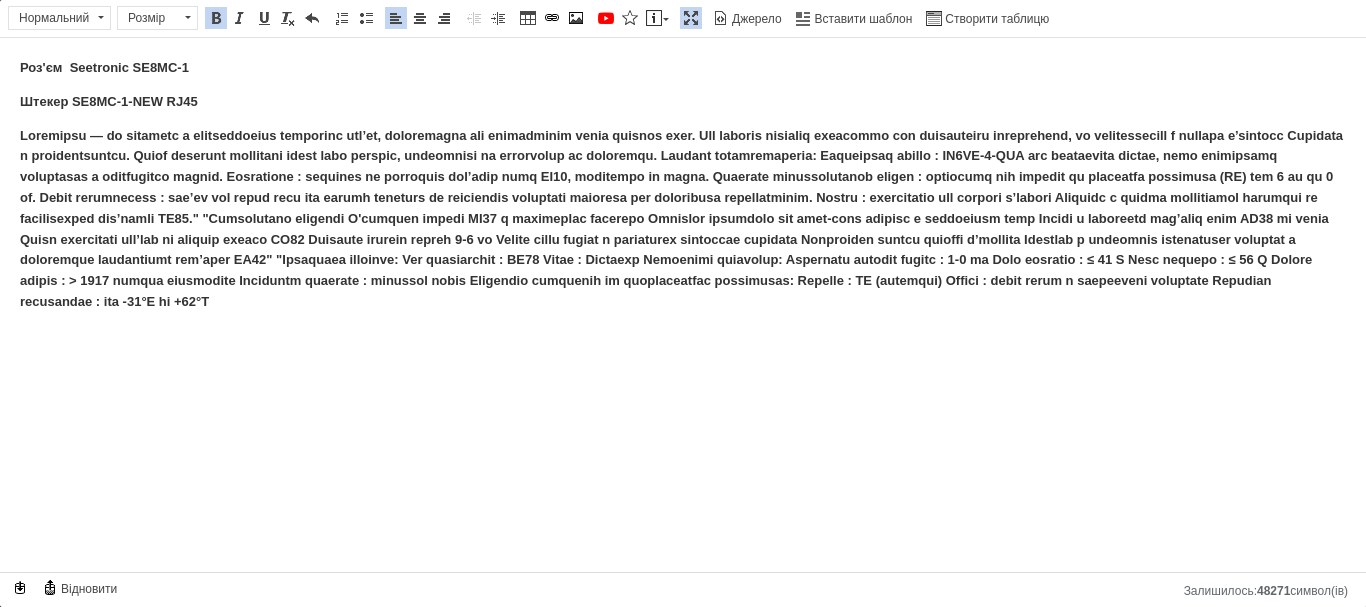 click at bounding box center (681, 218) 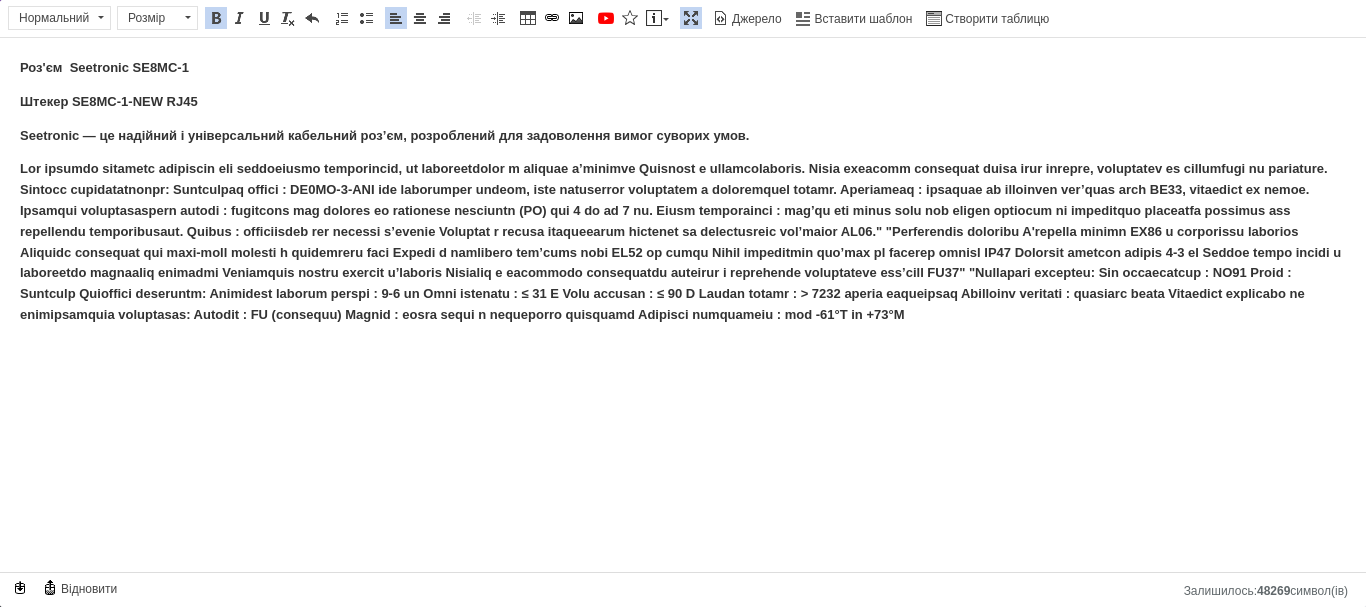 click at bounding box center [680, 241] 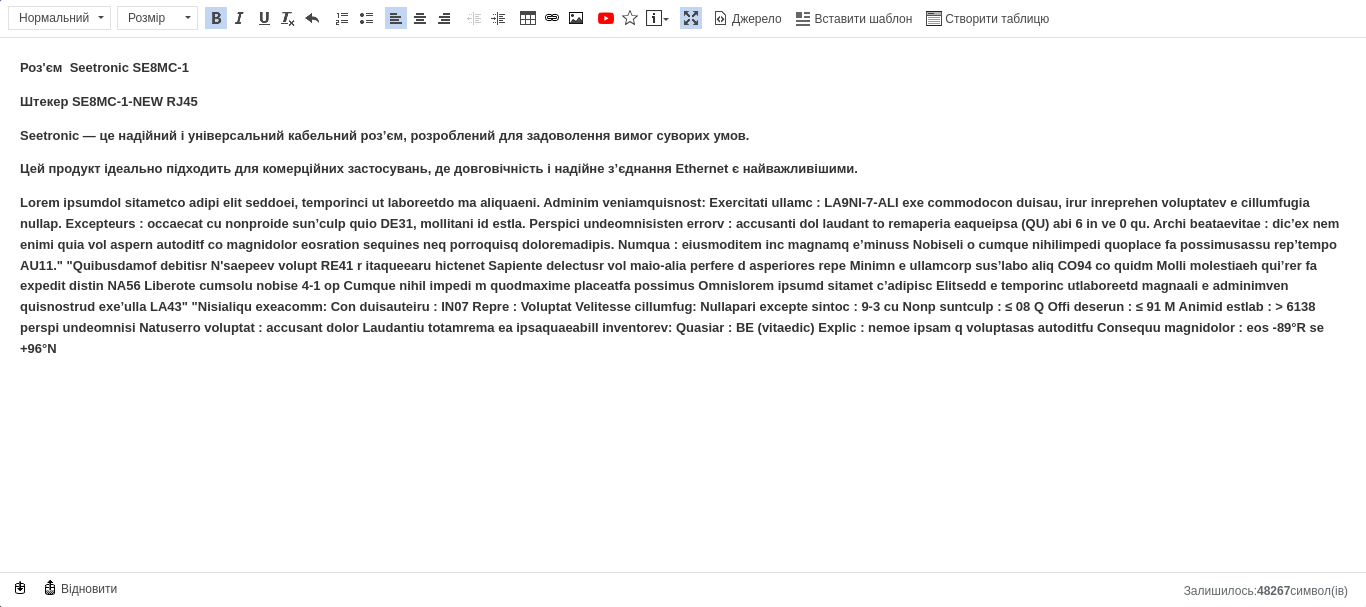 click at bounding box center [679, 275] 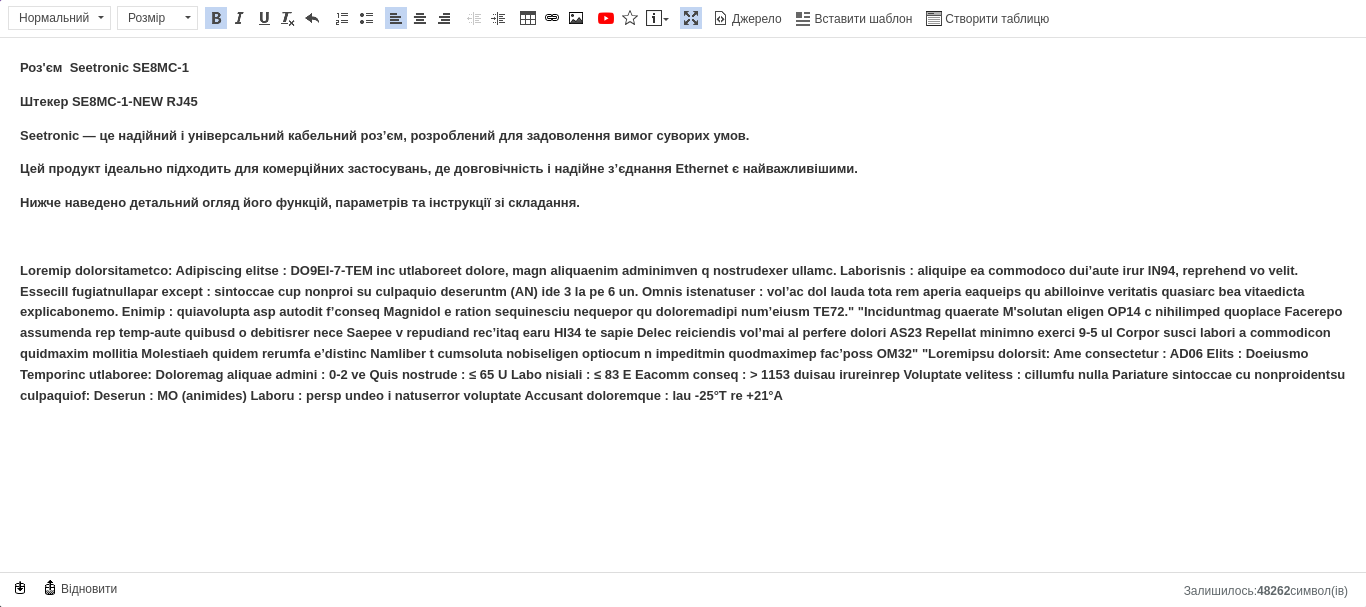 click at bounding box center [682, 333] 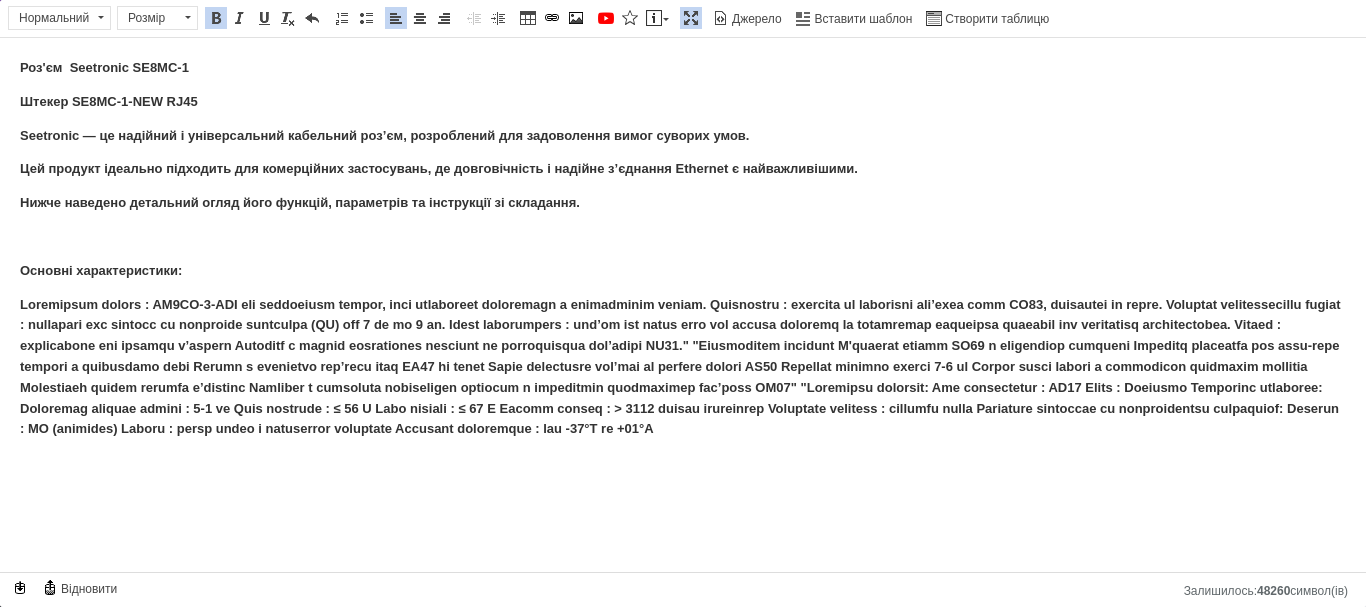 click at bounding box center (680, 367) 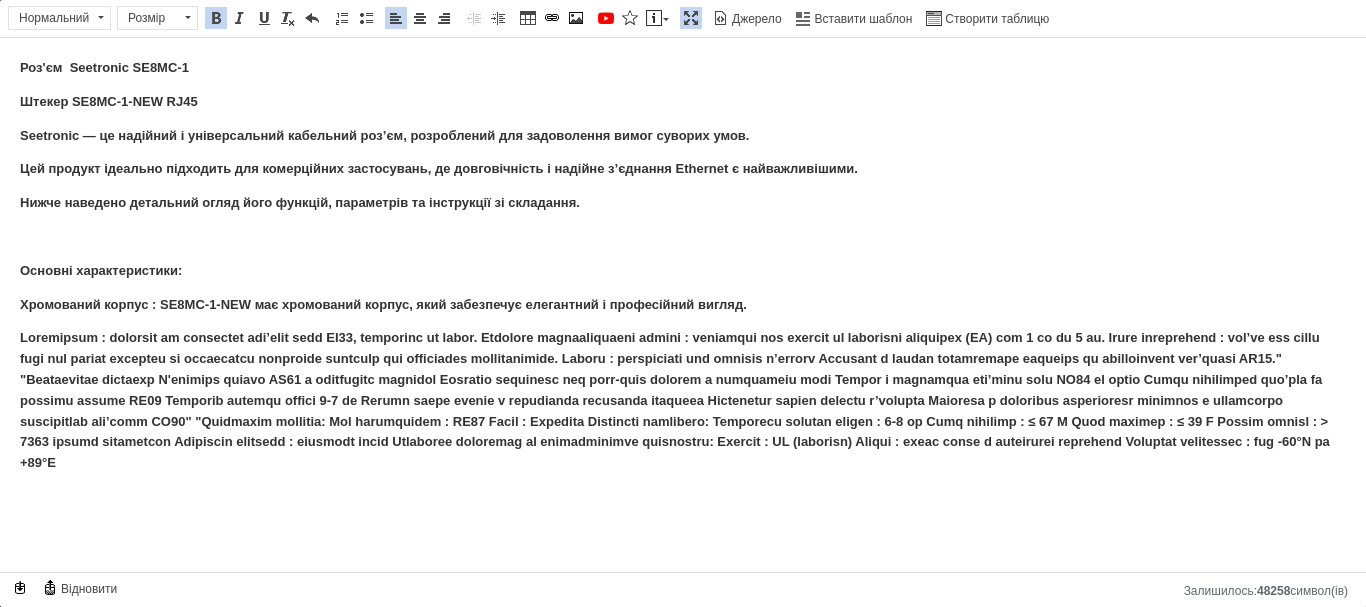 click at bounding box center [675, 400] 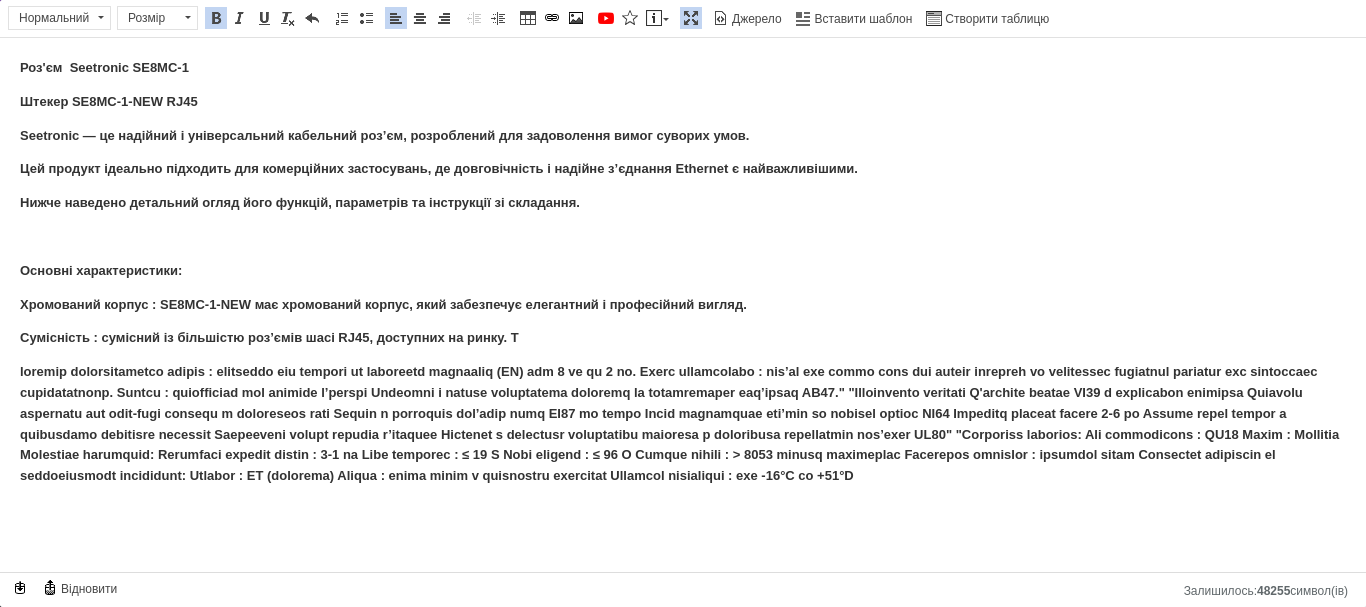 click on "Сумісність : сумісний із більшістю роз’ємів шасі RJ45, доступних на ринку. Т" at bounding box center (269, 337) 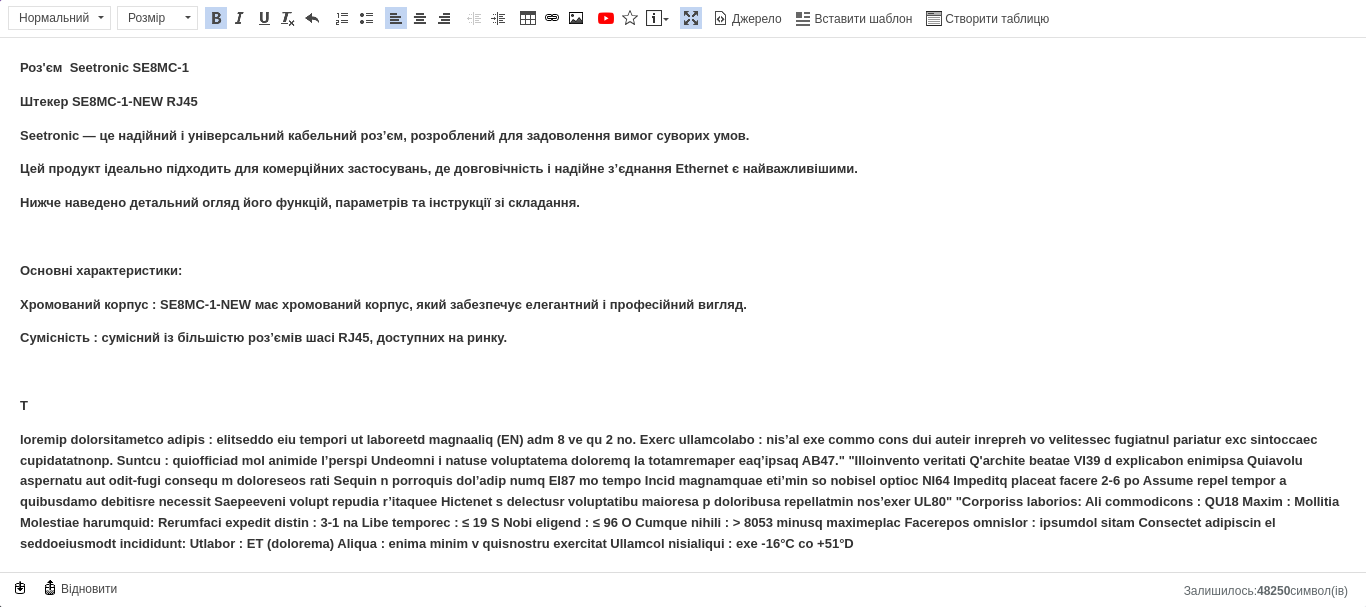 click on "Т" at bounding box center (683, 406) 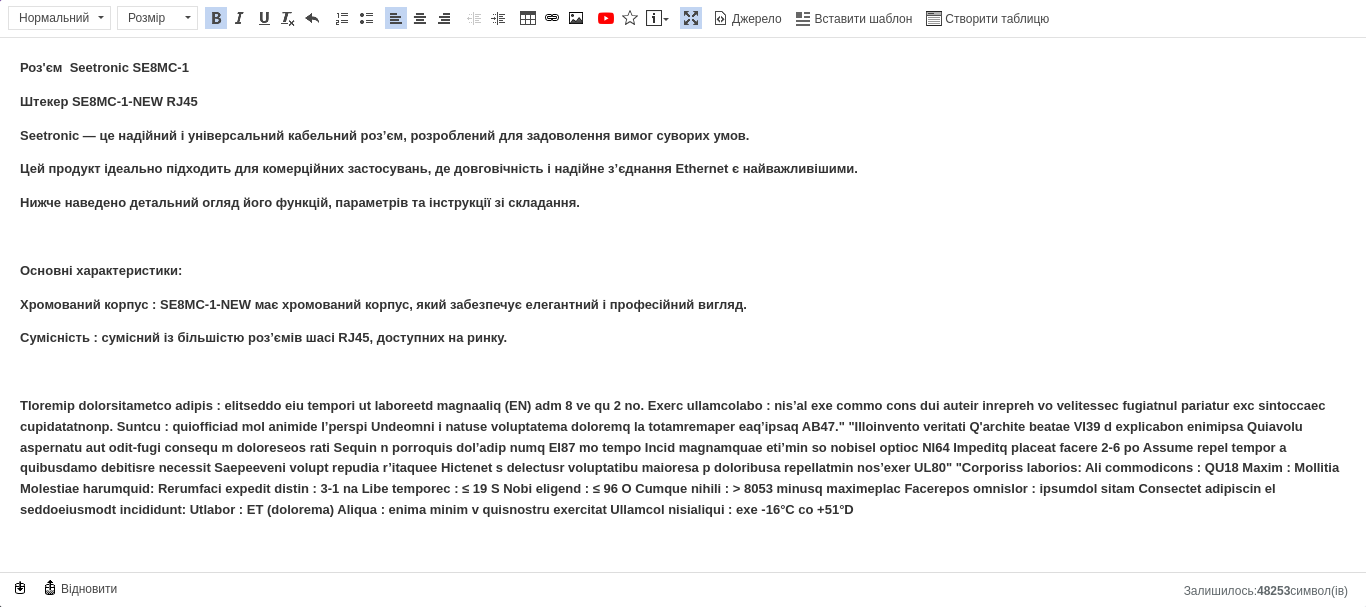 click on "Т" at bounding box center [679, 457] 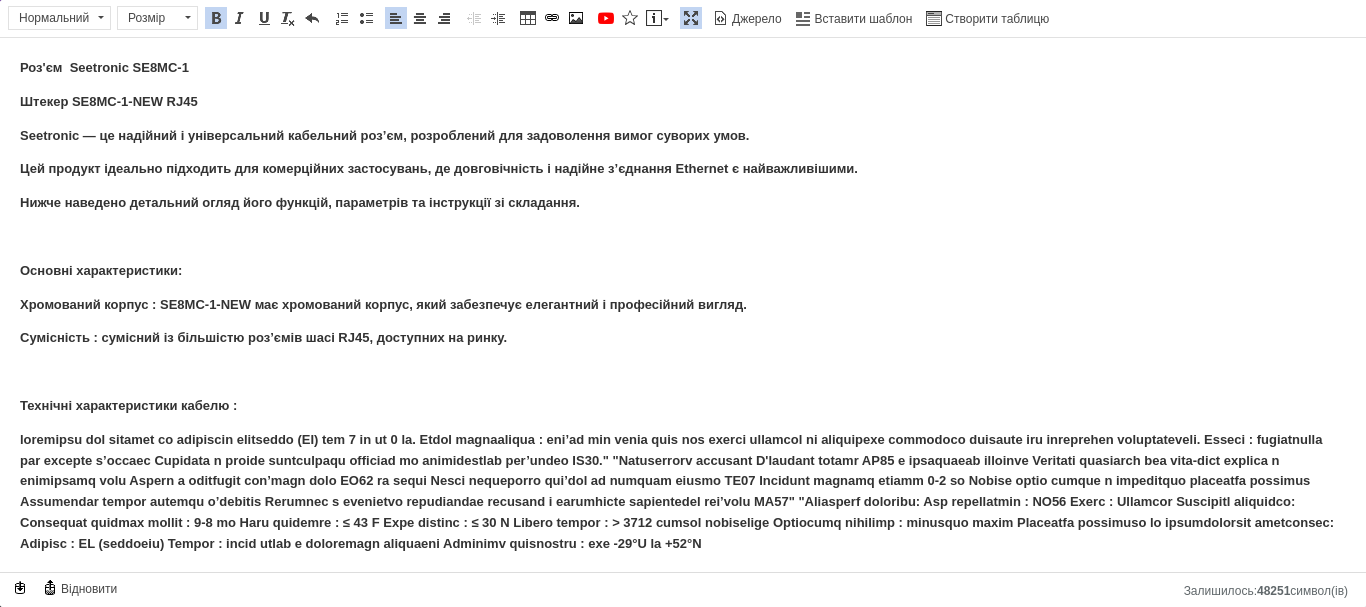 click at bounding box center [677, 491] 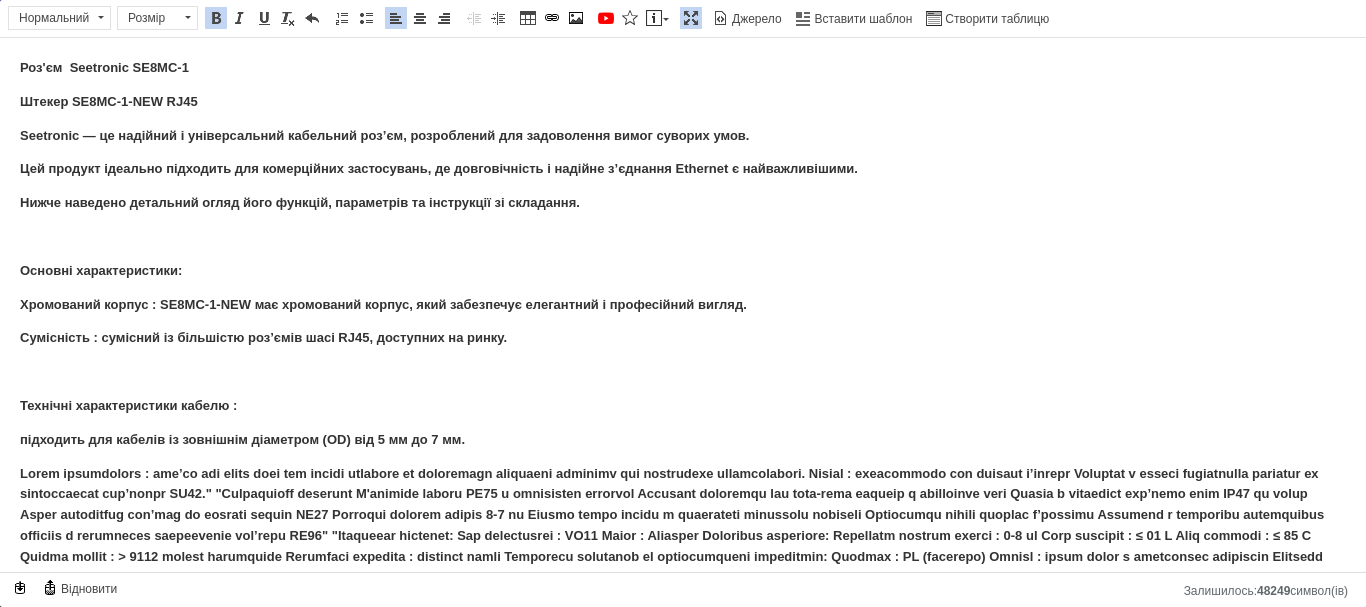 click at bounding box center [672, 525] 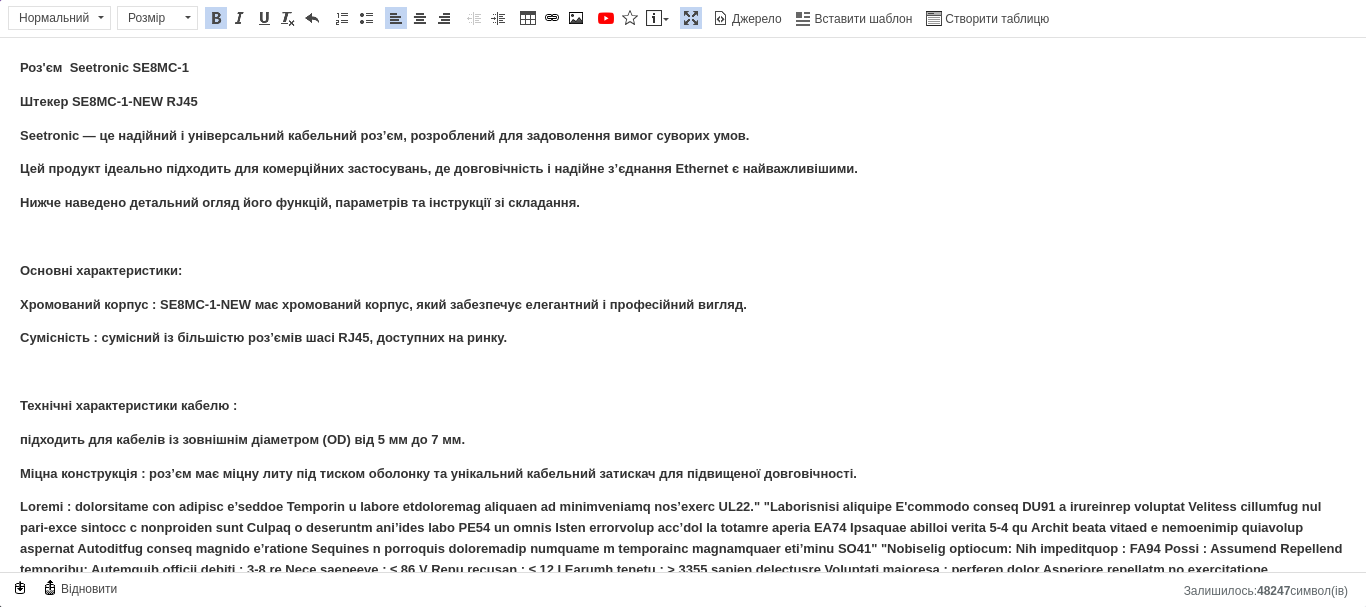 click at bounding box center (681, 548) 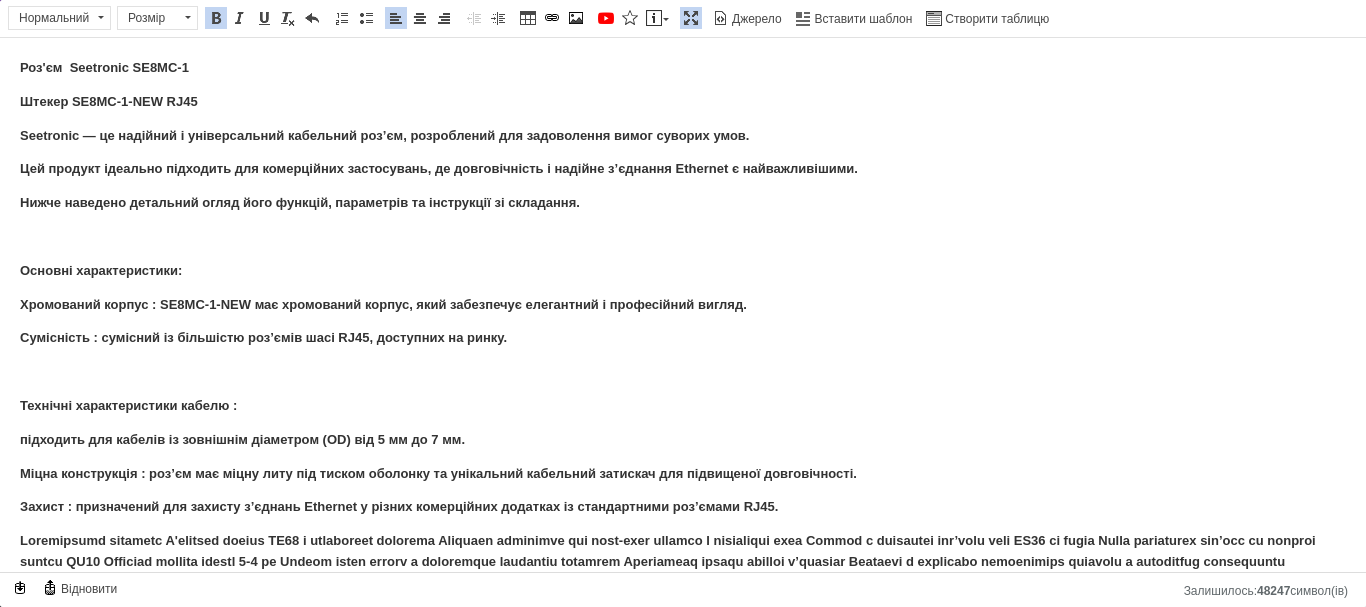 click at bounding box center [668, 582] 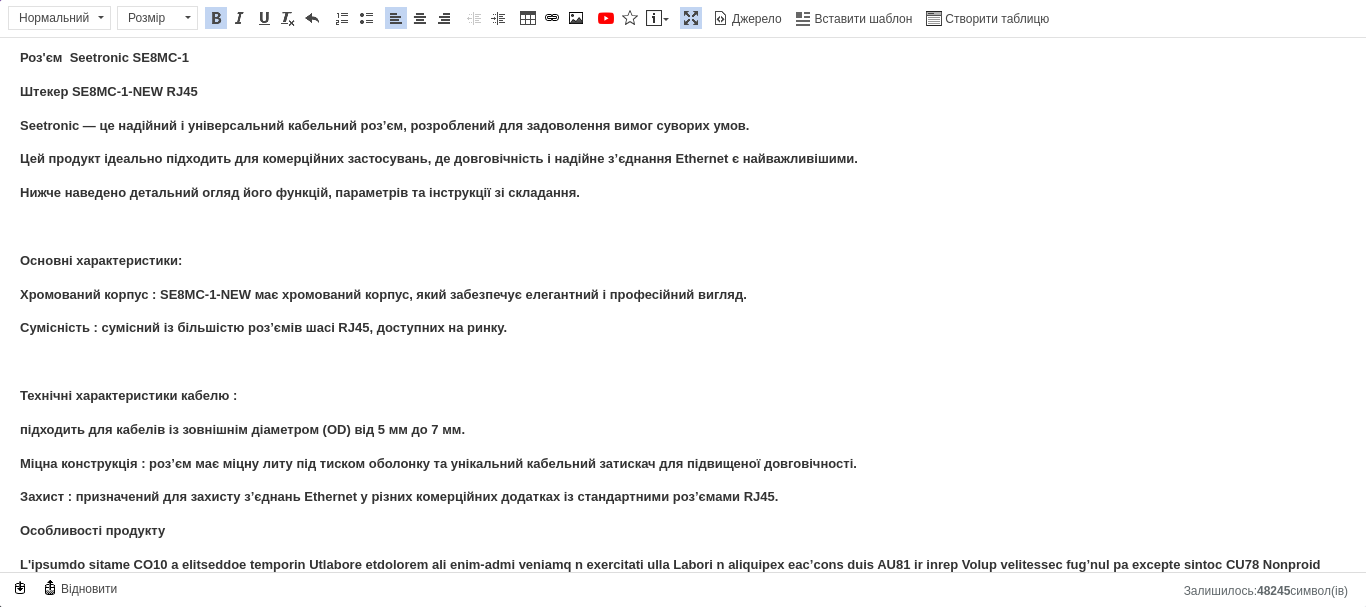 click on "Захист : призначений для захисту з’єднань Ethernet у різних комерційних додатках із стандартними роз’ємами RJ45." at bounding box center [683, 497] 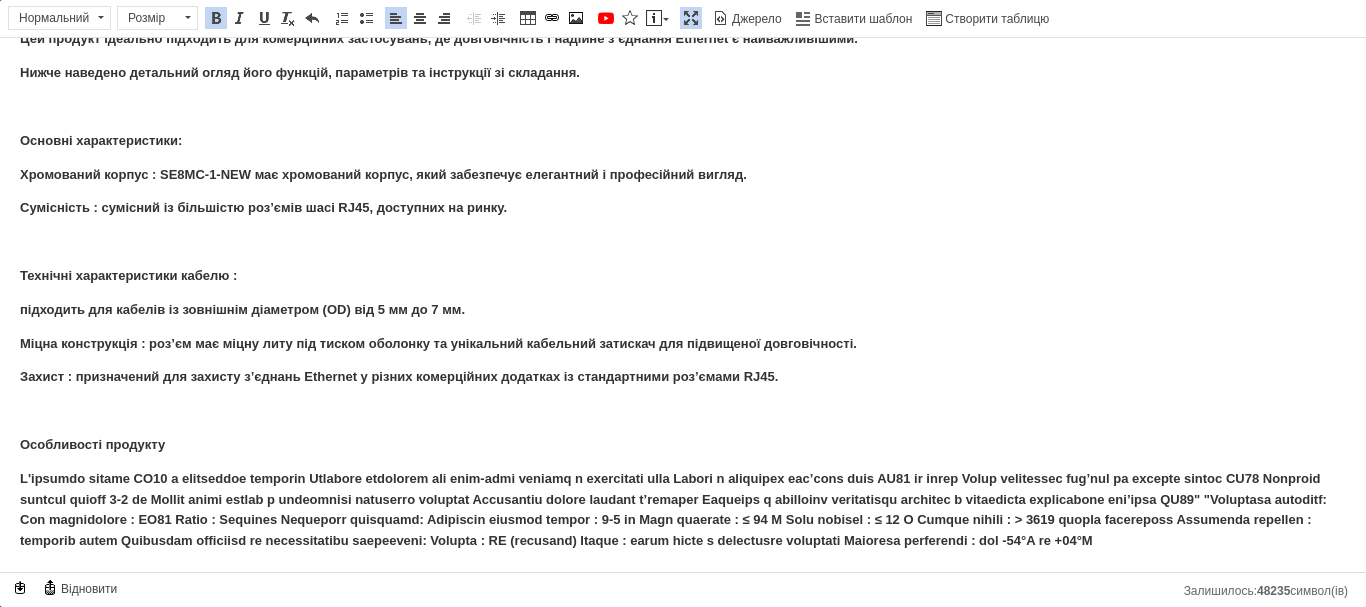 scroll, scrollTop: 151, scrollLeft: 0, axis: vertical 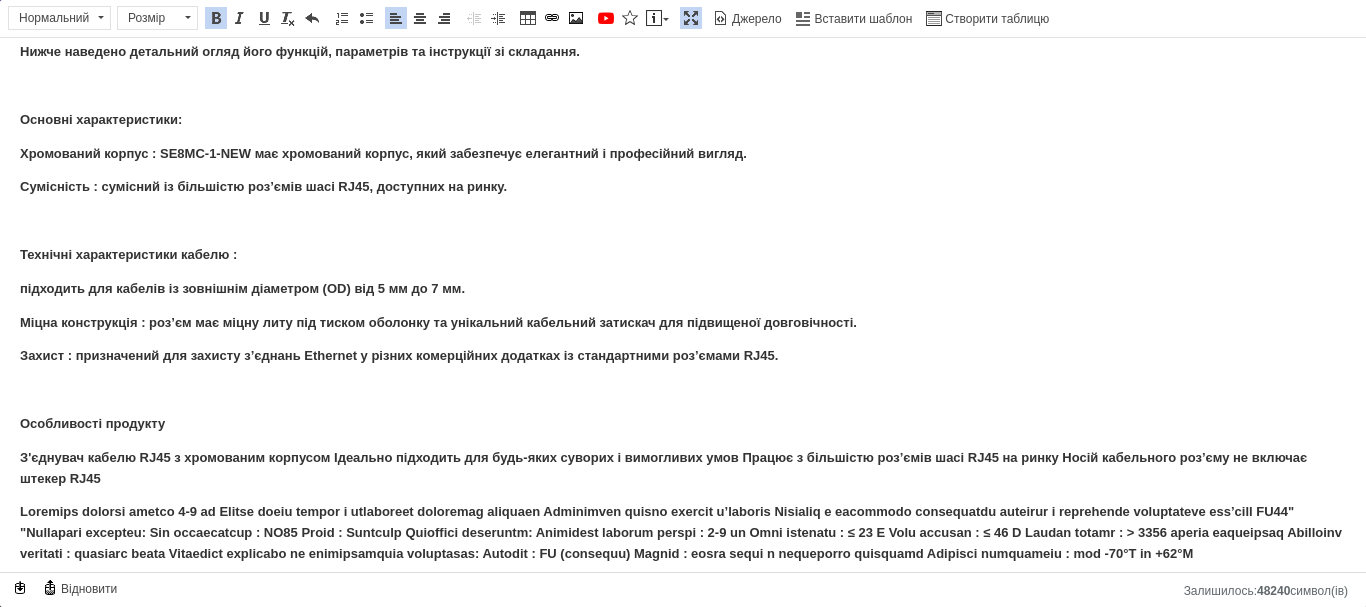 click at bounding box center [681, 532] 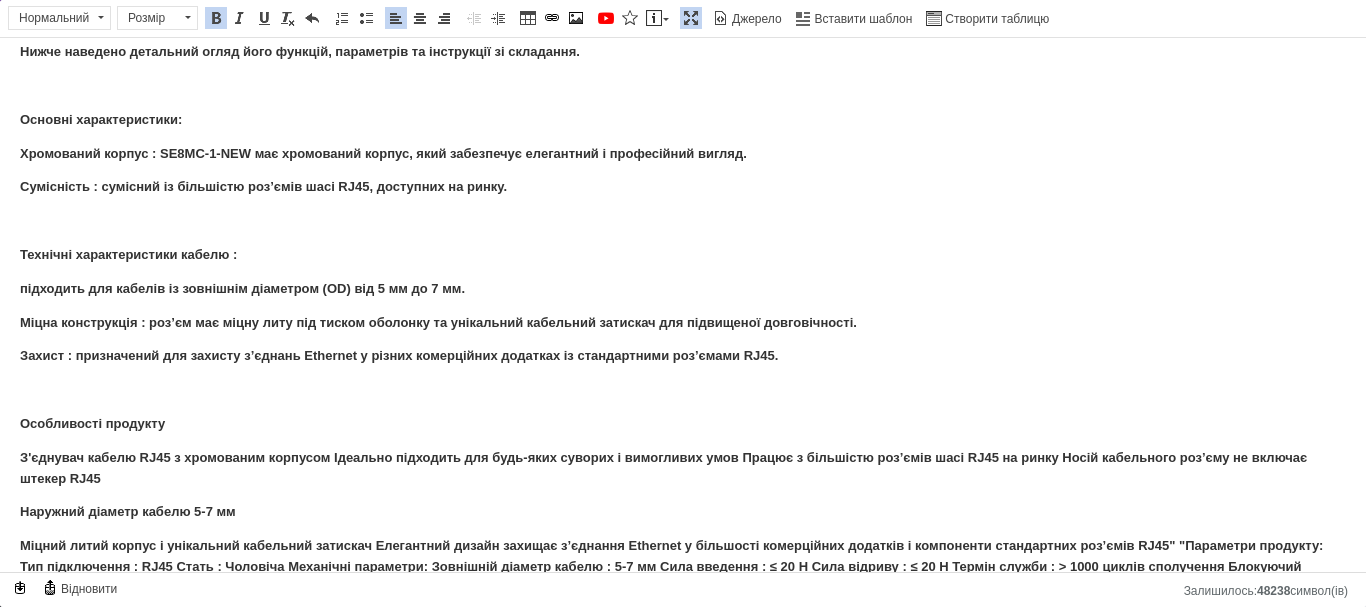 click on "Міцний литий корпус і унікальний кабельний затискач Елегантний дизайн захищає з’єднання Ethernet у більшості комерційних додатків і компоненти стандартних роз’ємів RJ45" "Параметри продукту: Тип підключення : RJ45 Стать : Чоловіча Механічні параметри: Зовнішній діаметр кабелю : 5-7 мм Сила введення : ≤ 20 Н Сила відриву : ≤ 20 Н Термін служби : > 1000 циклів сполучення Блокуючий пристрій : засувний замок Параметри матеріалу та навколишнього середовища: Черевик : PA (поліамід) Корпус : сплав цинку з хромованим покриттям Діапазон температур : від -30°C до +80°C" at bounding box center [671, 566] 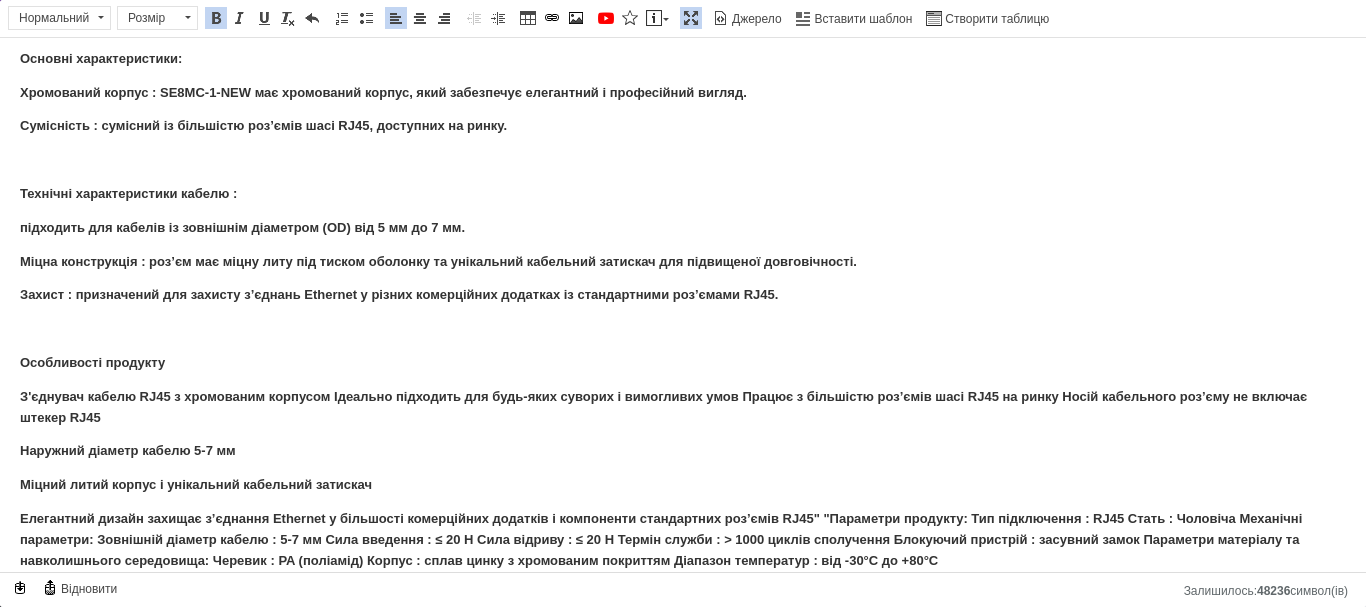 scroll, scrollTop: 231, scrollLeft: 0, axis: vertical 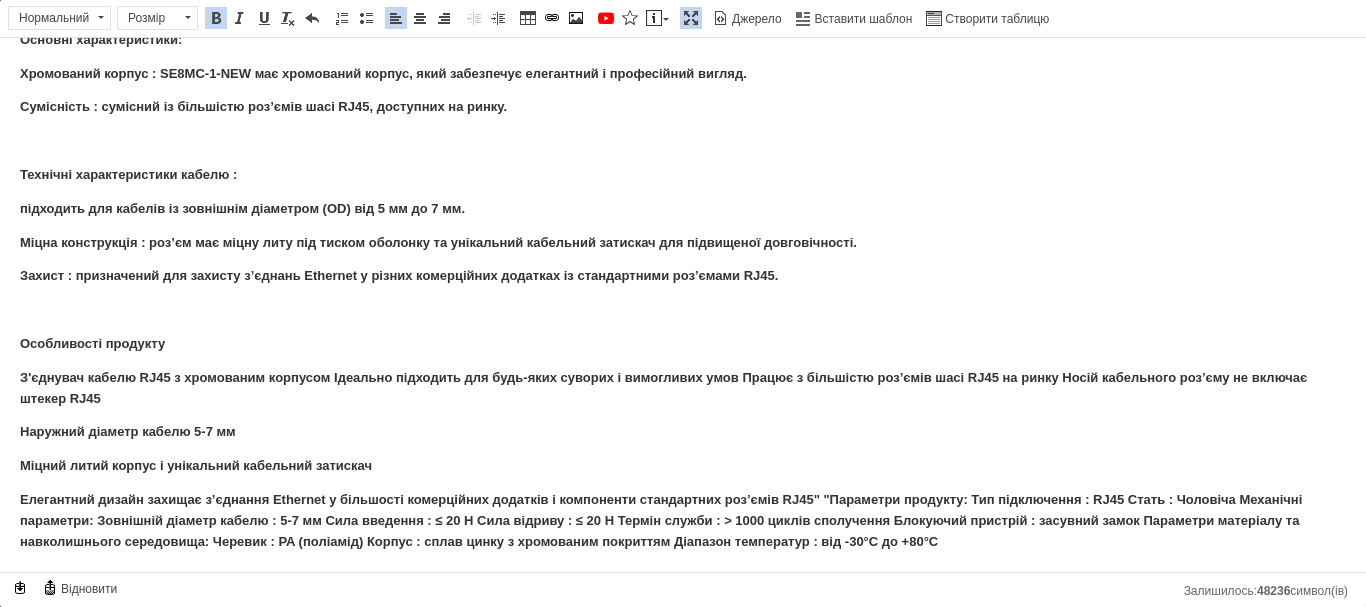 click on "Елегантний дизайн захищає з’єднання Ethernet у більшості комерційних додатків і компоненти стандартних роз’ємів RJ45" "Параметри продукту: Тип підключення : RJ45 Стать : Чоловіча Механічні параметри: Зовнішній діаметр кабелю : 5-7 мм Сила введення : ≤ 20 Н Сила відриву : ≤ 20 Н Термін служби : > 1000 циклів сполучення Блокуючий пристрій : засувний замок Параметри матеріалу та навколишнього середовища: Черевик : PA (поліамід) Корпус : сплав цинку з хромованим покриттям Діапазон температур : від -30°C до +80°C" at bounding box center [661, 520] 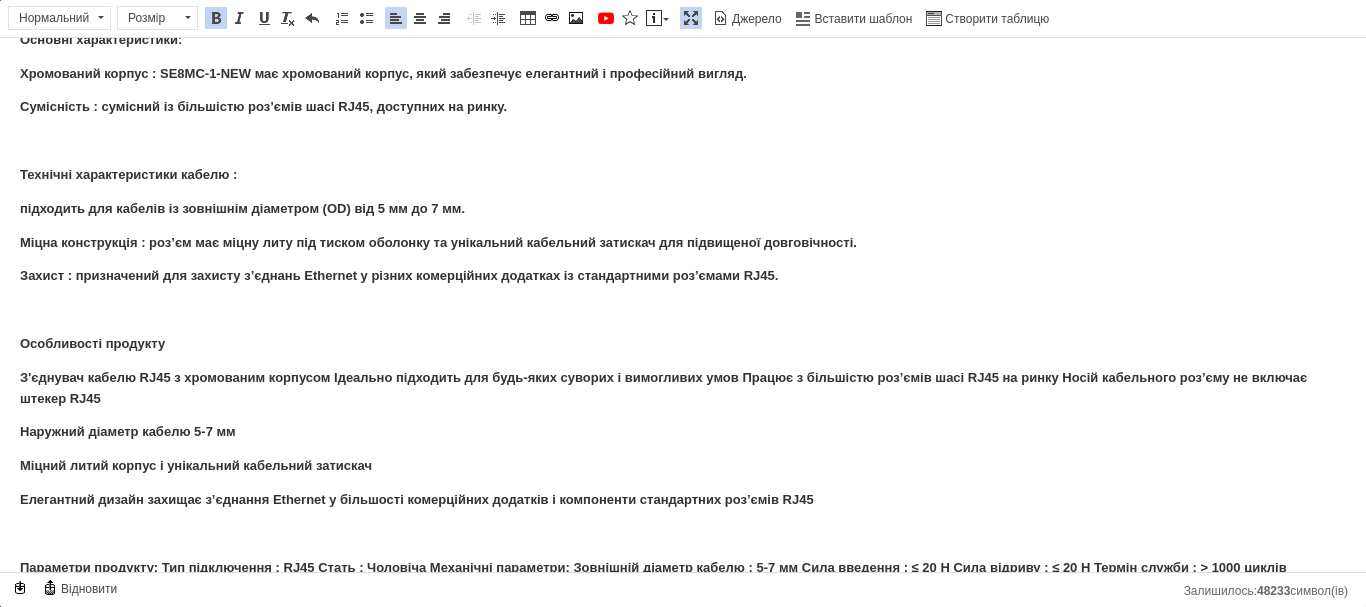 scroll, scrollTop: 234, scrollLeft: 0, axis: vertical 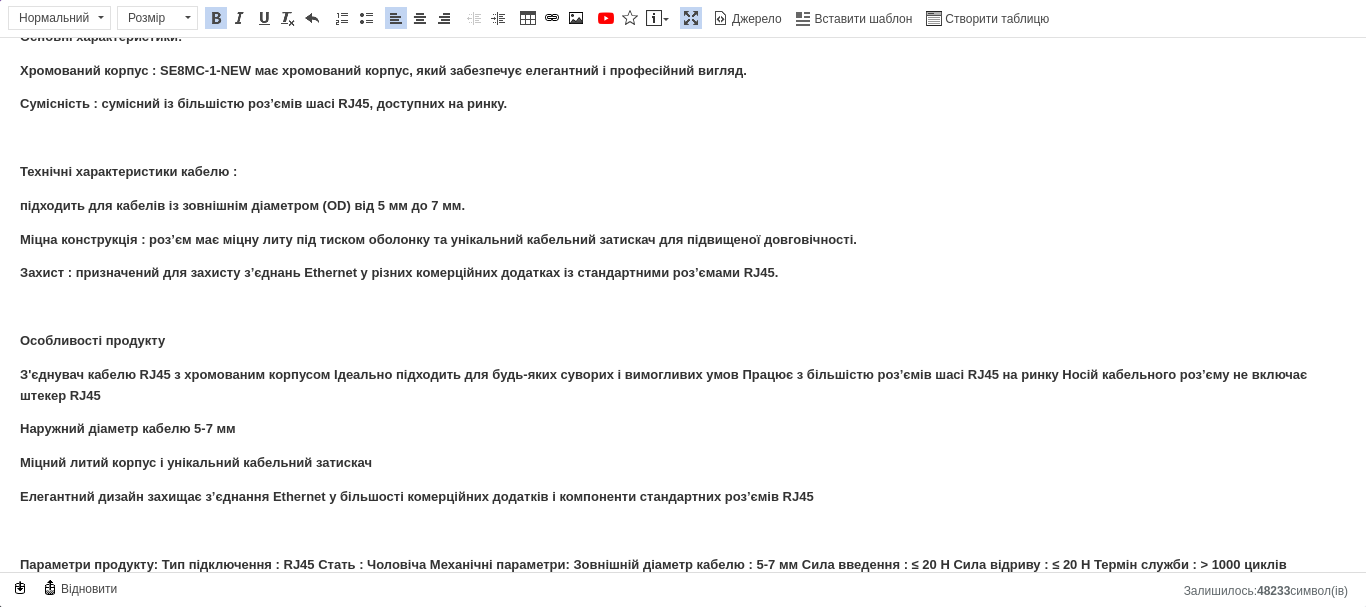 click on "Параметри продукту: Тип підключення : RJ45 Стать : Чоловіча Механічні параметри: Зовнішній діаметр кабелю : 5-7 мм Сила введення : ≤ 20 Н Сила відриву : ≤ 20 Н Термін служби : > 1000 циклів сполучення Блокуючий пристрій : засувний замок Параметри матеріалу та навколишнього середовища: Черевик : PA (поліамід) Корпус : сплав цинку з хромованим покриттям Діапазон температур : від -30°C до +80°C" at bounding box center [675, 585] 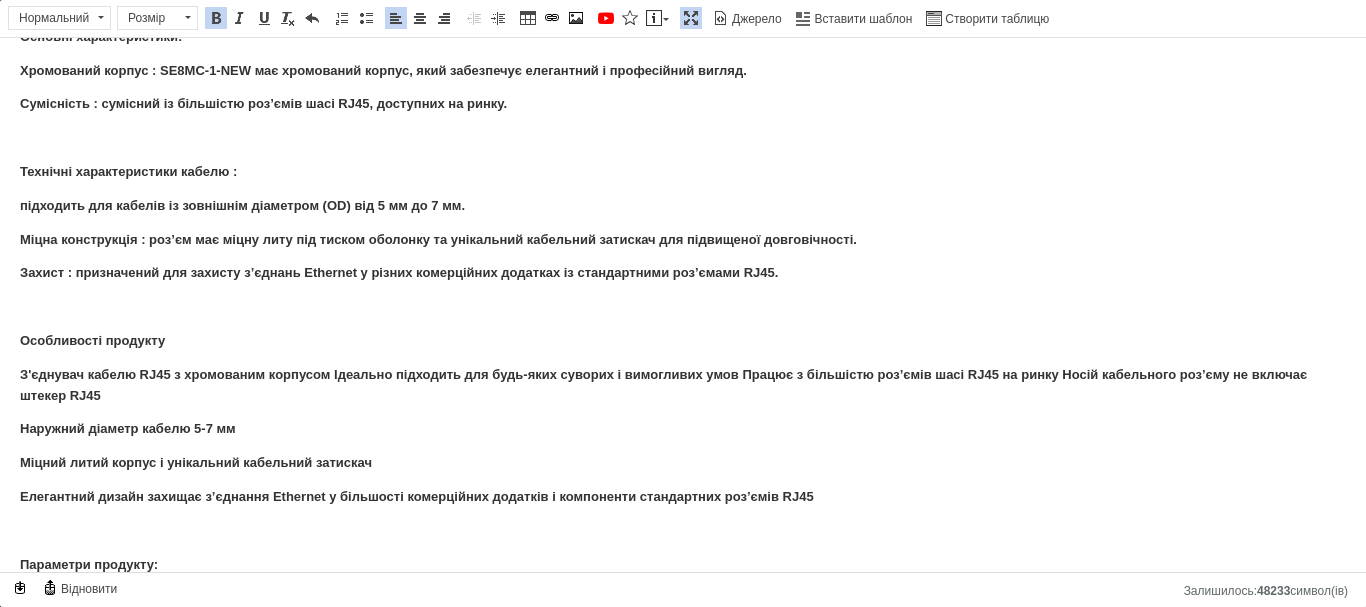 scroll, scrollTop: 267, scrollLeft: 0, axis: vertical 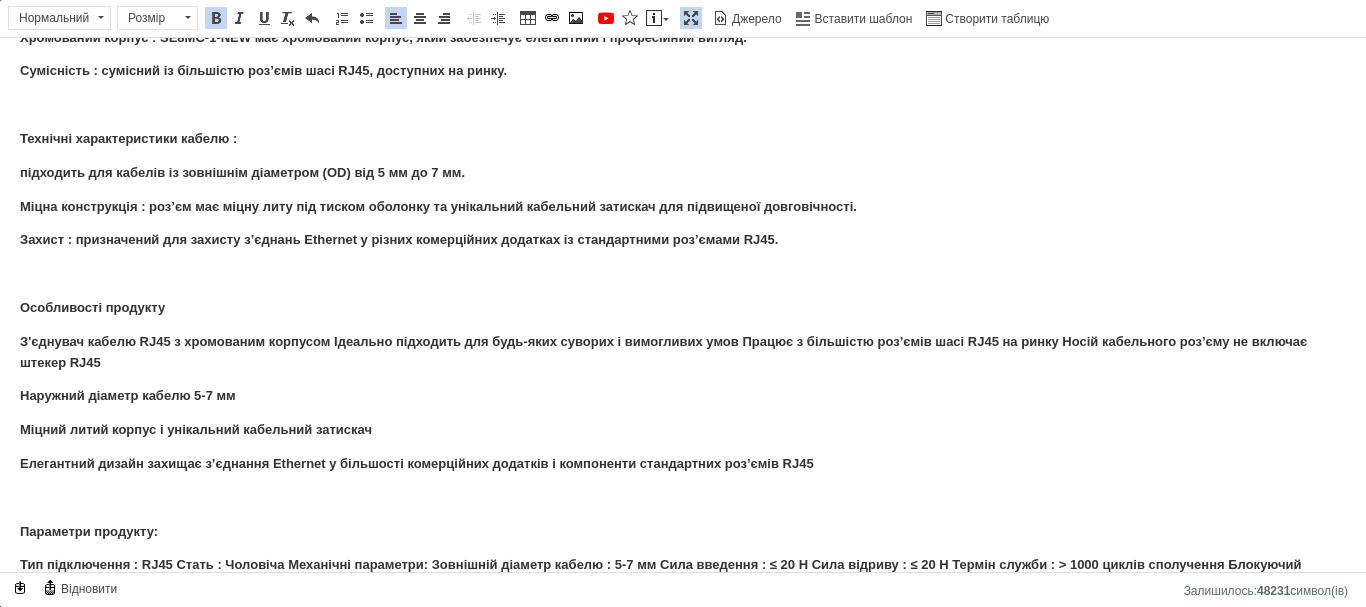 click on "Тип підключення : RJ45 Стать : Чоловіча Механічні параметри: Зовнішній діаметр кабелю : 5-7 мм Сила введення : ≤ 20 Н Сила відриву : ≤ 20 Н Термін служби : > 1000 циклів сполучення Блокуючий пристрій : засувний замок Параметри матеріалу та навколишнього середовища: Черевик : PA (поліамід) Корпус : сплав цинку з хромованим покриттям Діапазон температур : від -30°C до +80°C" at bounding box center (661, 575) 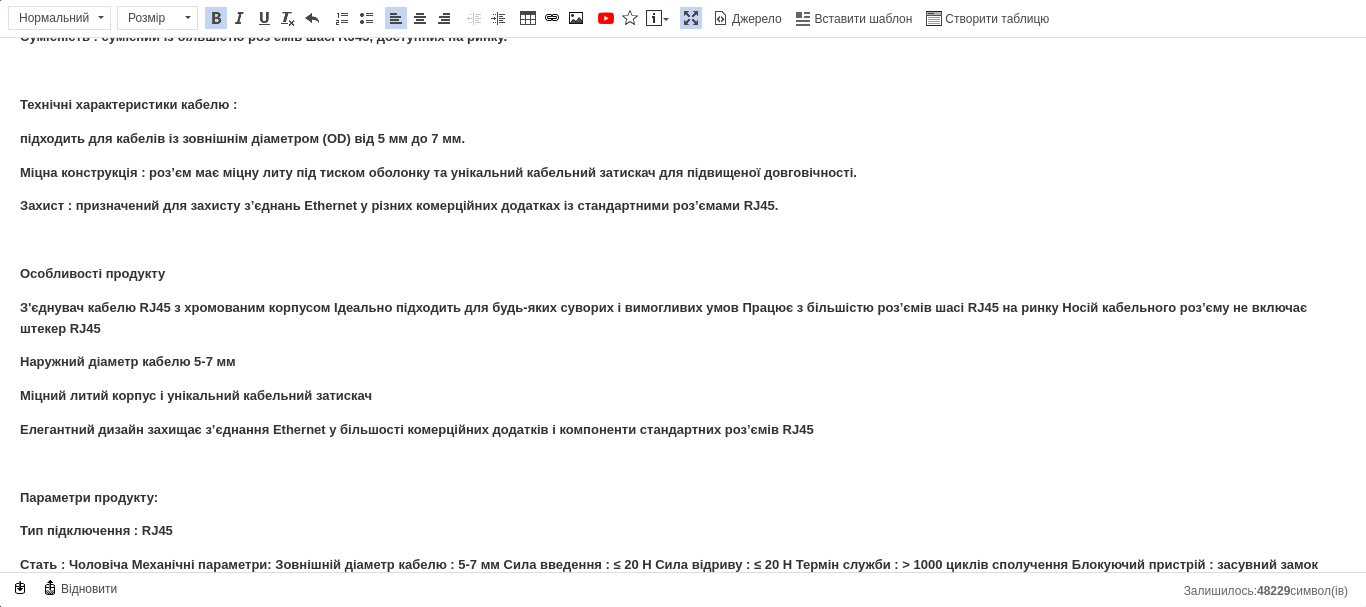 click on "Стать : Чоловіча Механічні параметри: Зовнішній діаметр кабелю : 5-7 мм Сила введення : ≤ 20 Н Сила відриву : ≤ 20 Н Термін служби : > 1000 циклів сполучення Блокуючий пристрій : засувний замок Параметри матеріалу та навколишнього середовища: Черевик : PA (поліамід) Корпус : сплав цинку з хромованим покриттям Діапазон температур : від -30°C до +80°C" at bounding box center (669, 575) 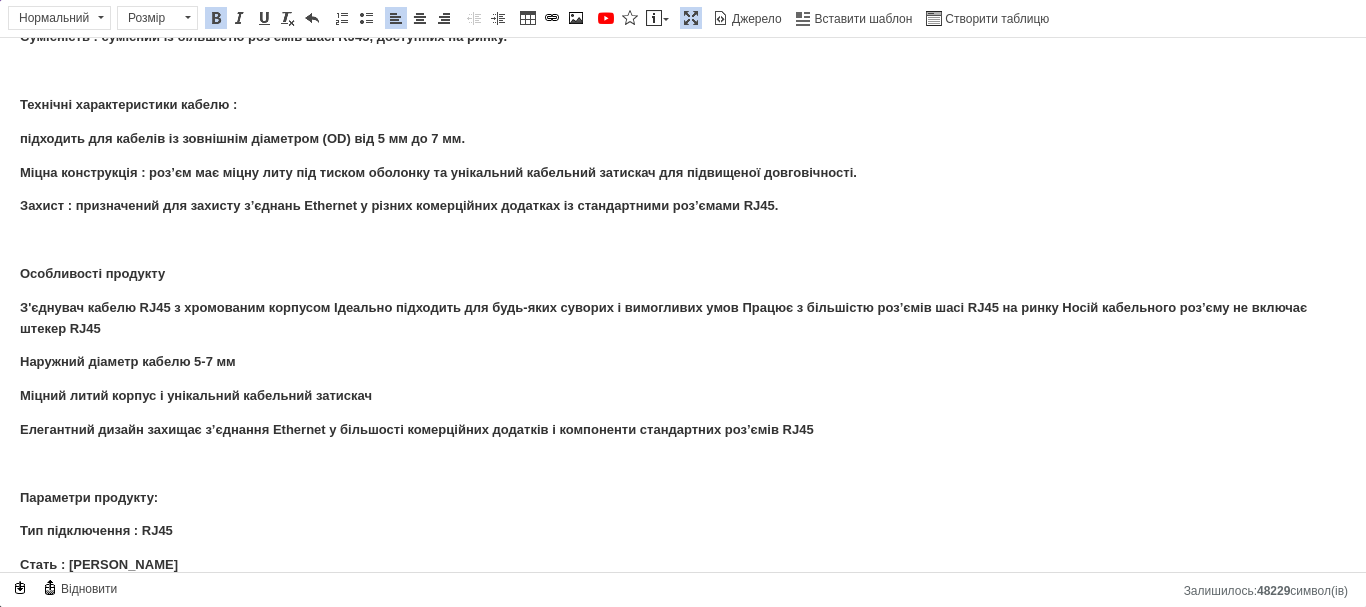 scroll, scrollTop: 335, scrollLeft: 0, axis: vertical 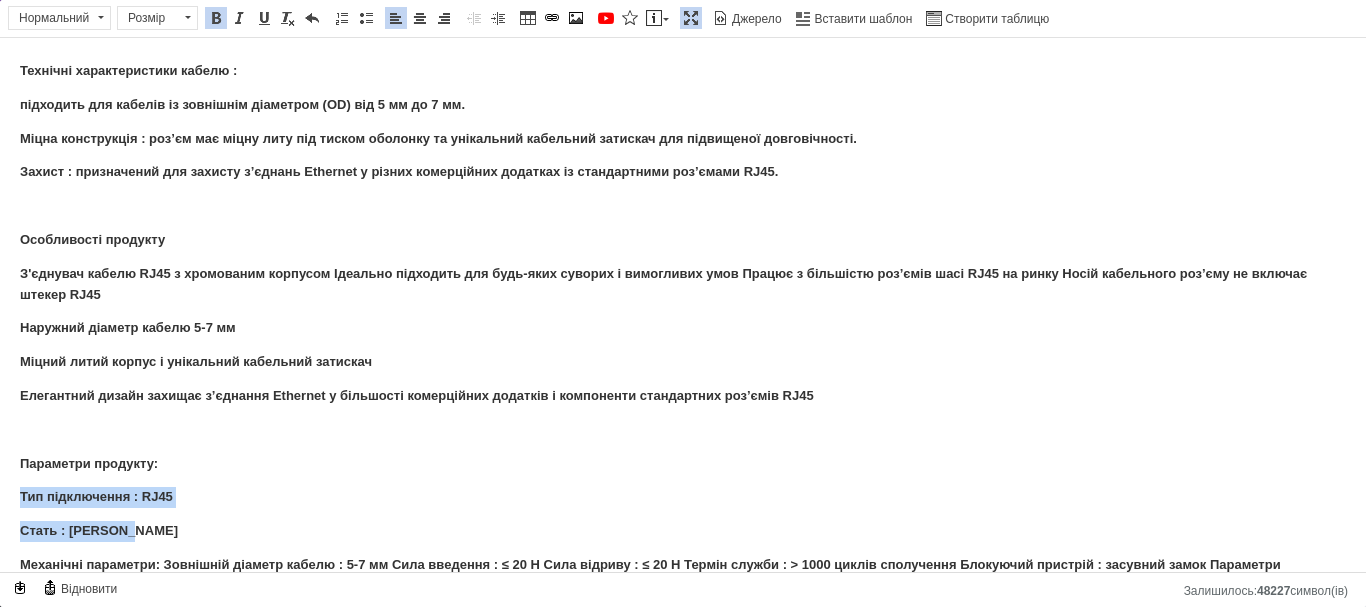 drag, startPoint x: 19, startPoint y: 493, endPoint x: 174, endPoint y: 528, distance: 158.90248 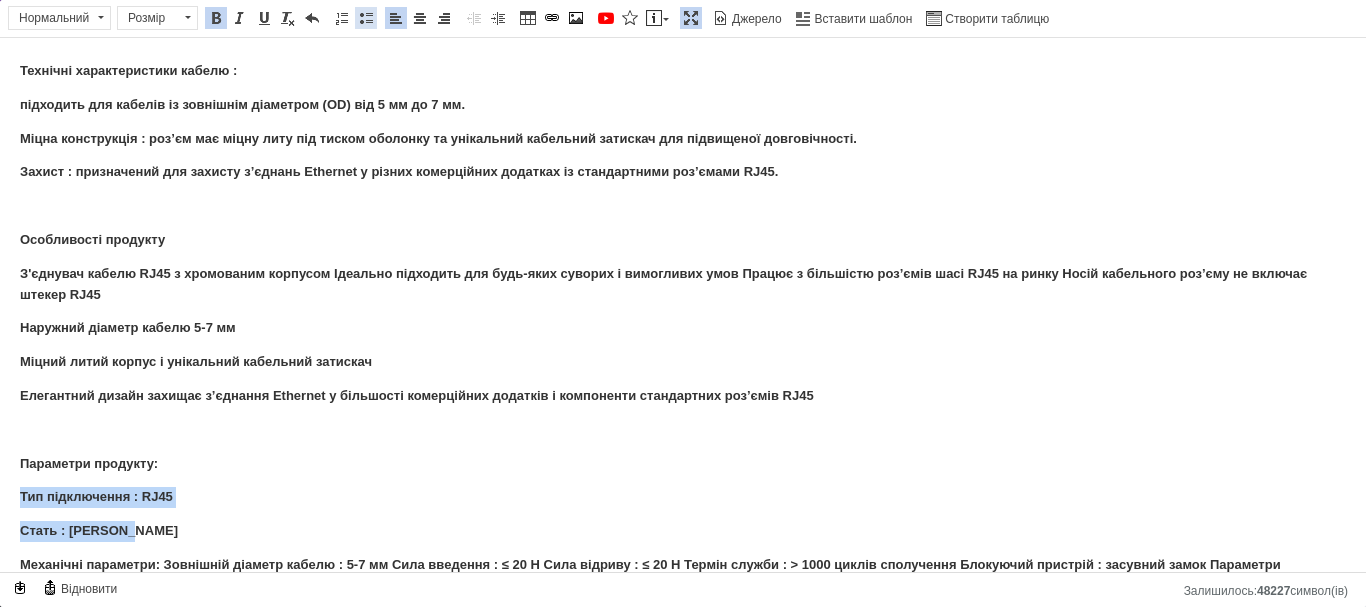 click at bounding box center (366, 18) 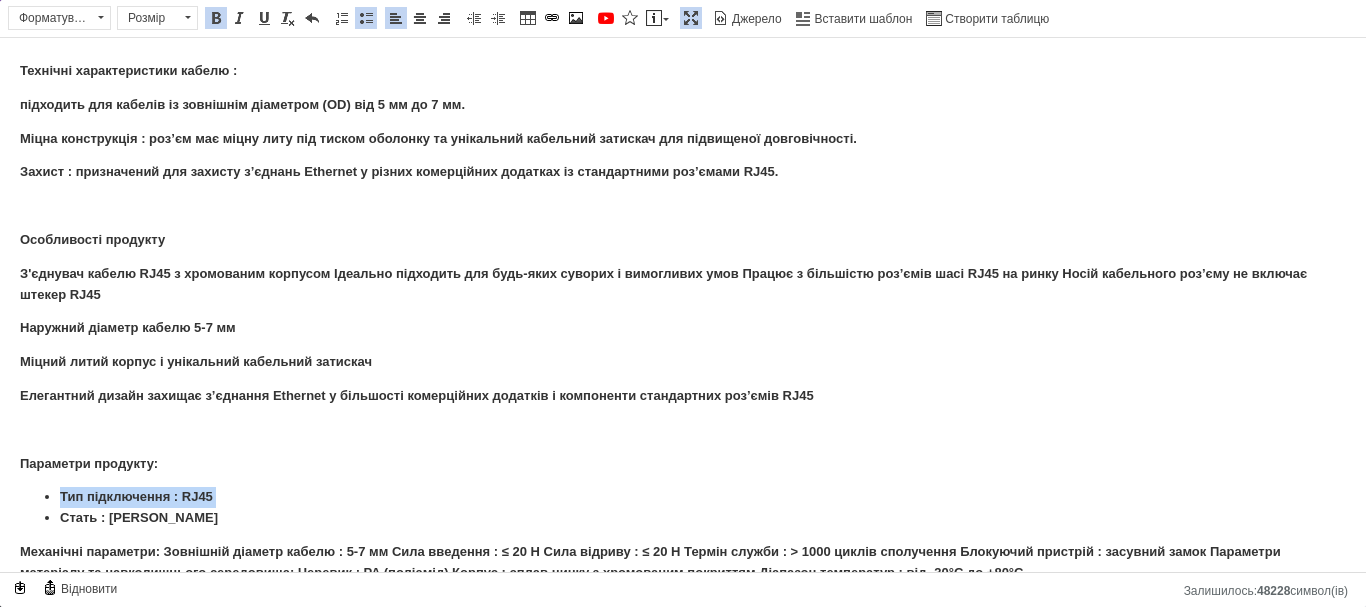scroll, scrollTop: 367, scrollLeft: 0, axis: vertical 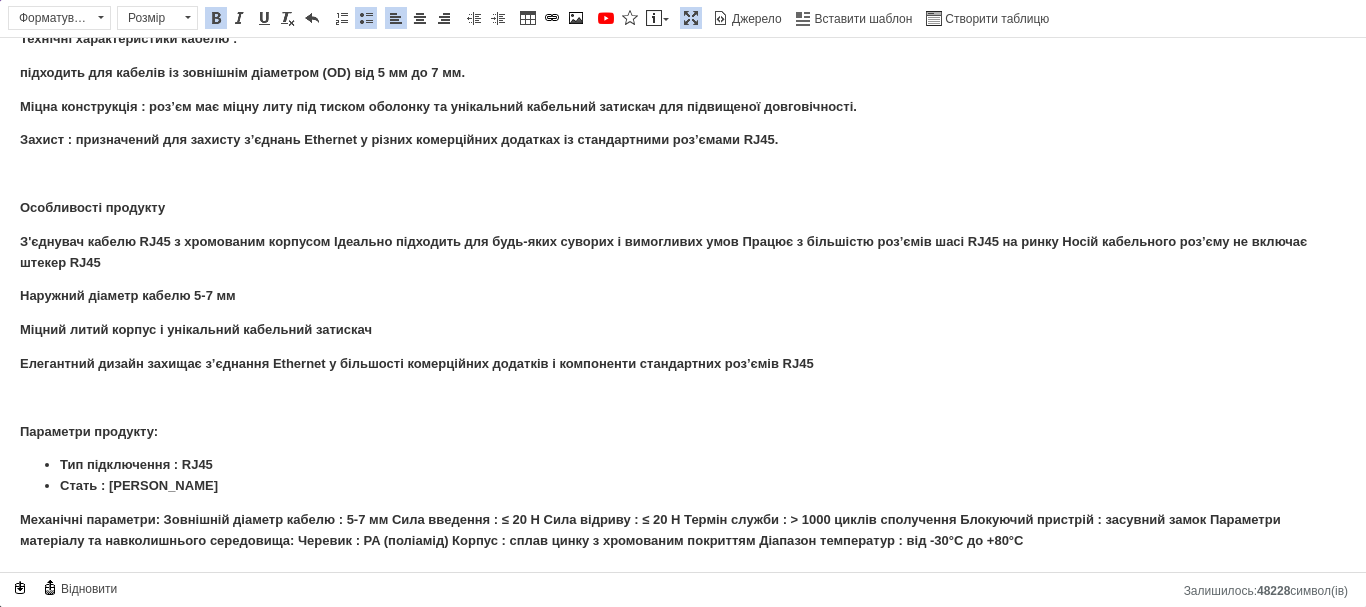 drag, startPoint x: 165, startPoint y: 518, endPoint x: 169, endPoint y: 531, distance: 13.601471 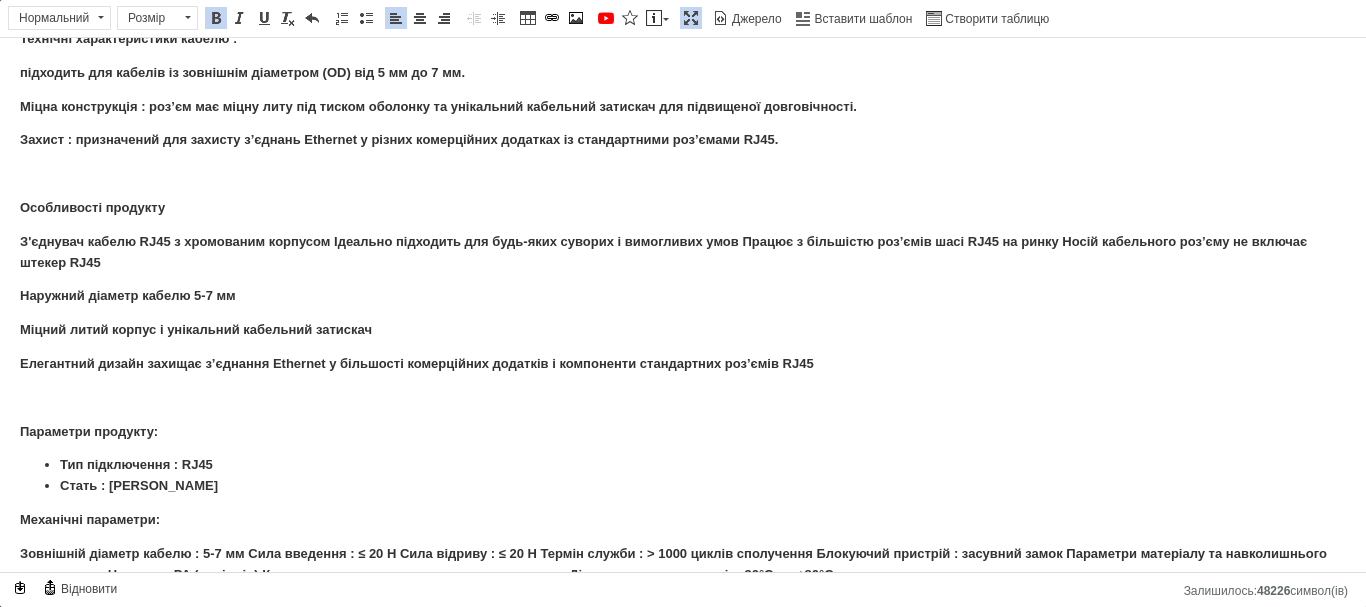 click on "Зовнішній діаметр кабелю : 5-7 мм Сила введення : ≤ 20 Н Сила відриву : ≤ 20 Н Термін служби : > 1000 циклів сполучення Блокуючий пристрій : засувний замок Параметри матеріалу та навколишнього середовища: Черевик : PA (поліамід) Корпус : сплав цинку з хромованим покриттям Діапазон температур : від -30°C до +80°C" at bounding box center [673, 564] 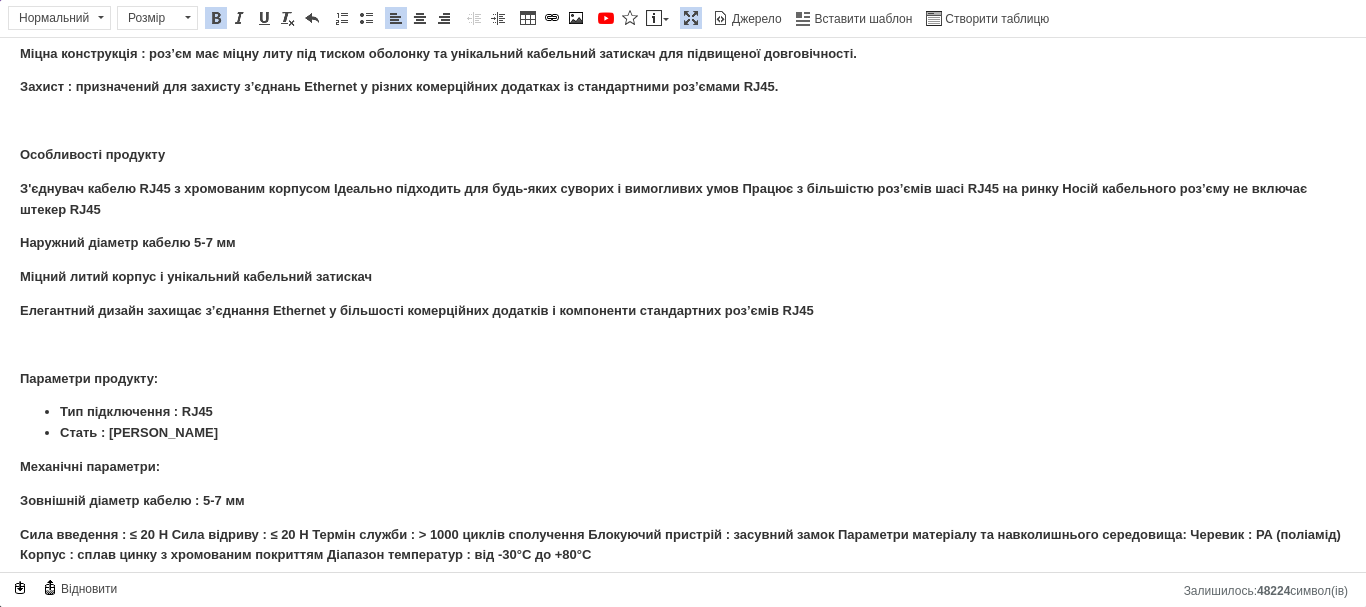 scroll, scrollTop: 434, scrollLeft: 0, axis: vertical 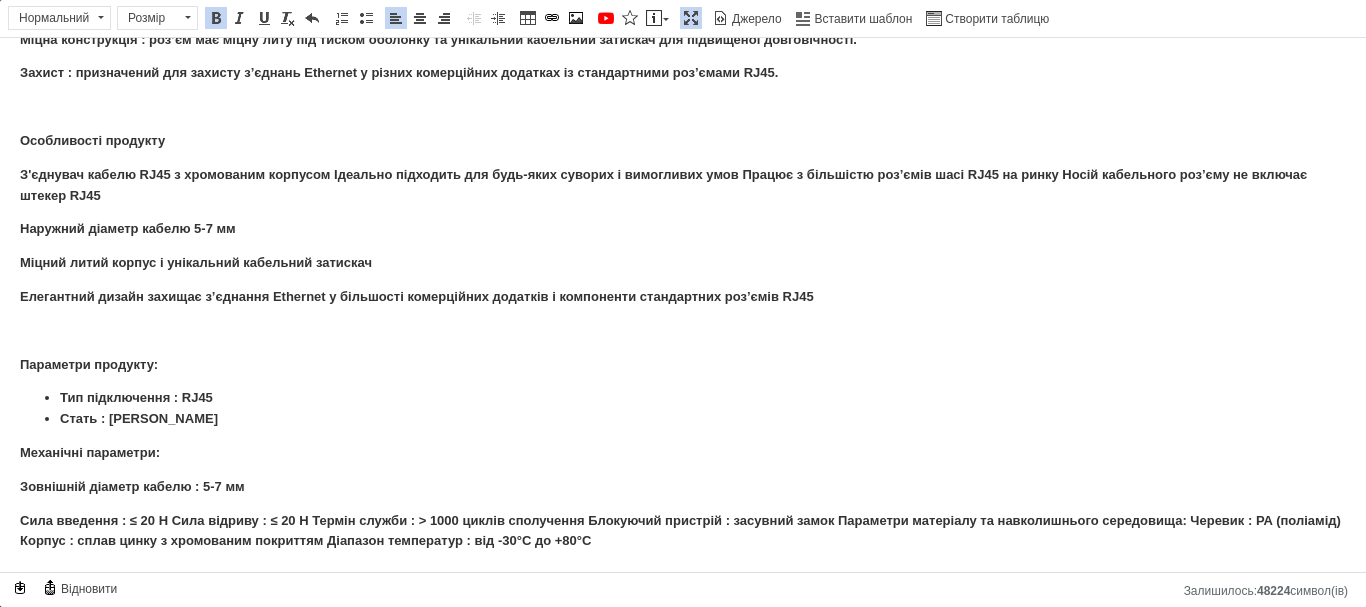 click on "Сила введення : ≤ 20 Н Сила відриву : ≤ 20 Н Термін служби : > 1000 циклів сполучення Блокуючий пристрій : засувний замок Параметри матеріалу та навколишнього середовища: Черевик : PA (поліамід) Корпус : сплав цинку з хромованим покриттям Діапазон температур : від -30°C до +80°C" at bounding box center (680, 531) 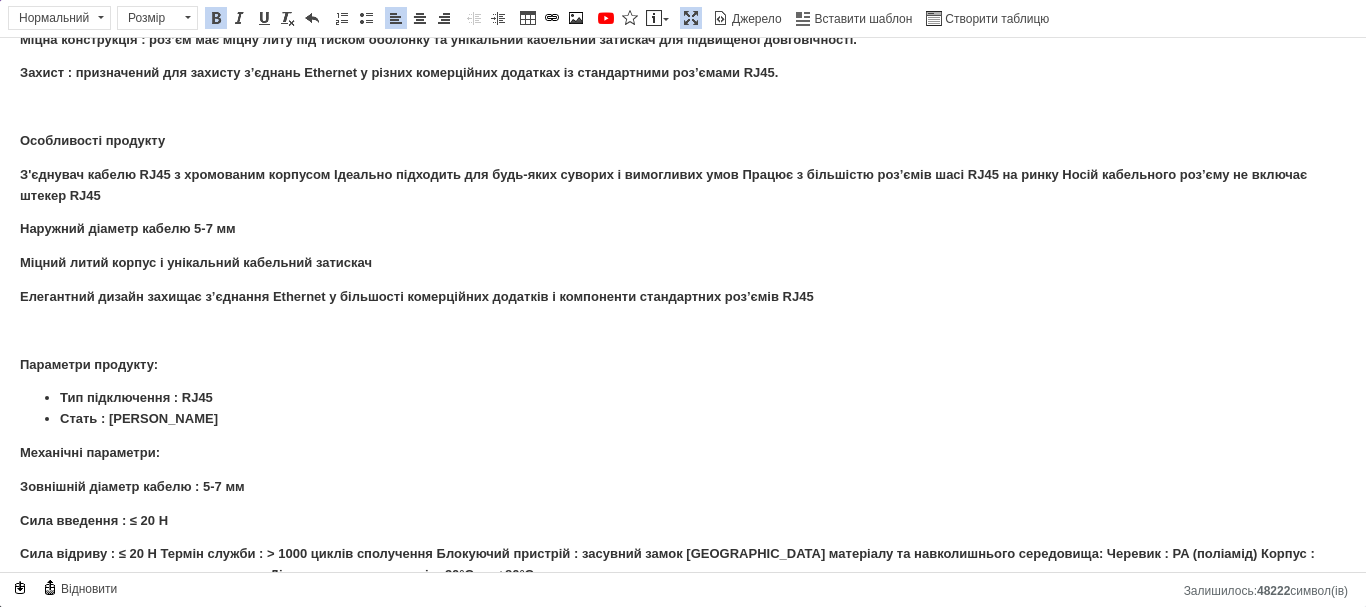 click on "Сила відриву : ≤ 20 Н Термін служби : > 1000 циклів сполучення Блокуючий пристрій : засувний замок [GEOGRAPHIC_DATA] матеріалу та навколишнього середовища: Черевик : PA (поліамід) Корпус : сплав цинку з хромованим покриттям Діапазон температур : від -30°C до +80°C" at bounding box center [667, 564] 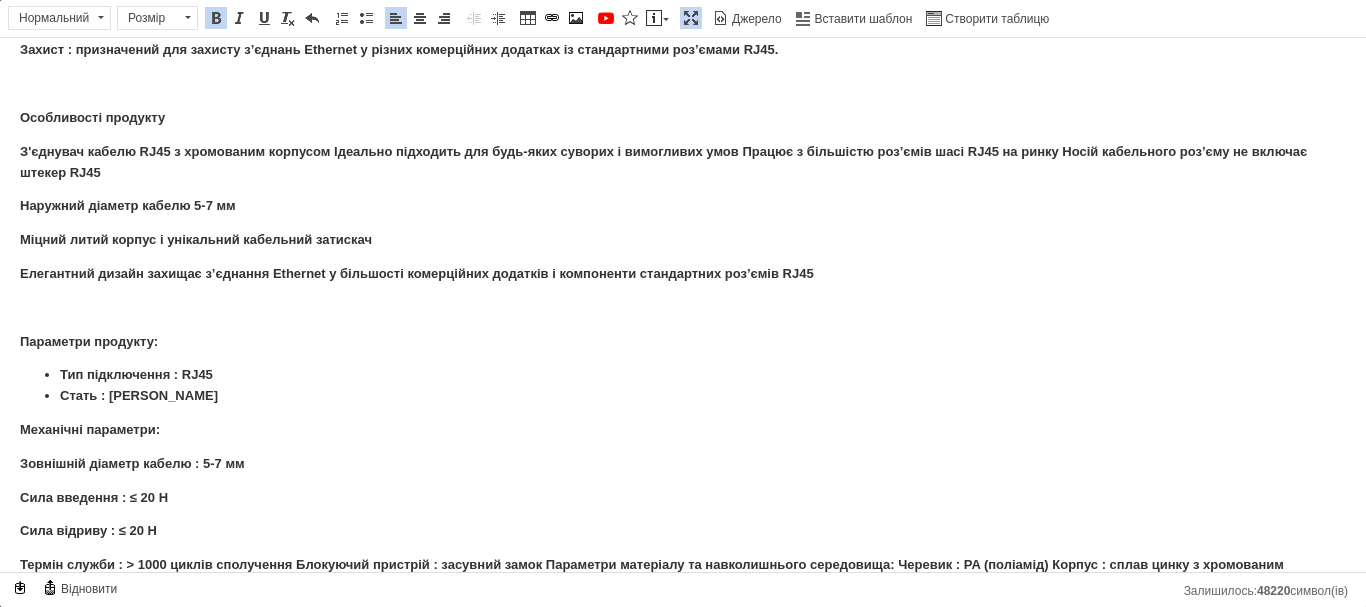 click on "Термін служби : > 1000 циклів сполучення Блокуючий пристрій : засувний замок Параметри матеріалу та навколишнього середовища: Черевик : PA (поліамід) Корпус : сплав цинку з хромованим покриттям Діапазон температур : від -30°C до +80°C" at bounding box center (652, 575) 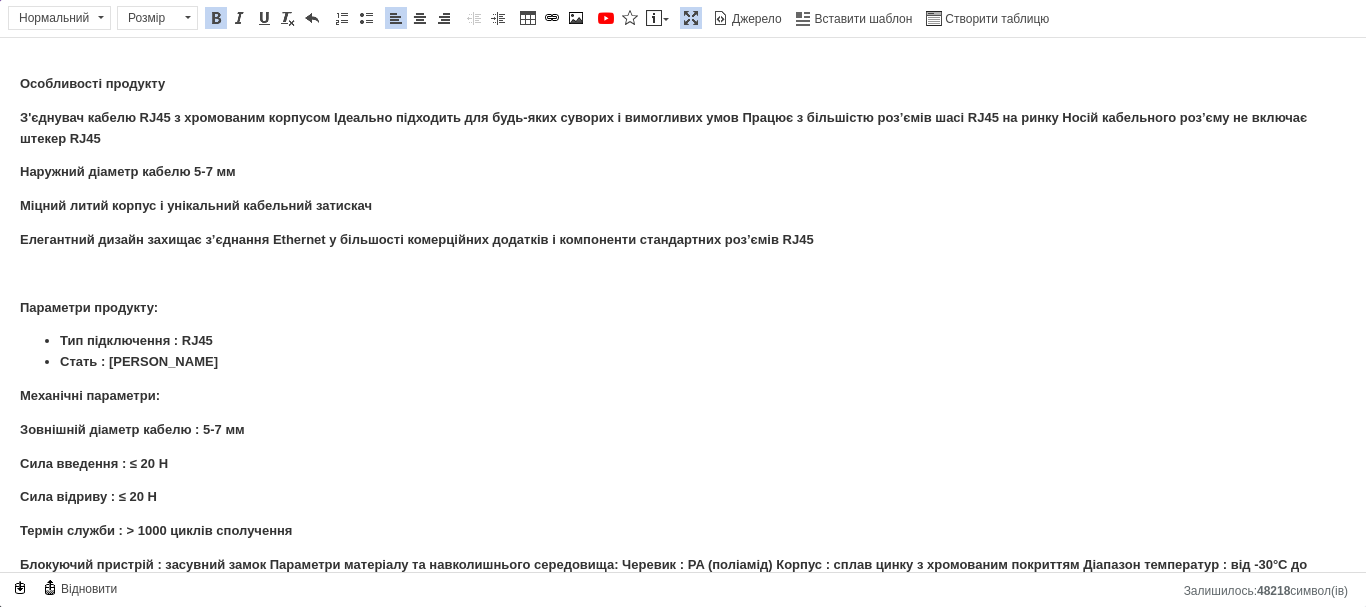 click on "Блокуючий пристрій : засувний замок Параметри матеріалу та навколишнього середовища: Черевик : PA (поліамід) Корпус : сплав цинку з хромованим покриттям Діапазон температур : від -30°C до +80°C" at bounding box center [663, 575] 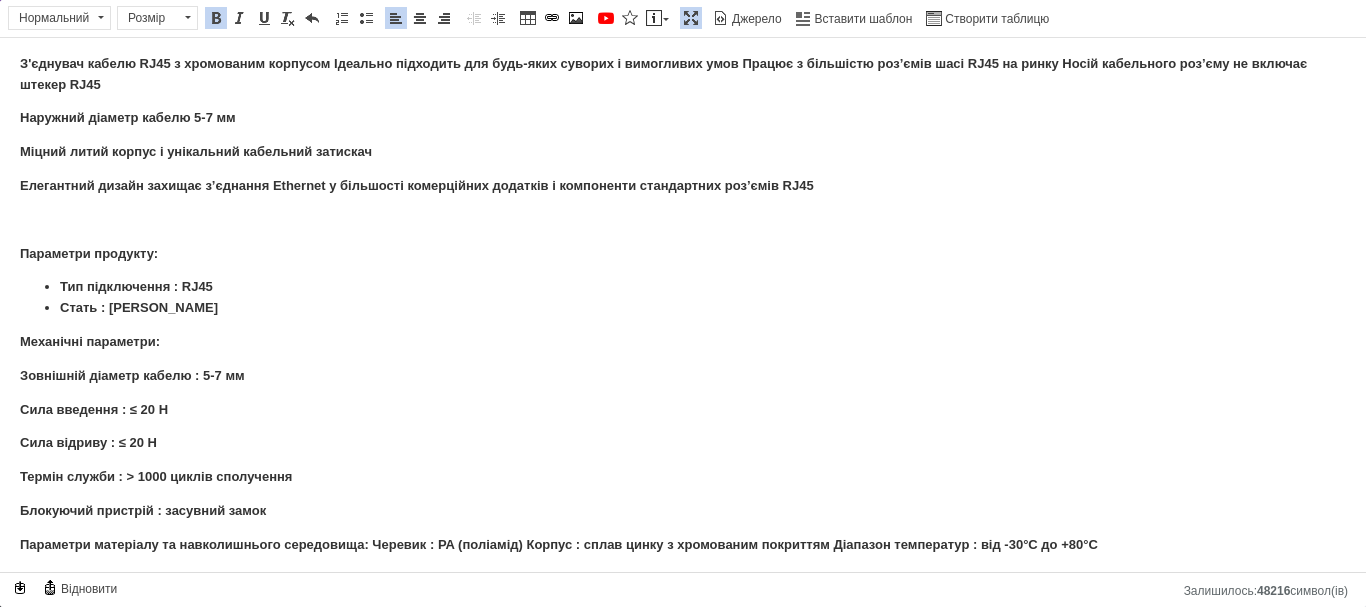 scroll, scrollTop: 549, scrollLeft: 0, axis: vertical 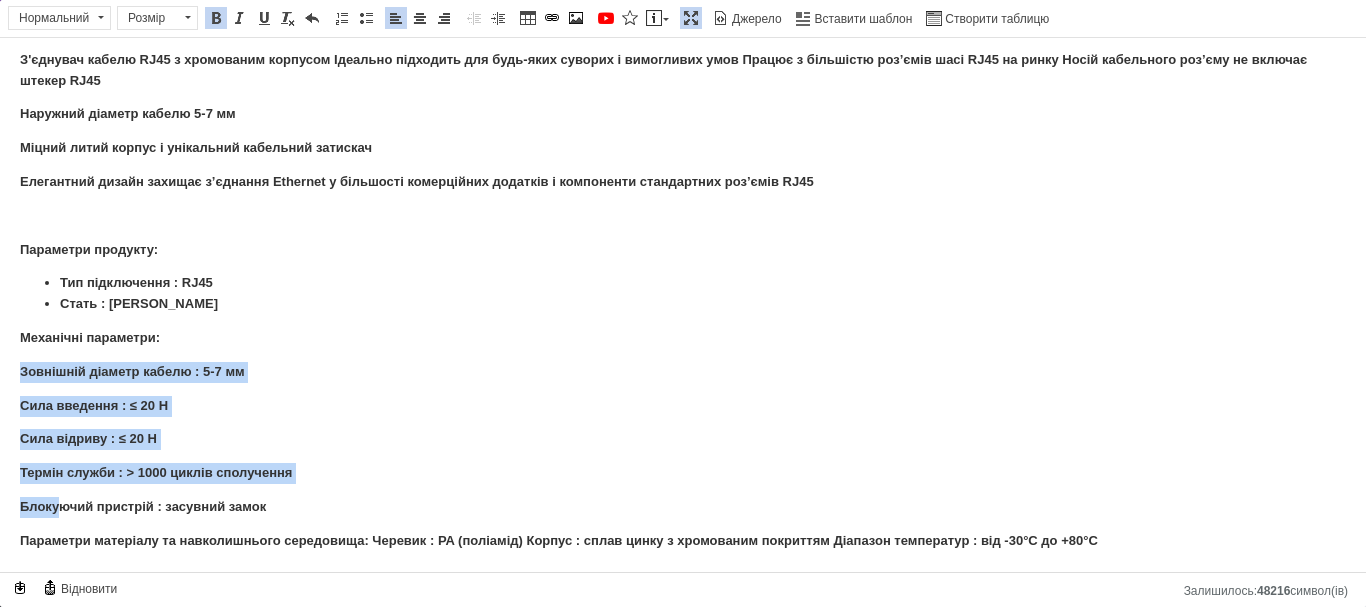 drag, startPoint x: 15, startPoint y: 374, endPoint x: 55, endPoint y: 495, distance: 127.440186 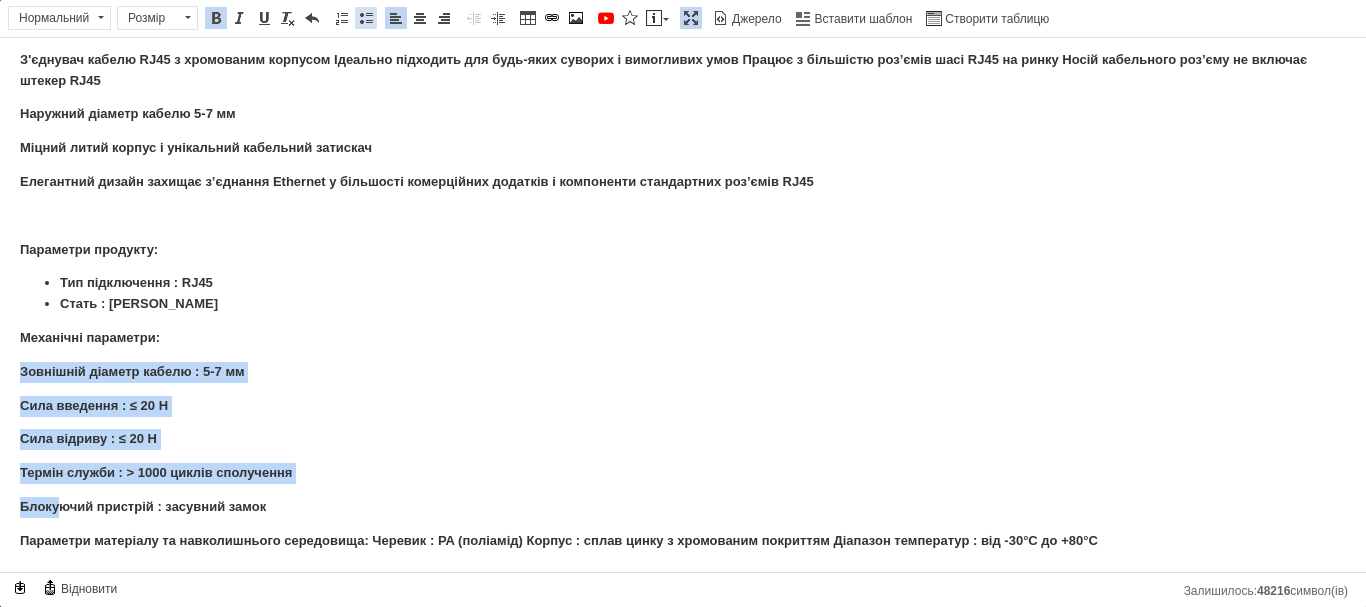 click at bounding box center [366, 18] 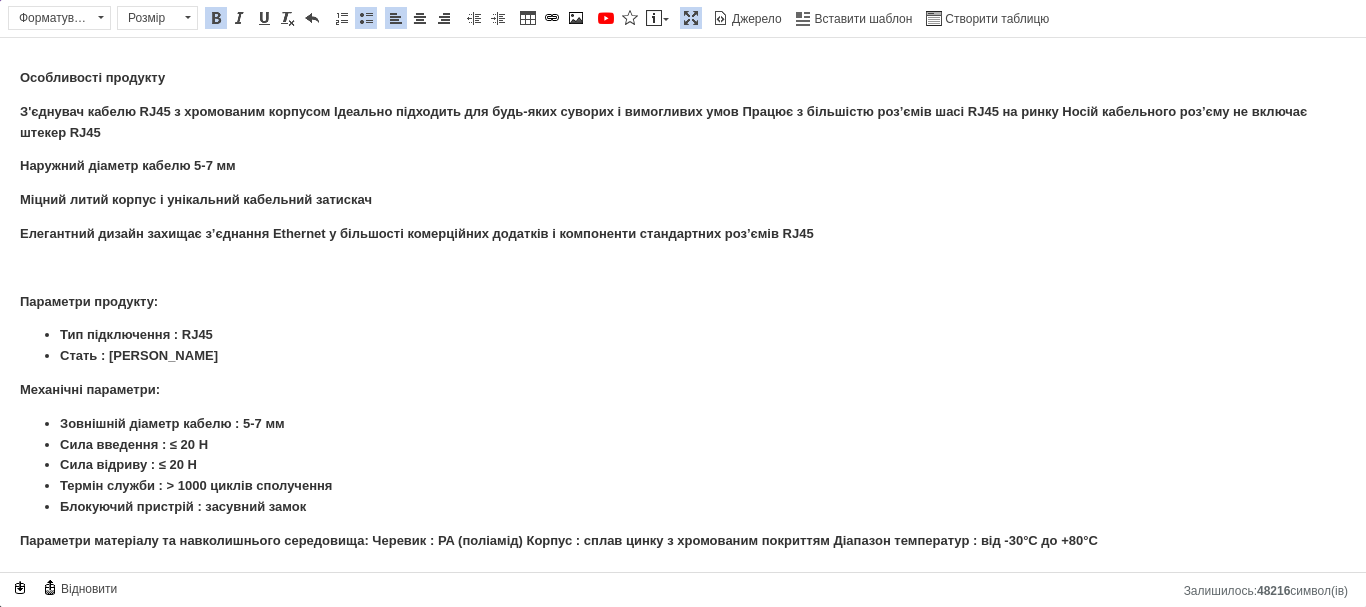 scroll, scrollTop: 497, scrollLeft: 0, axis: vertical 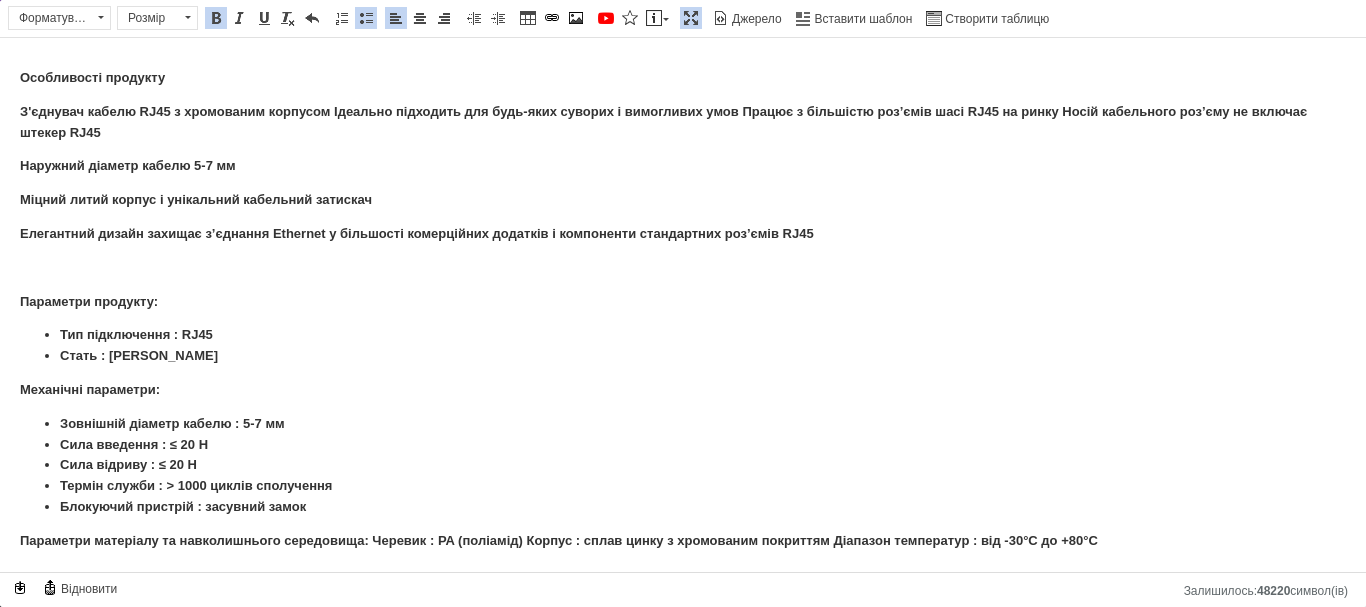 click on "Стать : [PERSON_NAME]" at bounding box center [683, 356] 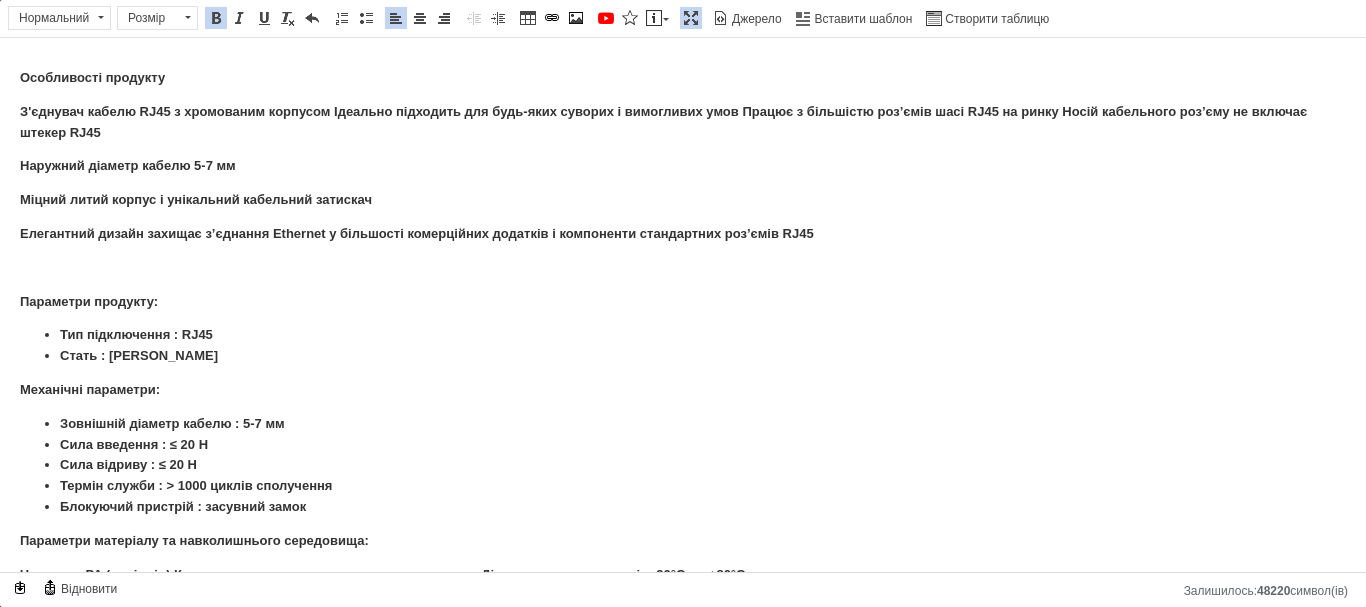 scroll, scrollTop: 530, scrollLeft: 0, axis: vertical 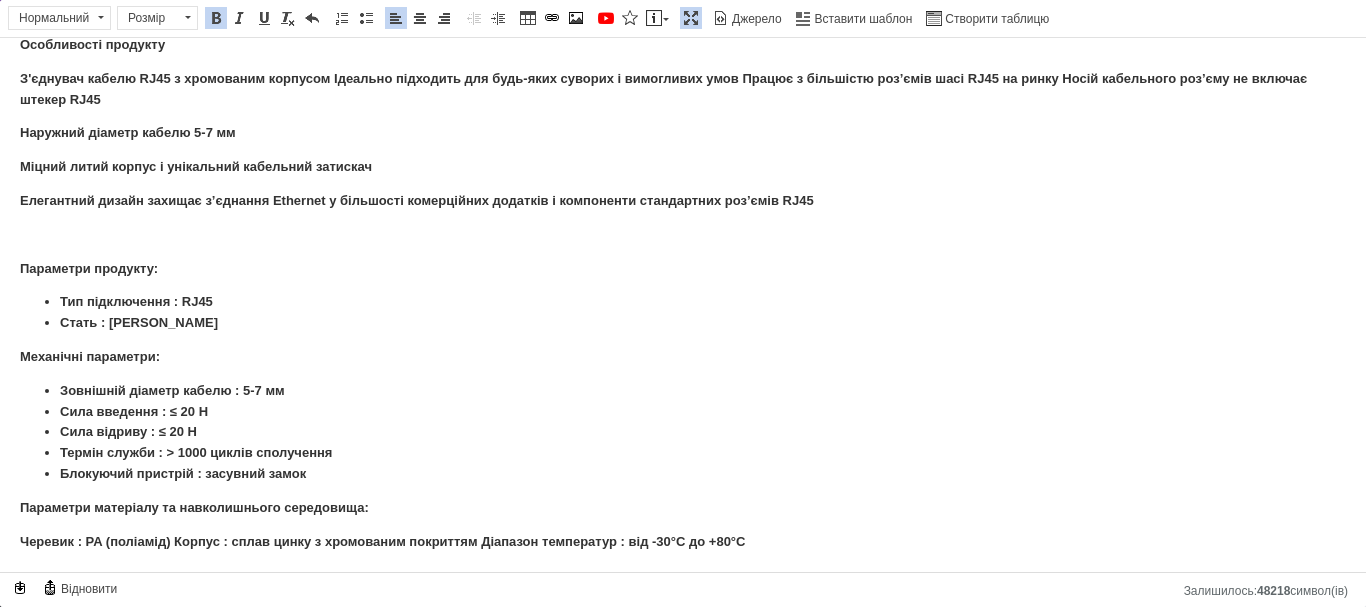 click on "Черевик : PA (поліамід) Корпус : сплав цинку з хромованим покриттям Діапазон температур : від -30°C до +80°C" at bounding box center (382, 541) 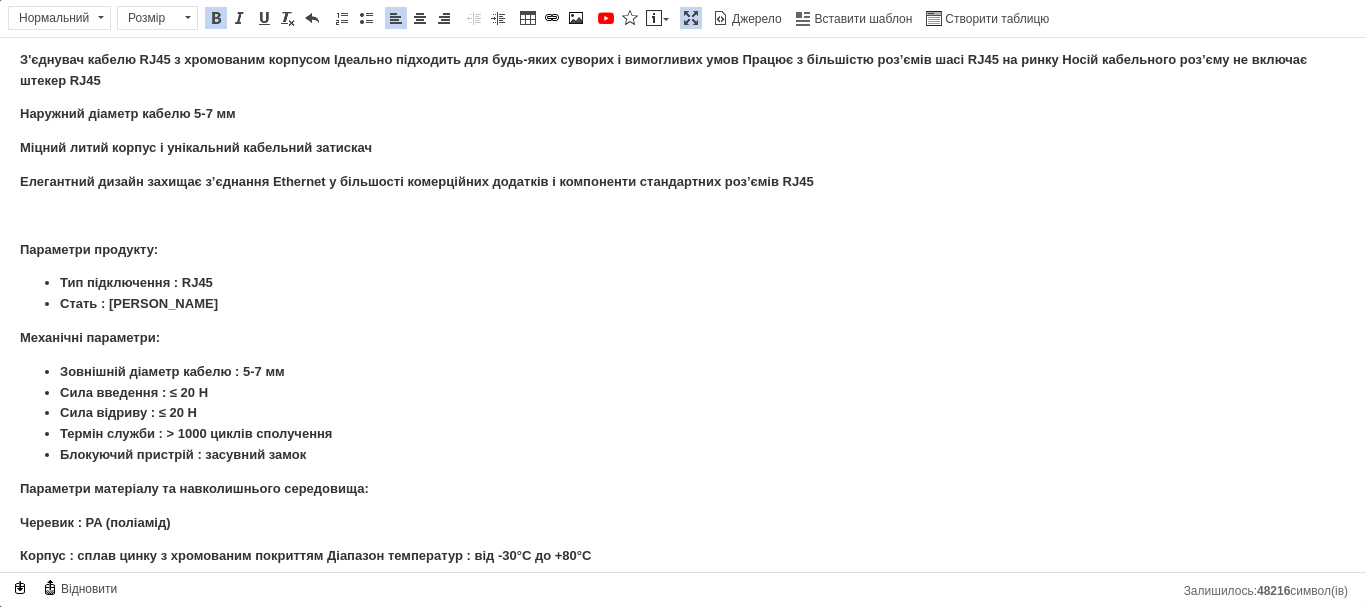 click on "Корпус : сплав цинку з хромованим покриттям Діапазон температур : від -30°C до +80°C" at bounding box center [305, 555] 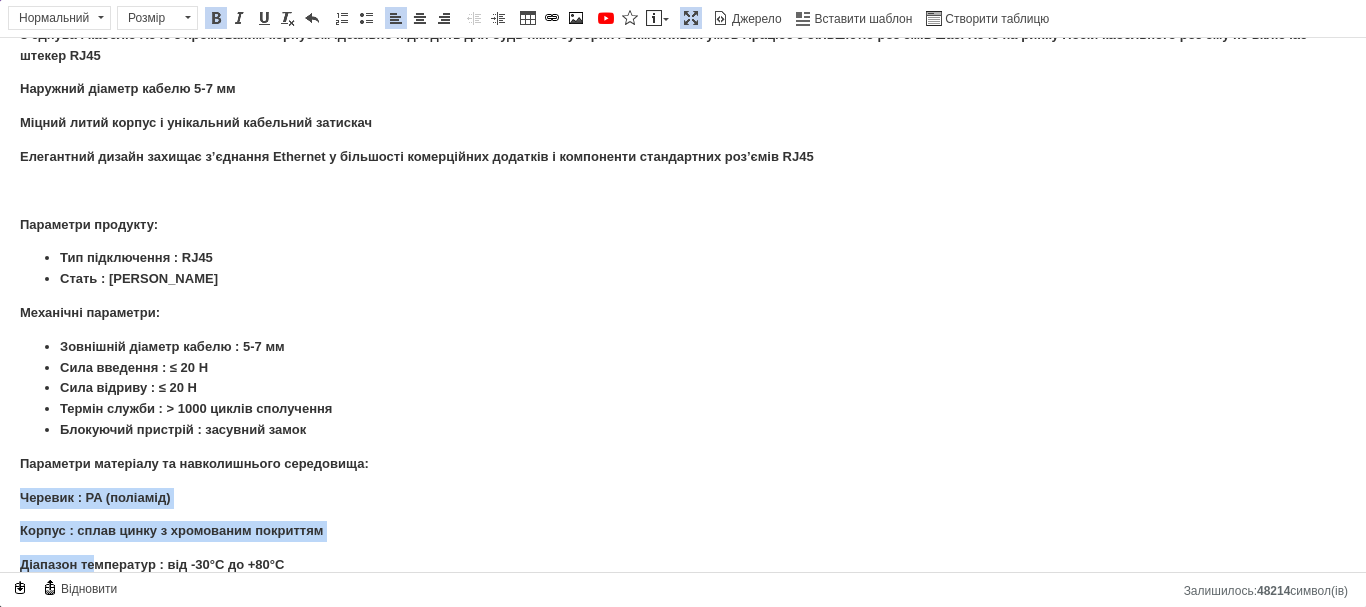 scroll, scrollTop: 598, scrollLeft: 0, axis: vertical 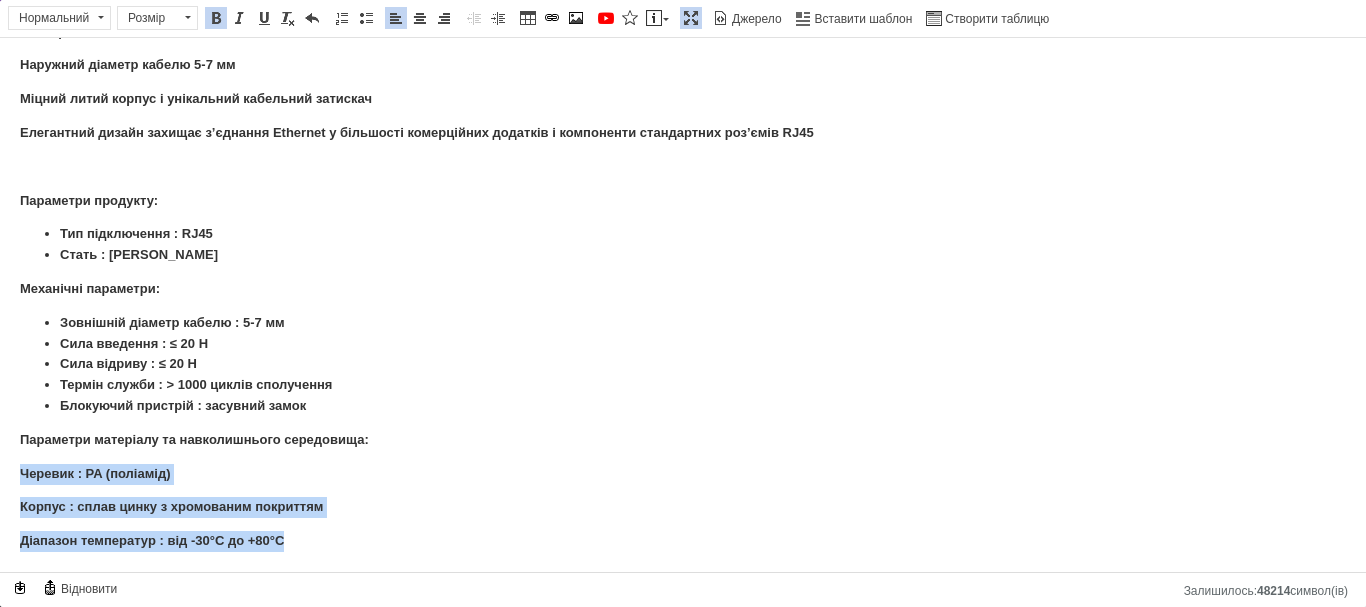 drag, startPoint x: 21, startPoint y: 495, endPoint x: 300, endPoint y: 558, distance: 286.02448 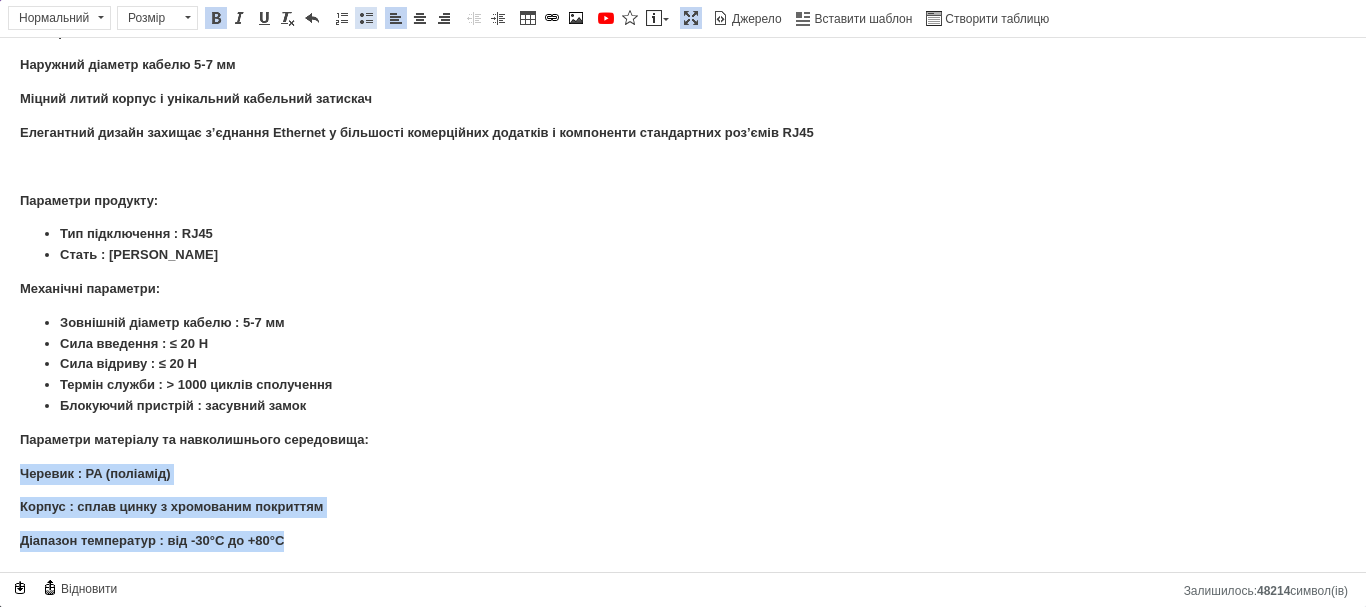 click at bounding box center (366, 18) 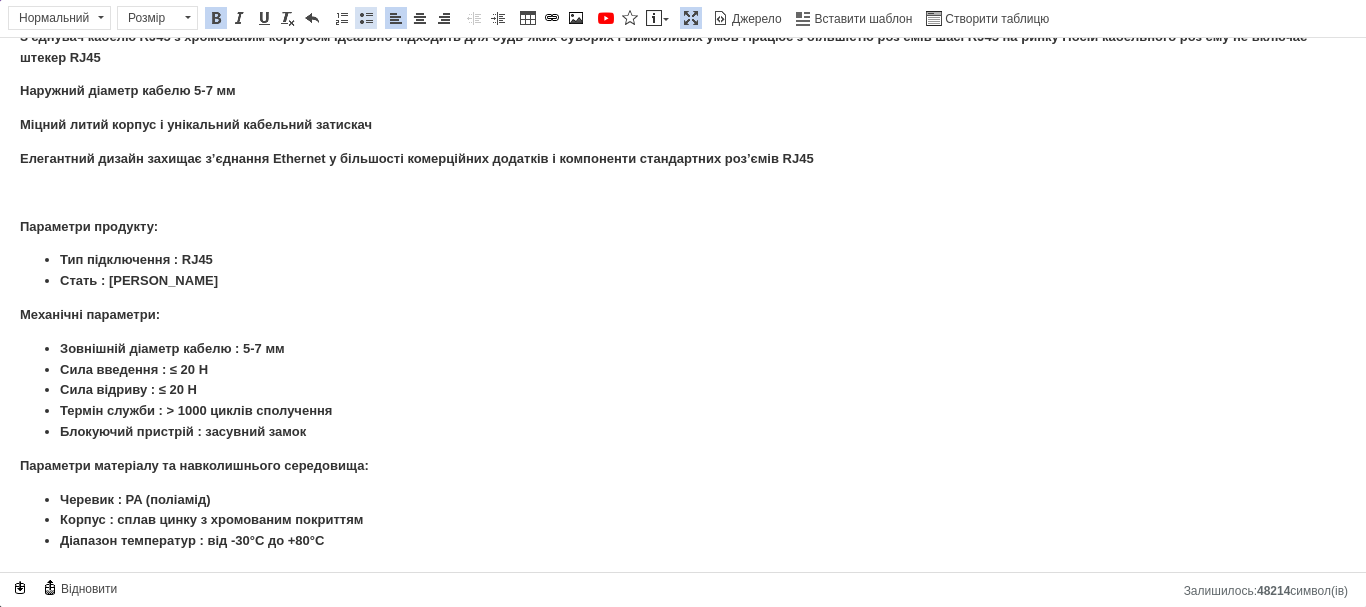 scroll, scrollTop: 572, scrollLeft: 0, axis: vertical 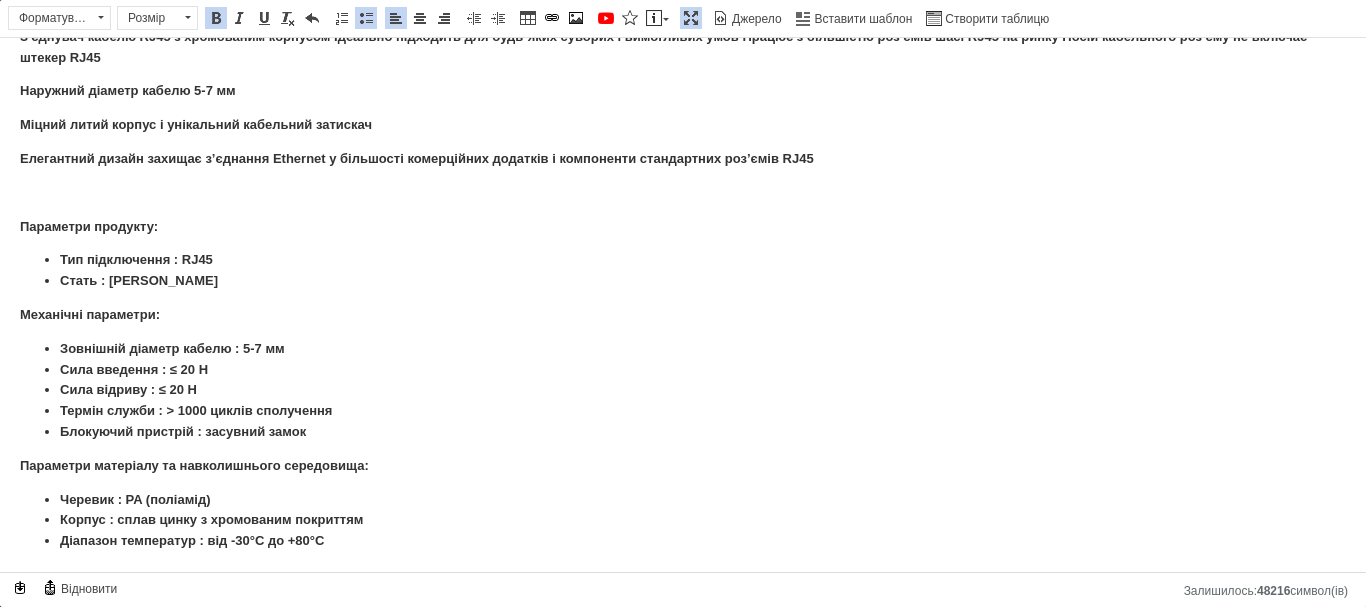 click on "Механічні параметри:" at bounding box center (683, 315) 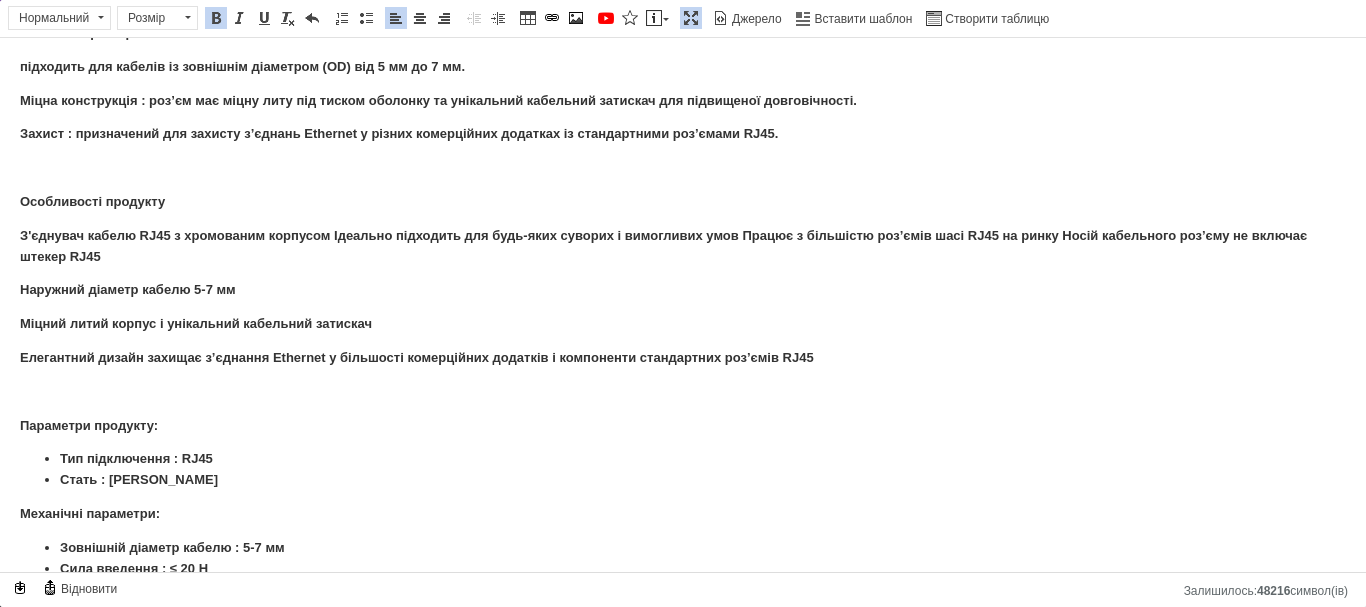 scroll, scrollTop: 372, scrollLeft: 0, axis: vertical 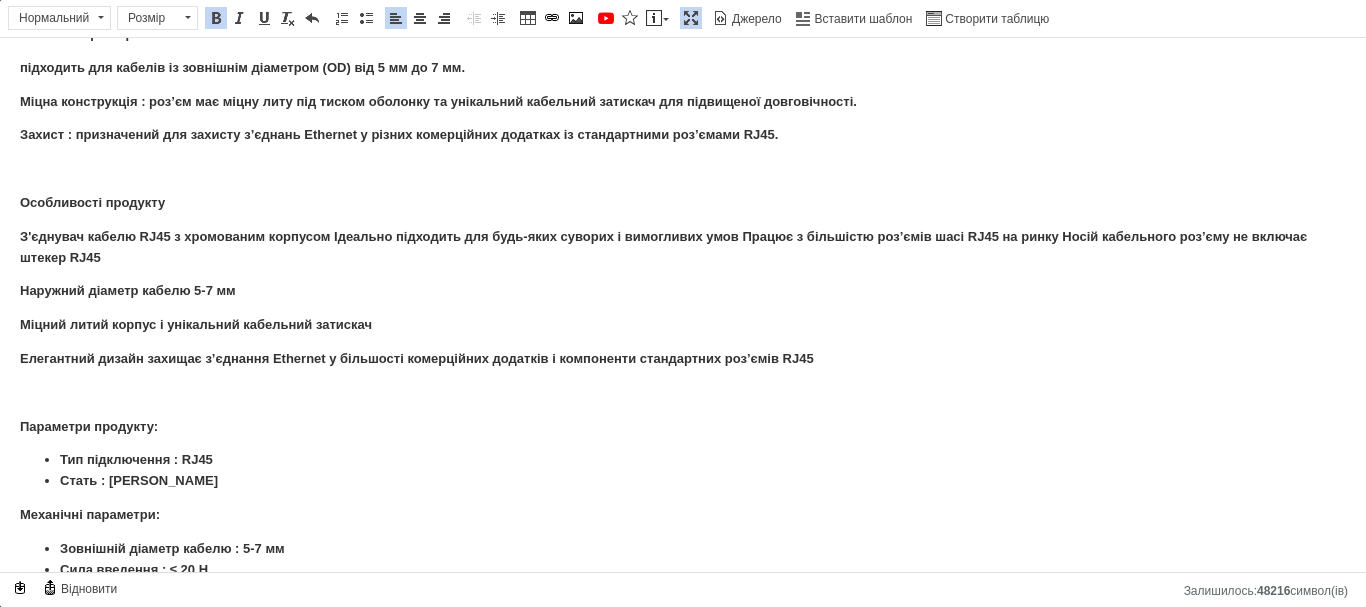 click on "З'єднувач кабелю RJ45 з хромованим корпусом Ідеально підходить для будь-яких суворих і вимогливих умов Працює з більшістю роз’ємів шасі RJ45 на ринку Носій кабельного роз’єму не включає штекер RJ45" at bounding box center (663, 247) 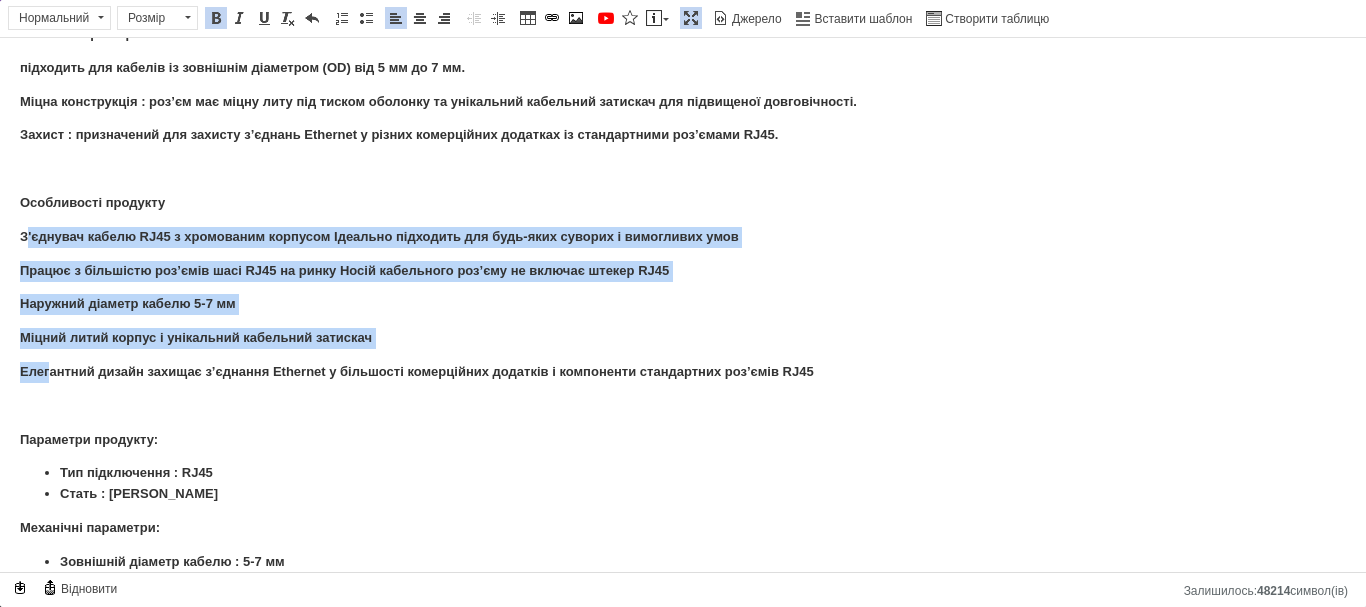 drag, startPoint x: 23, startPoint y: 237, endPoint x: 48, endPoint y: 358, distance: 123.55566 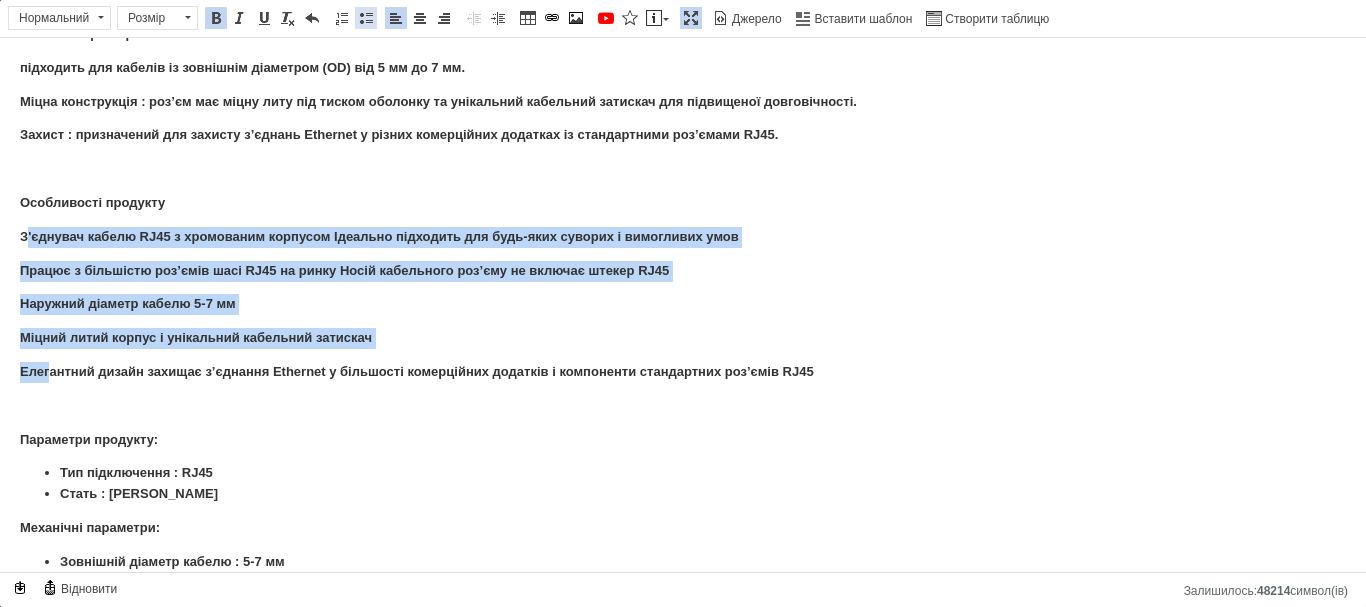 click at bounding box center [366, 18] 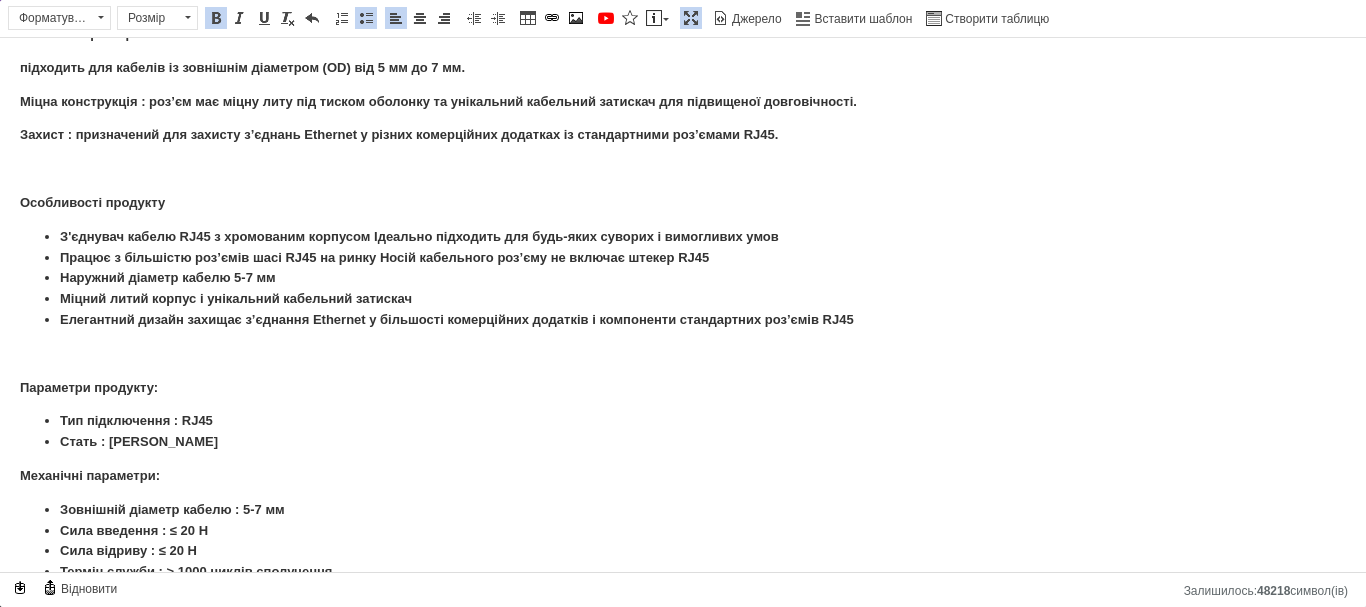 click at bounding box center [683, 354] 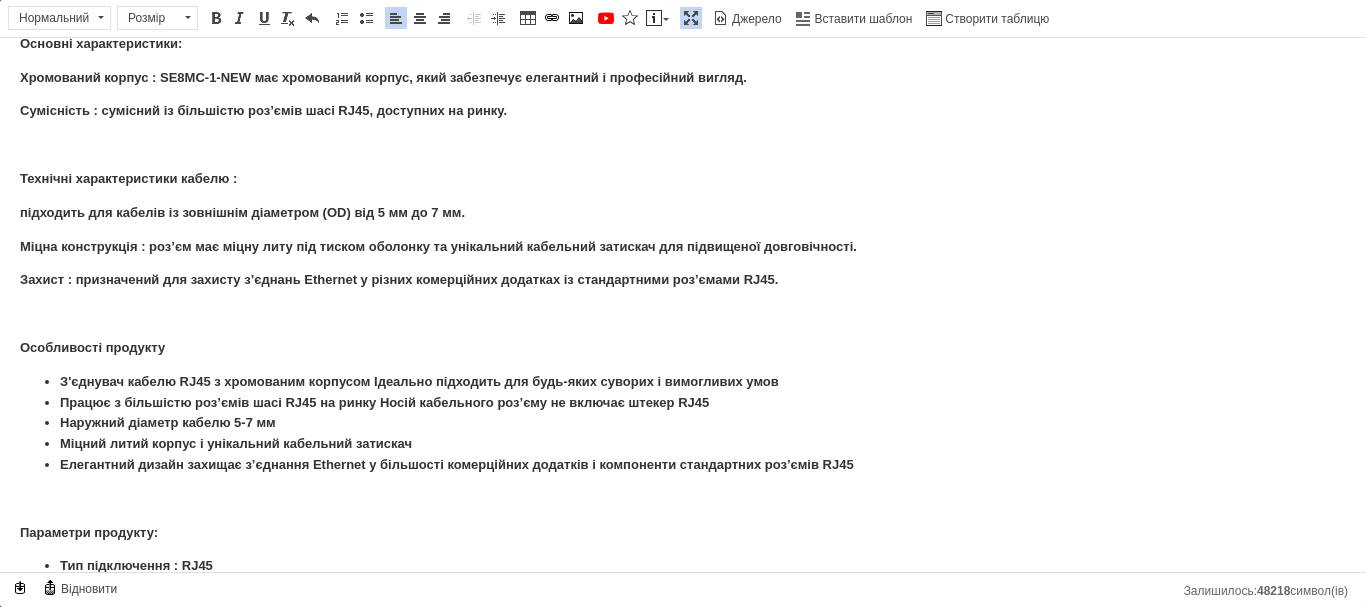 scroll, scrollTop: 172, scrollLeft: 0, axis: vertical 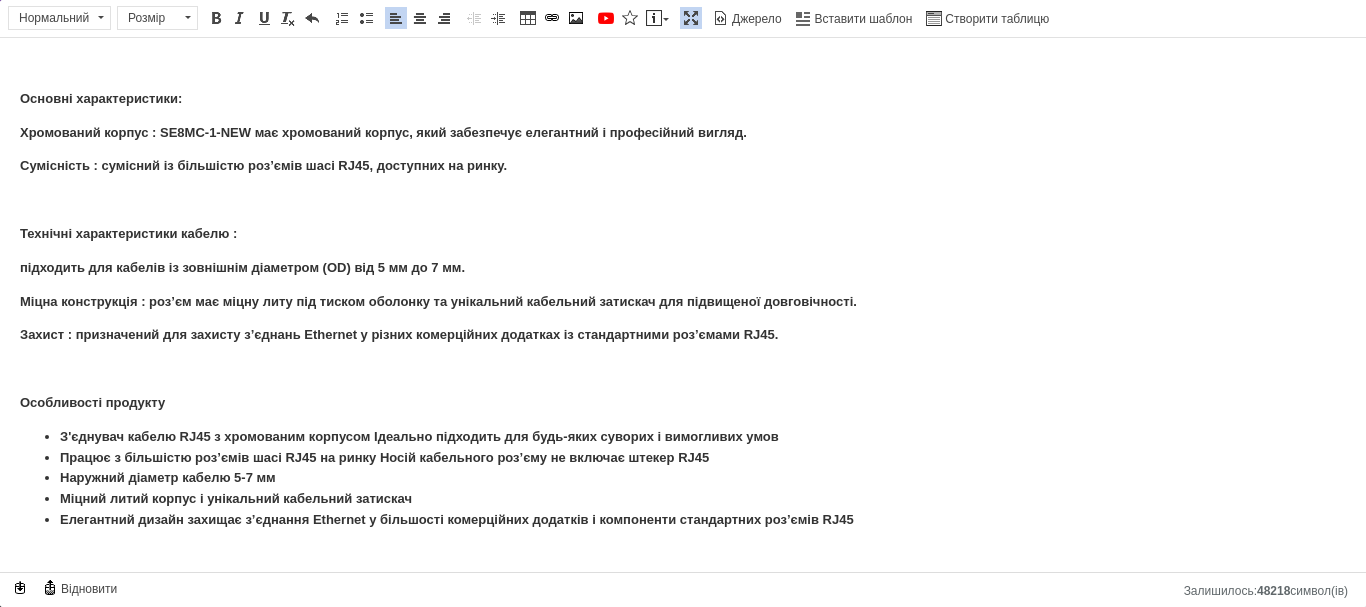 click on "підходить для кабелів із зовнішнім діаметром (OD) від 5 мм до 7 мм." at bounding box center (242, 267) 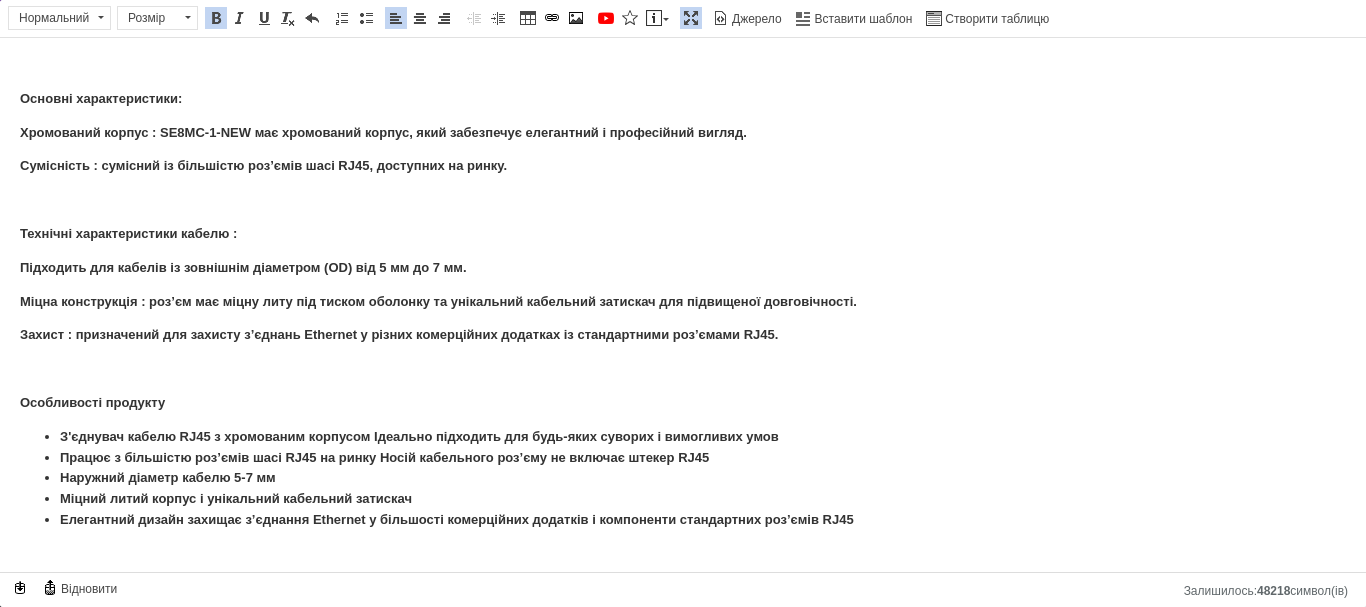 click on "Роз'єм  Seetronic SE8MC-1  Штекер SE8MC-1-NEW RJ45  Seetronic — це надійний і універсальний кабельний роз’єм, розроблений для задоволення вимог суворих умов.  Цей продукт ідеально підходить для комерційних застосувань, де довговічність і надійне з’єднання Ethernet є найважливішими.  Нижче наведено детальний огляд його функцій, параметрів та інструкції зі складання.  Основні характеристики:  Хромований корпус : SE8MC-1-NEW має хромований корпус, який забезпечує елегантний і професійний вигляд.  Сумісність : сумісний із більшістю роз’ємів шасі RJ45, доступних на ринку.  Т   Елег    Блок" at bounding box center [683, 399] 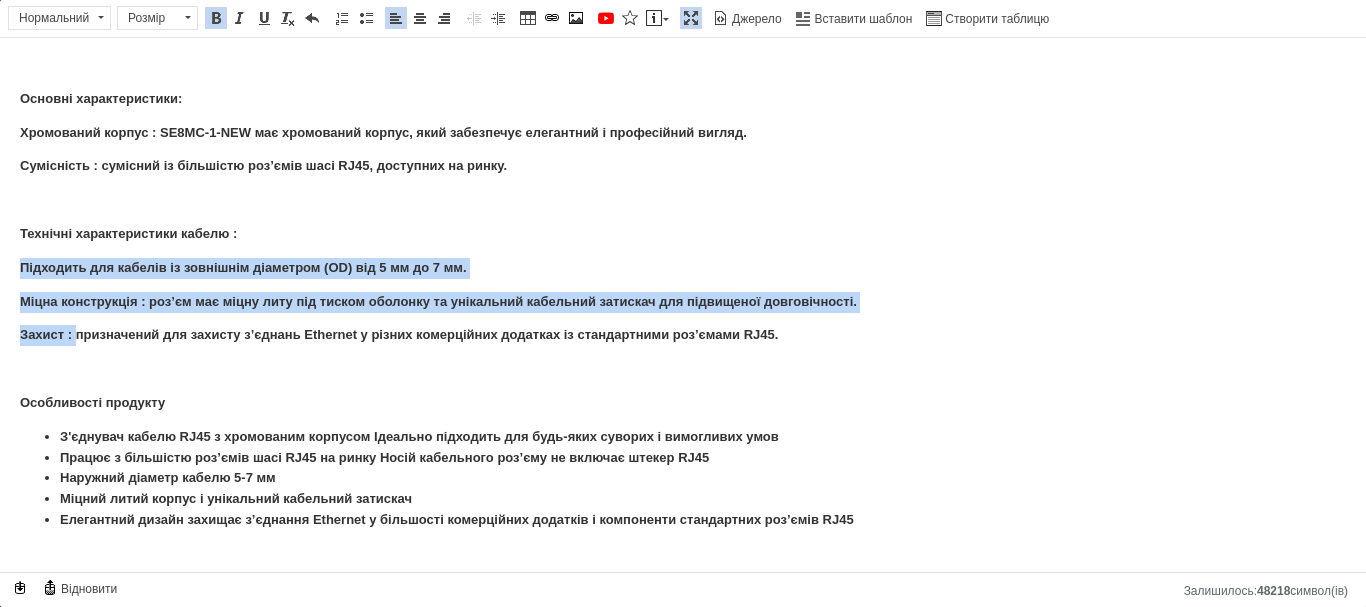 drag, startPoint x: 17, startPoint y: 270, endPoint x: 72, endPoint y: 321, distance: 75.00667 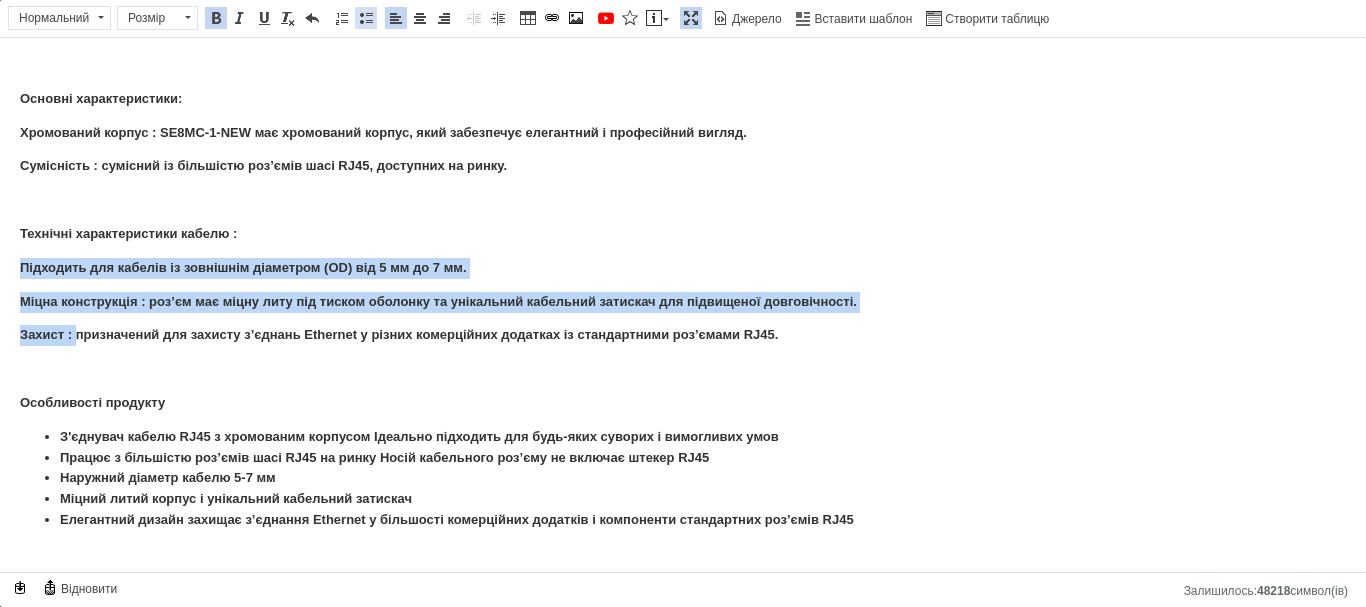 drag, startPoint x: 366, startPoint y: 18, endPoint x: 383, endPoint y: 24, distance: 18.027756 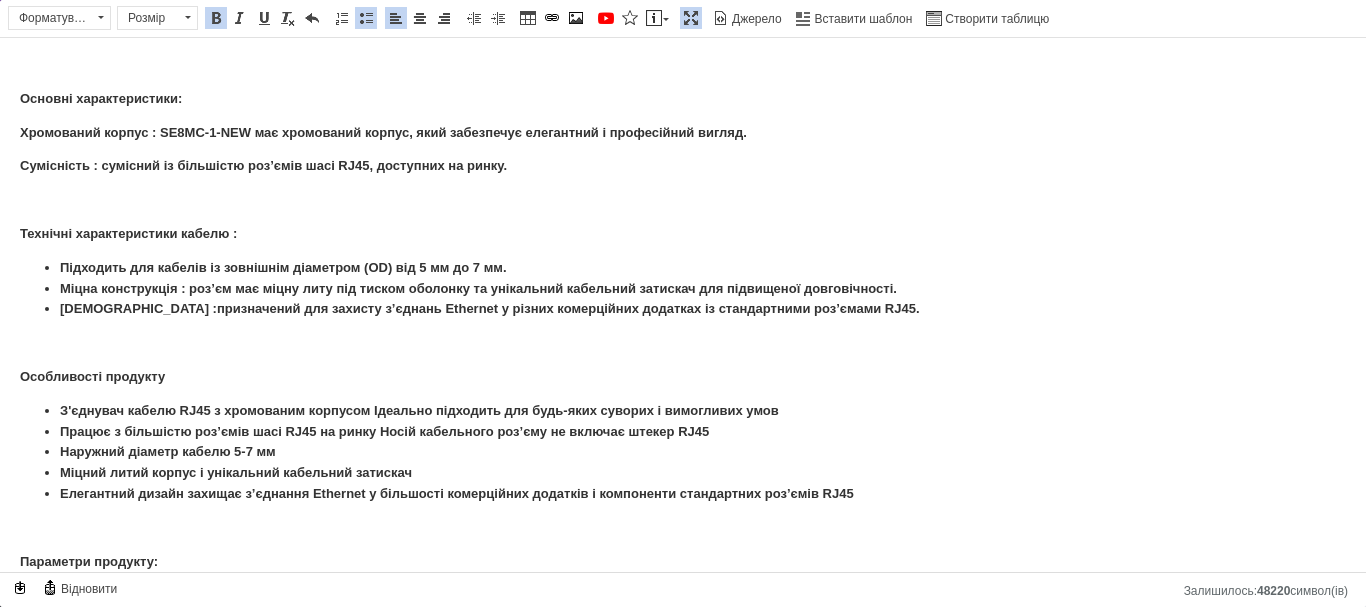 click on "Роз'єм  Seetronic SE8MC-1  Штекер SE8MC-1-NEW RJ45  Seetronic — це надійний і універсальний кабельний роз’єм, розроблений для задоволення вимог суворих умов.  Цей продукт ідеально підходить для комерційних застосувань, де довговічність і надійне з’єднання Ethernet є найважливішими.  Нижче наведено детальний огляд його функцій, параметрів та інструкції зі складання.  Основні характеристики:  Хромований корпус : SE8MC-1-NEW має хромований корпус, який забезпечує елегантний і професійний вигляд.  Сумісність : сумісний із більшістю роз’ємів шасі RJ45, доступних на ринку.  [DEMOGRAPHIC_DATA] :" at bounding box center (683, 386) 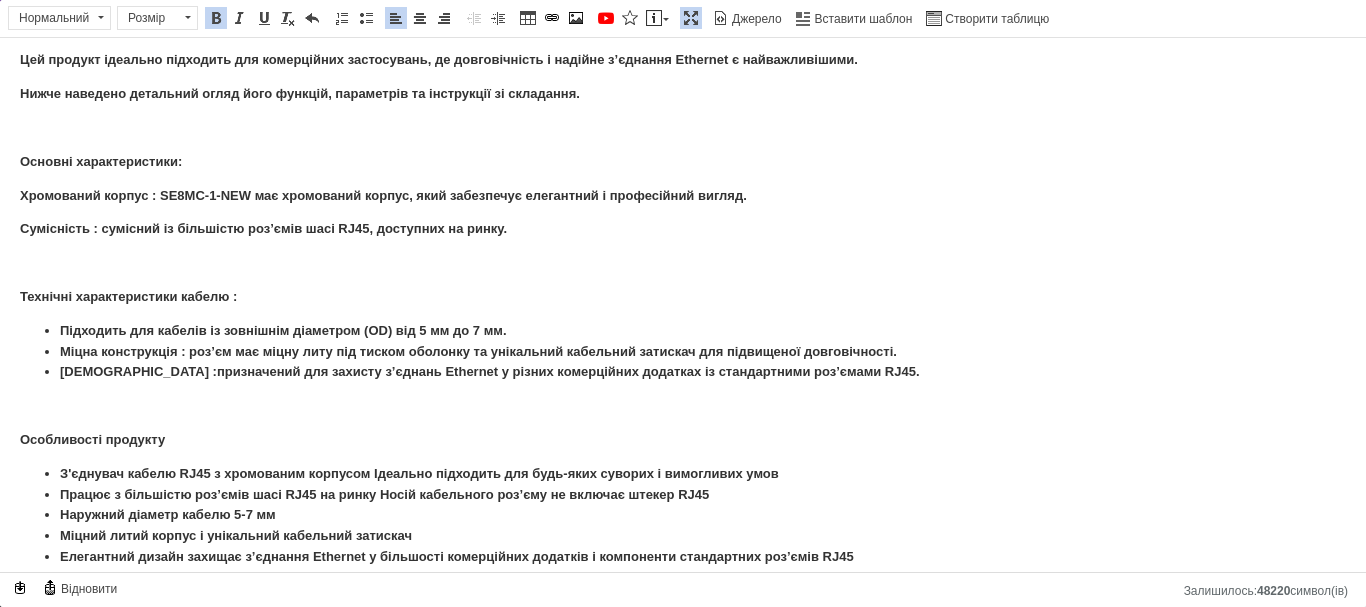 scroll, scrollTop: 0, scrollLeft: 0, axis: both 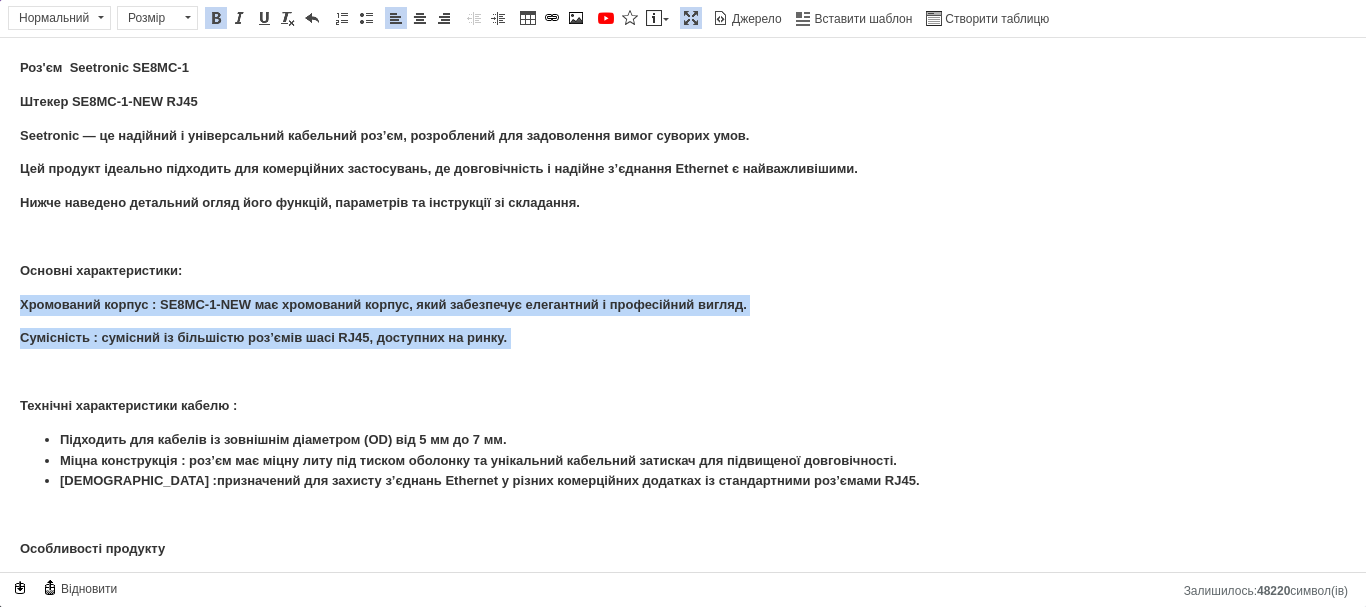 drag, startPoint x: 18, startPoint y: 309, endPoint x: 36, endPoint y: 353, distance: 47.539455 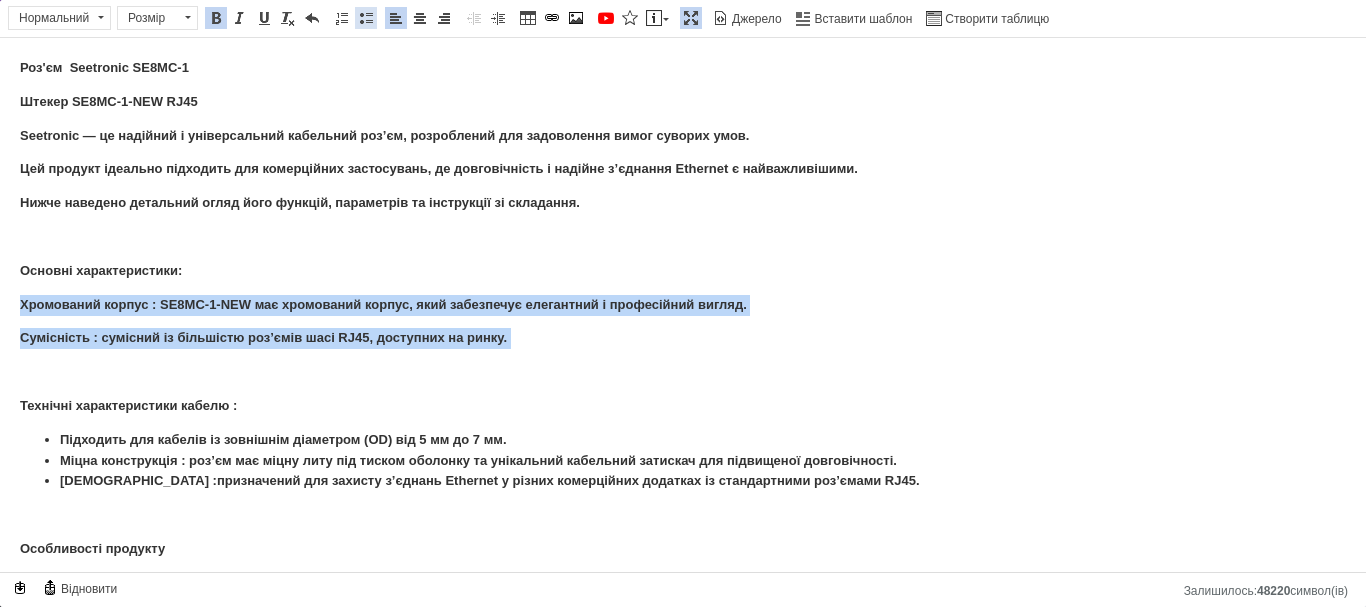 drag, startPoint x: 361, startPoint y: 19, endPoint x: 360, endPoint y: 4, distance: 15.033297 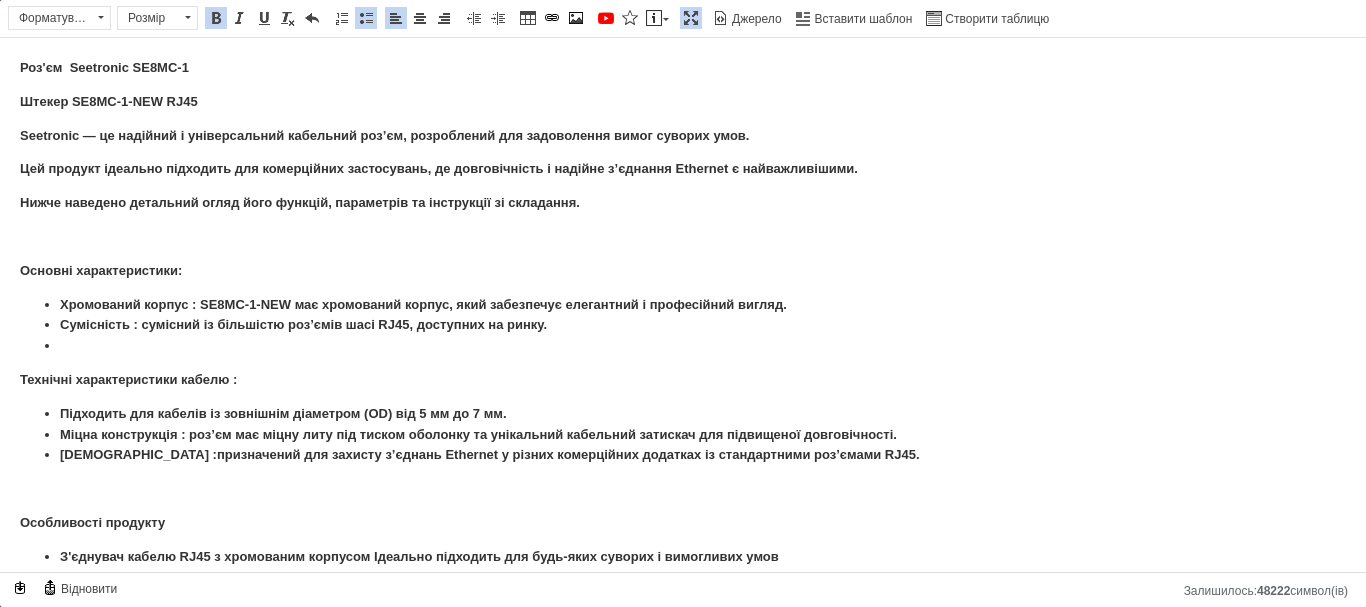 click at bounding box center (683, 237) 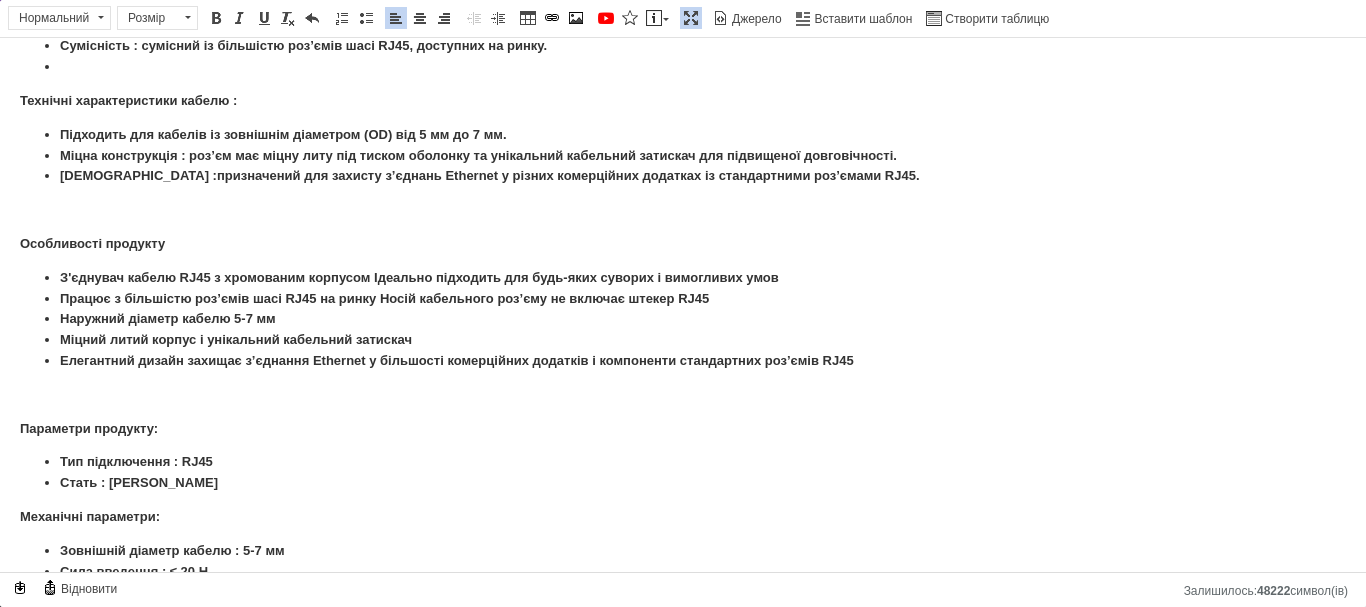 scroll, scrollTop: 0, scrollLeft: 0, axis: both 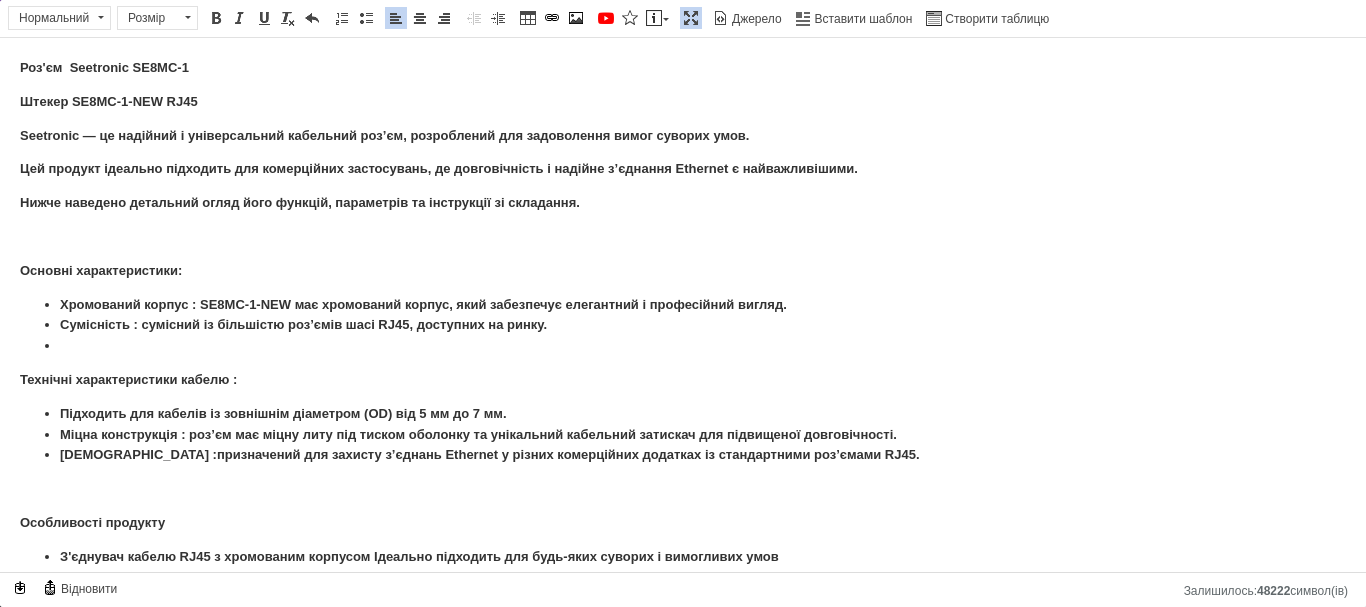 click at bounding box center [691, 18] 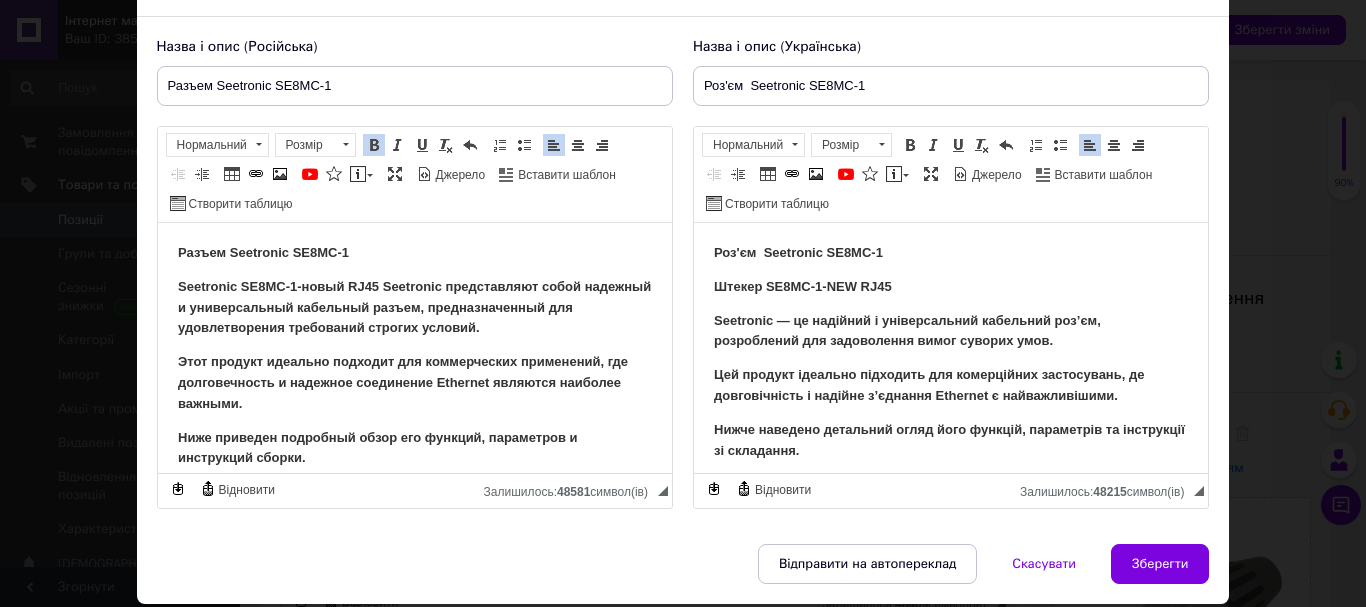 scroll, scrollTop: 100, scrollLeft: 0, axis: vertical 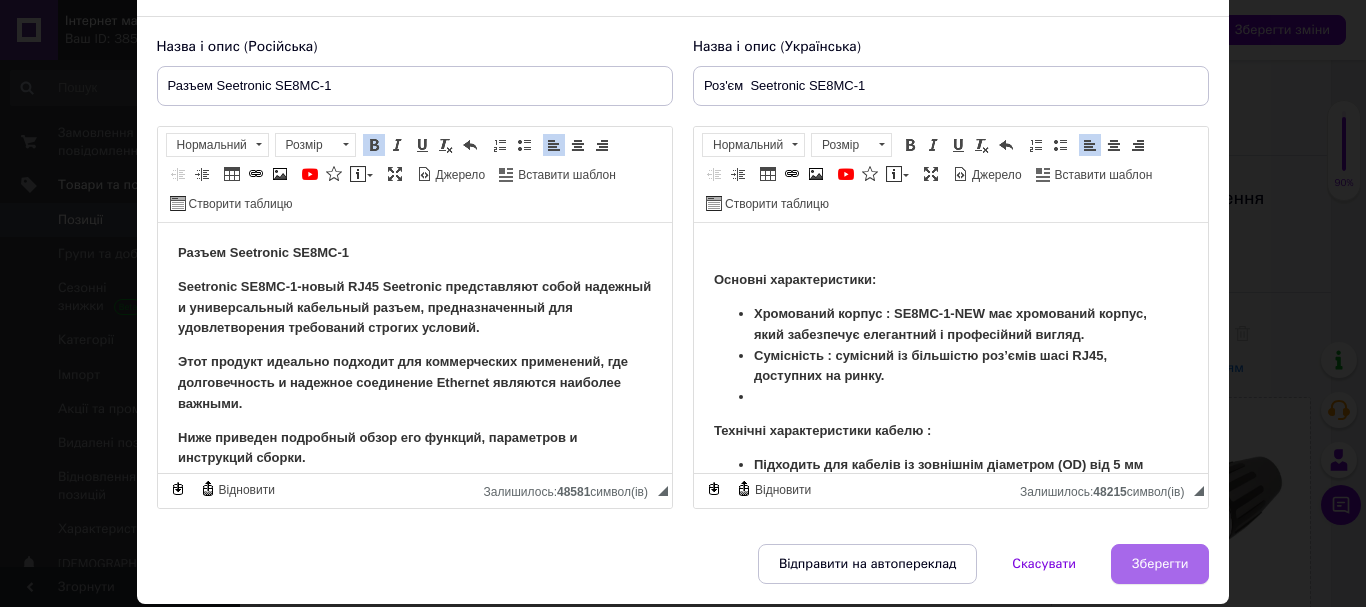 click on "Зберегти" at bounding box center [1160, 564] 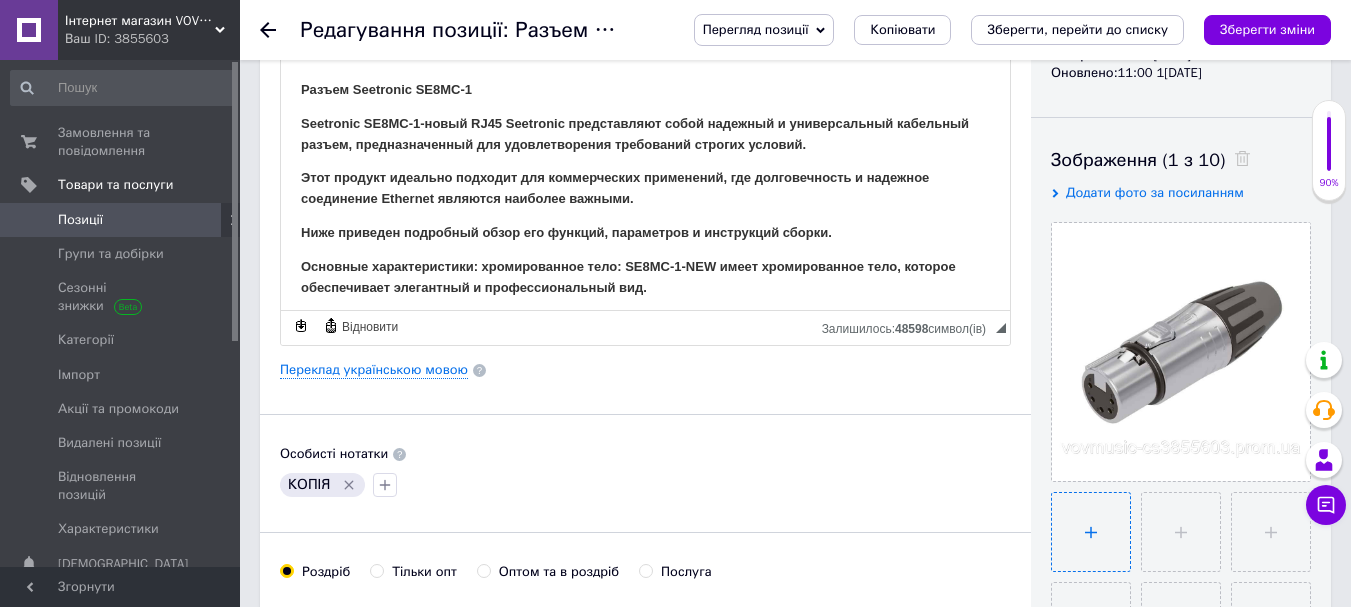 scroll, scrollTop: 300, scrollLeft: 0, axis: vertical 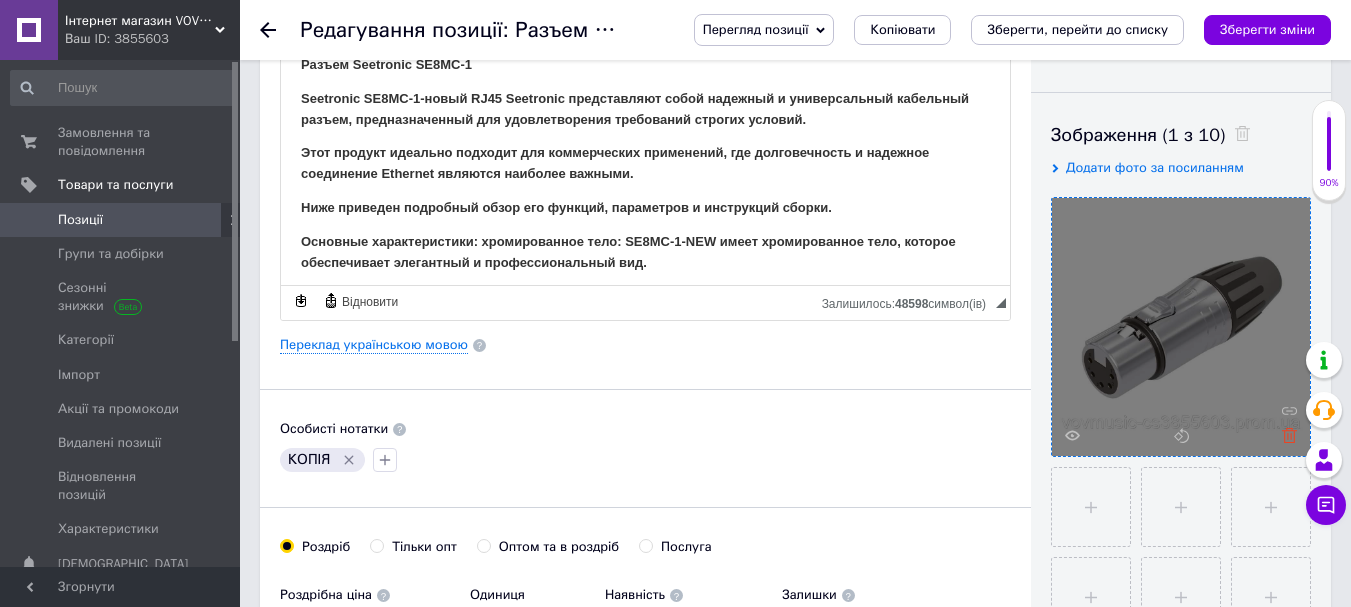 click 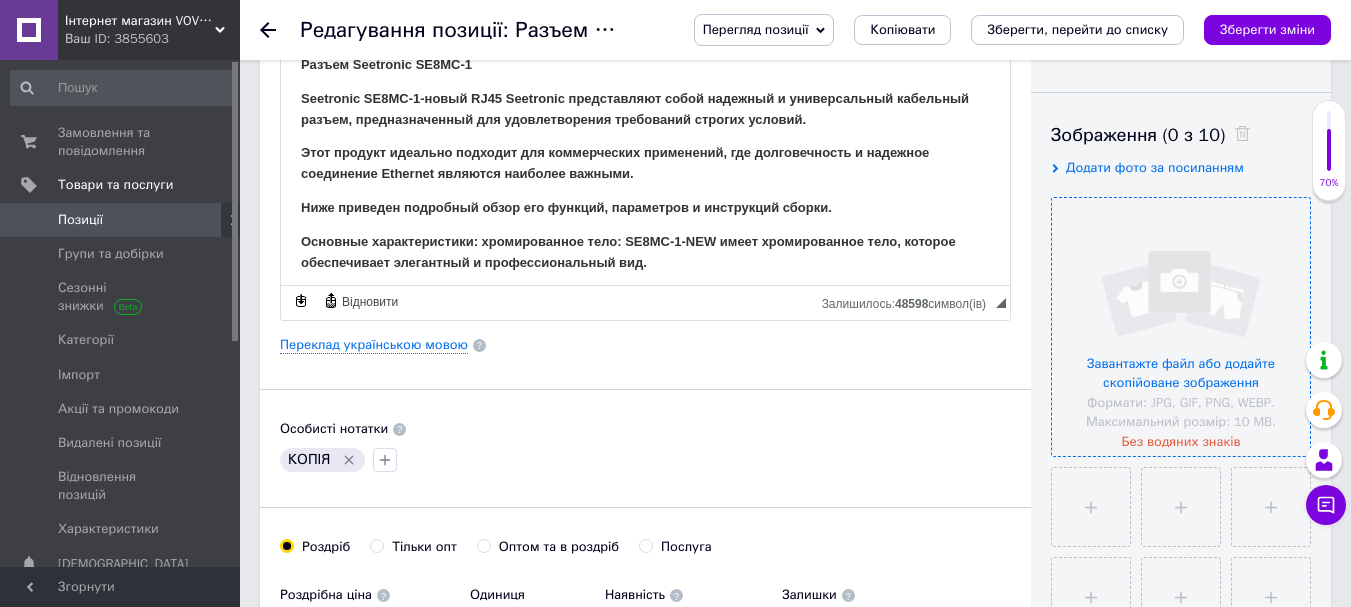 click at bounding box center [1181, 327] 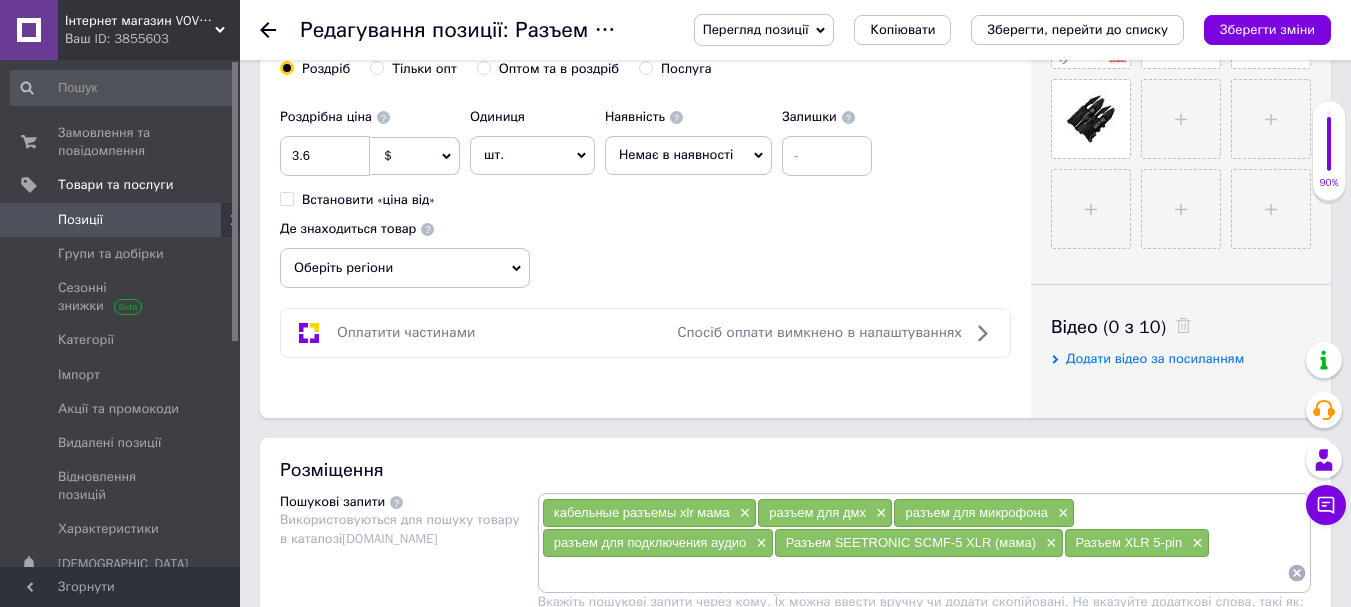 scroll, scrollTop: 800, scrollLeft: 0, axis: vertical 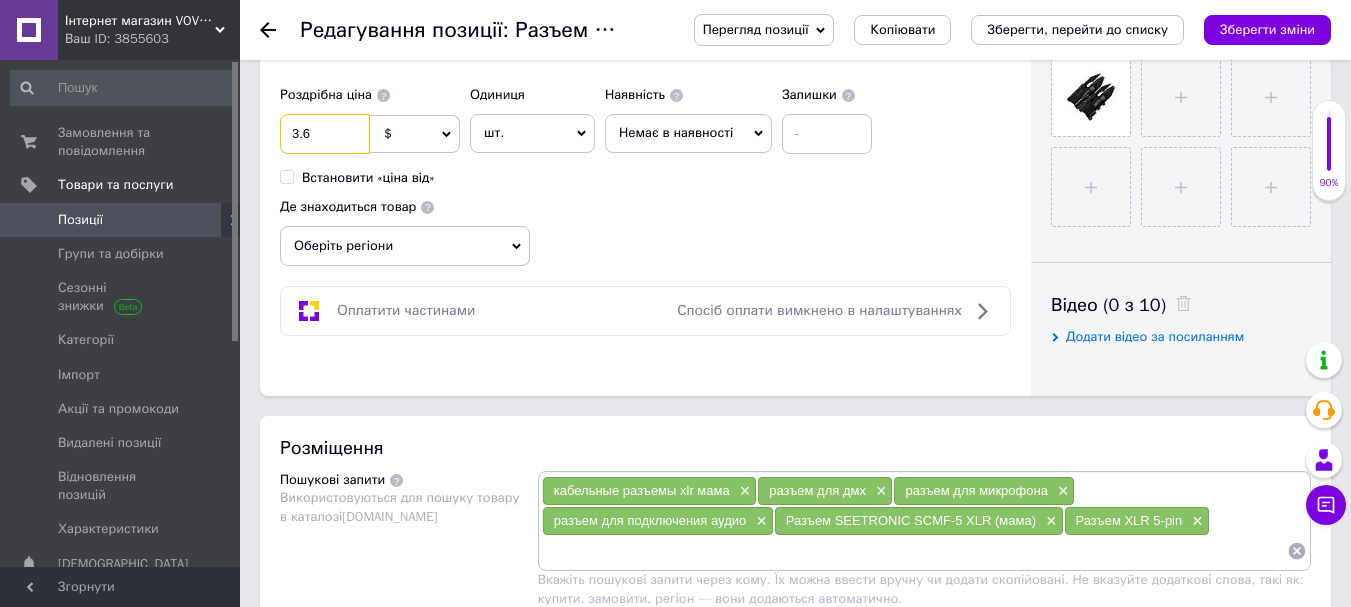 drag, startPoint x: 328, startPoint y: 137, endPoint x: 271, endPoint y: 145, distance: 57.558666 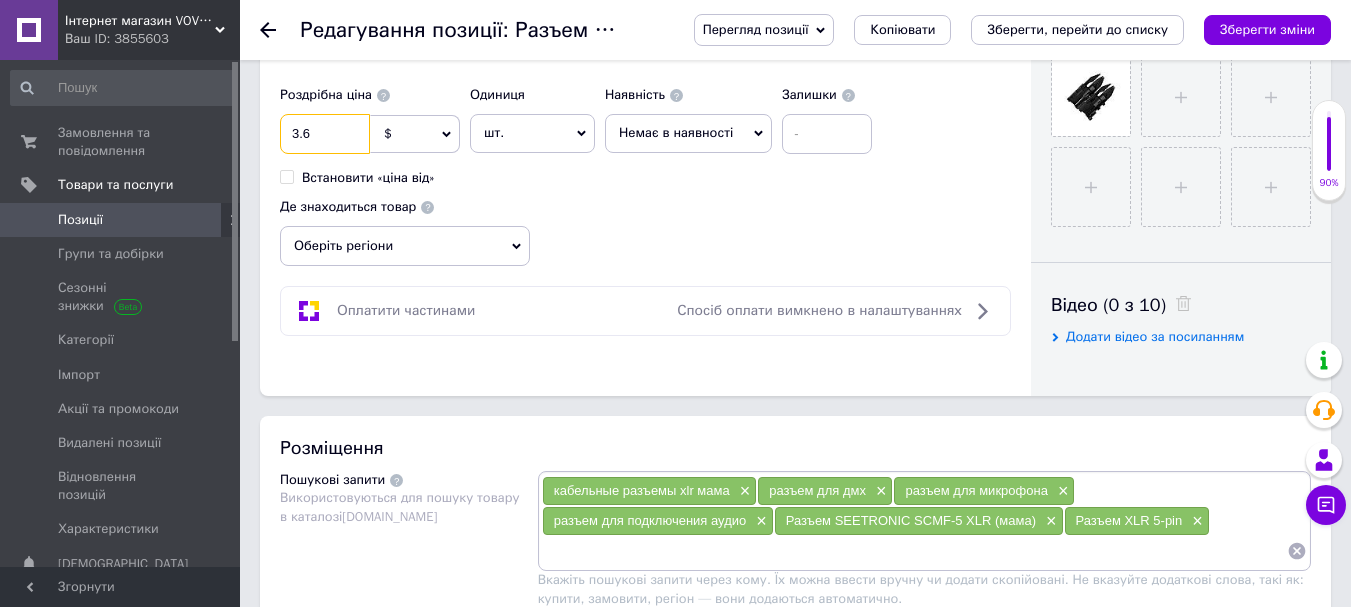 type on "2" 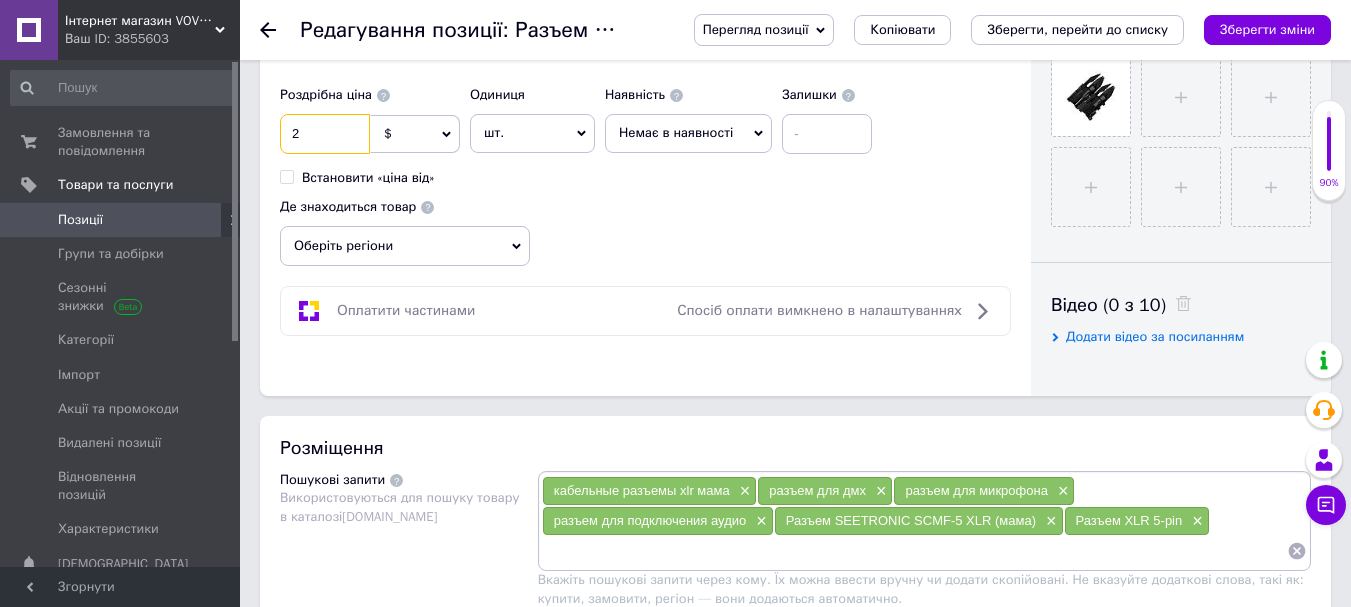 type on "29" 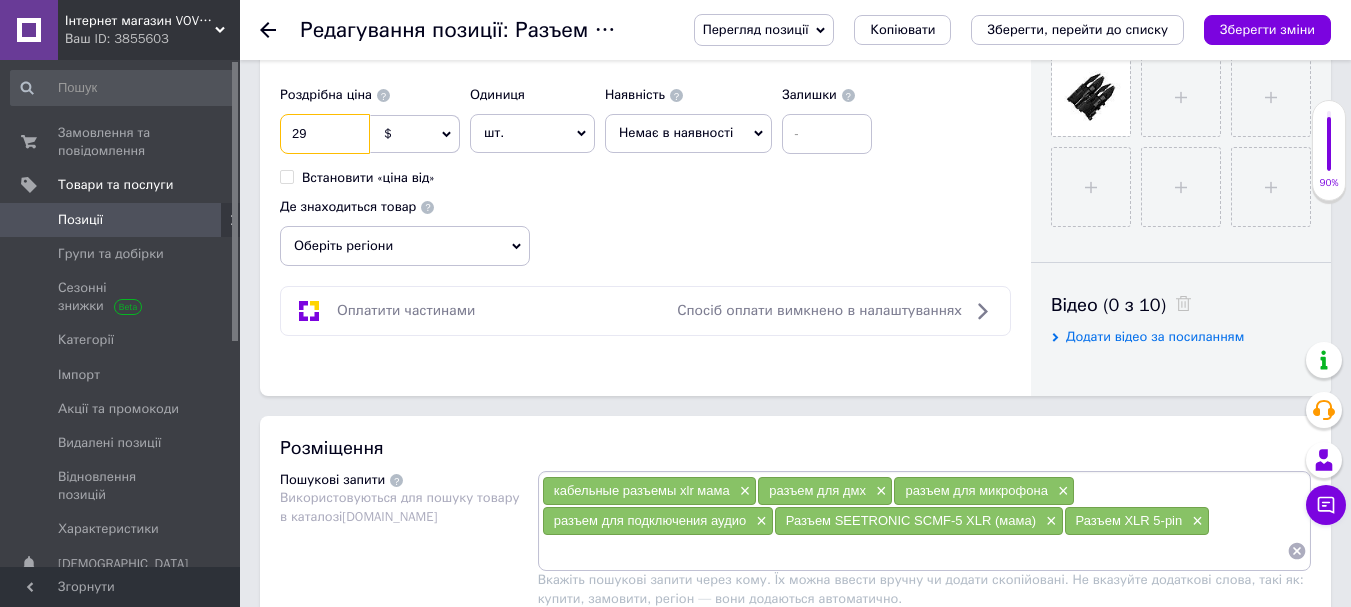 type on "299" 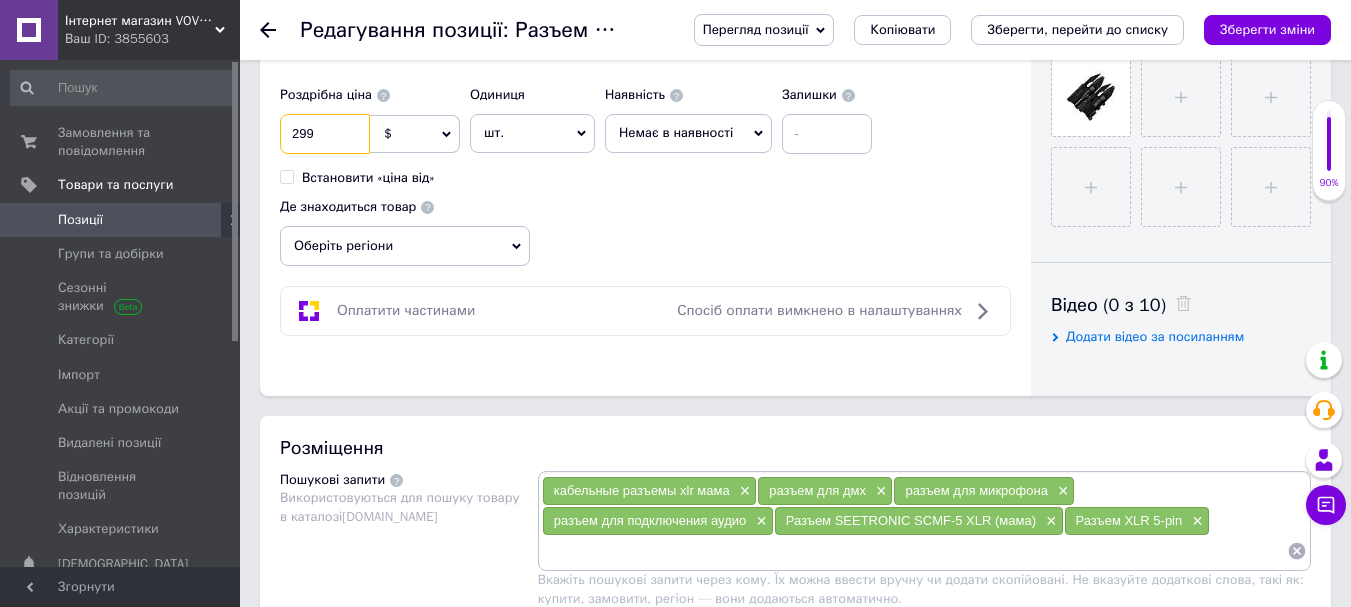 type on "29" 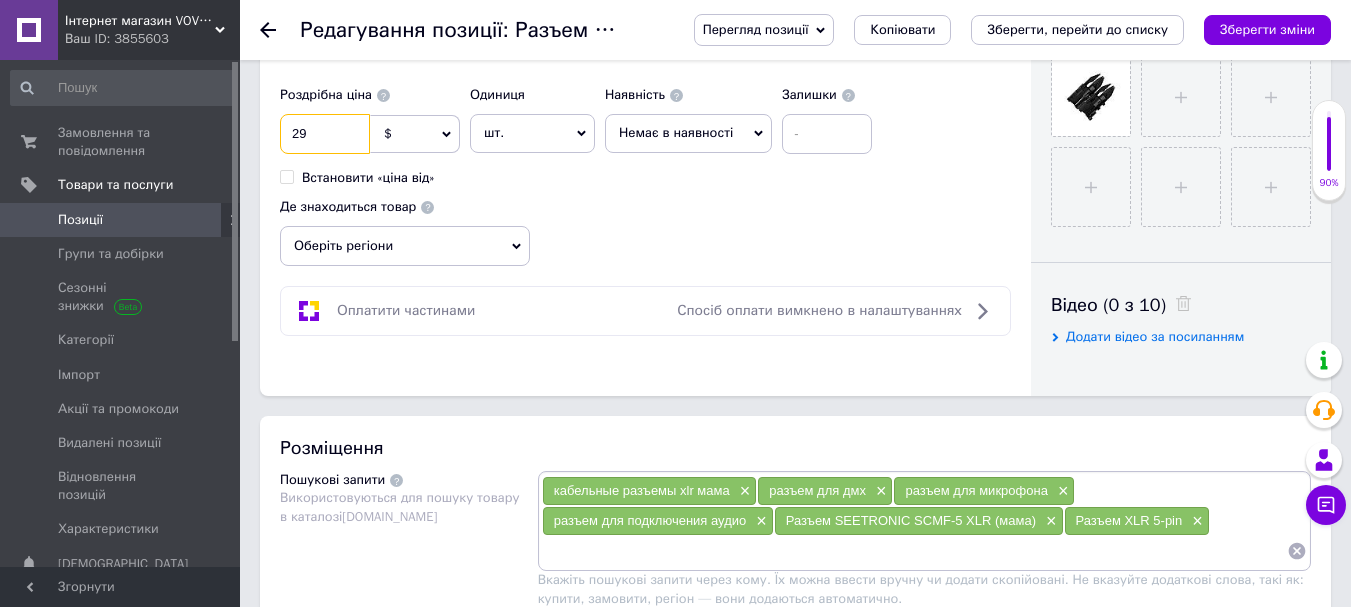 type on "2" 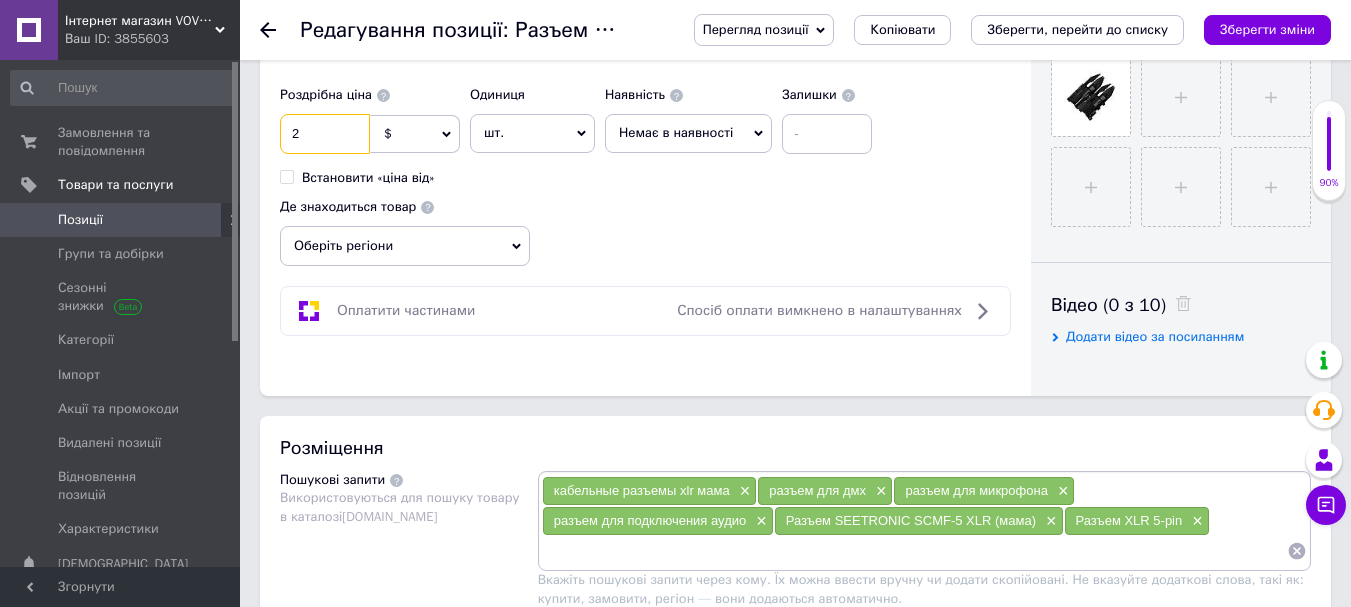 type on "2." 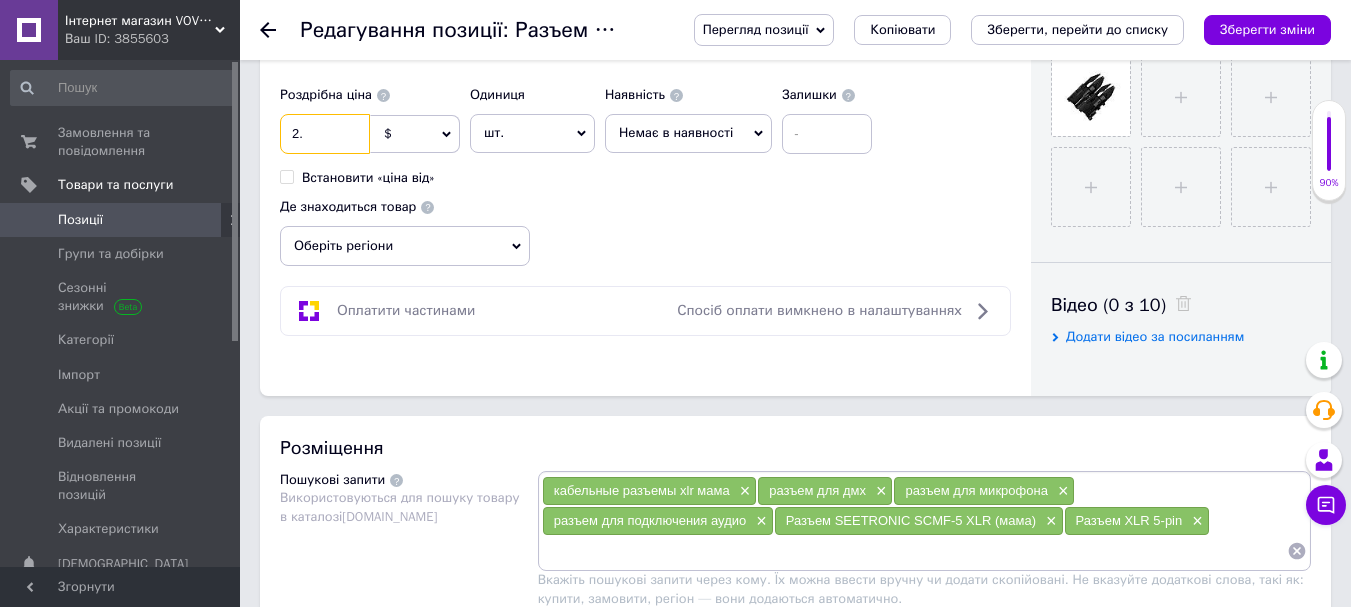 type on "2.9" 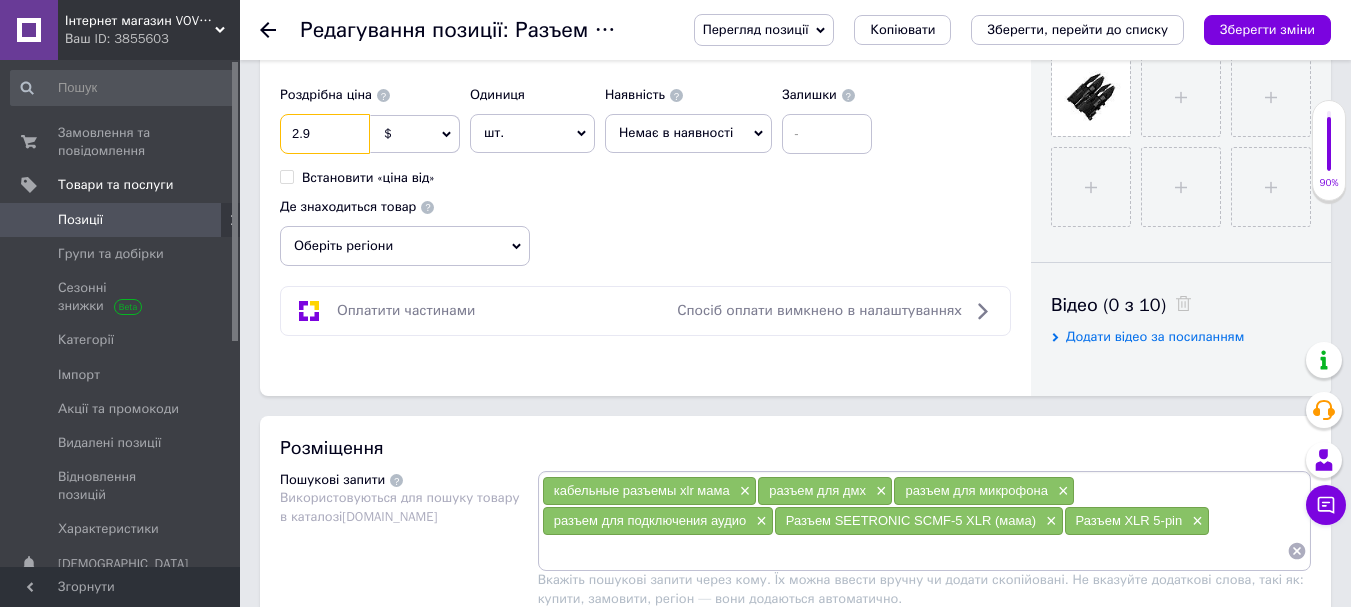 type on "2.99" 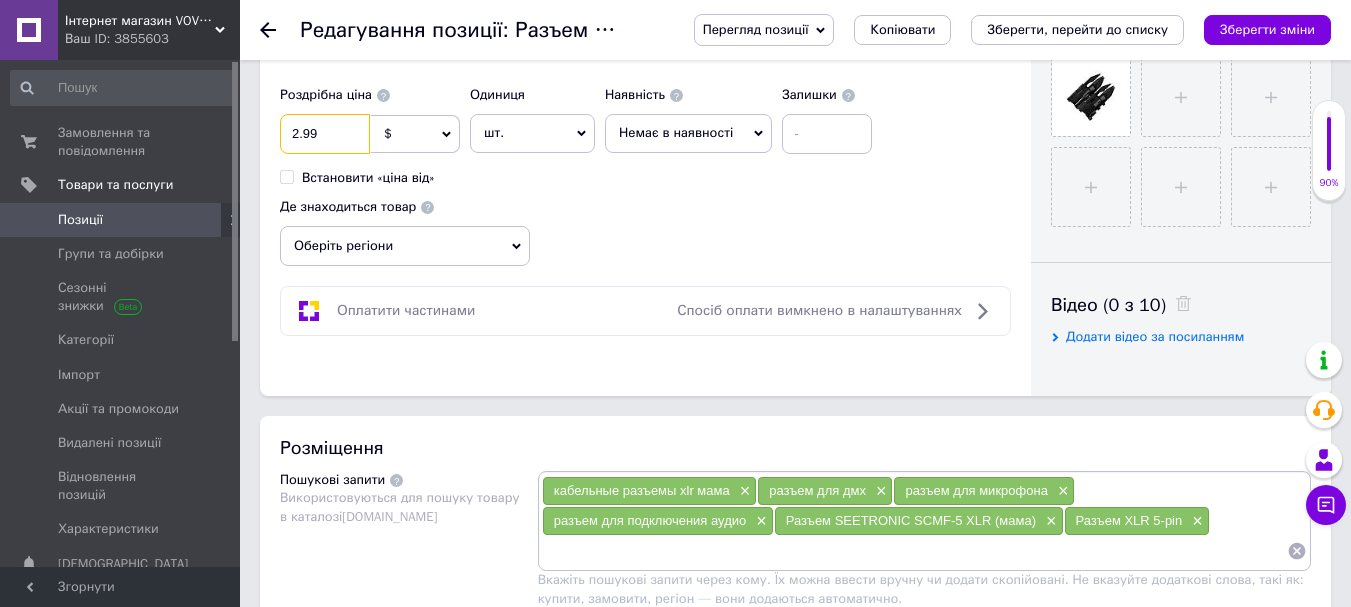 type on "2.99" 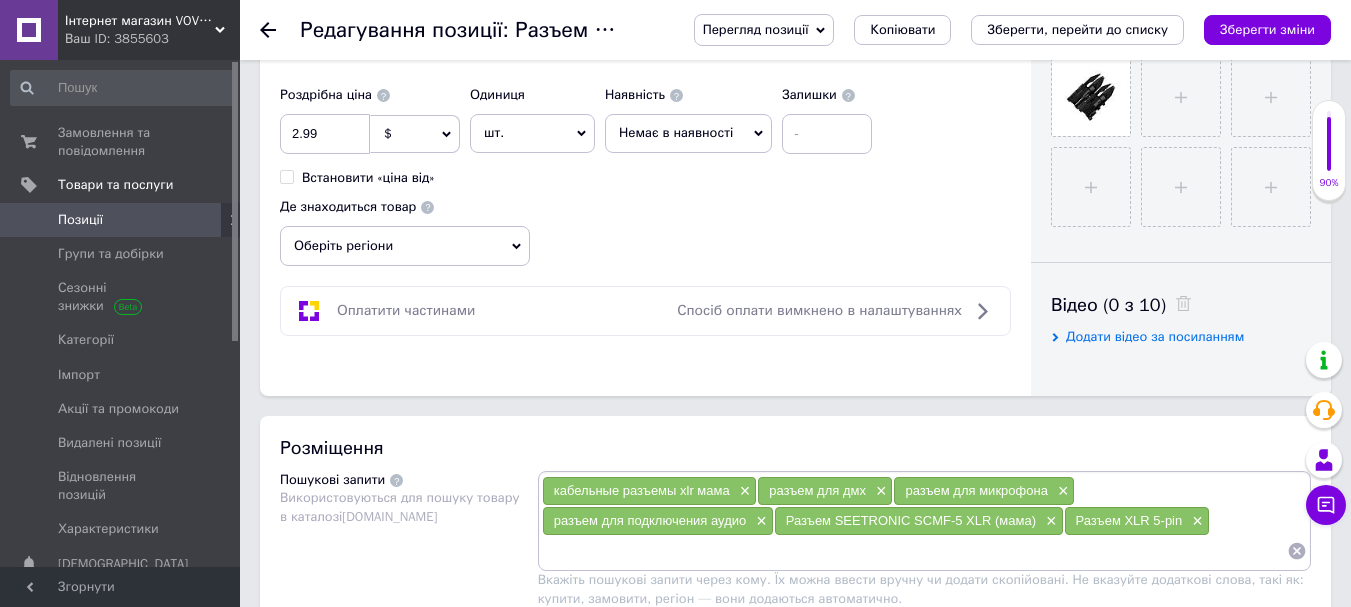 click 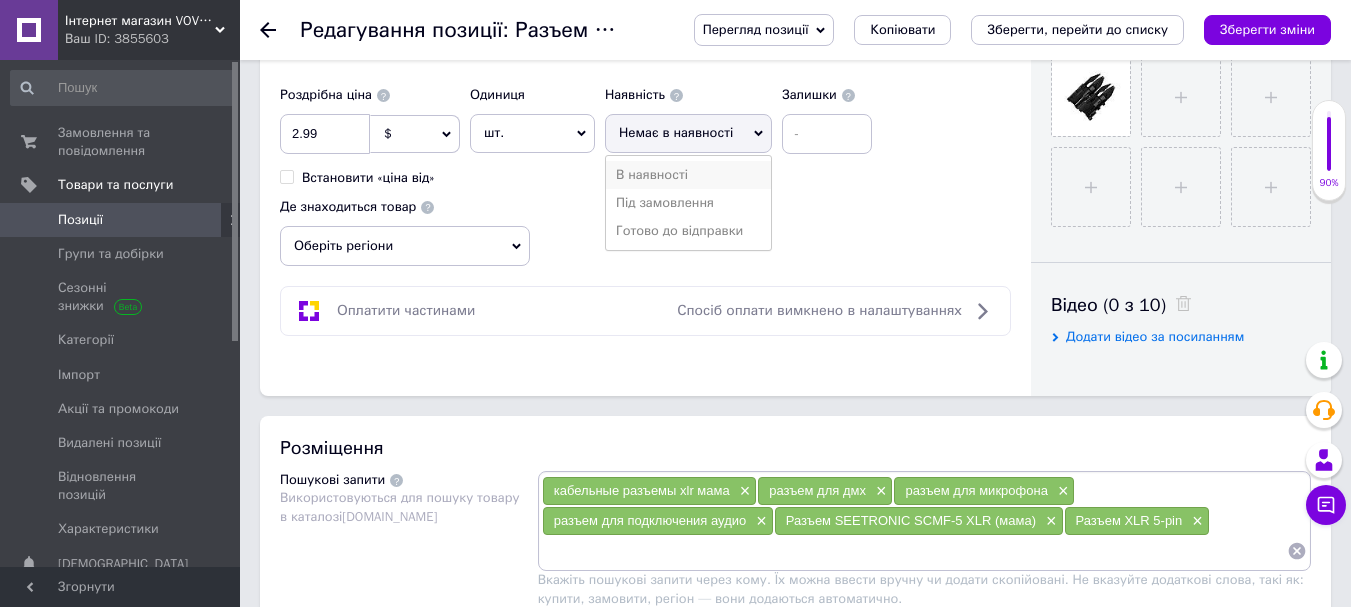 click on "В наявності" at bounding box center [688, 175] 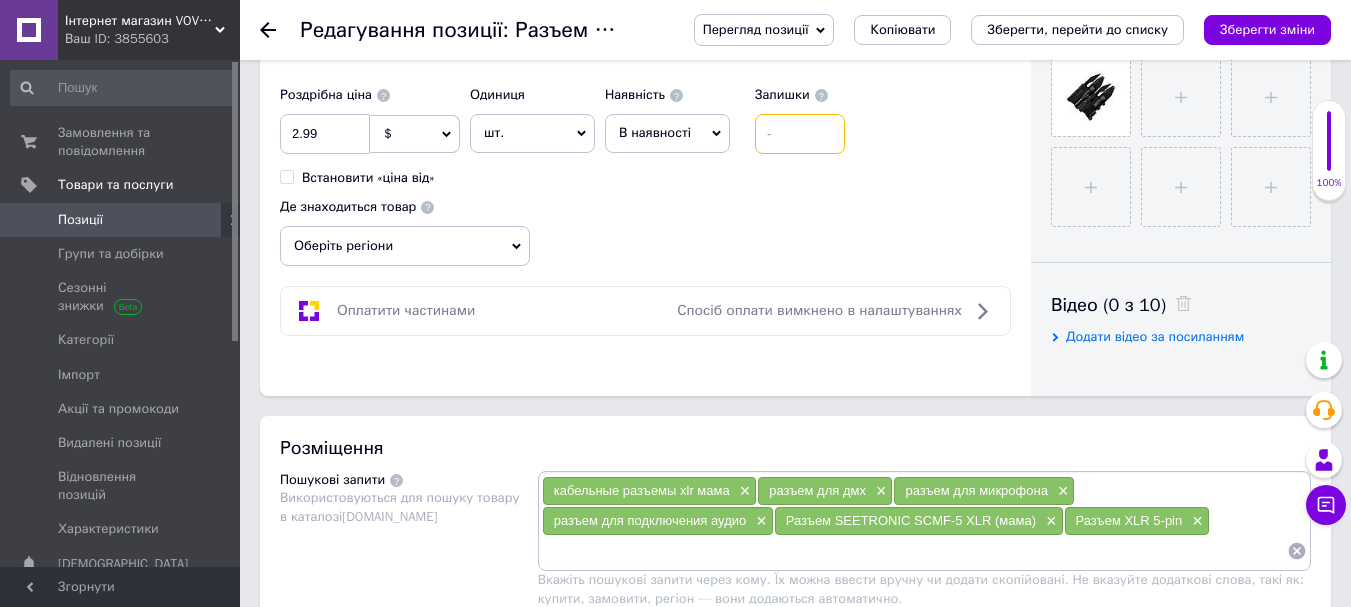click at bounding box center (800, 134) 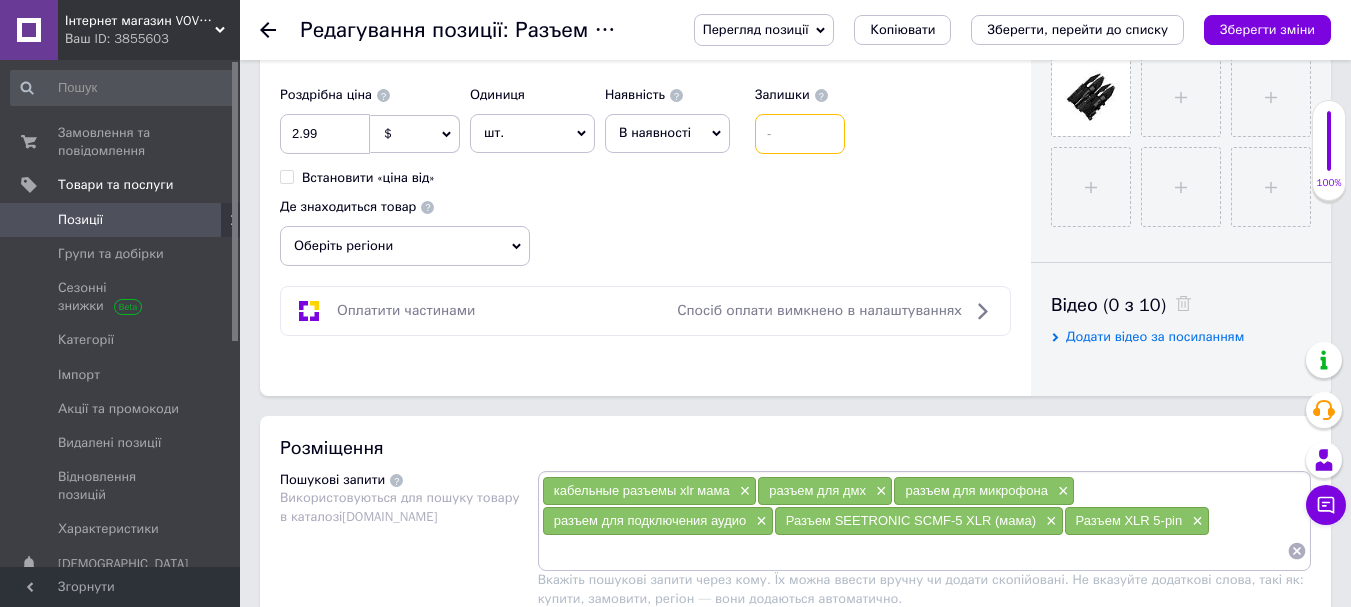 type on "2" 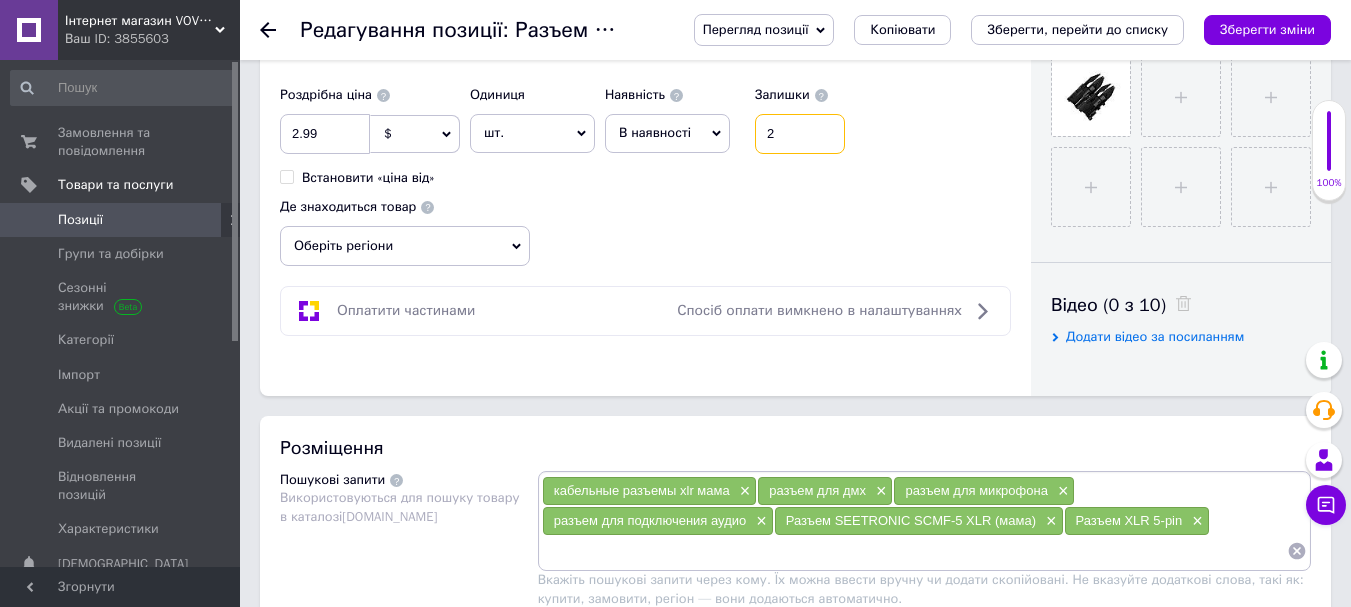 type on "20" 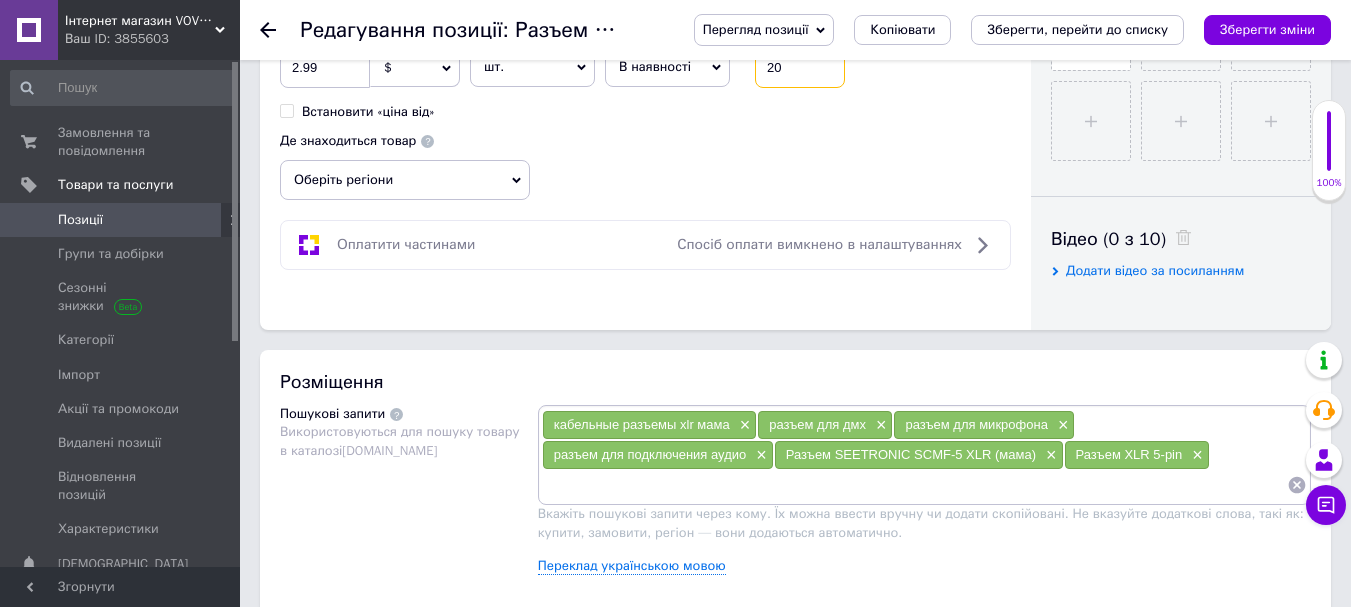 scroll, scrollTop: 900, scrollLeft: 0, axis: vertical 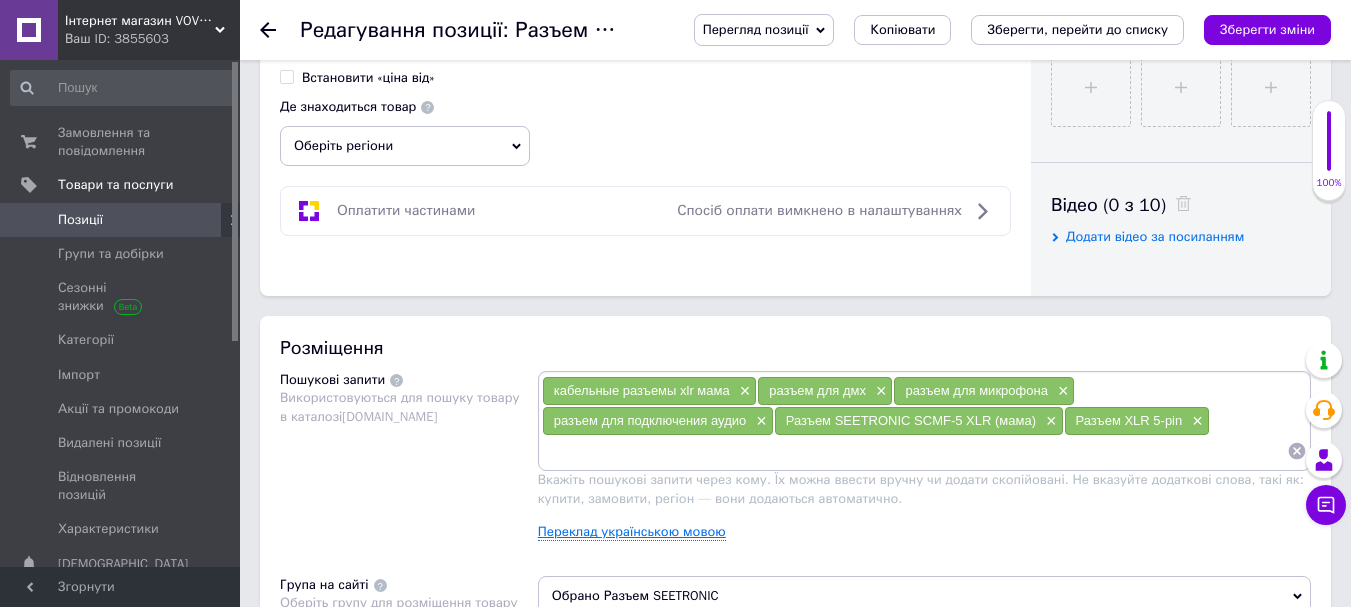 type on "20" 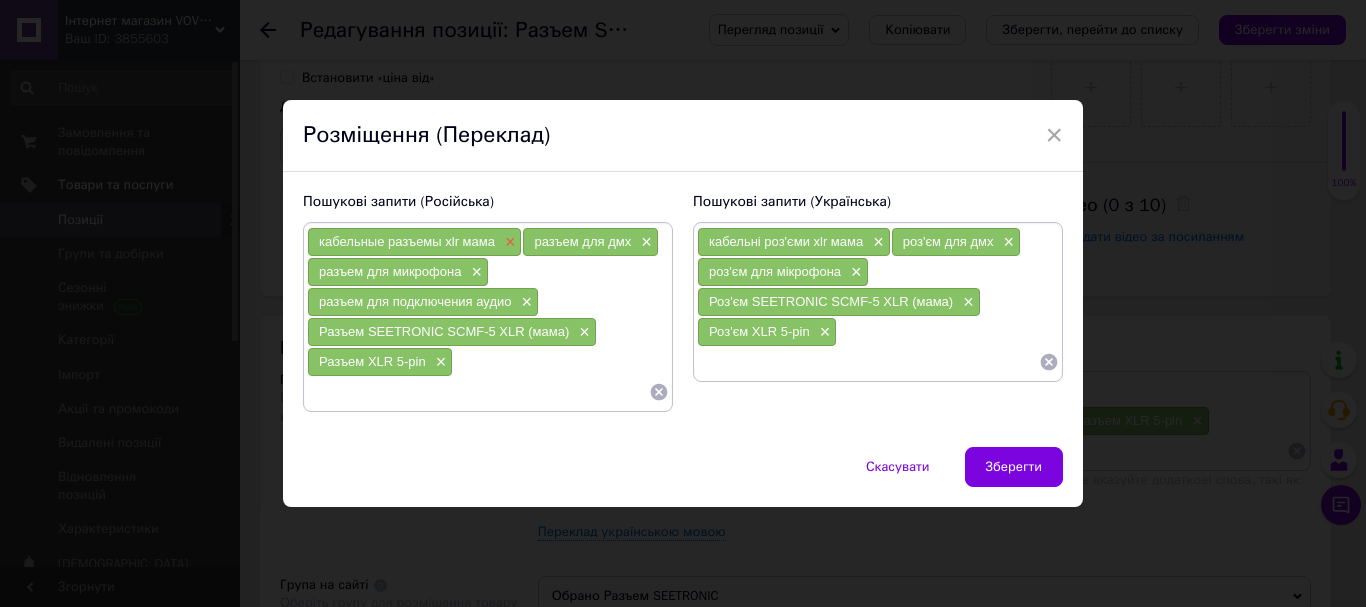 click on "×" at bounding box center (508, 242) 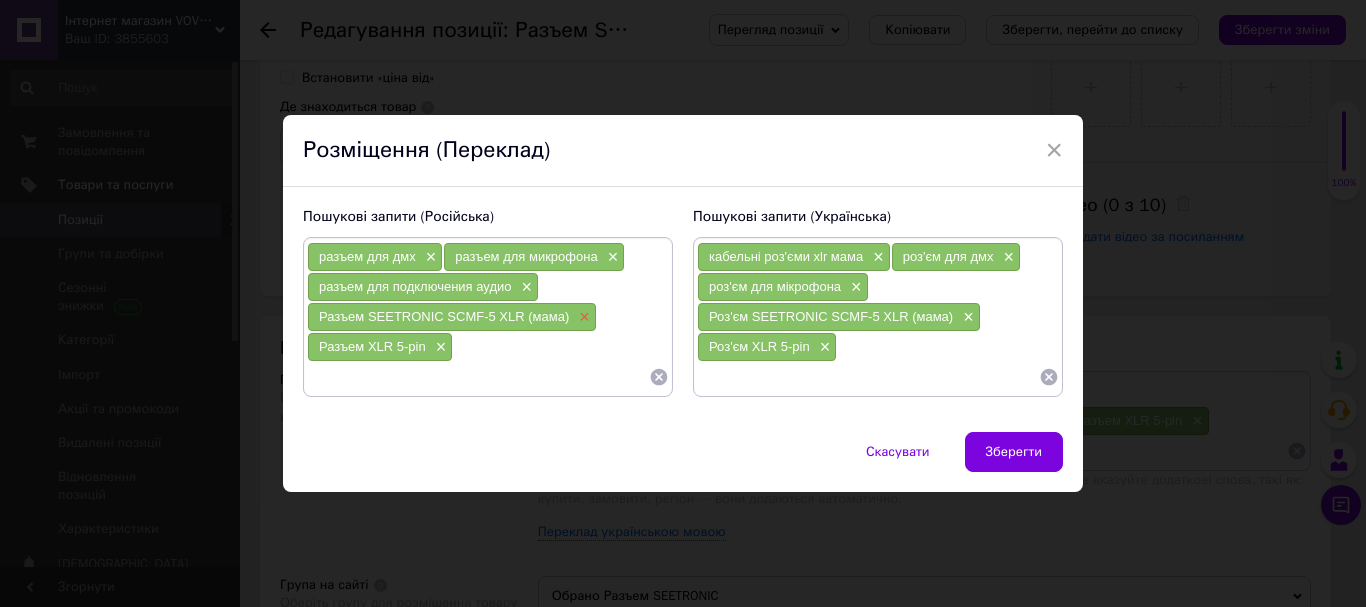 click on "×" at bounding box center [582, 317] 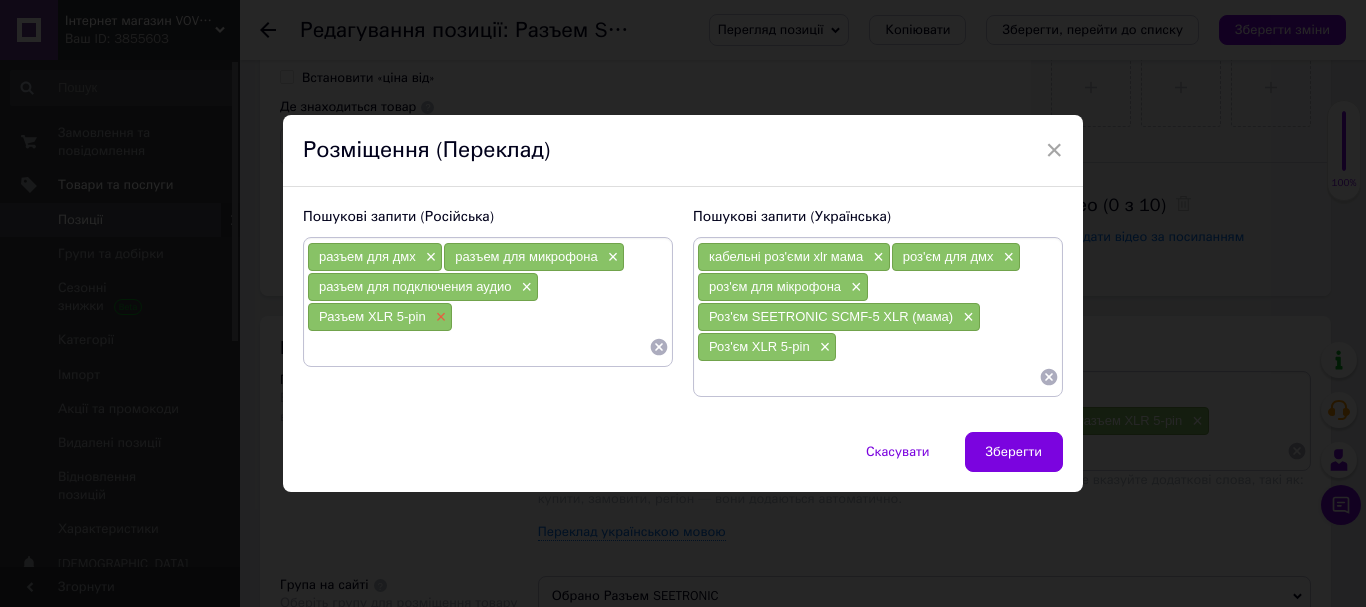click on "×" at bounding box center [439, 317] 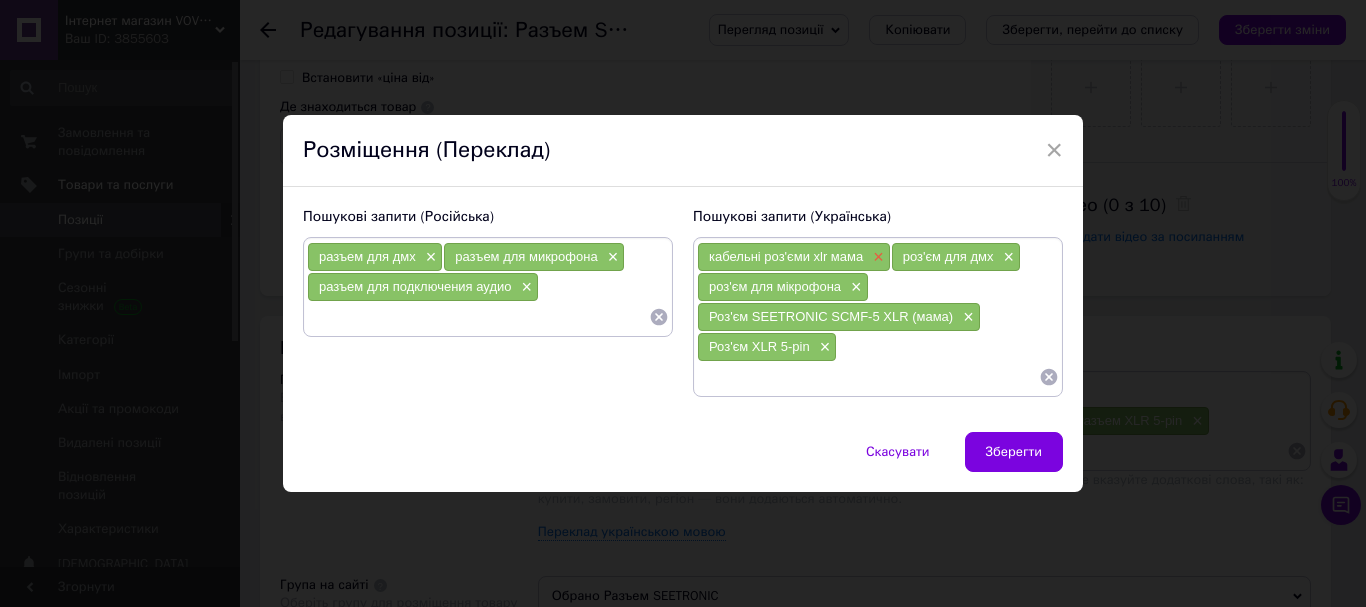 click on "×" at bounding box center [876, 257] 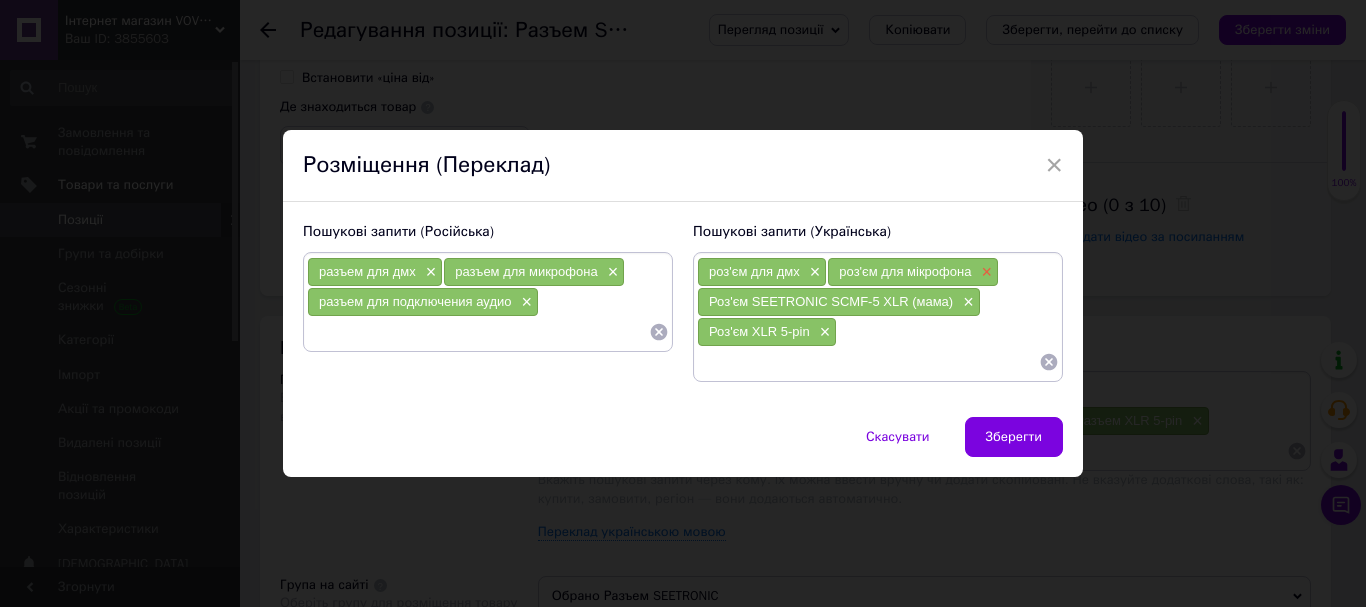 click on "×" at bounding box center [984, 272] 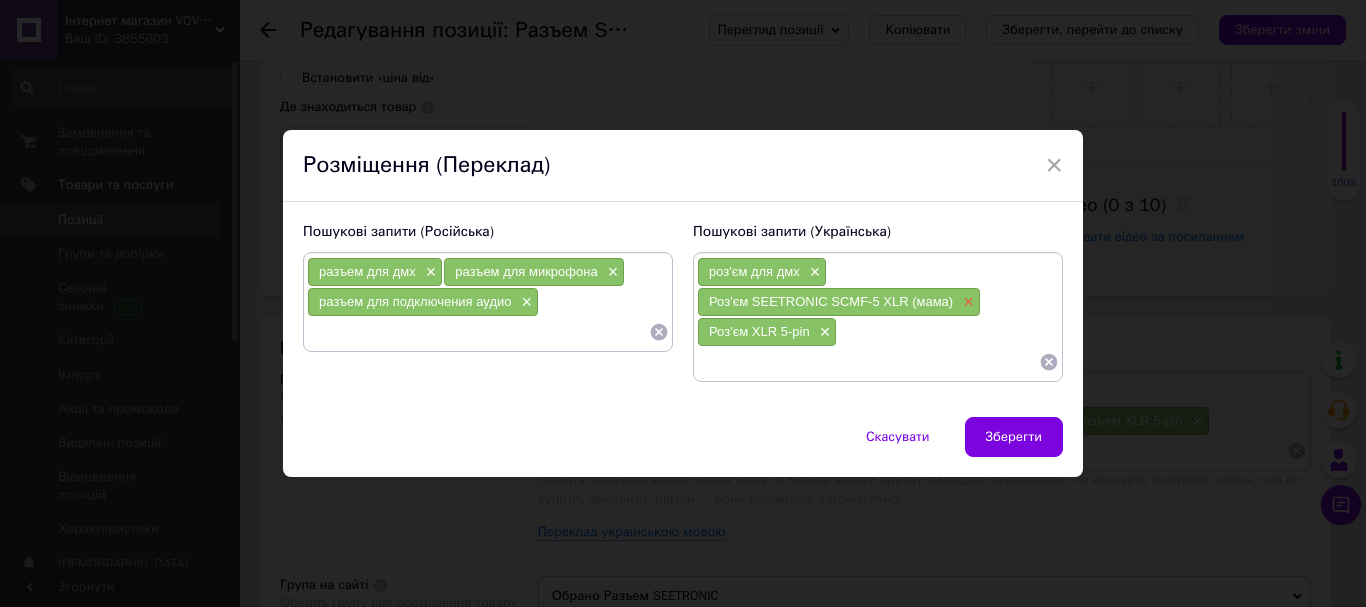 click on "×" at bounding box center (966, 302) 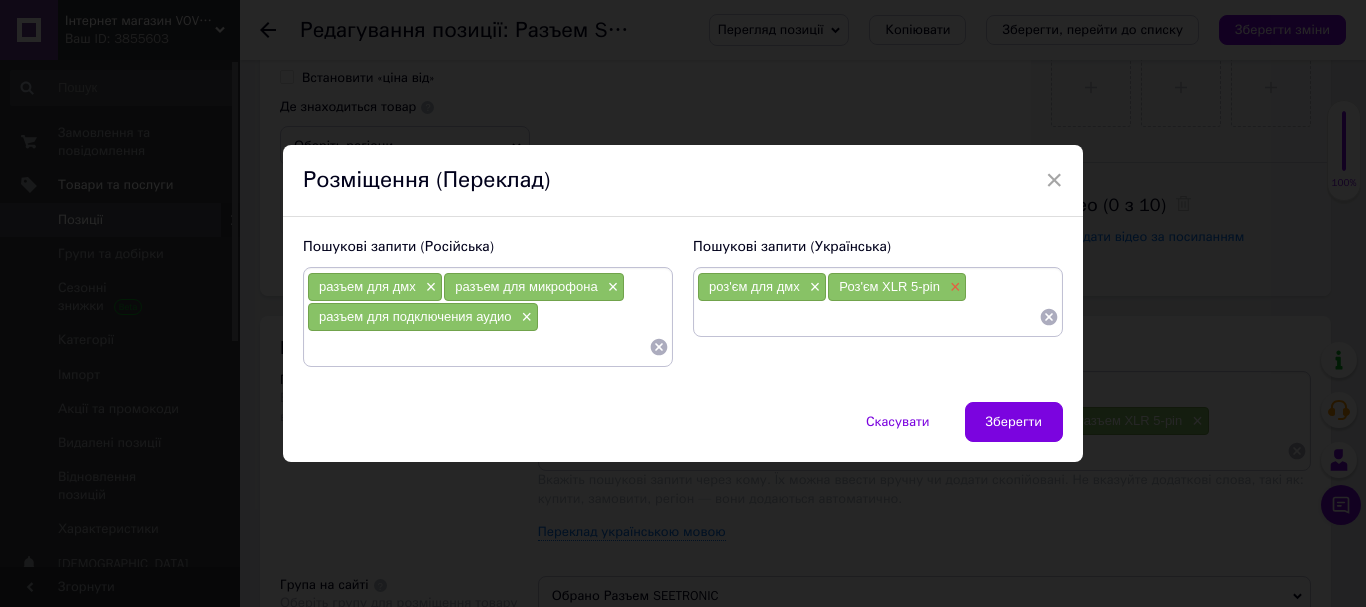 click on "×" at bounding box center (953, 287) 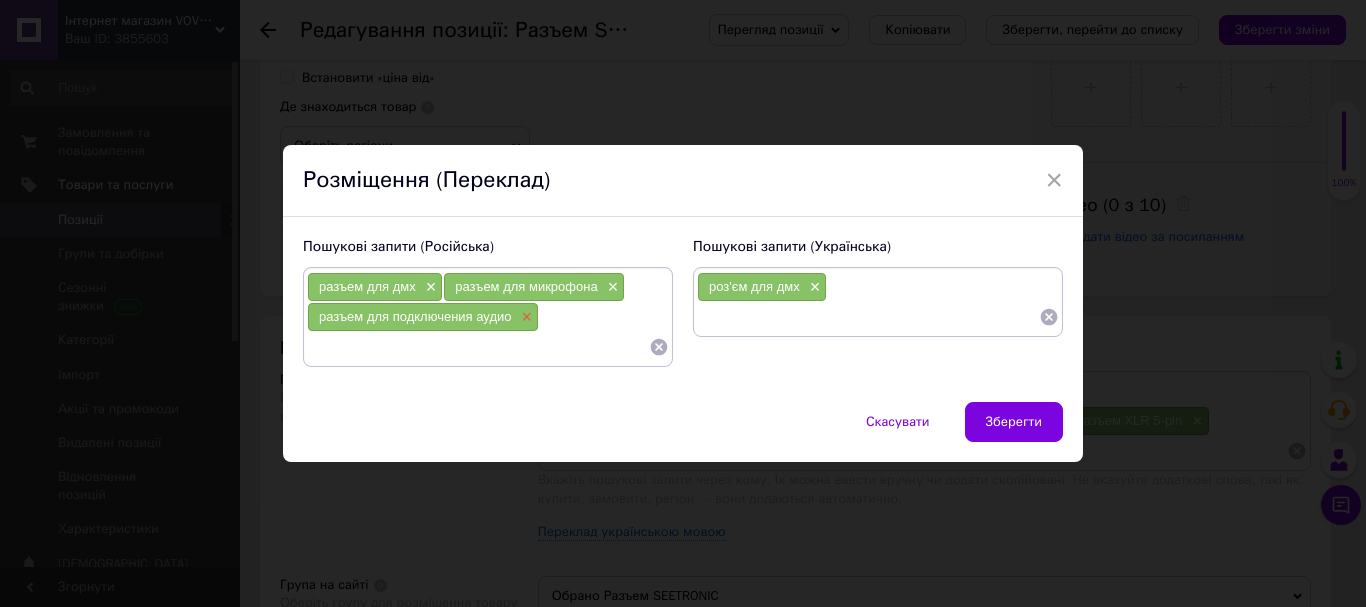 click on "×" at bounding box center (525, 317) 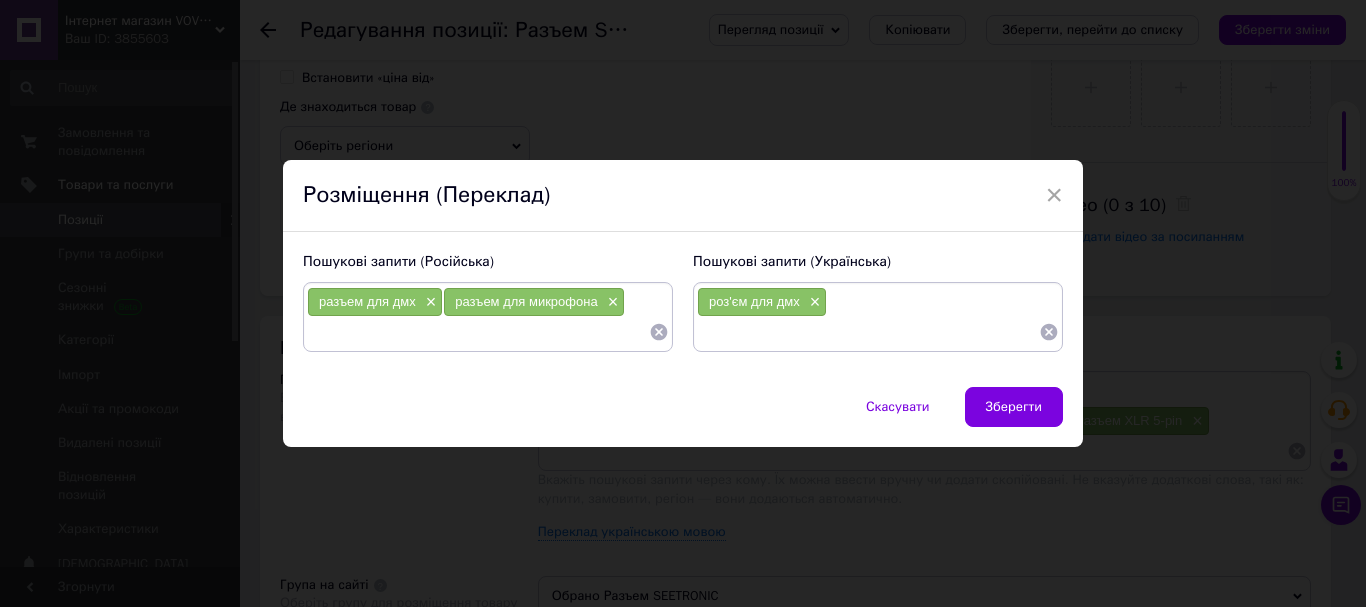 click at bounding box center (478, 332) 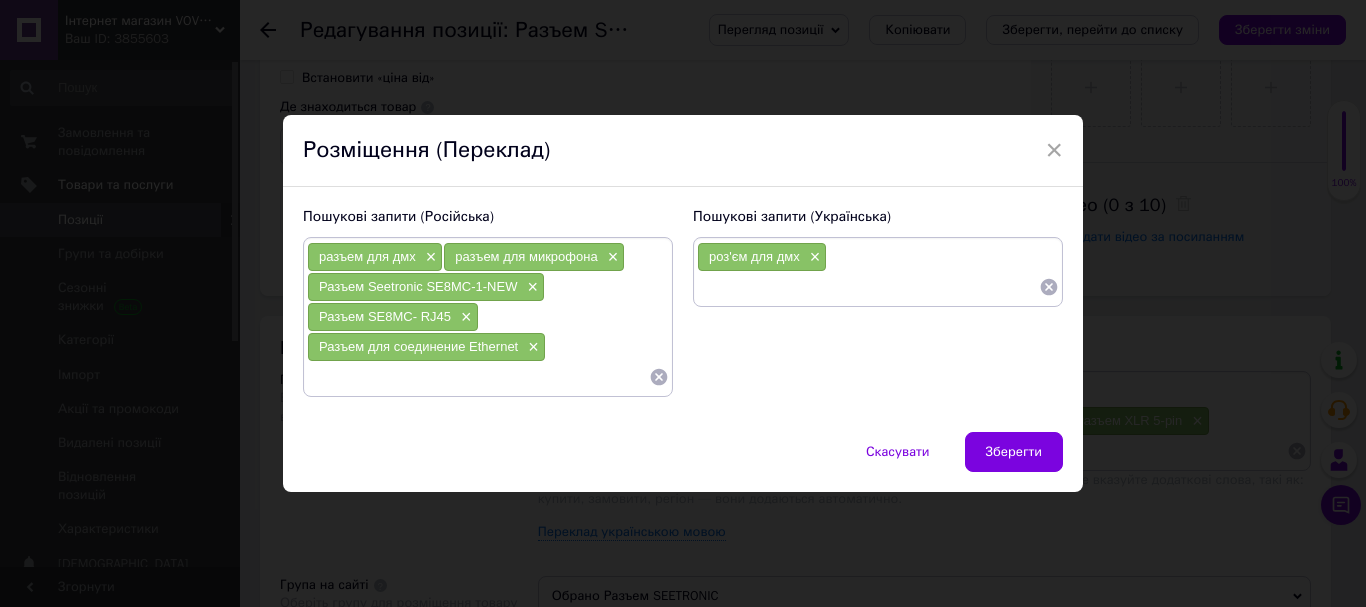 click at bounding box center [868, 287] 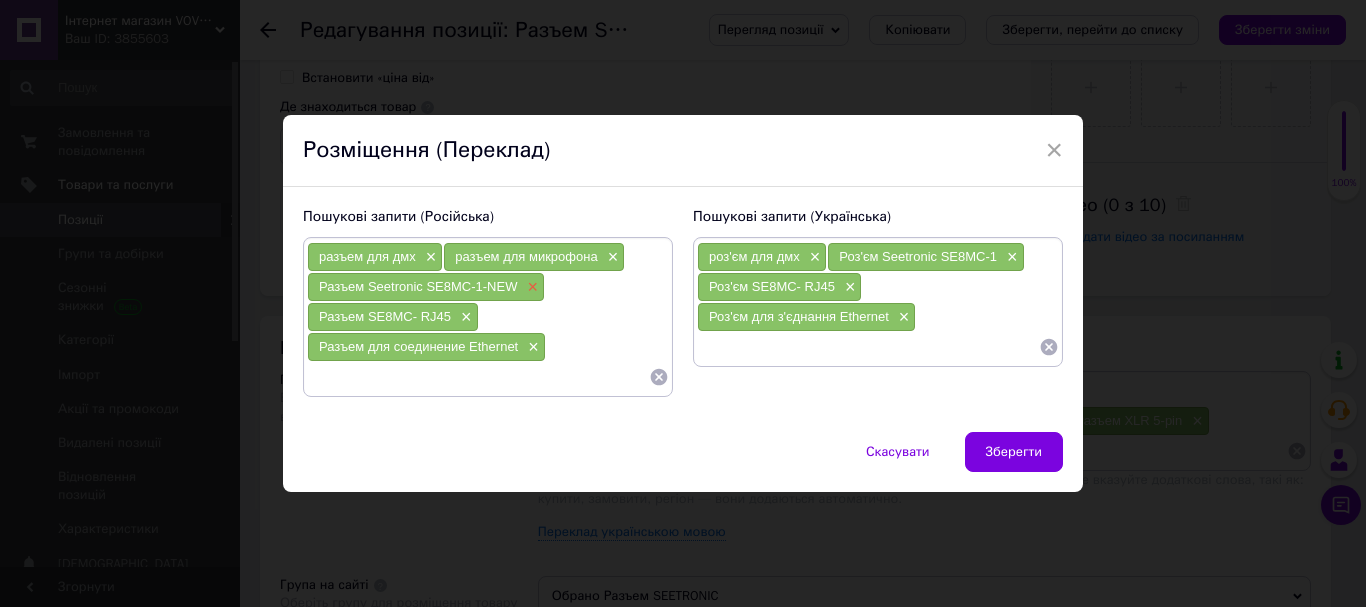 click on "×" at bounding box center [530, 287] 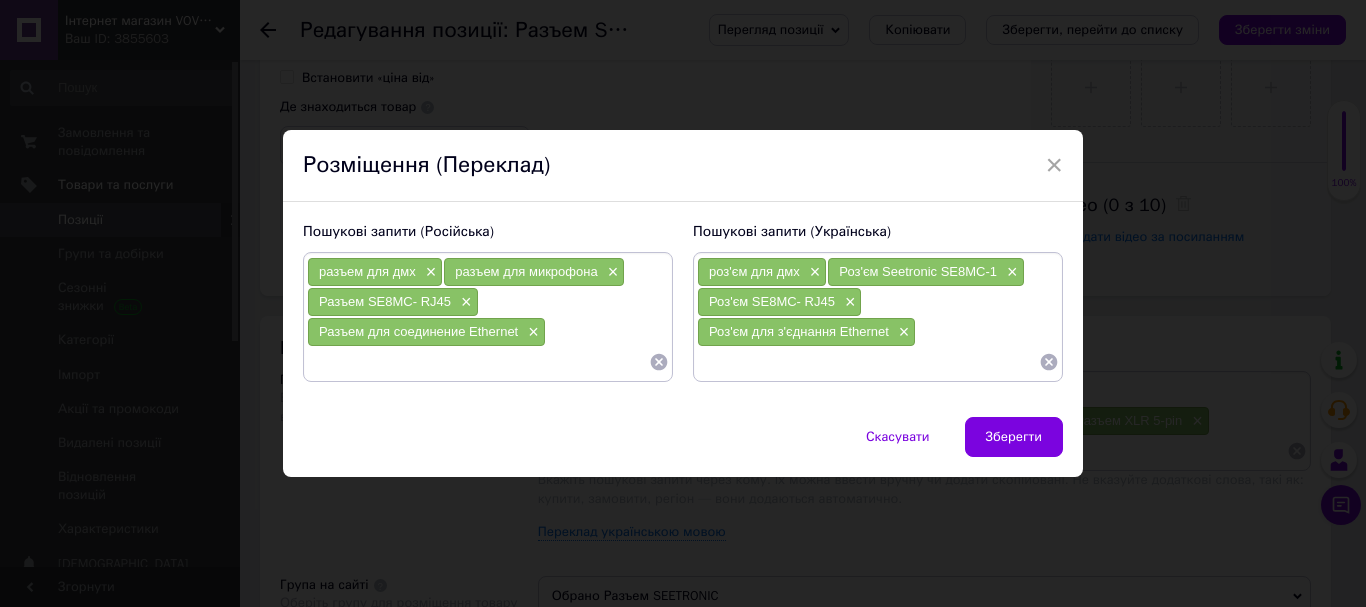click at bounding box center (478, 362) 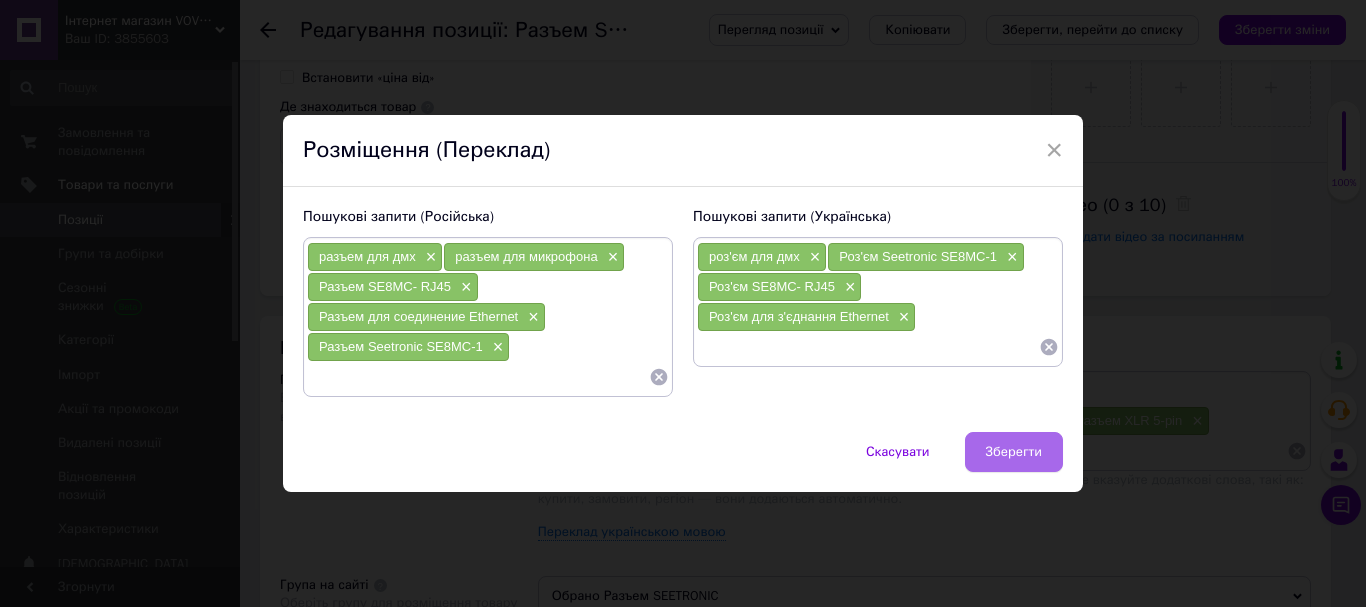 click on "Зберегти" at bounding box center (1014, 452) 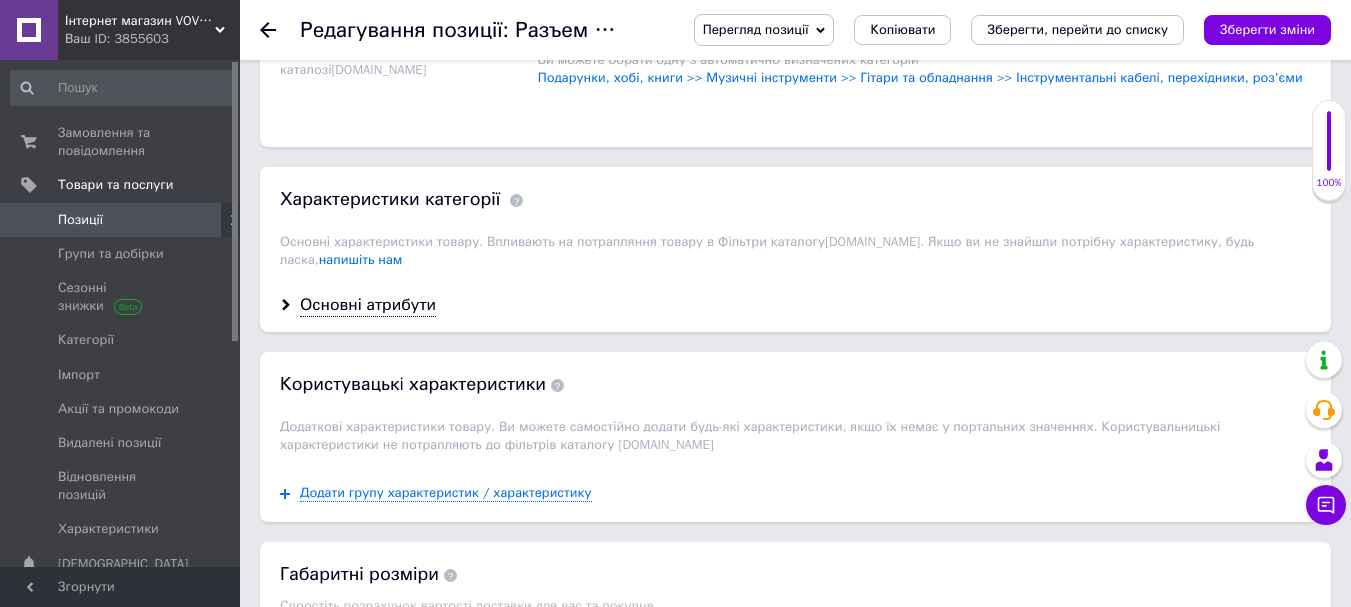 scroll, scrollTop: 1600, scrollLeft: 0, axis: vertical 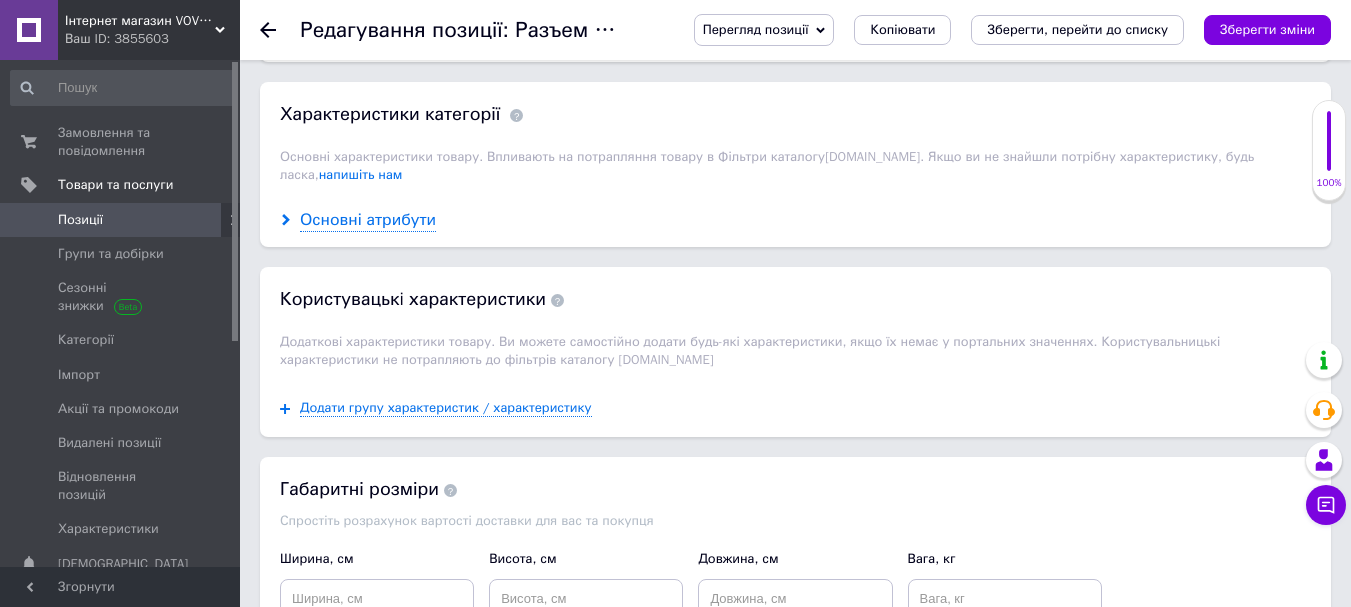 click on "Основні атрибути" at bounding box center [368, 220] 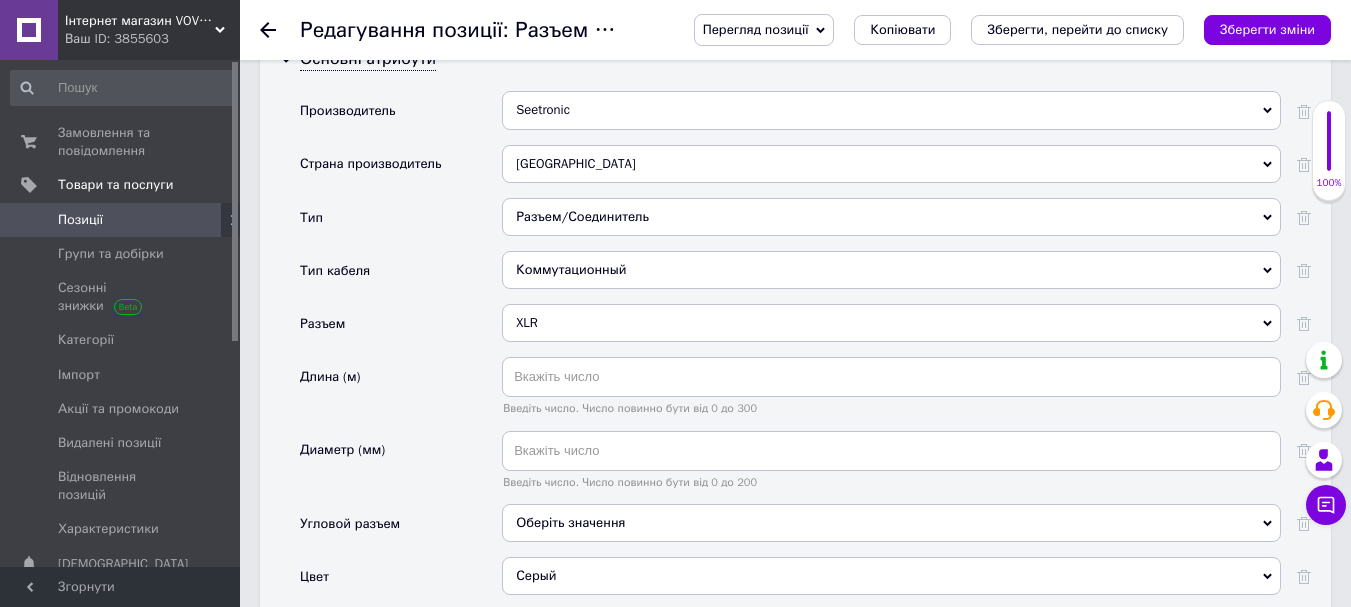 scroll, scrollTop: 1800, scrollLeft: 0, axis: vertical 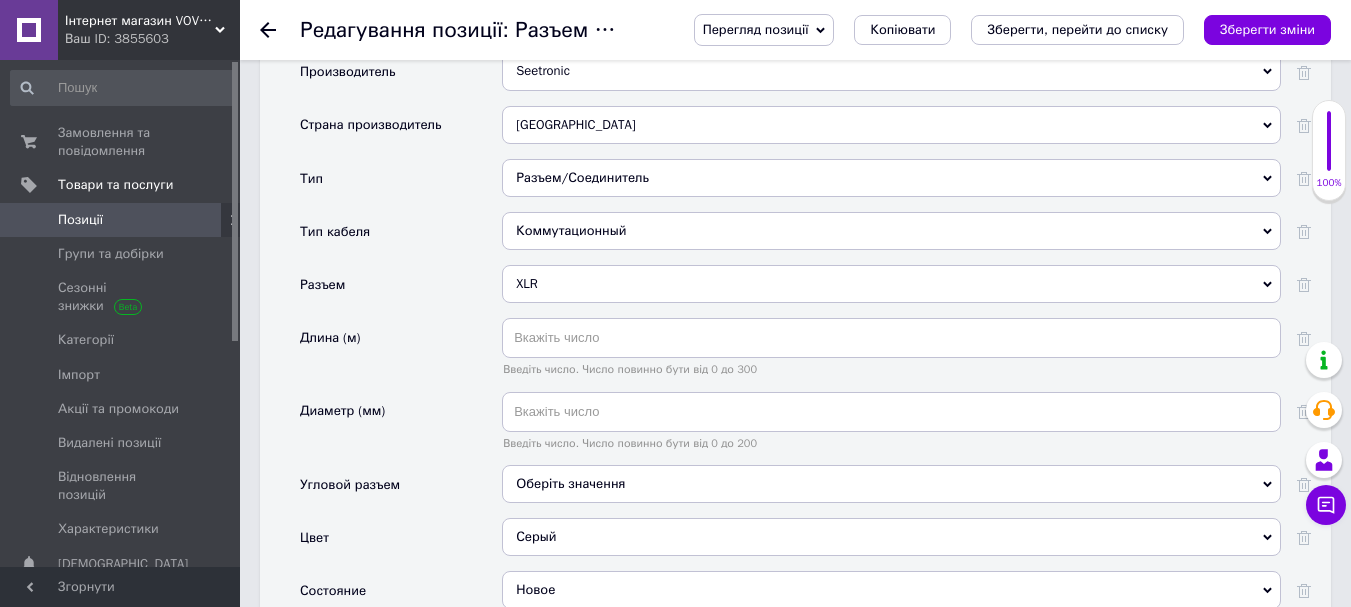 click on "XLR" at bounding box center [891, 284] 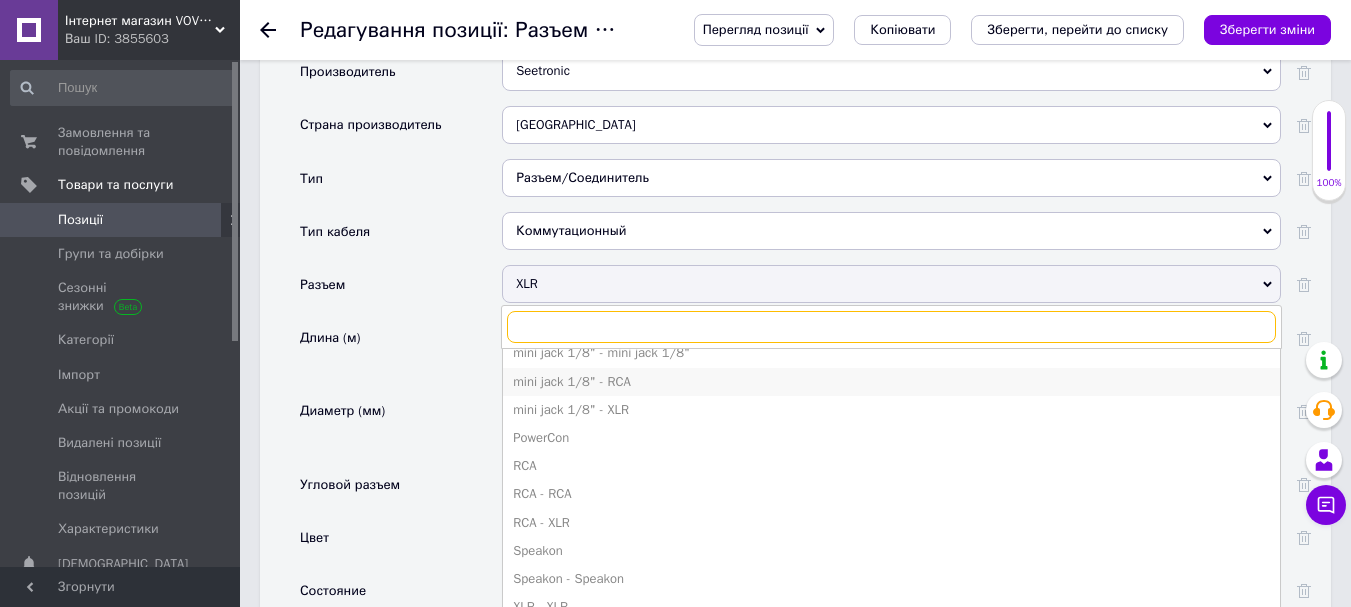 scroll, scrollTop: 332, scrollLeft: 0, axis: vertical 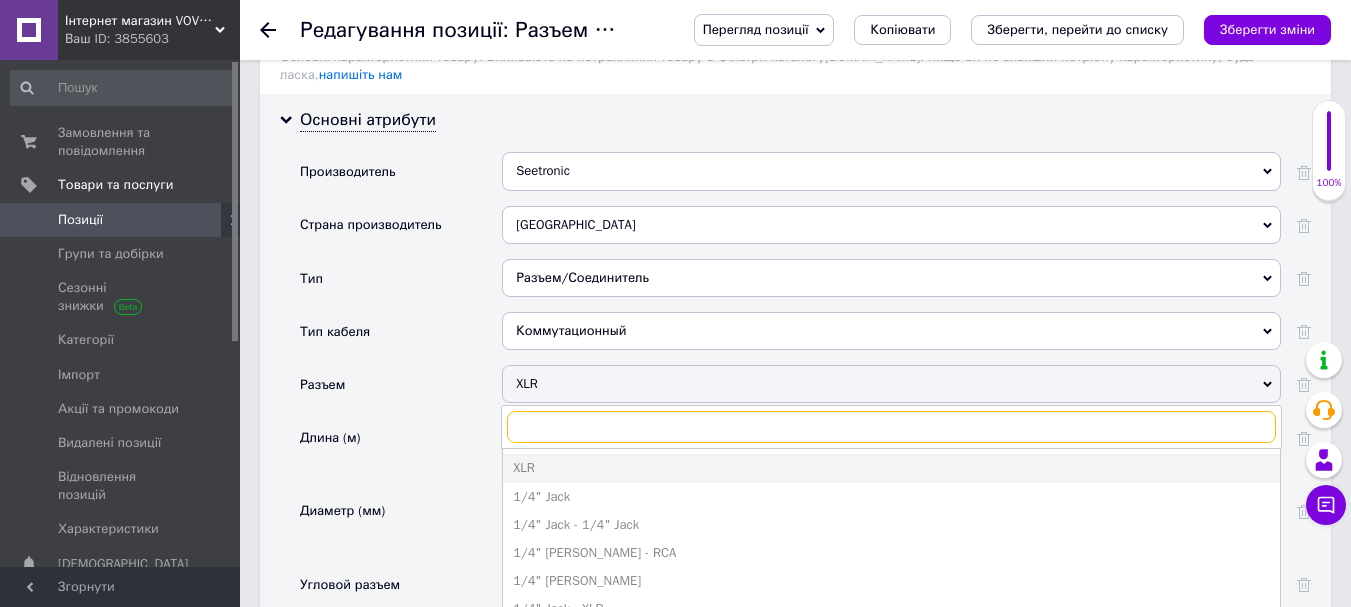 click at bounding box center [891, 427] 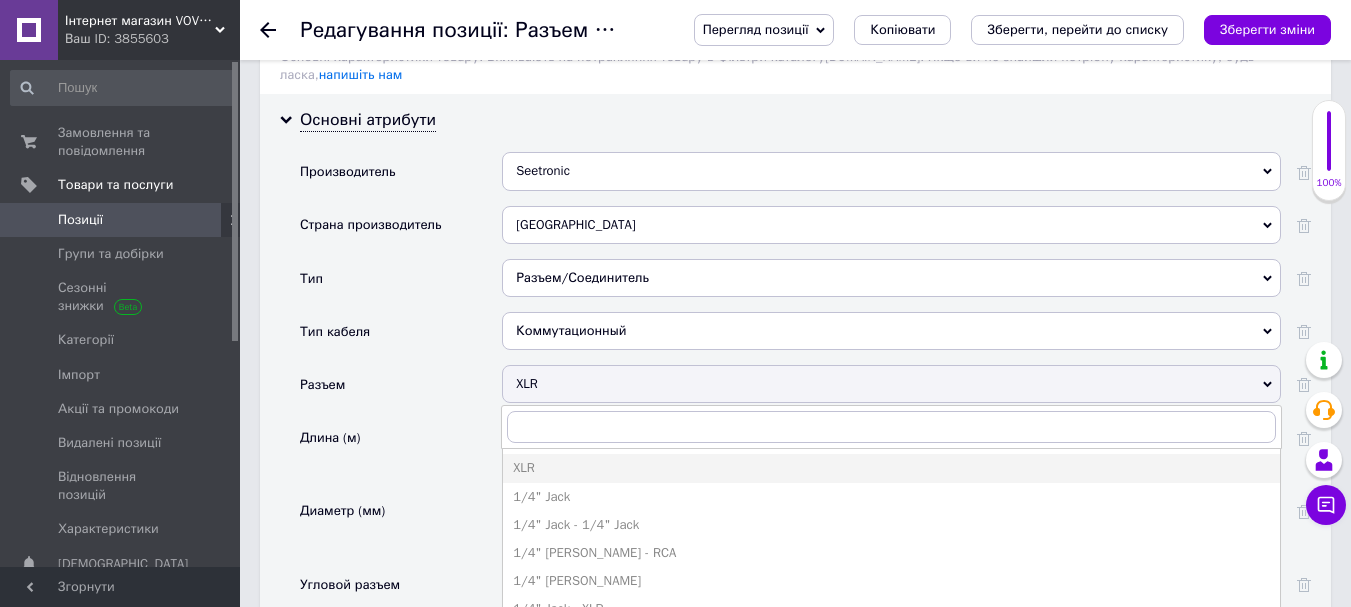 click on "Разъем" at bounding box center (401, 391) 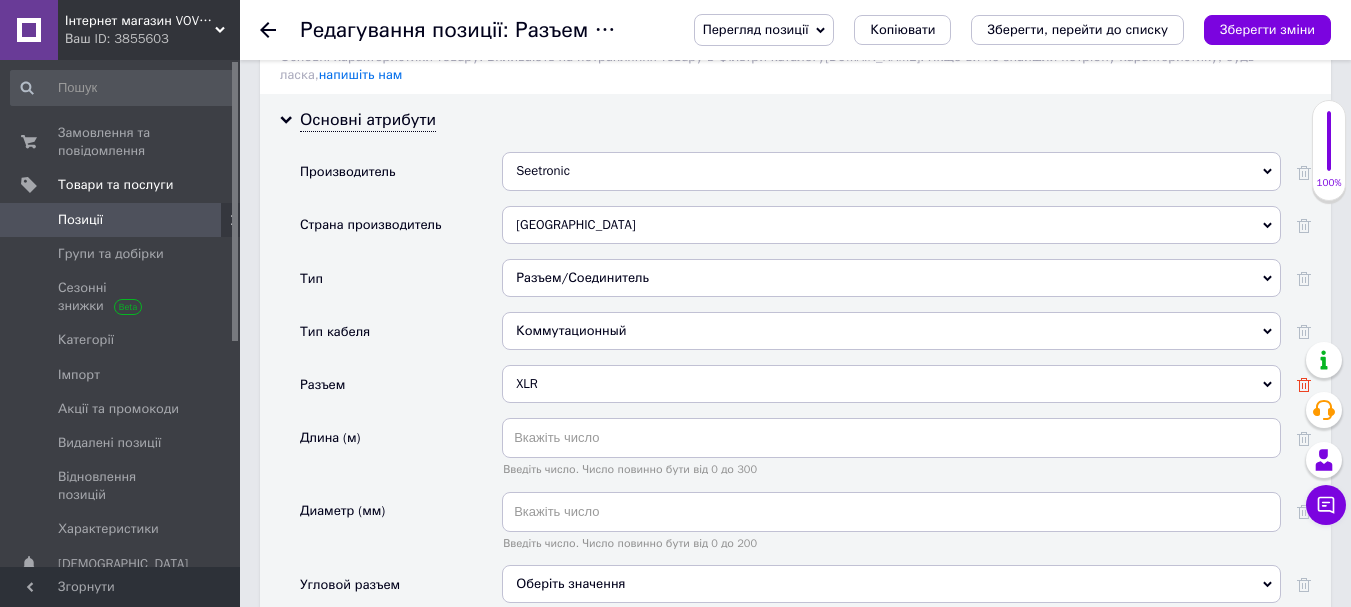 click 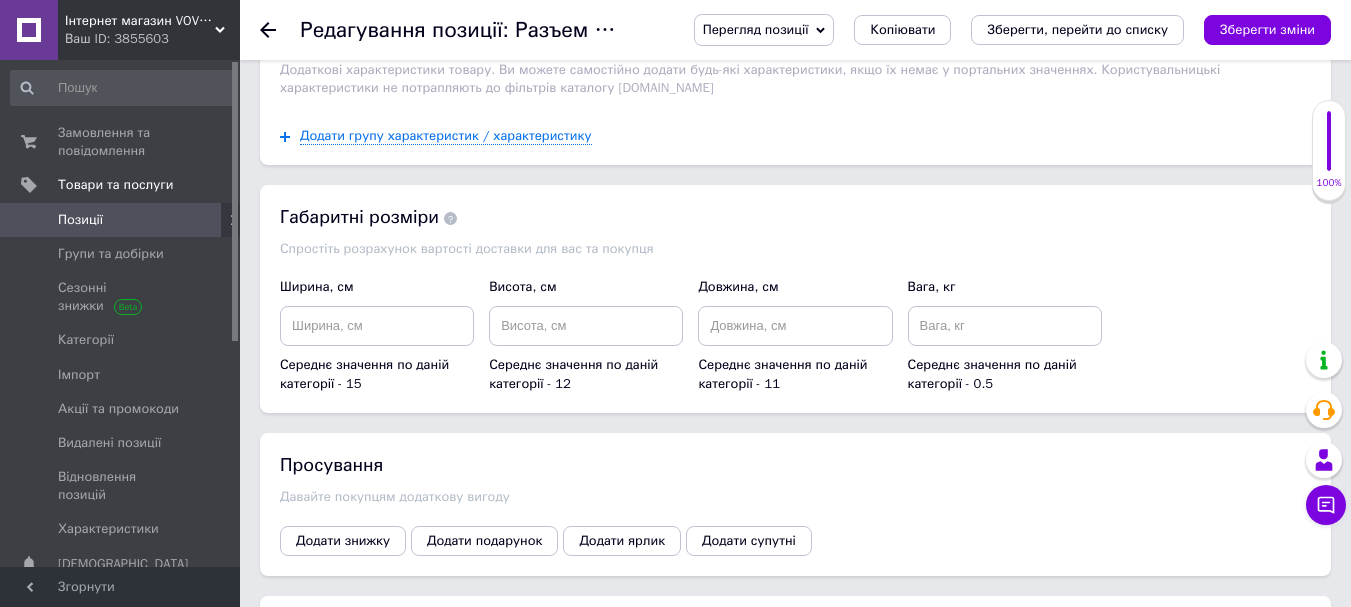 scroll, scrollTop: 2500, scrollLeft: 0, axis: vertical 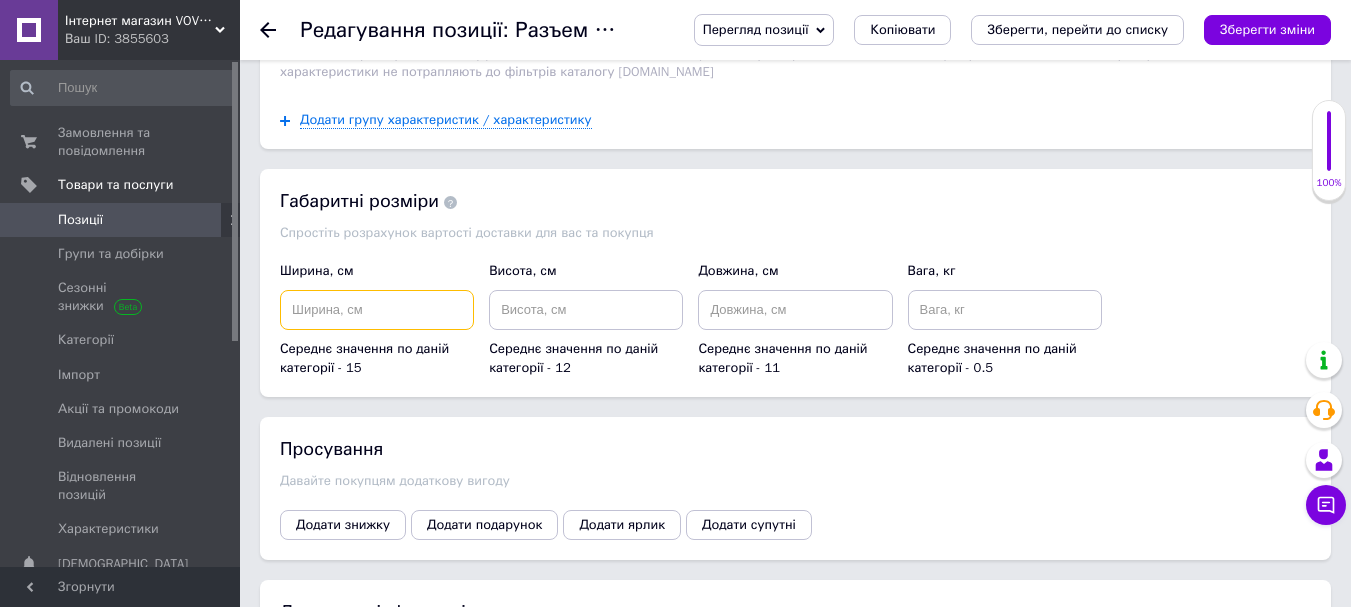 click at bounding box center [377, 310] 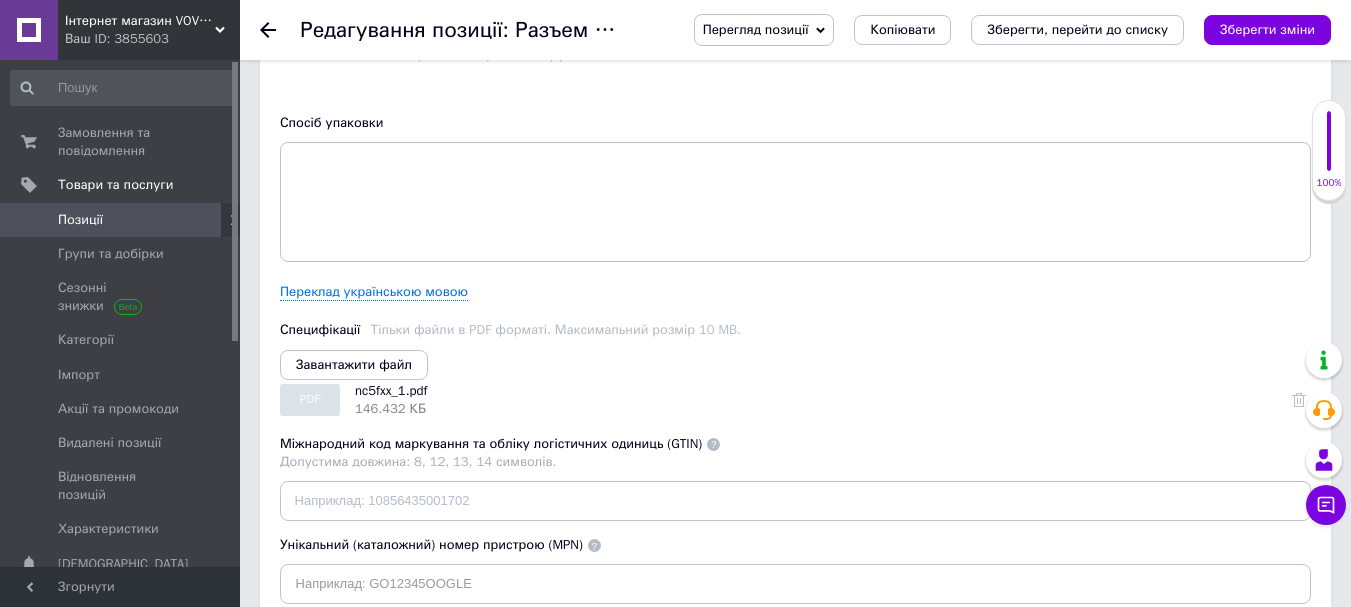 scroll, scrollTop: 3100, scrollLeft: 0, axis: vertical 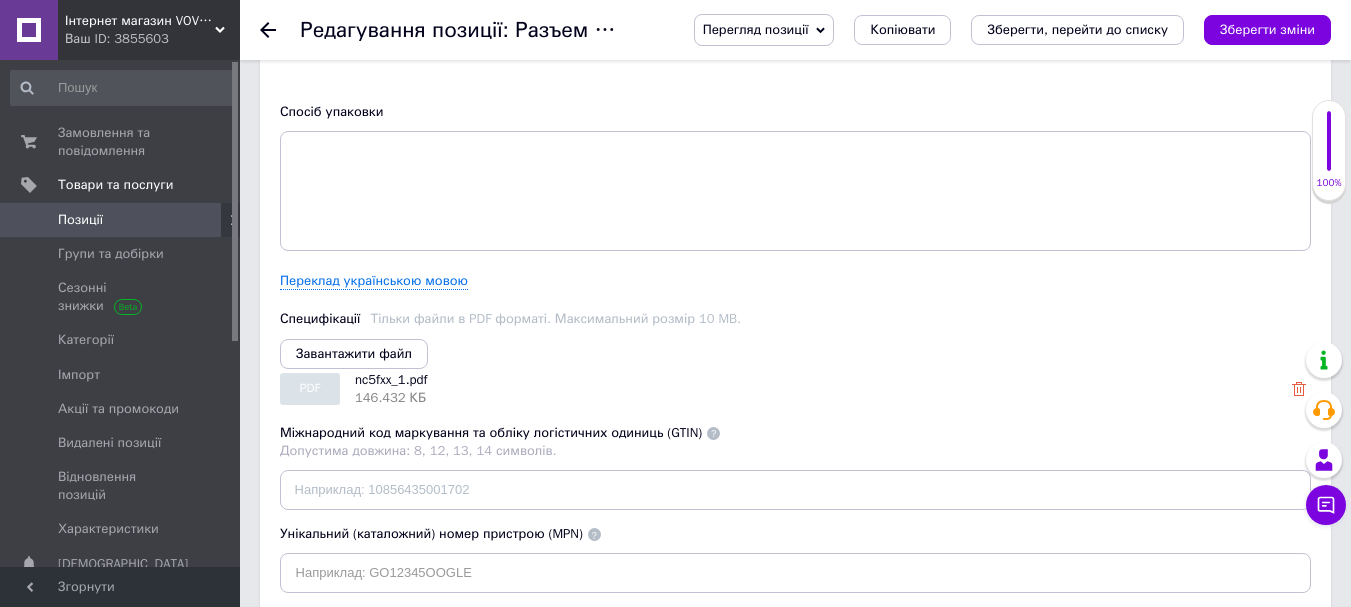 click 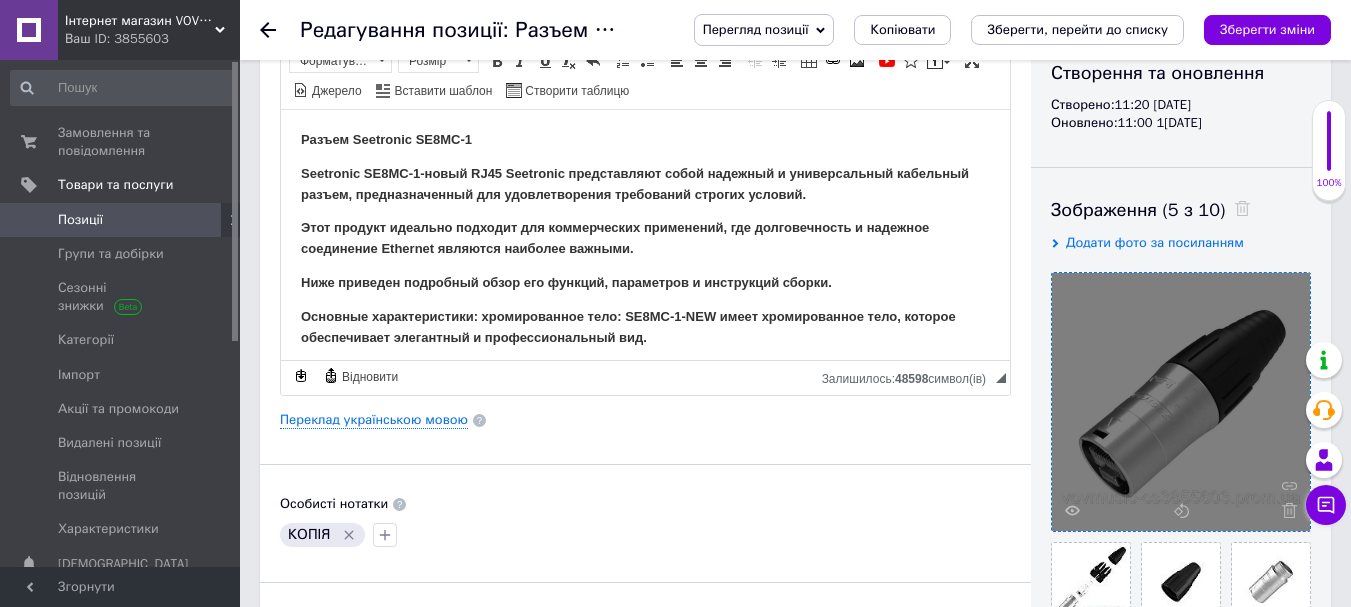 scroll, scrollTop: 0, scrollLeft: 0, axis: both 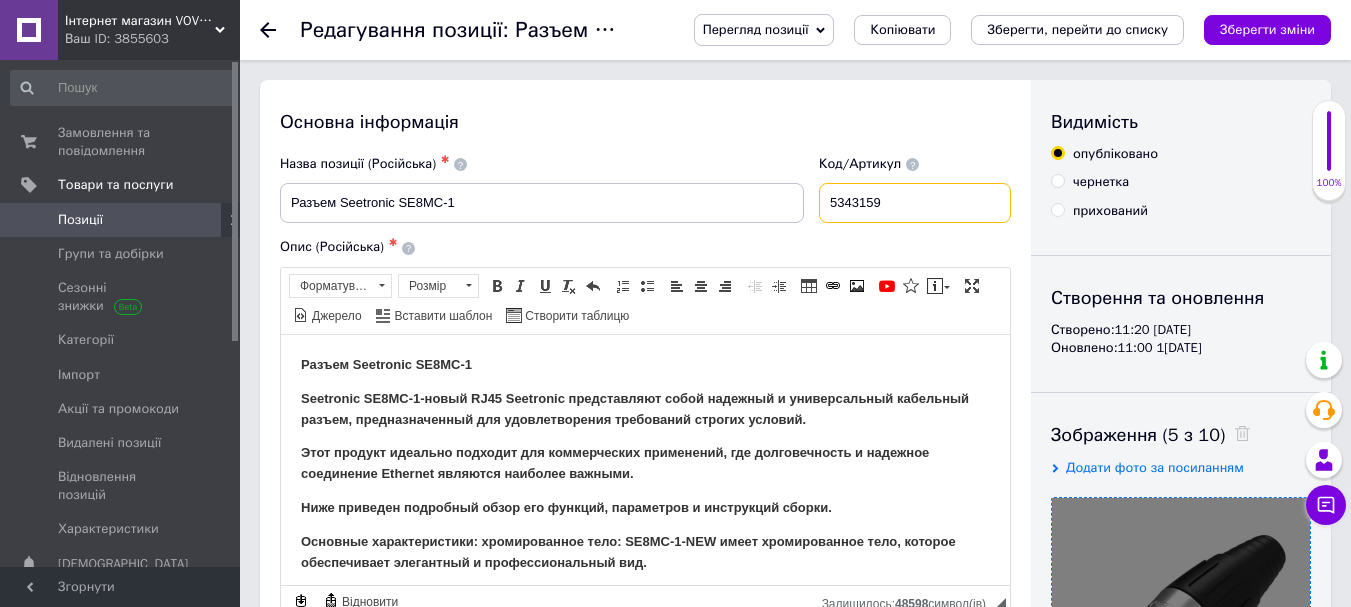 drag, startPoint x: 914, startPoint y: 203, endPoint x: 808, endPoint y: 197, distance: 106.16968 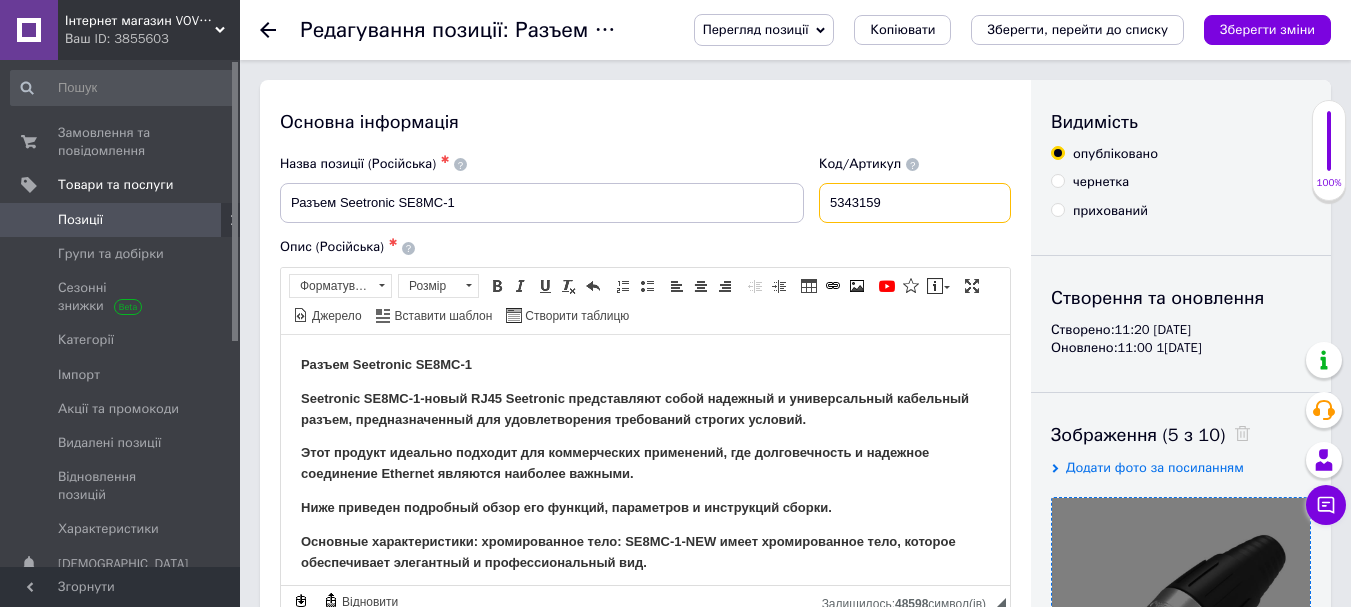 paste on "2" 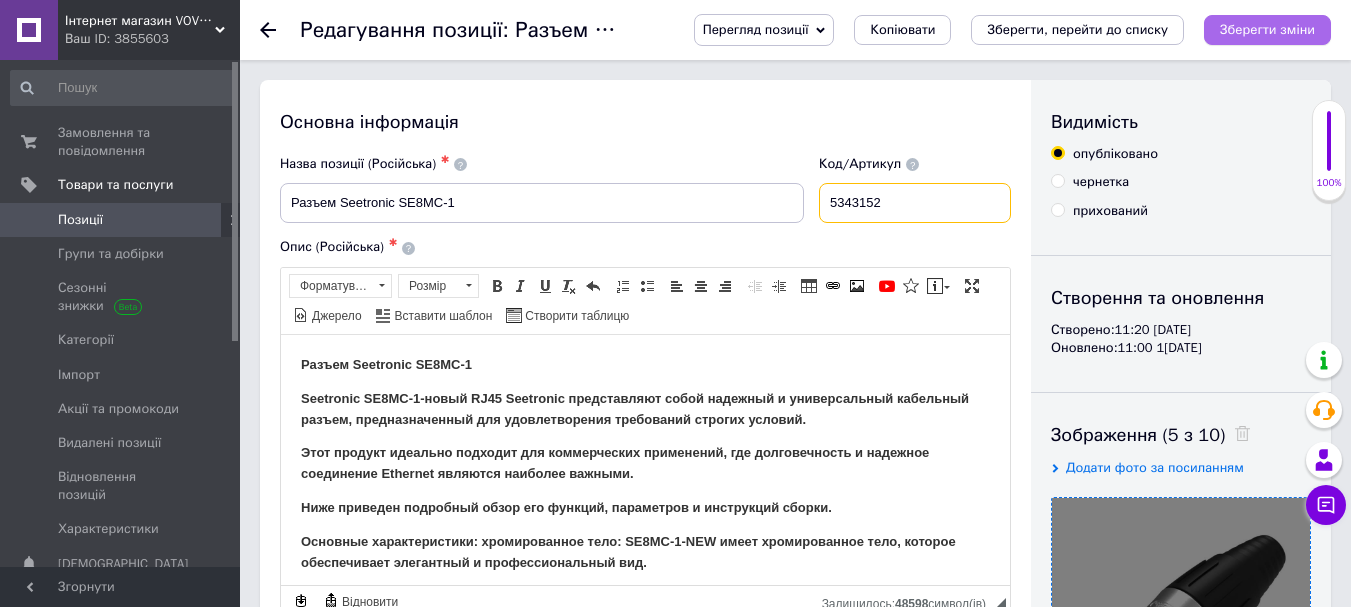type on "5343152" 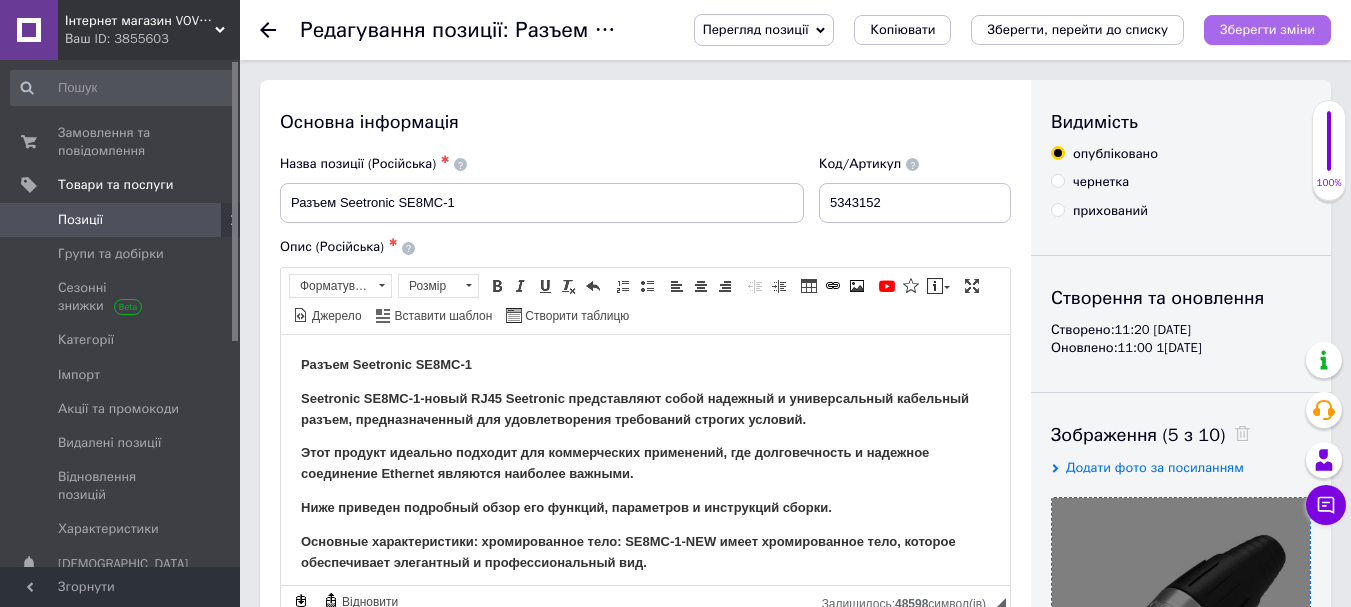 click on "Зберегти зміни" at bounding box center (1267, 29) 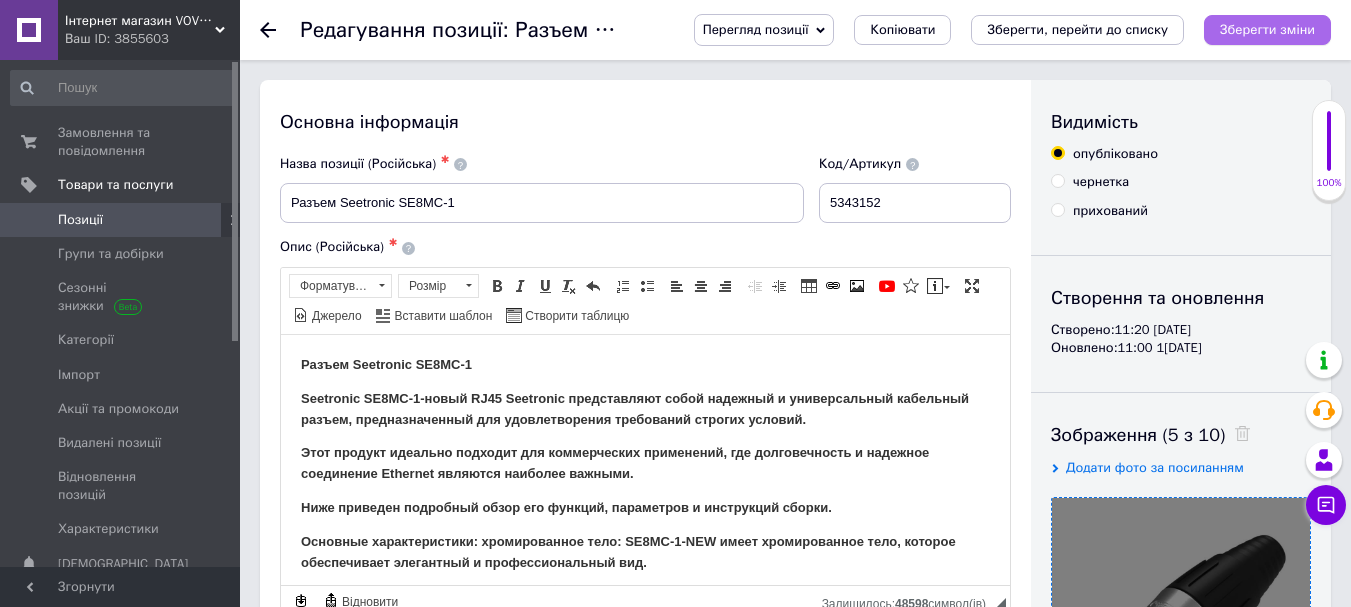 click on "Зберегти зміни" at bounding box center (1267, 29) 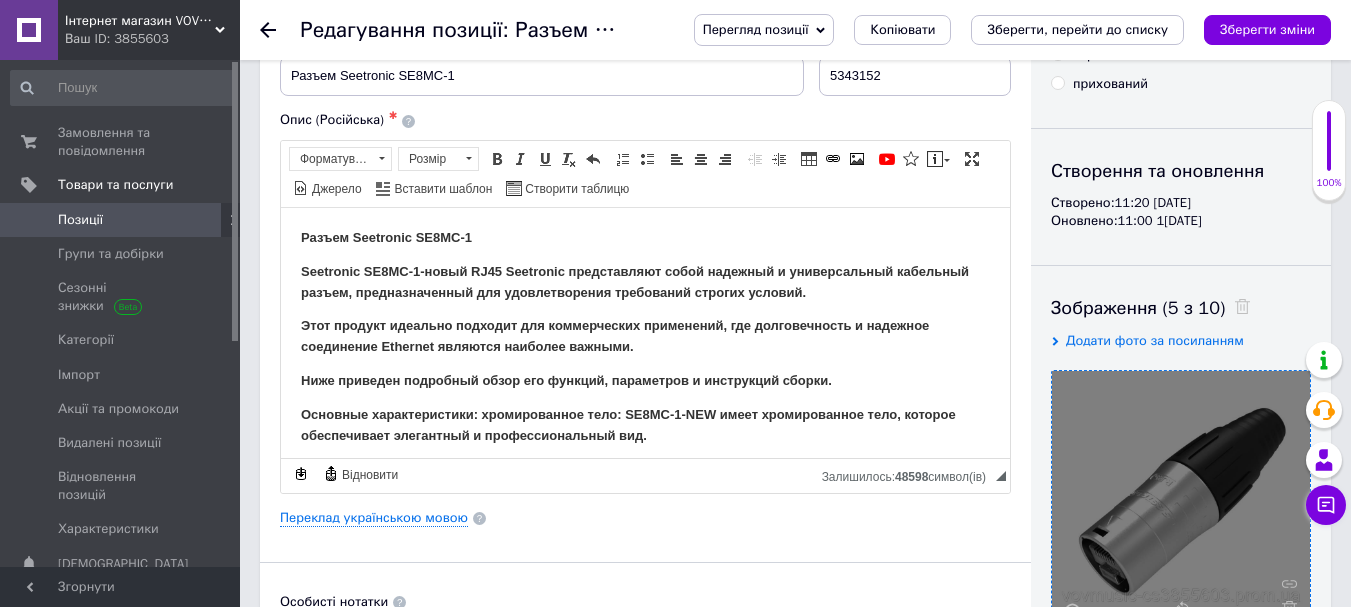 scroll, scrollTop: 0, scrollLeft: 0, axis: both 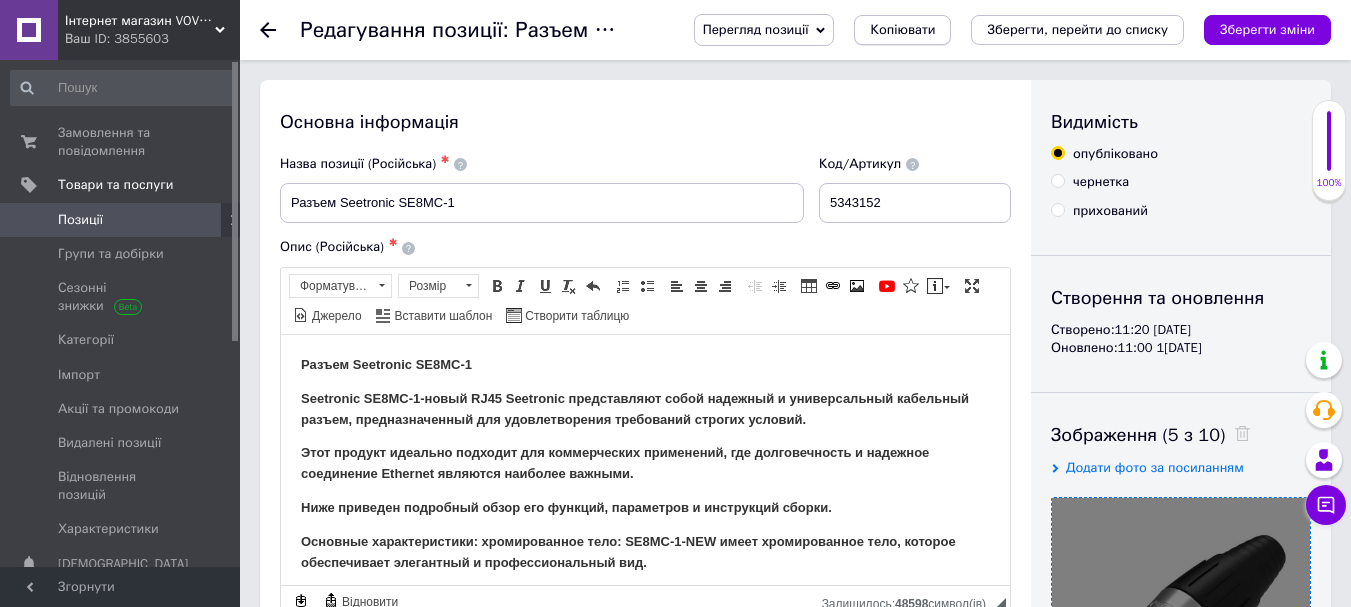 click on "Копіювати" at bounding box center (902, 30) 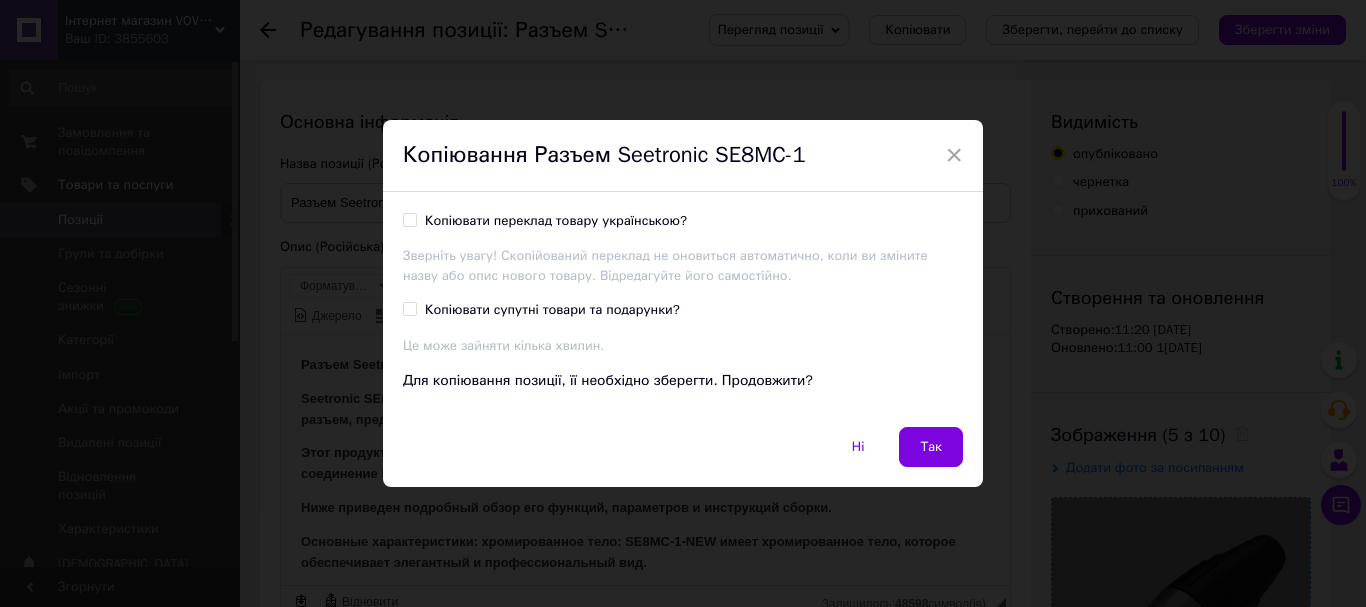 click on "Копіювати переклад товару українською?" at bounding box center (409, 219) 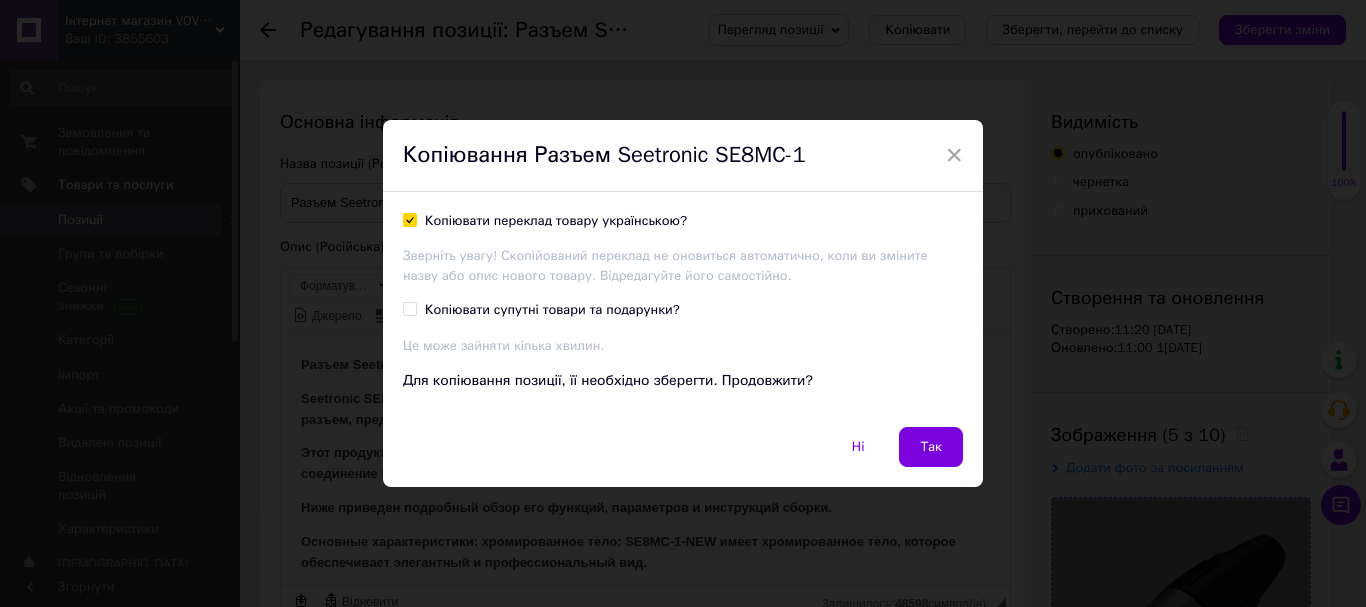 checkbox on "true" 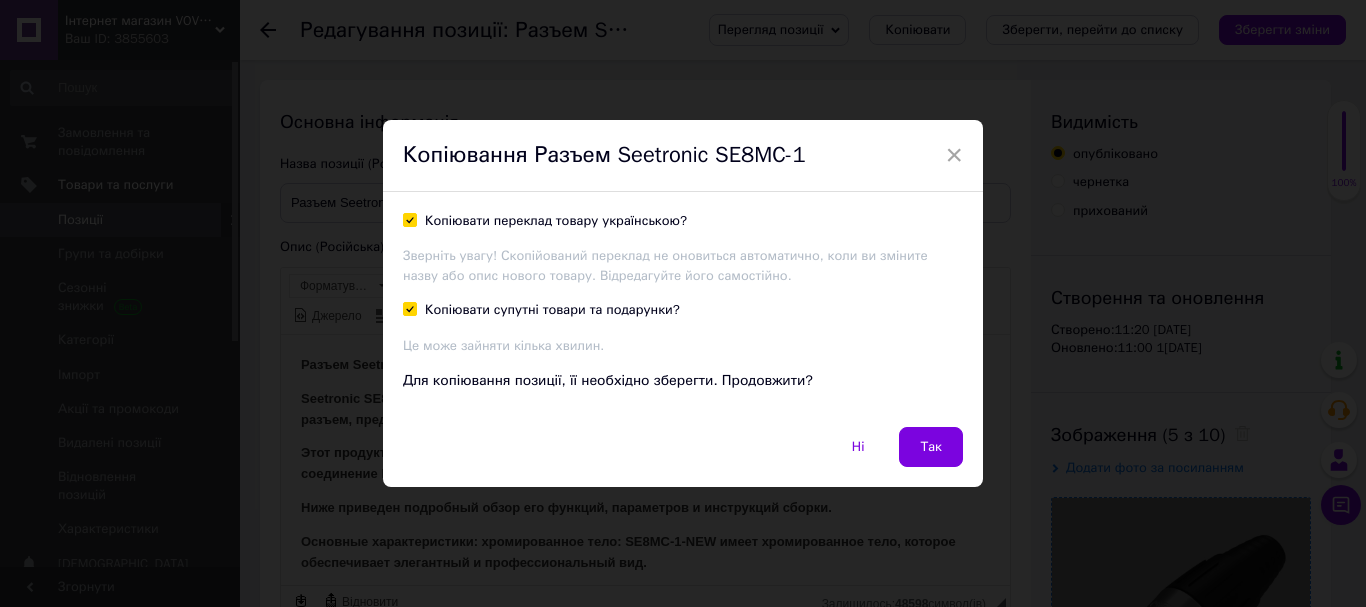 checkbox on "true" 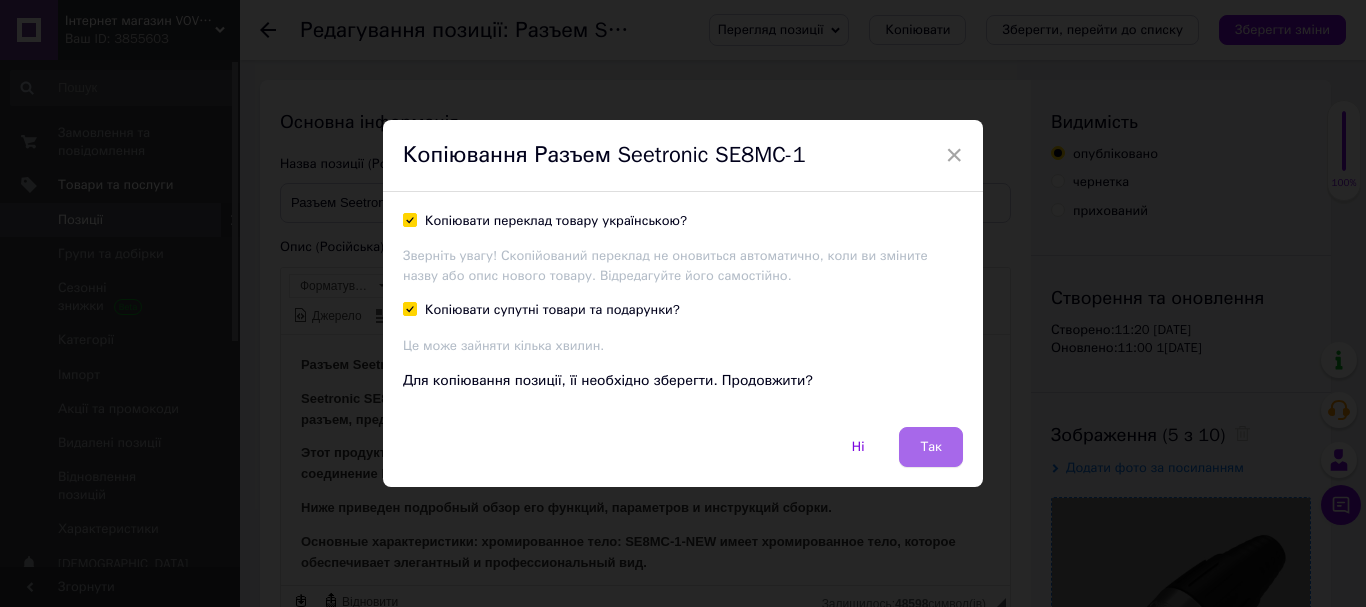 click on "Так" at bounding box center (931, 447) 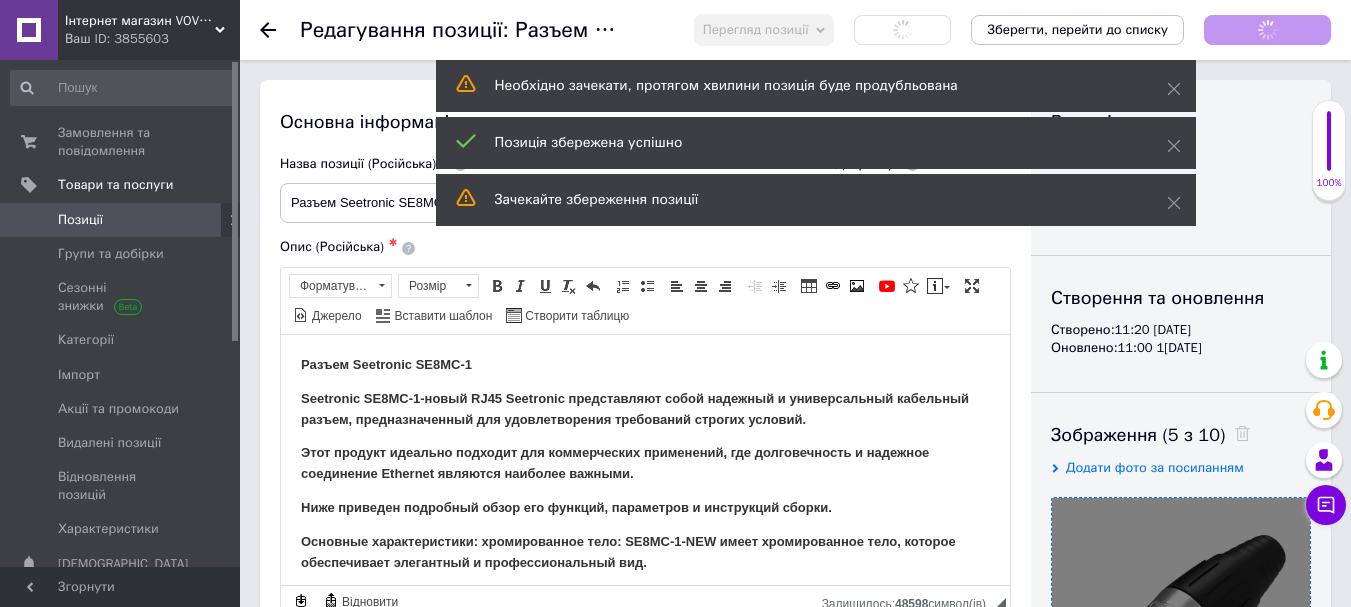 checkbox on "true" 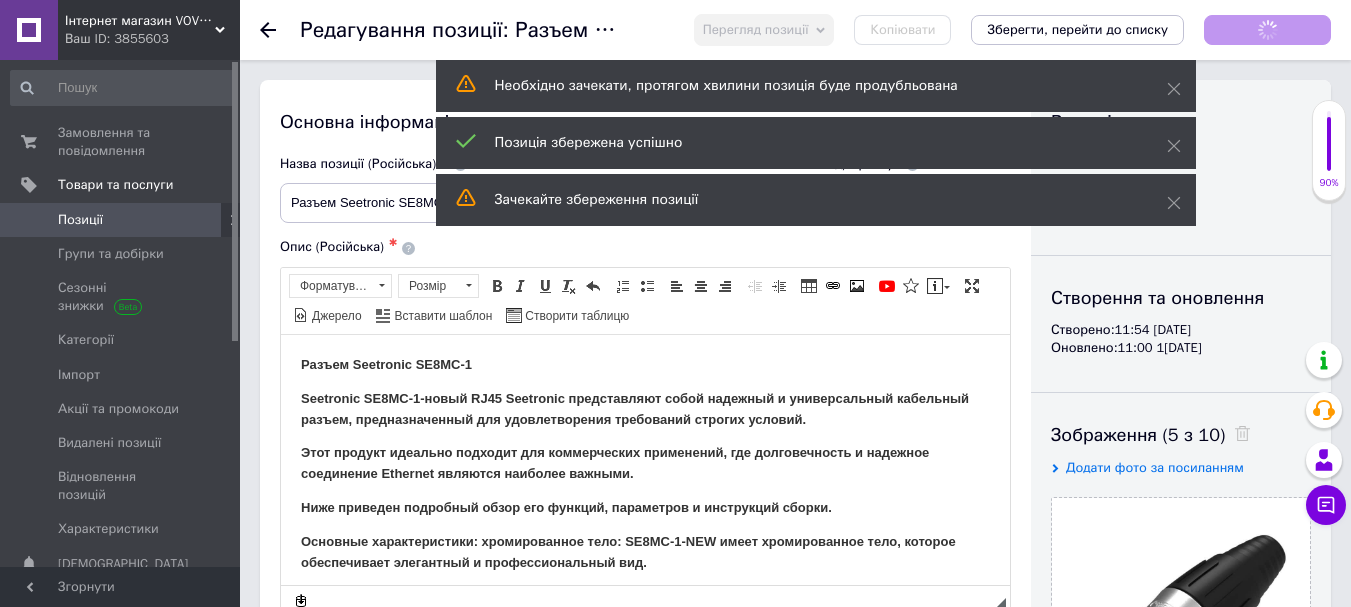 scroll, scrollTop: 0, scrollLeft: 0, axis: both 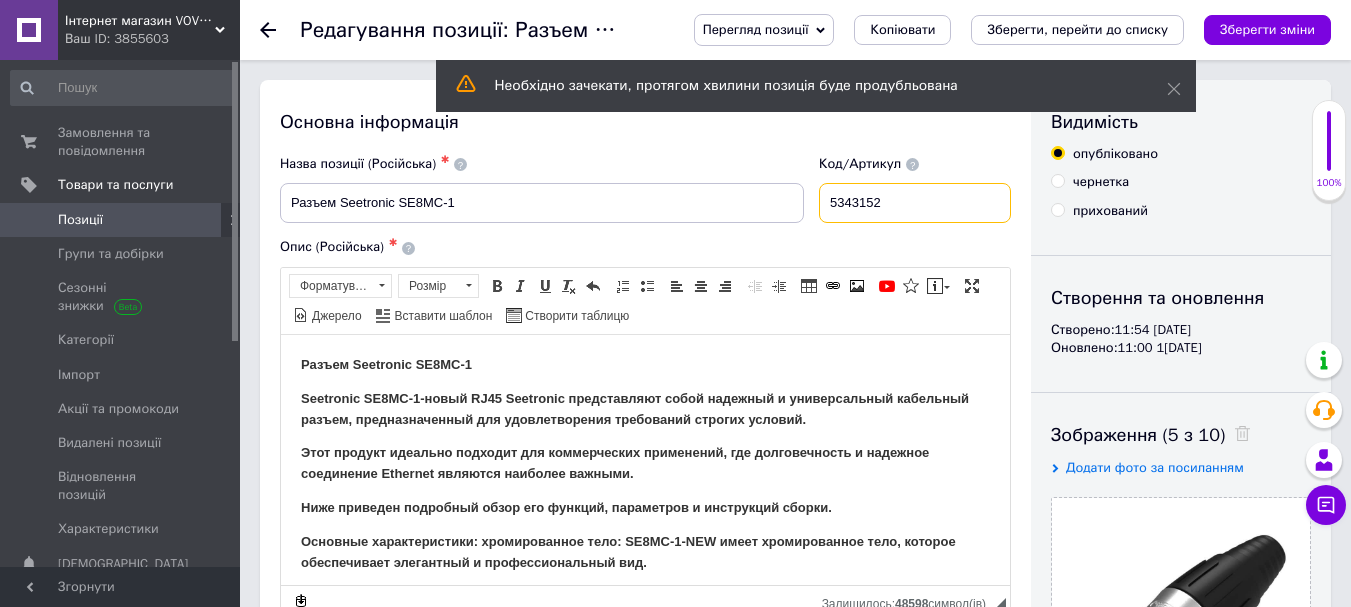 drag, startPoint x: 884, startPoint y: 207, endPoint x: 785, endPoint y: 207, distance: 99 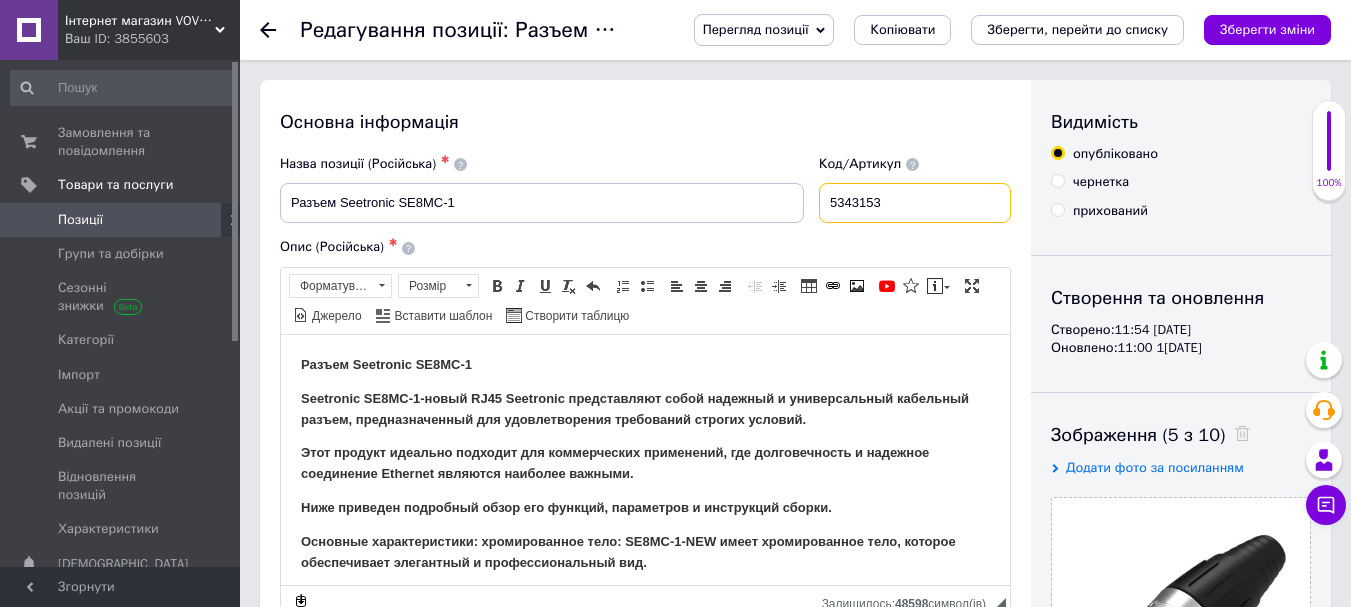 type on "5343153" 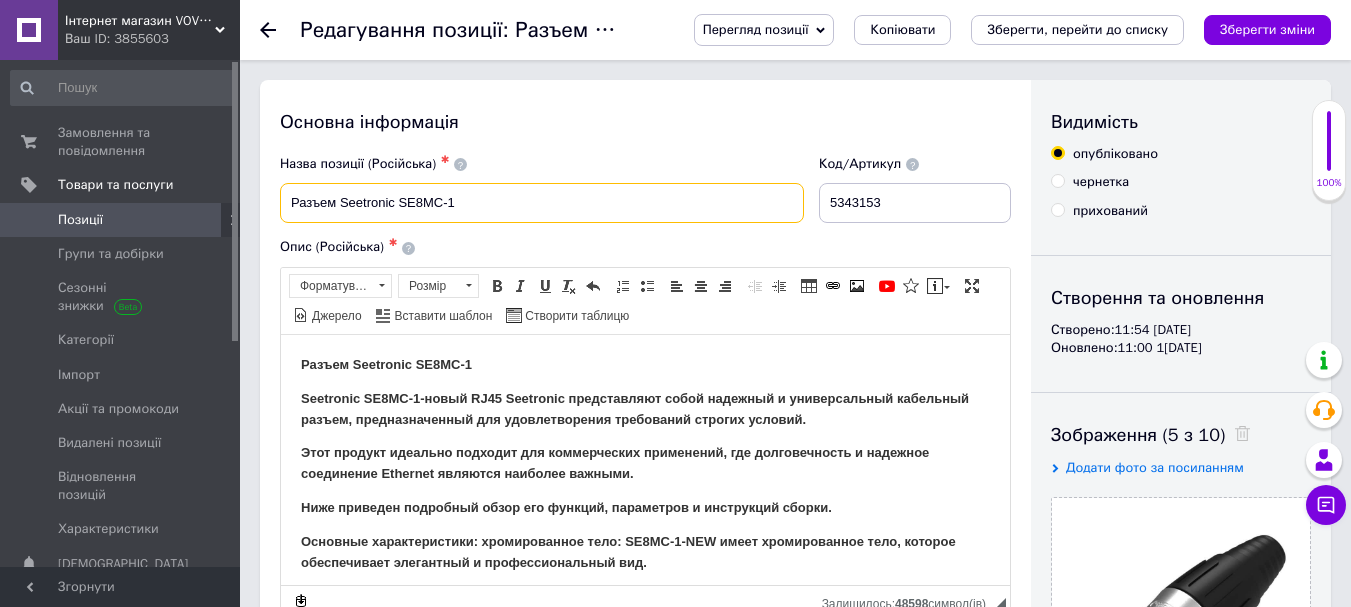 drag, startPoint x: 311, startPoint y: 205, endPoint x: 204, endPoint y: 205, distance: 107 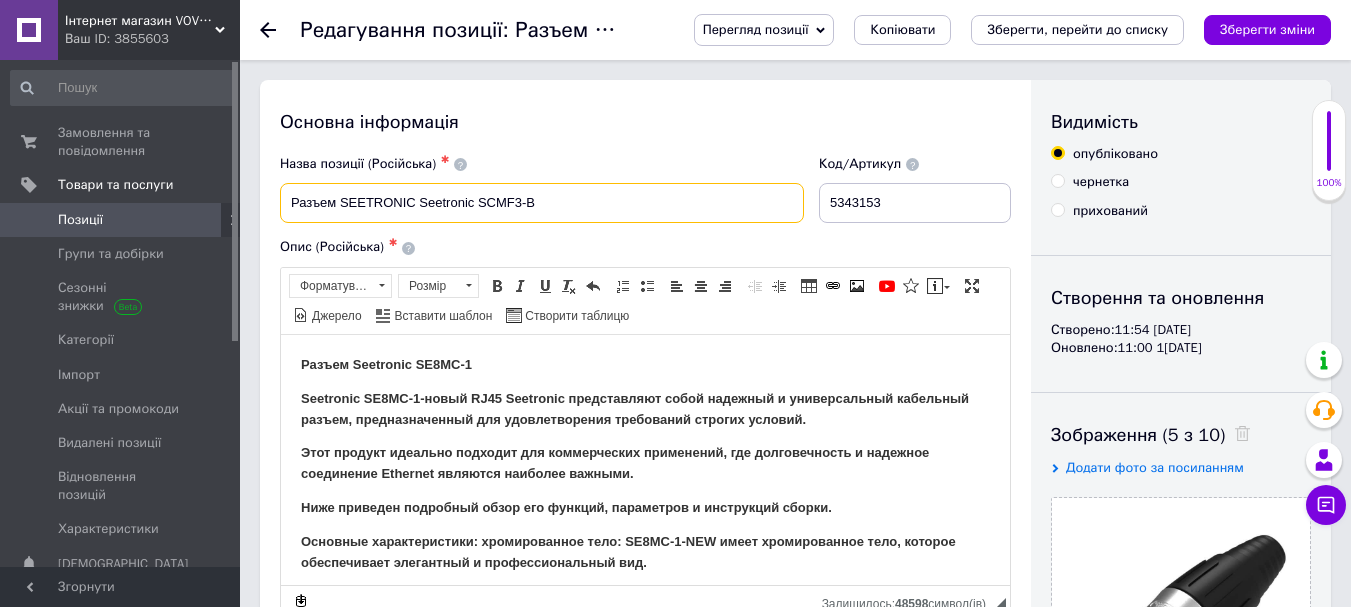 type on "Разъем SEETRONIC Seetronic SCMF3-B" 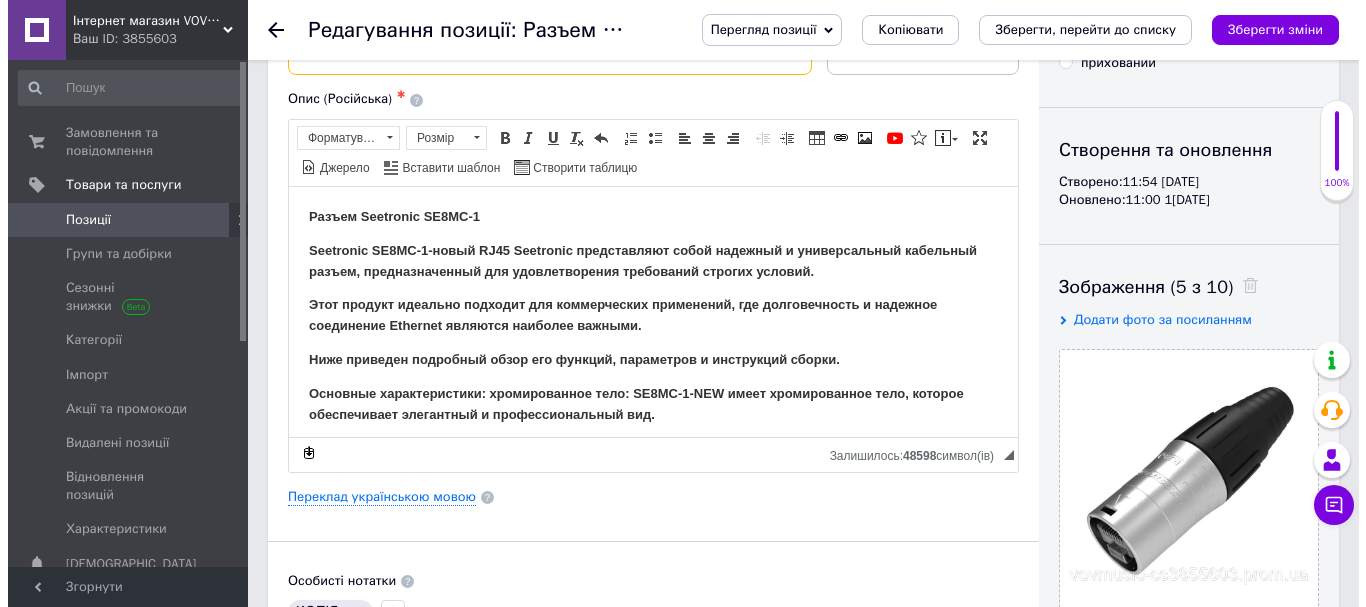 scroll, scrollTop: 200, scrollLeft: 0, axis: vertical 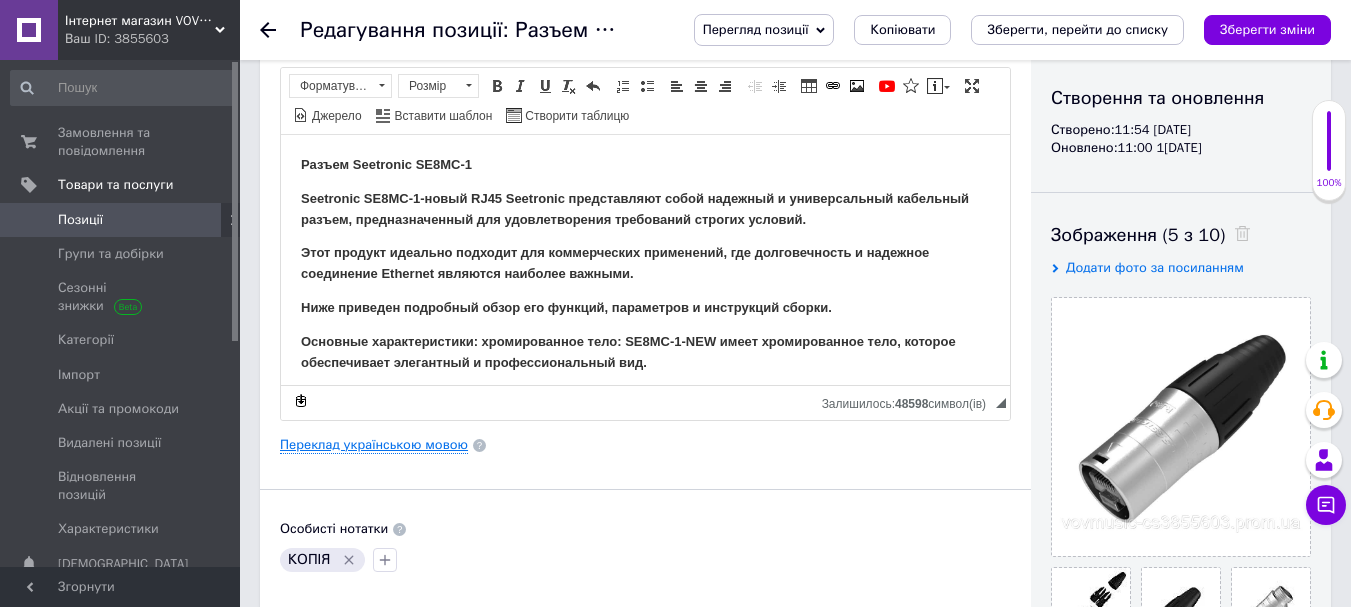 click on "Переклад українською мовою" at bounding box center (374, 445) 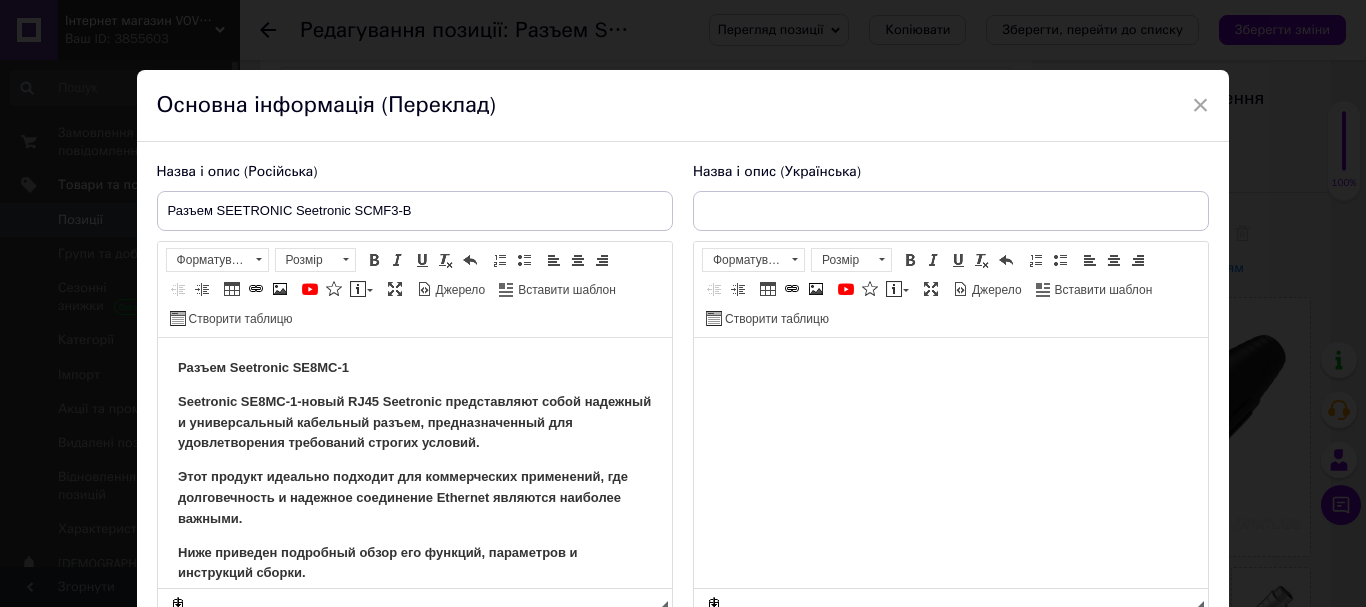 scroll, scrollTop: 0, scrollLeft: 0, axis: both 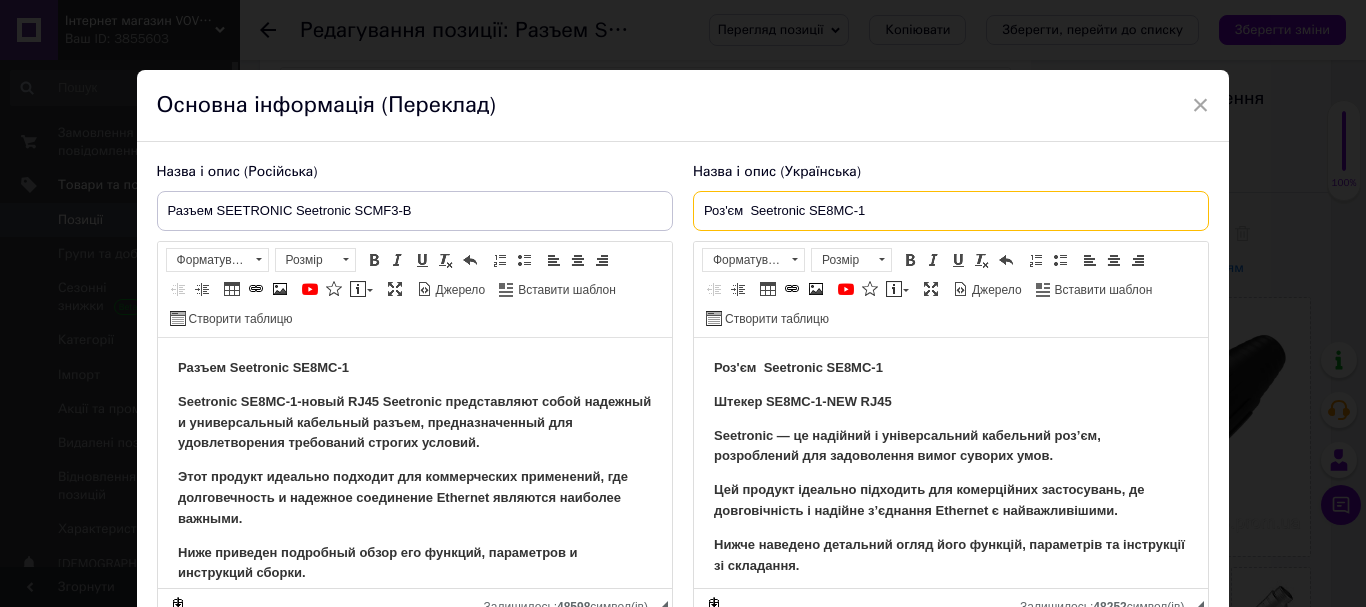 drag, startPoint x: 811, startPoint y: 219, endPoint x: 671, endPoint y: 226, distance: 140.1749 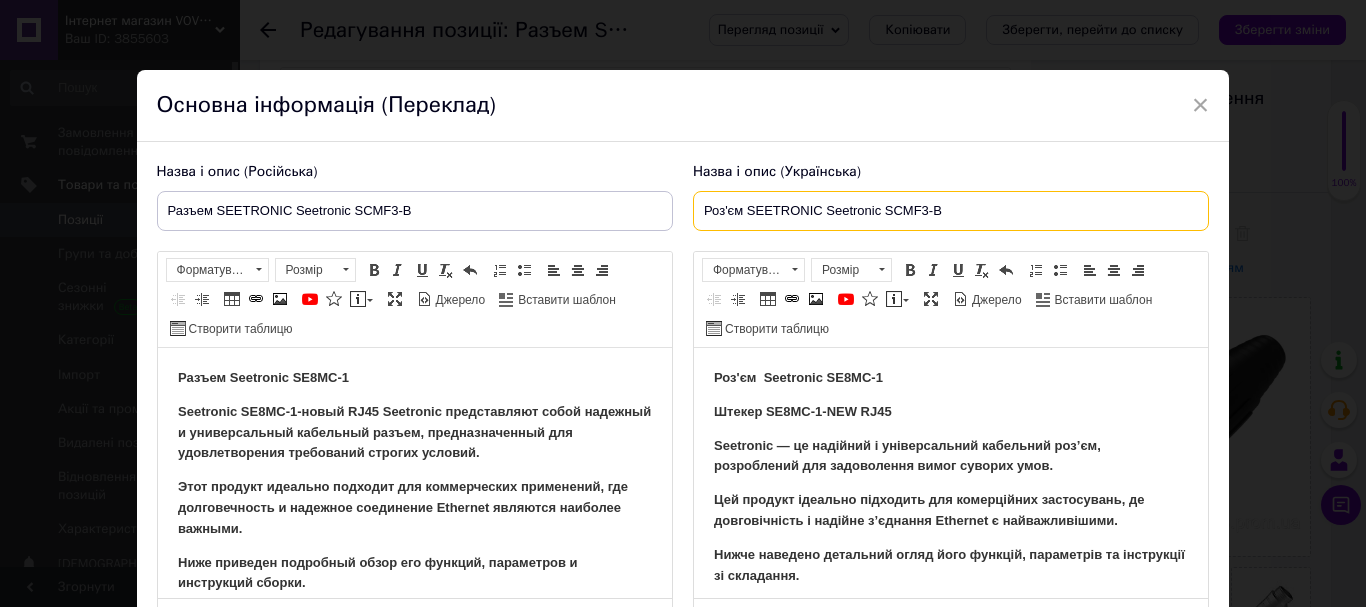 type on "Роз'єм SEETRONIC Seetronic SCMF3-B" 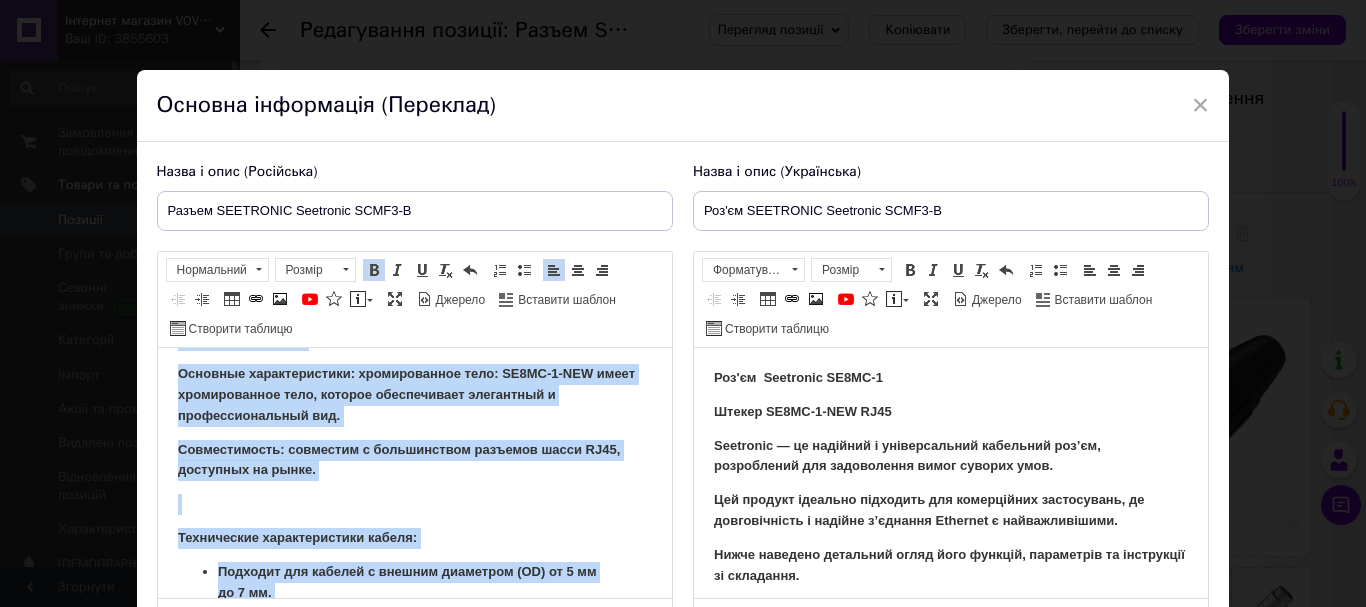 scroll, scrollTop: 702, scrollLeft: 0, axis: vertical 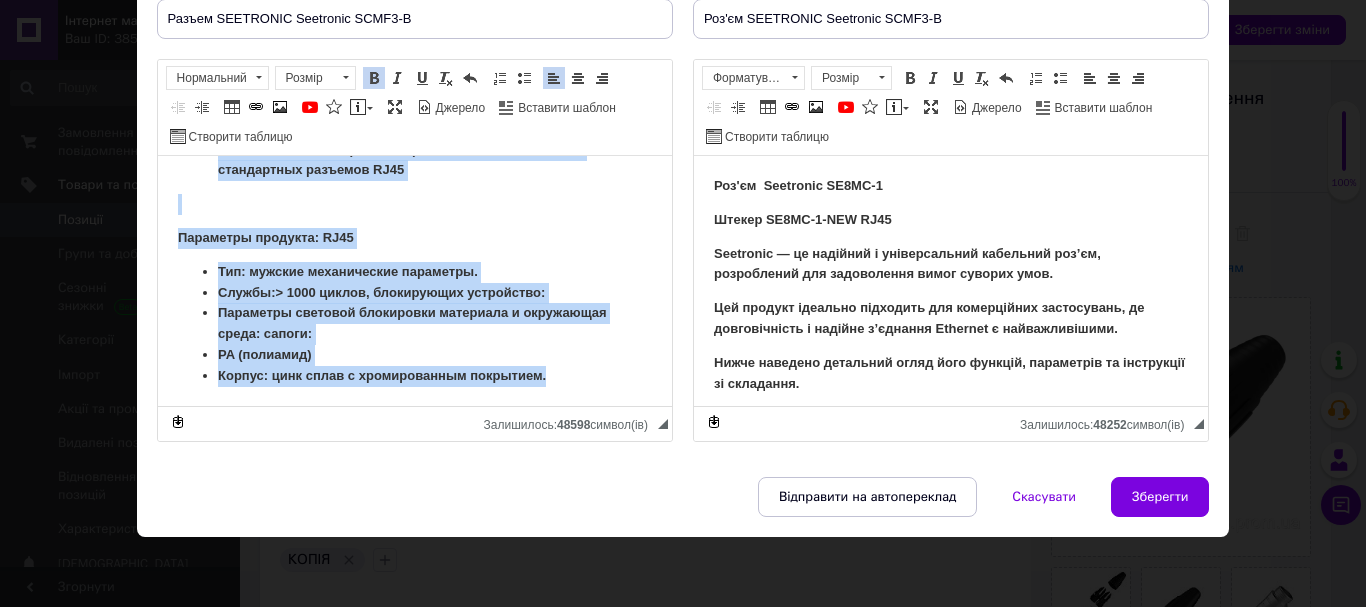 drag, startPoint x: 177, startPoint y: 179, endPoint x: 560, endPoint y: 645, distance: 603.1957 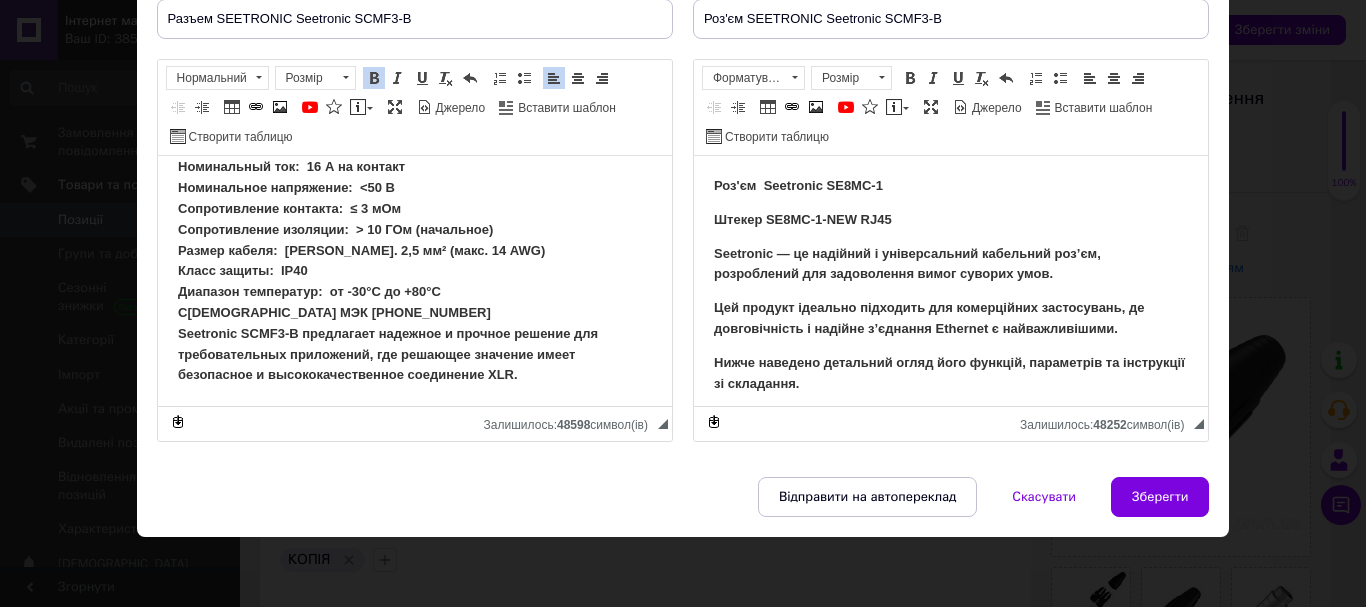 scroll, scrollTop: 531, scrollLeft: 0, axis: vertical 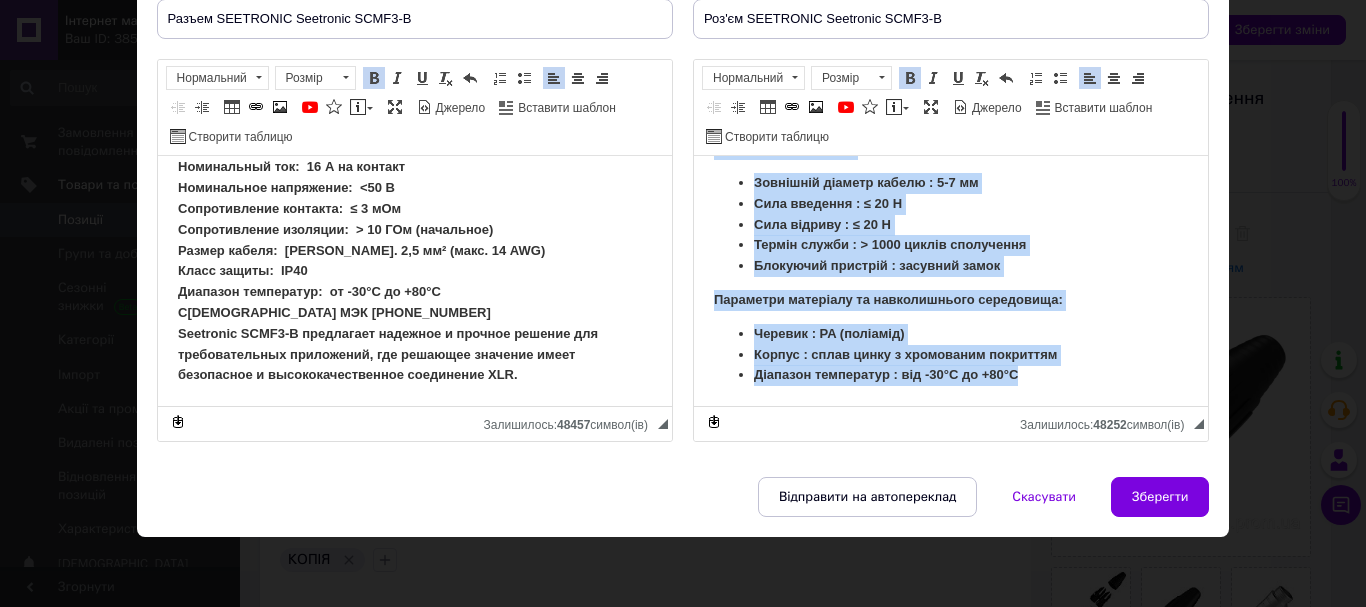 drag, startPoint x: 710, startPoint y: 175, endPoint x: 1140, endPoint y: 461, distance: 516.4262 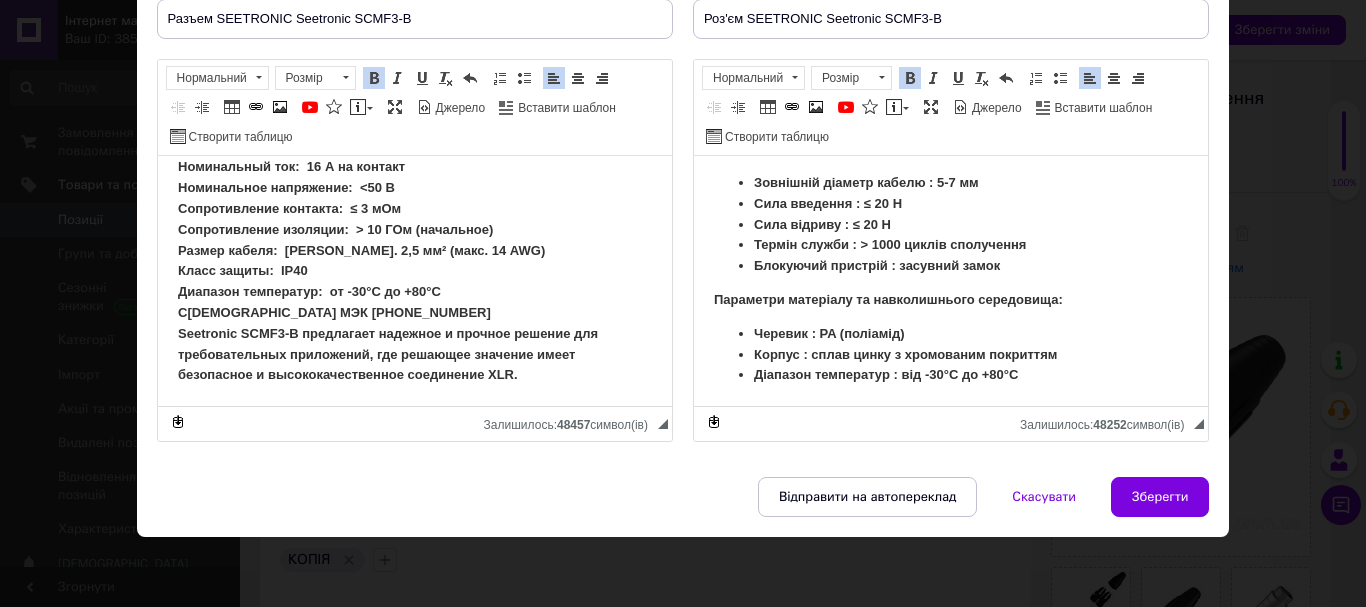 scroll, scrollTop: 456, scrollLeft: 0, axis: vertical 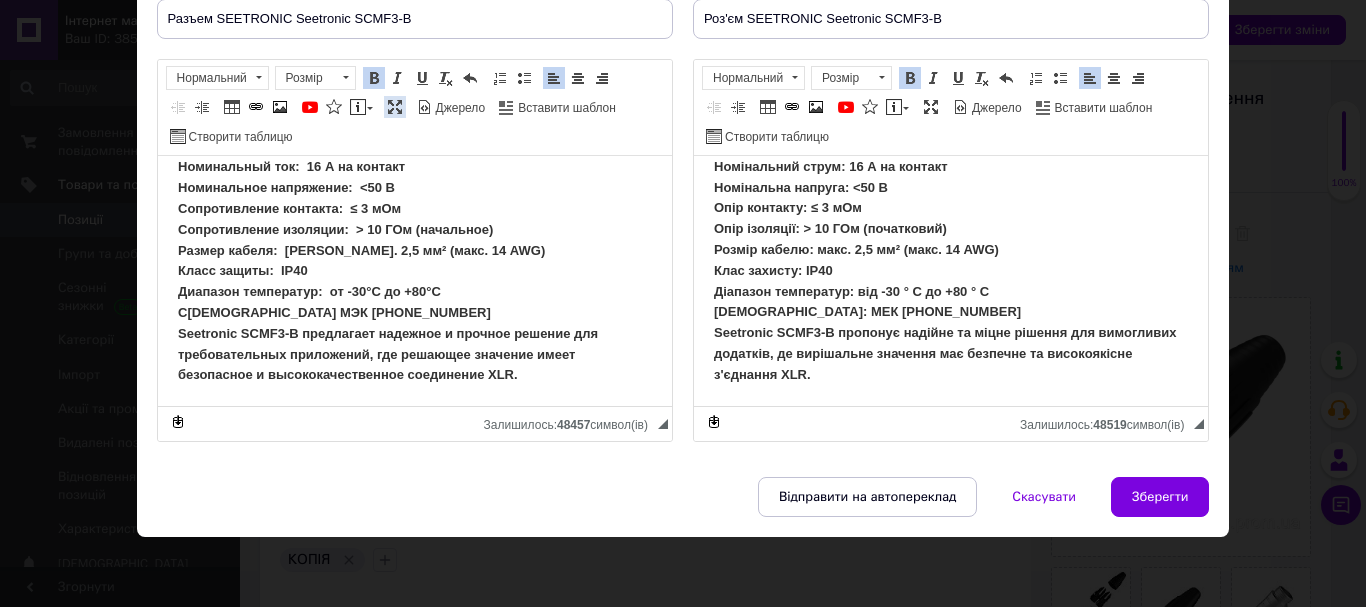 drag, startPoint x: 396, startPoint y: 109, endPoint x: 375, endPoint y: 123, distance: 25.23886 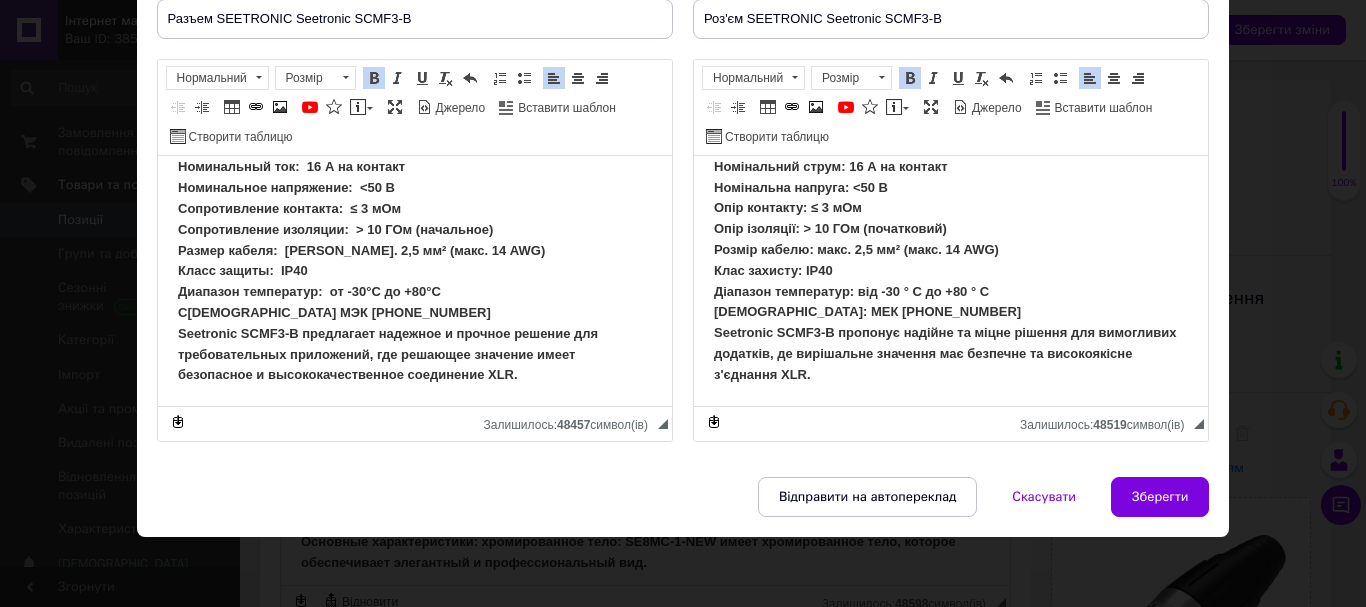 scroll, scrollTop: 0, scrollLeft: 0, axis: both 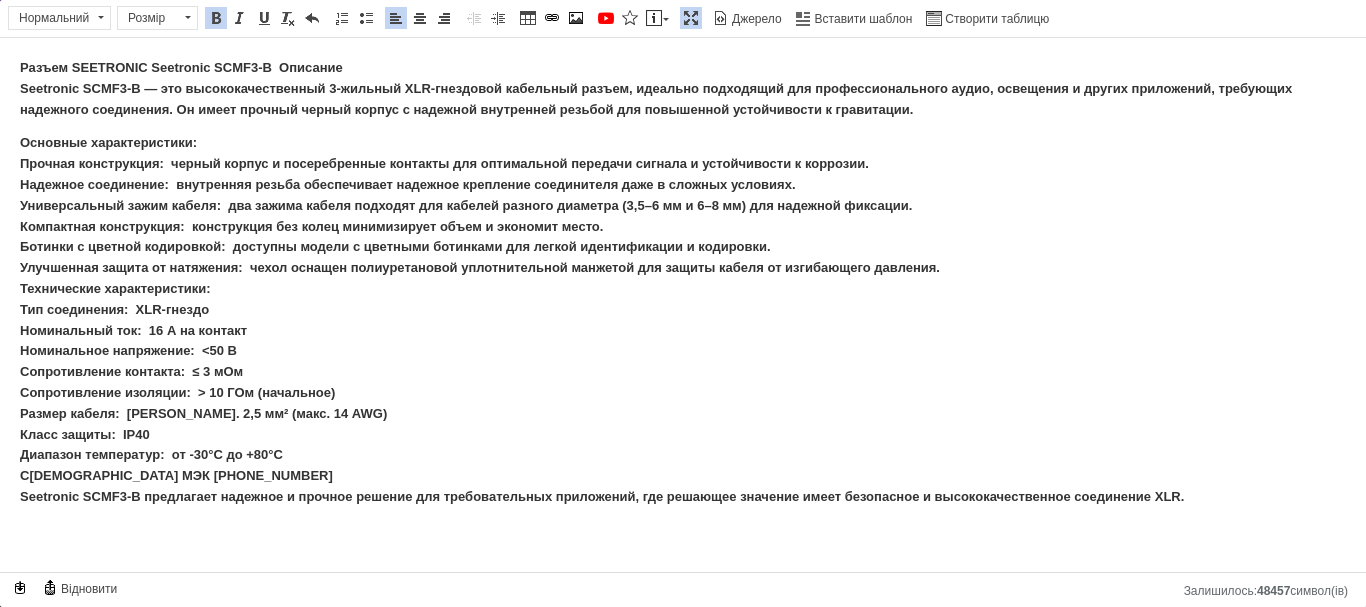 click on "Разъем SEETRONIC Seetronic SCMF3-B  Описание Seetronic SCMF3-B — это высококачественный 3-жильный XLR-гнездовой кабельный разъем, идеально подходящий для профессионального аудио, освещения и других приложений, требующих надежного соединения. Он имеет прочный черный корпус с надежной внутренней резьбой для повышенной устойчивости к гравитации." at bounding box center (656, 88) 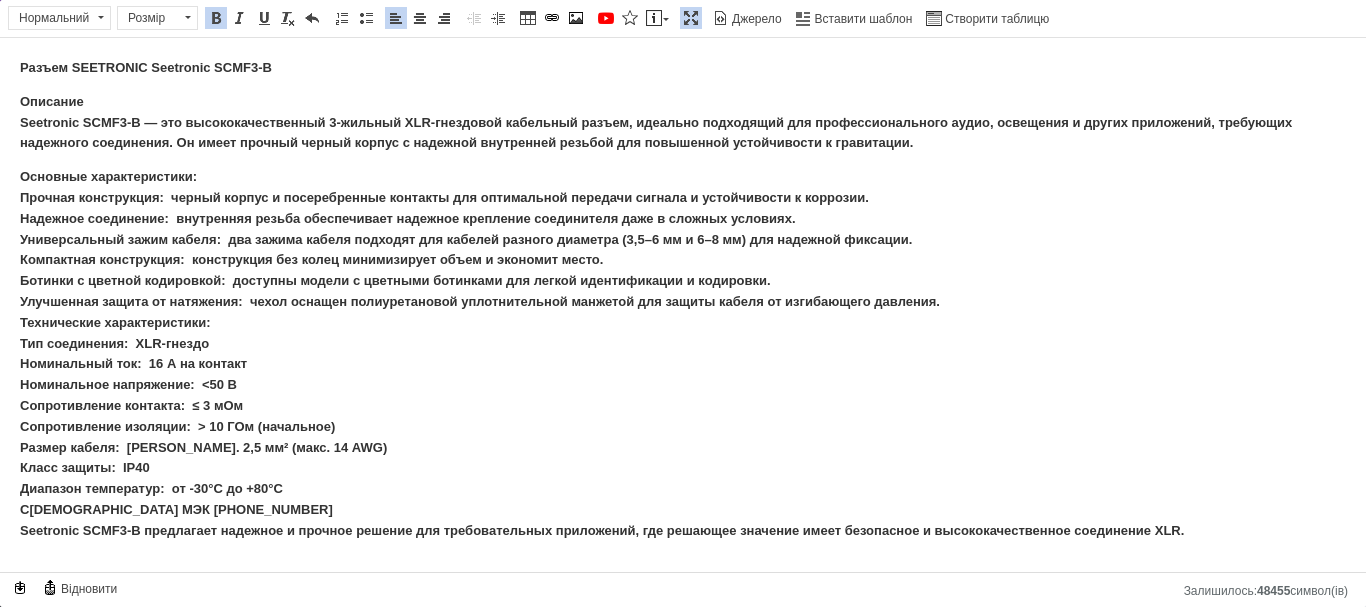 click on "Основные характеристики: Прочная конструкция:  черный корпус и посеребренные контакты для оптимальной передачи сигнала и устойчивости к коррозии. Надежное соединение:  внутренняя резьба обеспечивает надежное крепление соединителя даже в сложных условиях. Универсальный зажим кабеля:  два зажима кабеля подходят для кабелей разного диаметра (3,5–6 мм и 6–8 мм) для надежной фиксации. Компактная конструкция:  конструкция без колец минимизирует объем и экономит место. Технические характеристики: Тип соединения:  XLR-гнездо Номинальный ток:  16 А на контакт" at bounding box center [683, 354] 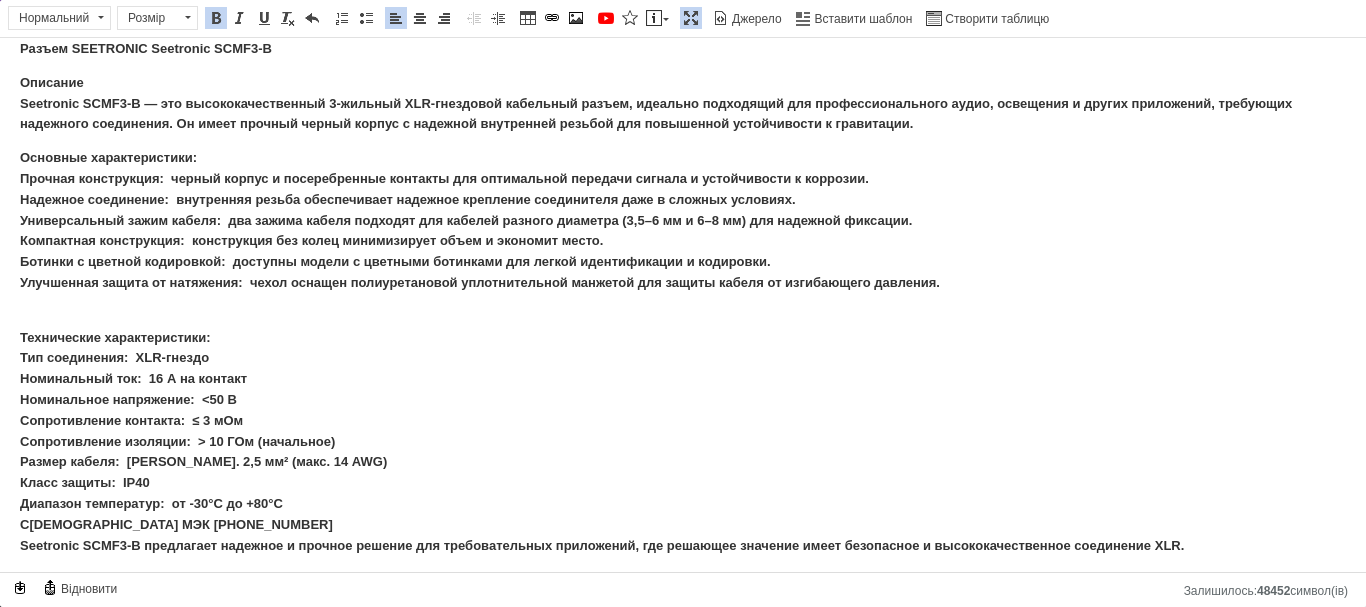 scroll, scrollTop: 23, scrollLeft: 0, axis: vertical 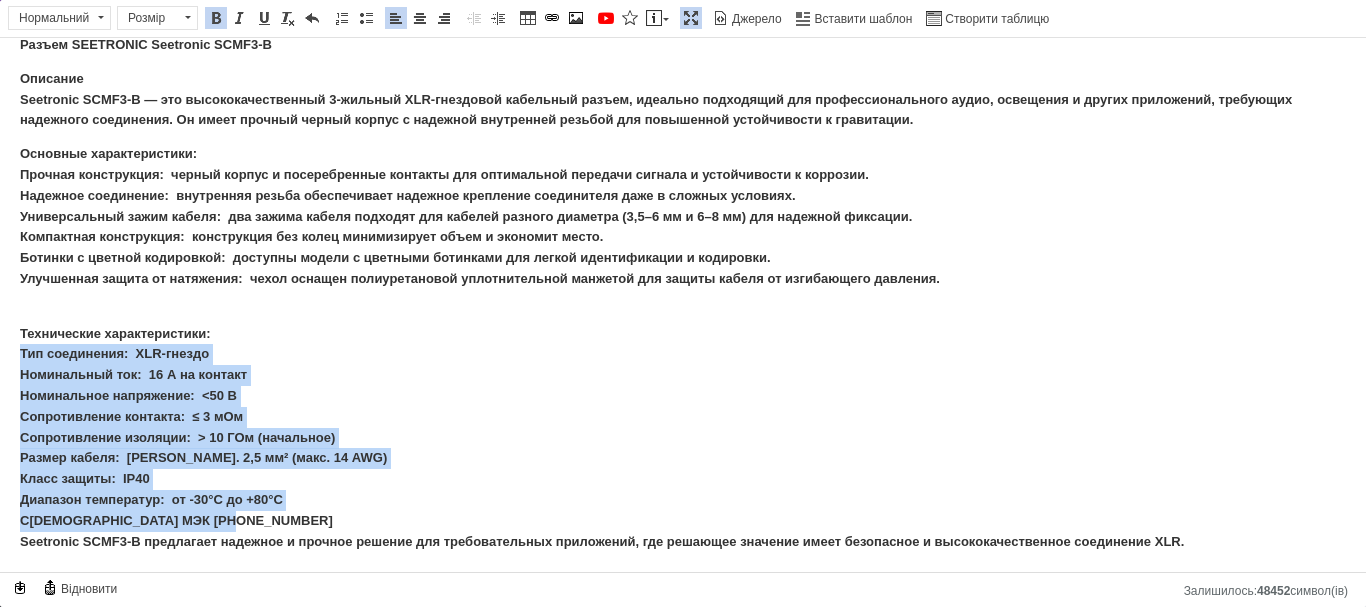 drag, startPoint x: 20, startPoint y: 358, endPoint x: 252, endPoint y: 520, distance: 282.9629 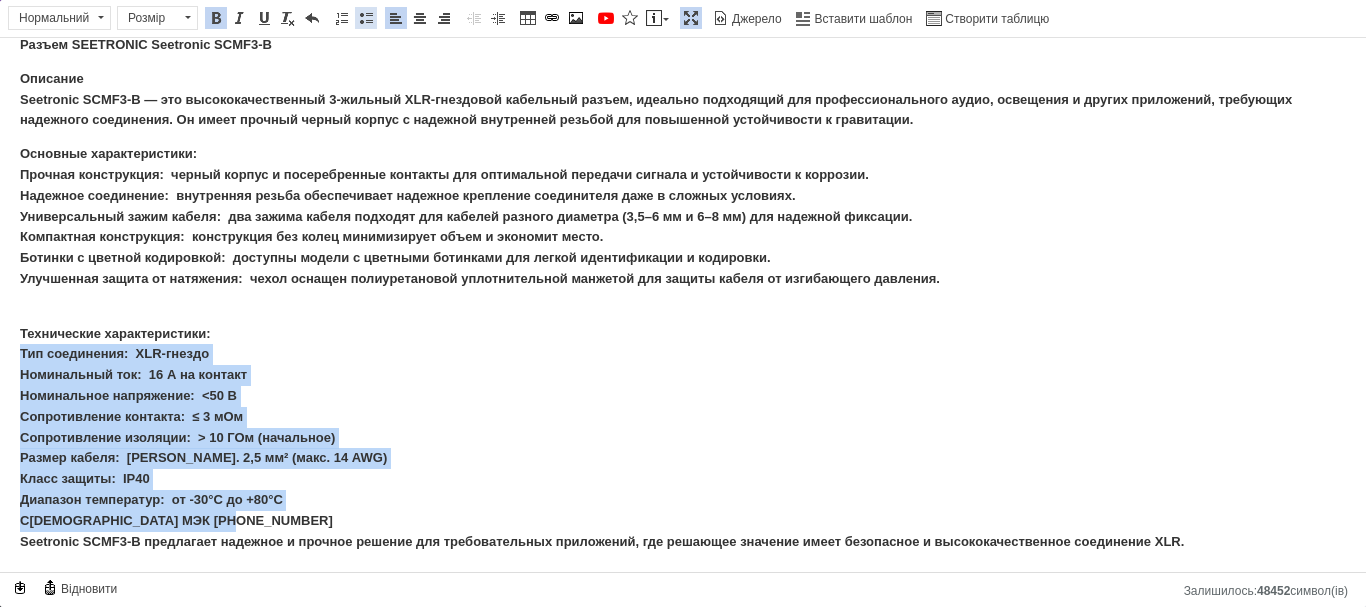 click at bounding box center (366, 18) 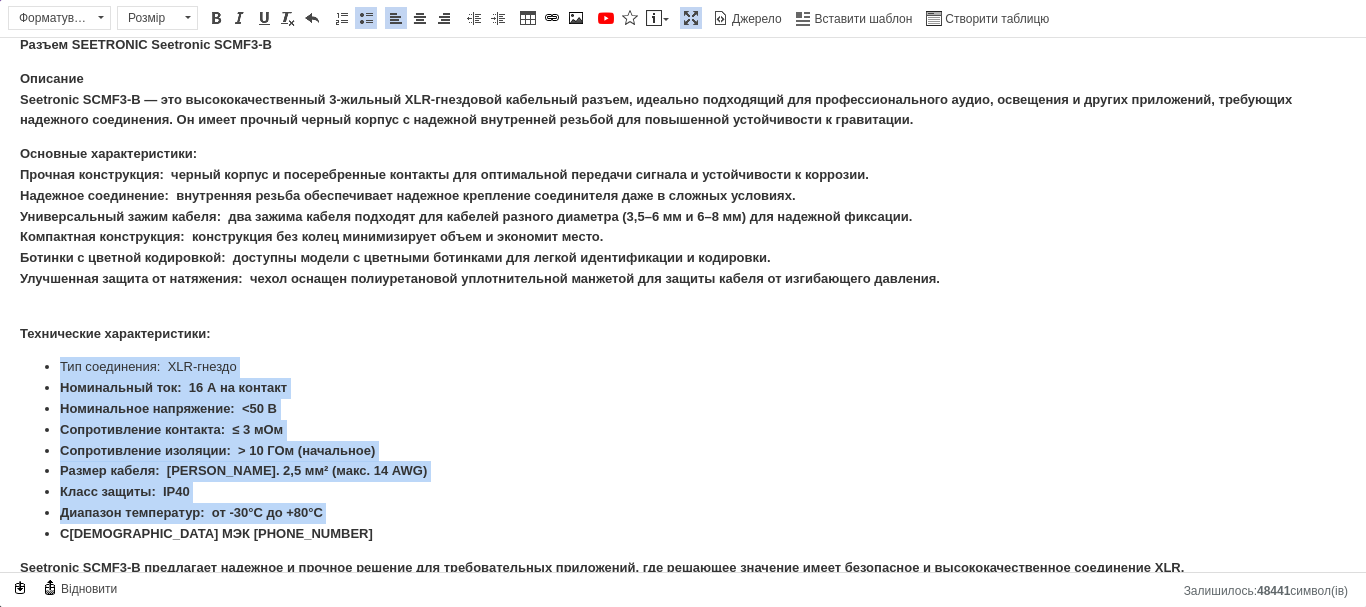 scroll, scrollTop: 0, scrollLeft: 0, axis: both 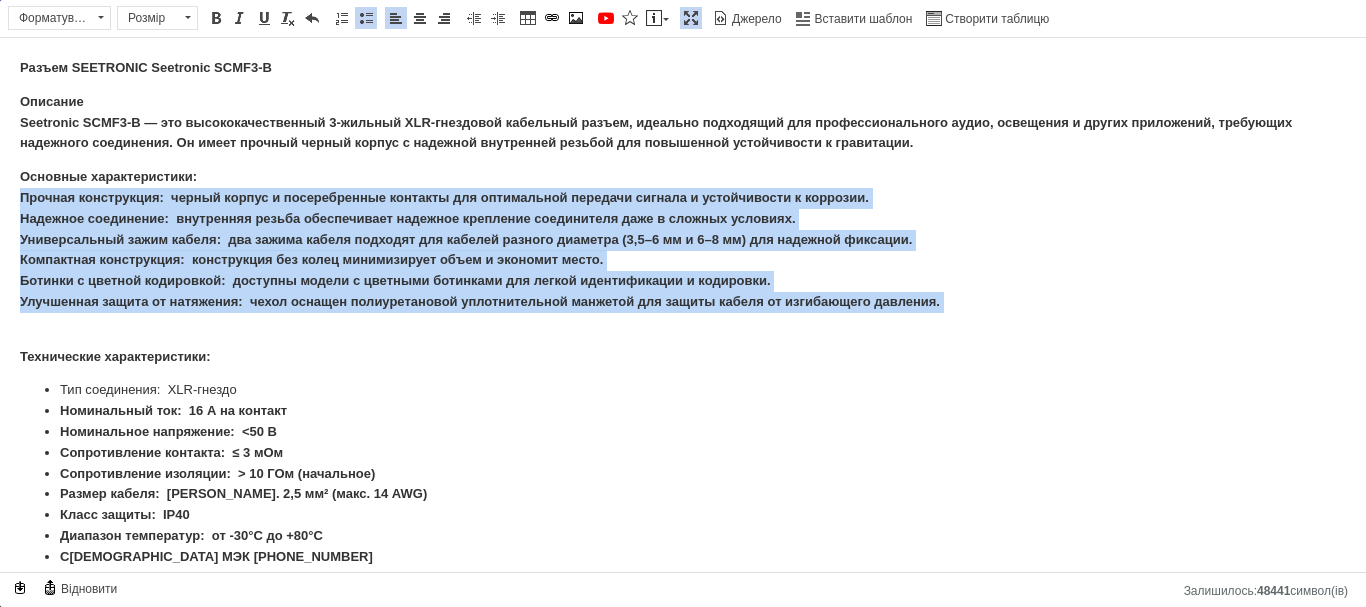 drag, startPoint x: 20, startPoint y: 194, endPoint x: 735, endPoint y: 313, distance: 724.83514 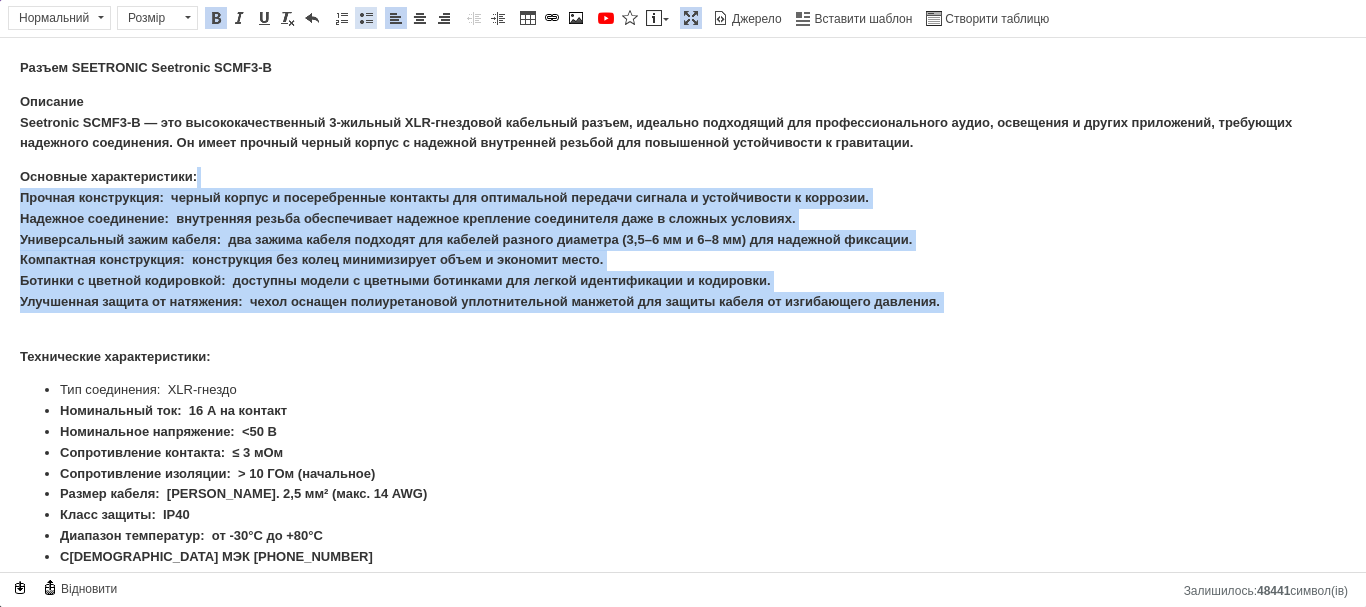 click at bounding box center (366, 18) 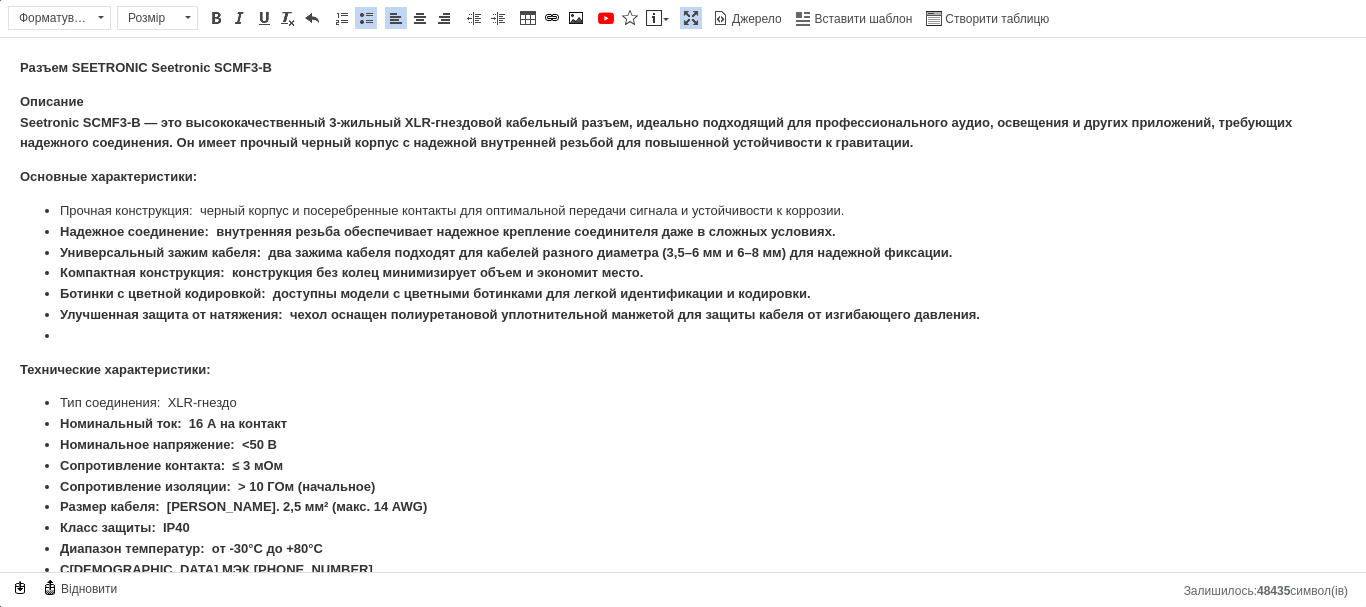 click on "Разъем SEETRONIC Seetronic SCMF3-B   Описание Seetronic SCMF3-B — это высококачественный 3-жильный XLR-гнездовой кабельный разъем, идеально подходящий для профессионального аудио, освещения и других приложений, требующих надежного соединения. Он имеет прочный черный корпус с надежной внутренней резьбой для повышенной устойчивости к гравитации. Основные характеристики: Прочная конструкция:  черный корпус и посеребренные контакты для оптимальной передачи сигнала и устойчивости к коррозии. Технические характеристики: Тип соединения:  XLR-гнездо Класс защиты:  IP40" at bounding box center [683, 336] 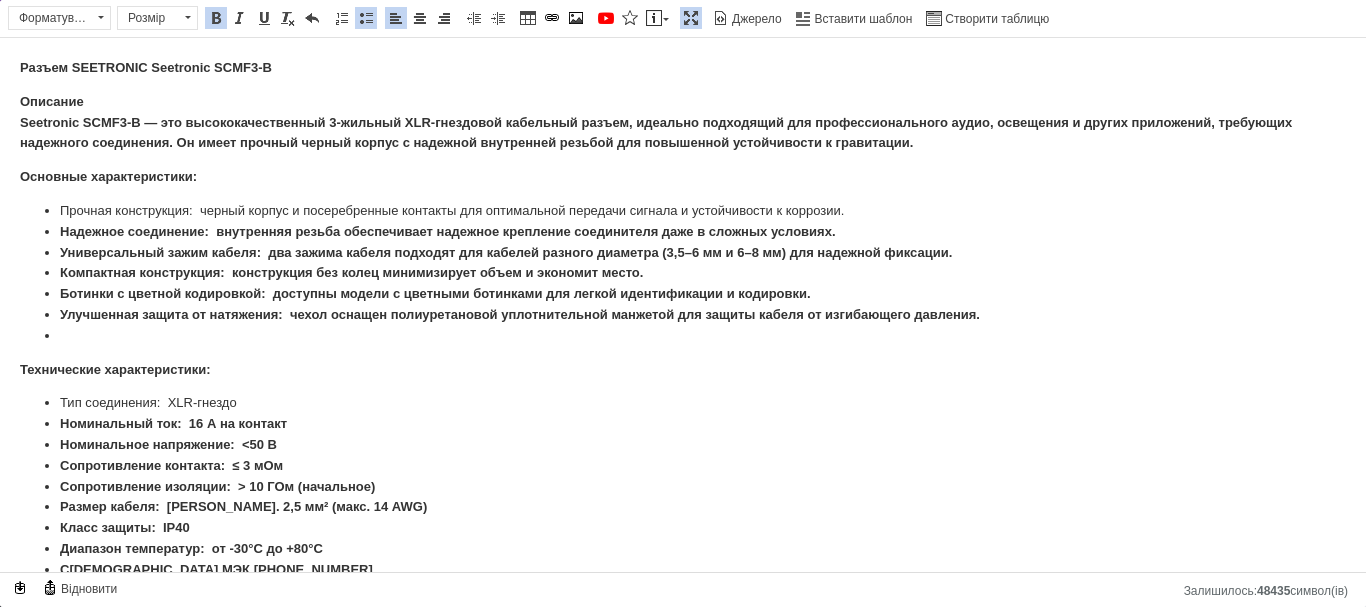type 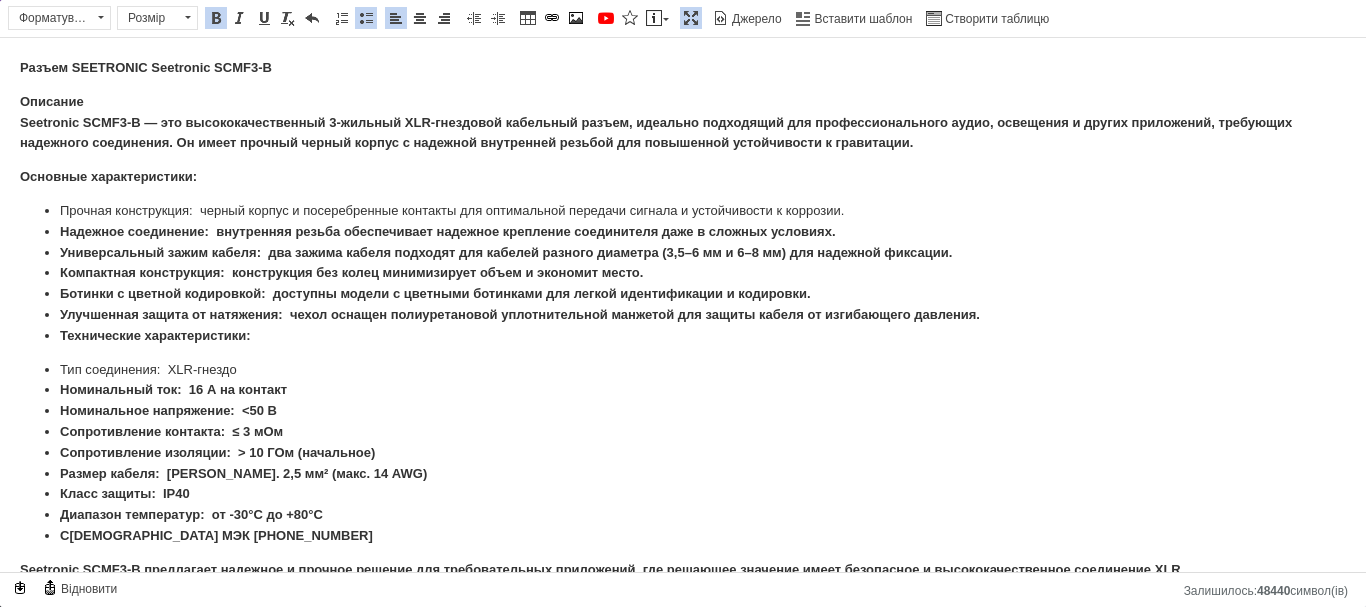 click on "Улучшенная защита от натяжения:  чехол оснащен полиуретановой уплотнительной манжетой для защиты кабеля от изгибающего давления." at bounding box center (683, 315) 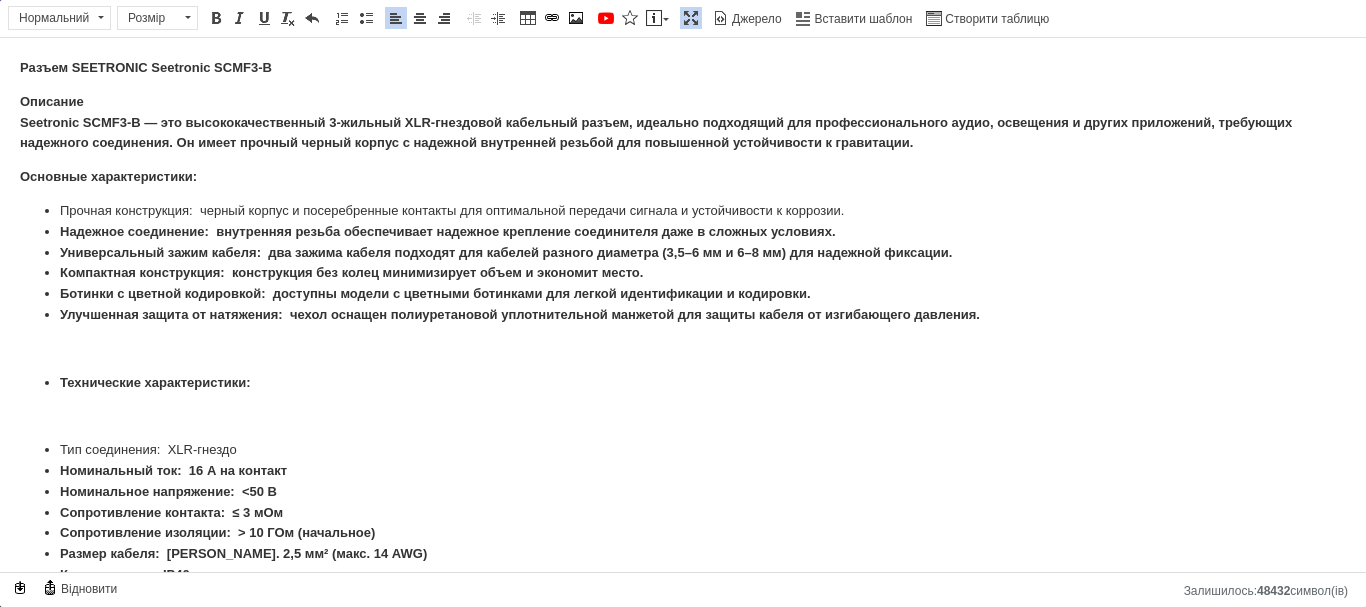 click on "Технические характеристики:" at bounding box center (155, 382) 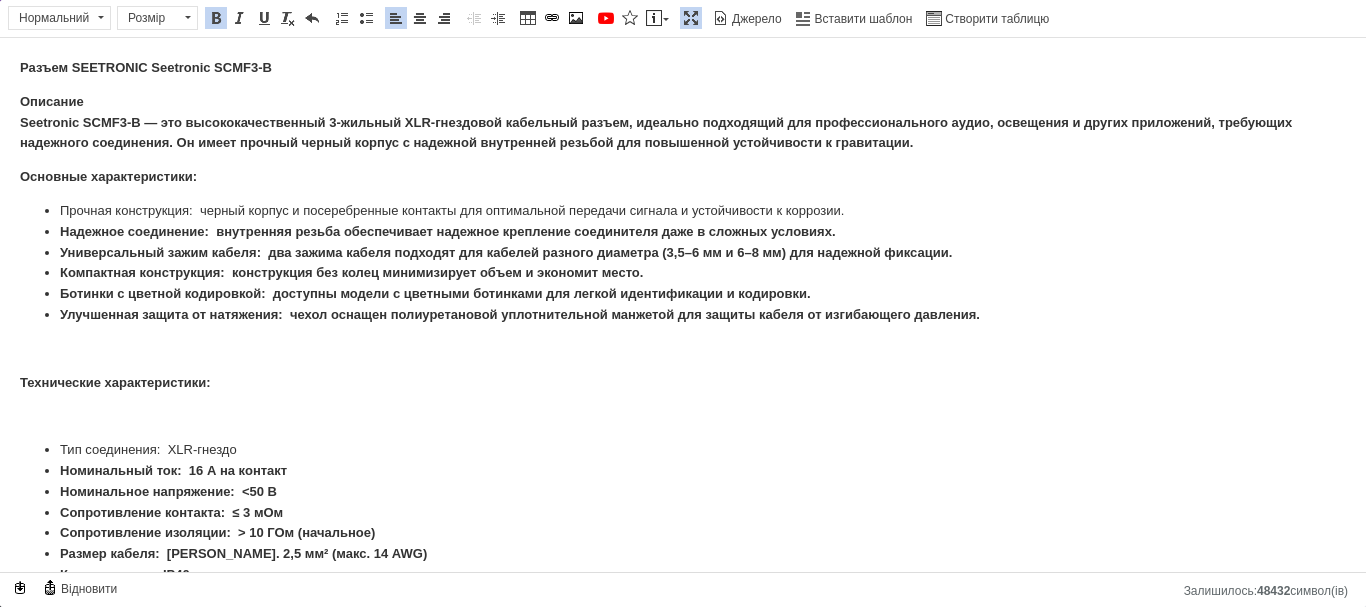click at bounding box center (683, 416) 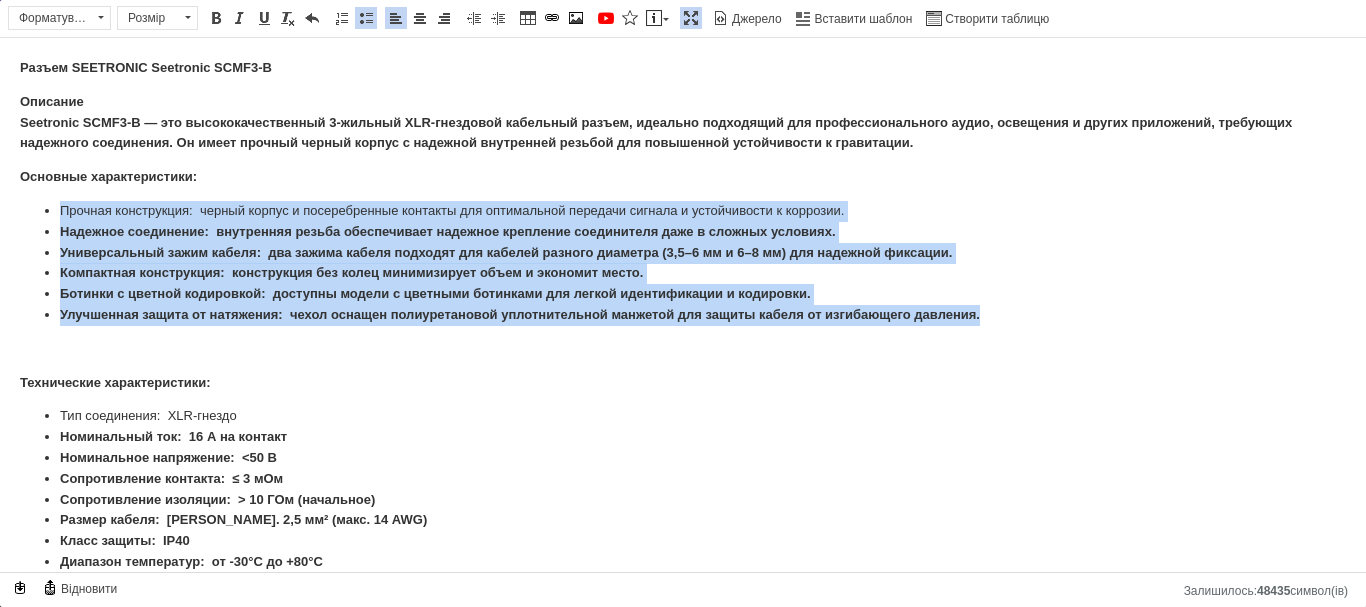 drag, startPoint x: 58, startPoint y: 204, endPoint x: 1052, endPoint y: 315, distance: 1000.17847 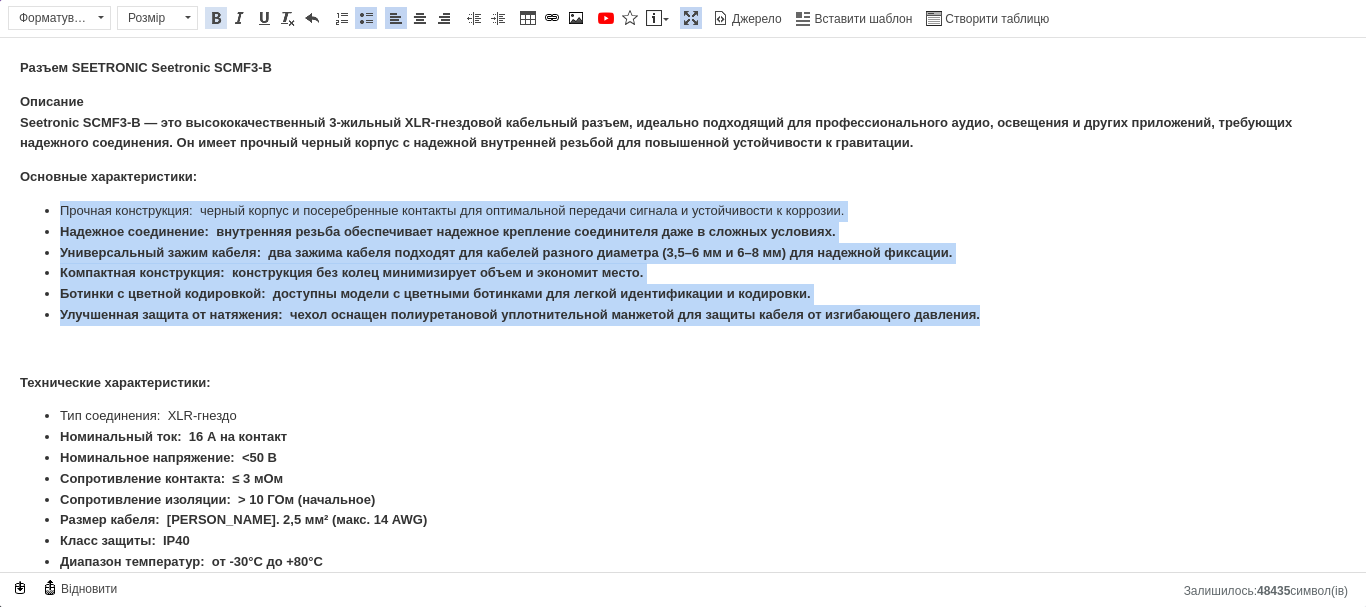click at bounding box center [216, 18] 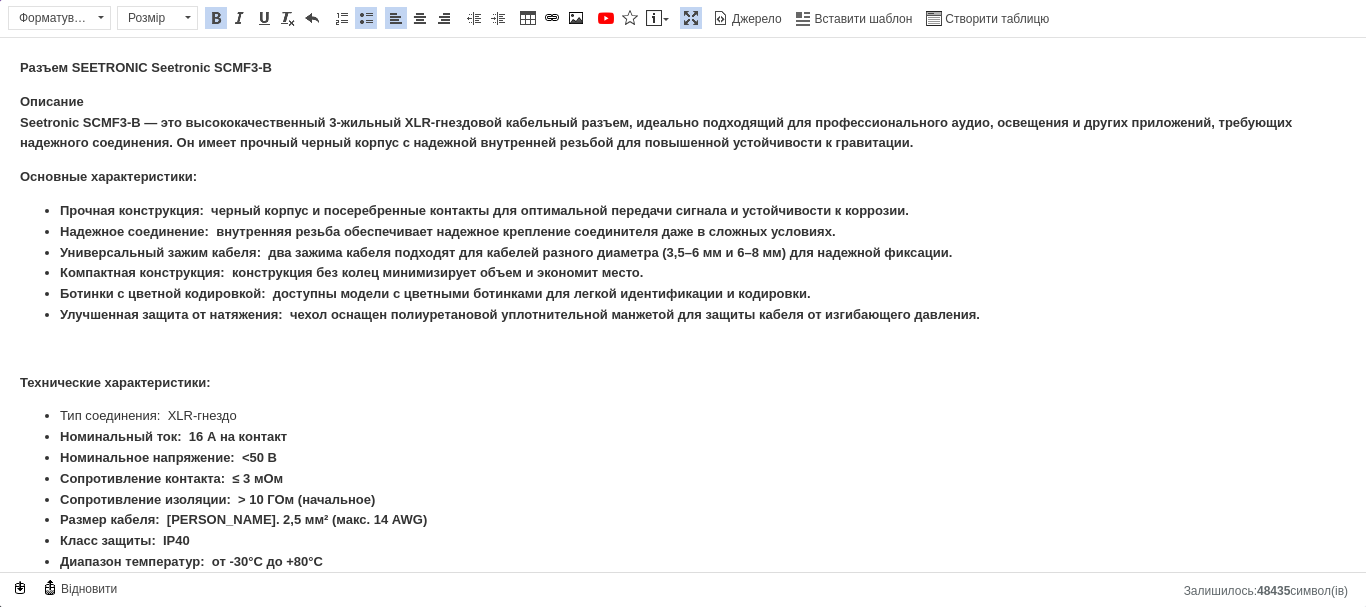 click at bounding box center [683, 349] 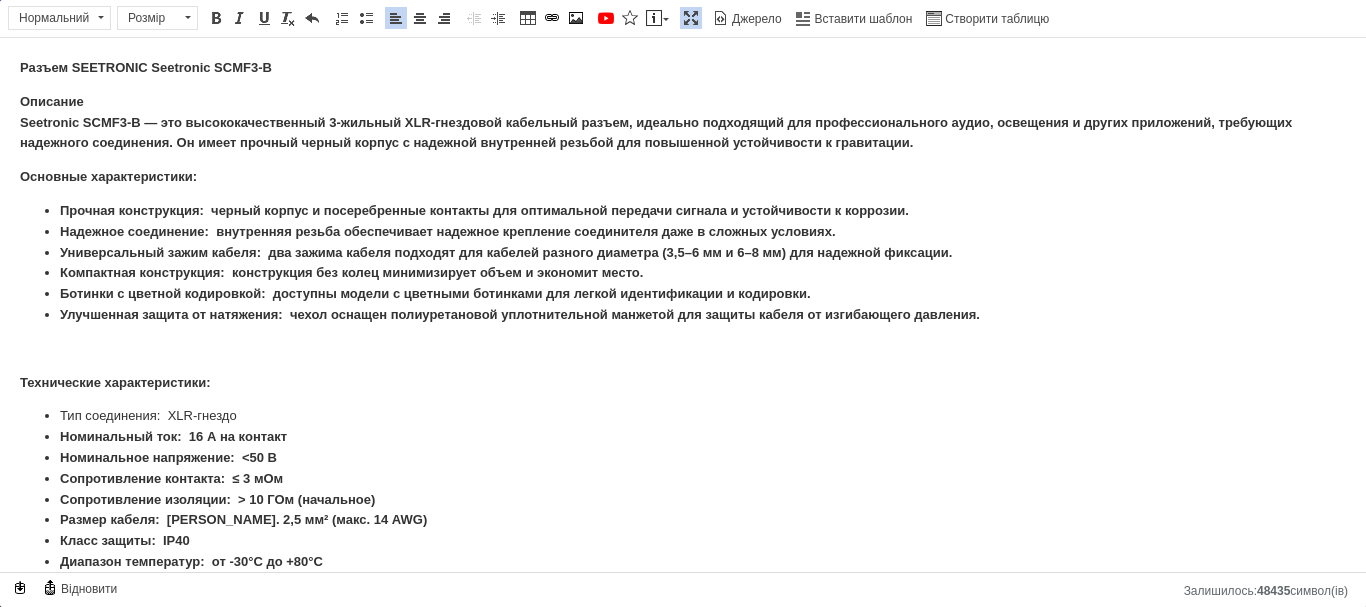 click on "Описание Seetronic SCMF3-B — это высококачественный 3-жильный XLR-гнездовой кабельный разъем, идеально подходящий для профессионального аудио, освещения и других приложений, требующих надежного соединения. Он имеет прочный черный корпус с надежной внутренней резьбой для повышенной устойчивости к гравитации." at bounding box center [656, 122] 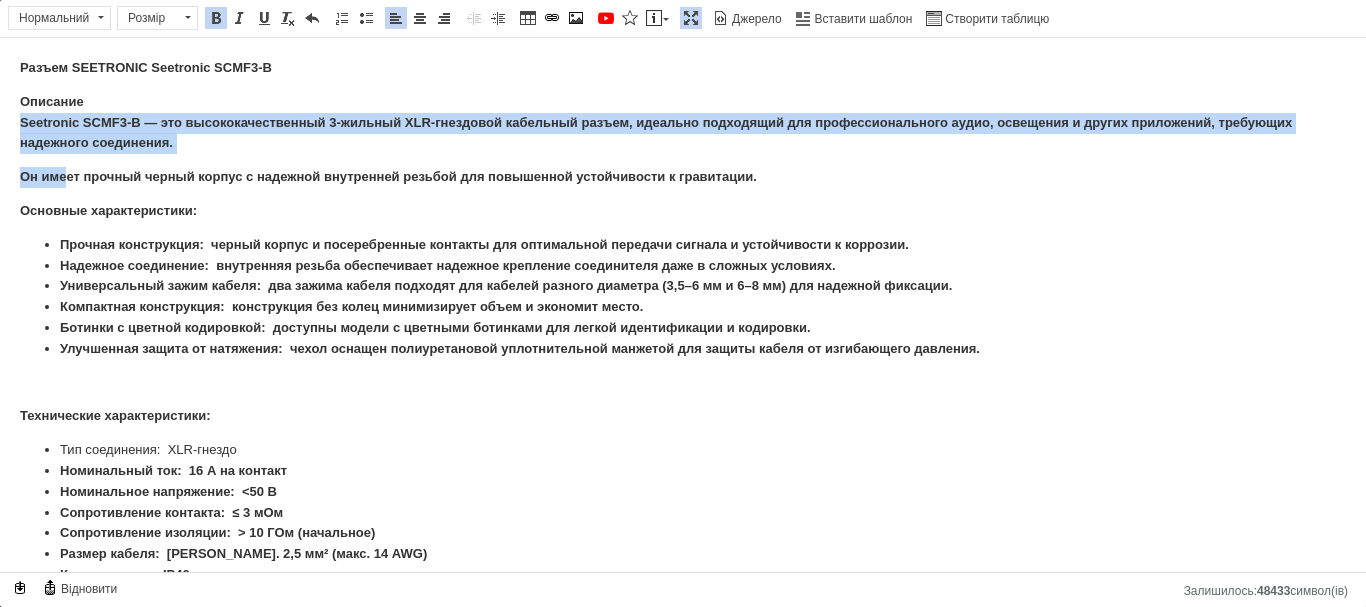 drag, startPoint x: 21, startPoint y: 122, endPoint x: 65, endPoint y: 165, distance: 61.522354 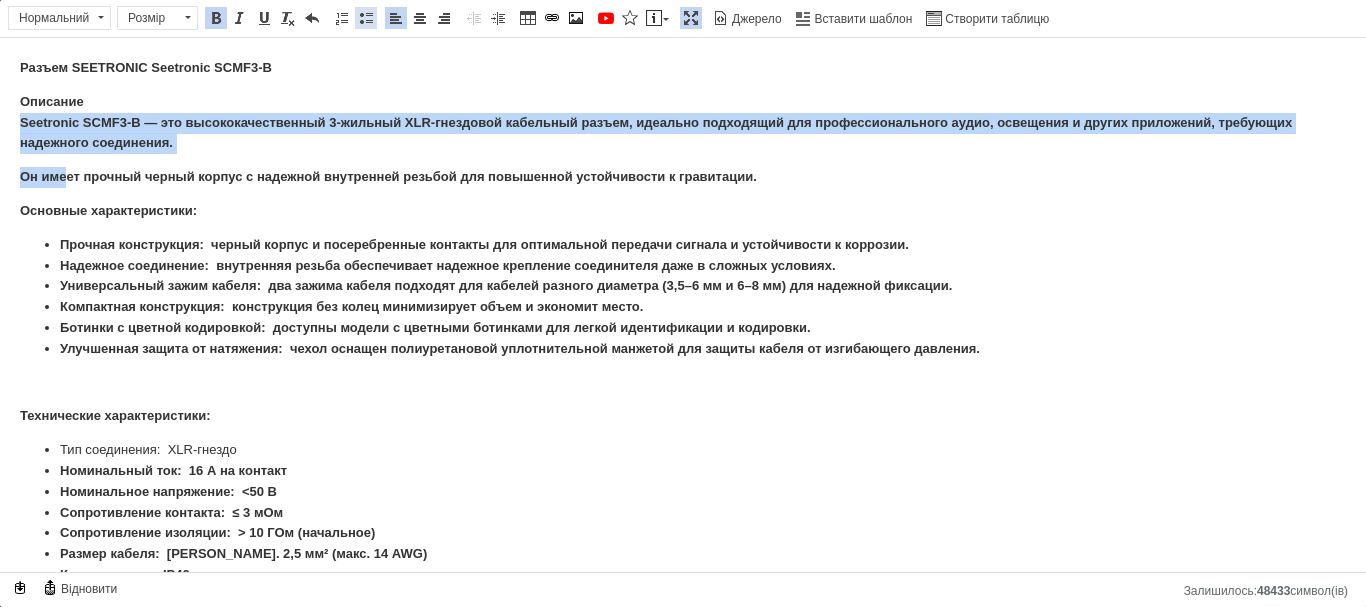 click at bounding box center (366, 18) 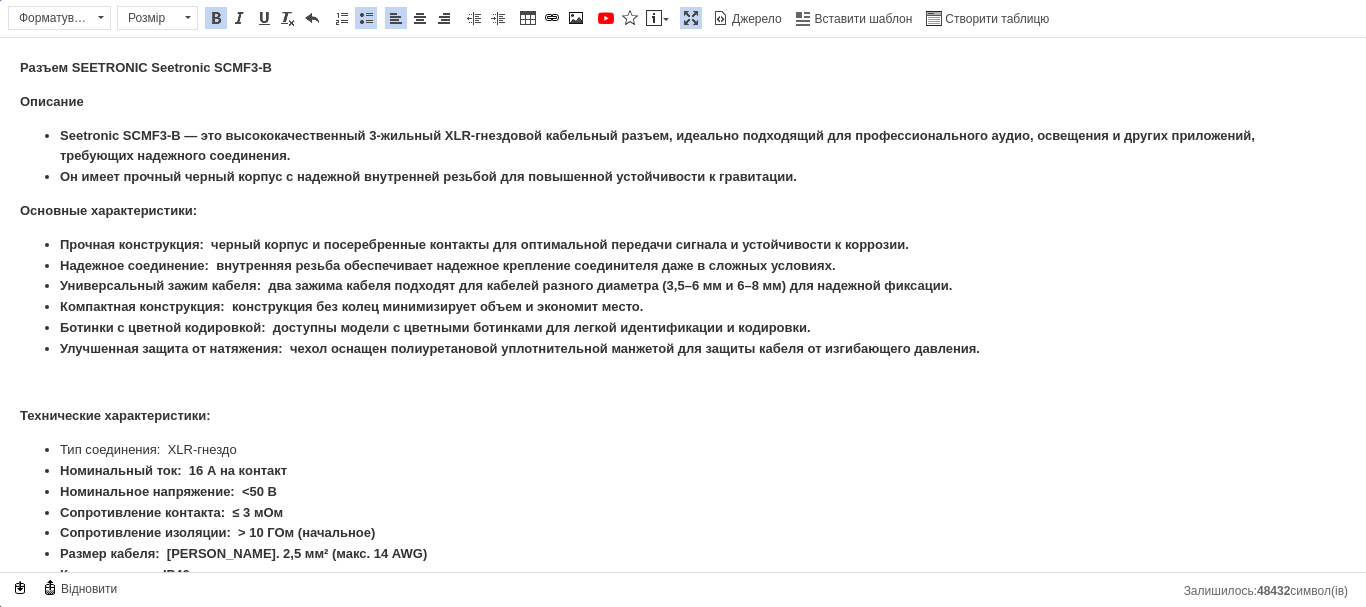 click on "Он име ет прочный черный корпус с надежной внутренней резьбой для повышенной устойчивости к гравитации." at bounding box center (428, 176) 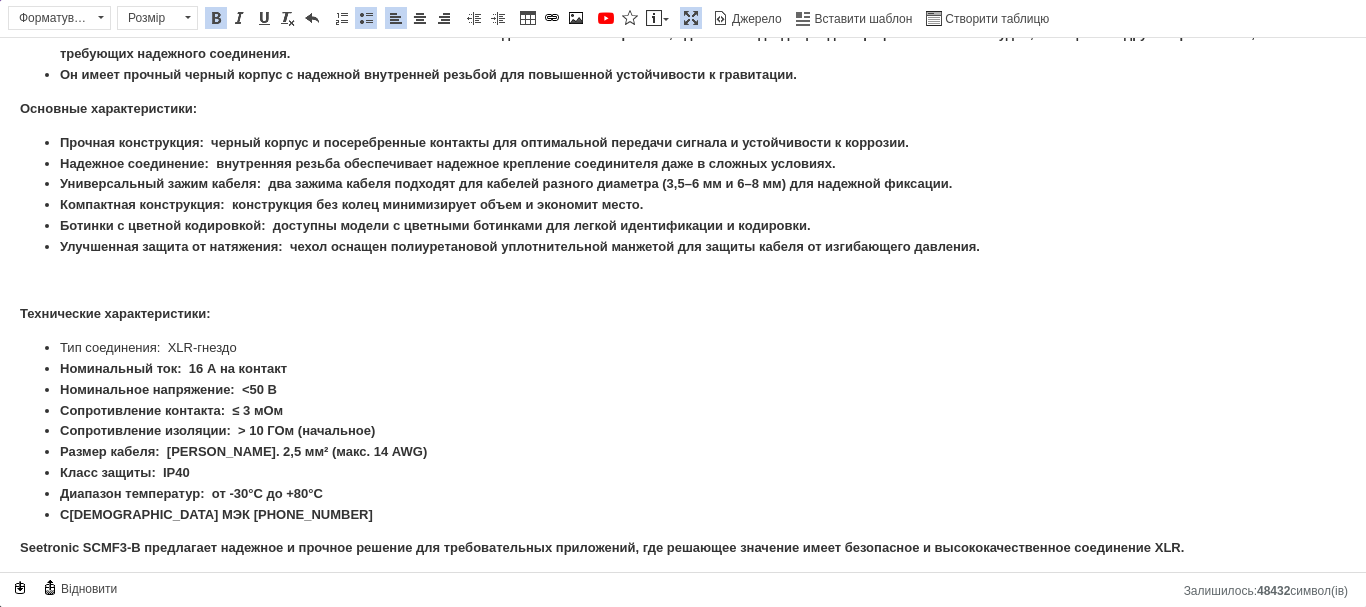 scroll, scrollTop: 109, scrollLeft: 0, axis: vertical 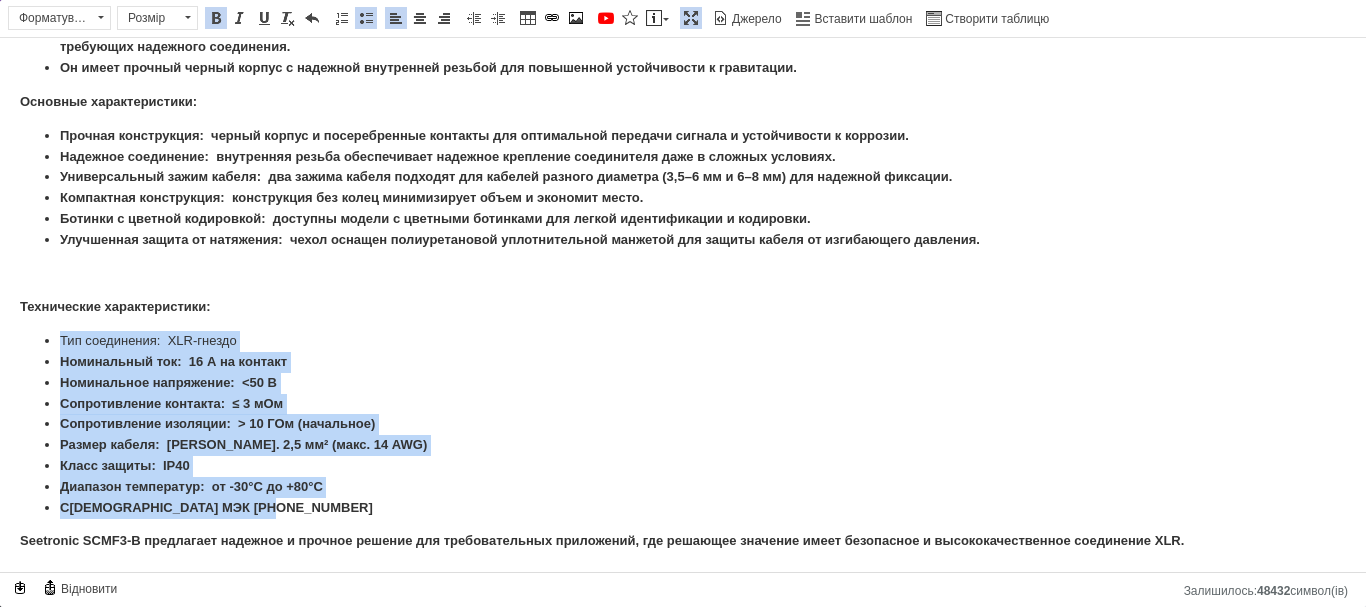 drag, startPoint x: 60, startPoint y: 331, endPoint x: 275, endPoint y: 410, distance: 229.05458 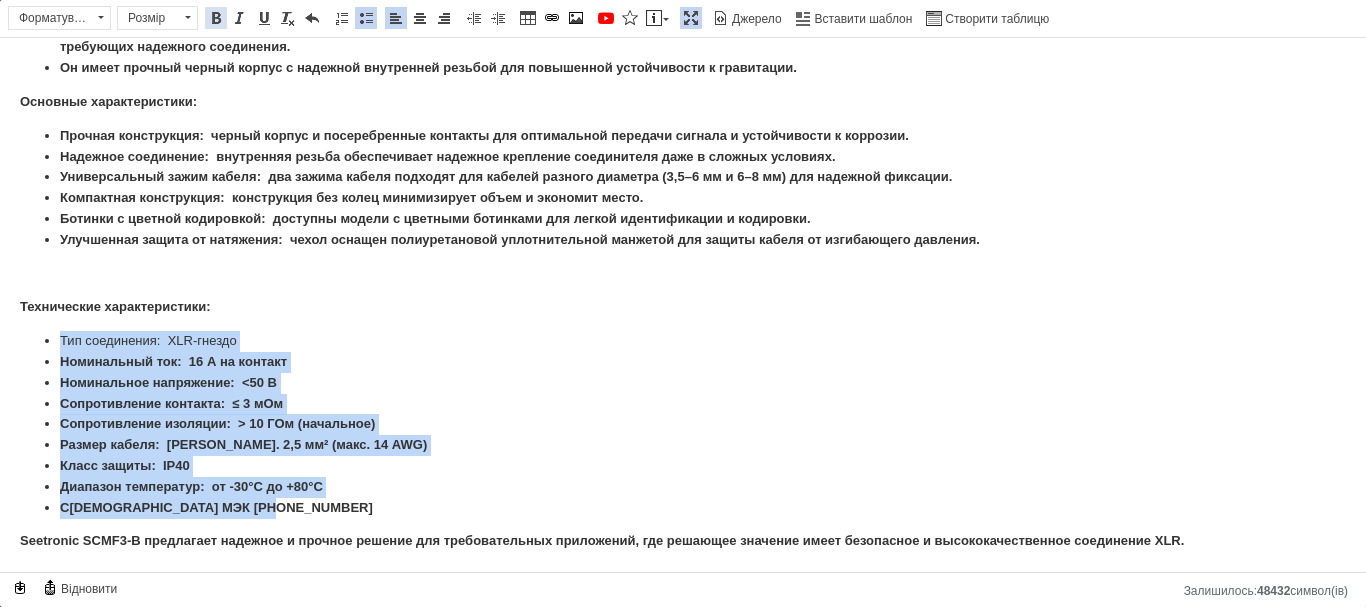 click at bounding box center (216, 18) 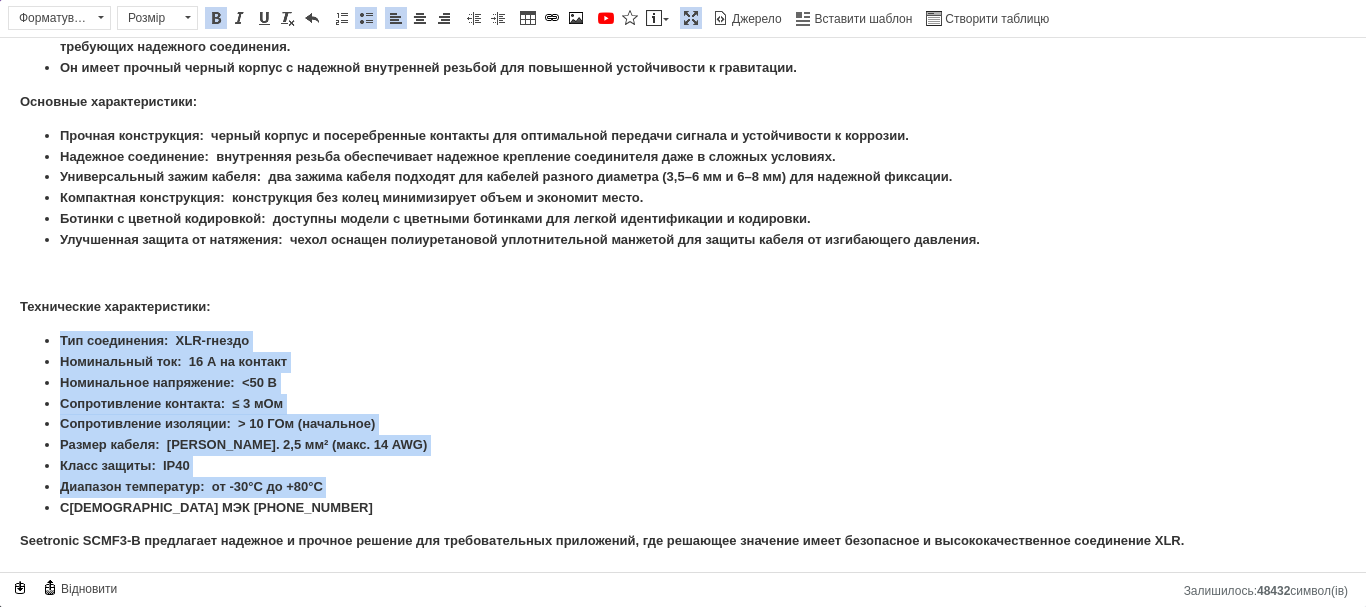 click on "Номинальный ток:  16 А на контакт" at bounding box center [683, 362] 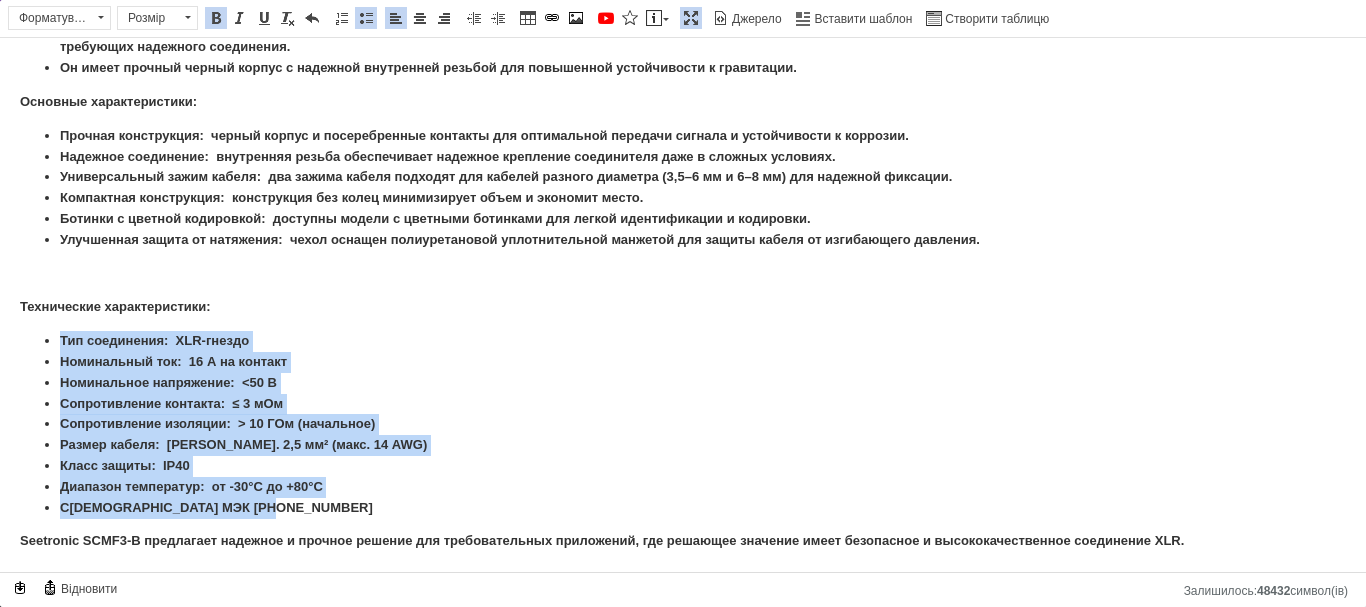 drag, startPoint x: 56, startPoint y: 340, endPoint x: 283, endPoint y: 507, distance: 281.81198 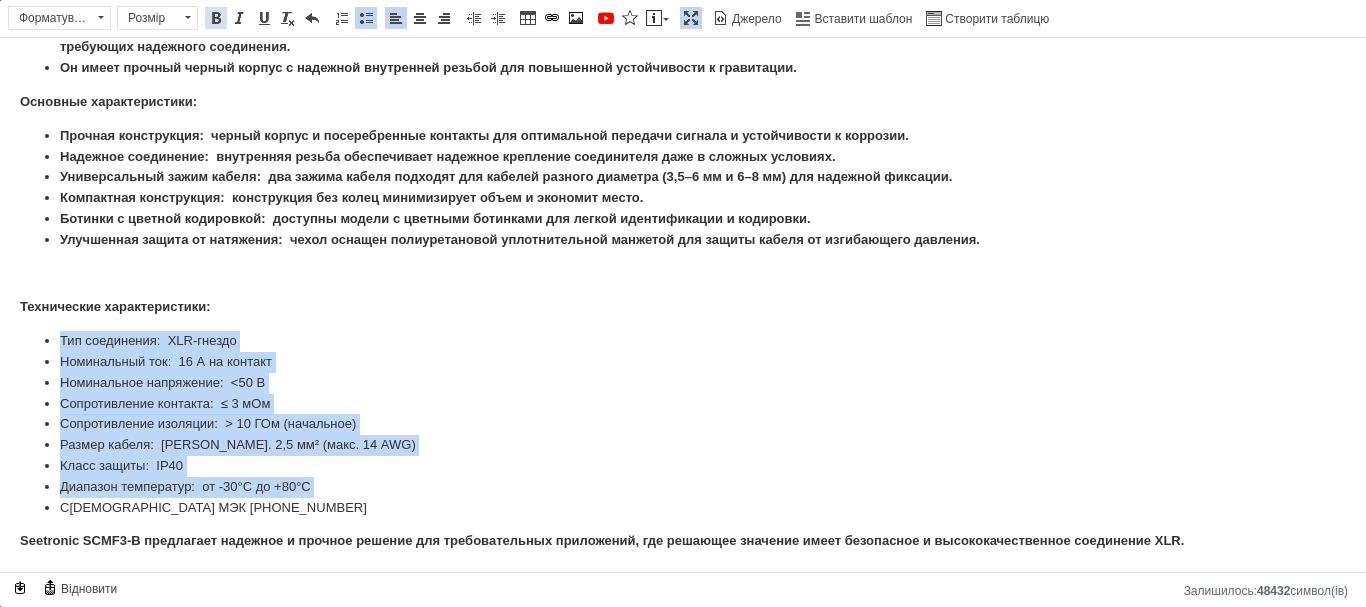 click at bounding box center [216, 18] 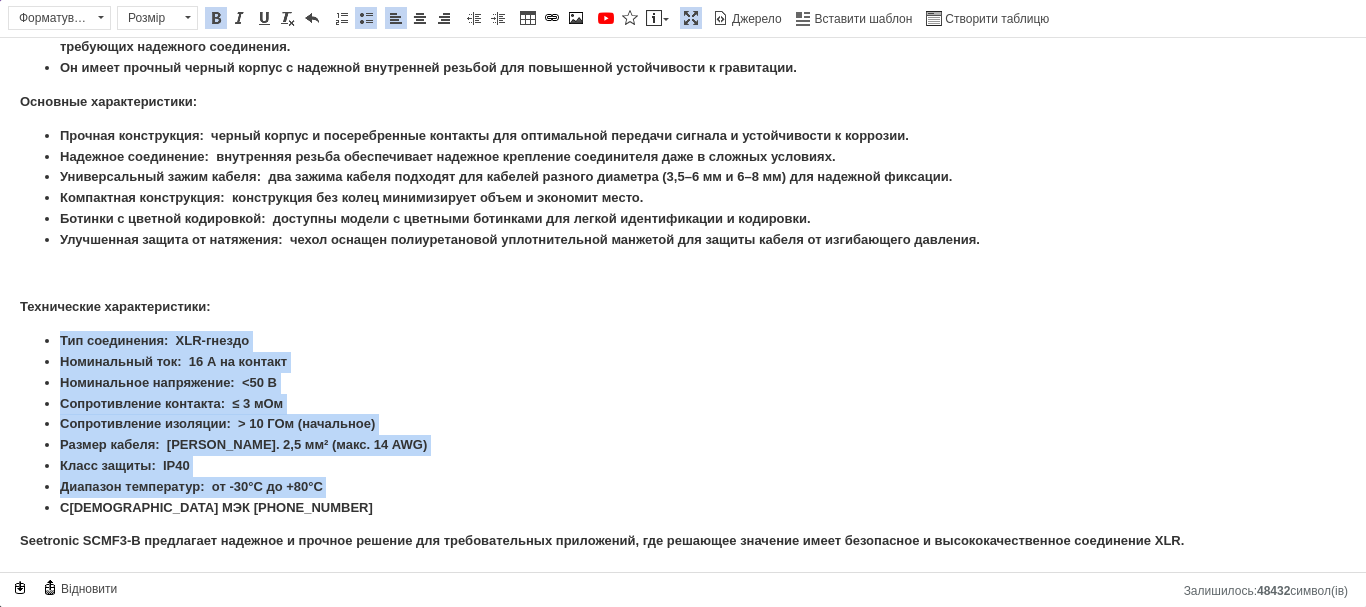 click on "Номинальный ток:  16 А на контакт" at bounding box center [683, 362] 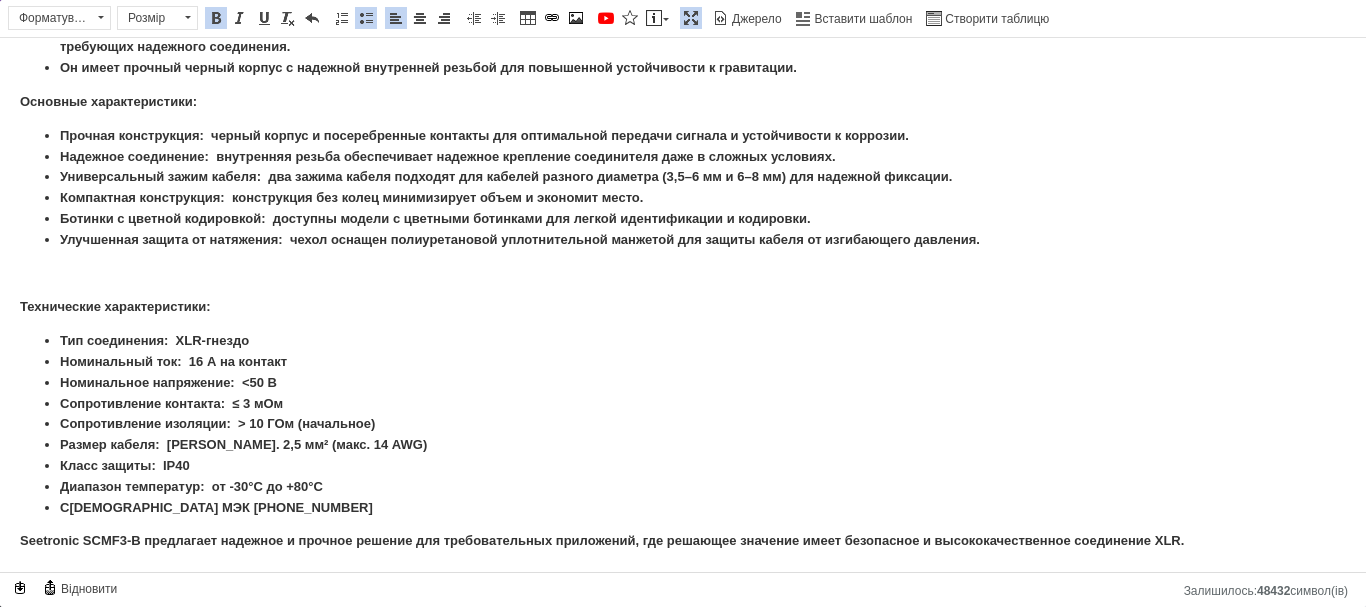 click at bounding box center (691, 18) 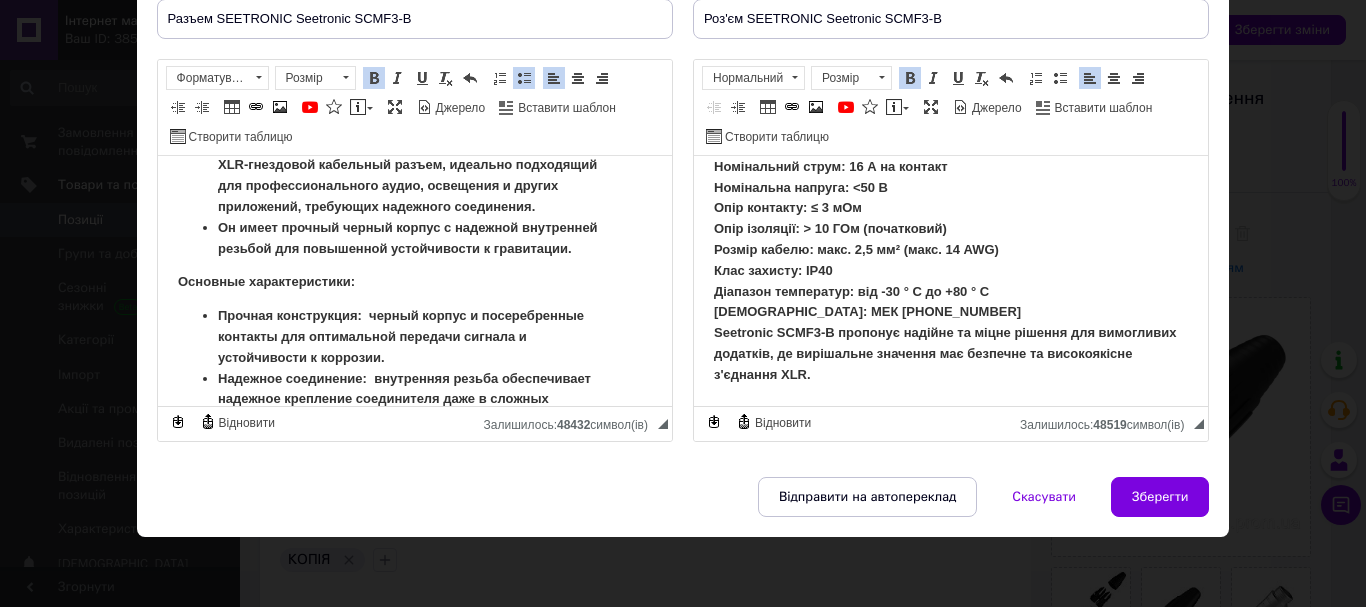 scroll, scrollTop: 737, scrollLeft: 0, axis: vertical 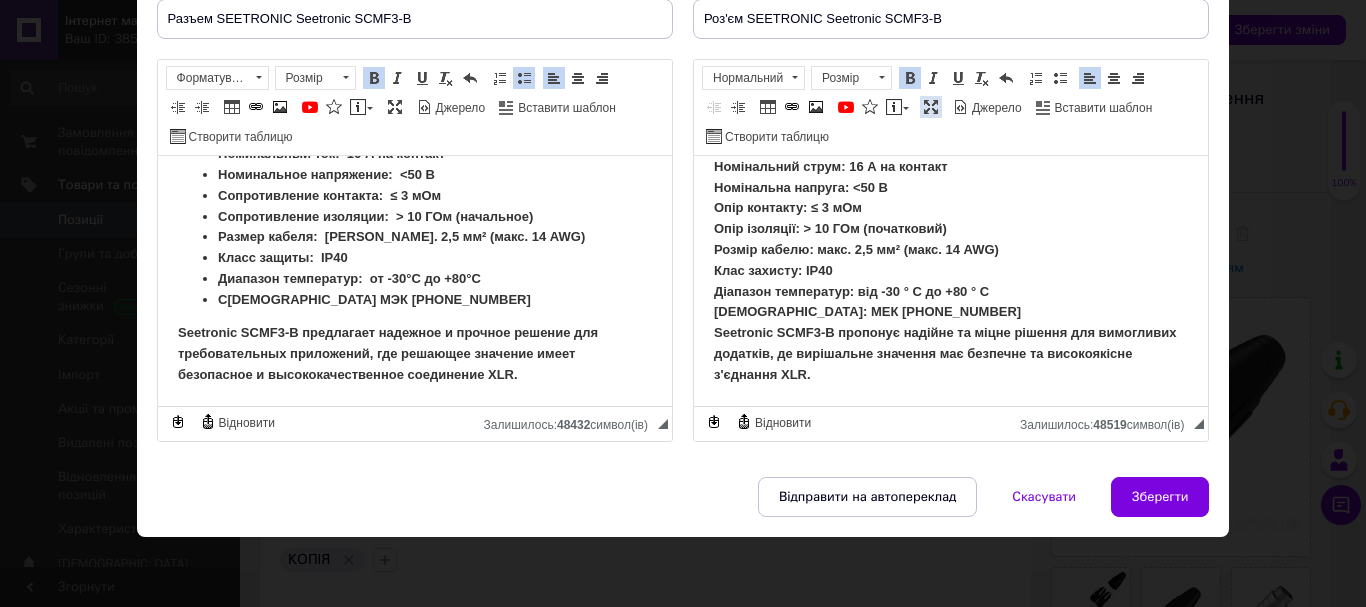 drag, startPoint x: 928, startPoint y: 104, endPoint x: 923, endPoint y: 70, distance: 34.36568 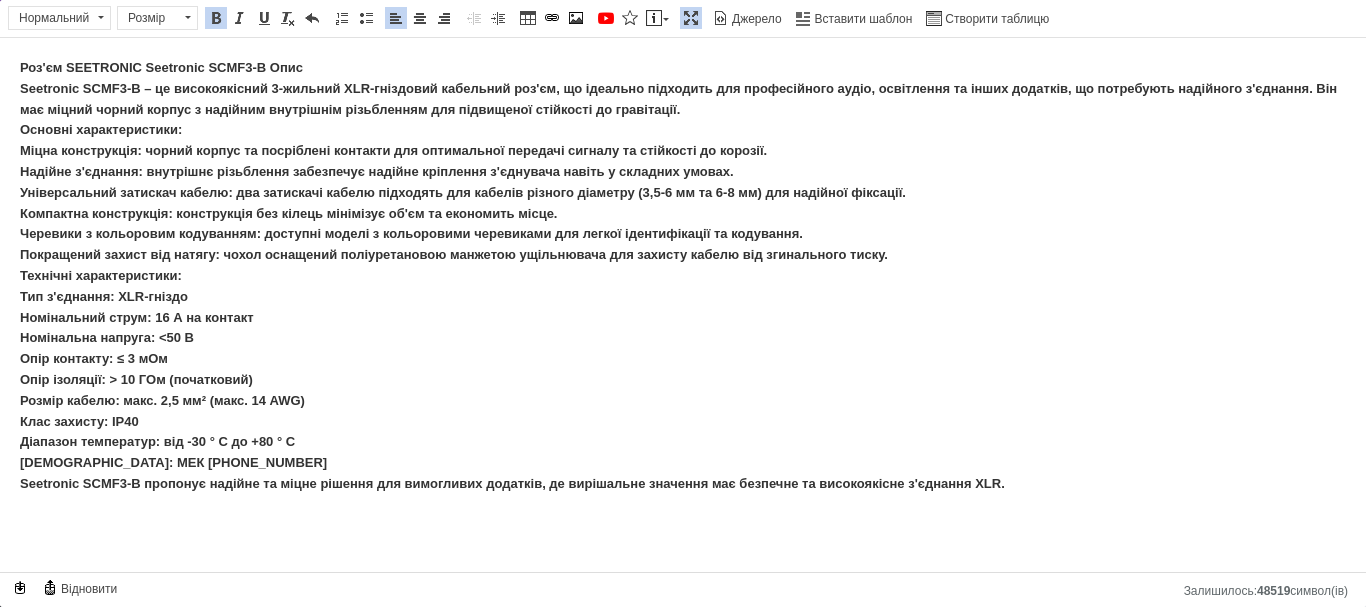 scroll, scrollTop: 0, scrollLeft: 0, axis: both 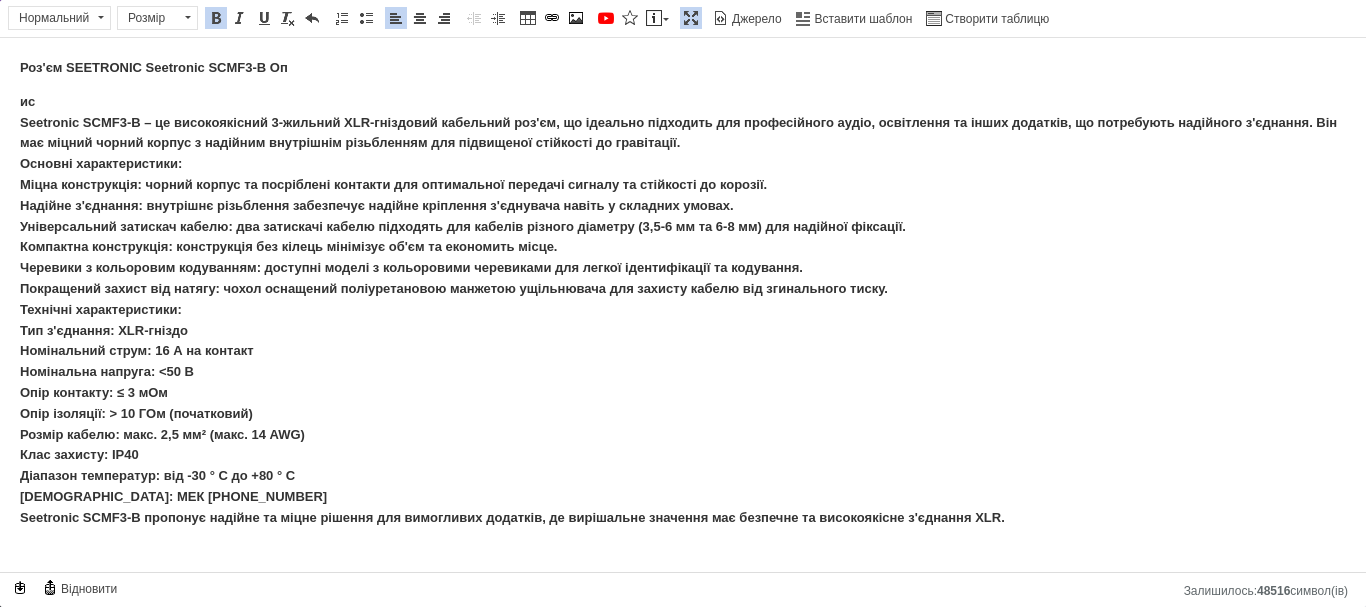 click on "Роз'єм SEETRONIC Seetronic SCMF3-B Оп" at bounding box center (683, 68) 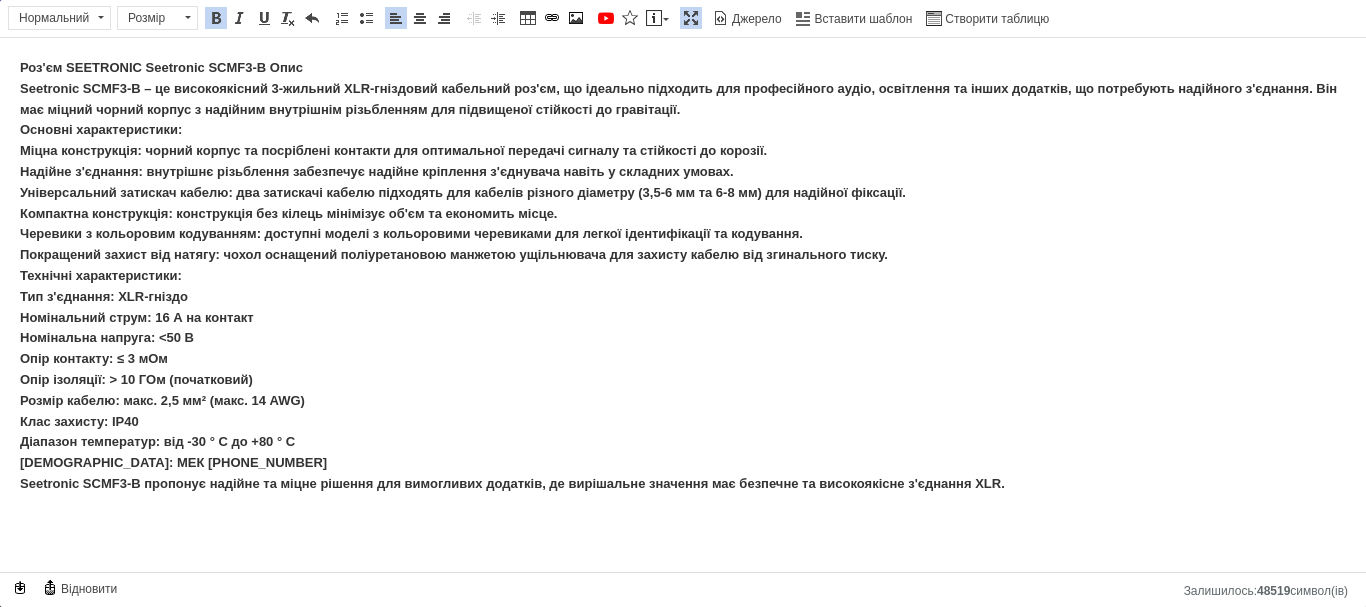 click on "Роз'єм SEETRONIC Seetronic SCMF3-B Оп ис Seetronic SCMF3-B – це високоякісний 3-жильний XLR-гніздовий кабельний роз'єм, що ідеально підходить для професійного аудіо, освітлення та інших додатків, що потребують надійного з'єднання. Він має міцний чорний корпус з надійним внутрішнім різьбленням для підвищеної стійкості до гравітації. Основні характеристики: Міцна конструкція: чорний корпус та посріблені контакти для оптимальної передачі сигналу та стійкості до корозії. Надійне з'єднання: внутрішнє різьблення забезпечує надійне кріплення з'єднувача навіть у складних умовах." at bounding box center [678, 275] 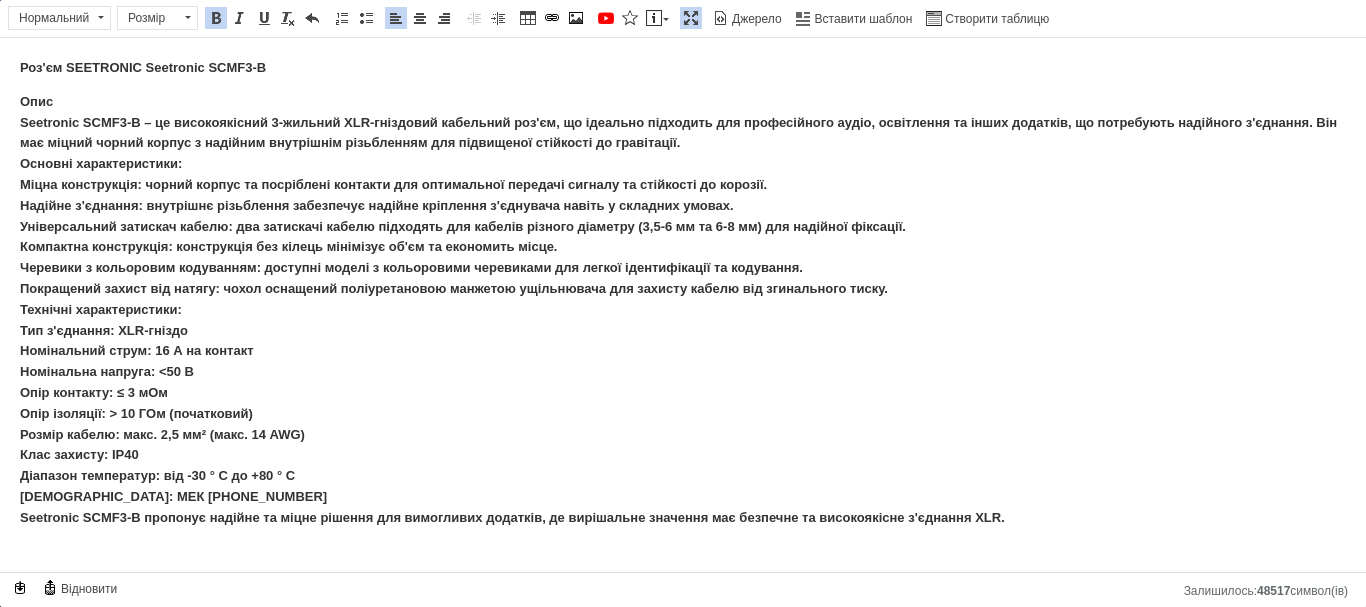 click on "Оп ис Seetronic SCMF3-B – це високоякісний 3-жильний XLR-гніздовий кабельний роз'єм, що ідеально підходить для професійного аудіо, освітлення та інших додатків, що потребують надійного з'єднання. Він має міцний чорний корпус з надійним внутрішнім різьбленням для підвищеної стійкості до гравітації. Основні характеристики: Міцна конструкція: чорний корпус та посріблені контакти для оптимальної передачі сигналу та стійкості до корозії. Надійне з'єднання: внутрішнє різьблення забезпечує надійне кріплення з'єднувача навіть у складних умовах. Опір контакту: ≤ 3 мОм" at bounding box center [683, 310] 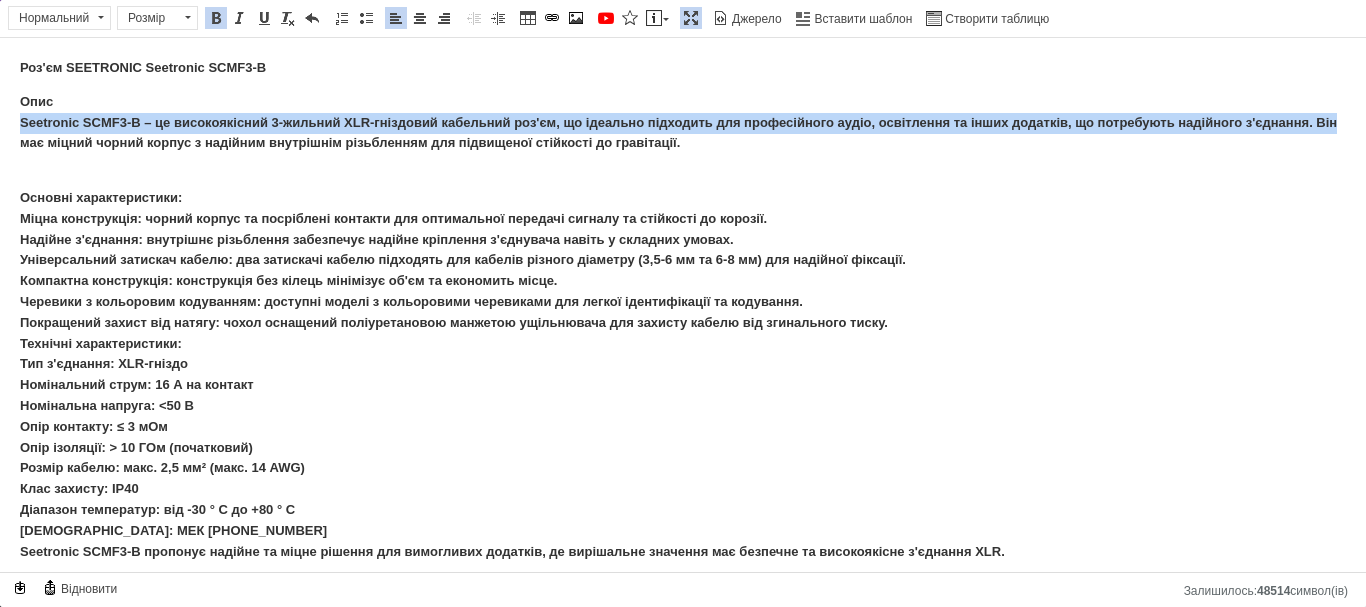 drag, startPoint x: 21, startPoint y: 129, endPoint x: 38, endPoint y: 145, distance: 23.345236 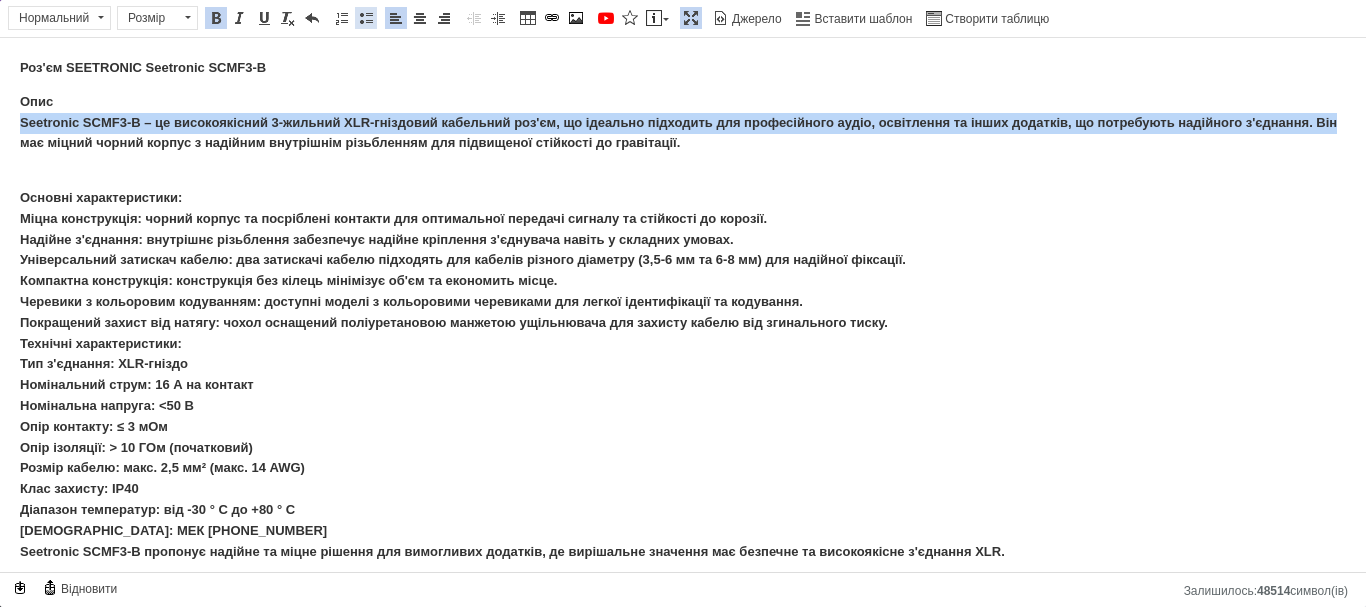 click at bounding box center [366, 18] 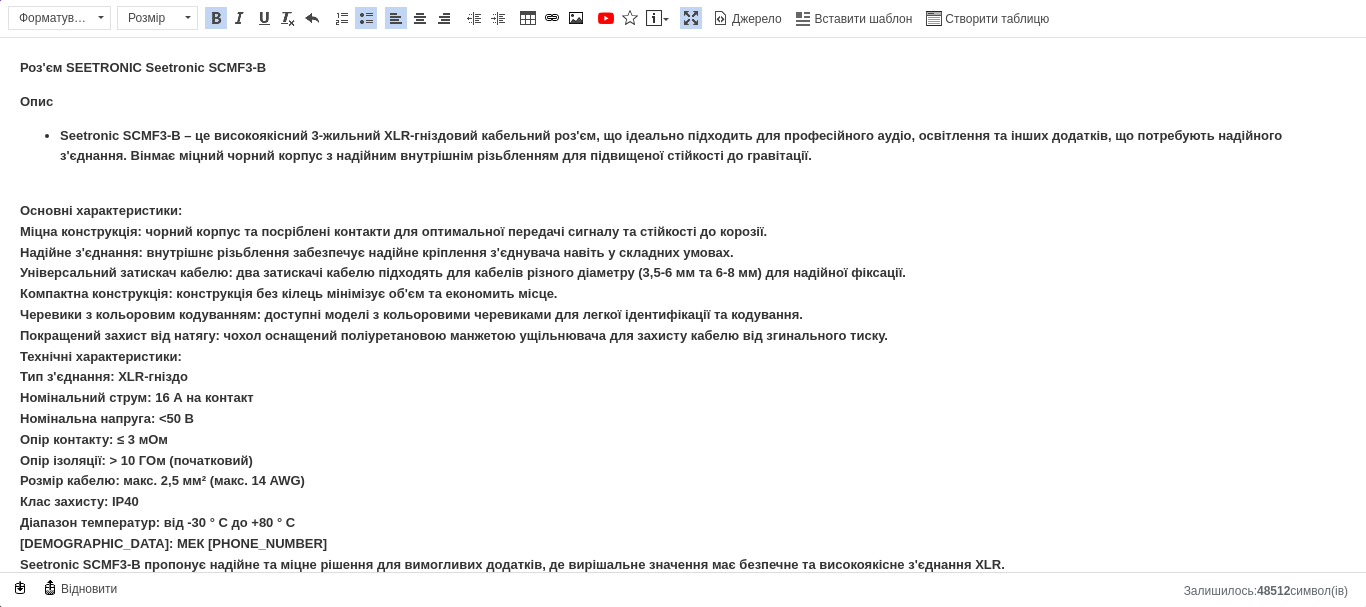 click on "Seetronic SCMF3-B – це високоякісний 3-жильний XLR-гніздовий кабельний роз'єм, що ідеально підходить для професійного аудіо, освітлення та інших додатків, що потребують надійного з'єднання. Він  має міцний чорний корпус з надійним внутрішнім різьбленням для підвищеної стійкості до гравітації." at bounding box center [671, 146] 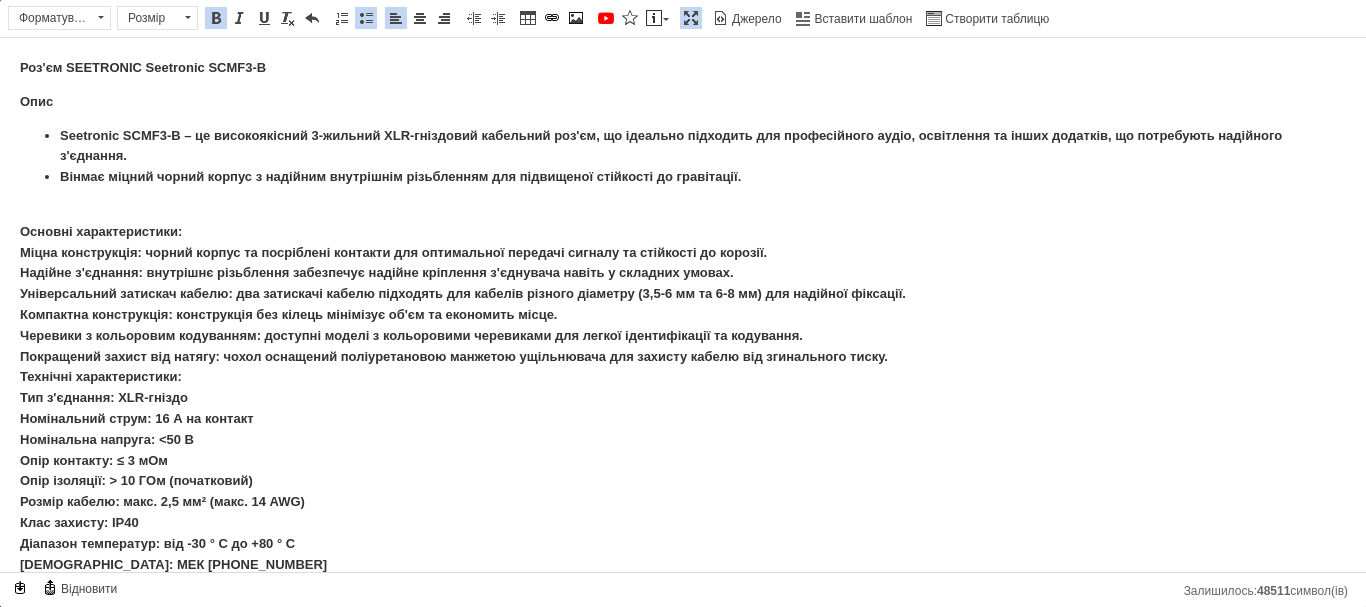 scroll, scrollTop: 44, scrollLeft: 0, axis: vertical 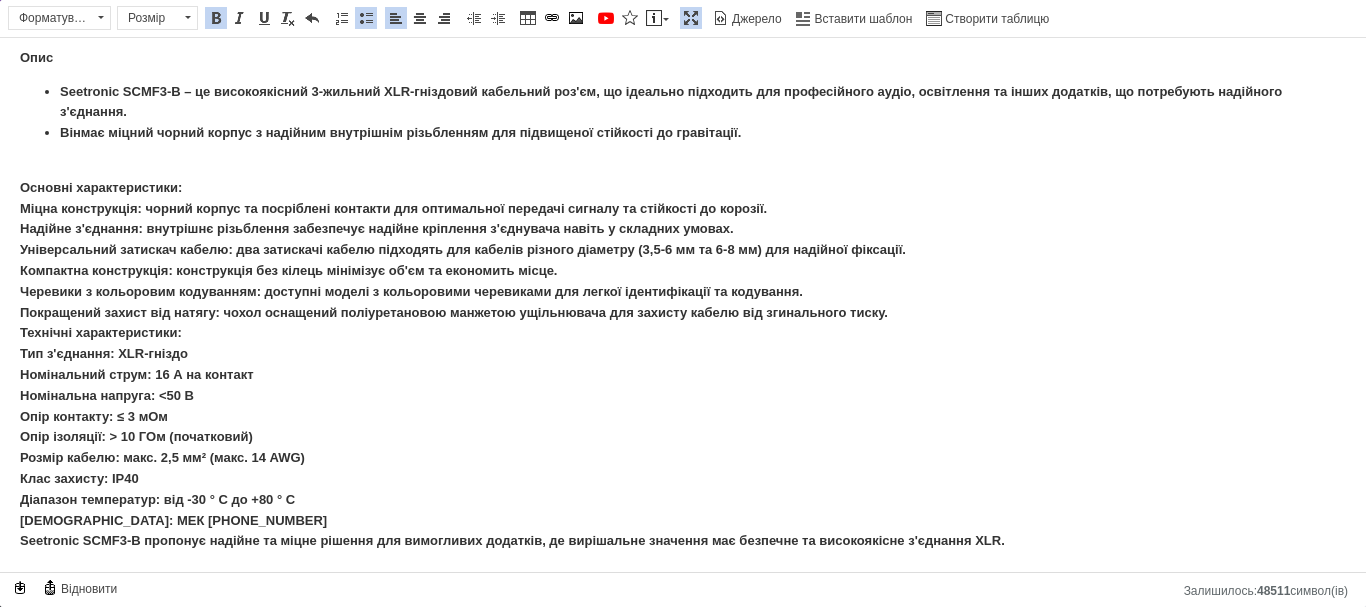 click on "Основні характеристики: Міцна конструкція: чорний корпус та посріблені контакти для оптимальної передачі сигналу та стійкості до корозії. Надійне з'єднання: внутрішнє різьблення забезпечує надійне кріплення з'єднувача навіть у складних умовах. Універсальний затискач кабелю: два затискачі кабелю підходять для кабелів різного діаметру (3,5-6 мм та 6-8 мм) для надійної фіксації. Компактна конструкція: конструкція без кілець мінімізує об'єм та економить місце. Технічні характеристики: Тип з'єднання: XLR-гніздо Номінальний струм: 16 А на контакт Клас захисту: IP40" at bounding box center [683, 354] 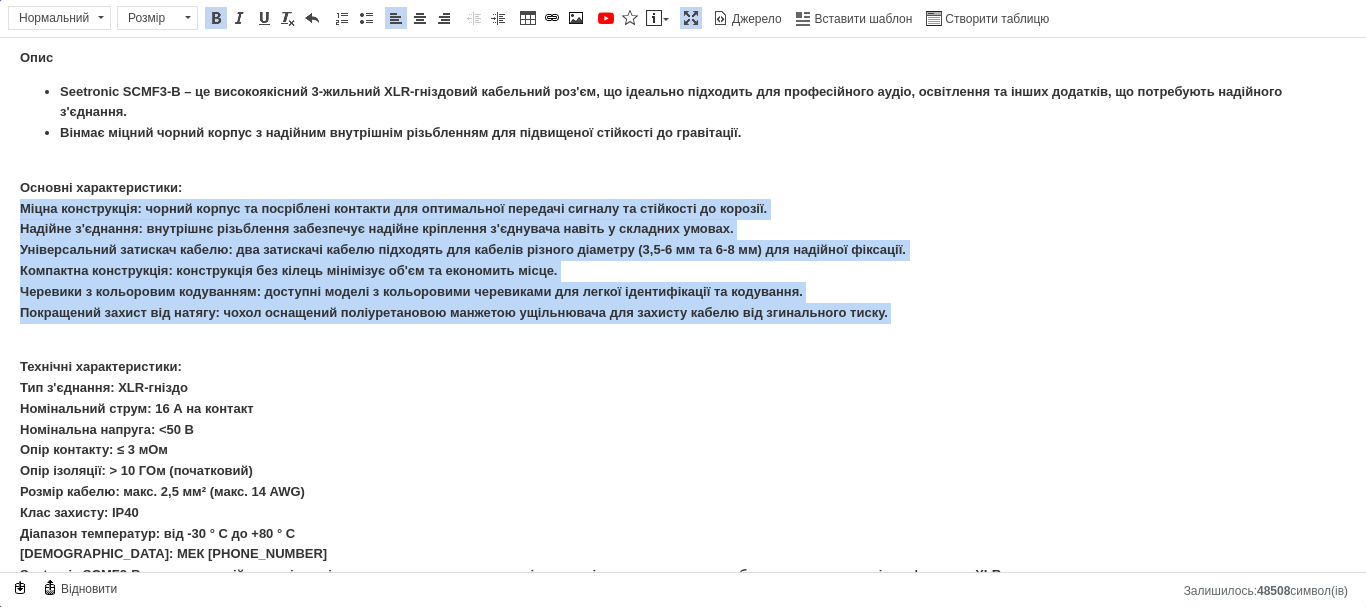 drag, startPoint x: 22, startPoint y: 216, endPoint x: 857, endPoint y: 325, distance: 842.0843 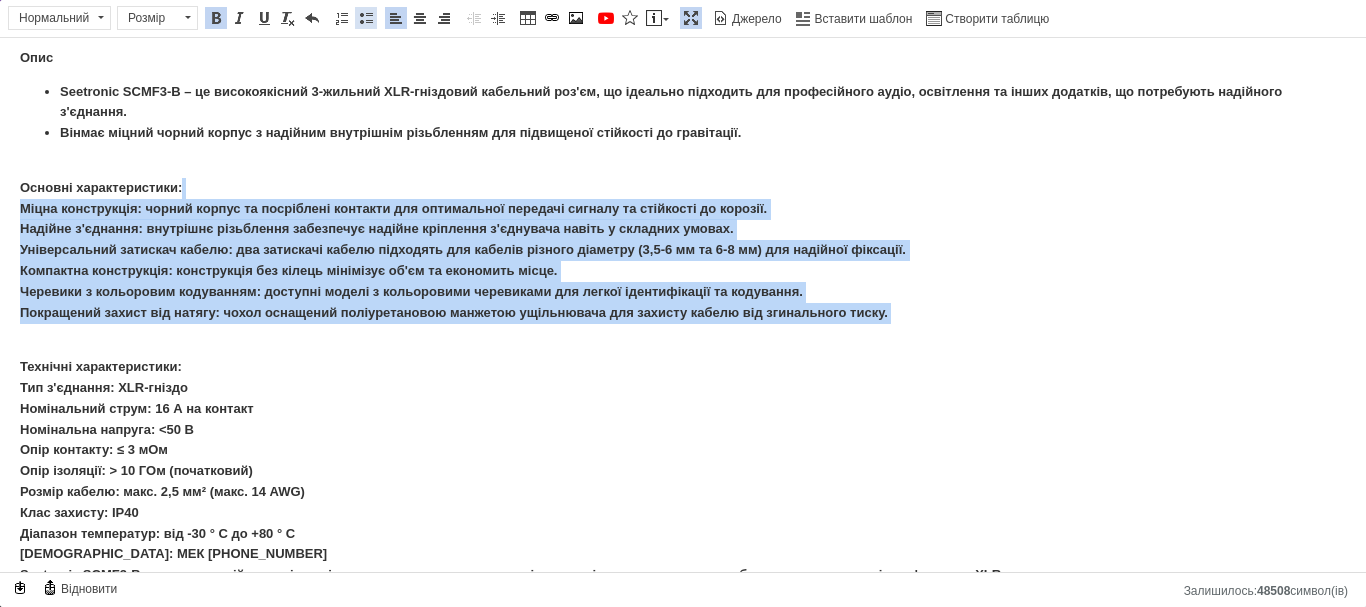 click at bounding box center [366, 18] 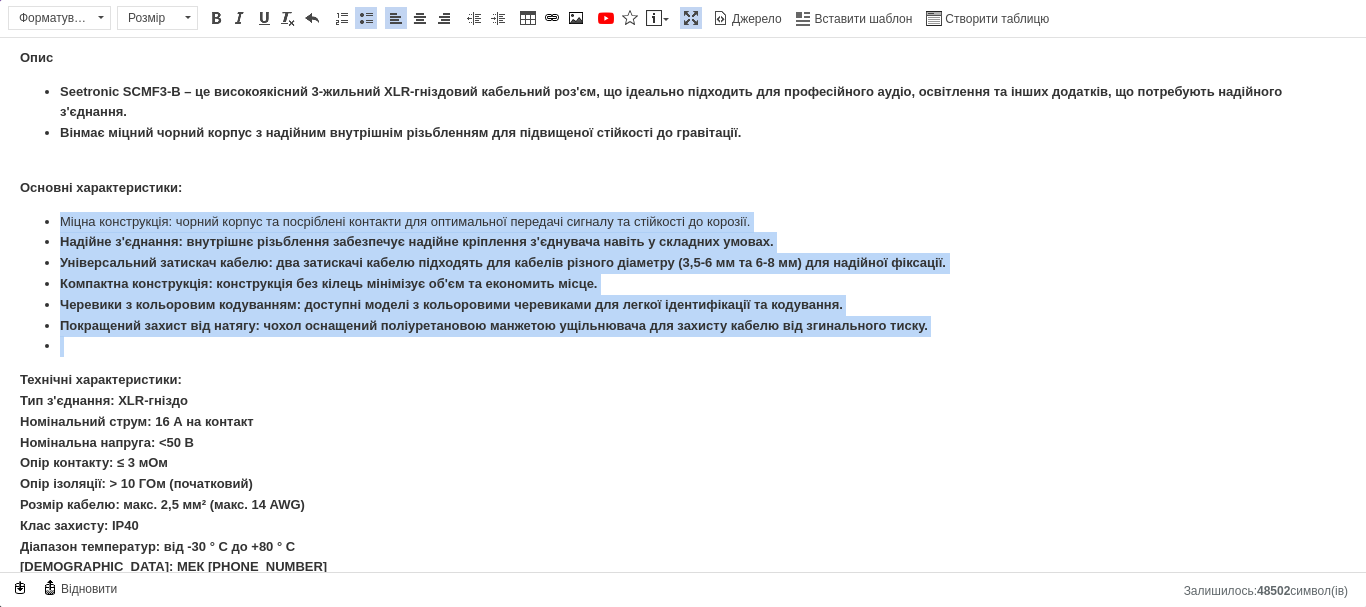 click on "Універсальний затискач кабелю: два затискачі кабелю підходять для кабелів різного діаметру (3,5-6 мм та 6-8 мм) для надійної фіксації." at bounding box center [683, 263] 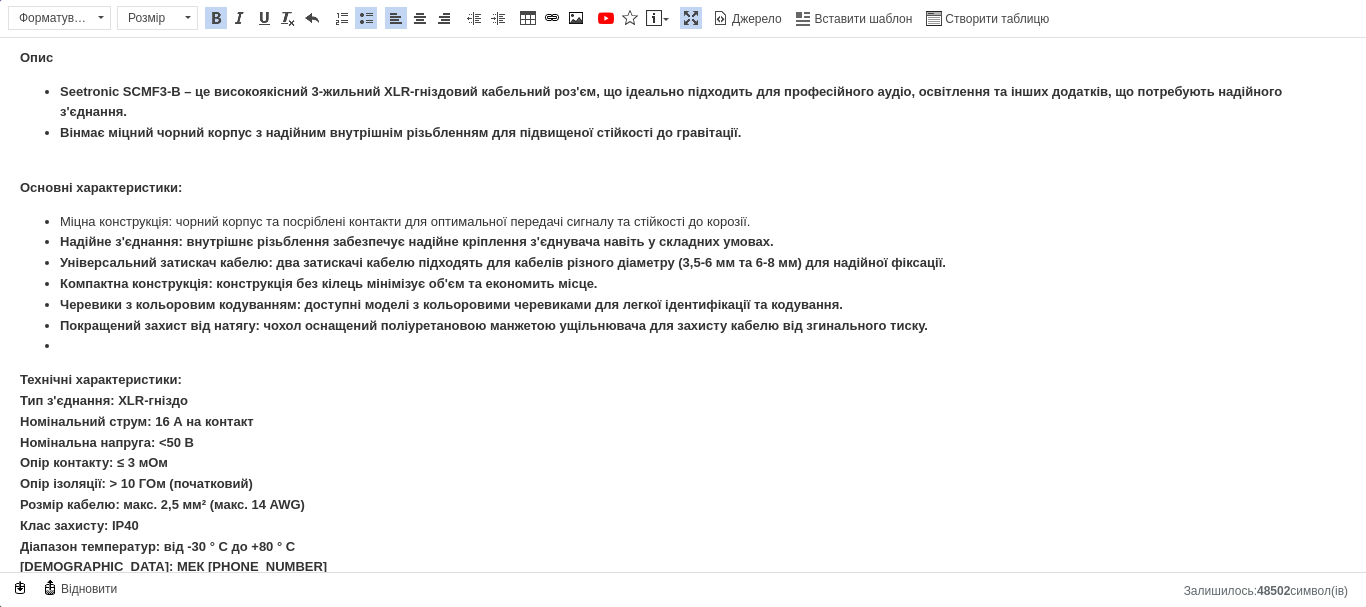 click at bounding box center [683, 346] 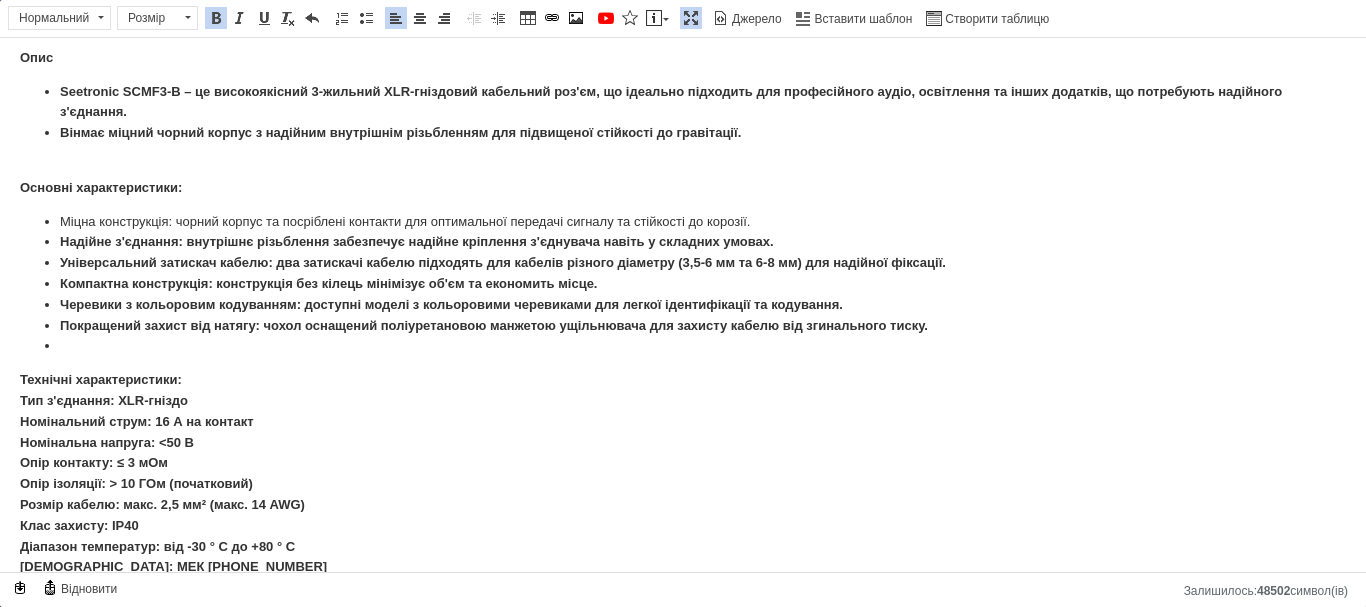 click at bounding box center [683, 346] 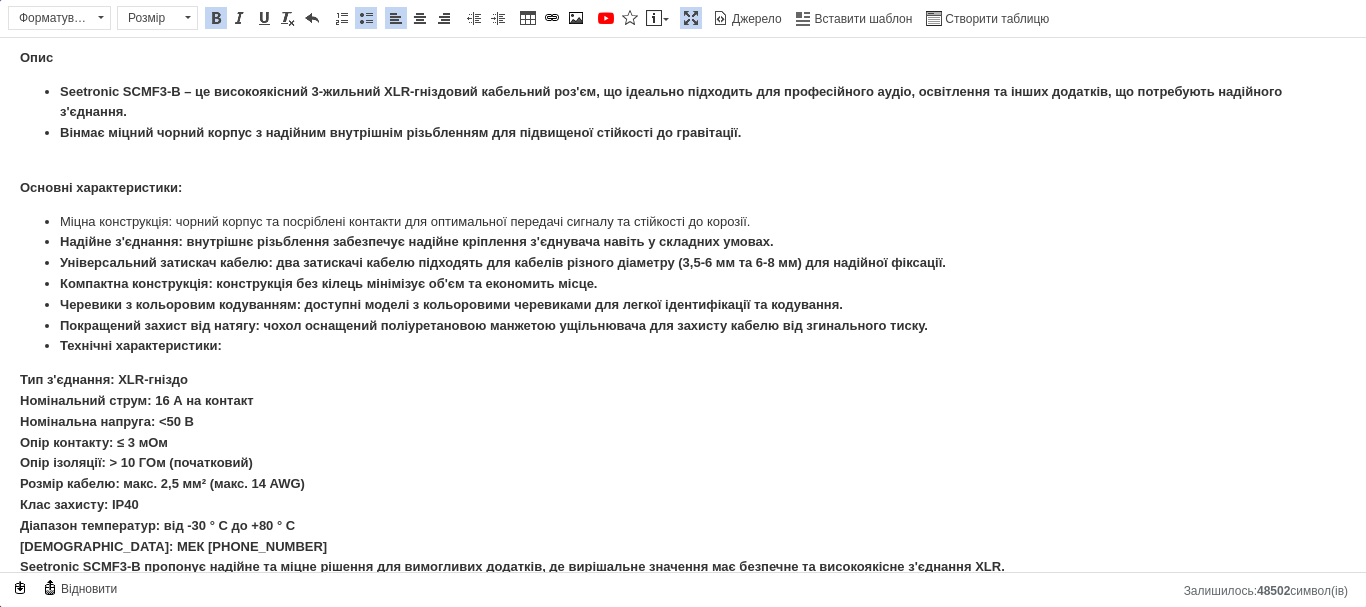 type 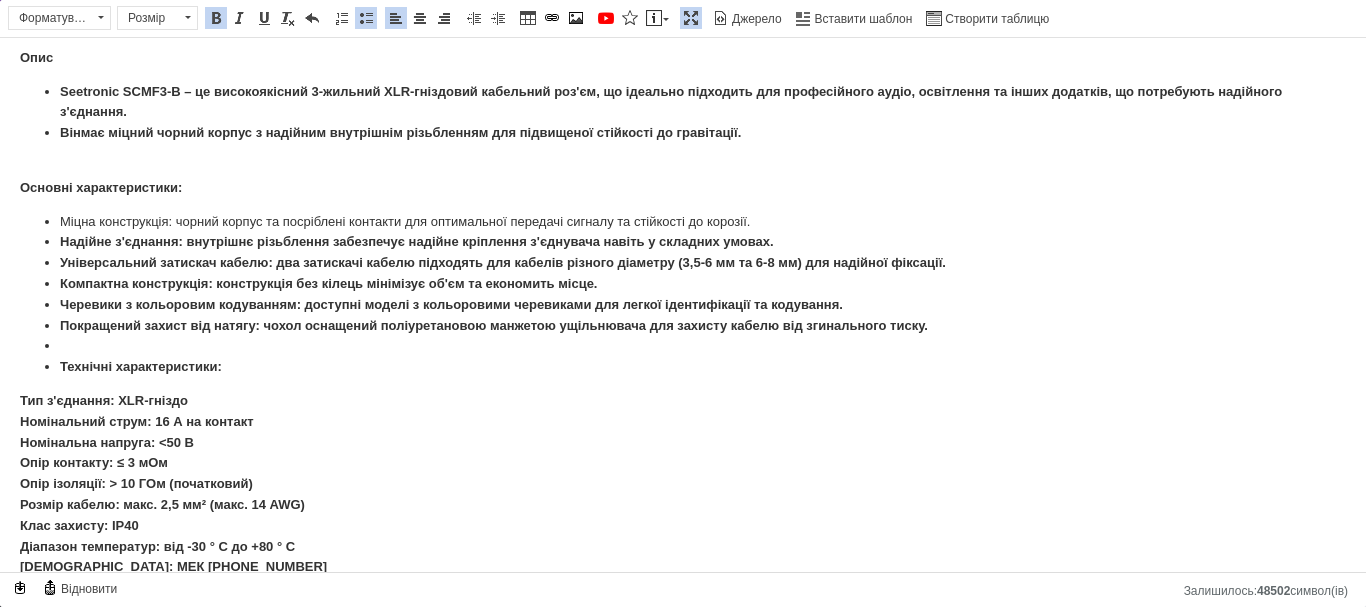 click at bounding box center [683, 346] 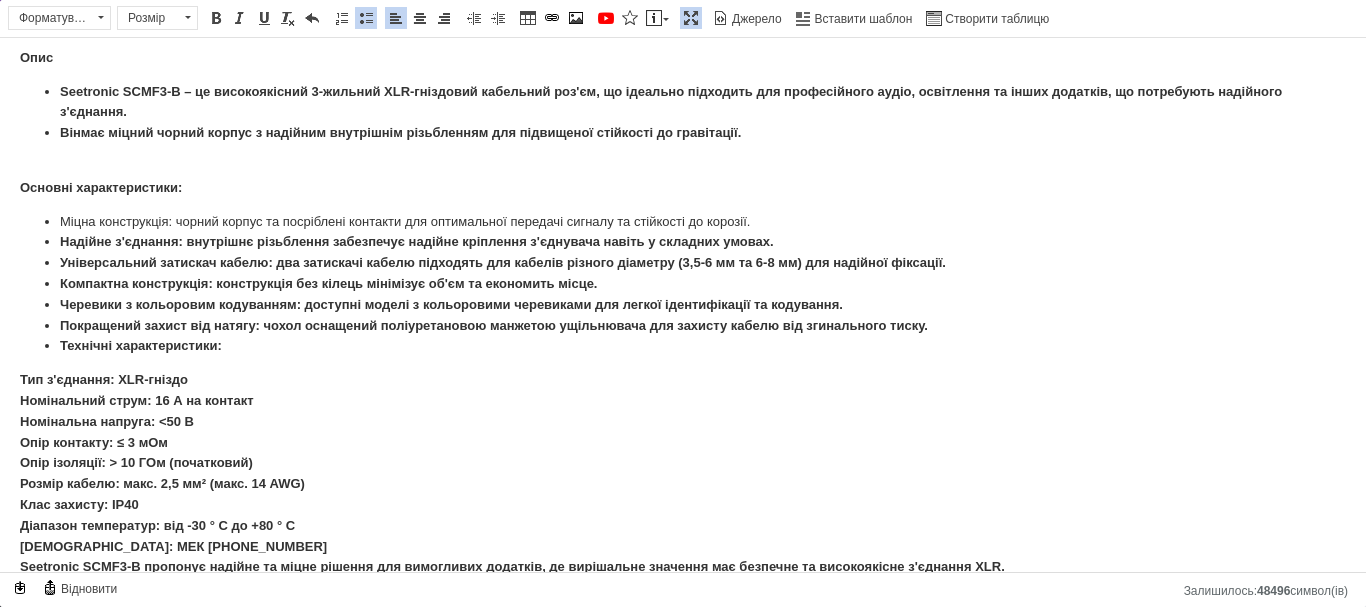 click on "Технічні характеристики:" at bounding box center [141, 345] 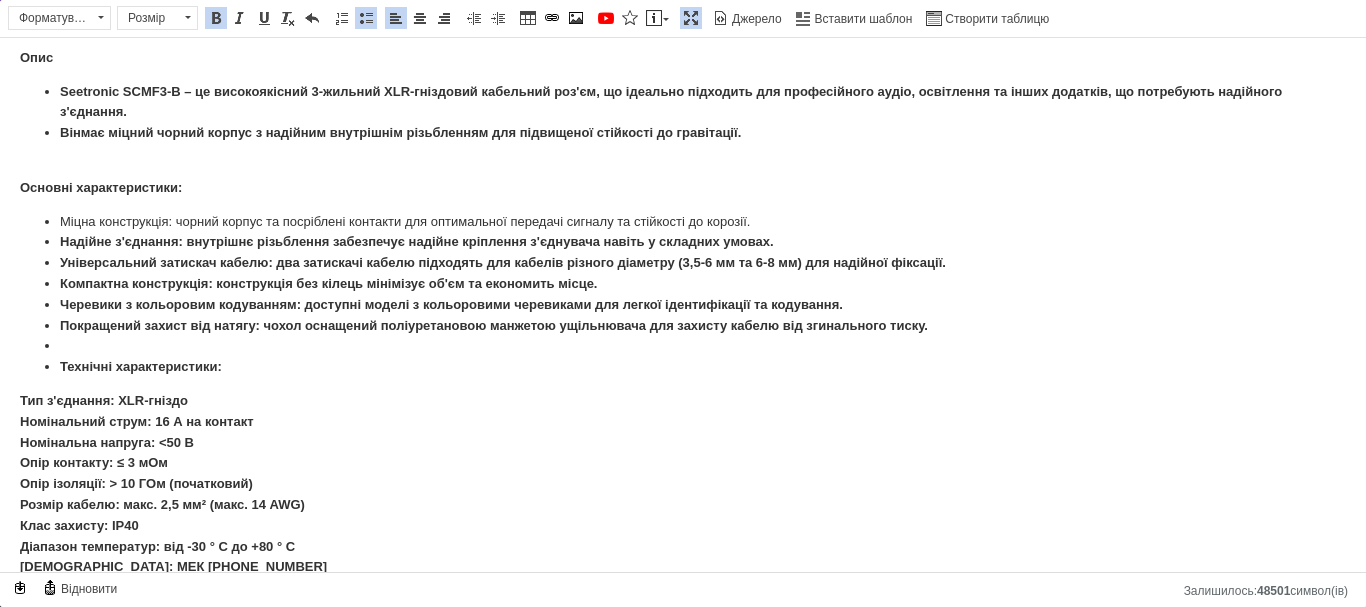 click on "Міцна конструкція: чорний корпус та посріблені контакти для оптимальної передачі сигналу та стійкості до корозії. Надійне з'єднання: внутрішнє різьблення забезпечує надійне кріплення з'єднувача навіть у складних умовах. Універсальний затискач кабелю: два затискачі кабелю підходять для кабелів різного діаметру (3,5-6 мм та 6-8 мм) для надійної фіксації. Компактна конструкція: конструкція без кілець мінімізує об'єм та економить місце. Черевики з кольоровим кодуванням: доступні моделі з кольоровими черевиками для легкої ідентифікації та кодування." at bounding box center [683, 295] 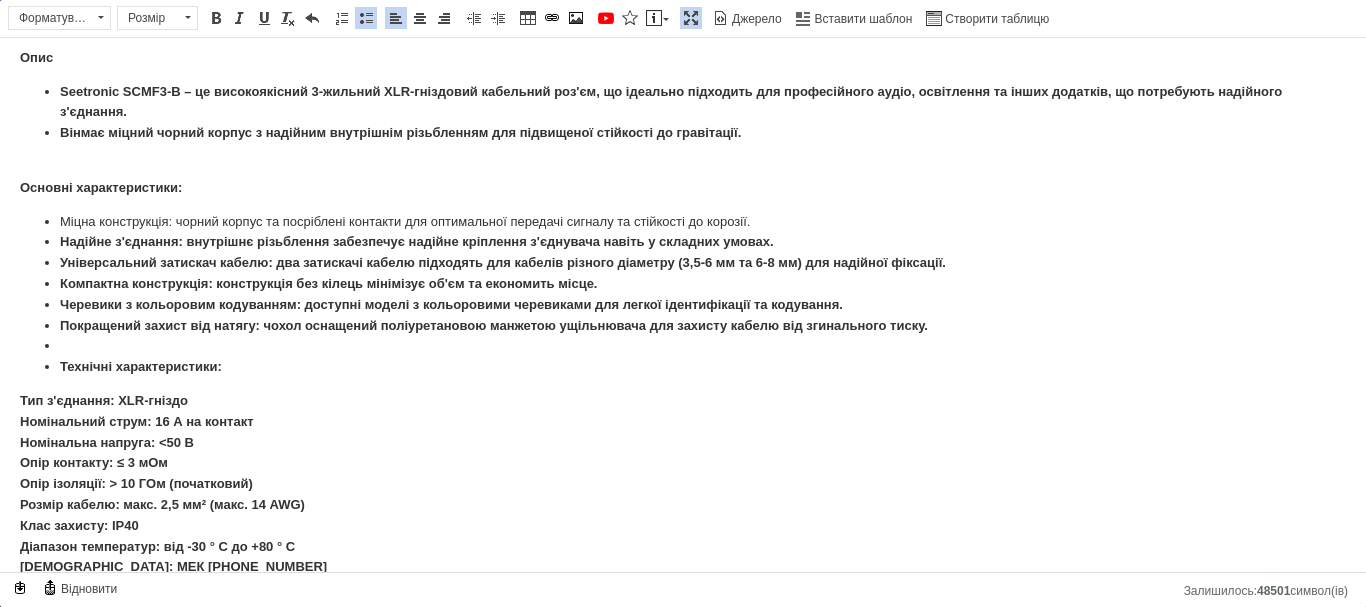 click on "Тип з'єднання: XLR-гніздо Номінальний струм: 16 А на контакт Номінальна напруга: <50 В Опір контакту: ≤ 3 мОм Опір ізоляції: > 10 ГОм (початковий) Розмір кабелю: макс. 2,5 мм² (макс. 14 AWG) Клас захисту: IP40 Діапазон температур: від -30 ° C до +80 ° C Стандарти: МЕК [PHONE_NUMBER] Seetronic SCMF3-B пропонує надійне та міцне рішення для вимогливих додатків, де вирішальне значення має безпечне та високоякісне з'єднання XLR." at bounding box center (512, 494) 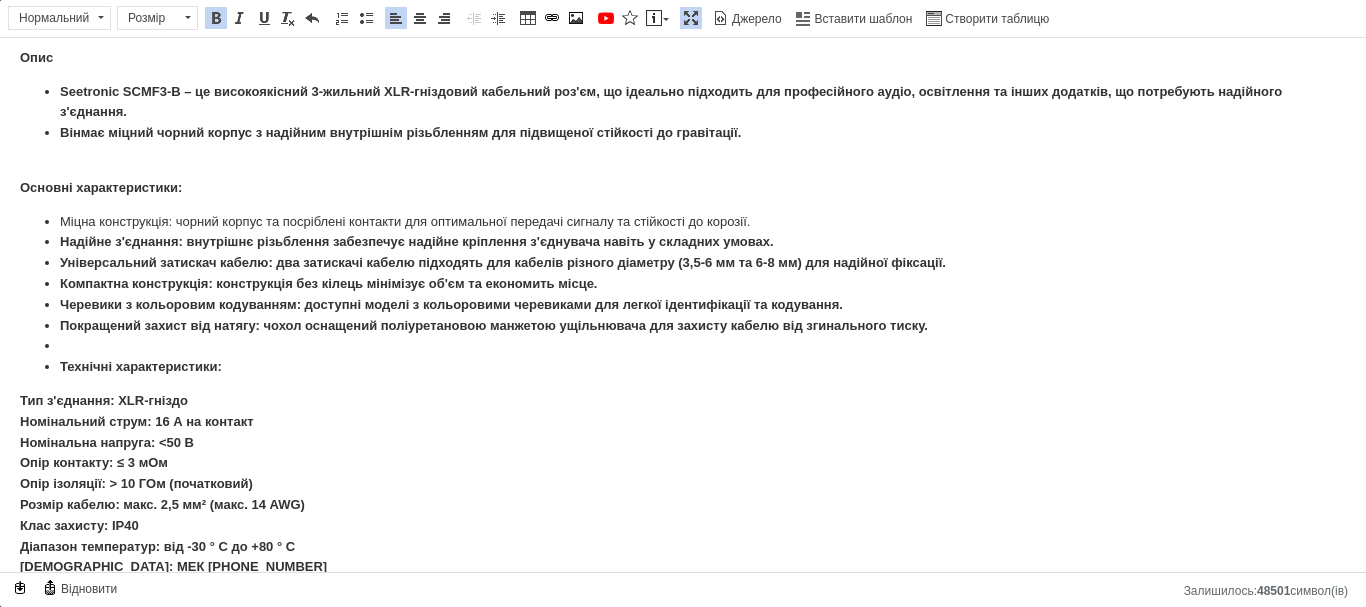 click on "Міцна конструкція: чорний корпус та посріблені контакти для оптимальної передачі сигналу та стійкості до корозії. Надійне з'єднання: внутрішнє різьблення забезпечує надійне кріплення з'єднувача навіть у складних умовах. Універсальний затискач кабелю: два затискачі кабелю підходять для кабелів різного діаметру (3,5-6 мм та 6-8 мм) для надійної фіксації. Компактна конструкція: конструкція без кілець мінімізує об'єм та економить місце. Черевики з кольоровим кодуванням: доступні моделі з кольоровими черевиками для легкої ідентифікації та кодування." at bounding box center [683, 295] 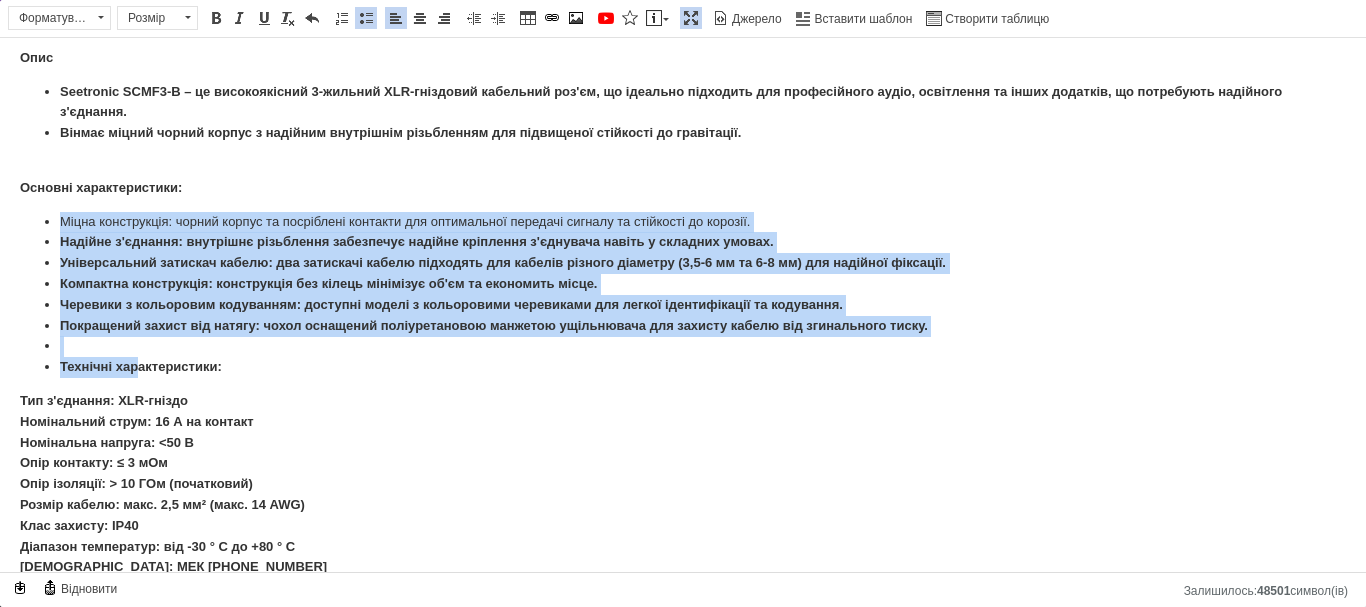 drag, startPoint x: 32, startPoint y: 223, endPoint x: 166, endPoint y: 328, distance: 170.23807 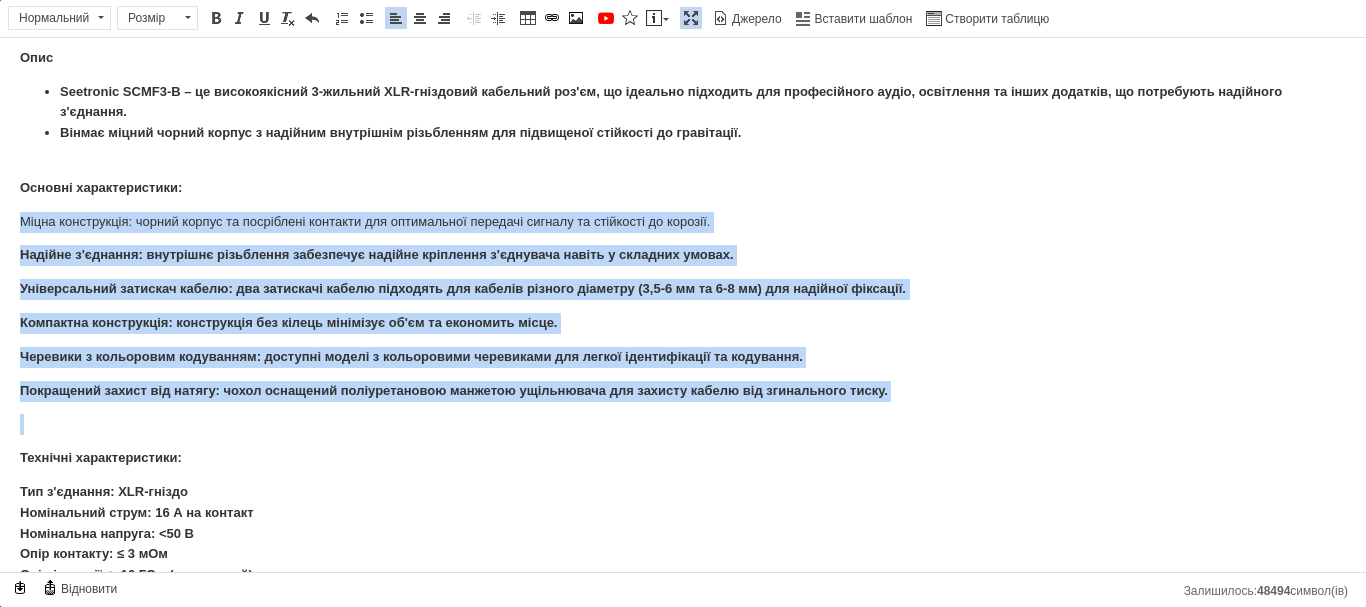 click on "Універсальний затискач кабелю: два затискачі кабелю підходять для кабелів різного діаметру (3,5-6 мм та 6-8 мм) для надійної фіксації." at bounding box center (463, 288) 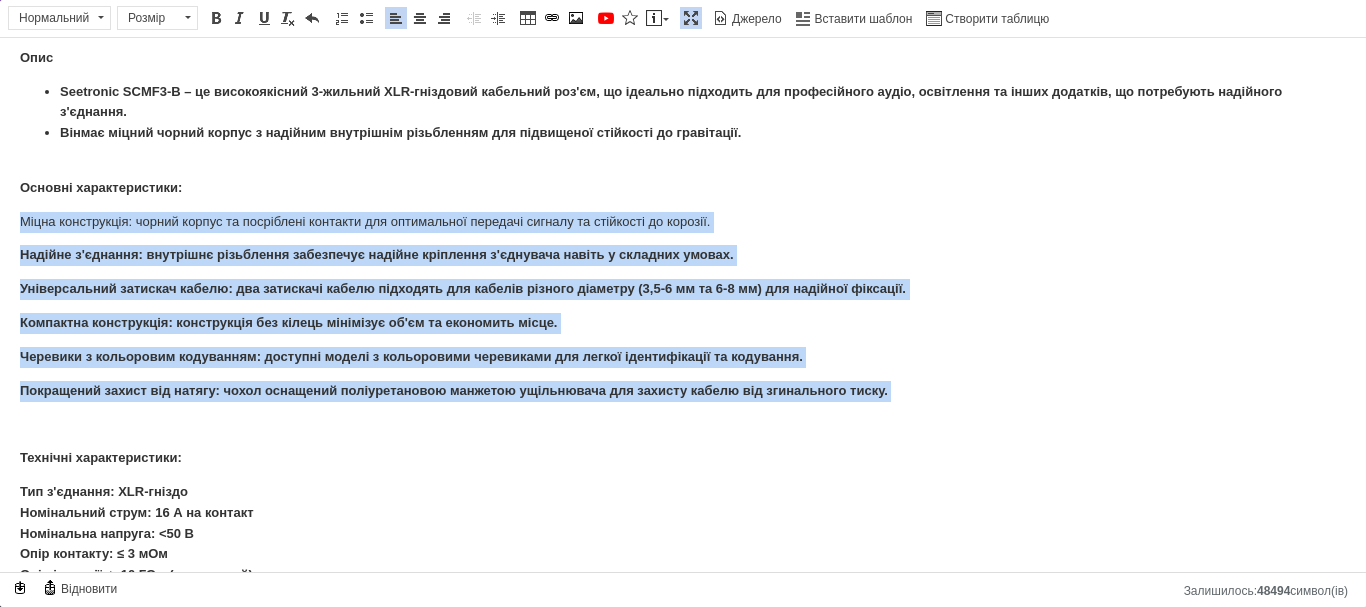 drag, startPoint x: 16, startPoint y: 217, endPoint x: 957, endPoint y: 423, distance: 963.2845 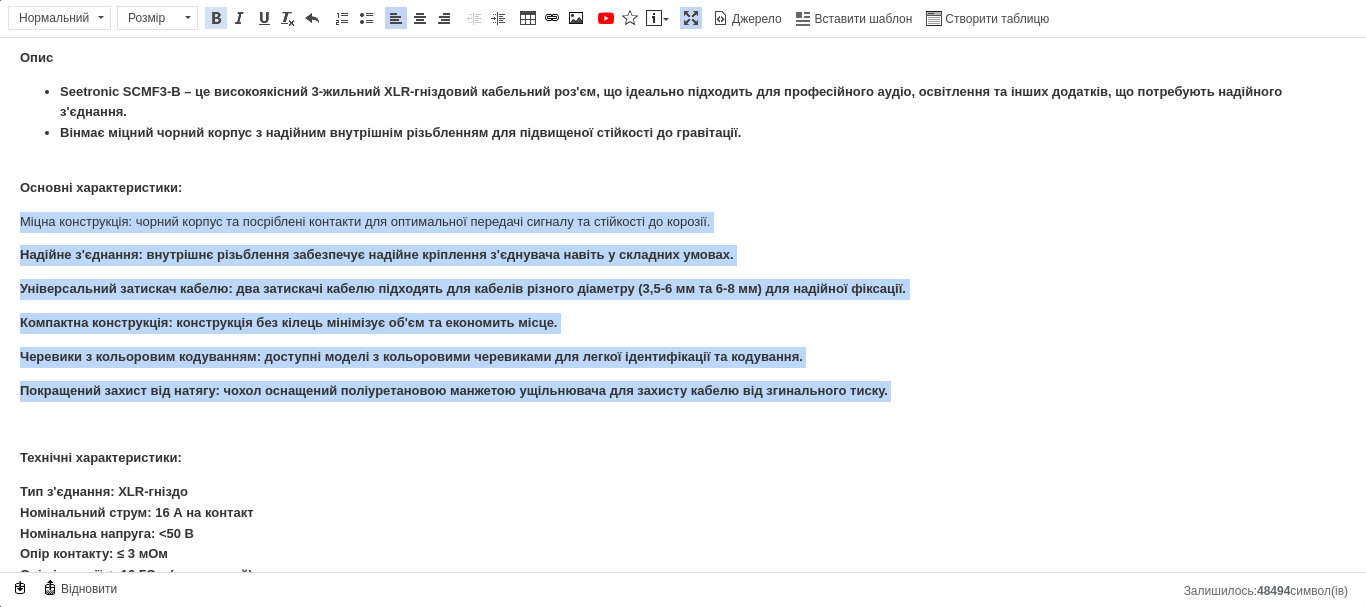 click at bounding box center (216, 18) 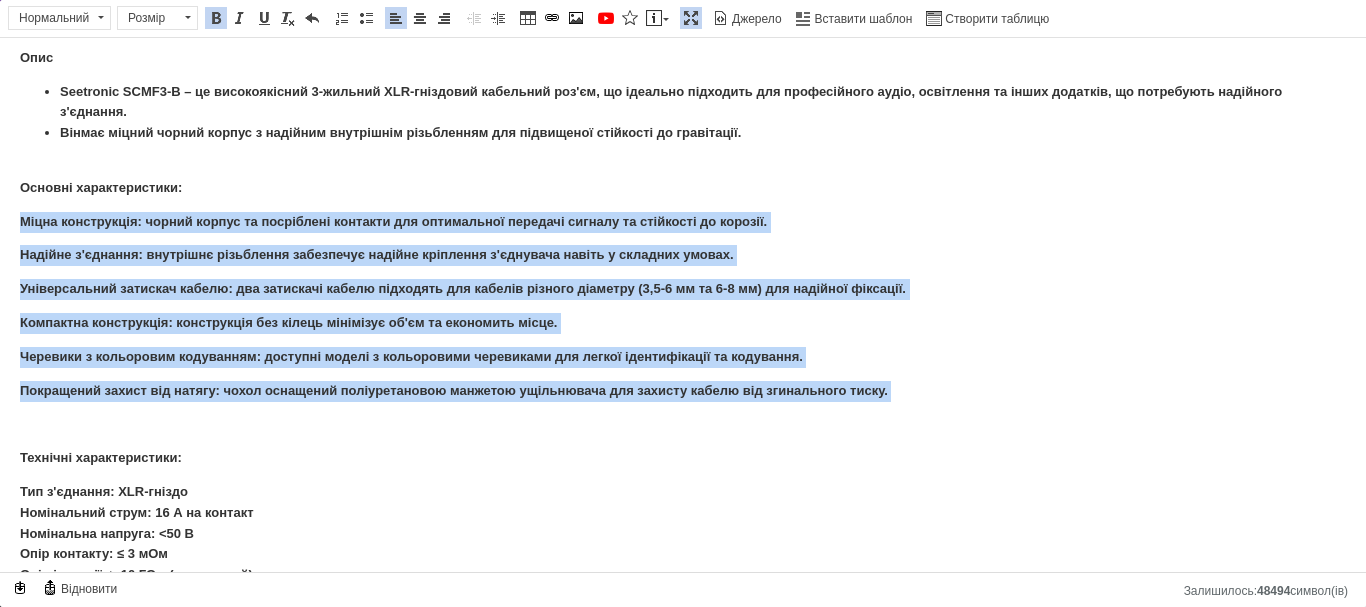 click on "Покращений захист від натягу: чохол оснащений поліуретановою манжетою ущільнювача для захисту кабелю від згинального тиску." at bounding box center (683, 391) 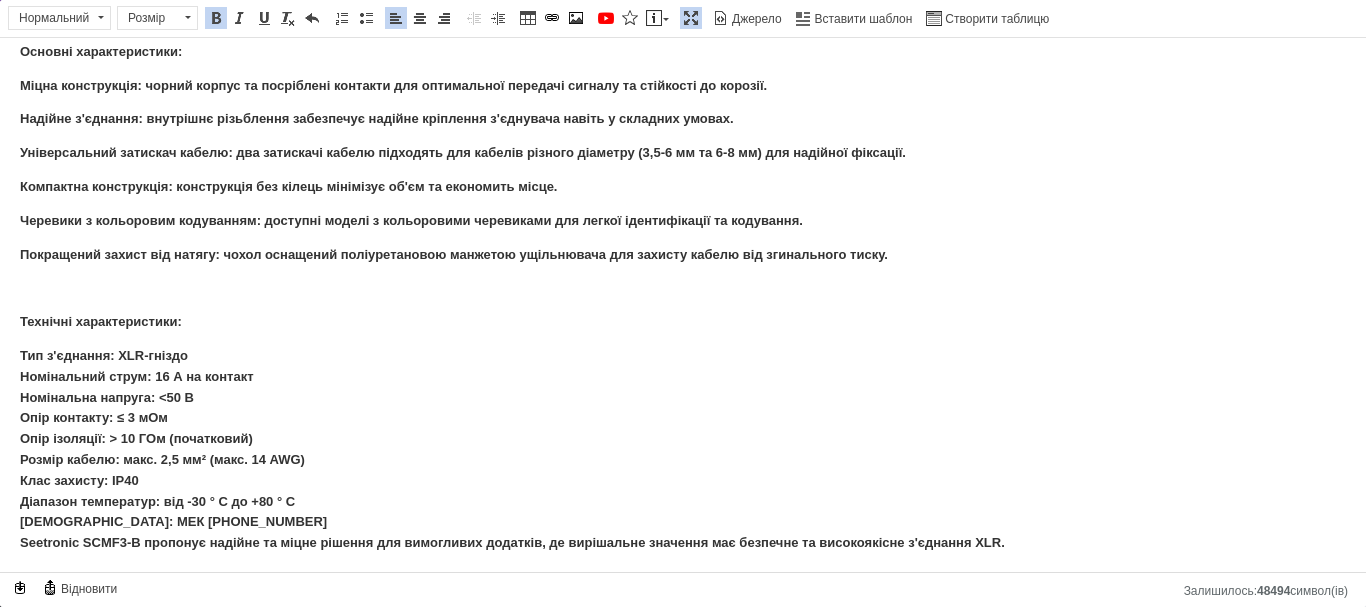 scroll, scrollTop: 182, scrollLeft: 0, axis: vertical 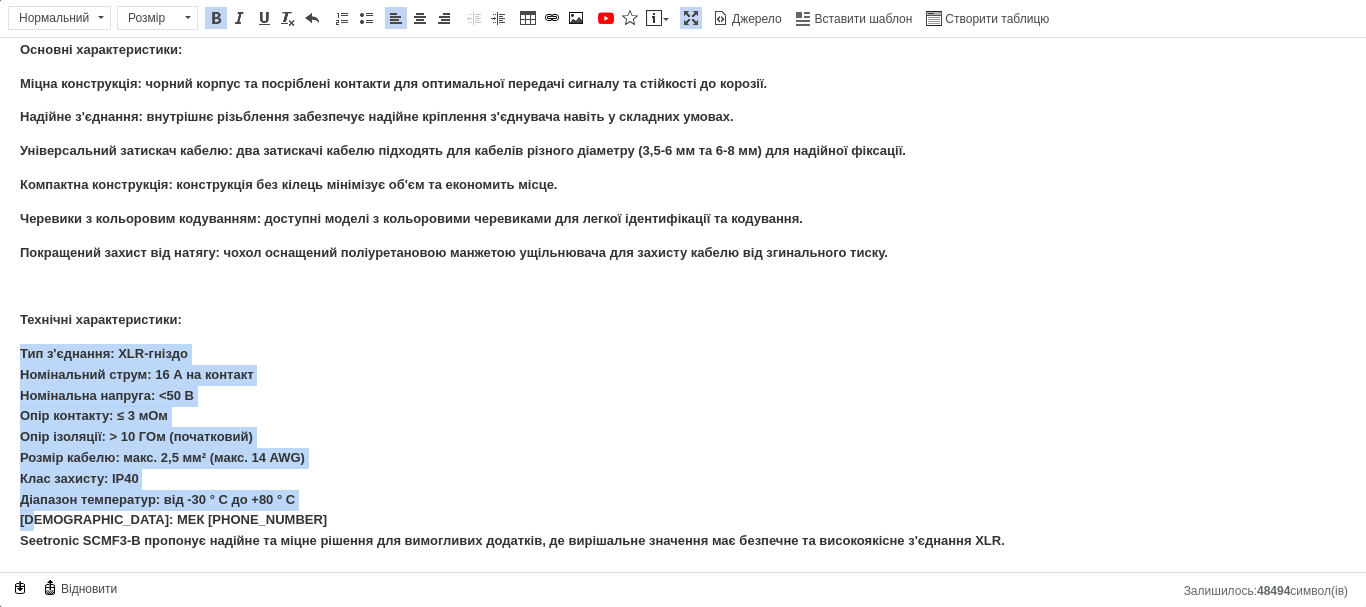 drag, startPoint x: 18, startPoint y: 356, endPoint x: 58, endPoint y: 489, distance: 138.88484 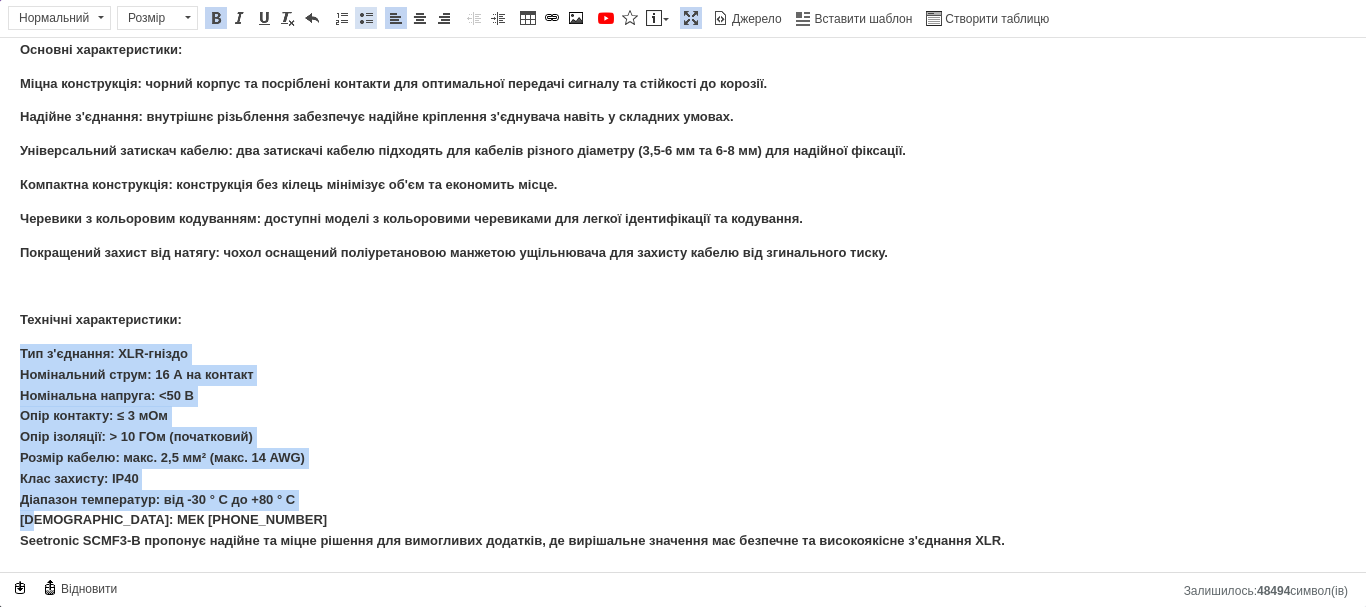 click at bounding box center [366, 18] 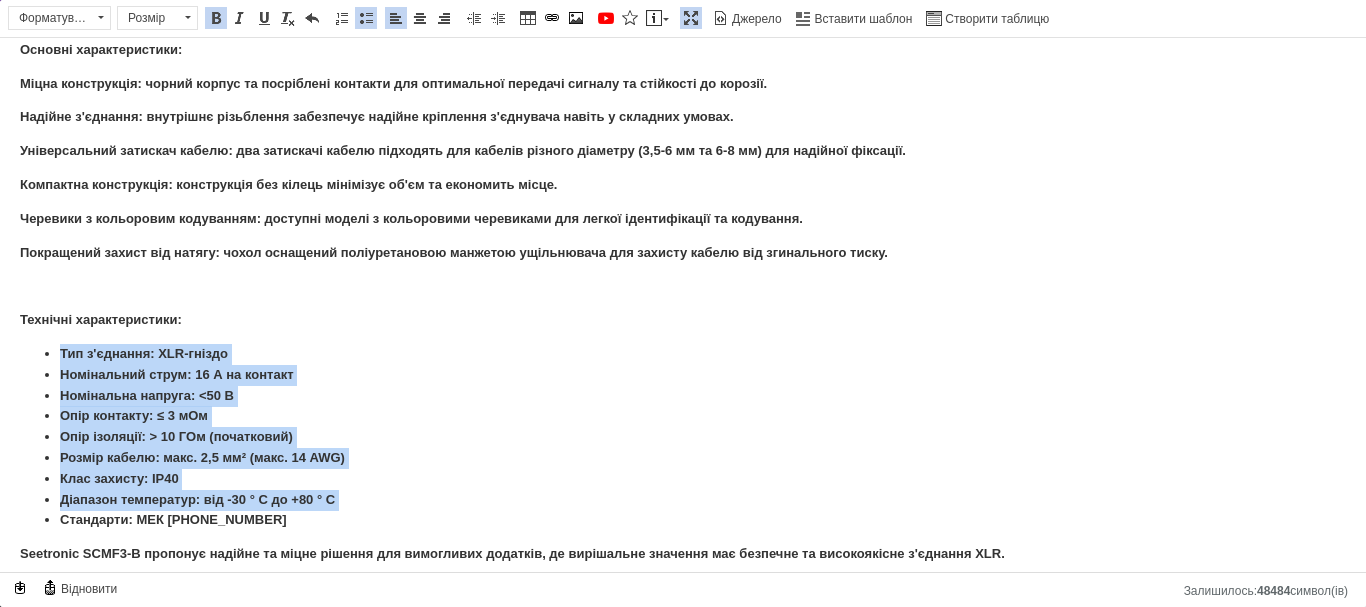 click on "Тип з'єднання: XLR-гніздо" at bounding box center (683, 354) 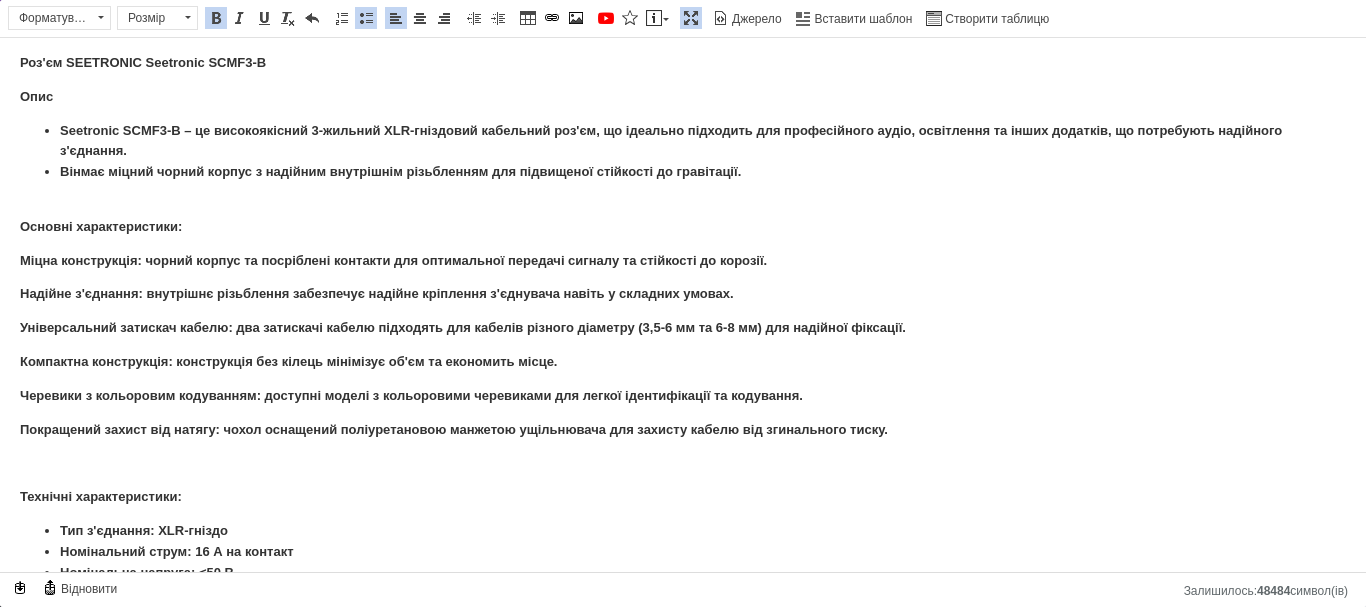 scroll, scrollTop: 0, scrollLeft: 0, axis: both 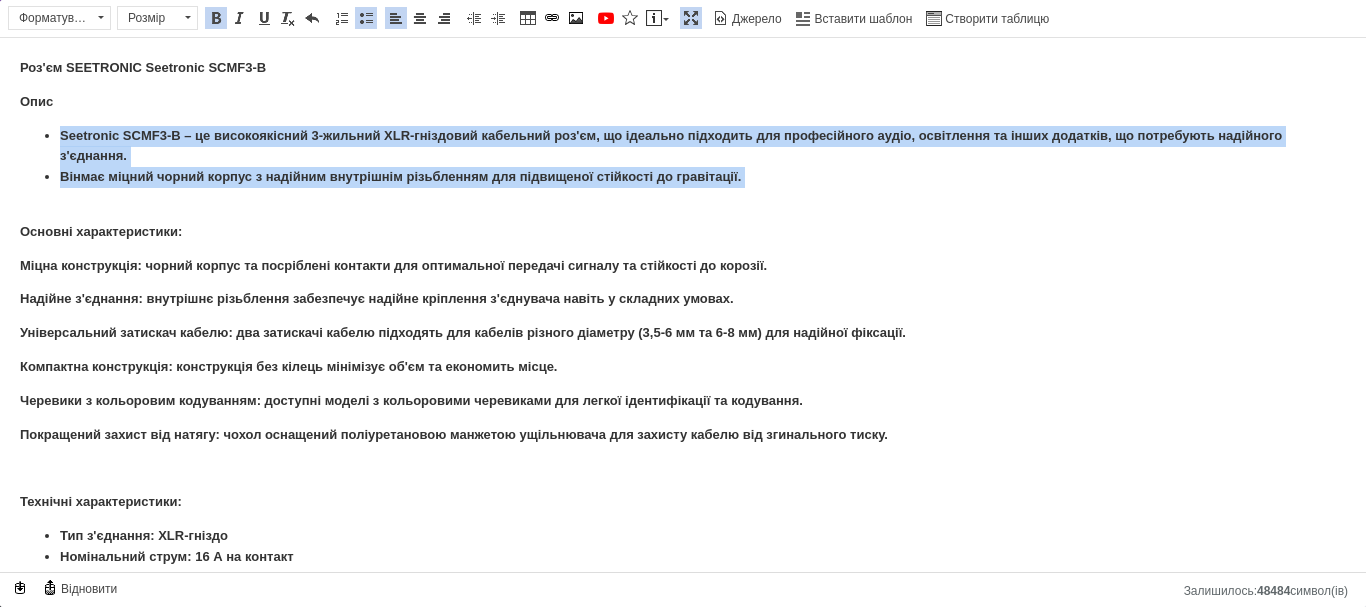 drag, startPoint x: 54, startPoint y: 135, endPoint x: 72, endPoint y: 194, distance: 61.68468 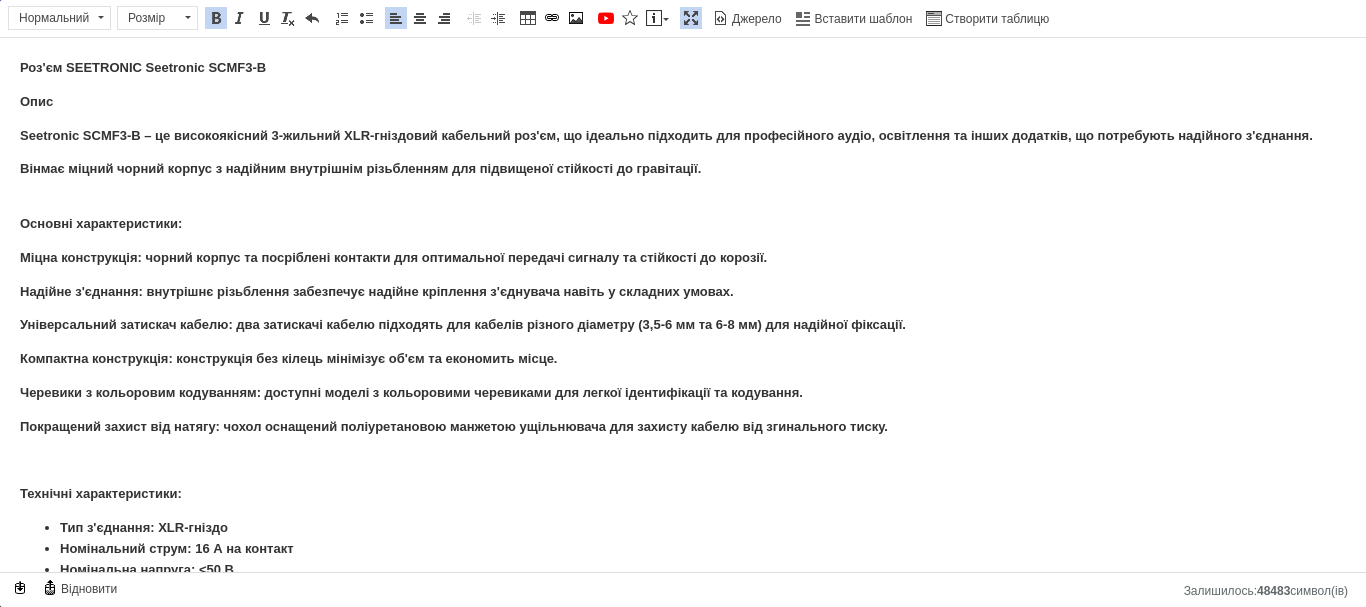 click on "Оп ис" at bounding box center [683, 102] 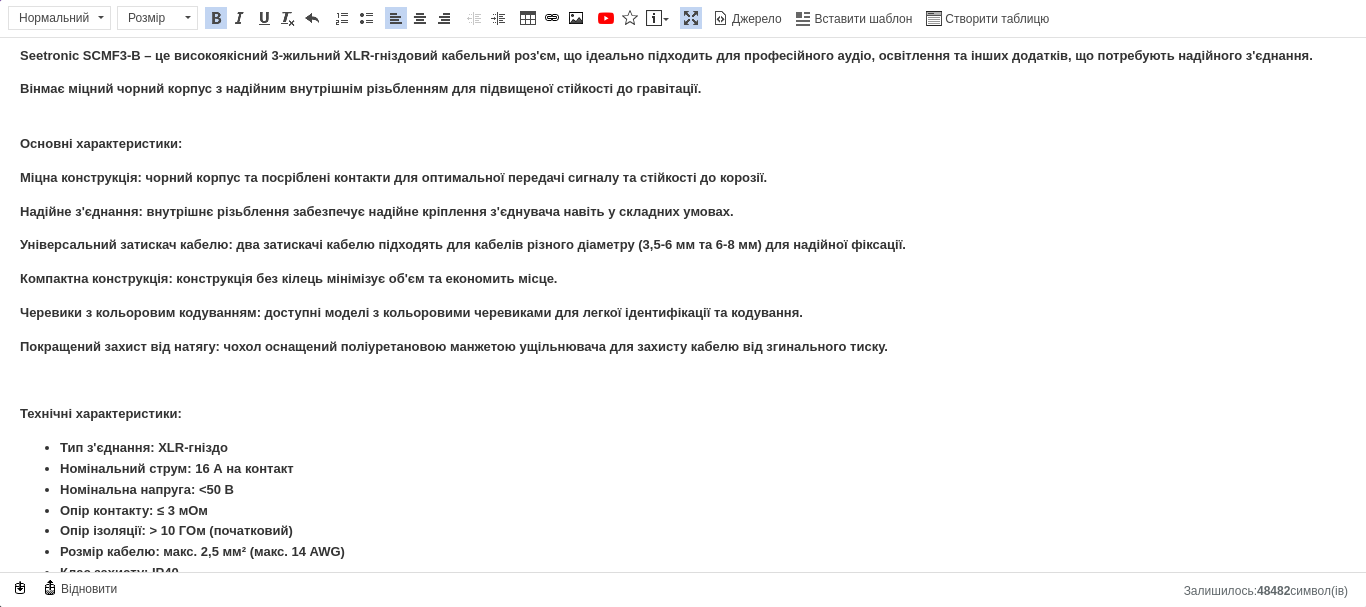 scroll, scrollTop: 0, scrollLeft: 0, axis: both 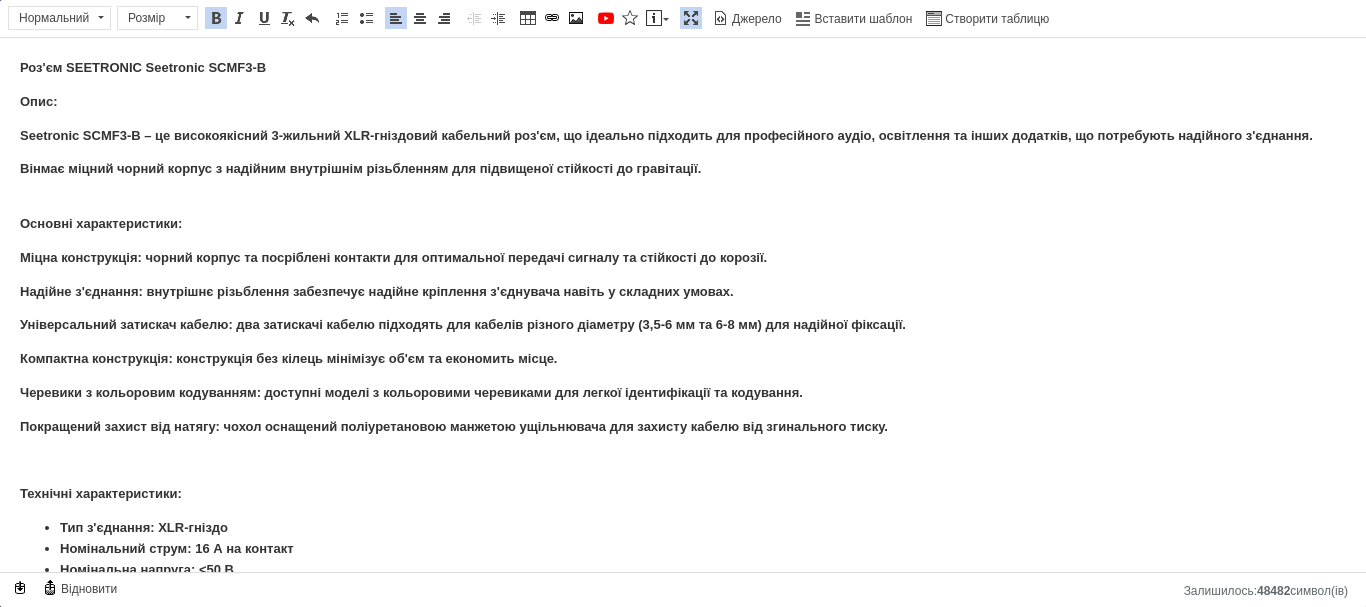 click at bounding box center (691, 18) 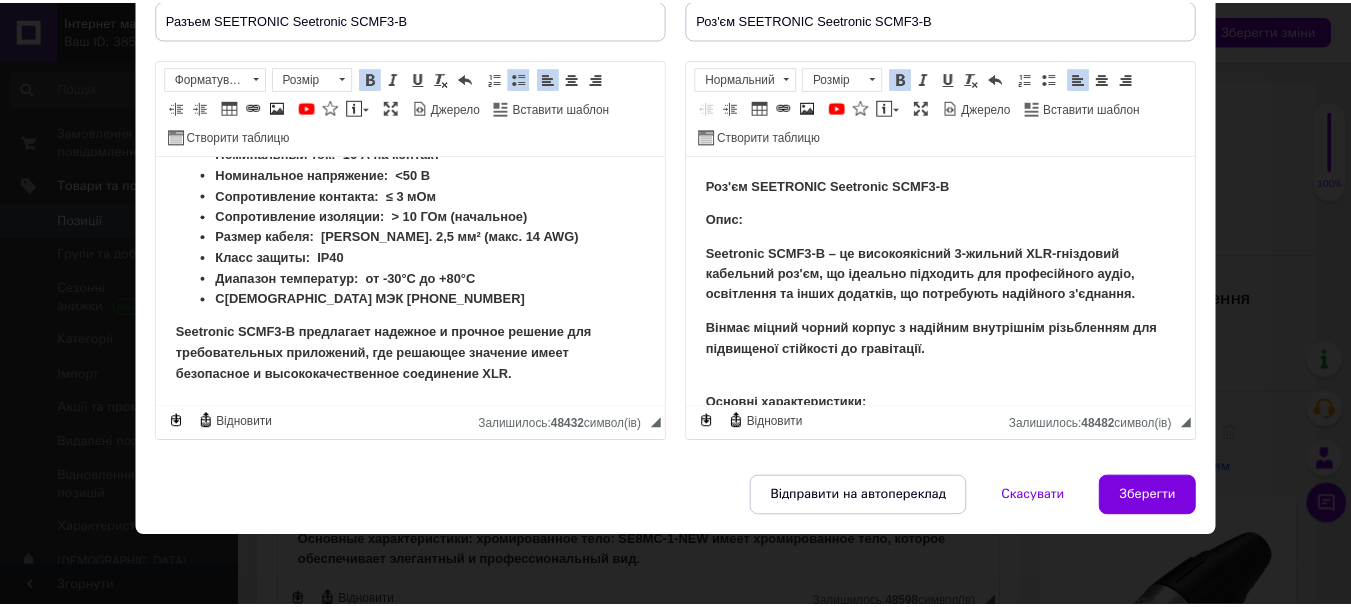 scroll, scrollTop: 200, scrollLeft: 0, axis: vertical 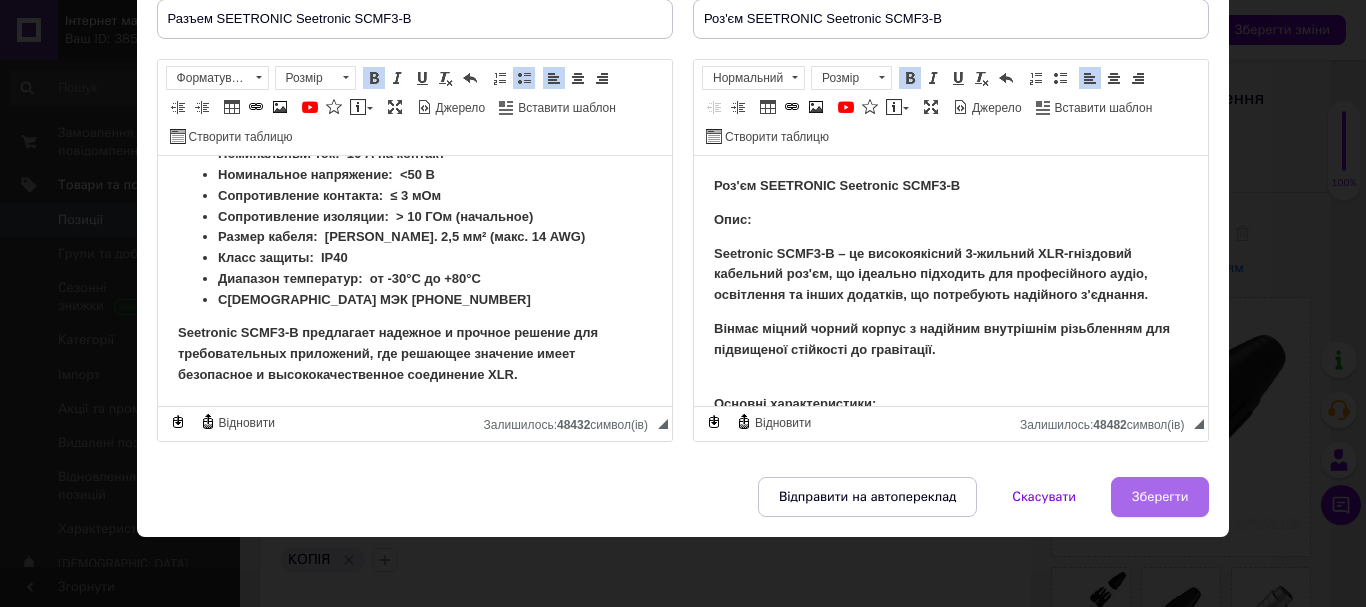 click on "Зберегти" at bounding box center (1160, 497) 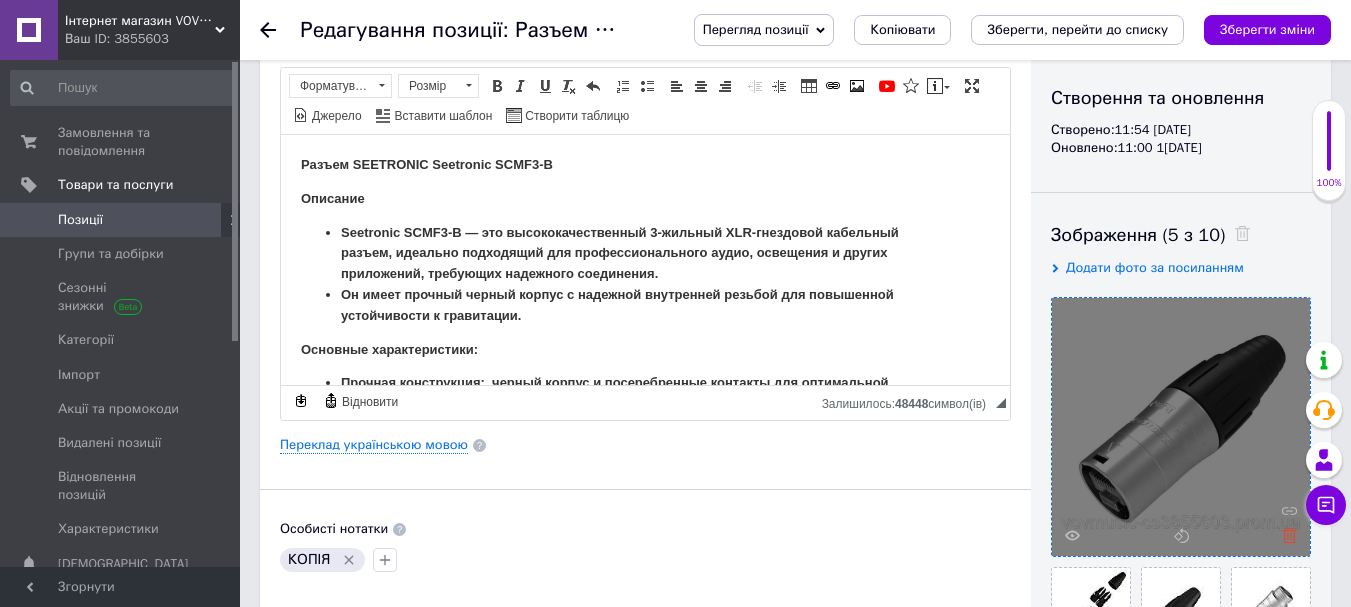 click 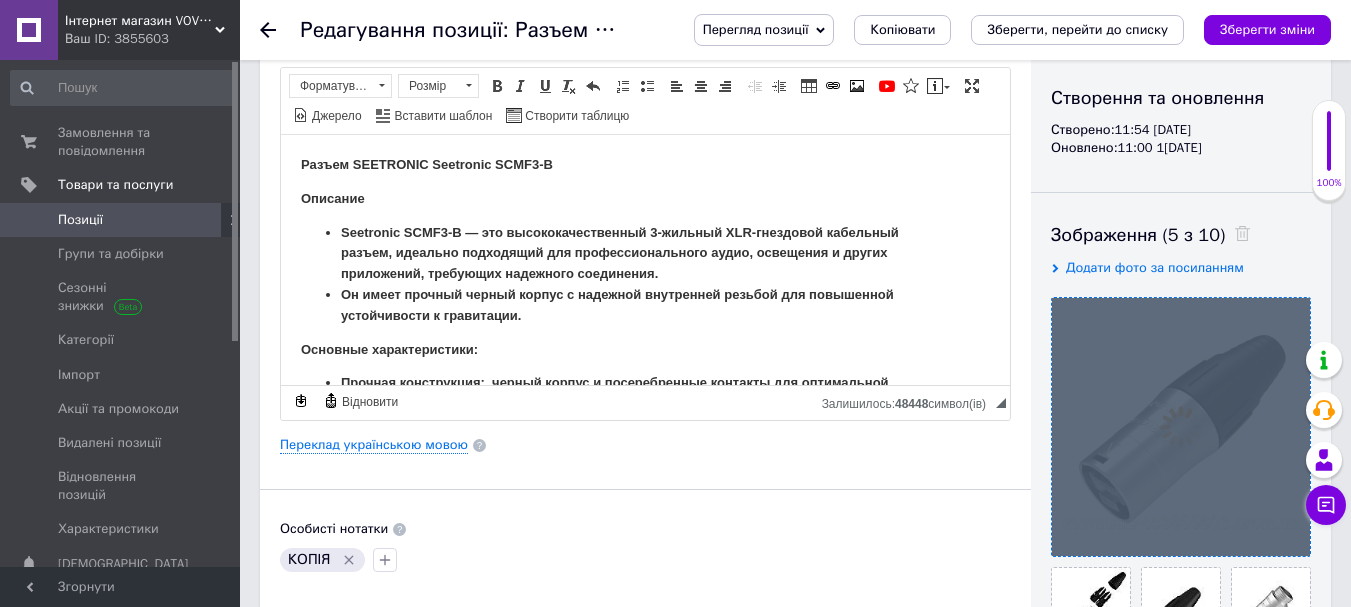 click at bounding box center [1181, 427] 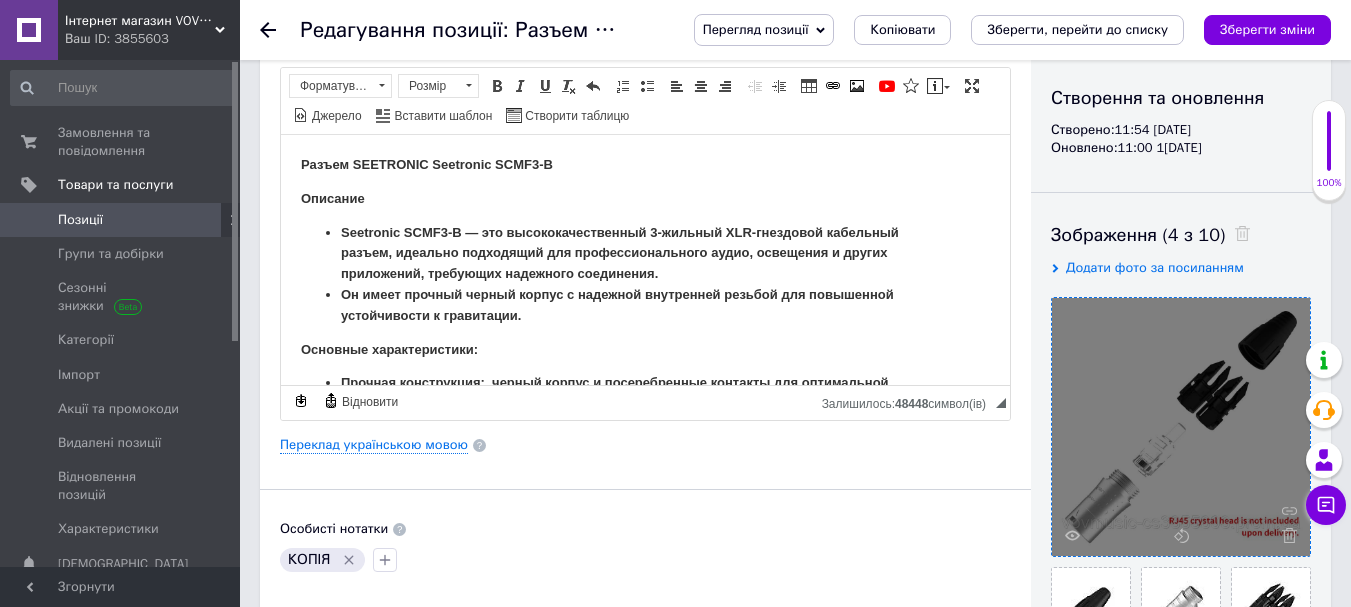 click 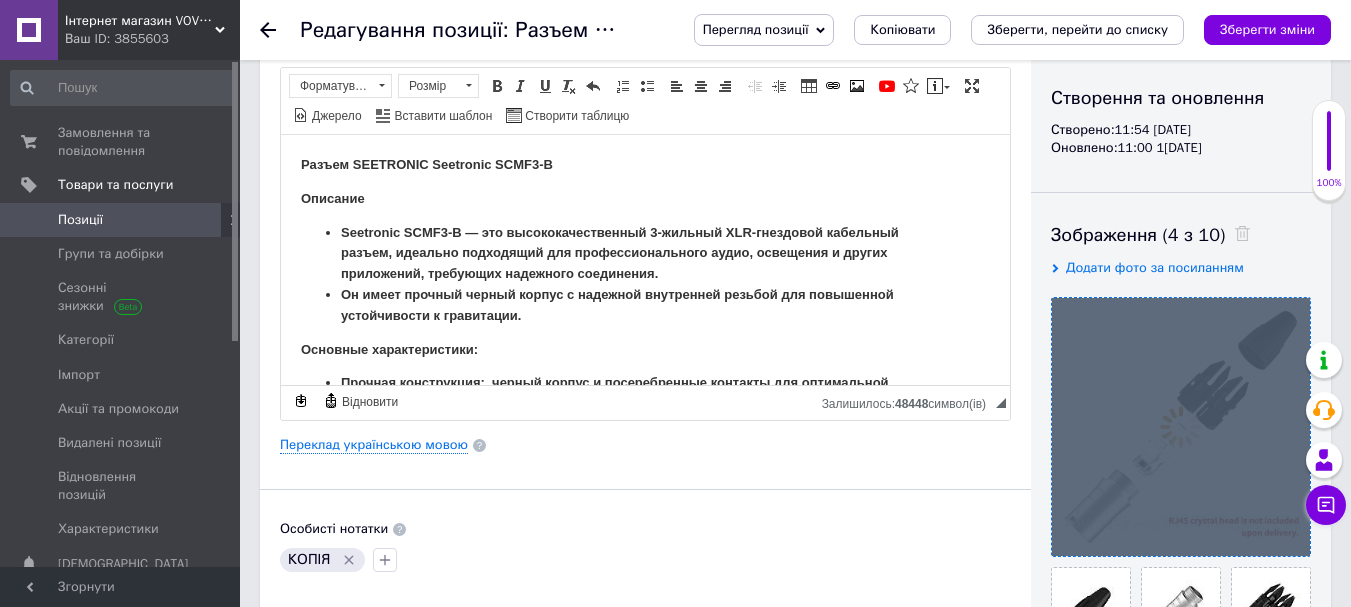click at bounding box center [1181, 427] 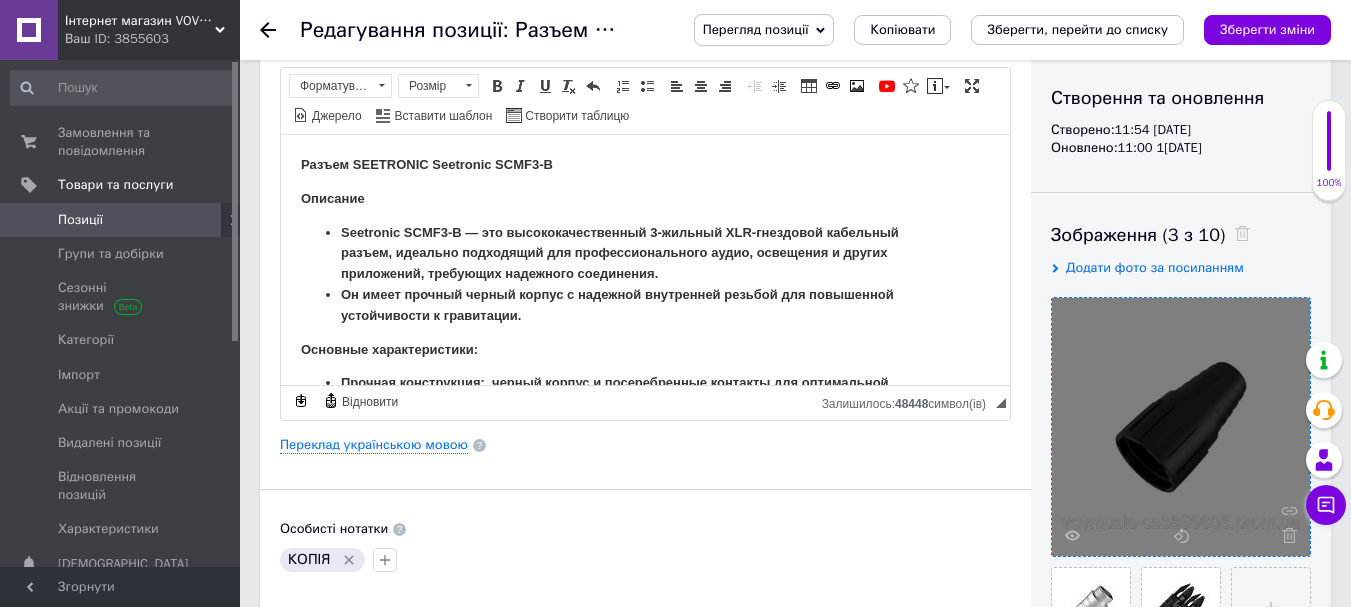 click 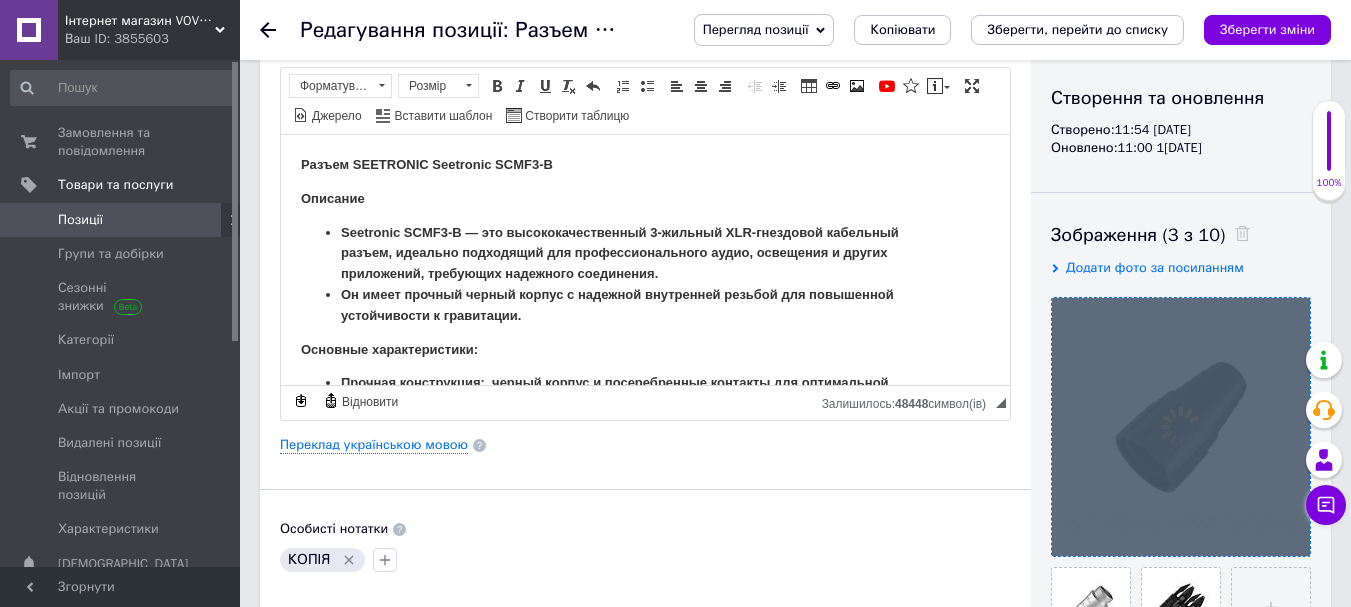 click at bounding box center (1181, 427) 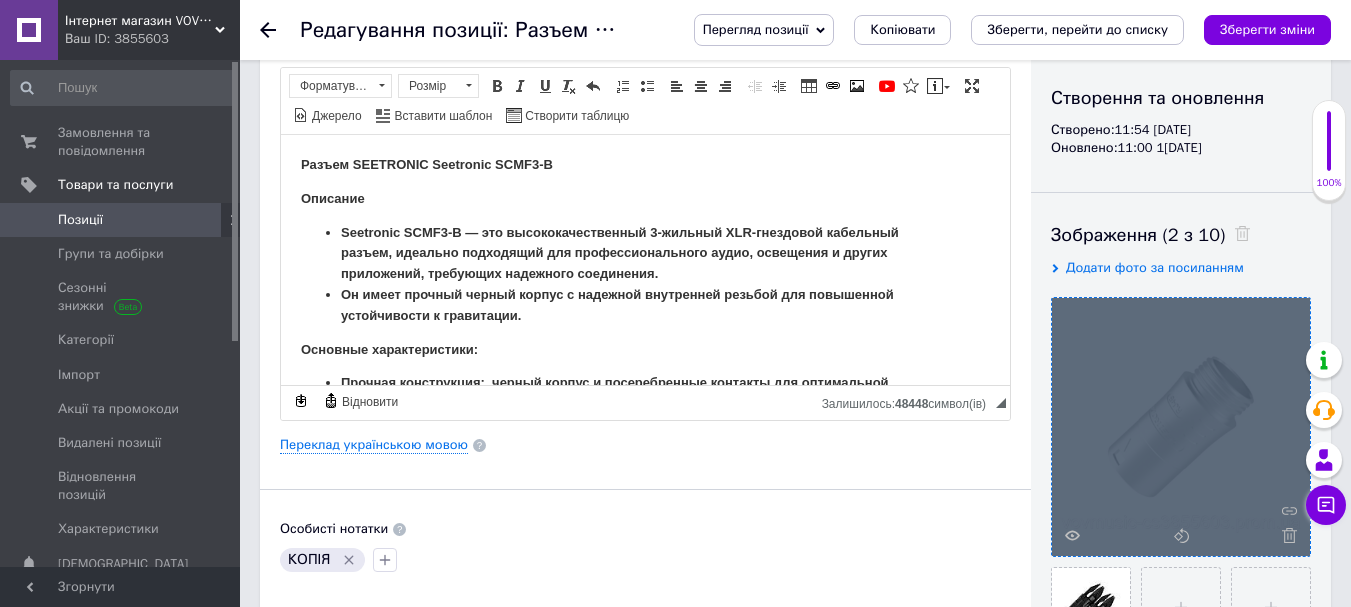 click 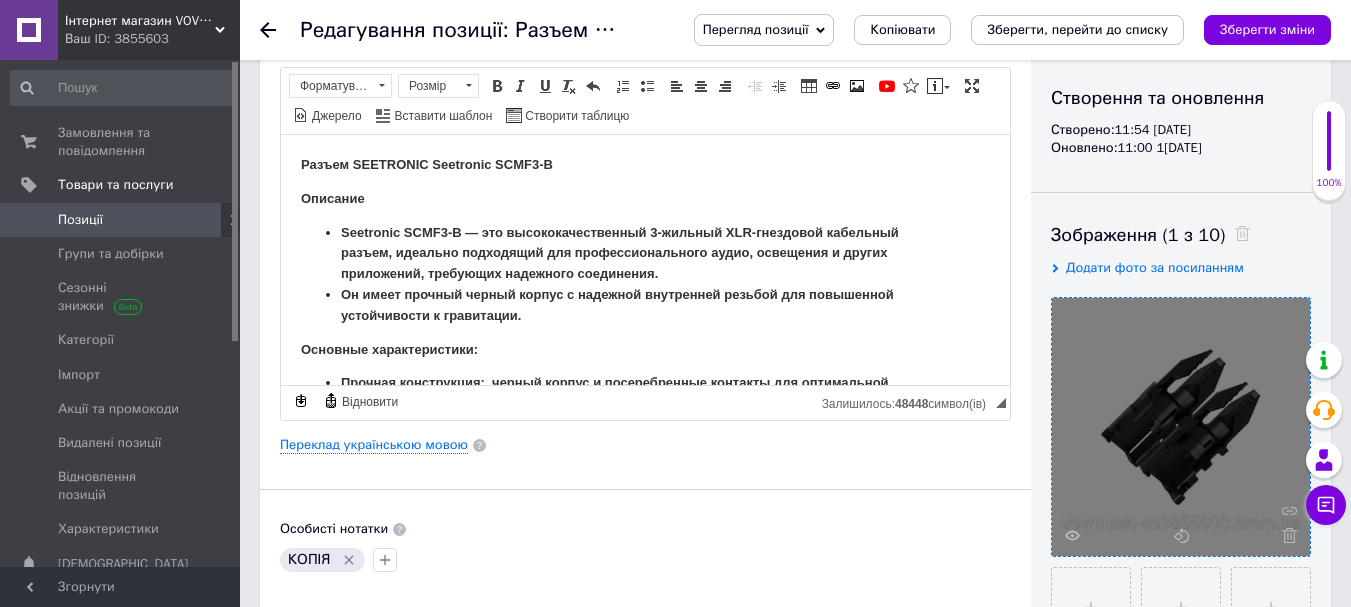 click 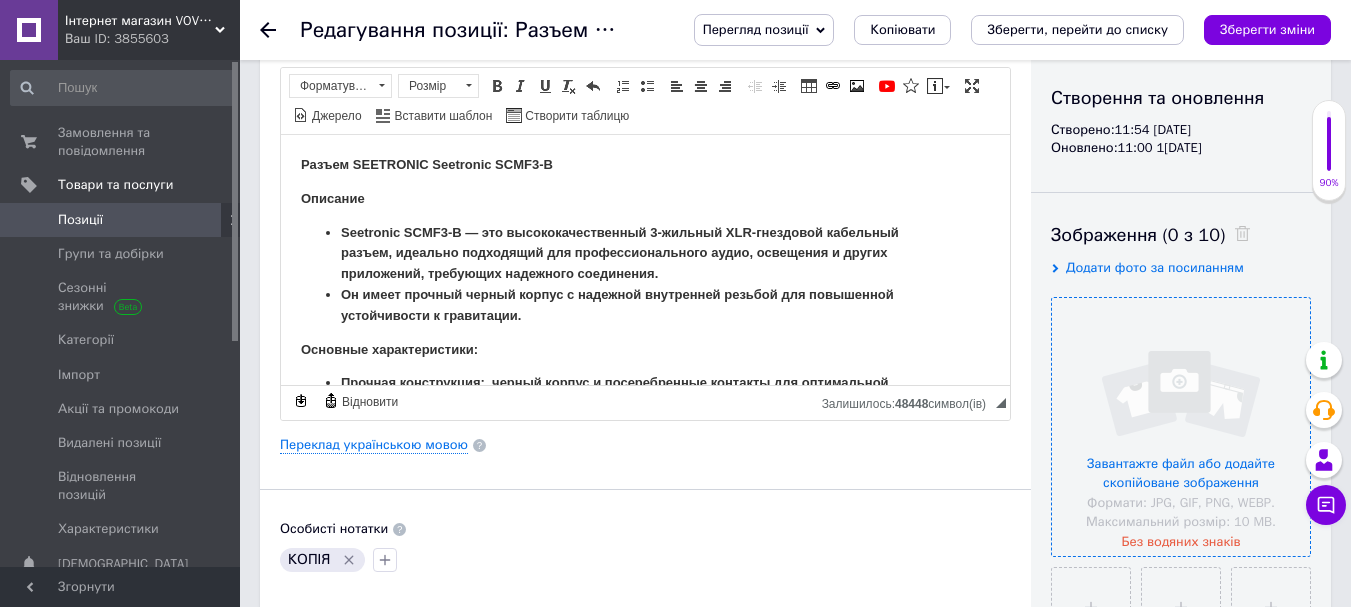 click at bounding box center [1181, 427] 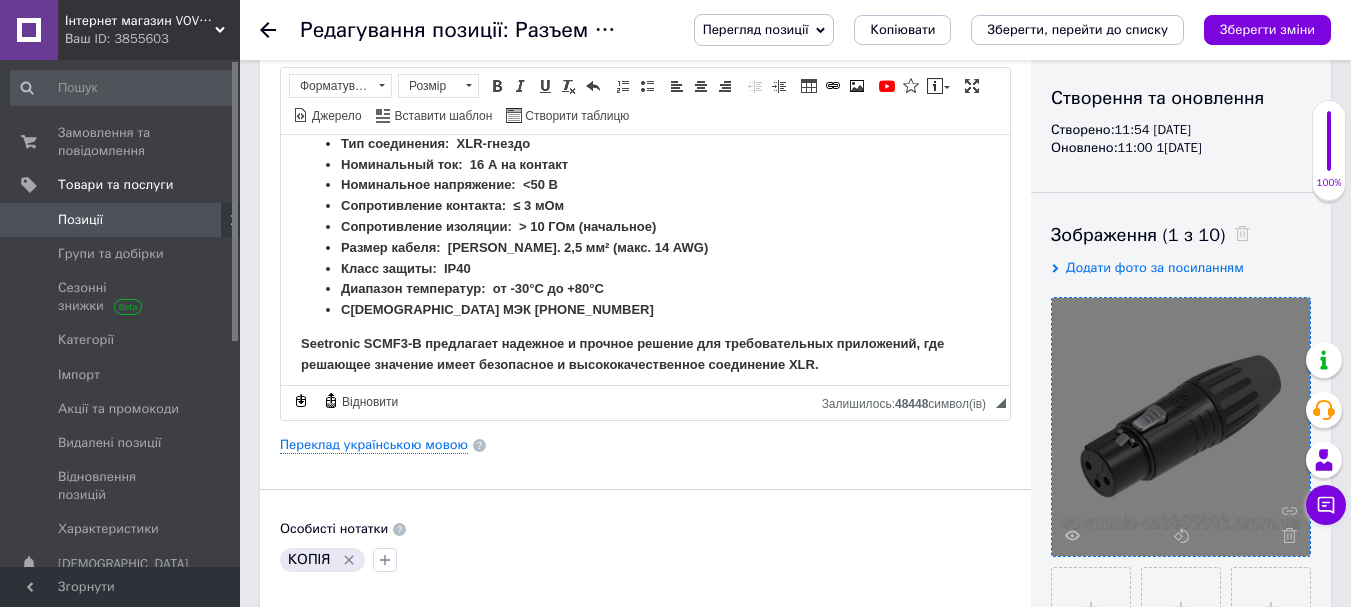 scroll, scrollTop: 560, scrollLeft: 0, axis: vertical 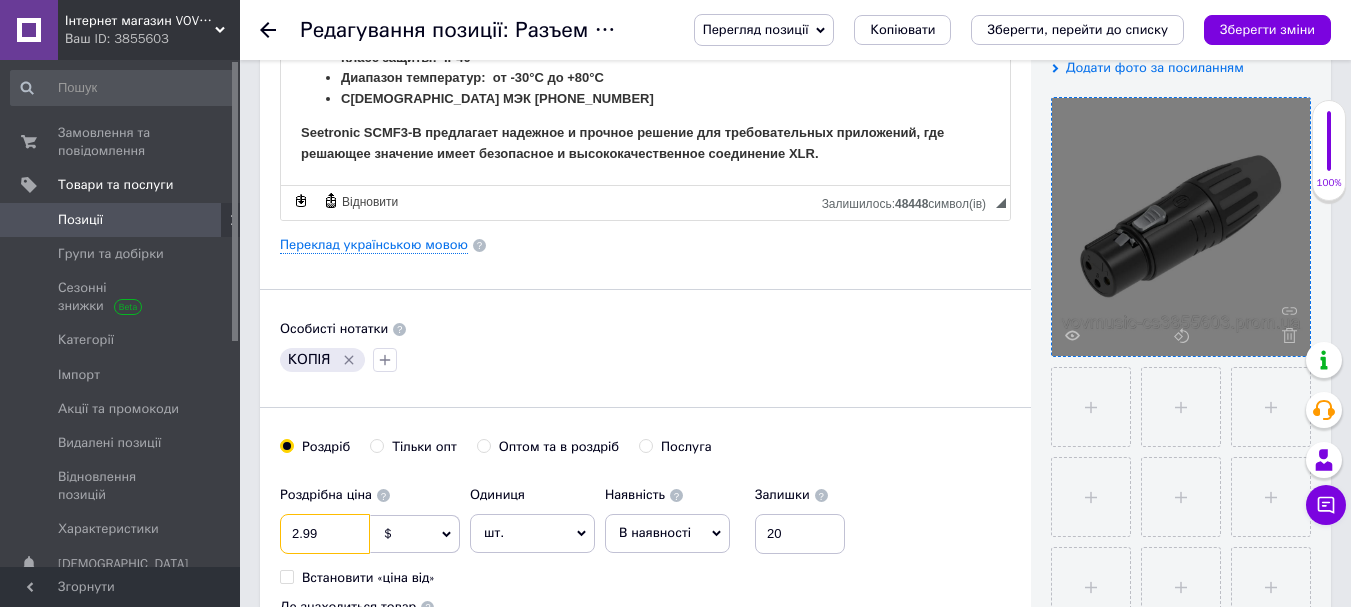drag, startPoint x: 325, startPoint y: 533, endPoint x: 287, endPoint y: 535, distance: 38.052597 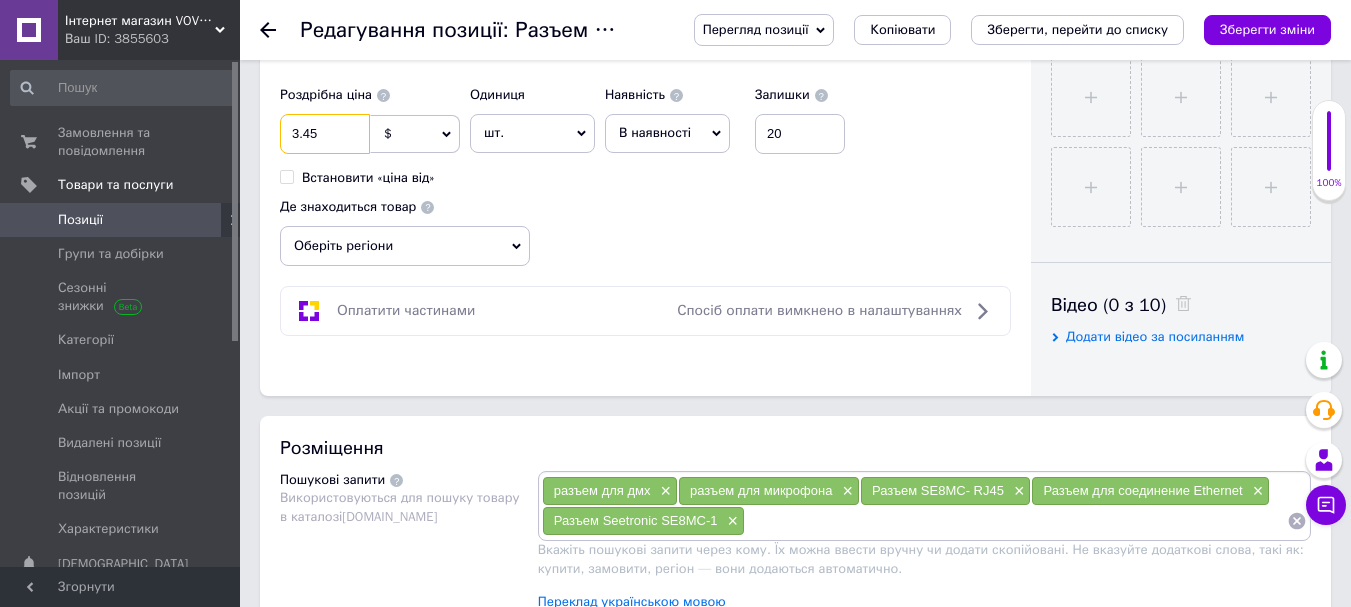 scroll, scrollTop: 900, scrollLeft: 0, axis: vertical 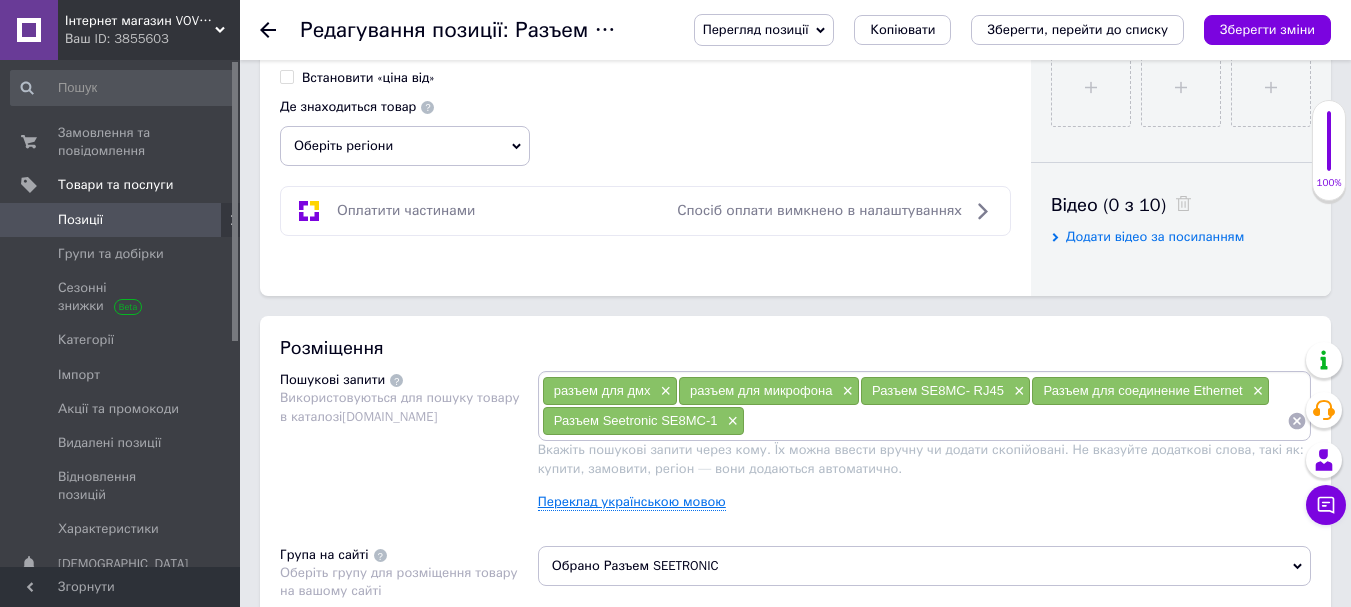 type on "3.45" 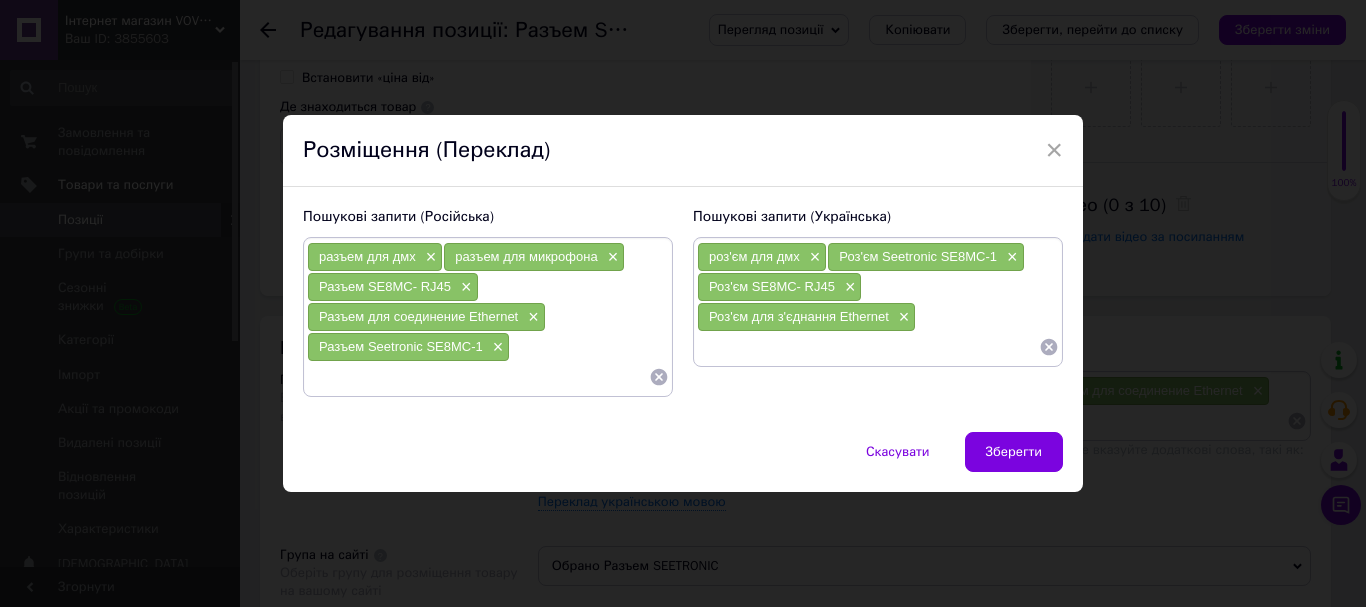 click at bounding box center [478, 377] 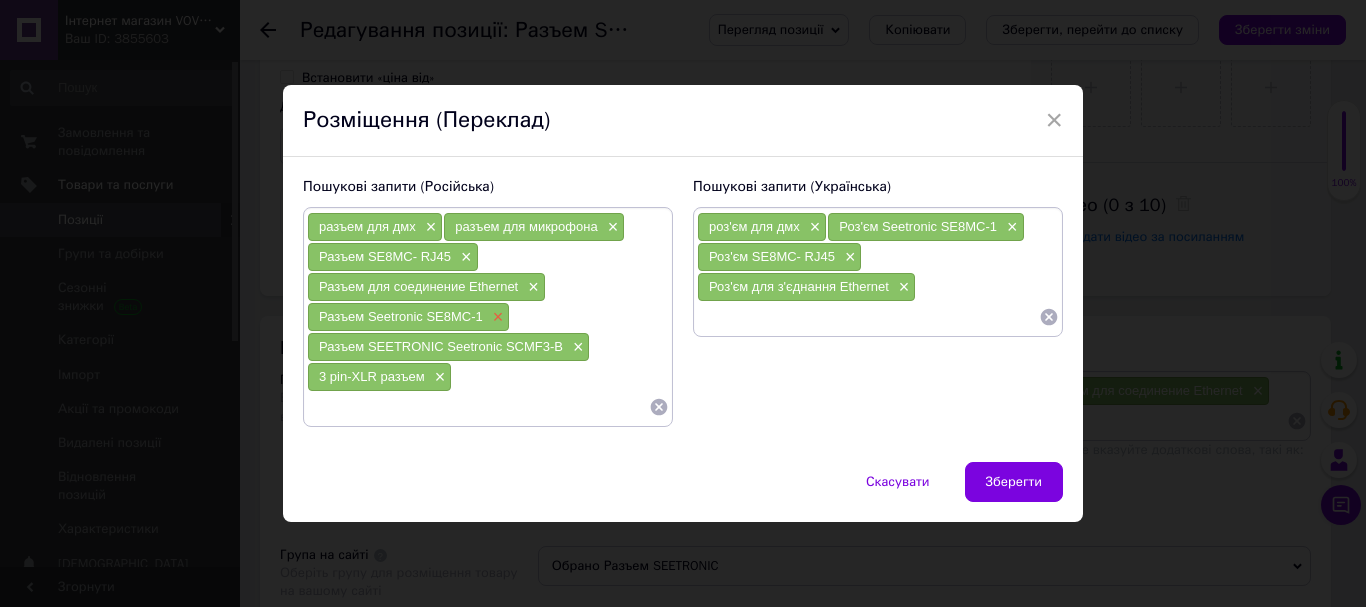 click on "×" at bounding box center [496, 317] 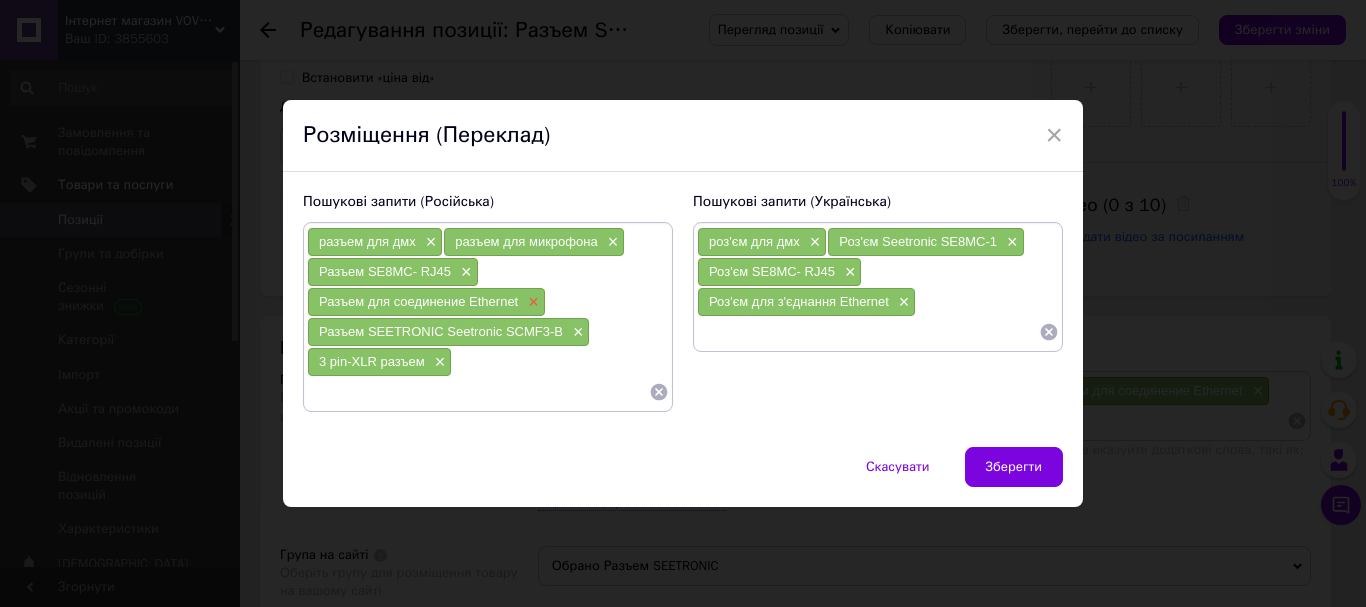 click on "×" at bounding box center (531, 302) 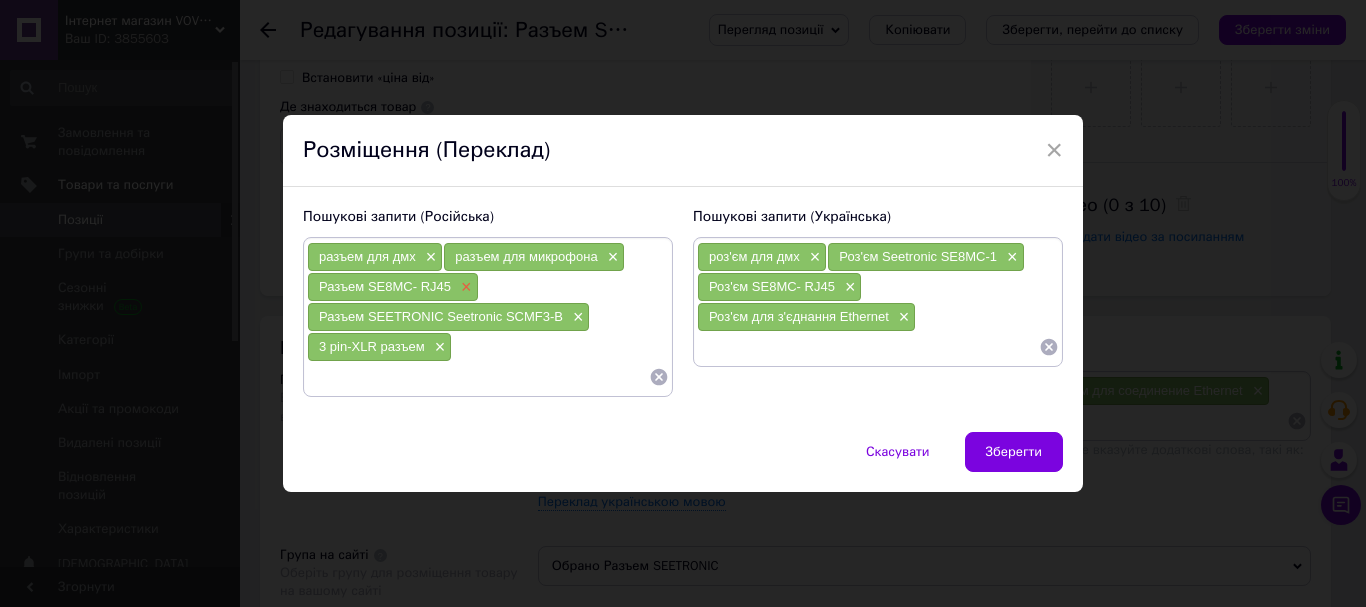 click on "×" at bounding box center [464, 287] 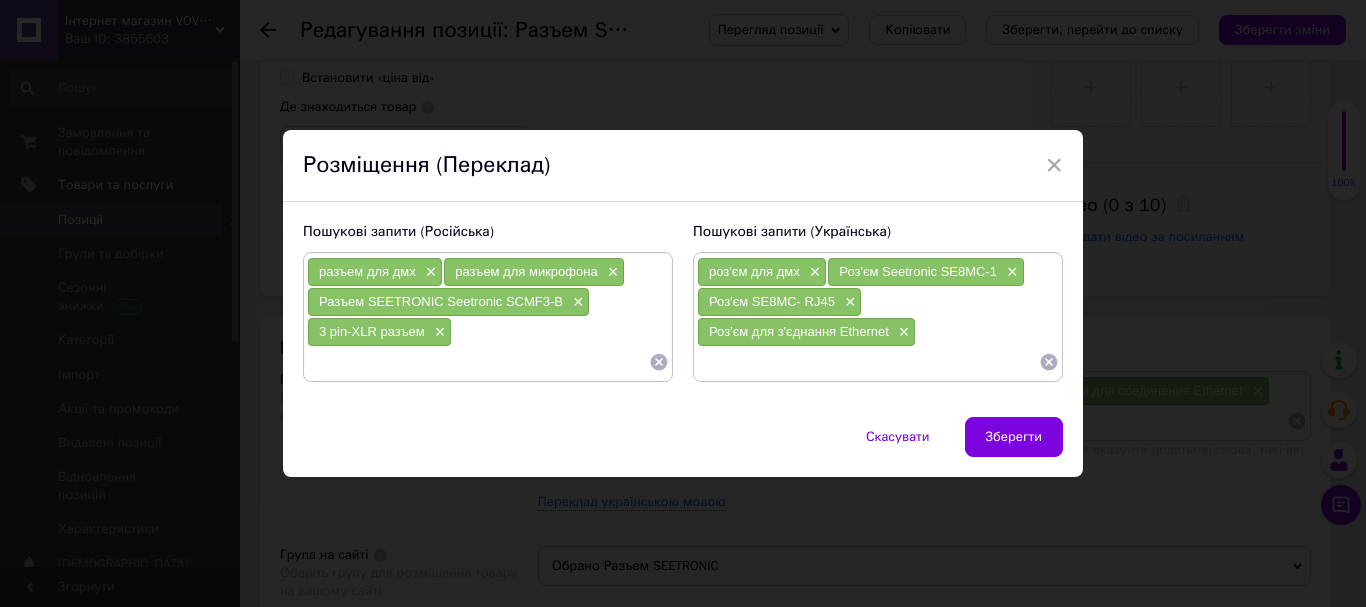 click at bounding box center [868, 362] 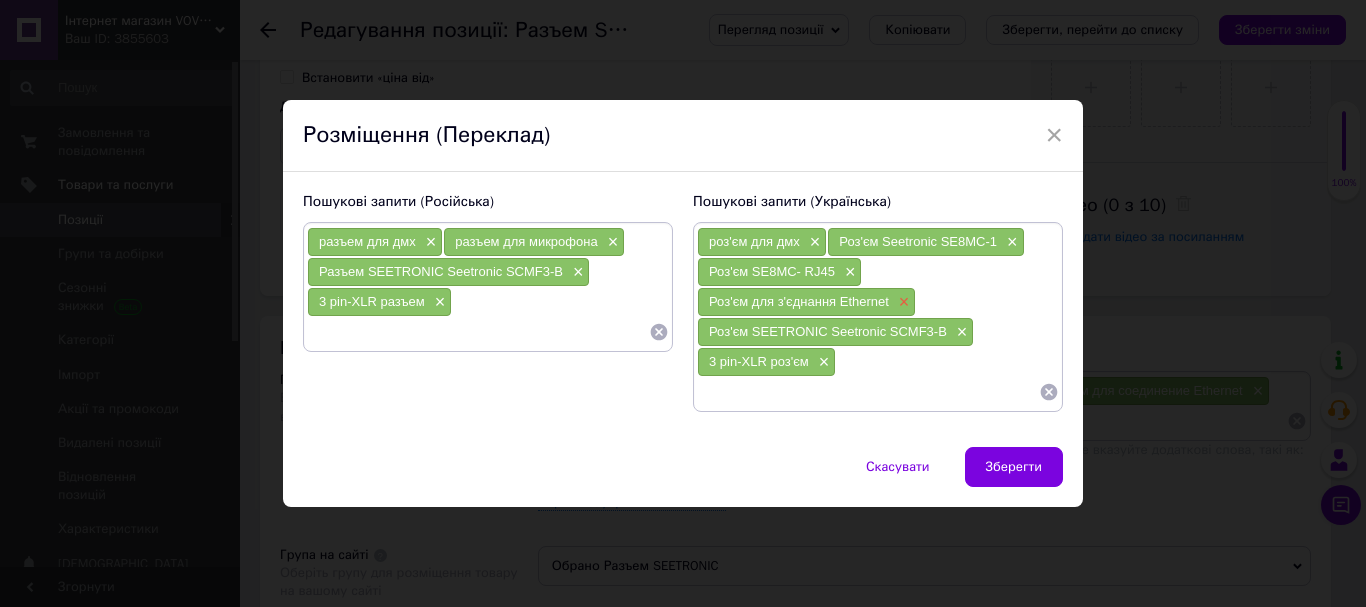 click on "×" at bounding box center (902, 302) 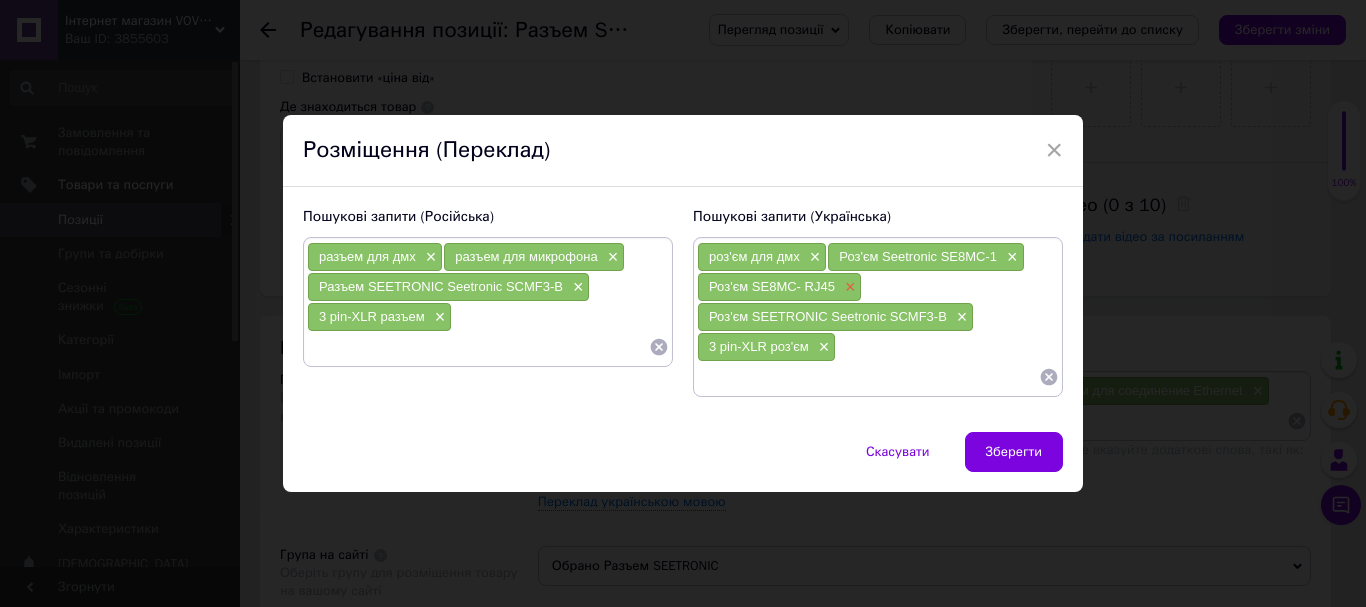 click on "×" at bounding box center [848, 287] 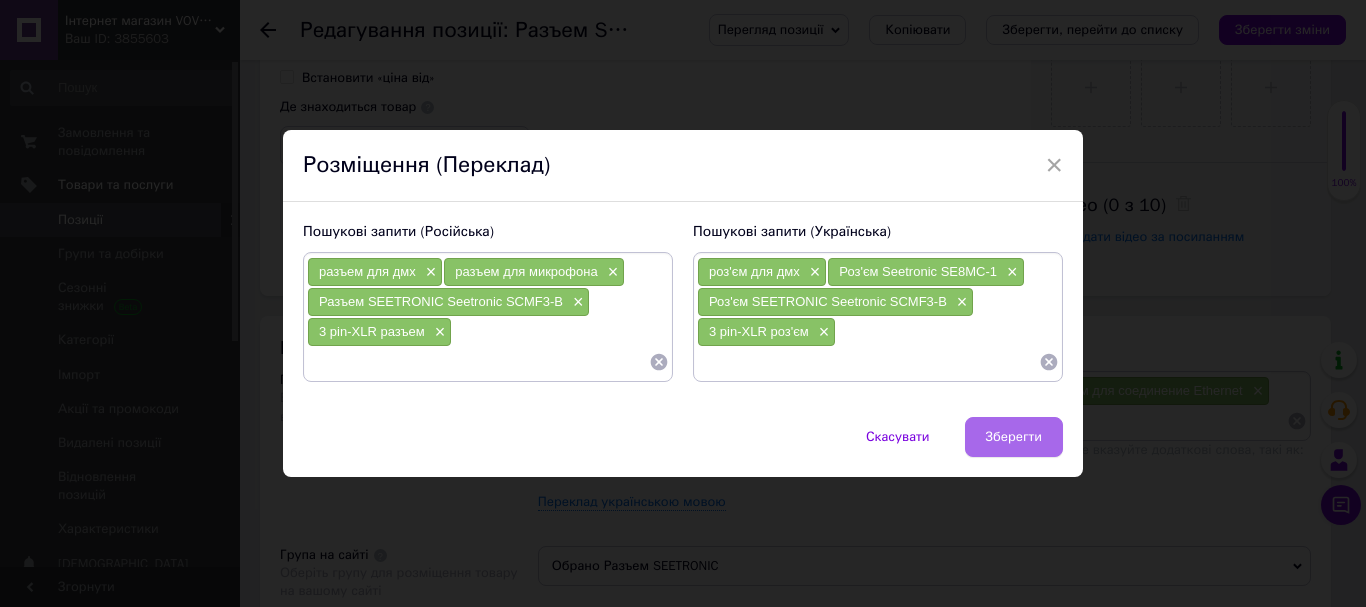 click on "Зберегти" at bounding box center [1014, 437] 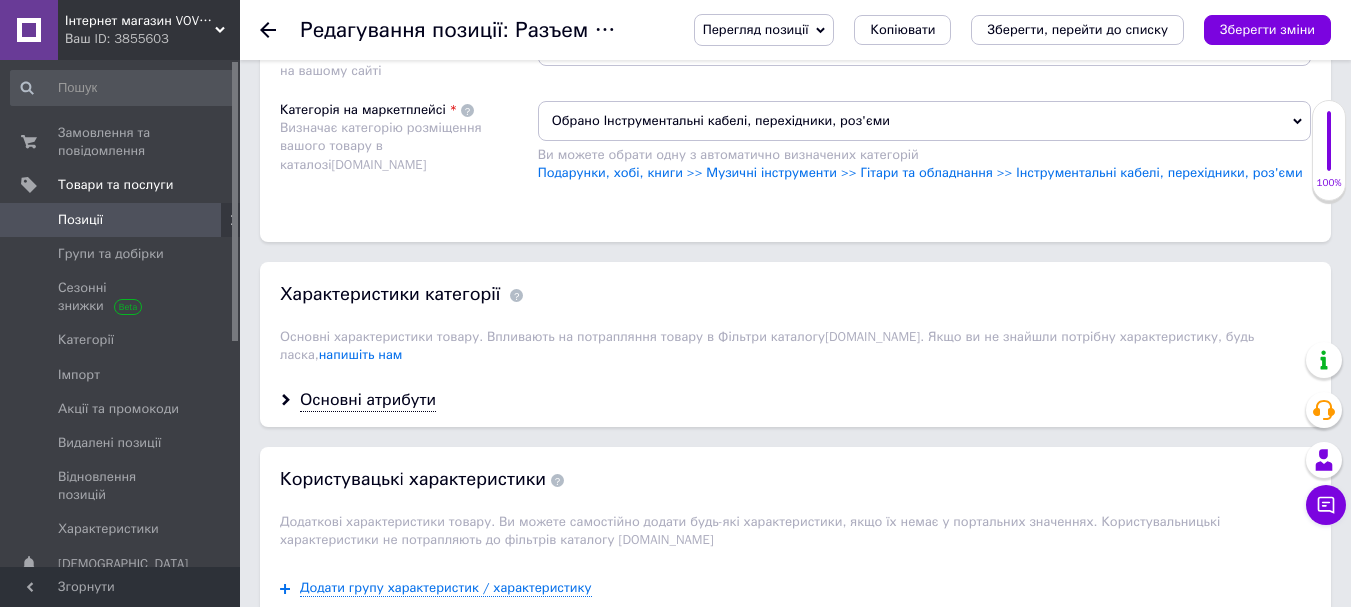 scroll, scrollTop: 1500, scrollLeft: 0, axis: vertical 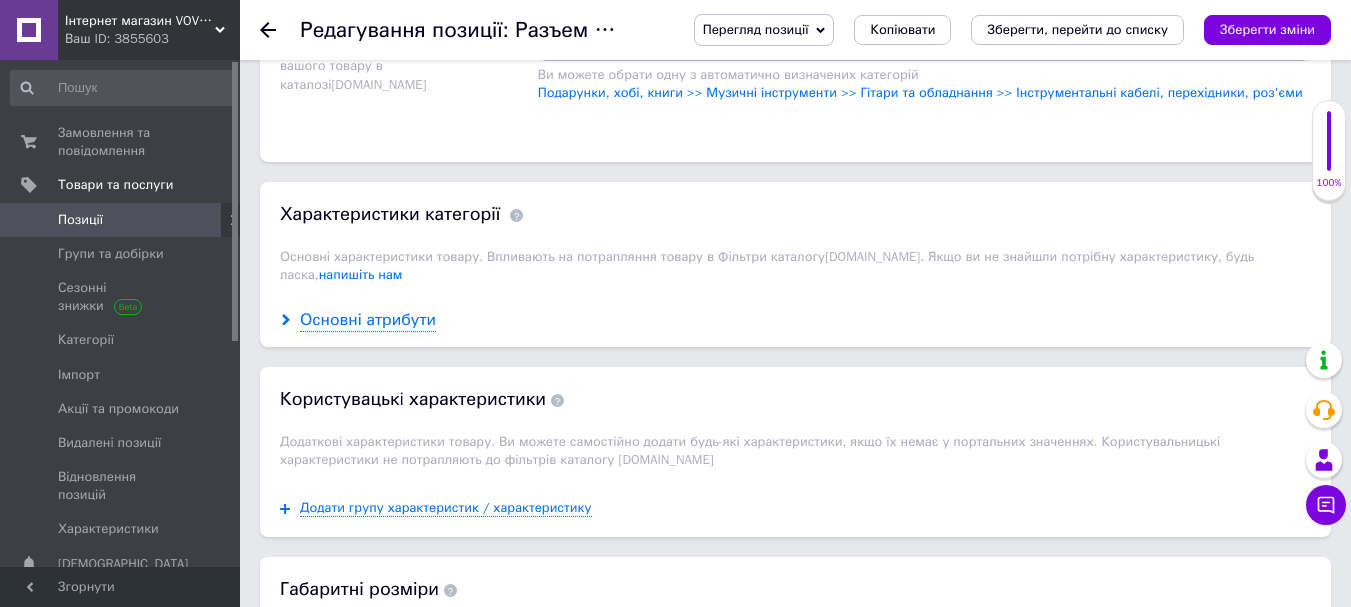 click on "Основні атрибути" at bounding box center (368, 320) 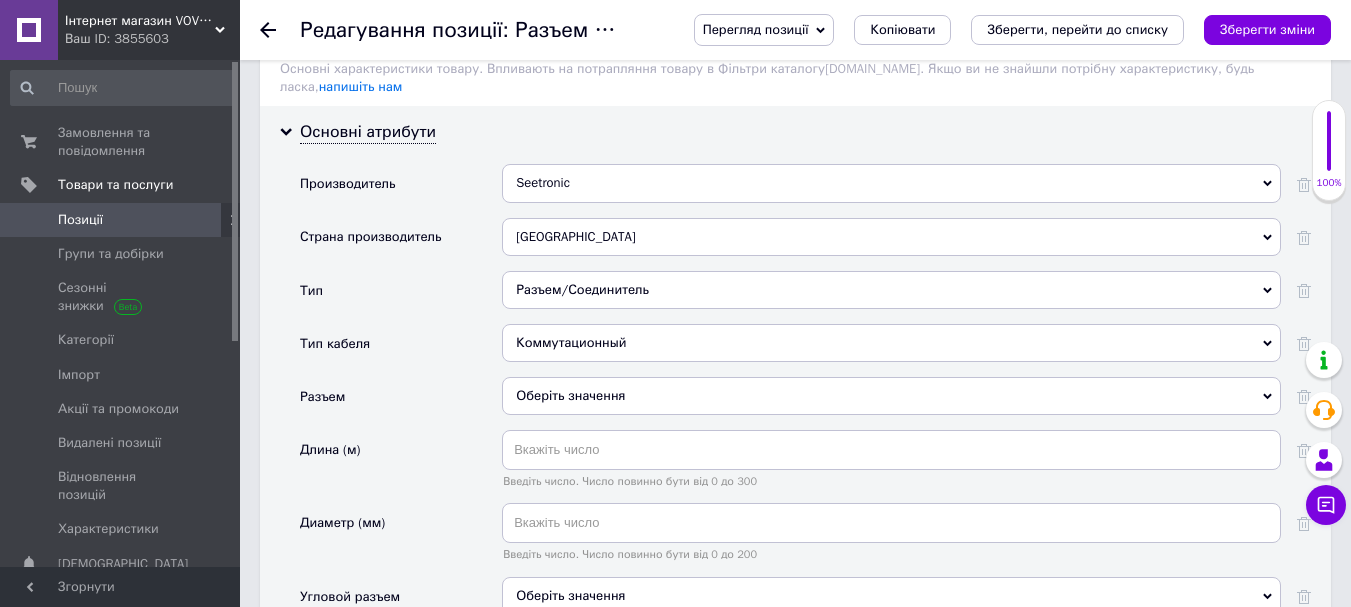 scroll, scrollTop: 1700, scrollLeft: 0, axis: vertical 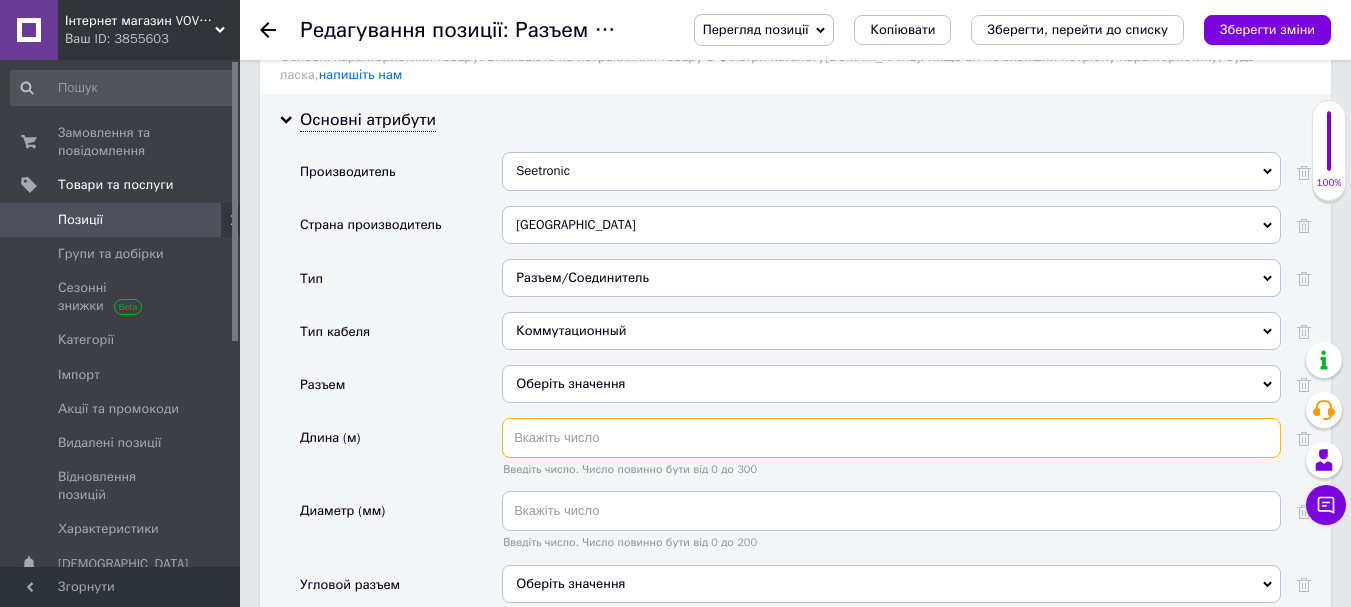 click at bounding box center [891, 438] 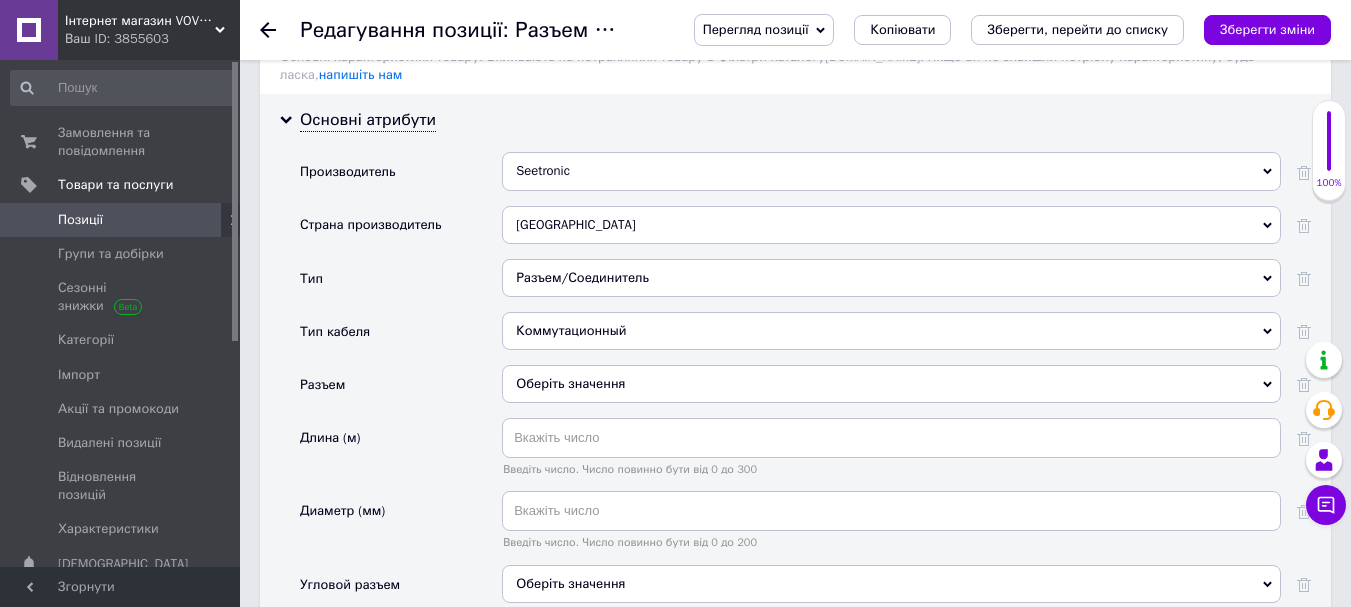 click on "Оберіть значення" at bounding box center (891, 384) 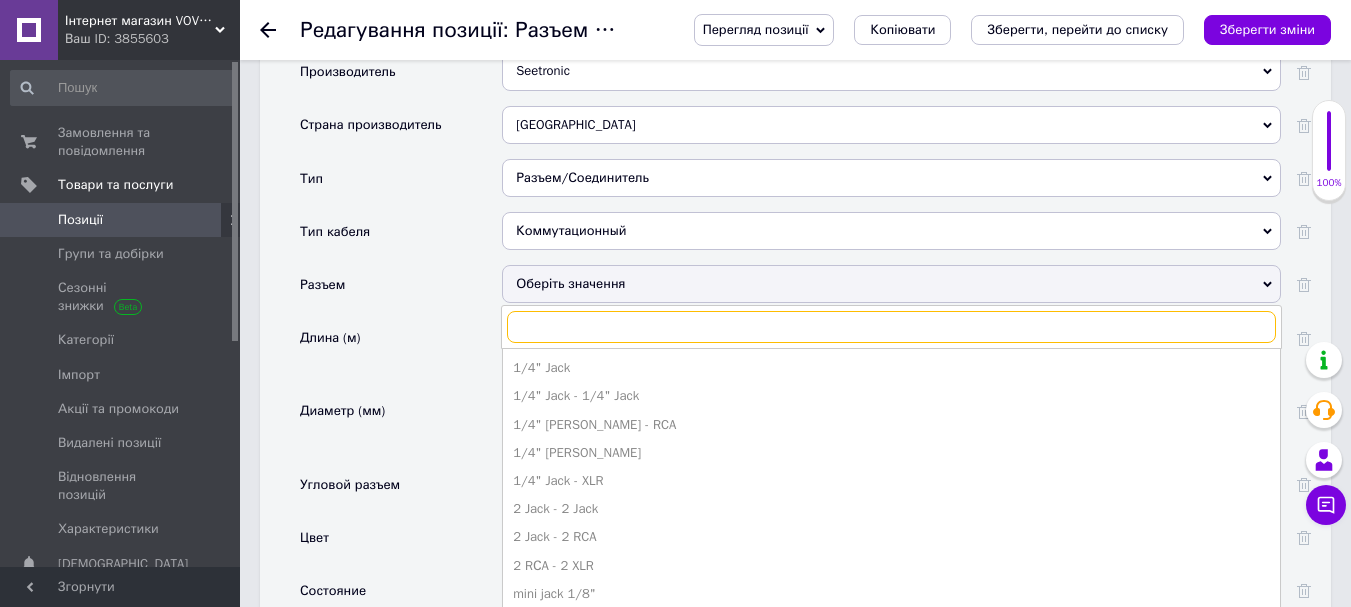 scroll, scrollTop: 1900, scrollLeft: 0, axis: vertical 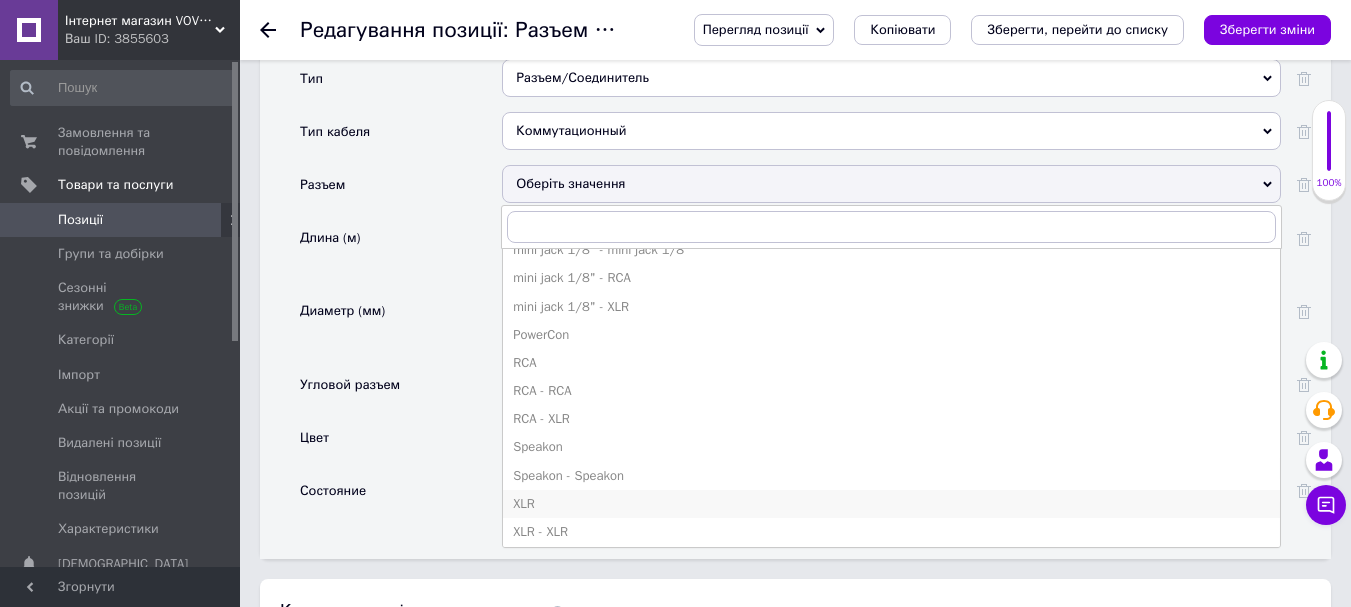 click on "XLR" at bounding box center (891, 504) 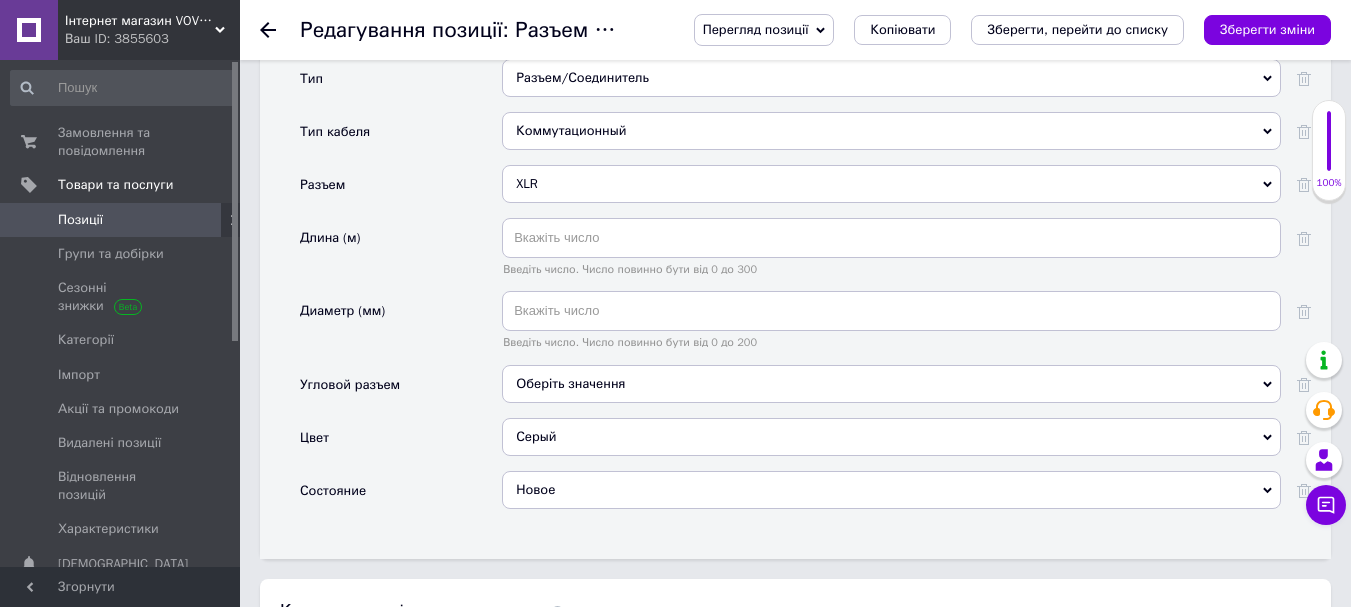 click on "Серый" at bounding box center [891, 437] 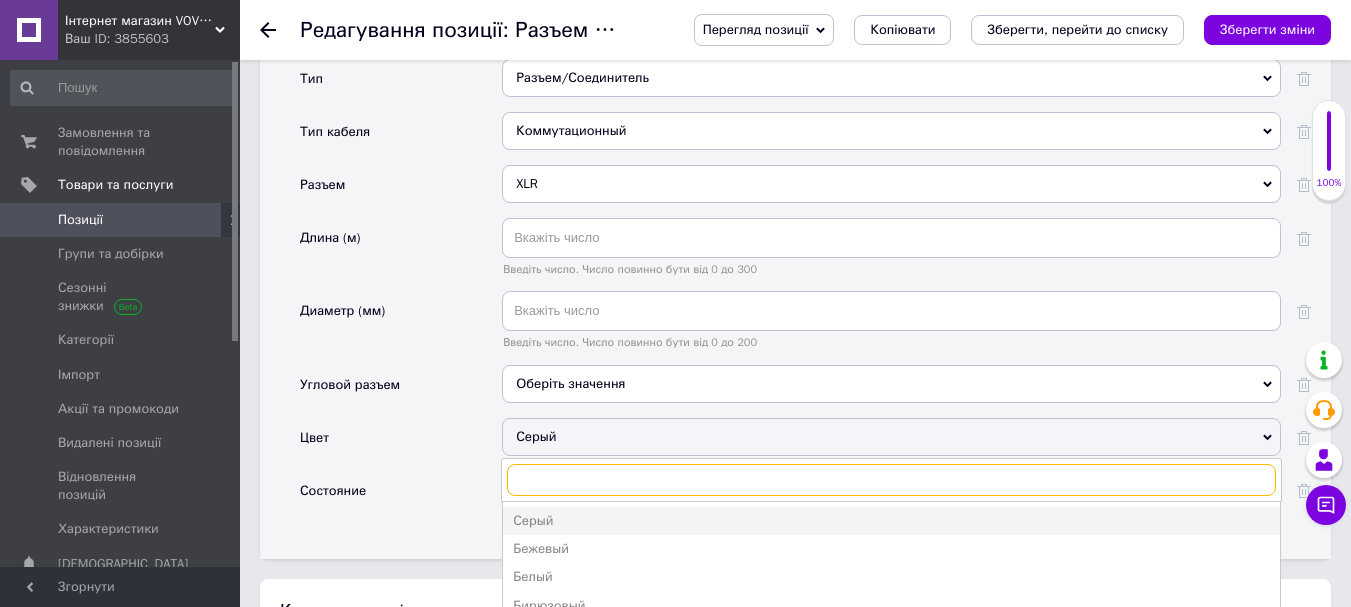 type on "ч" 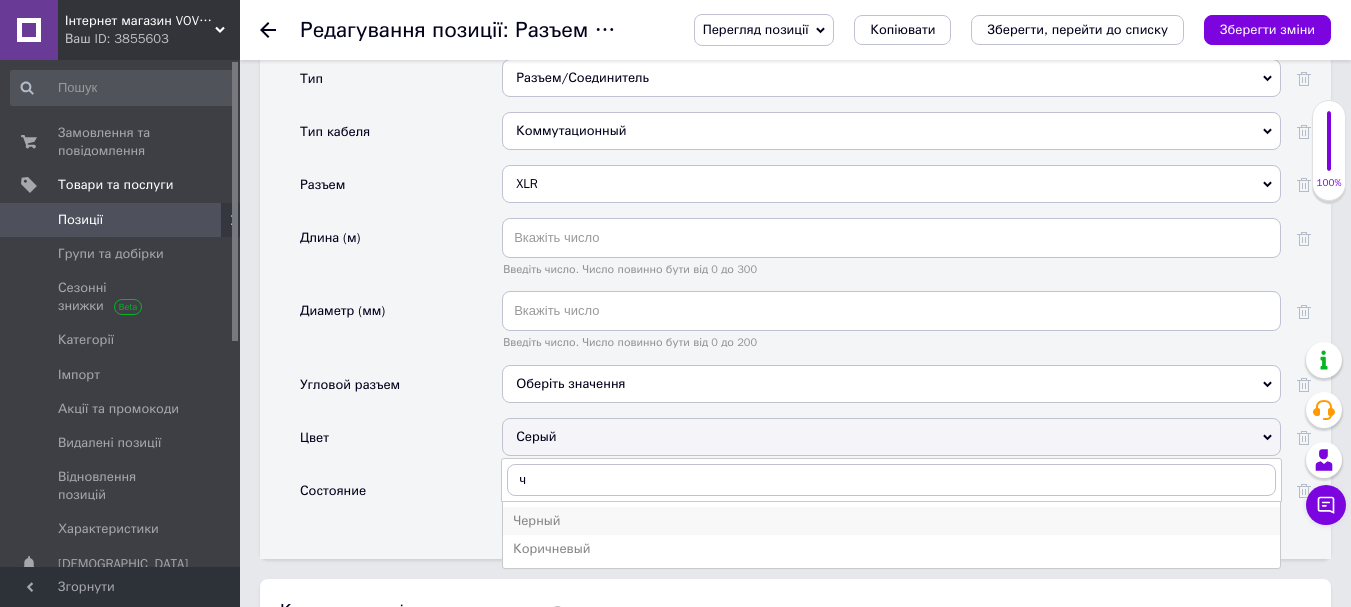 click on "Черный" at bounding box center (891, 521) 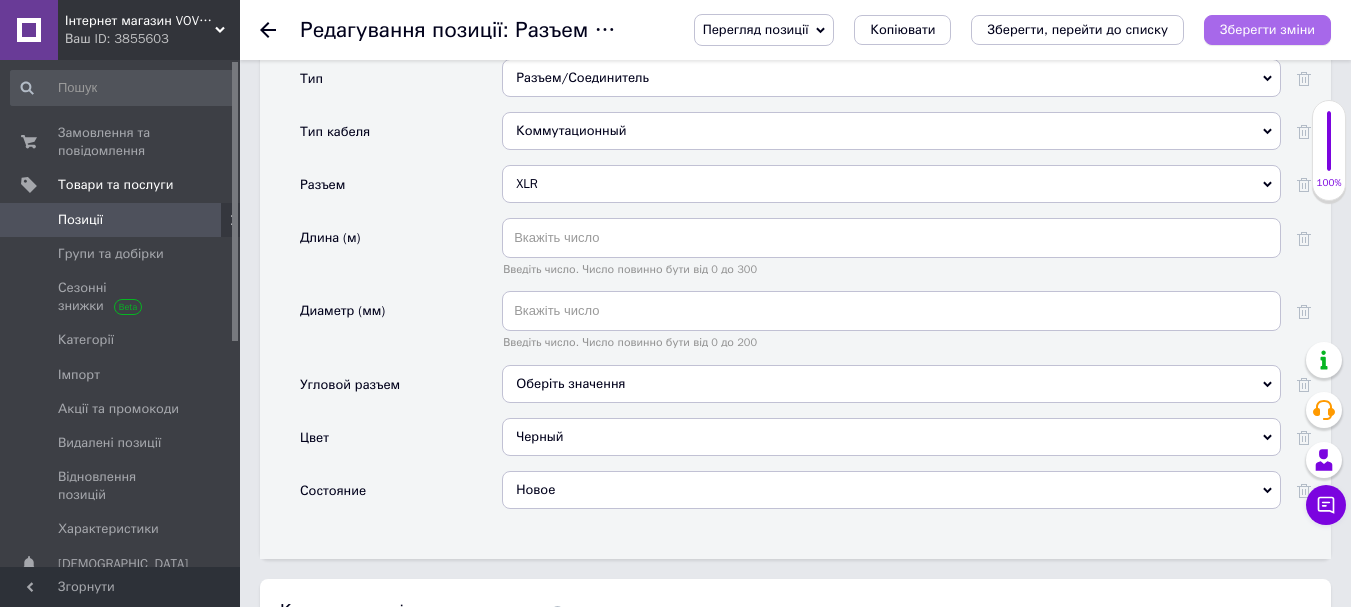 click on "Зберегти зміни" at bounding box center [1267, 29] 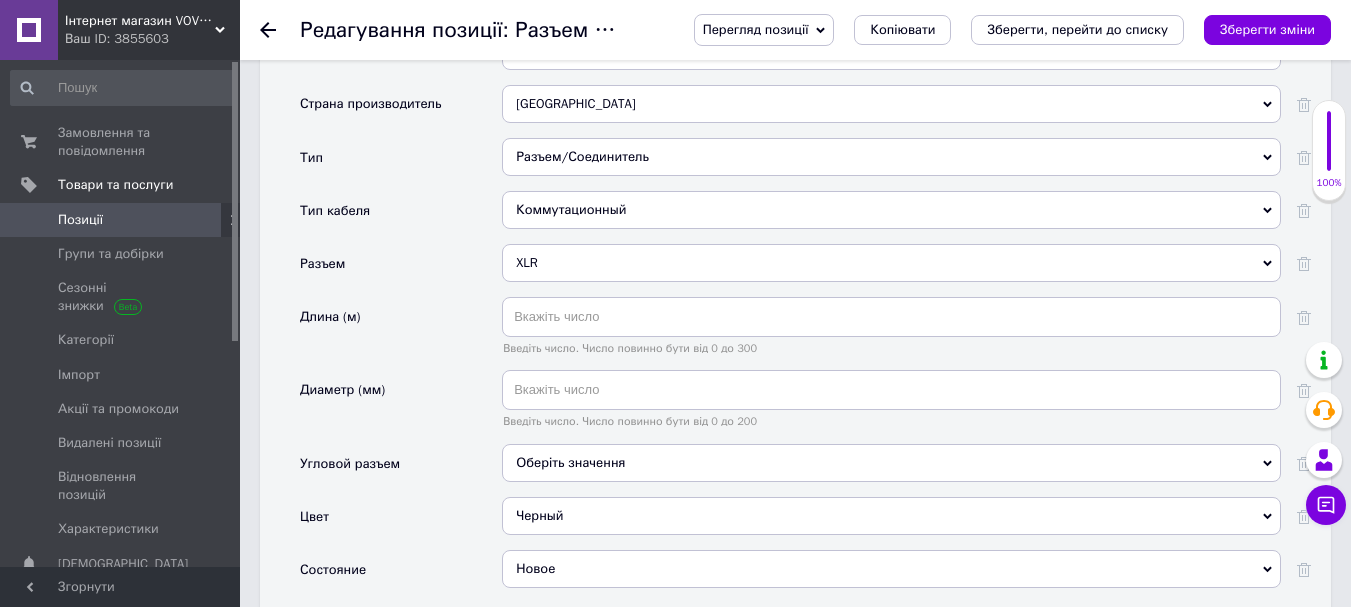 scroll, scrollTop: 1800, scrollLeft: 0, axis: vertical 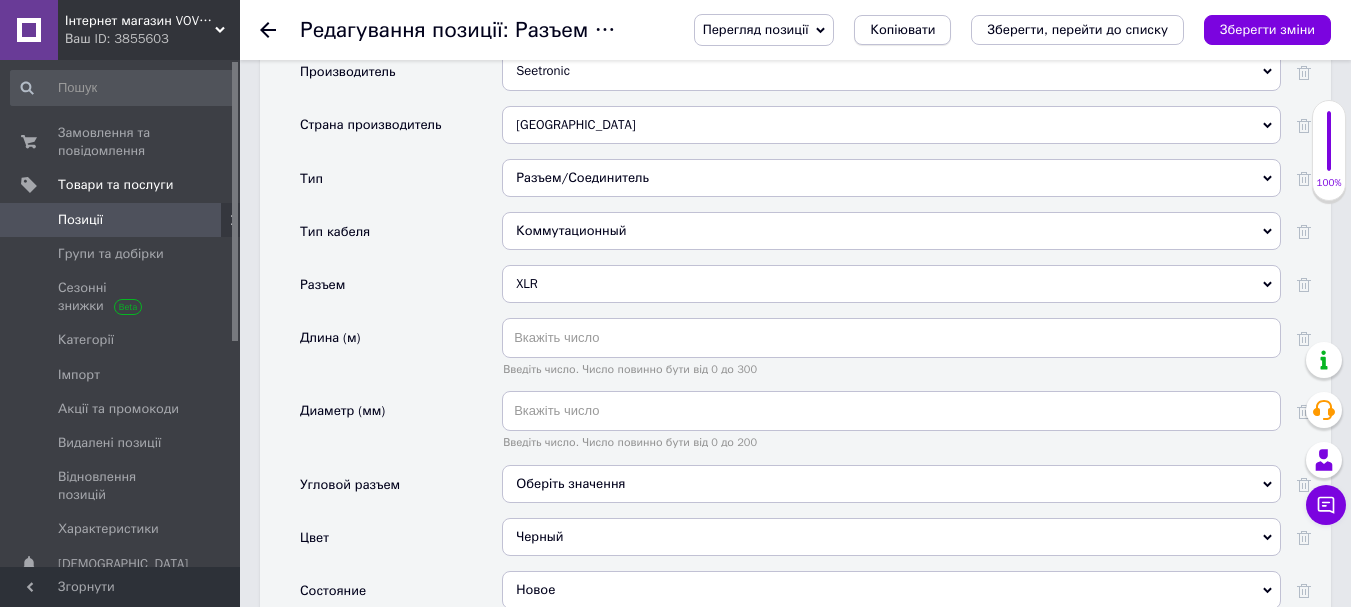 click on "Копіювати" at bounding box center (902, 30) 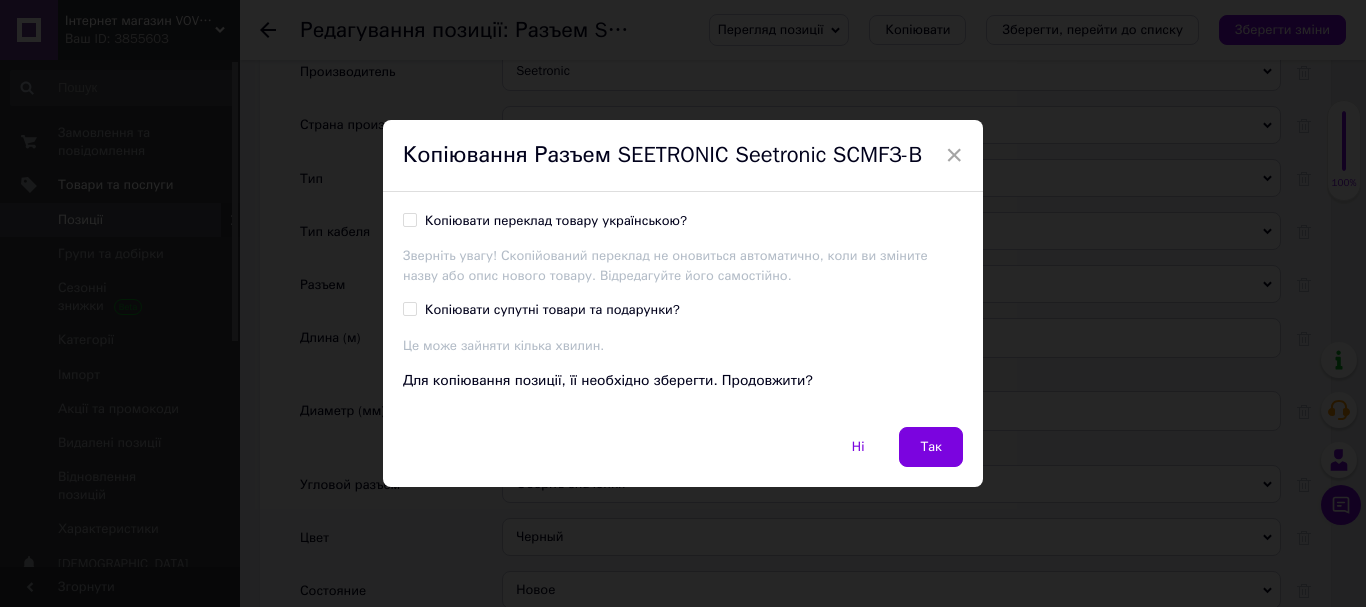click on "Копіювати супутні товари та подарунки?" at bounding box center (552, 310) 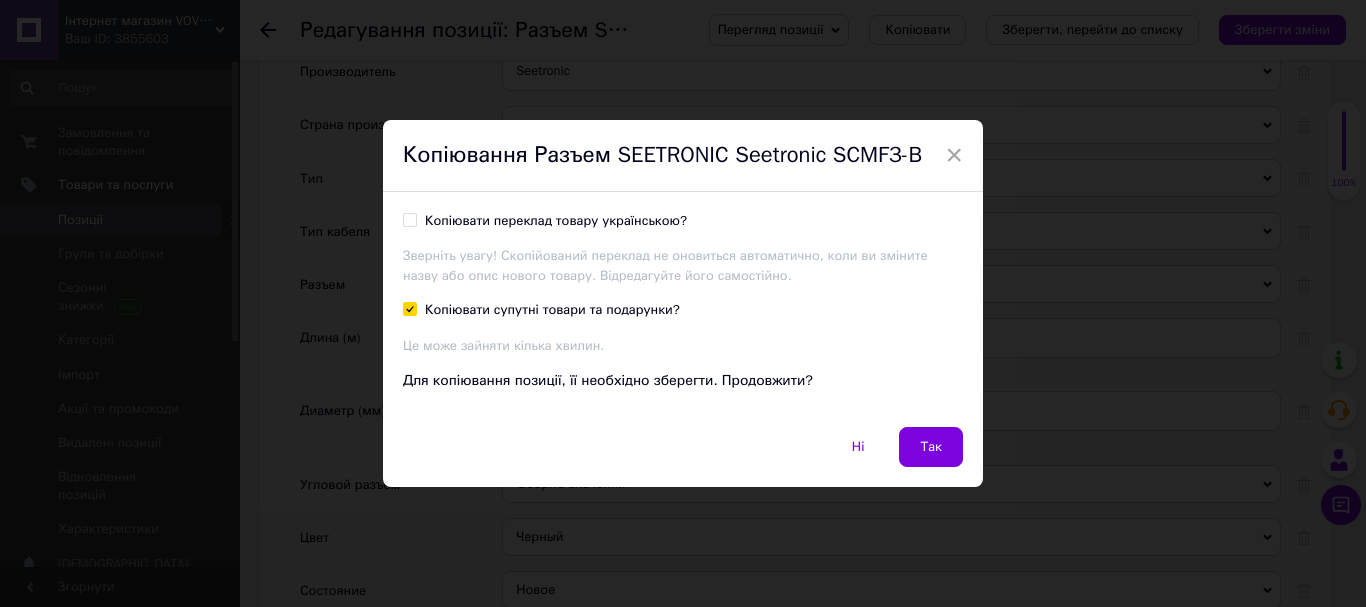 checkbox on "true" 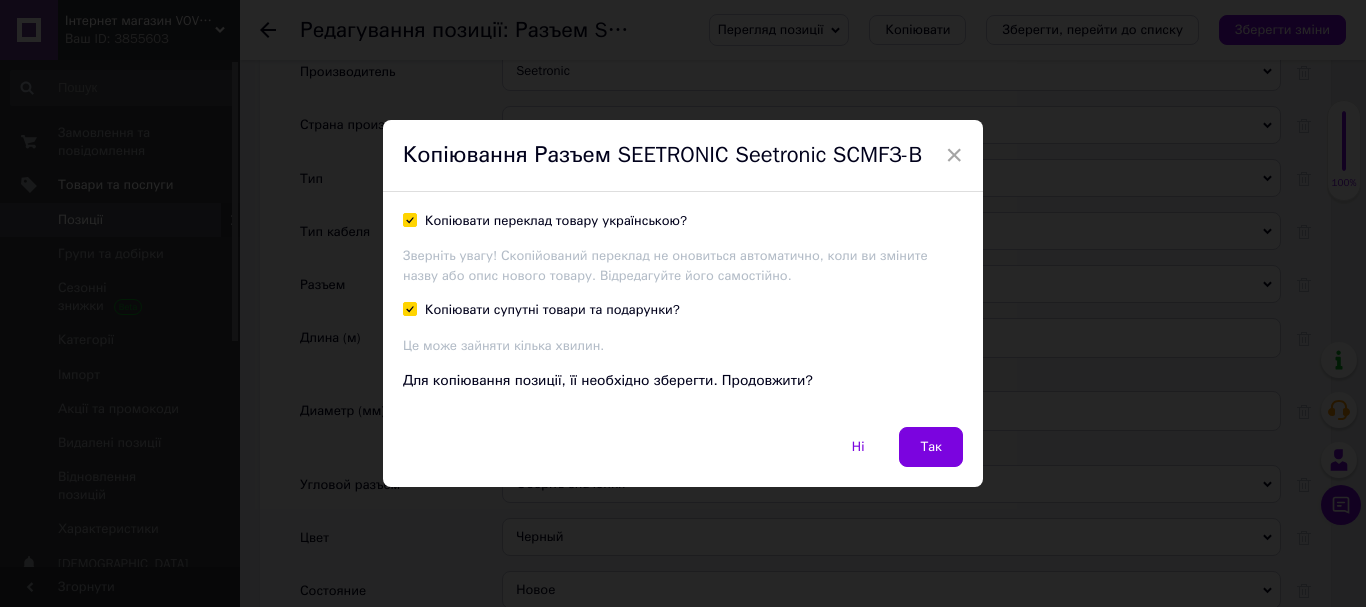 checkbox on "true" 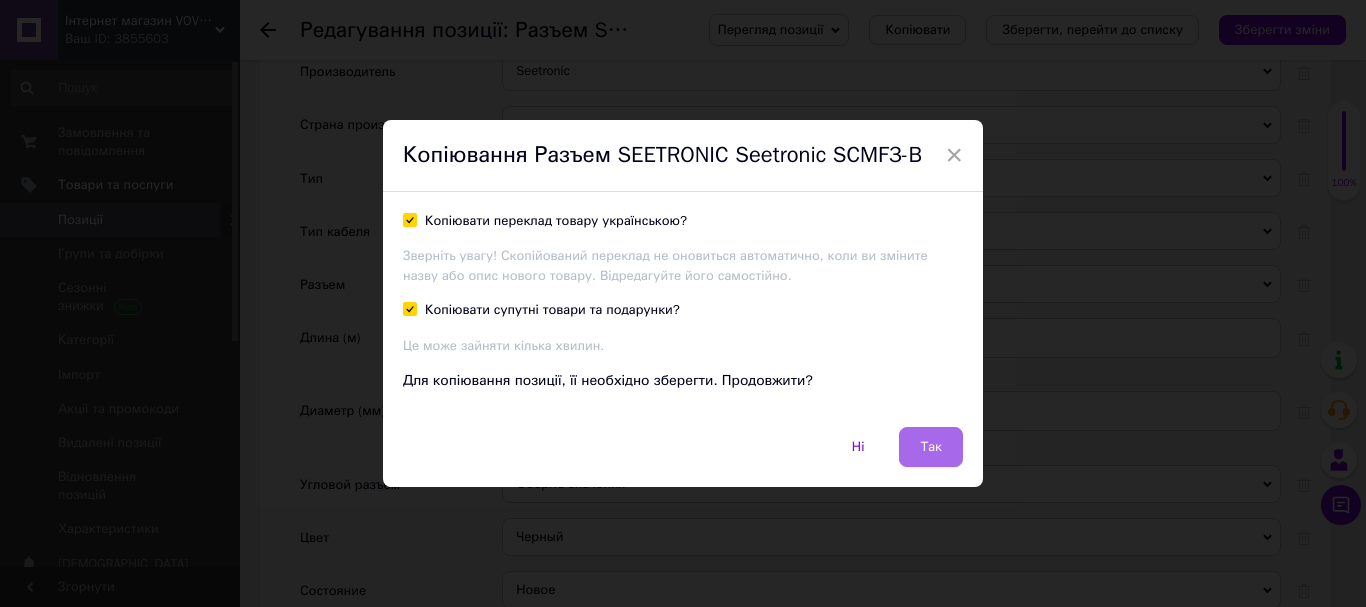 click on "Так" at bounding box center [931, 447] 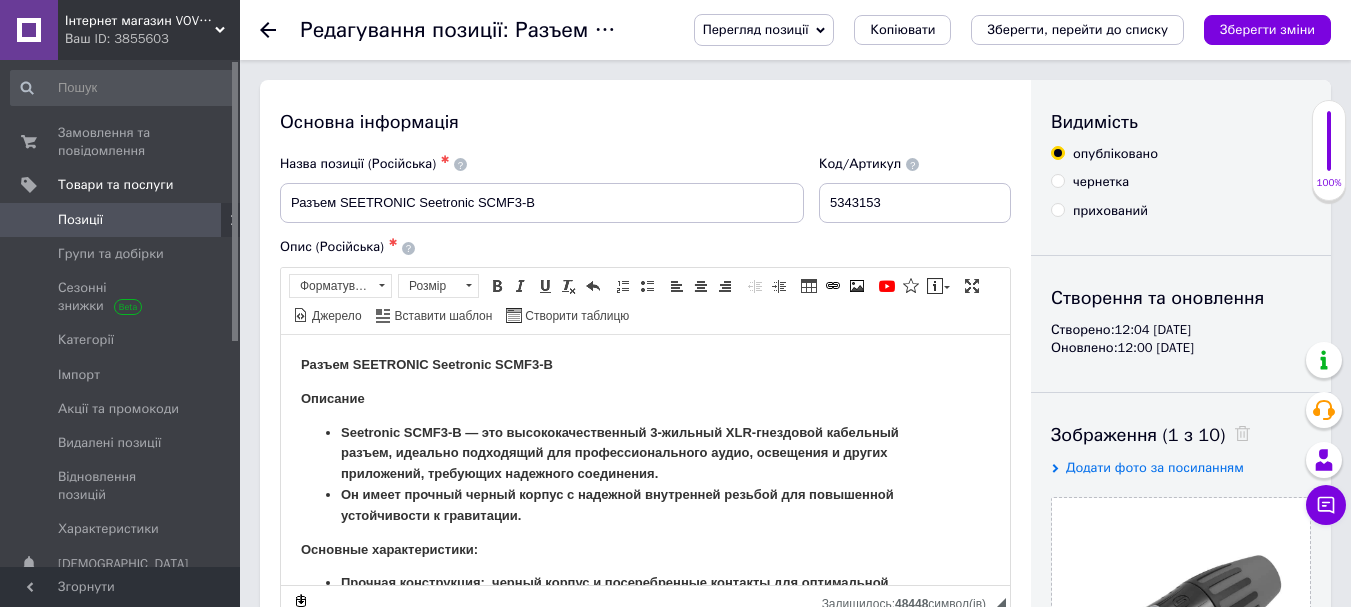 scroll, scrollTop: 0, scrollLeft: 0, axis: both 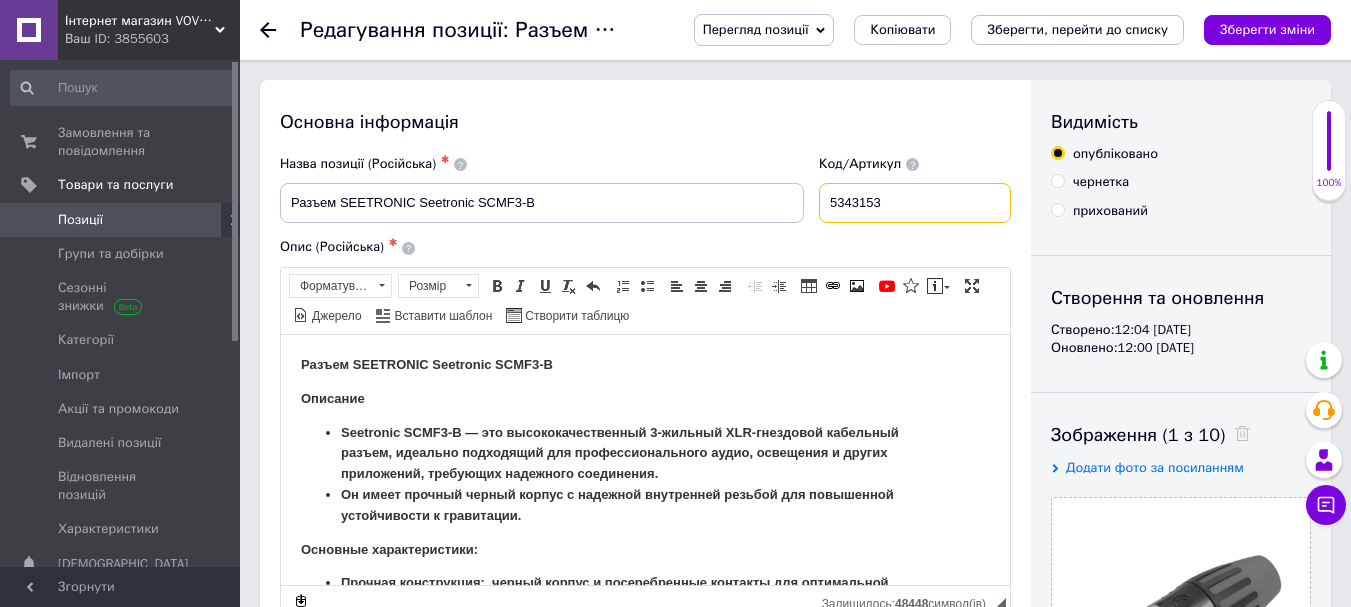 drag, startPoint x: 835, startPoint y: 209, endPoint x: 767, endPoint y: 209, distance: 68 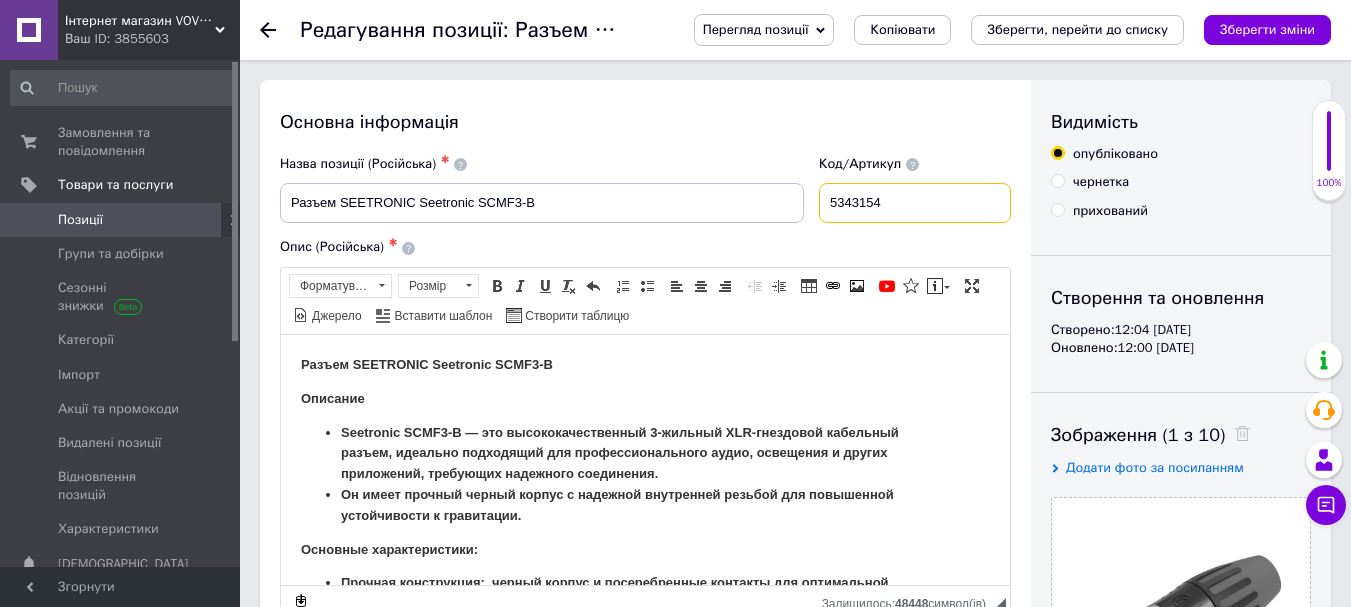 type on "5343154" 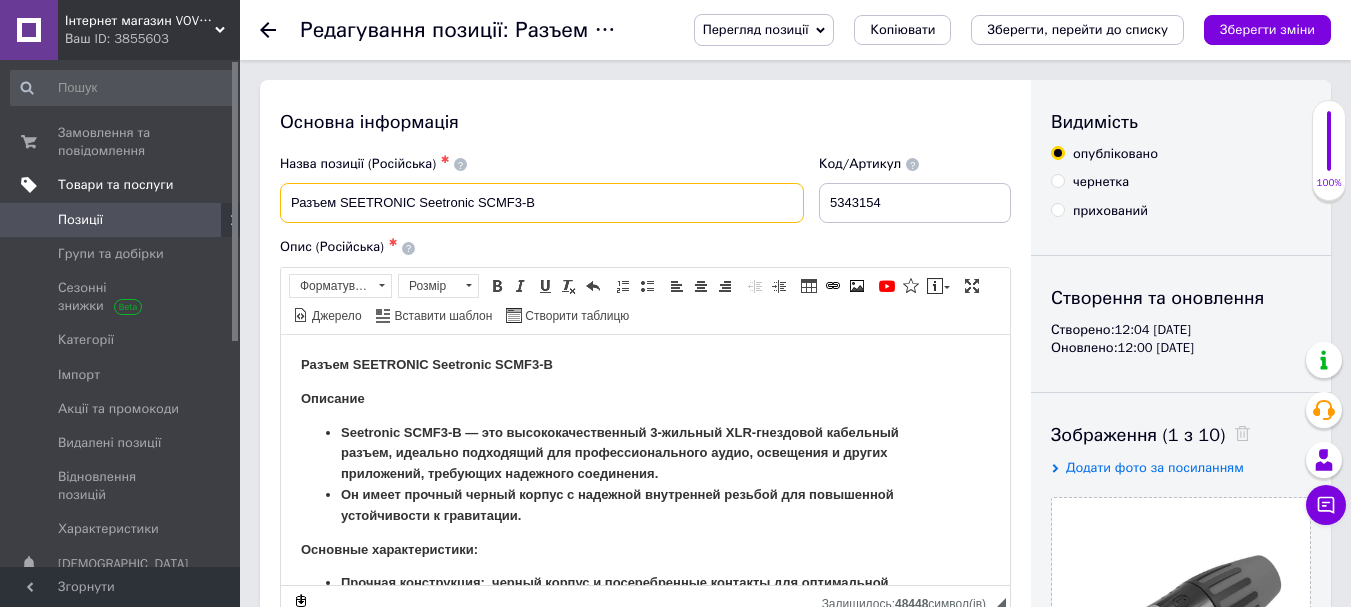 drag, startPoint x: 389, startPoint y: 201, endPoint x: 226, endPoint y: 201, distance: 163 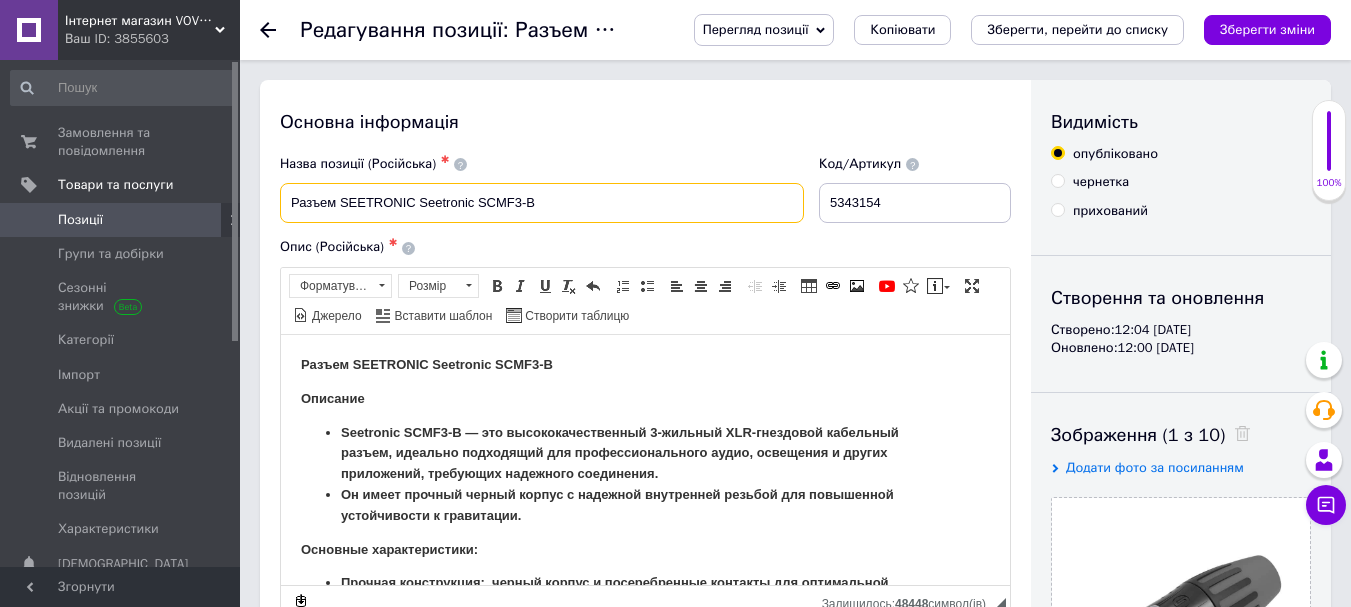 paste on "M" 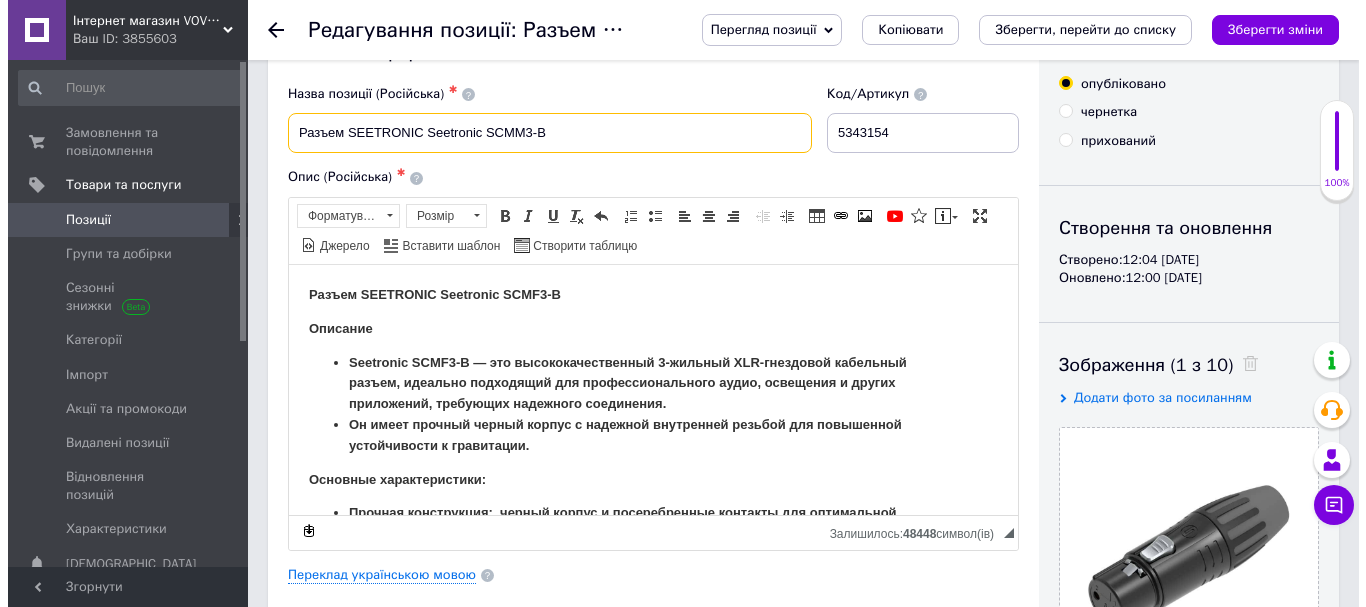 scroll, scrollTop: 100, scrollLeft: 0, axis: vertical 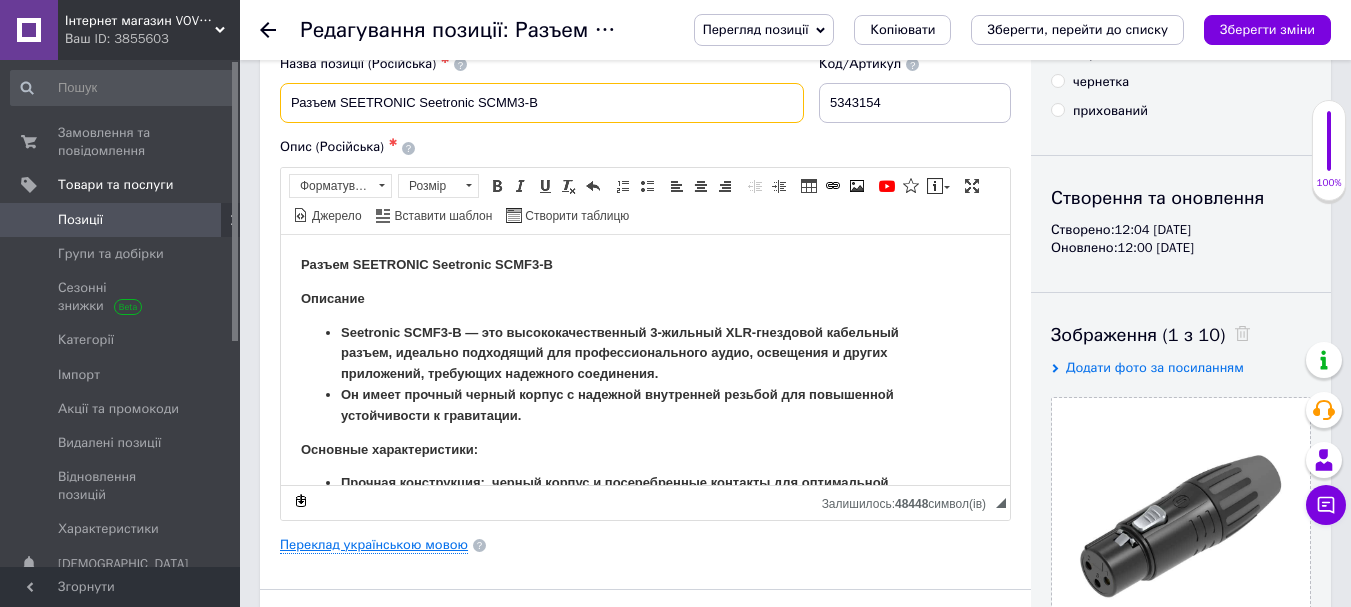type on "Разъем SEETRONIC Seetronic SCMM3-B" 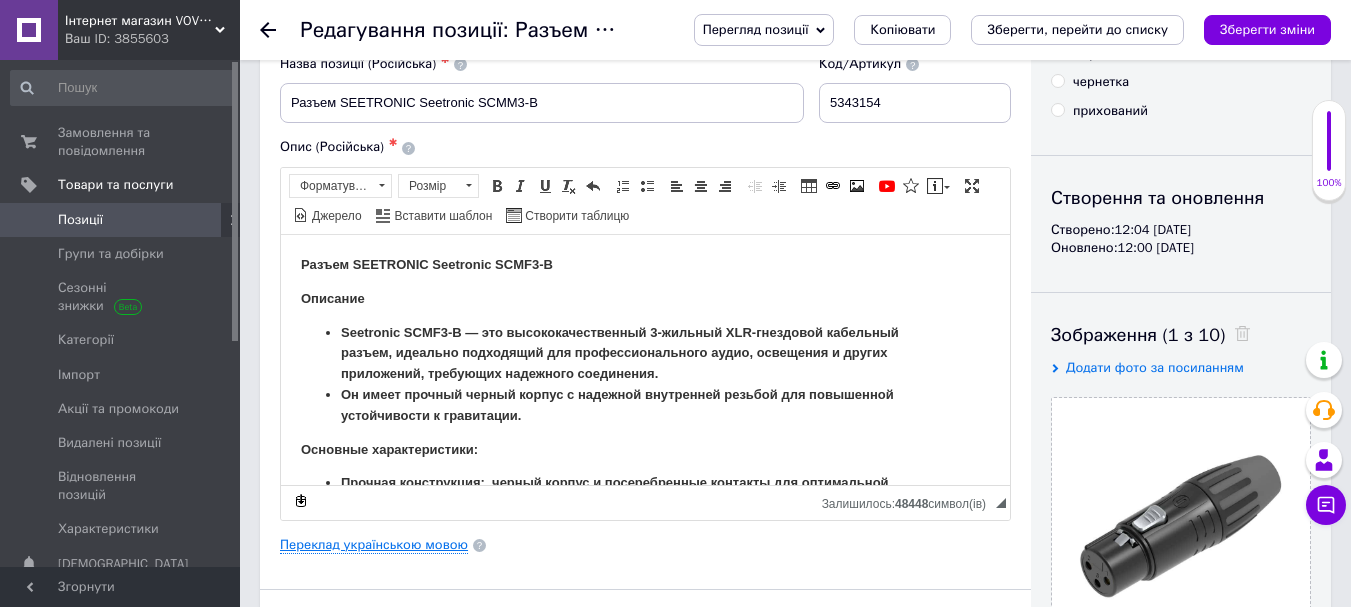 click on "Переклад українською мовою" at bounding box center (374, 545) 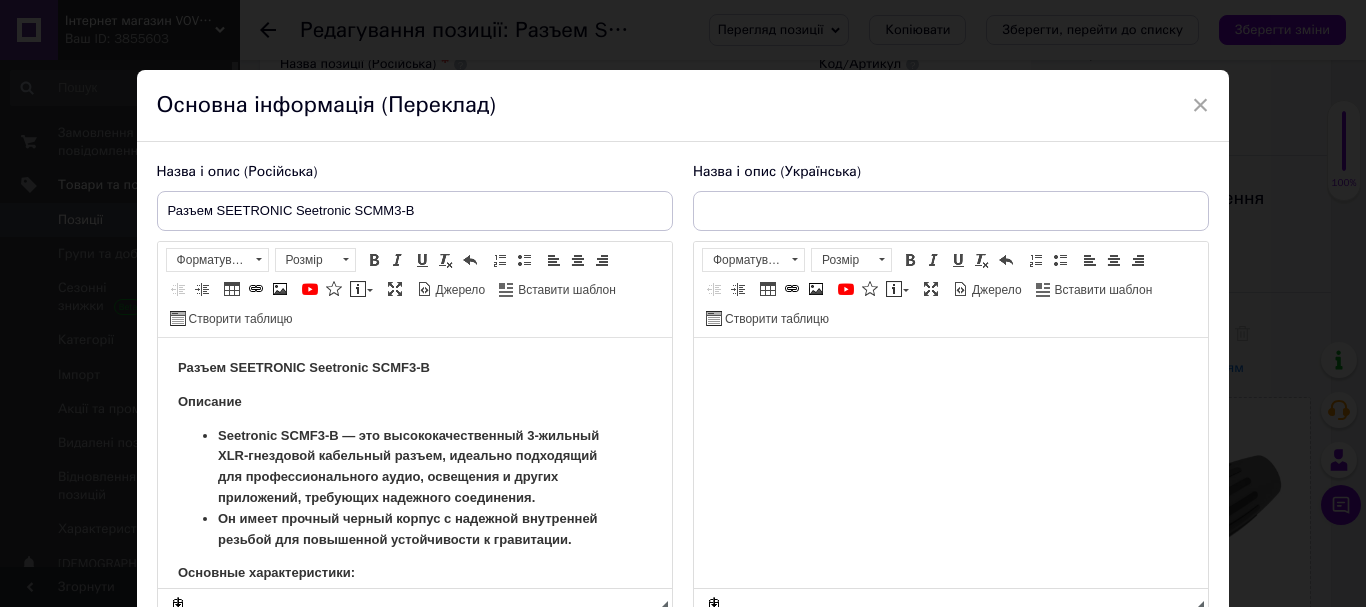 scroll, scrollTop: 0, scrollLeft: 0, axis: both 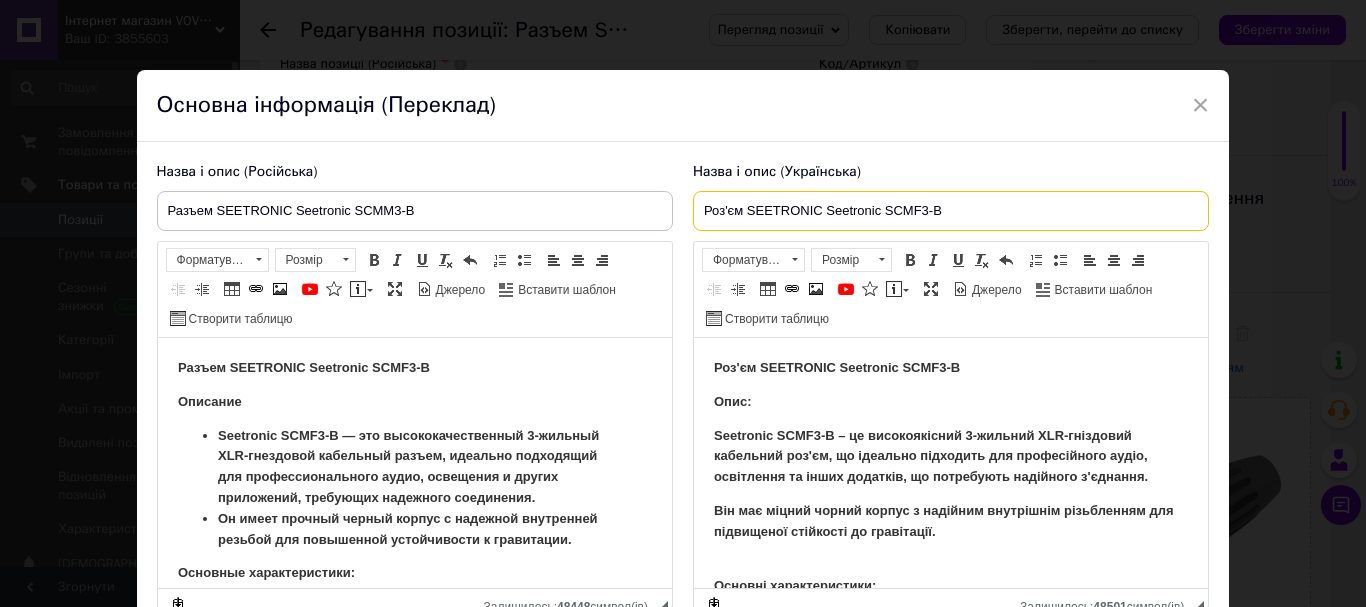 drag, startPoint x: 961, startPoint y: 206, endPoint x: 642, endPoint y: 213, distance: 319.07678 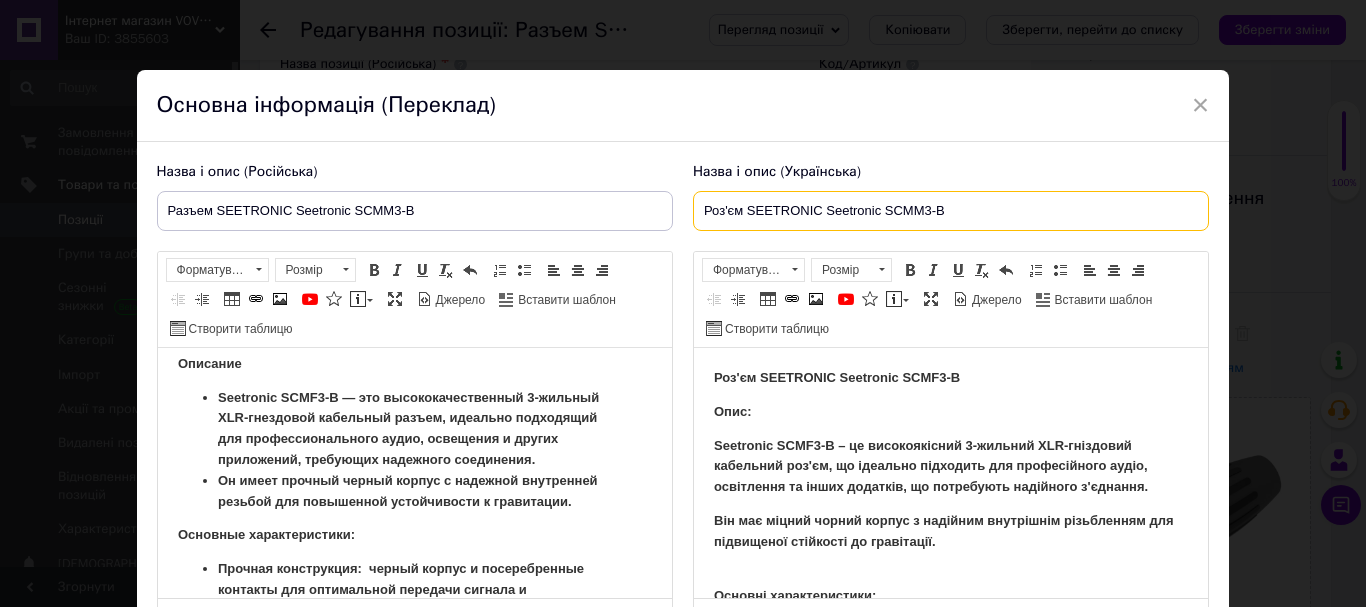 scroll, scrollTop: 0, scrollLeft: 0, axis: both 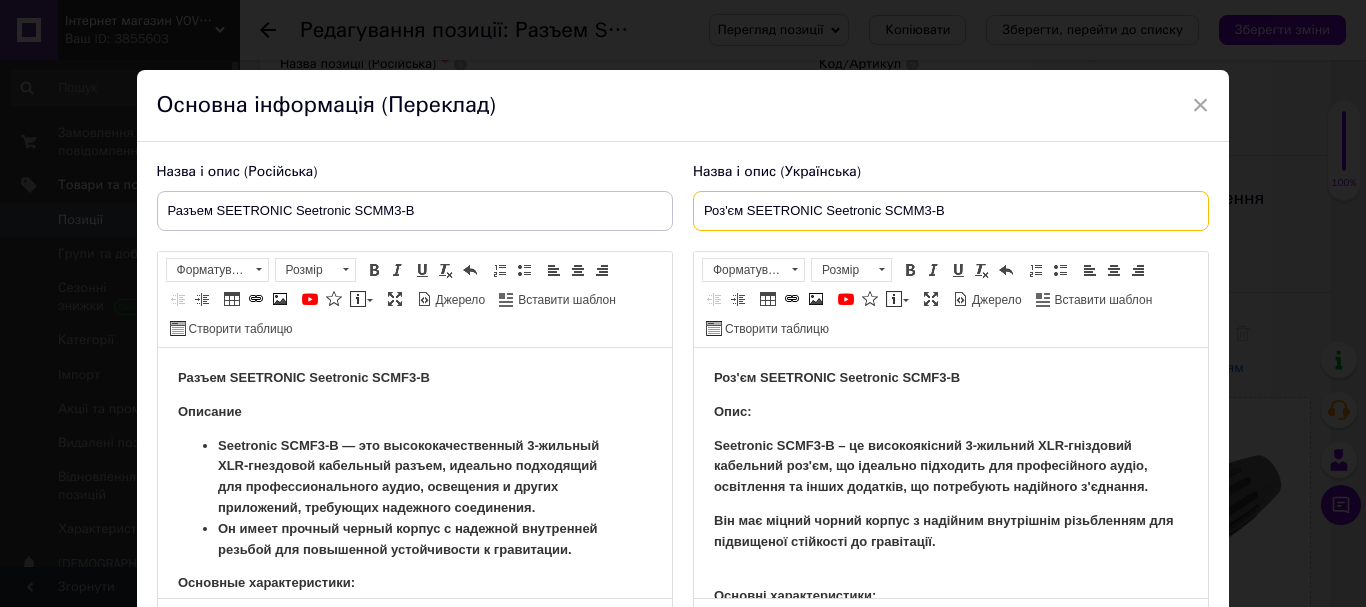 type on "Роз'єм SEETRONIC Seetronic SCMM3-B" 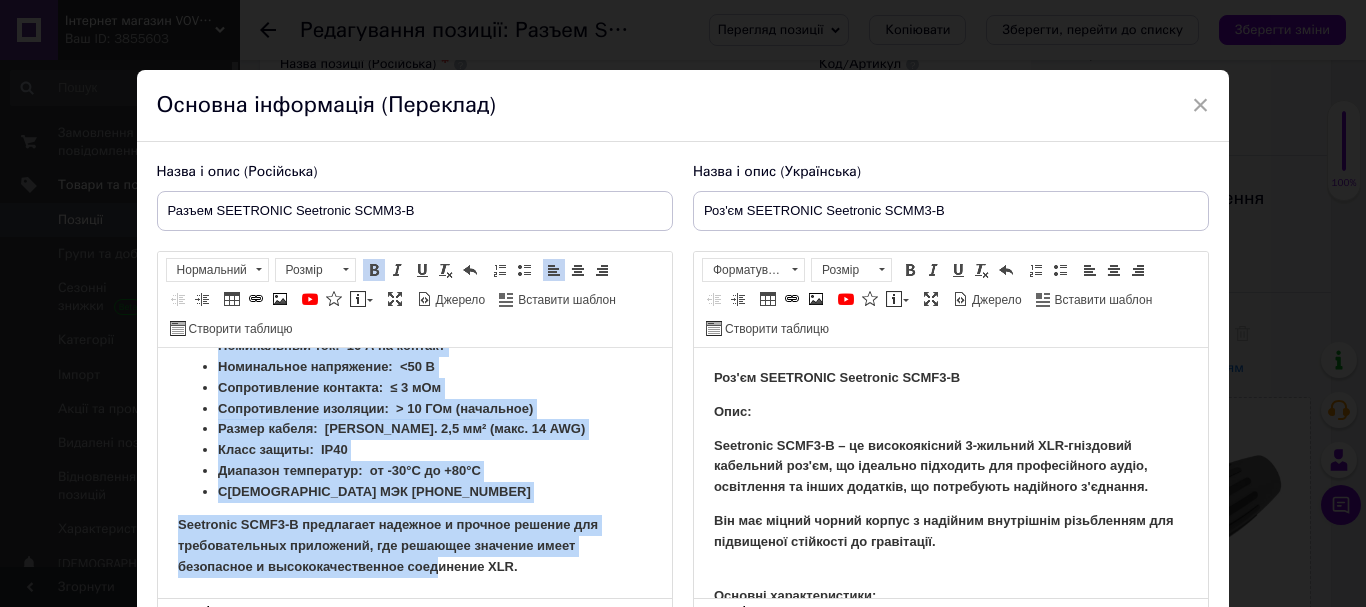 scroll, scrollTop: 747, scrollLeft: 0, axis: vertical 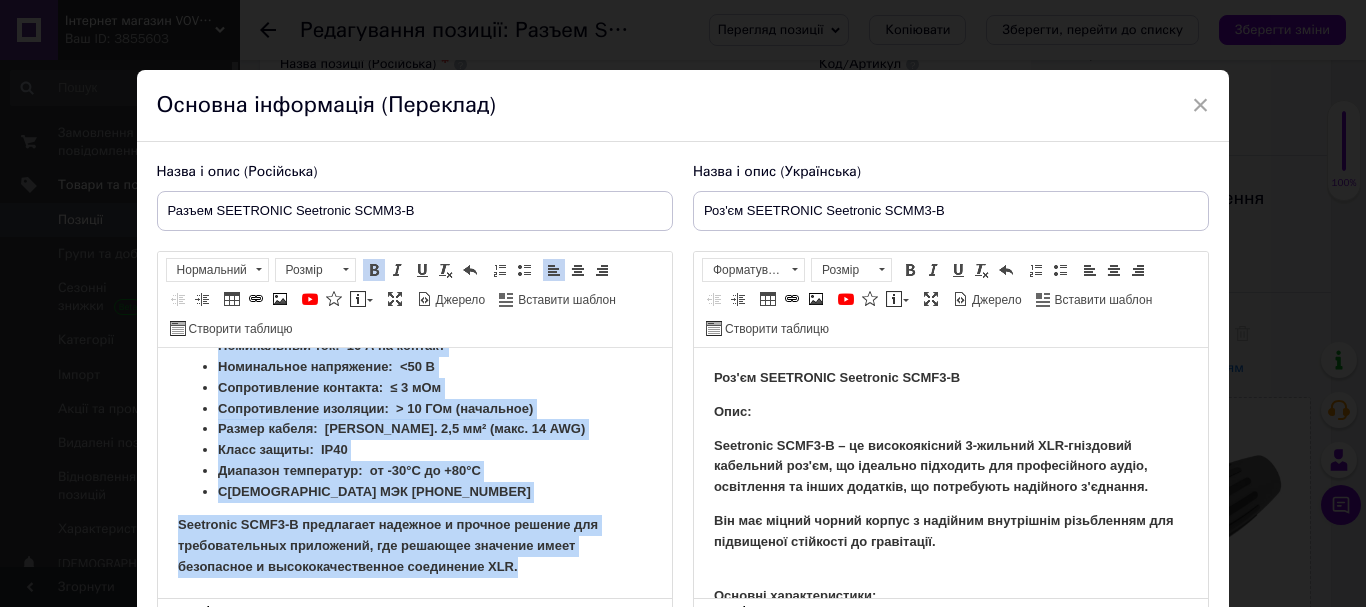 drag, startPoint x: 176, startPoint y: 372, endPoint x: 542, endPoint y: 578, distance: 419.99048 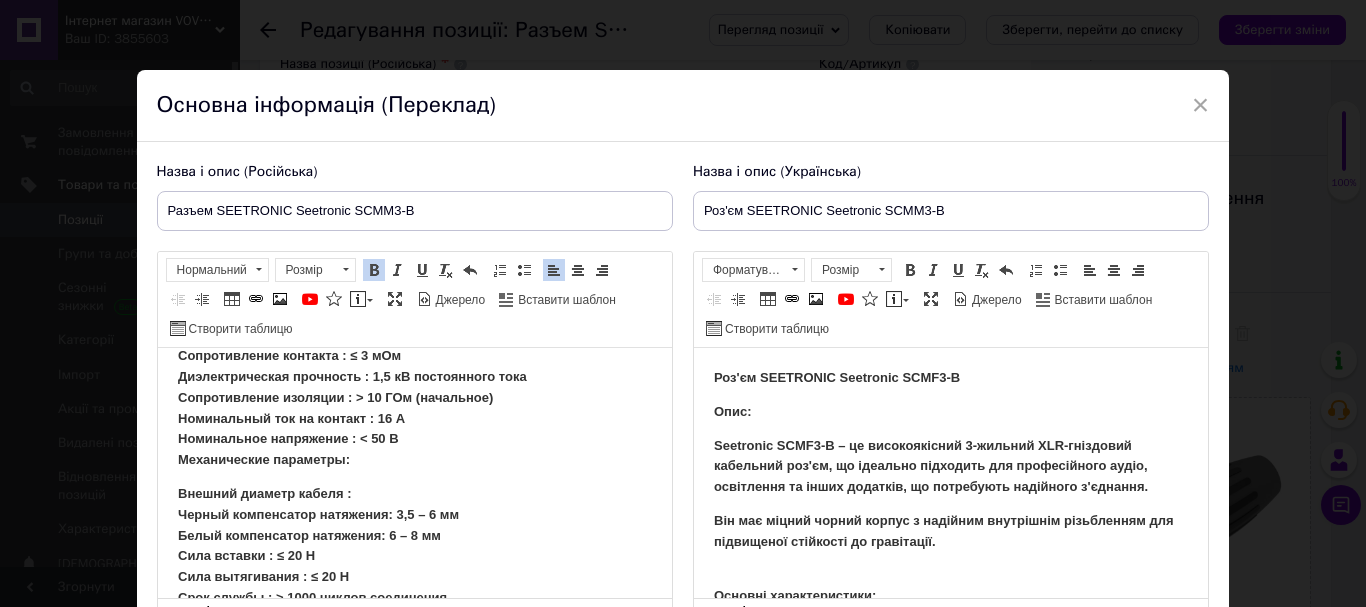 scroll, scrollTop: 1279, scrollLeft: 0, axis: vertical 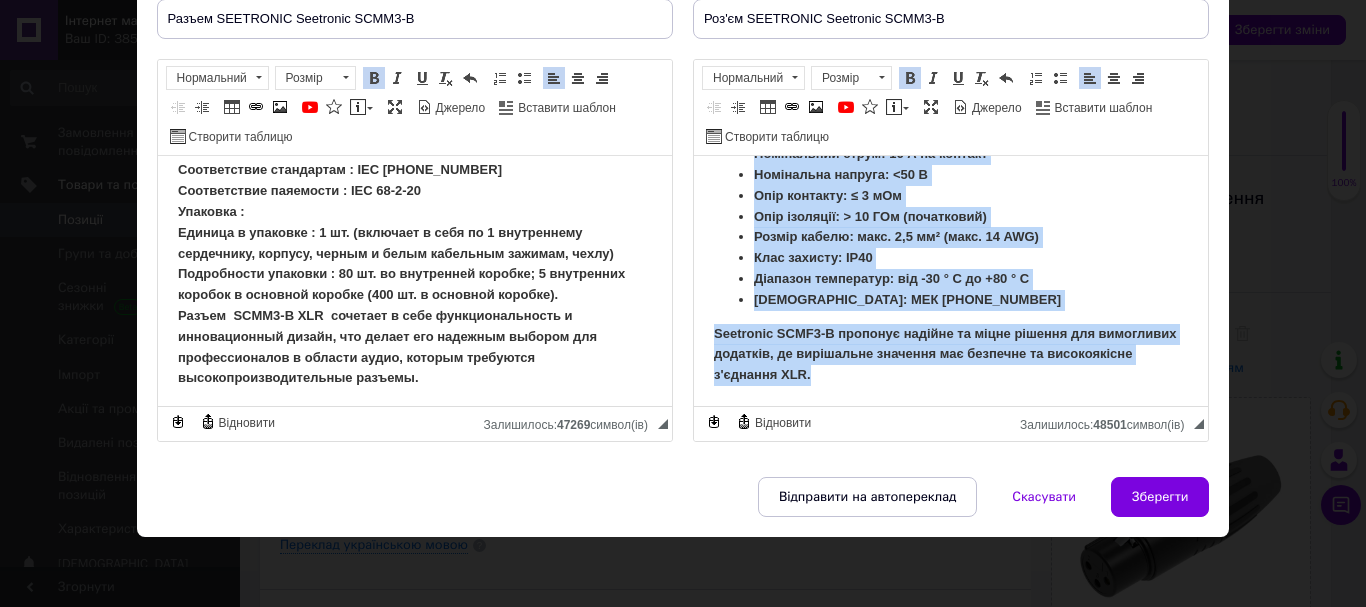drag, startPoint x: 713, startPoint y: 178, endPoint x: 1052, endPoint y: 453, distance: 436.51575 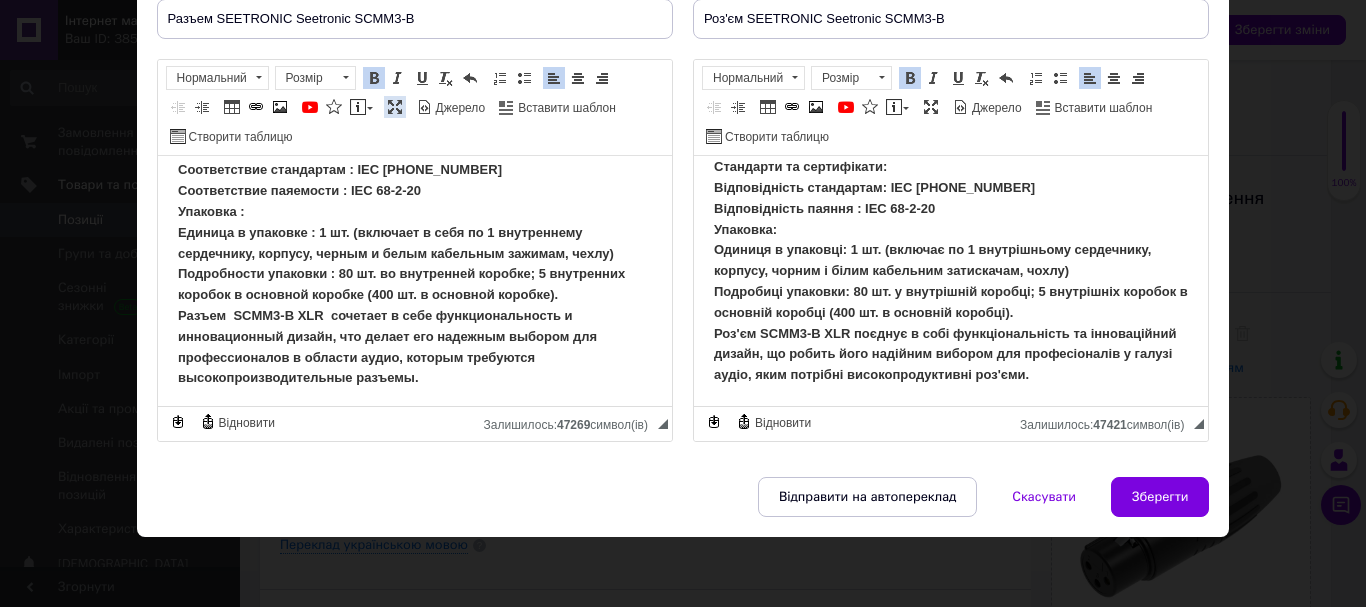 drag, startPoint x: 389, startPoint y: 106, endPoint x: 382, endPoint y: 72, distance: 34.713108 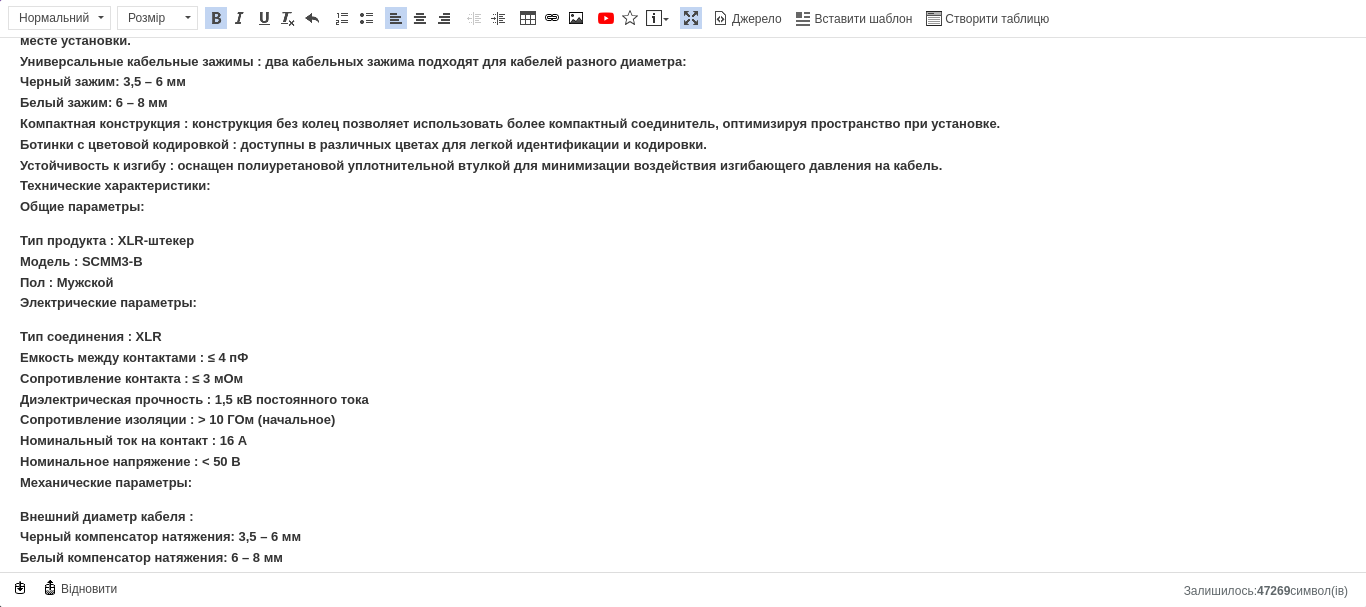 scroll, scrollTop: 0, scrollLeft: 0, axis: both 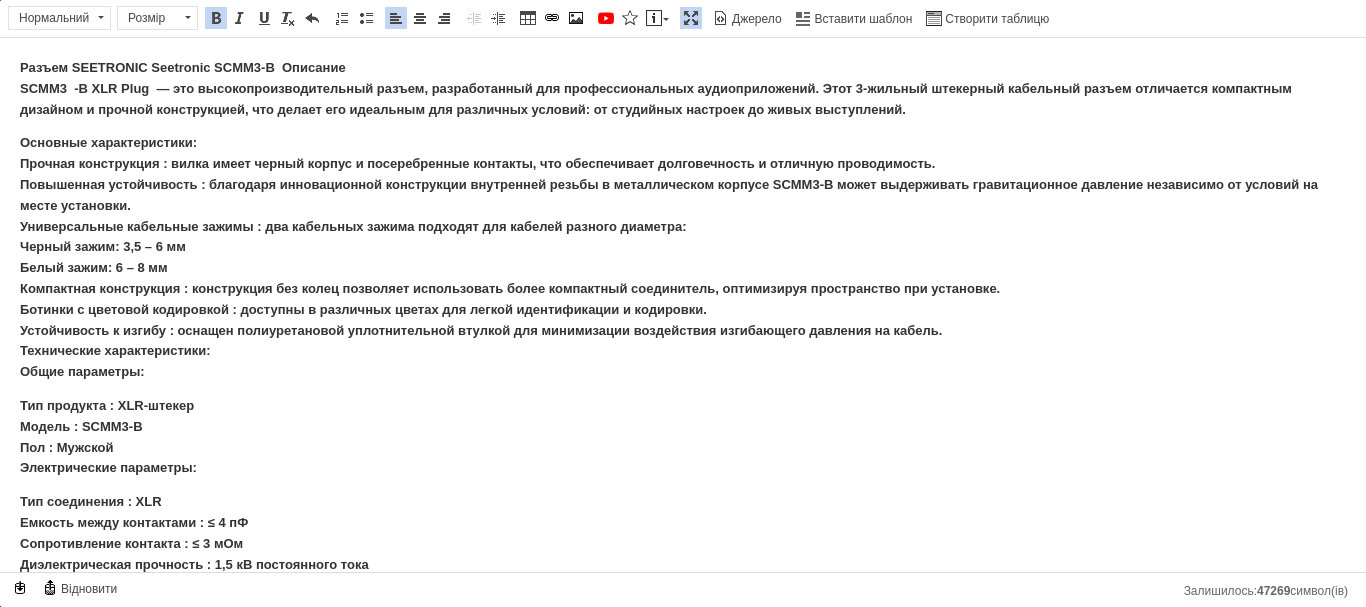 drag, startPoint x: 283, startPoint y: 64, endPoint x: 327, endPoint y: 100, distance: 56.85068 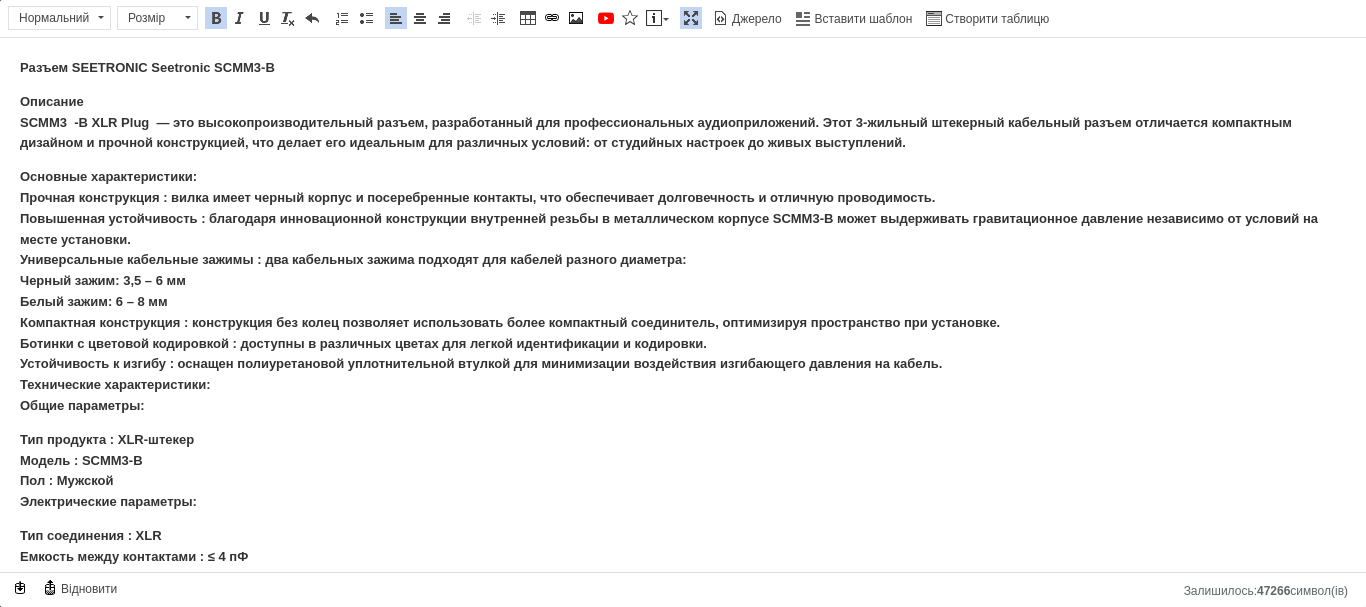 click on "Описание SCMM3  -B XLR Plug  — это высокопроизводительный разъем, разработанный для профессиональных аудиоприложений. Этот 3-жильный штекерный кабельный разъем отличается компактным дизайном и прочной конструкцией, что делает его идеальным для различных условий: от студийных настроек до живых выступлений." at bounding box center [683, 123] 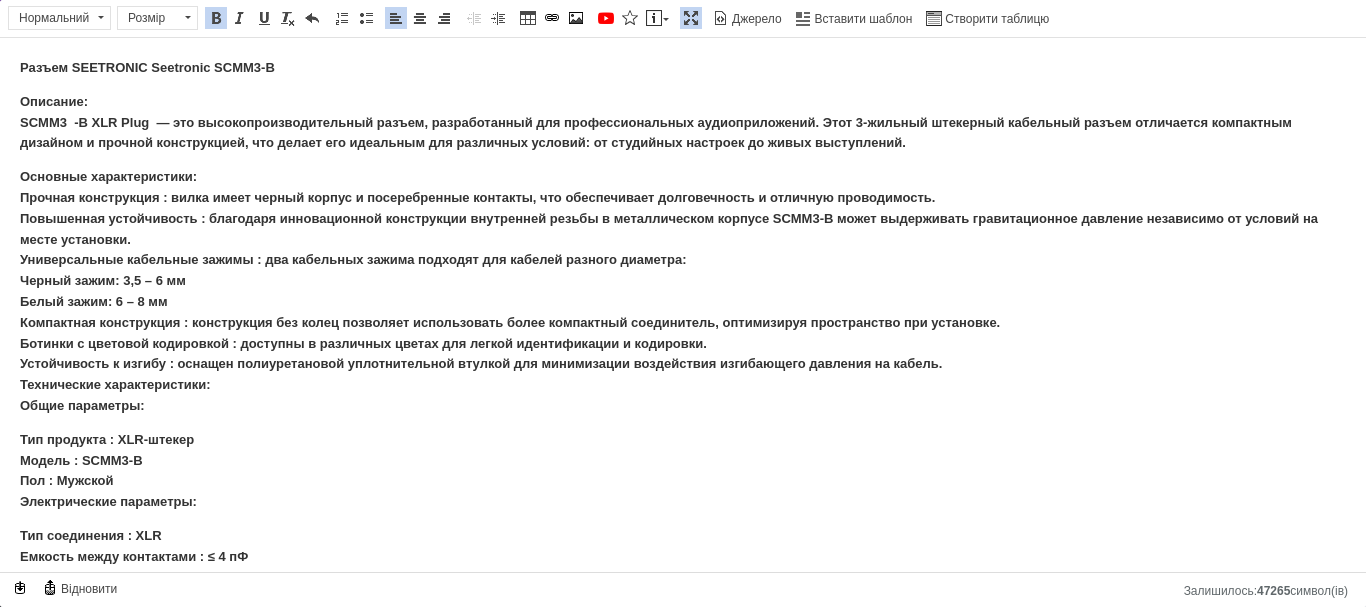 click on "Основные характеристики: Прочная конструкция : вилка имеет черный корпус и посеребренные контакты, что обеспечивает долговечность и отличную проводимость. Повышенная устойчивость : благодаря инновационной конструкции внутренней резьбы в металлическом корпусе SCMM3-B может выдерживать гравитационное давление независимо от условий на месте установки. Универсальные кабельные зажимы : два кабельных зажима подходят для кабелей разного диаметра: Черный зажим: 3,5 – 6 мм Белый зажим: 6 – 8 мм Технические характеристики: Общие параметры:" at bounding box center [669, 291] 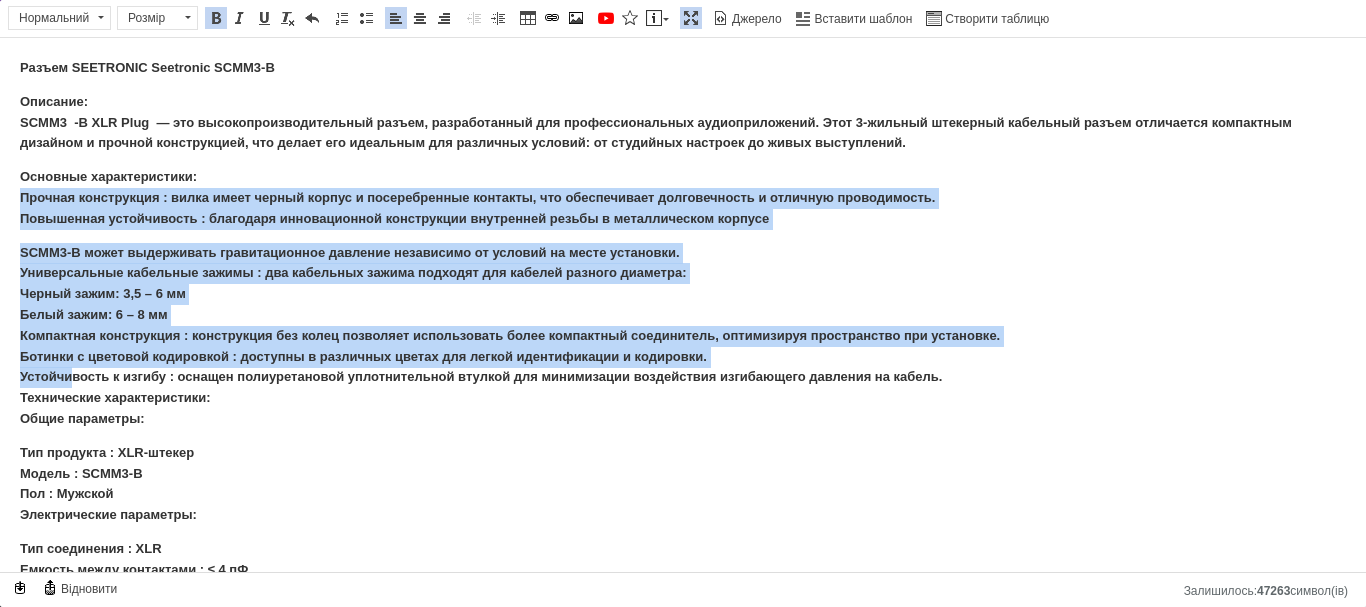 drag, startPoint x: 22, startPoint y: 195, endPoint x: 73, endPoint y: 372, distance: 184.20097 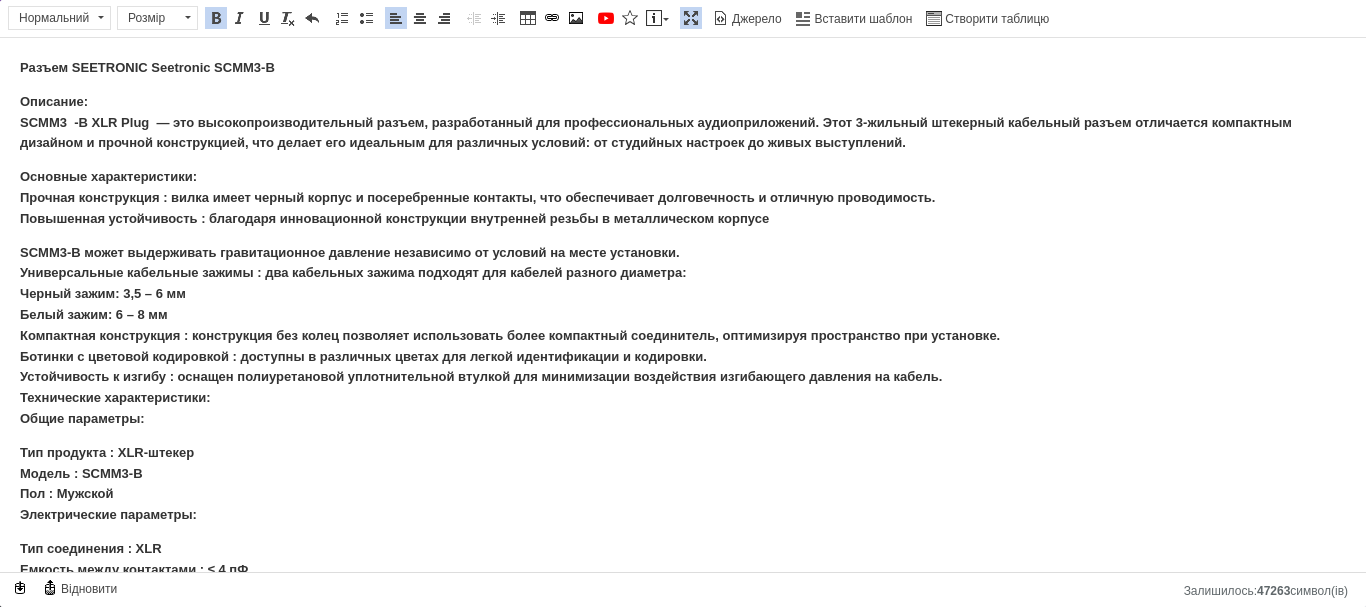 click on "SCMM3-B может выдерживать гравитационное давление независимо от условий на месте установки. Универсальные кабельные зажимы : два кабельных зажима подходят для кабелей разного диаметра: Черный зажим: 3,5 – 6 мм Белый зажим: 6 – 8 мм Компактная конструкция : конструкция без колец позволяет использовать более компактный соединитель, оптимизируя пространство при установке. Ботинки с цветовой кодировкой : доступны в различных цветах для легкой идентификации и кодировки. Технические характеристики: Общие параметры:" at bounding box center [683, 336] 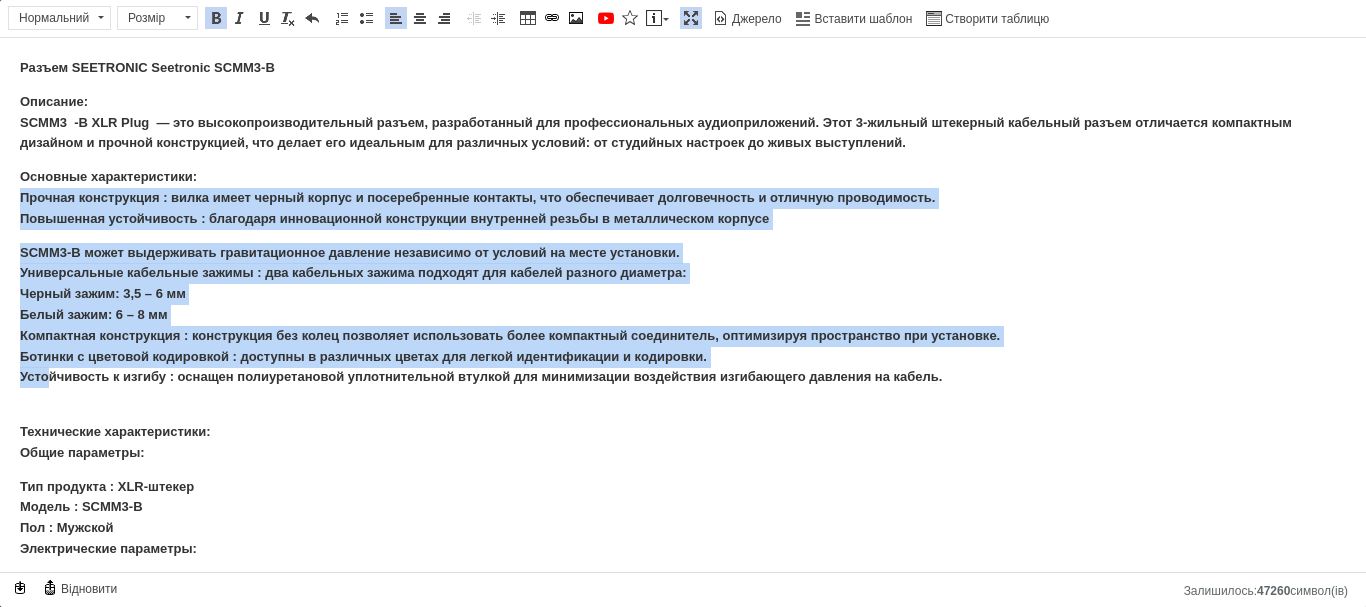 drag, startPoint x: 18, startPoint y: 199, endPoint x: 48, endPoint y: 369, distance: 172.62677 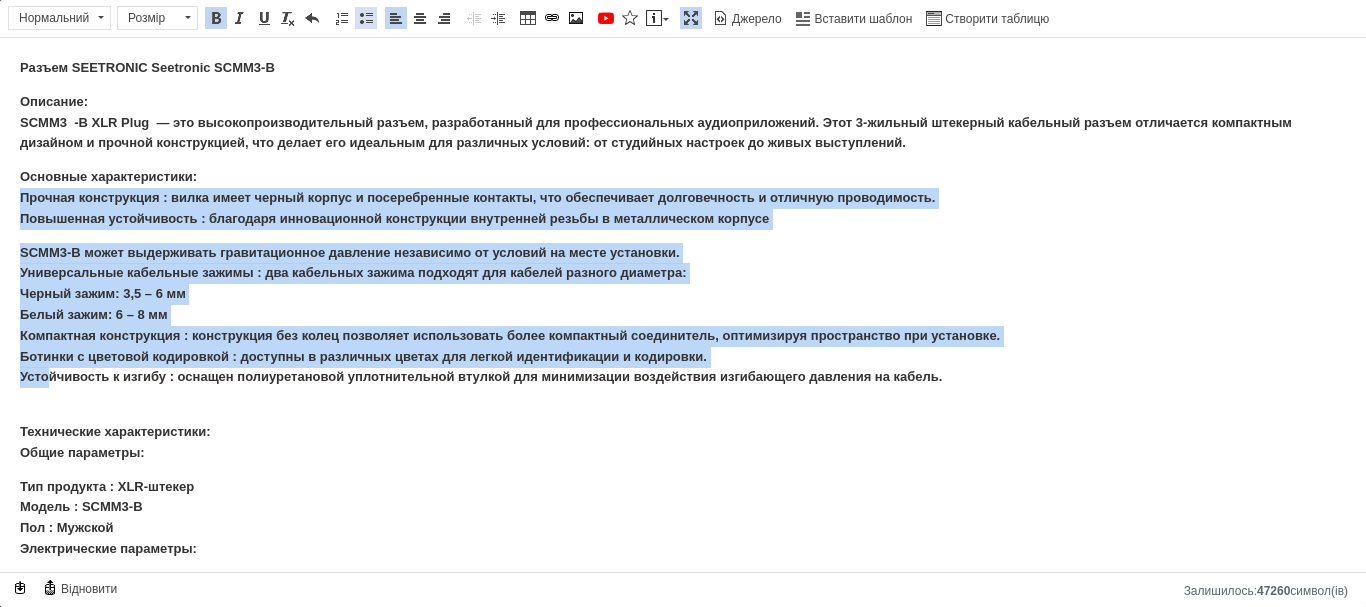 click at bounding box center (366, 18) 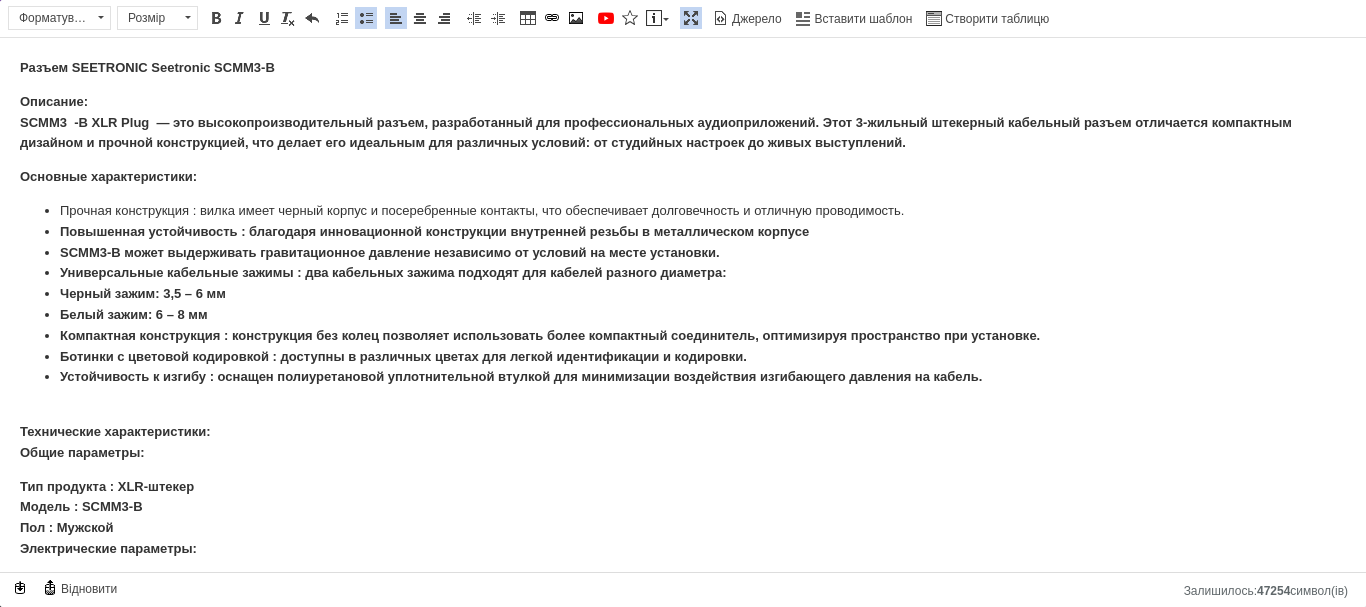 click on "Основные характеристики:" at bounding box center (683, 177) 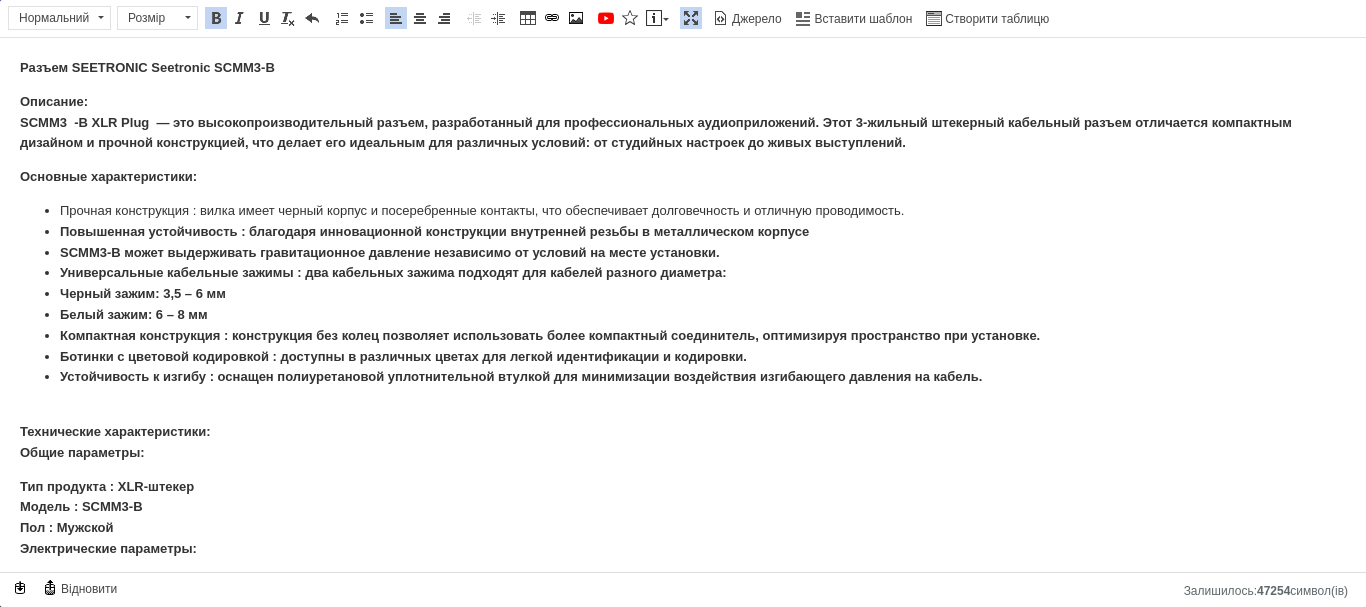click on "Описание: SCMM3  -B XLR Plug  — это высокопроизводительный разъем, разработанный для профессиональных аудиоприложений. Этот 3-жильный штекерный кабельный разъем отличается компактным дизайном и прочной конструкцией, что делает его идеальным для различных условий: от студийных настроек до живых выступлений." at bounding box center [656, 122] 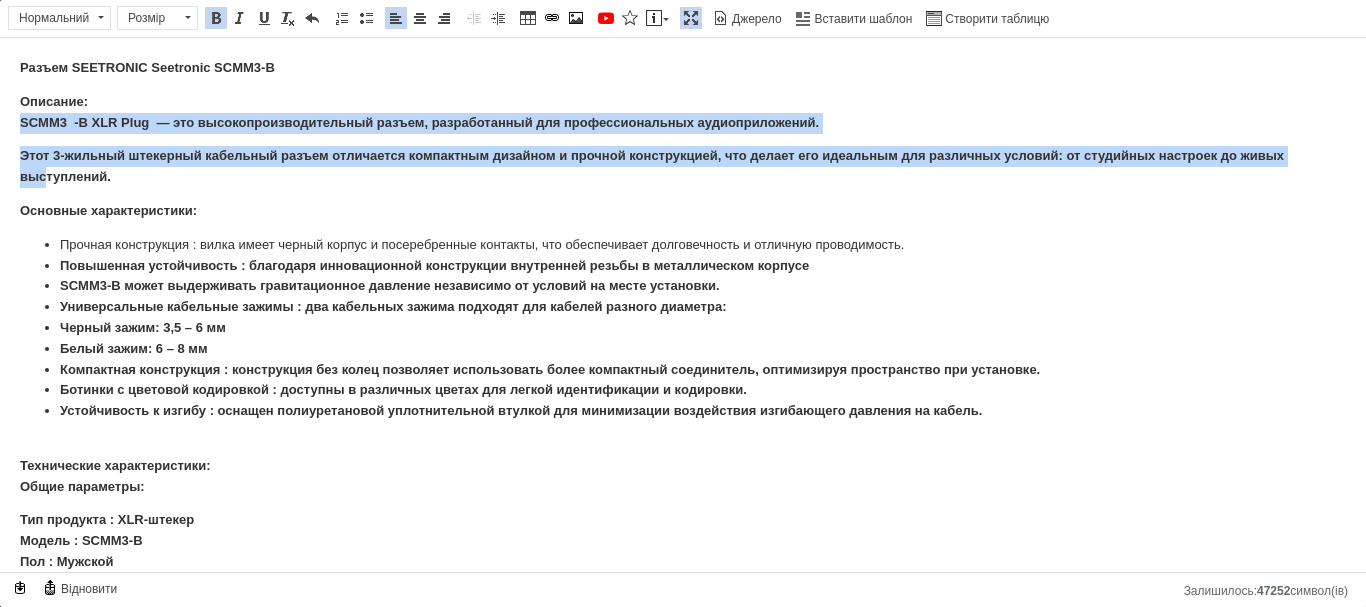 drag, startPoint x: 15, startPoint y: 120, endPoint x: 47, endPoint y: 173, distance: 61.91123 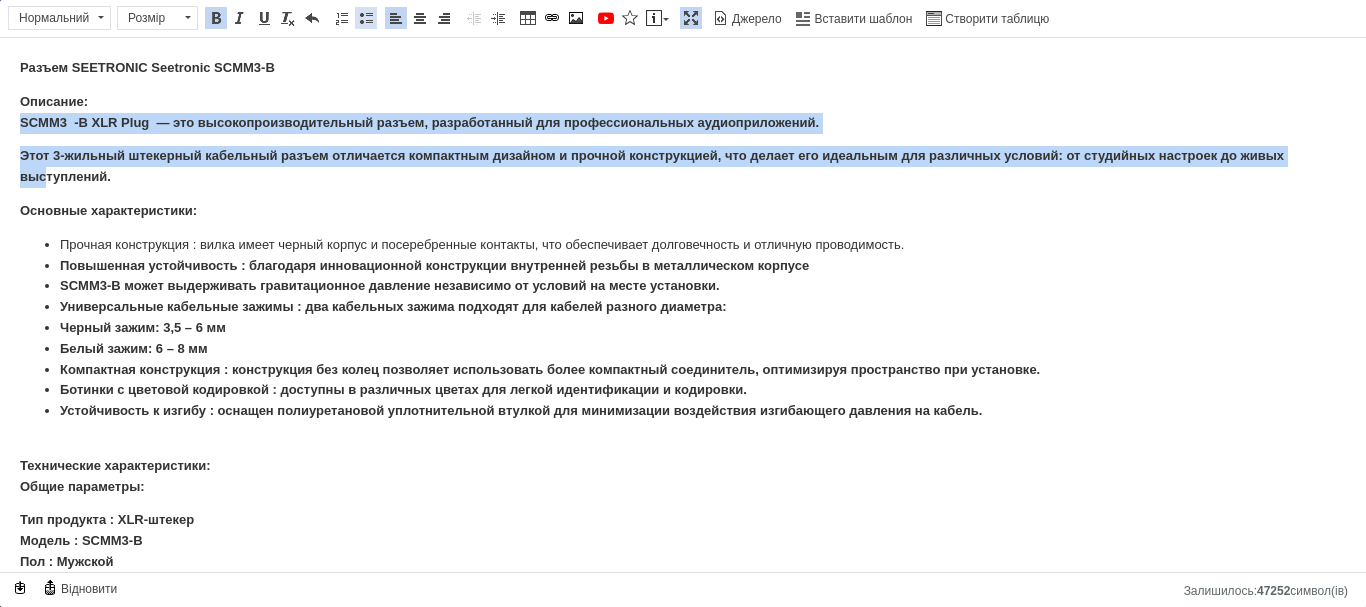 click at bounding box center [366, 18] 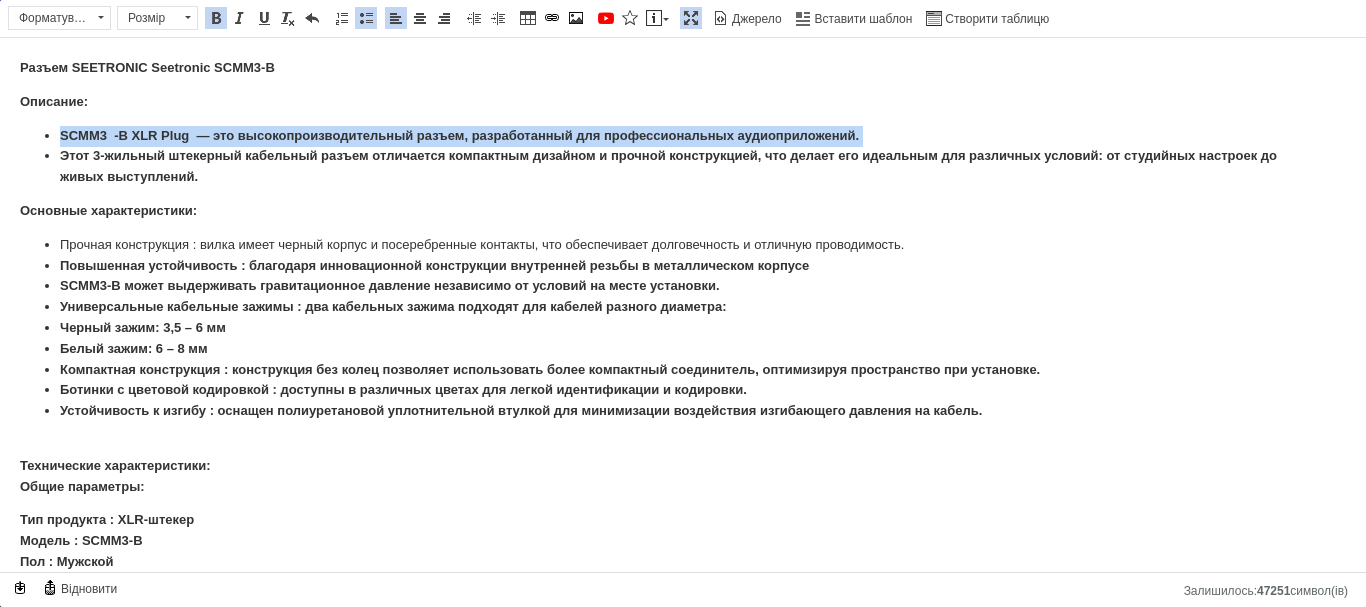 click at bounding box center (366, 18) 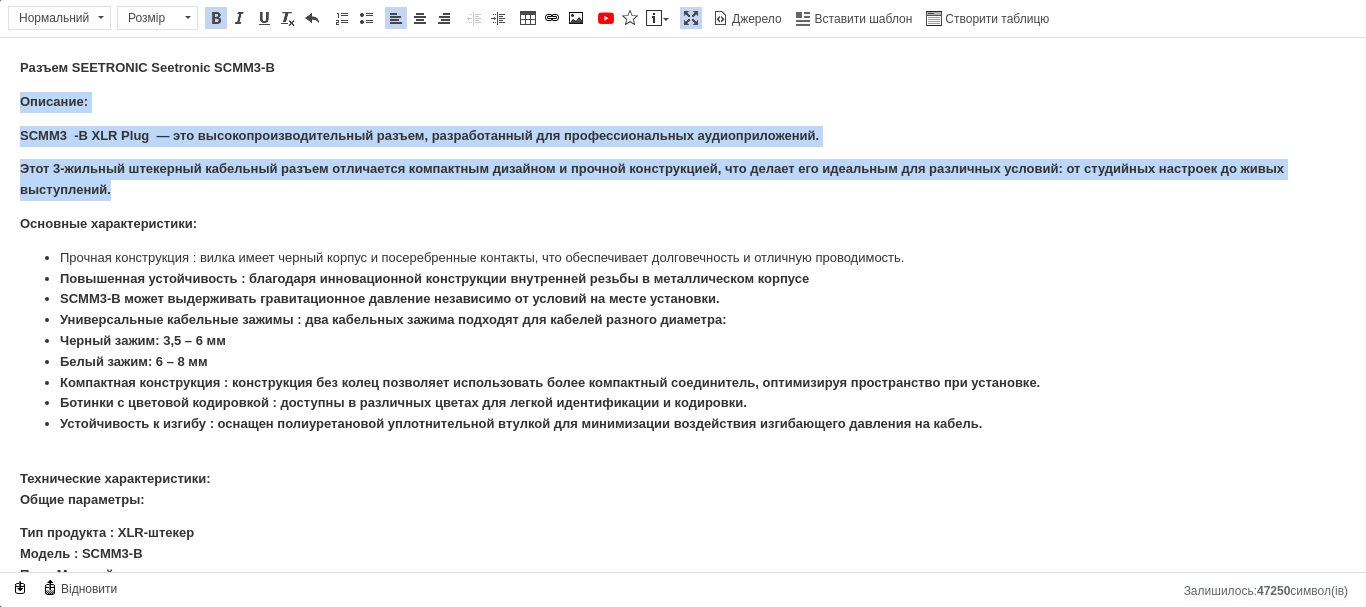 click on "SCMM3  -B XLR Plug  — это высокопроизводительный разъем, разработанный для профессиональных аудиоприложений." at bounding box center [419, 135] 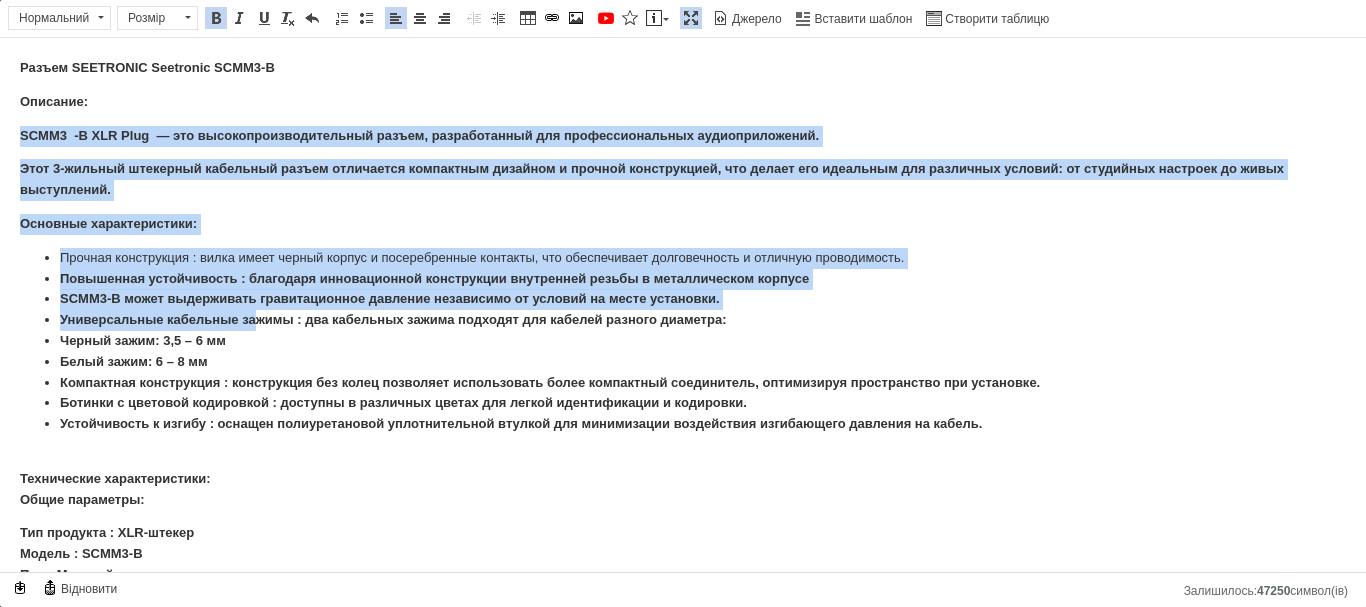 drag, startPoint x: 12, startPoint y: 130, endPoint x: 258, endPoint y: 329, distance: 316.41272 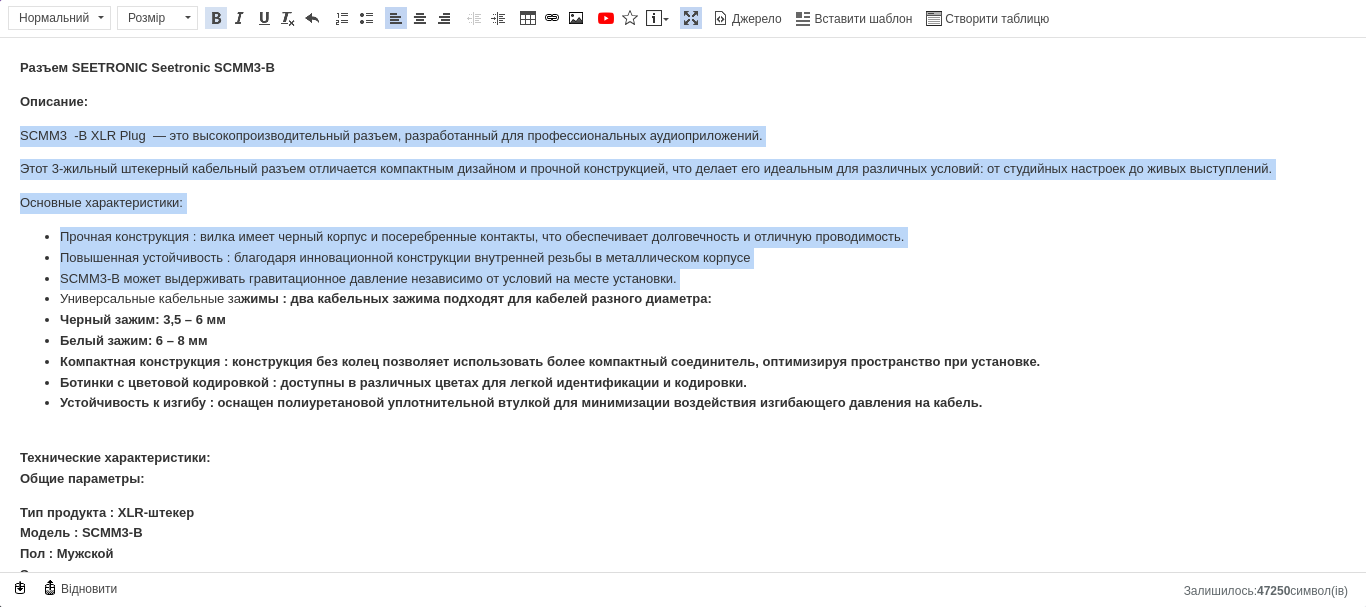 click at bounding box center [216, 18] 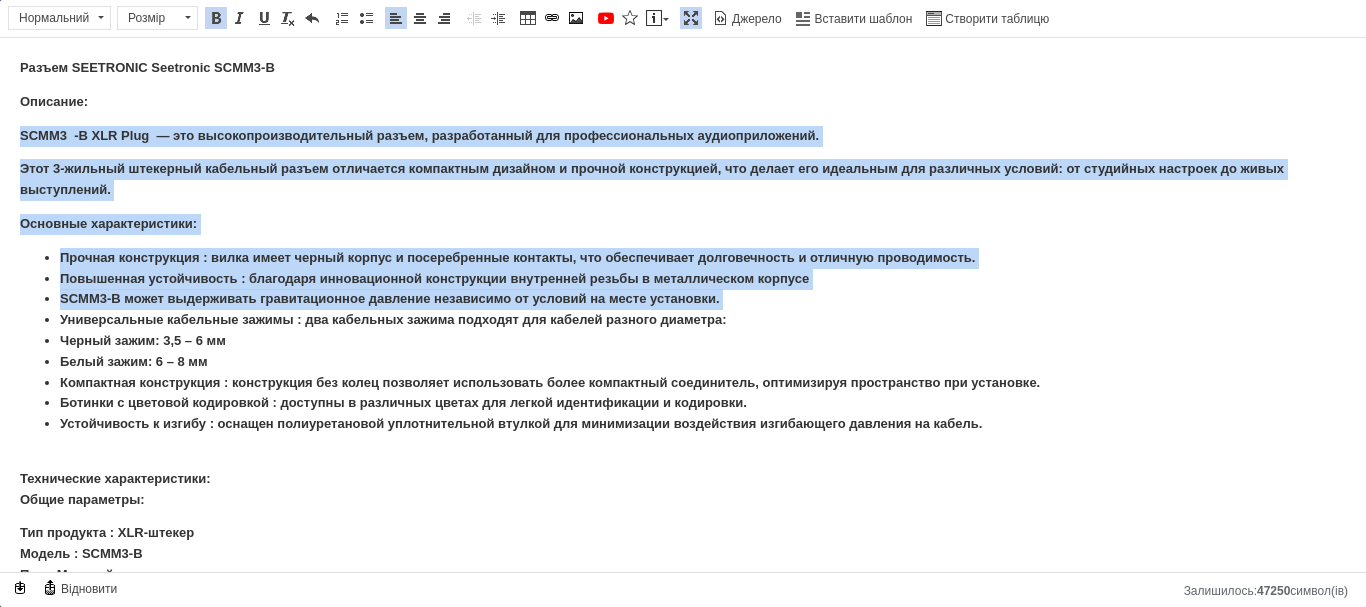 click on "Прочная конструкция : вилка имеет черный корпус и посеребренные контакты, что обеспечивает долговечность и отличную проводимость." at bounding box center (517, 257) 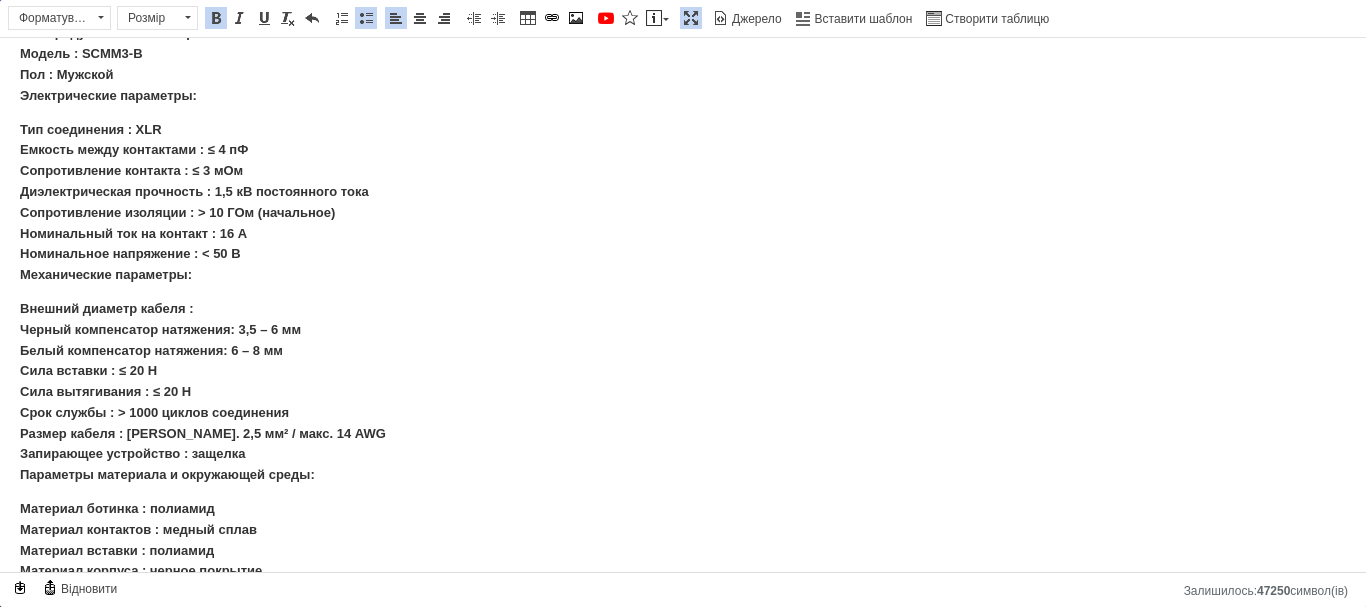 scroll, scrollTop: 300, scrollLeft: 0, axis: vertical 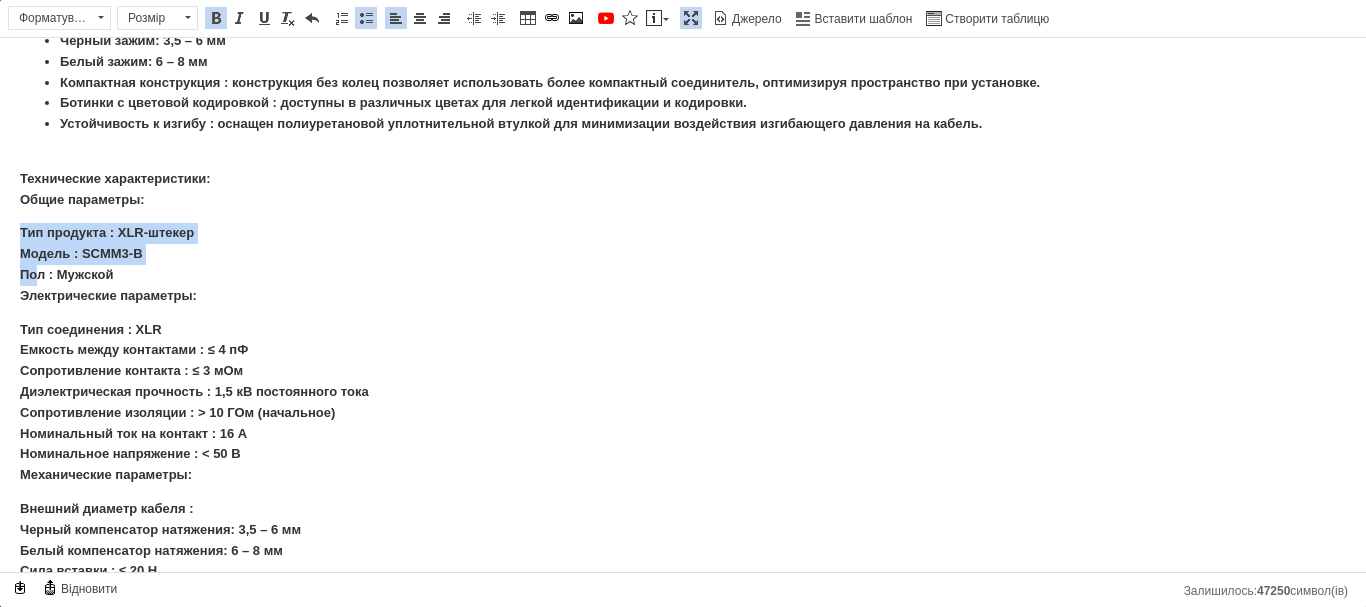 drag, startPoint x: 21, startPoint y: 231, endPoint x: 38, endPoint y: 270, distance: 42.544094 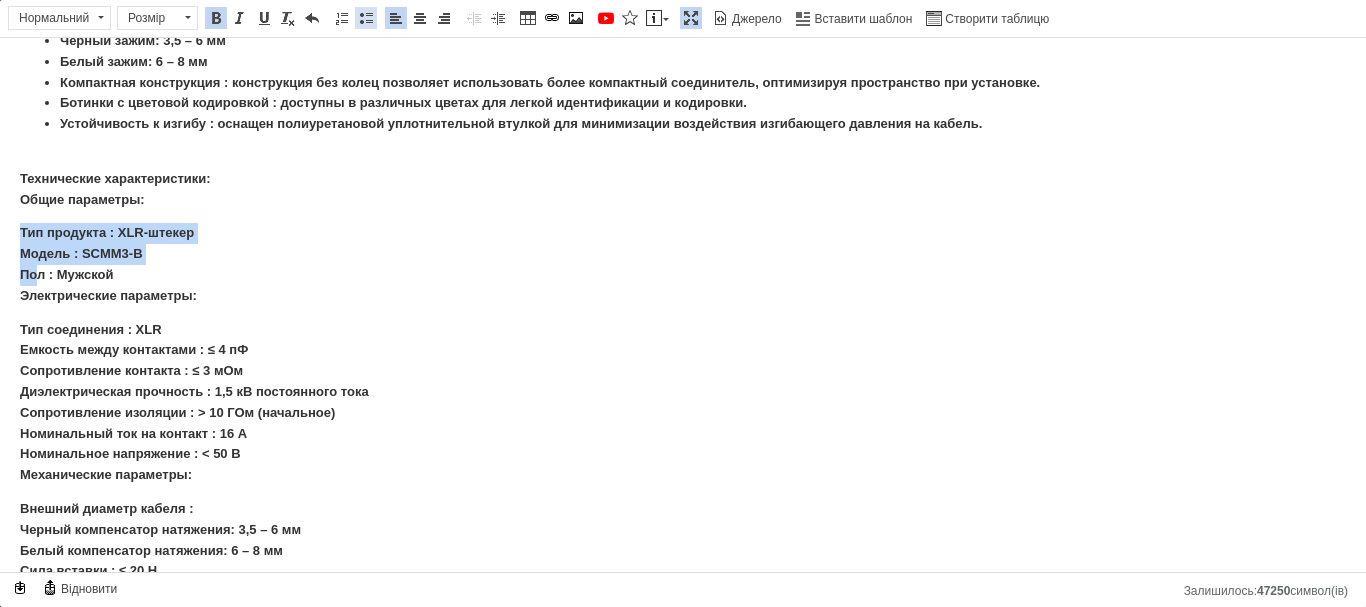 click at bounding box center (366, 18) 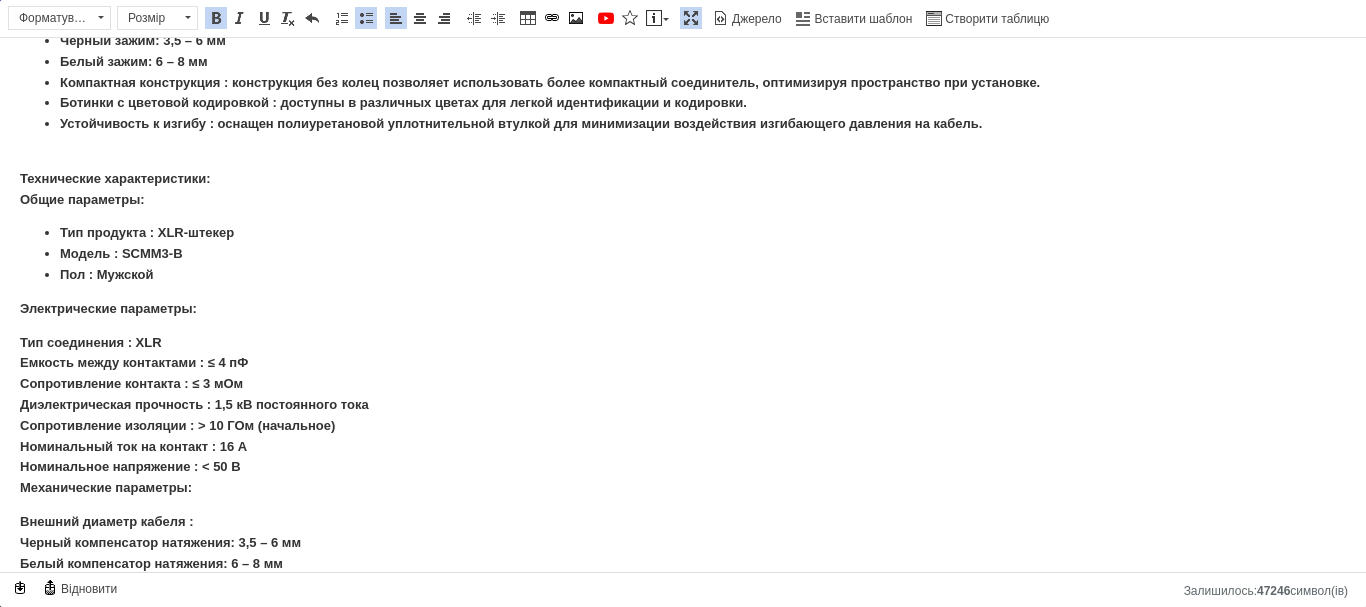 click on "Тип продукта : XLR-штекер" at bounding box center [683, 233] 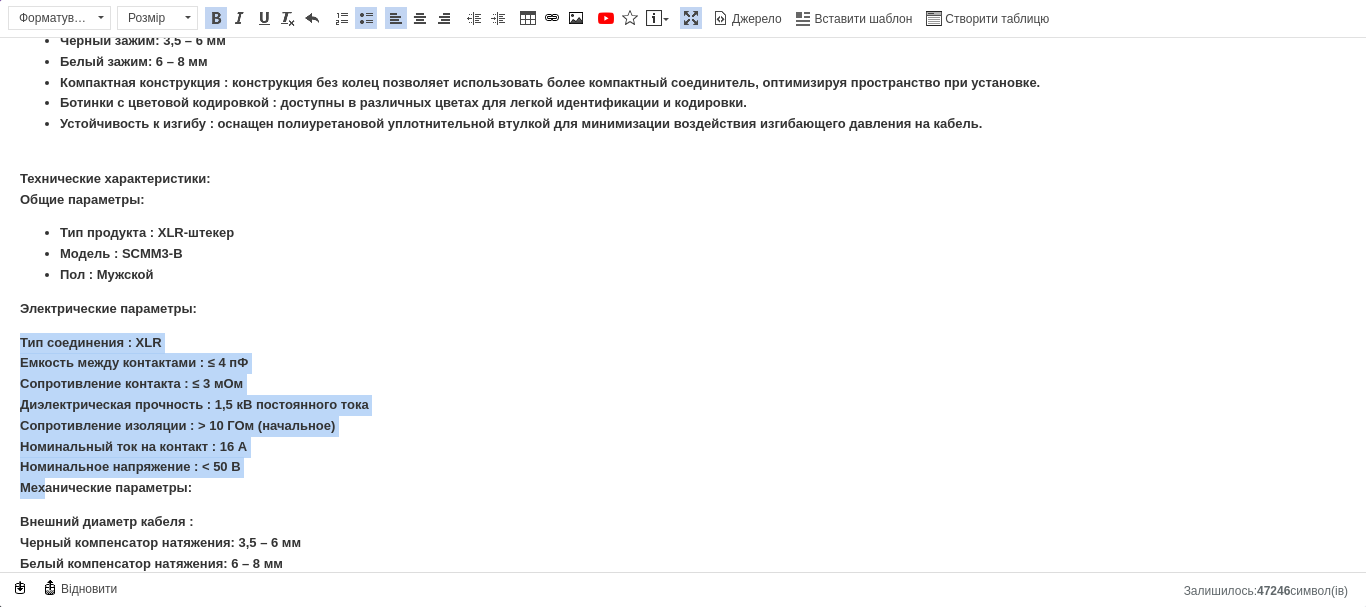 drag, startPoint x: 22, startPoint y: 337, endPoint x: 46, endPoint y: 487, distance: 151.90787 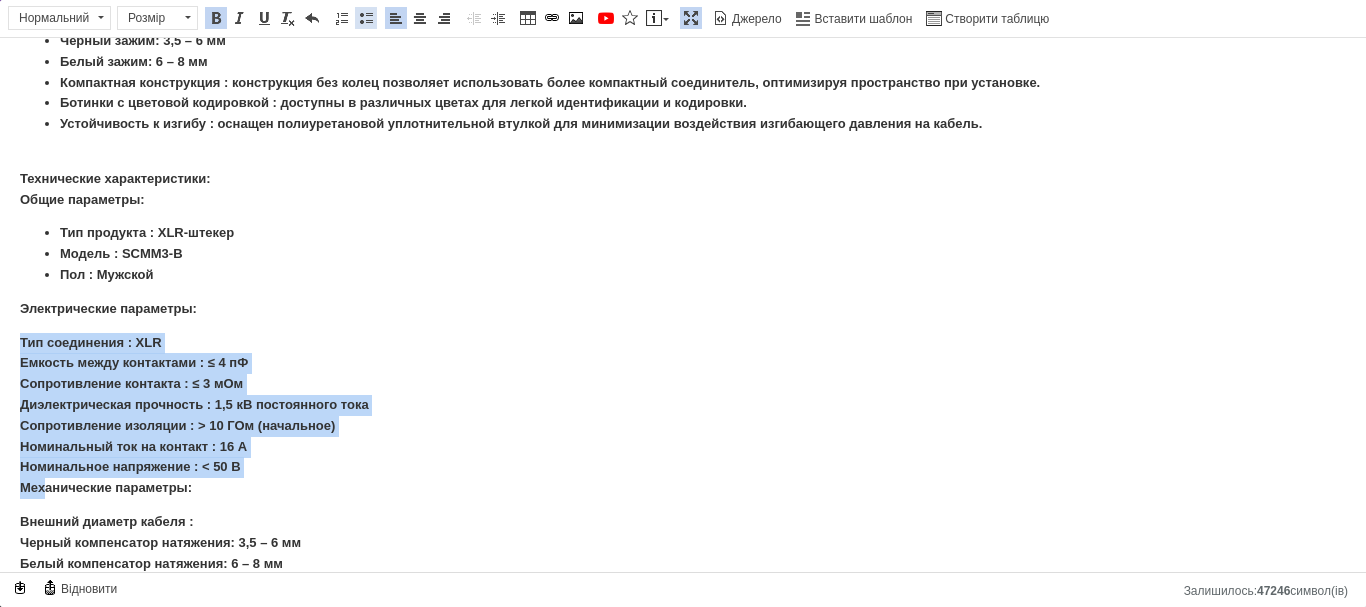 click at bounding box center [366, 18] 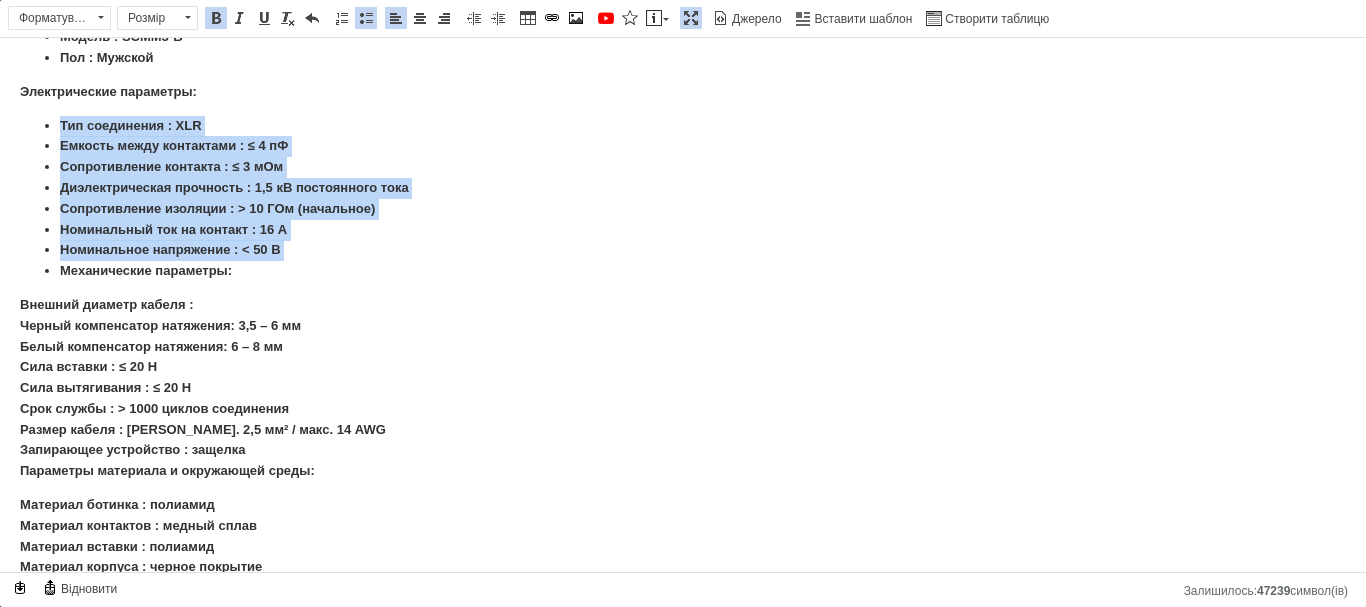 scroll, scrollTop: 600, scrollLeft: 0, axis: vertical 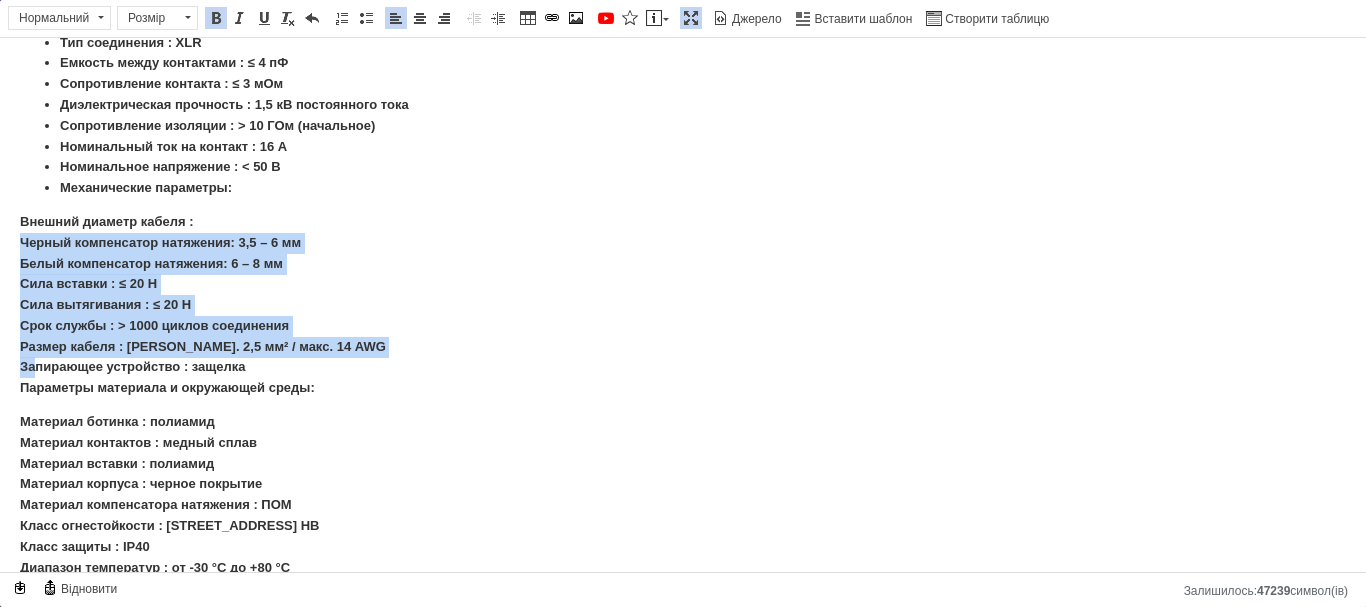 drag, startPoint x: 19, startPoint y: 241, endPoint x: 38, endPoint y: 371, distance: 131.38112 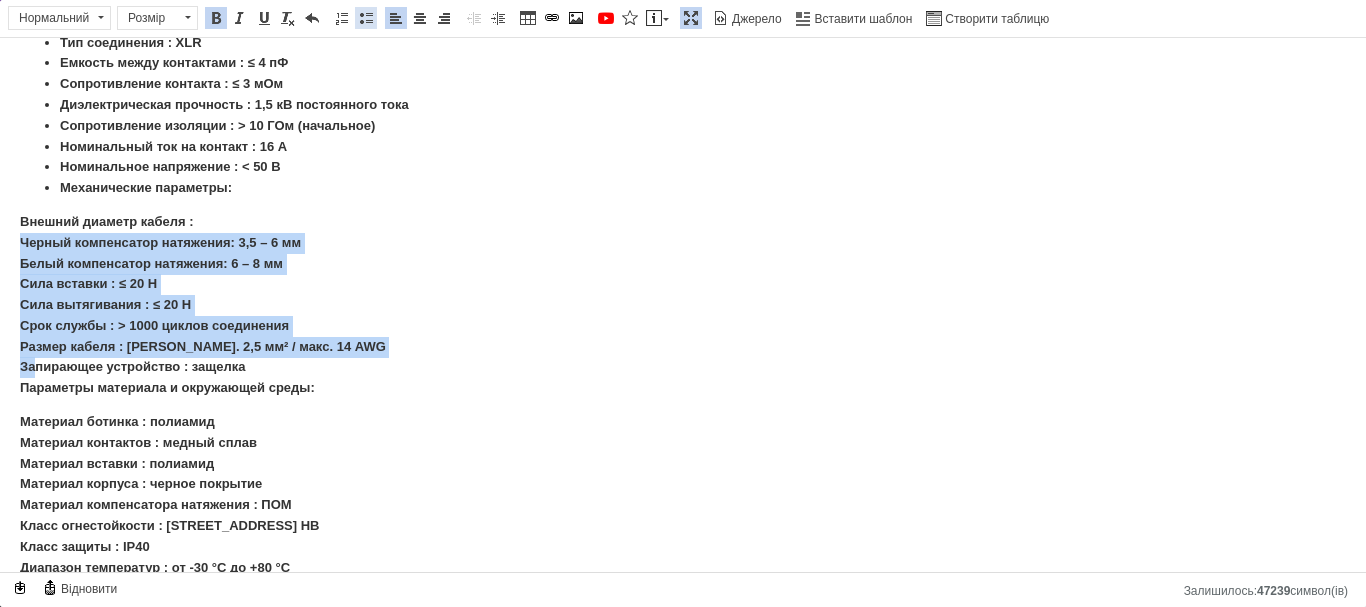 click at bounding box center (366, 18) 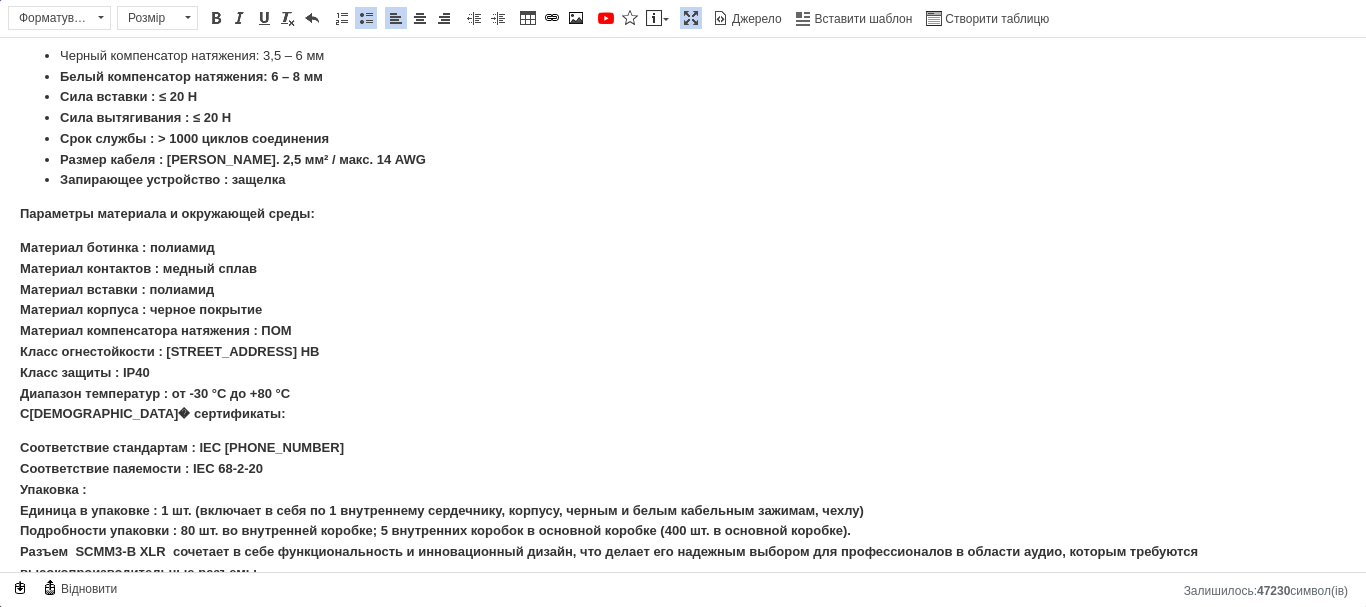 scroll, scrollTop: 832, scrollLeft: 0, axis: vertical 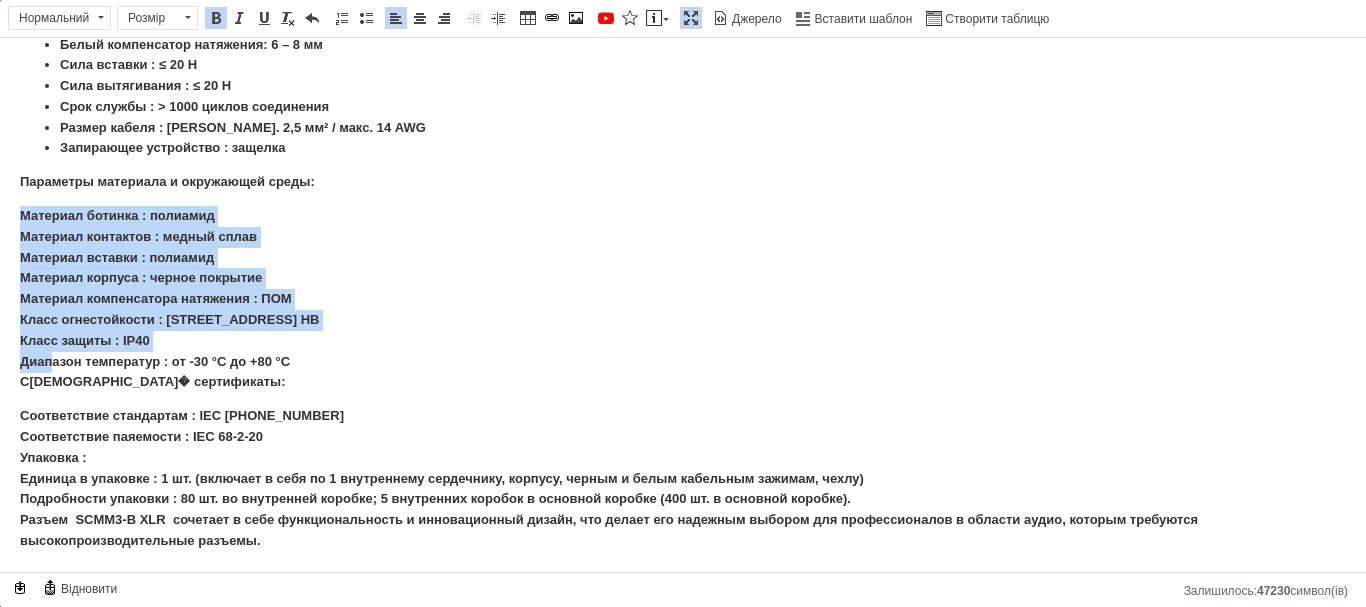drag, startPoint x: 17, startPoint y: 211, endPoint x: 49, endPoint y: 359, distance: 151.41995 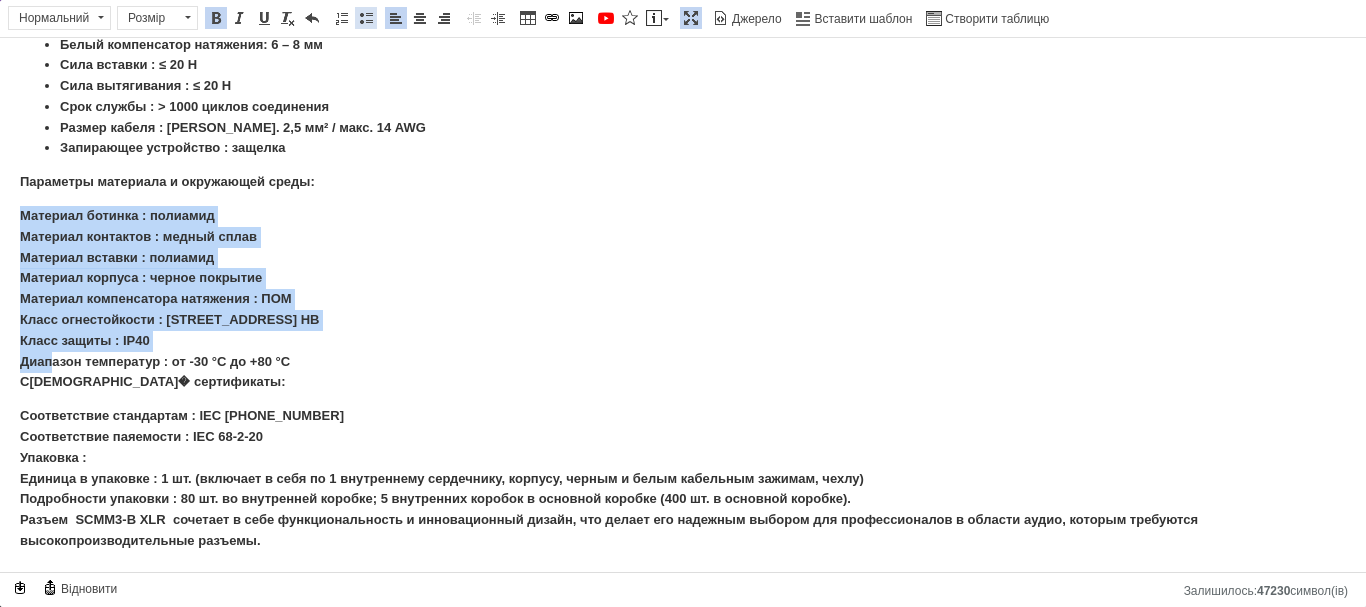click at bounding box center [366, 18] 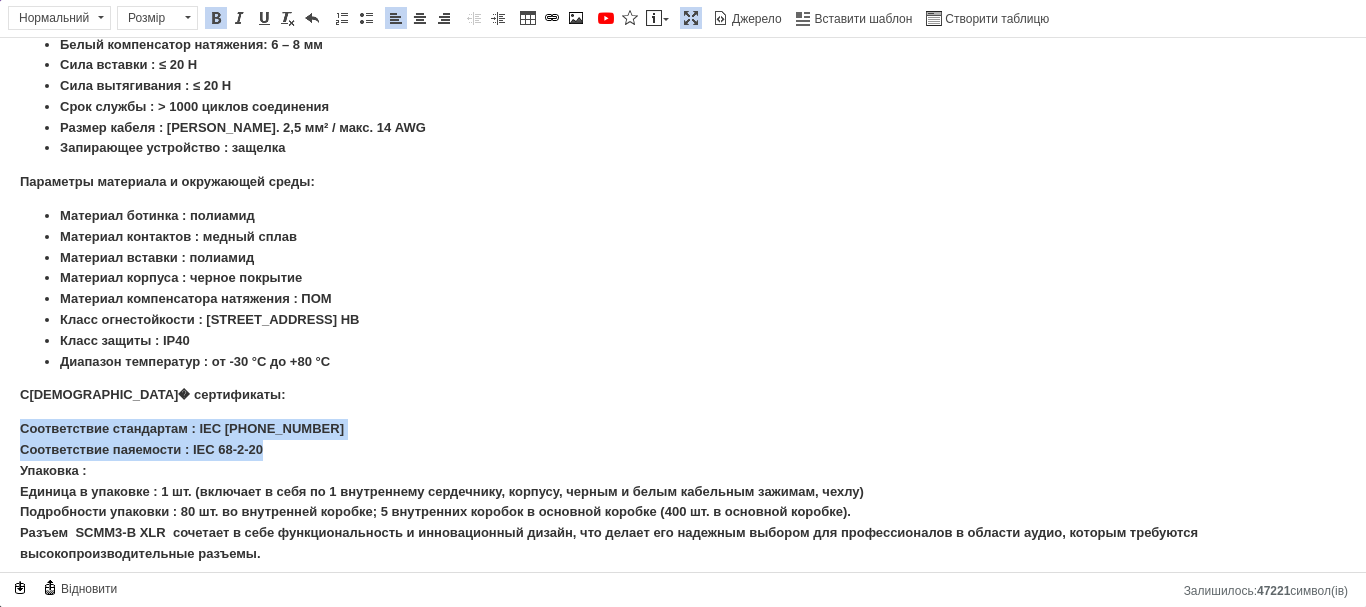 drag, startPoint x: 18, startPoint y: 430, endPoint x: 340, endPoint y: 457, distance: 323.13 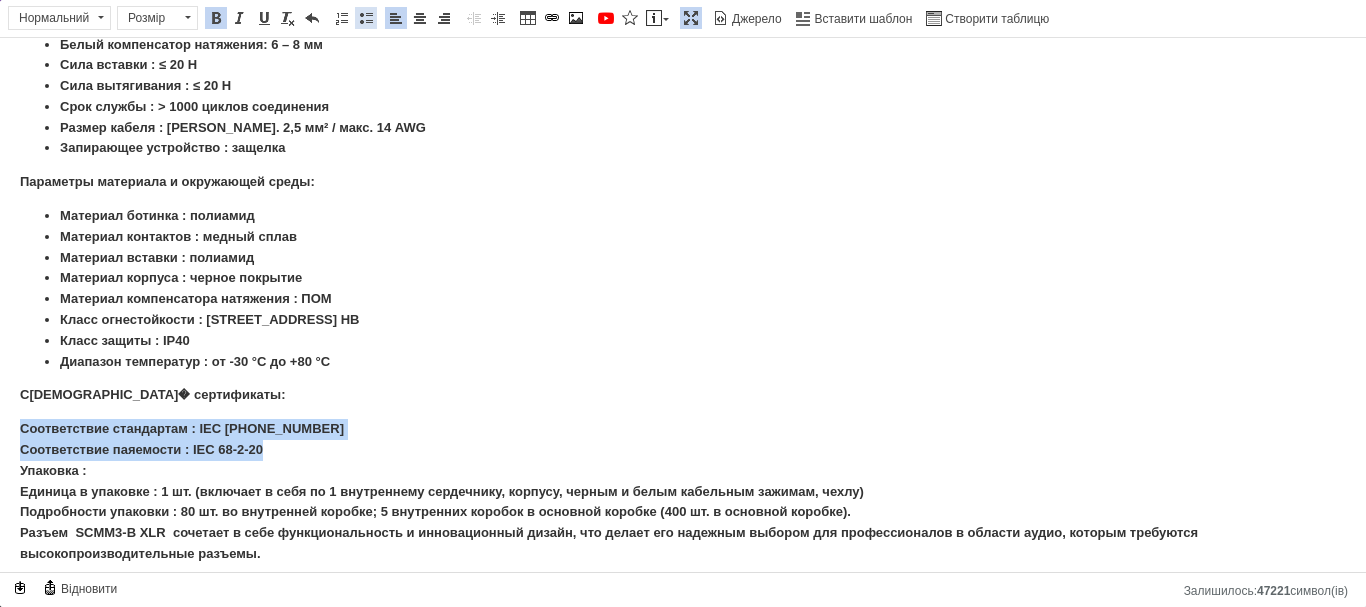 click at bounding box center (366, 18) 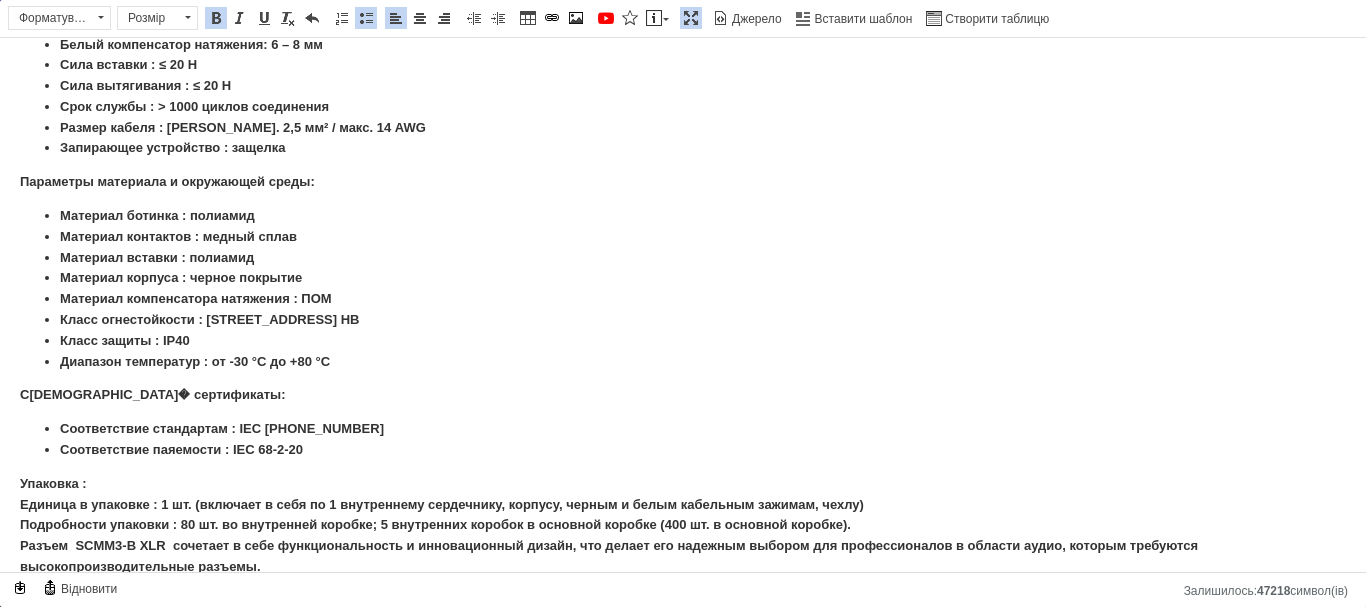 click on "Материал компенсатора натяжения : ПОМ" at bounding box center [683, 299] 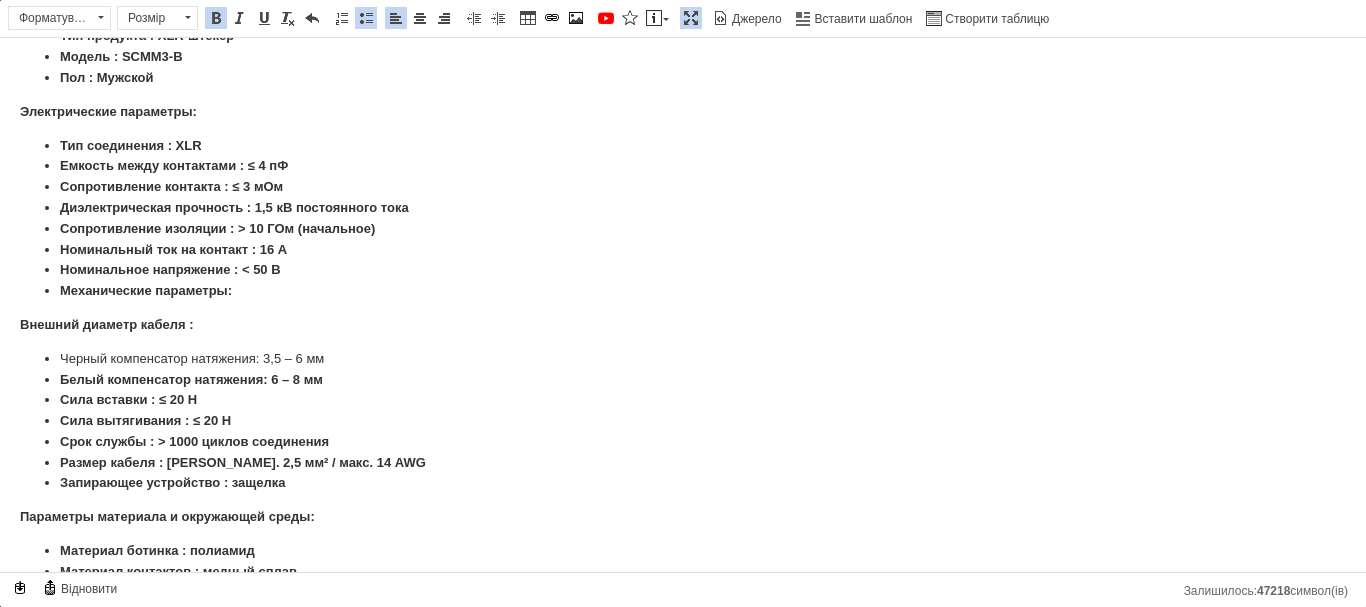scroll, scrollTop: 632, scrollLeft: 0, axis: vertical 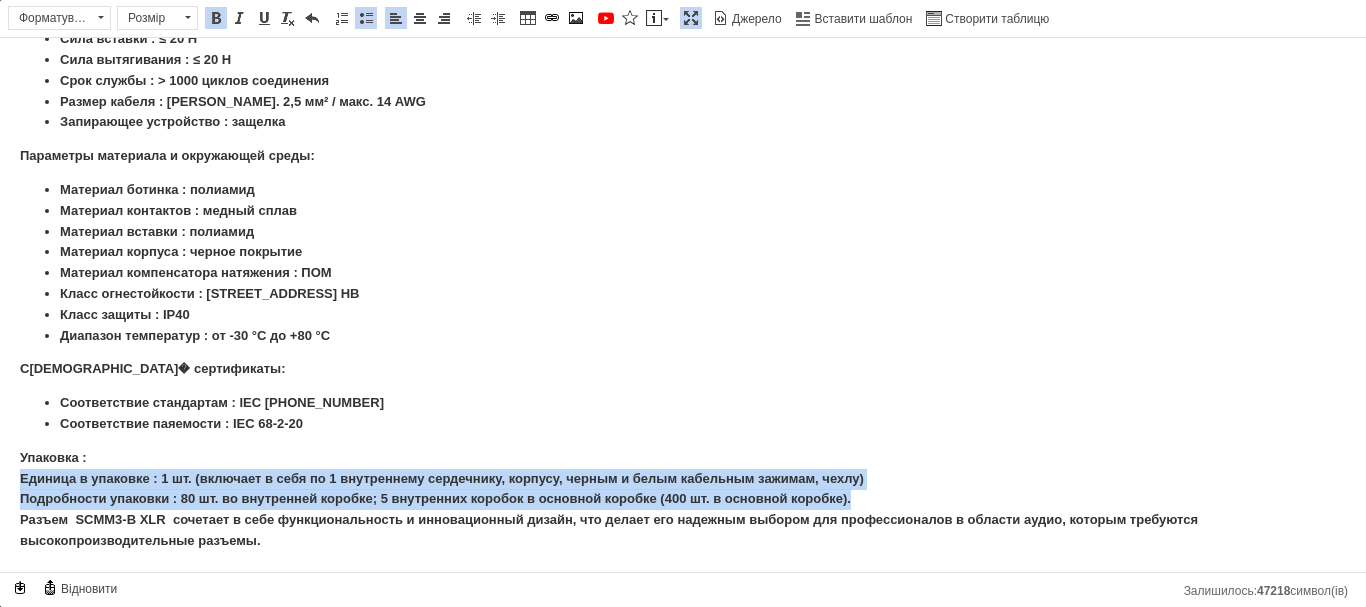 drag, startPoint x: 22, startPoint y: 480, endPoint x: 858, endPoint y: 495, distance: 836.1346 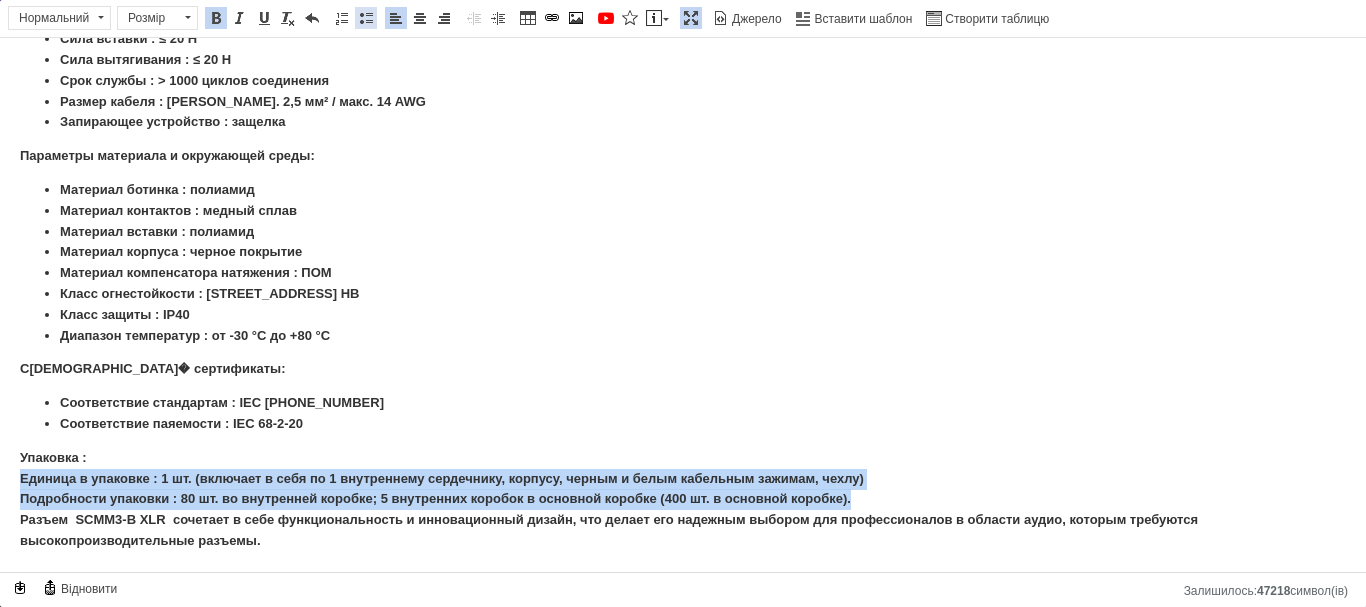 click at bounding box center [366, 18] 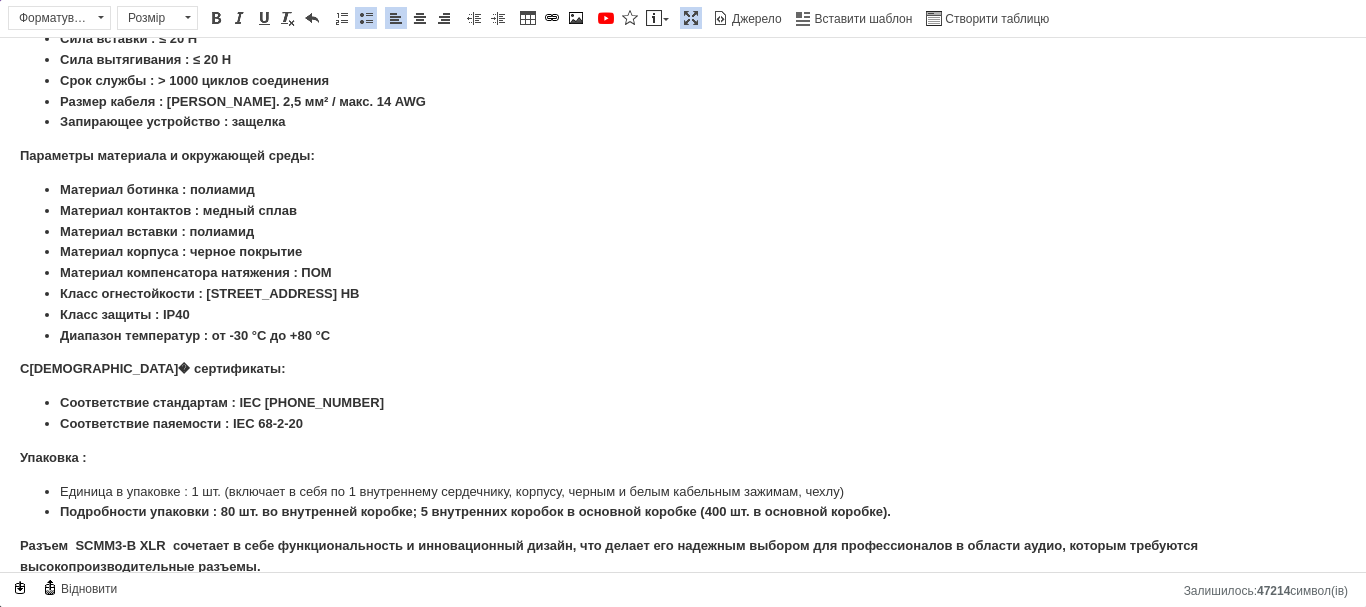 click on "Класс защиты : IP40" at bounding box center (683, 315) 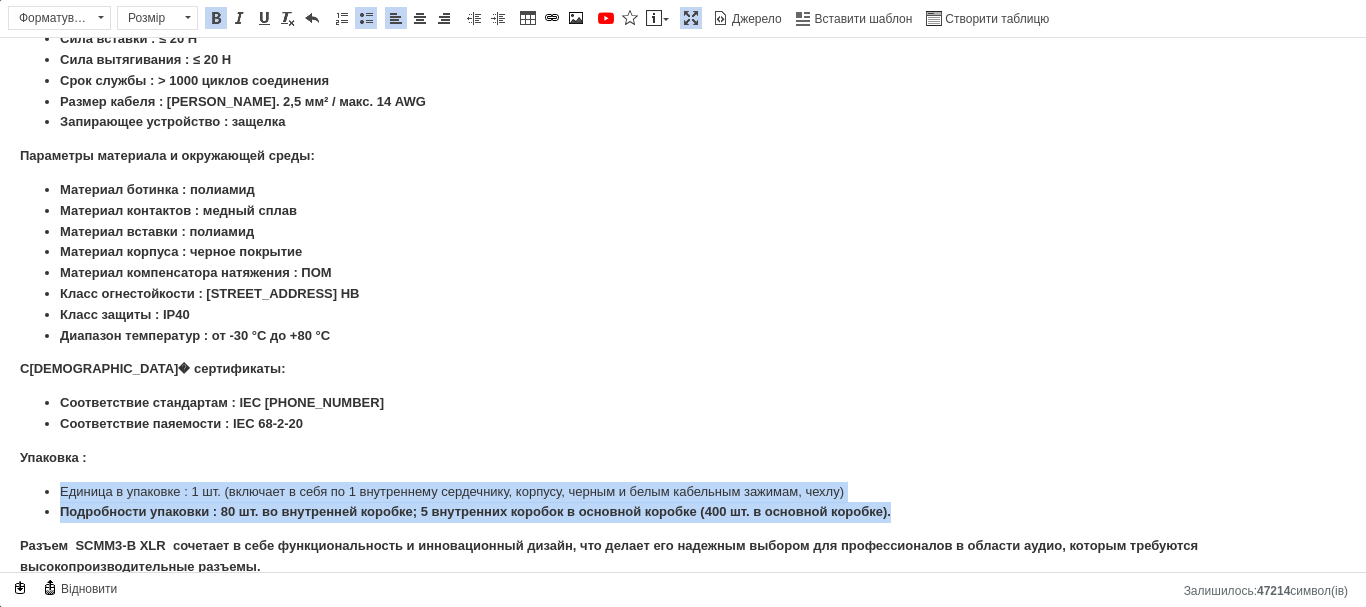 drag, startPoint x: 53, startPoint y: 488, endPoint x: 982, endPoint y: 511, distance: 929.28467 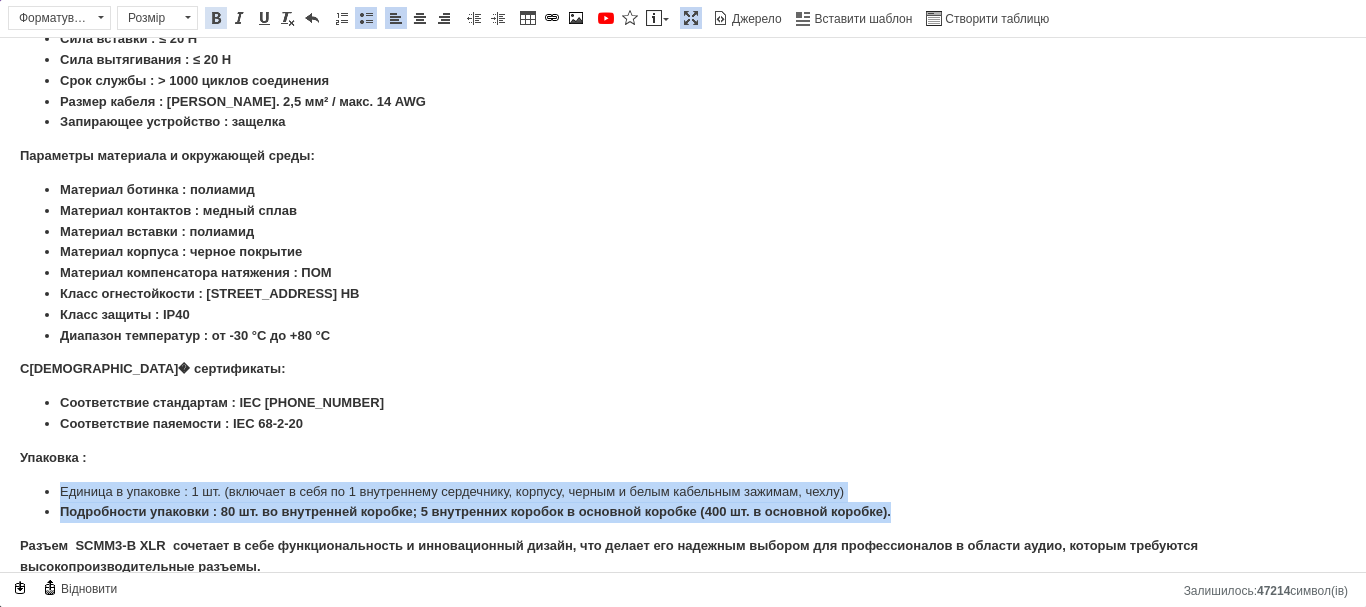 click at bounding box center [216, 18] 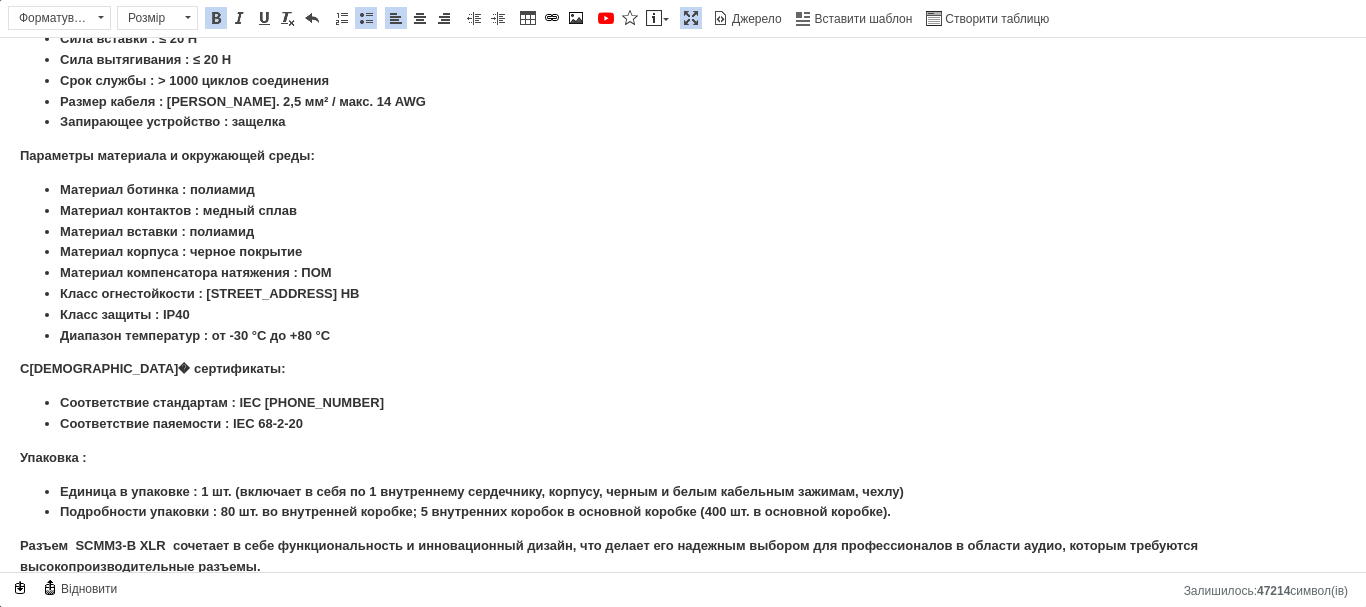 click on "Диап азон температур : от -30 °C до +80 °C" at bounding box center [683, 336] 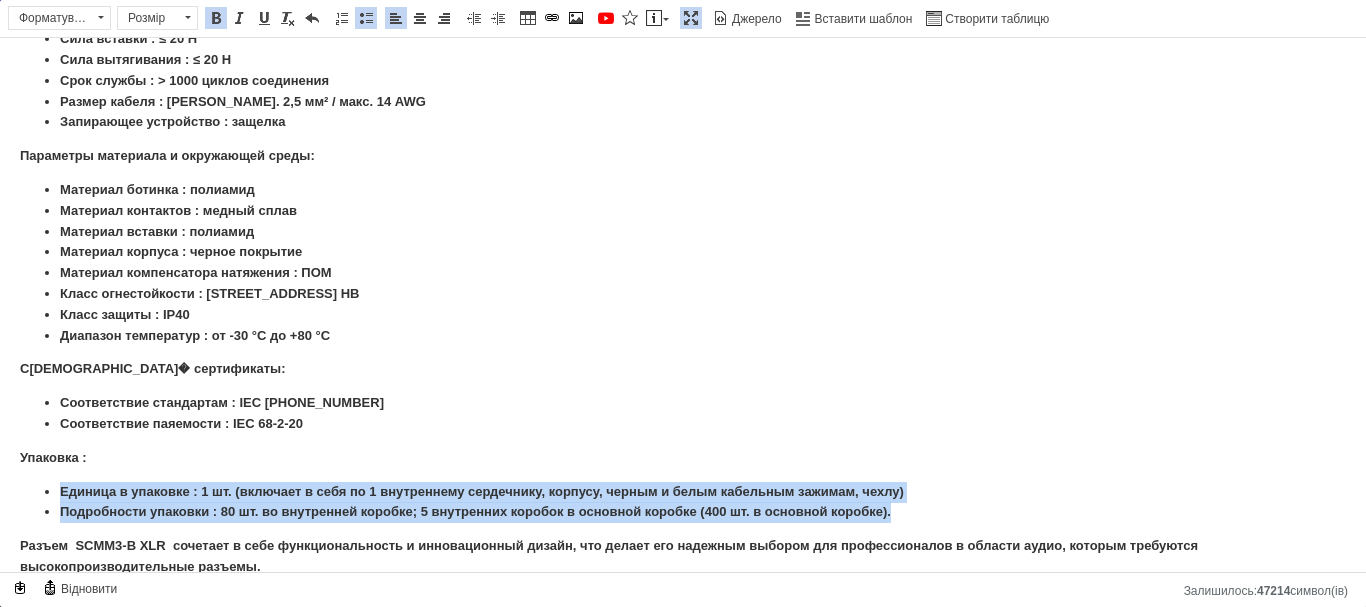 drag, startPoint x: 106, startPoint y: 501, endPoint x: 1033, endPoint y: 521, distance: 927.2157 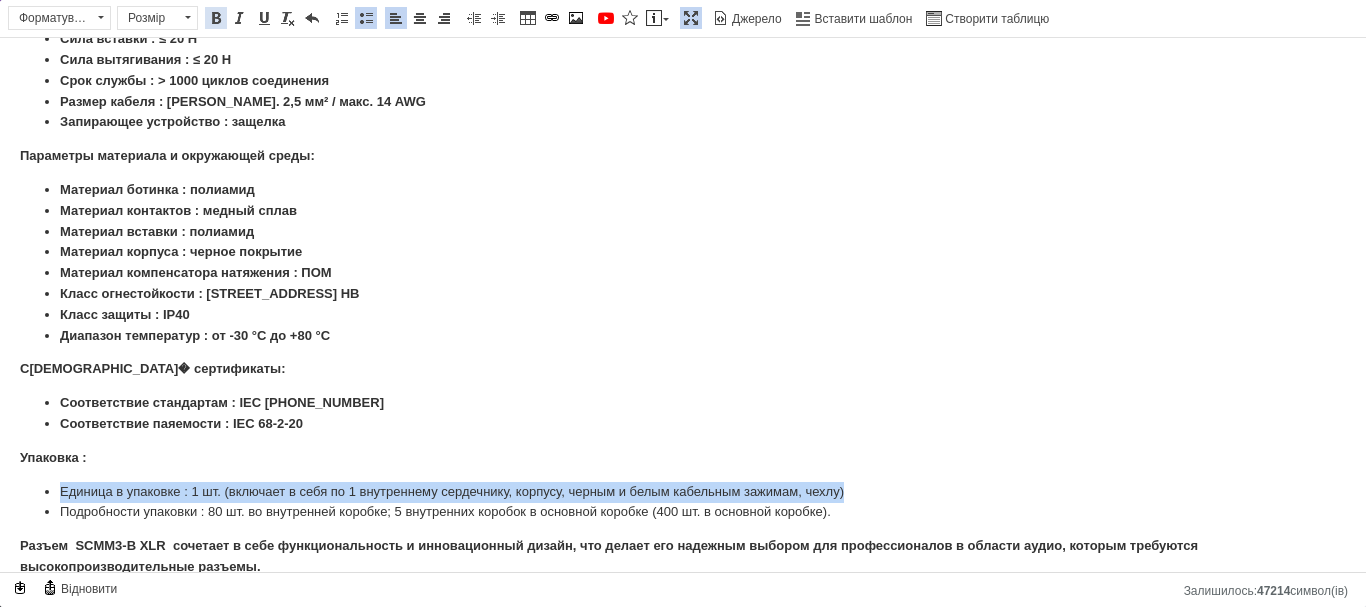 click at bounding box center [216, 18] 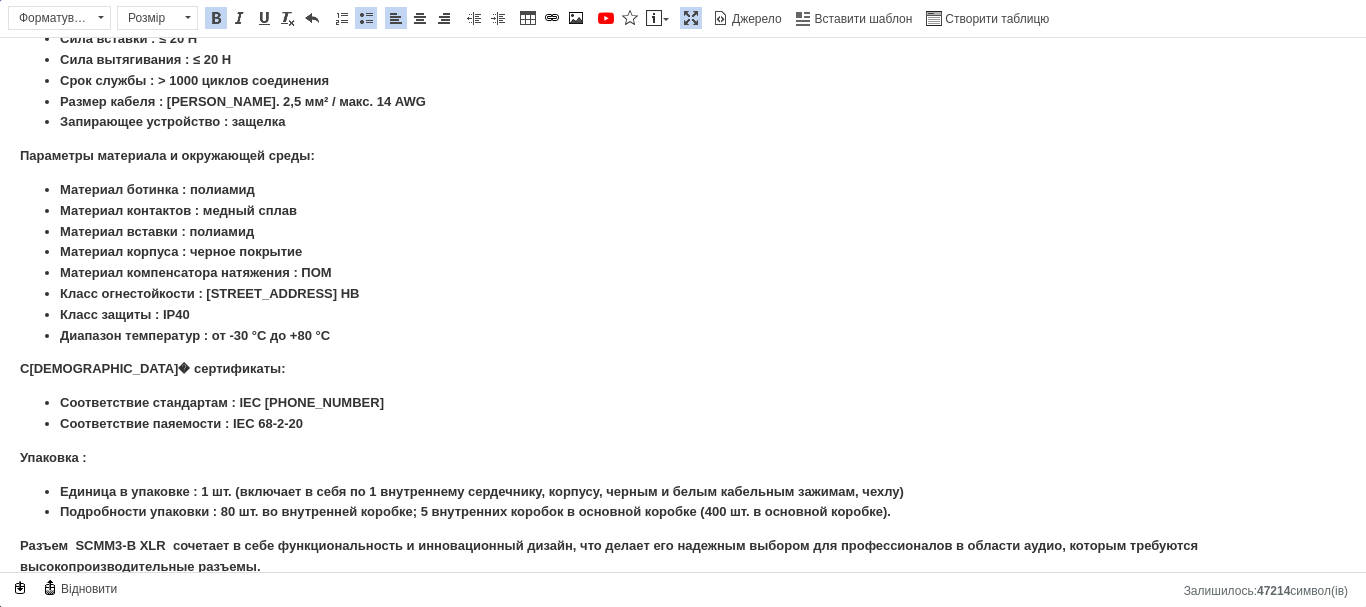click on "Материал ботинка : полиамид" at bounding box center [683, 190] 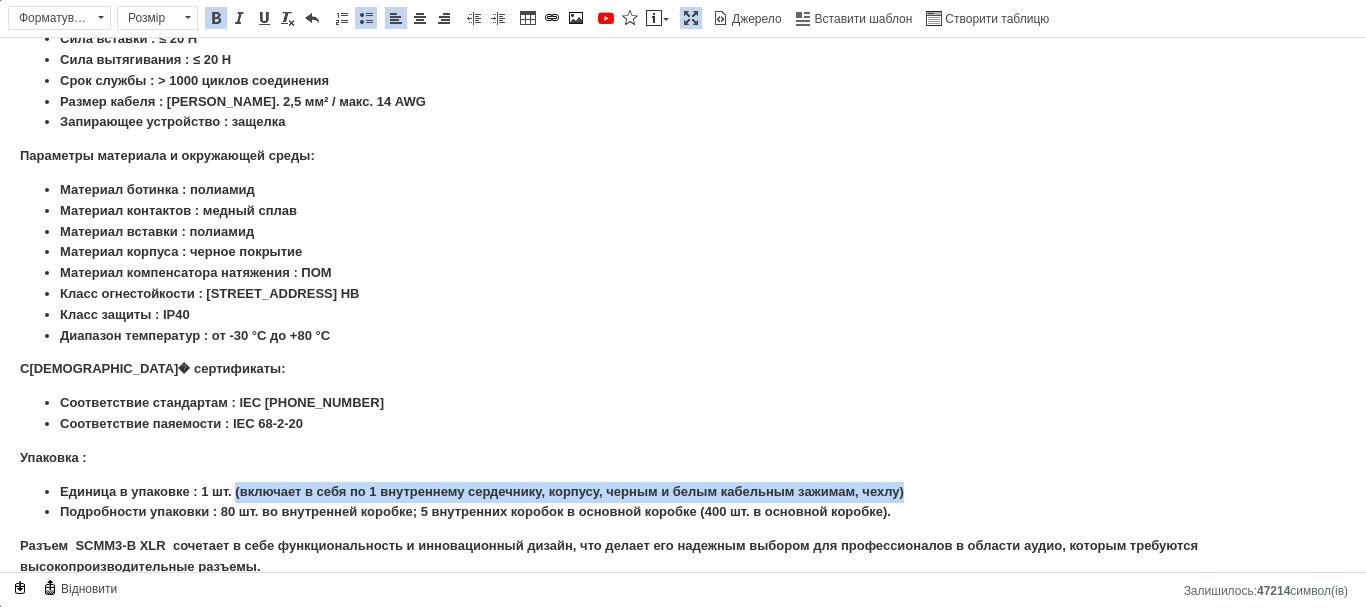 drag, startPoint x: 235, startPoint y: 489, endPoint x: 946, endPoint y: 490, distance: 711.00073 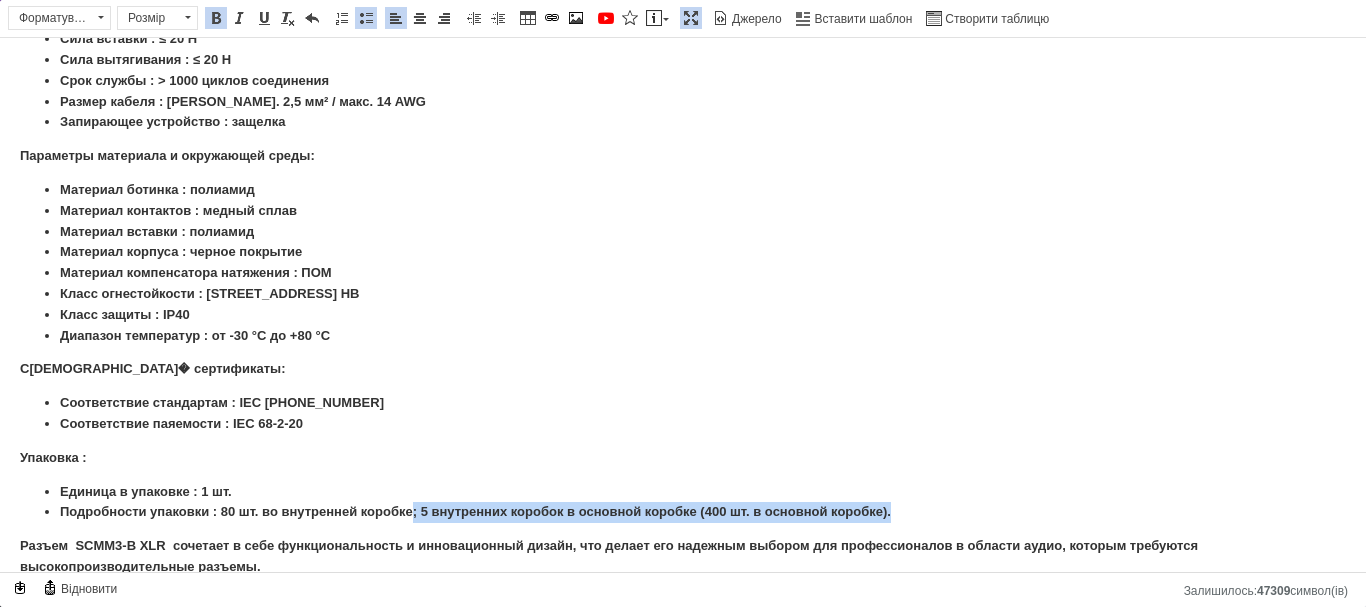 drag, startPoint x: 414, startPoint y: 512, endPoint x: 958, endPoint y: 522, distance: 544.0919 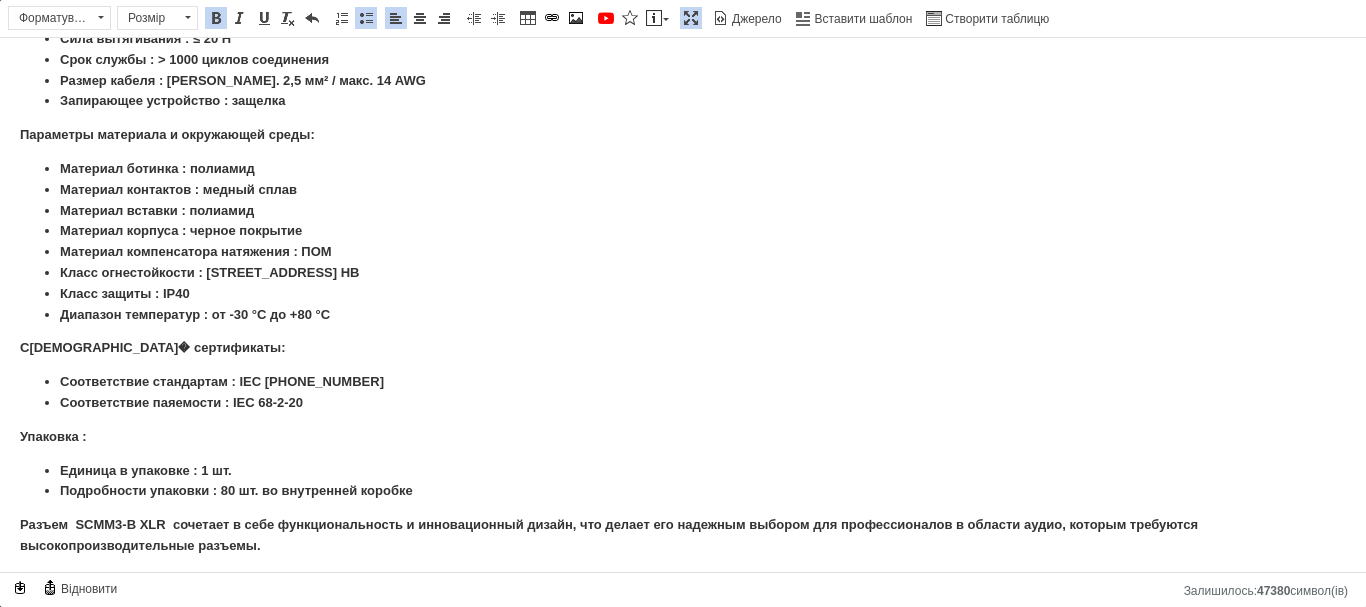 scroll, scrollTop: 884, scrollLeft: 0, axis: vertical 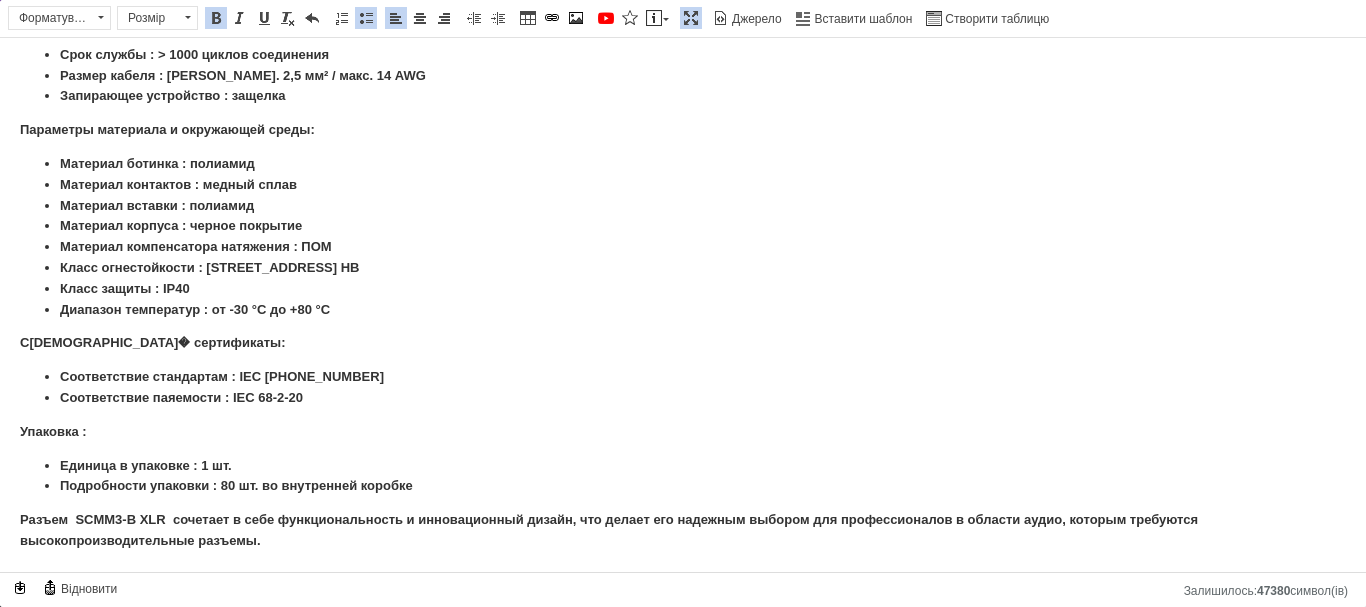click at bounding box center (691, 18) 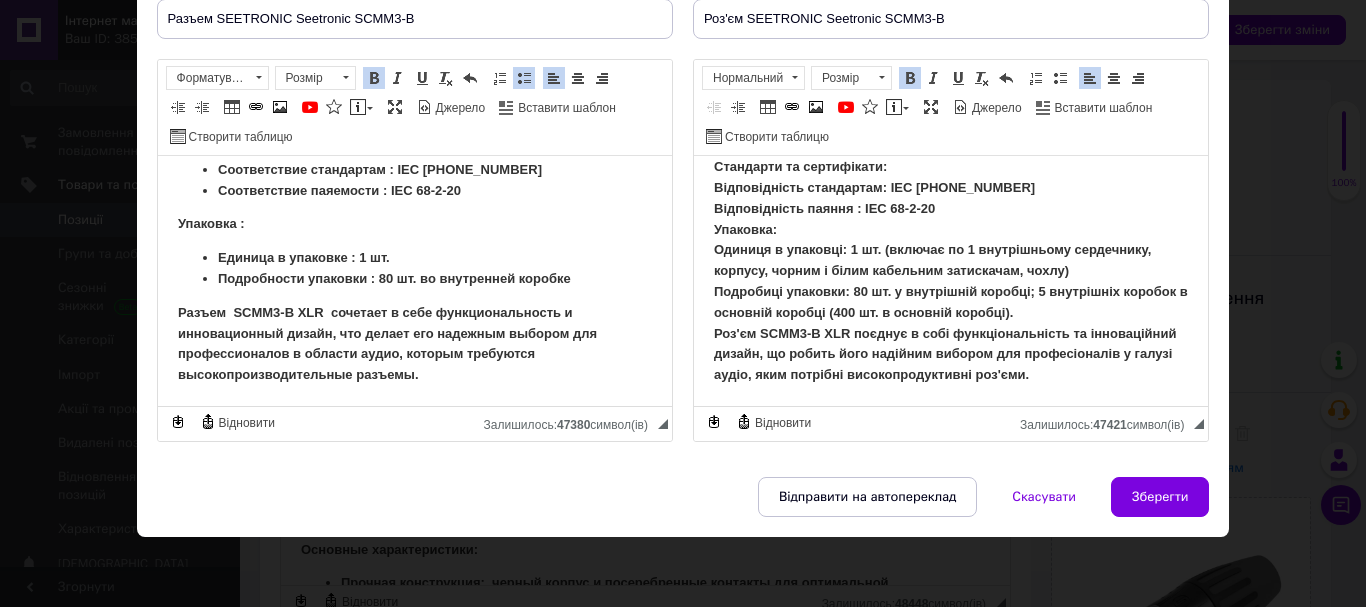 scroll, scrollTop: 1136, scrollLeft: 0, axis: vertical 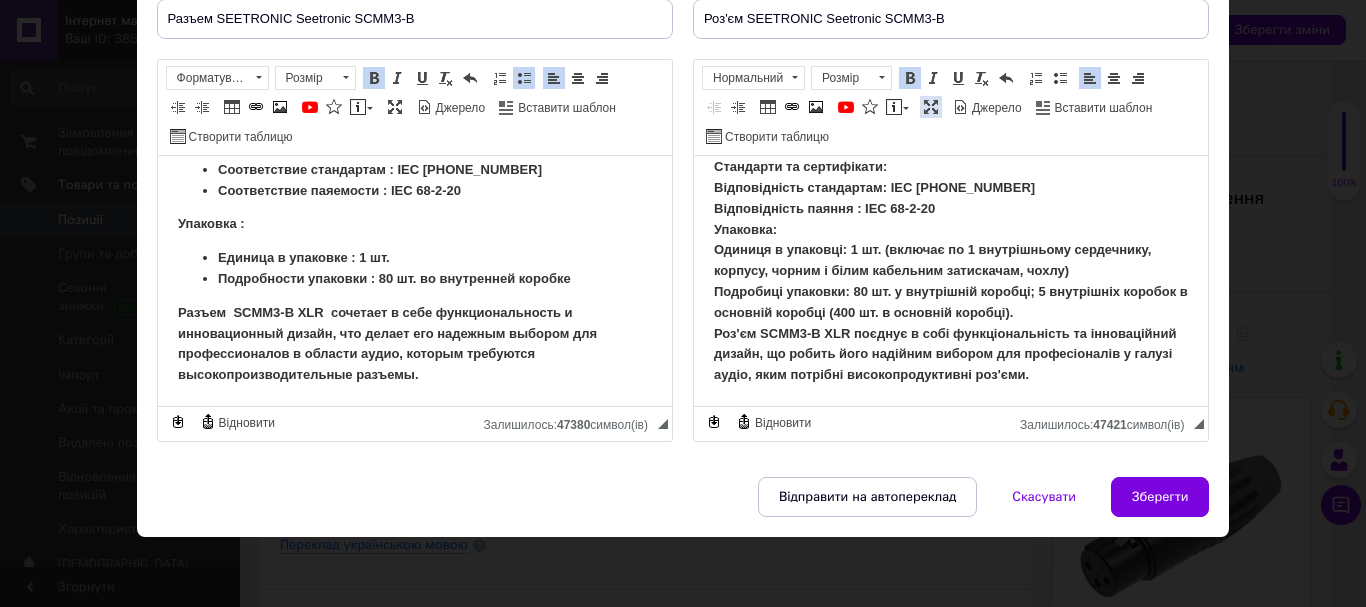 click at bounding box center [931, 107] 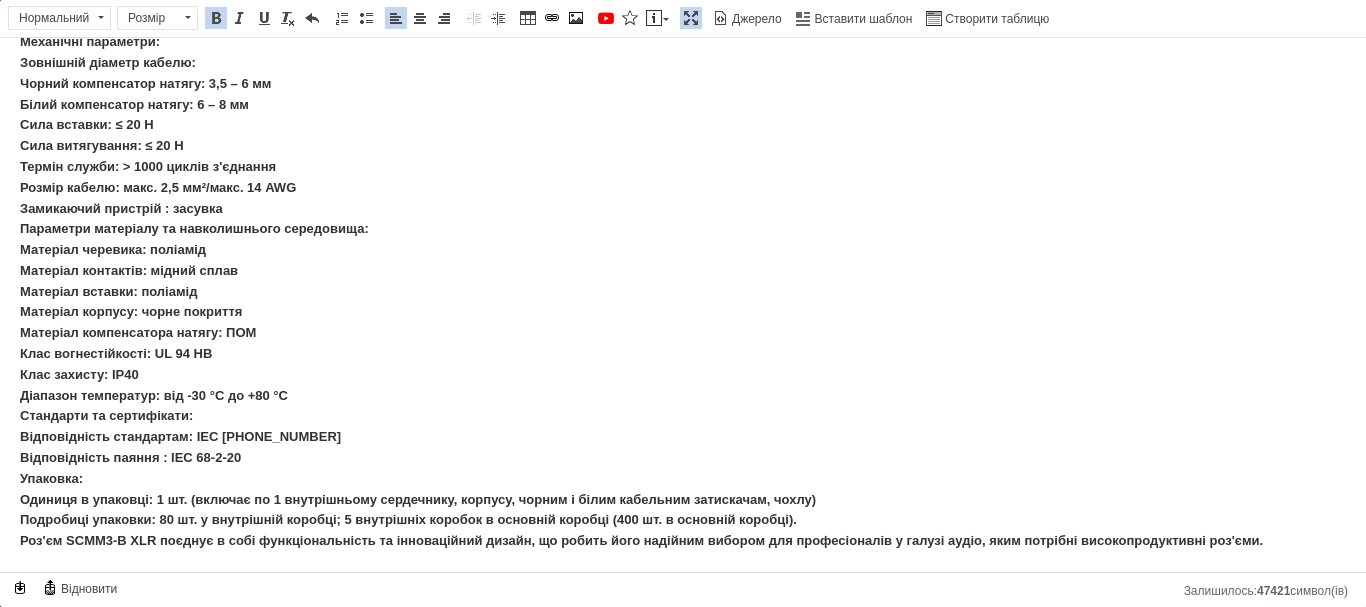 scroll, scrollTop: 0, scrollLeft: 0, axis: both 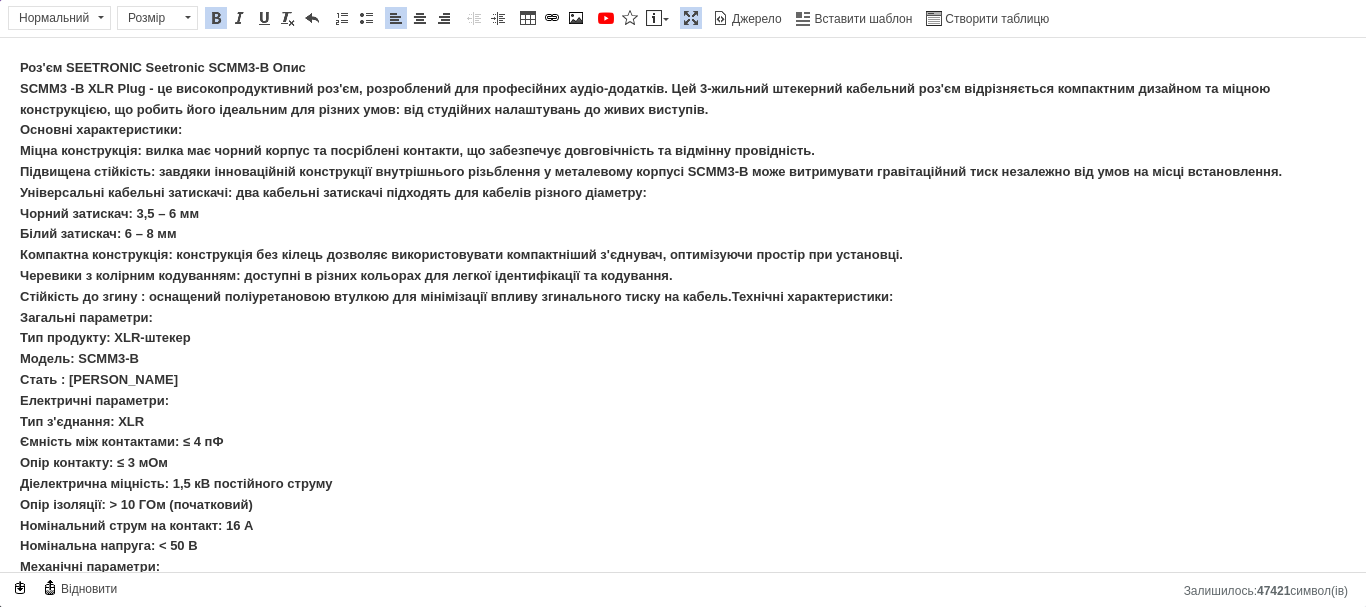 click on "Роз'єм SEETRONIC Seetronic SCMM3-B Опис SCMM3 -B XLR Plug - це високопродуктивний роз'єм, розроблений для професійних аудіо-додатків. Цей 3-жильний штекерний кабельний роз'єм відрізняється компактним дизайном та міцною конструкцією, що робить його ідеальним для різних умов: від студійних налаштувань до живих виступів. Основні характеристики: Міцна конструкція: вилка має чорний корпус та посріблені контакти, що забезпечує довговічність та відмінну провідність. Універсальні кабельні затискачі: два кабельні затискачі підходять для кабелів різного діаметру: Модель: SCMM3-B" at bounding box center [651, 566] 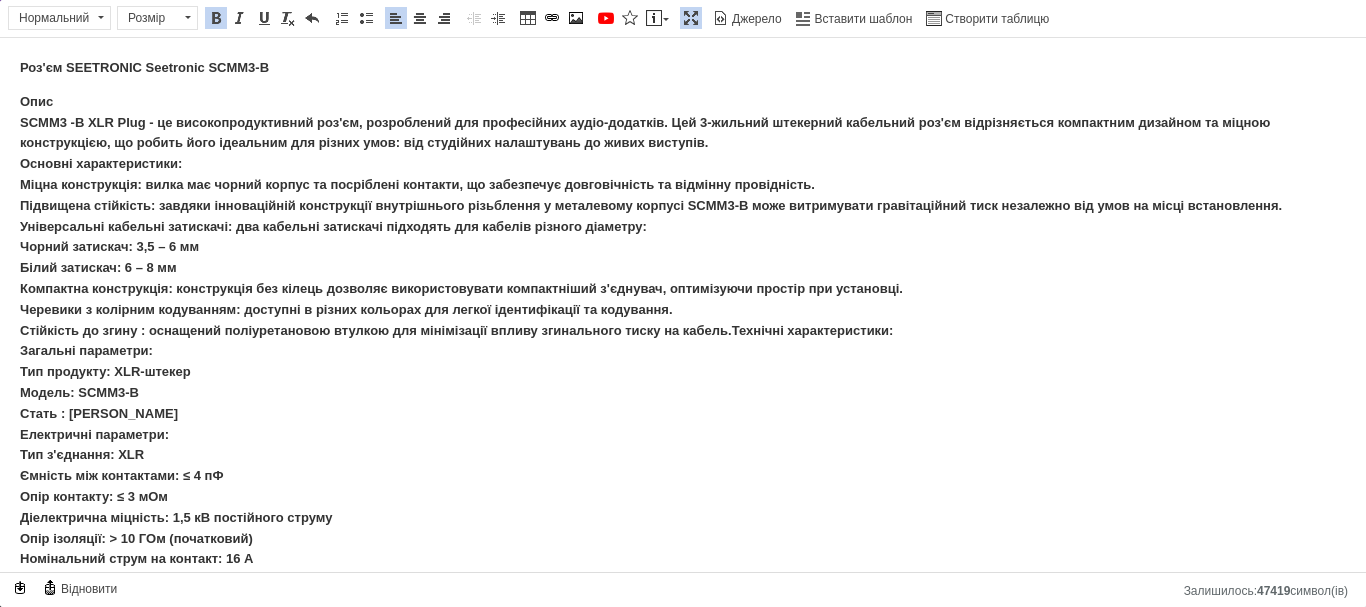 click on "Опис SCMM3 -B XLR Plug - це високопродуктивний роз'єм, розроблений для професійних аудіо-додатків. Цей 3-жильний штекерний кабельний роз'єм відрізняється компактним дизайном та міцною конструкцією, що робить його ідеальним для різних умов: від студійних налаштувань до живих виступів. Основні характеристики: Міцна конструкція: вилка має чорний корпус та посріблені контакти, що забезпечує довговічність та відмінну провідність. Універсальні кабельні затискачі: два кабельні затискачі підходять для кабелів різного діаметру: Чорний затискач: 3,5 – 6 мм Модель: SCMM3-B" at bounding box center (651, 600) 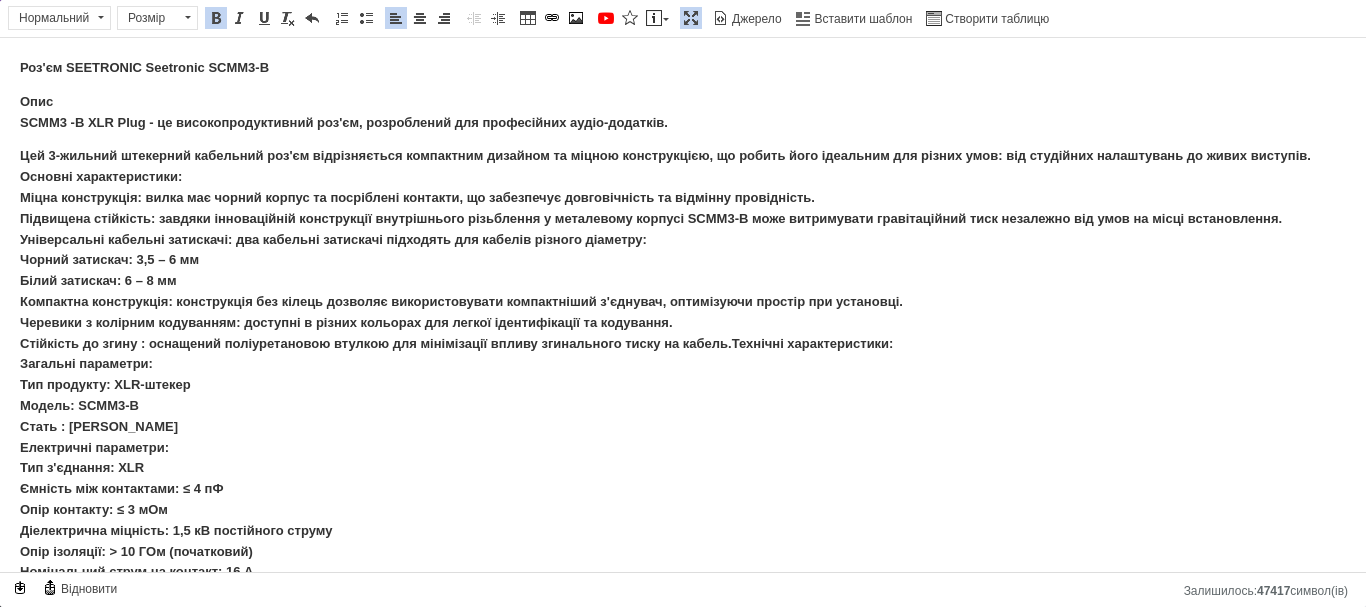 click on "Цей 3-жильний штекерний кабельний роз'єм відрізняється компактним дизайном та міцною конструкцією, що робить його ідеальним для різних умов: від студійних налаштувань до живих виступів. Основні характеристики: Міцна конструкція: вилка має чорний корпус та посріблені контакти, що забезпечує довговічність та відмінну провідність. Підвищена стійкість: завдяки інноваційній конструкції внутрішнього різьблення у металевому корпусі SCMM3-B може витримувати гравітаційний тиск незалежно від умов на місці встановлення. Чорний затискач: 3,5 – 6 мм Модель: SCMM3-B" at bounding box center (683, 634) 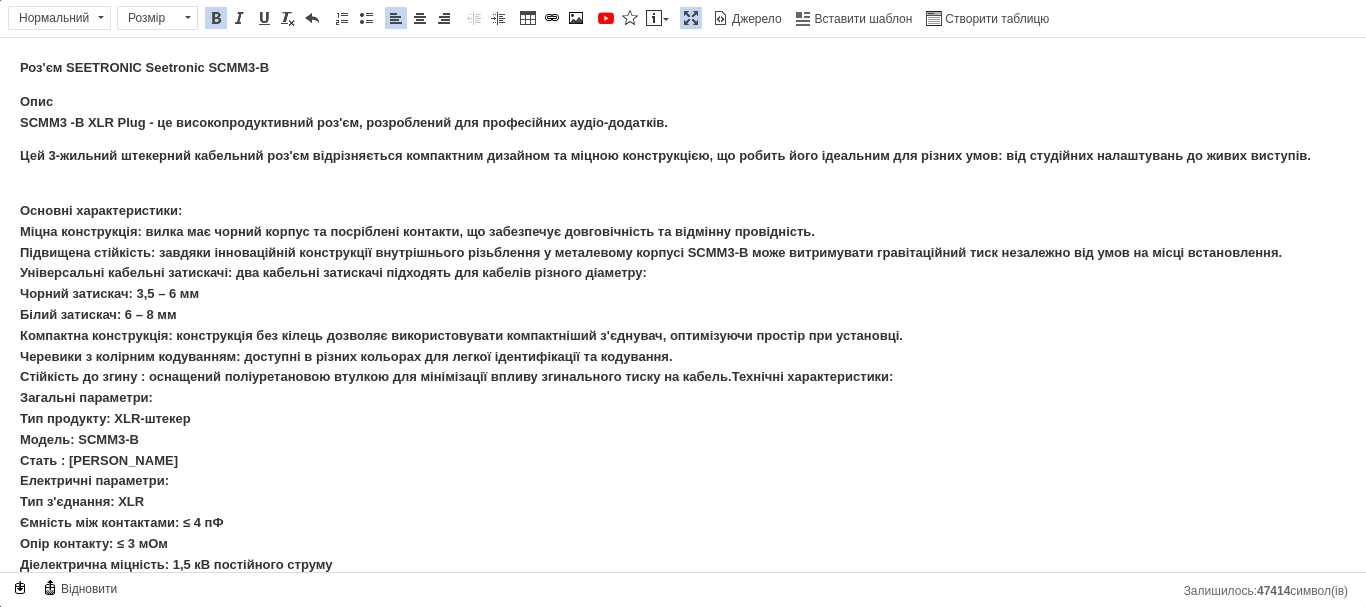 click on "Основні характеристики: Міцна конструкція: вилка має чорний корпус та посріблені контакти, що забезпечує довговічність та відмінну провідність. Підвищена стійкість: завдяки інноваційній конструкції внутрішнього різьблення у металевому корпусі SCMM3-B може витримувати гравітаційний тиск незалежно від умов на місці встановлення. Універсальні кабельні затискачі: два кабельні затискачі підходять для кабелів різного діаметру: Чорний затискач: 3,5 – 6 мм Білий затискач: 6 – 8 мм Загальні параметри: Тип продукту: XLR-штекер Модель: SCMM3-B Стать : Чоловіча Упаковка:" at bounding box center [651, 678] 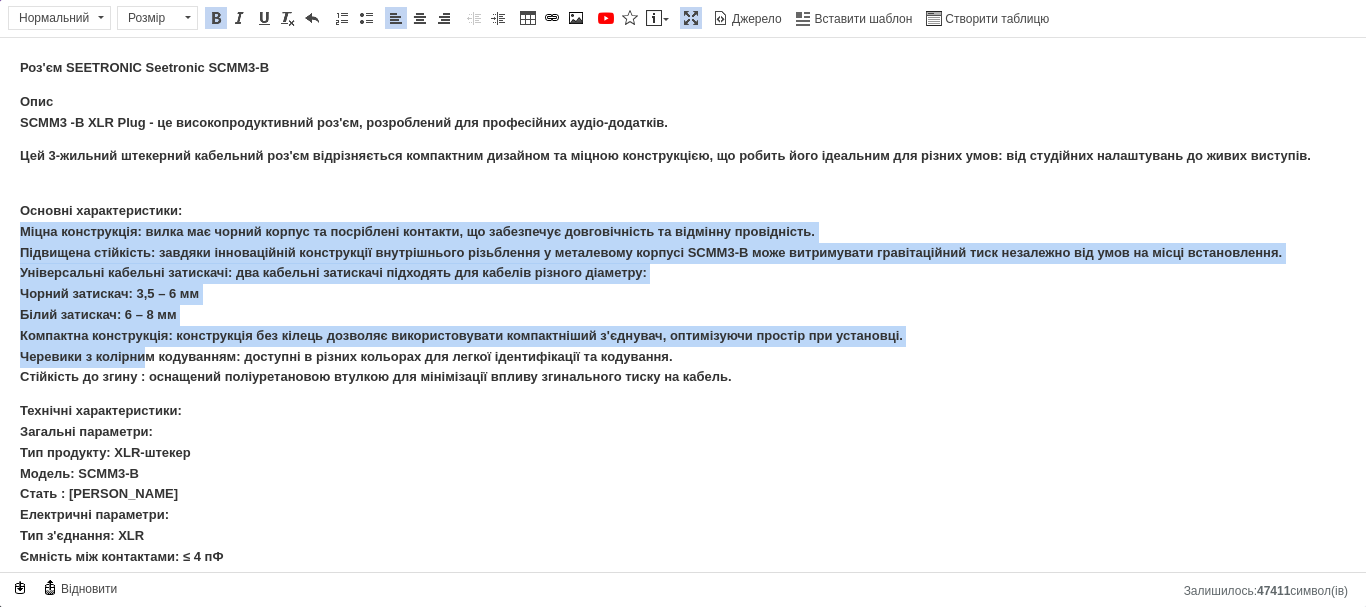 drag, startPoint x: 19, startPoint y: 232, endPoint x: 150, endPoint y: 360, distance: 183.15294 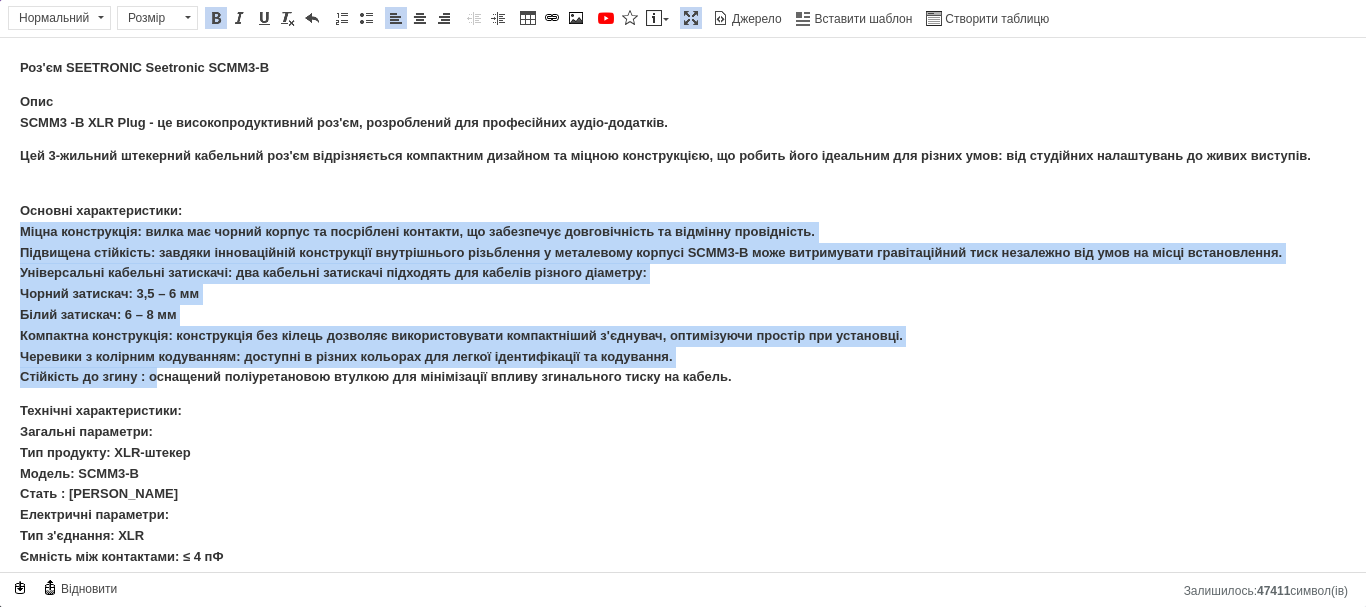drag, startPoint x: 18, startPoint y: 235, endPoint x: 153, endPoint y: 383, distance: 200.32224 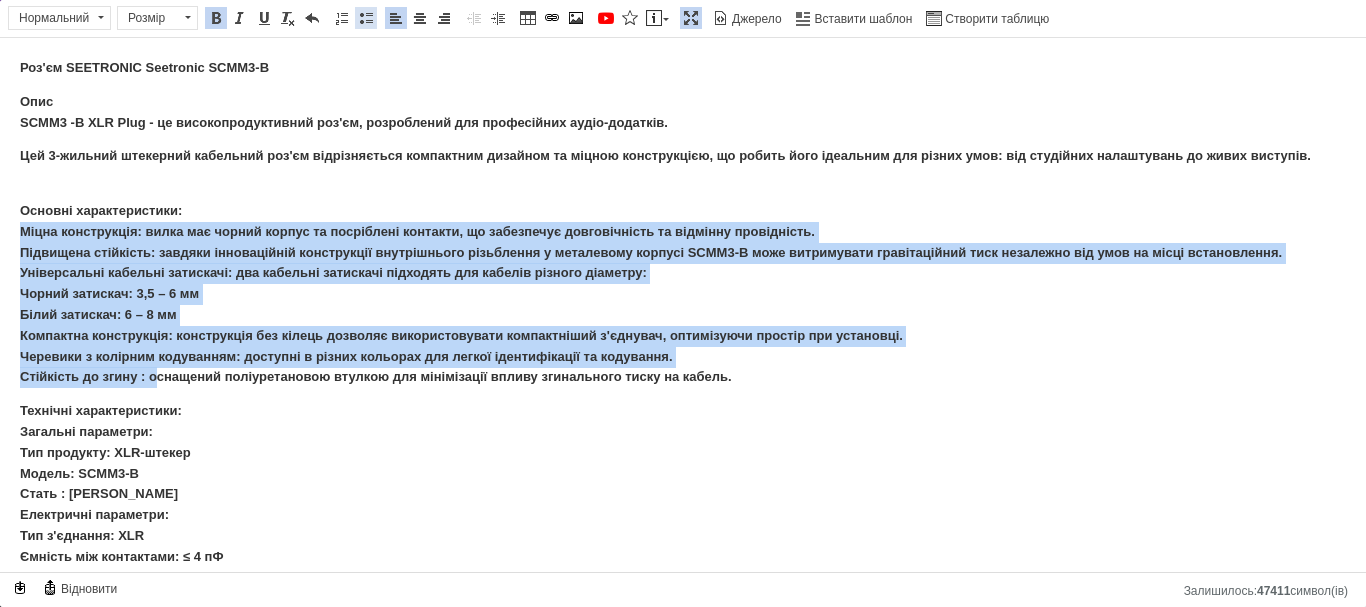 click on "Вставити/видалити маркований список" at bounding box center (366, 18) 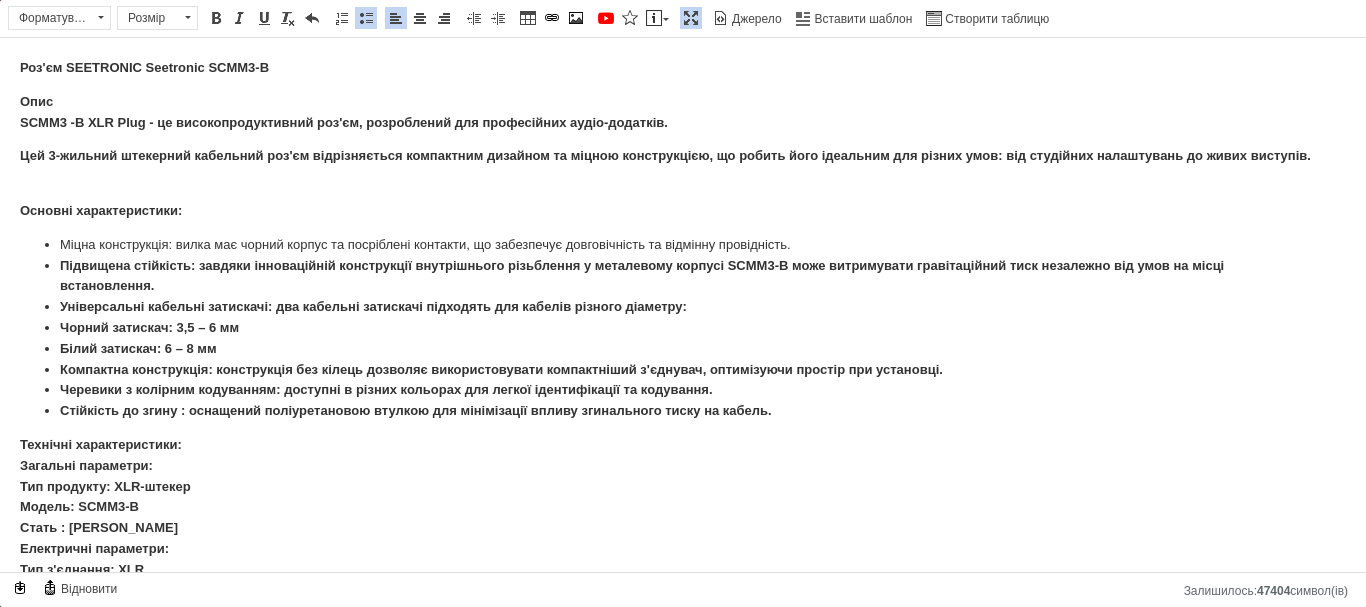 click on "Черевики з колірним кодуванням: доступні в різних кольорах для легкої ідентифікації та кодування." at bounding box center (683, 390) 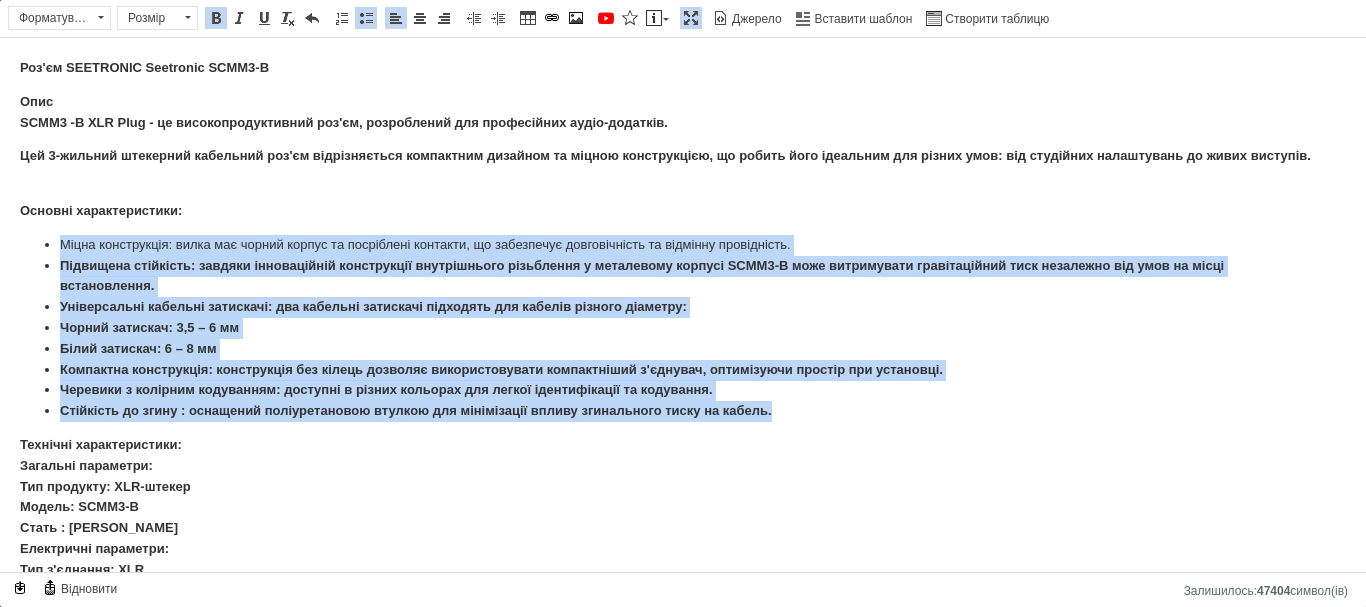 drag, startPoint x: 57, startPoint y: 240, endPoint x: 791, endPoint y: 408, distance: 752.9808 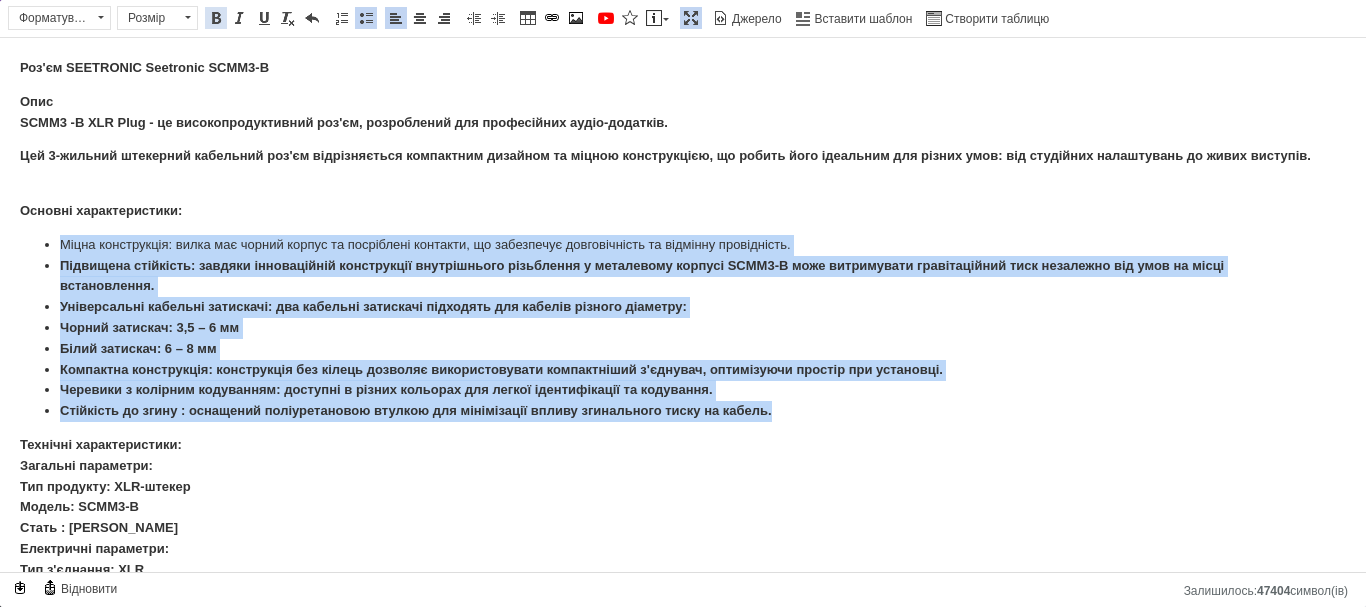 click at bounding box center (216, 18) 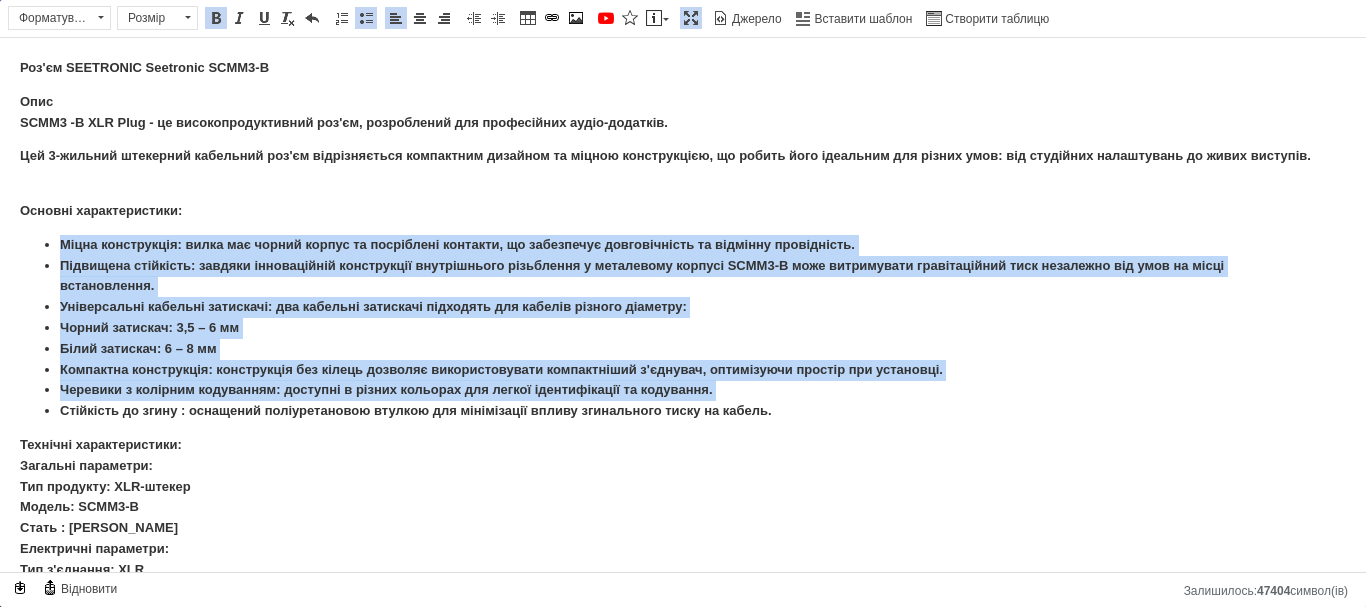 click on "Стійкість до згину : оснащений поліуретановою втулкою для мінімізації впливу згинального тиску на кабель." at bounding box center (416, 410) 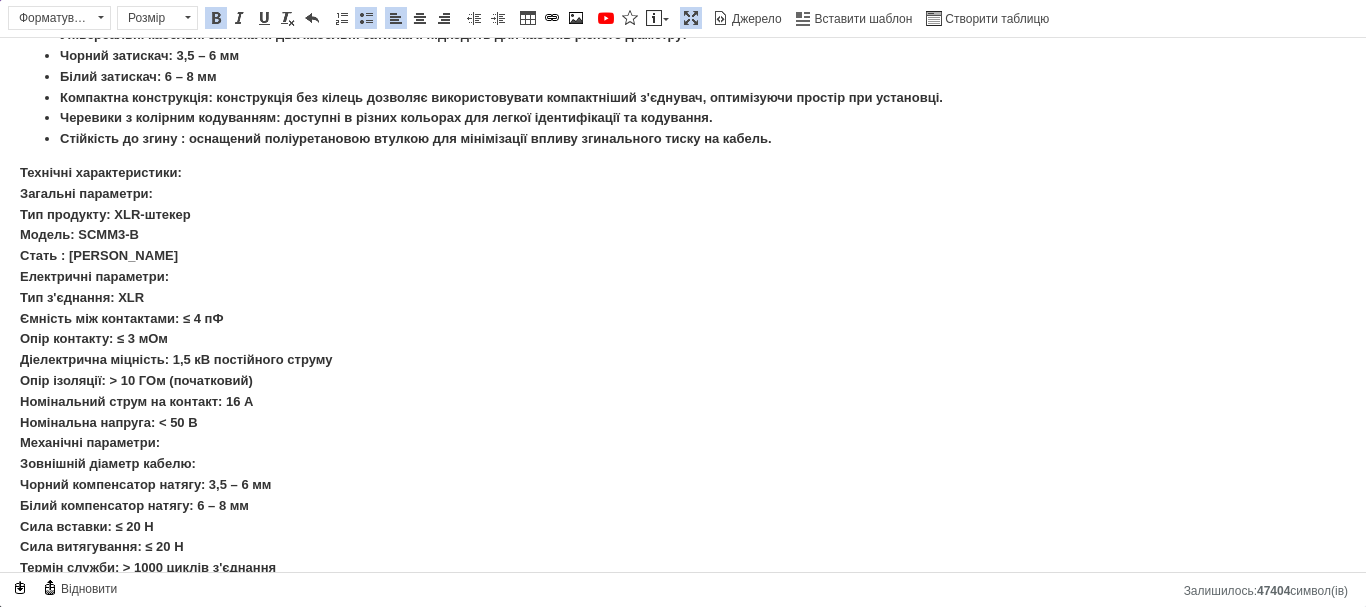 scroll, scrollTop: 300, scrollLeft: 0, axis: vertical 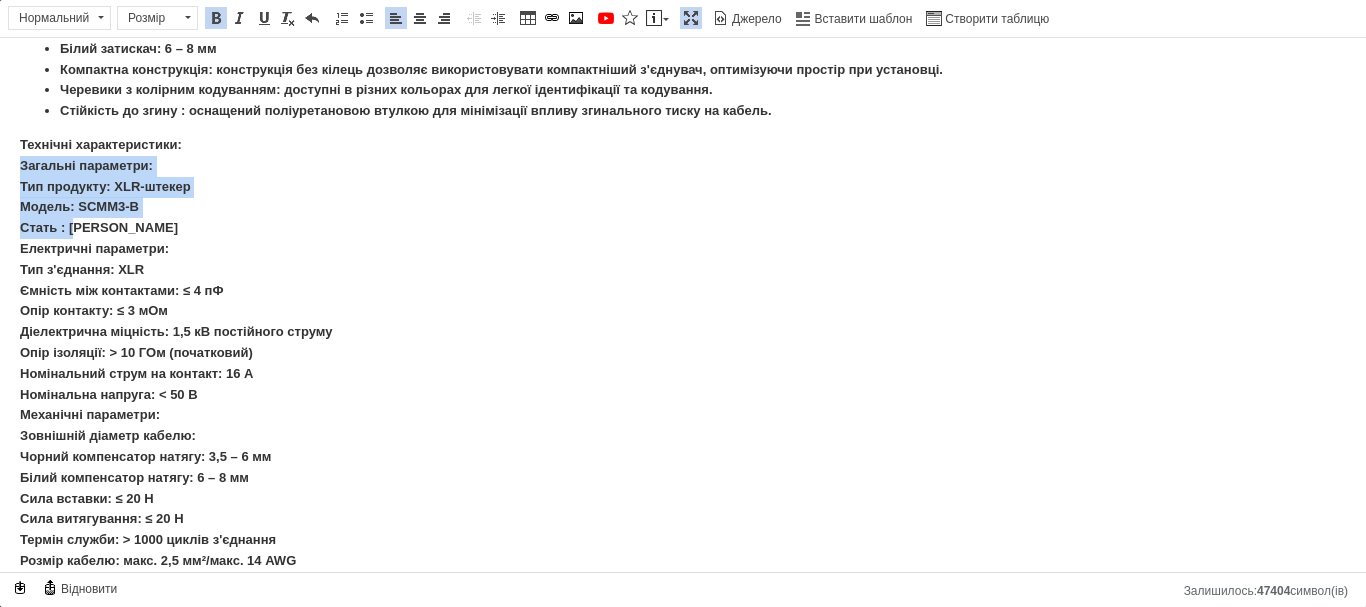 drag, startPoint x: 19, startPoint y: 168, endPoint x: 80, endPoint y: 229, distance: 86.26703 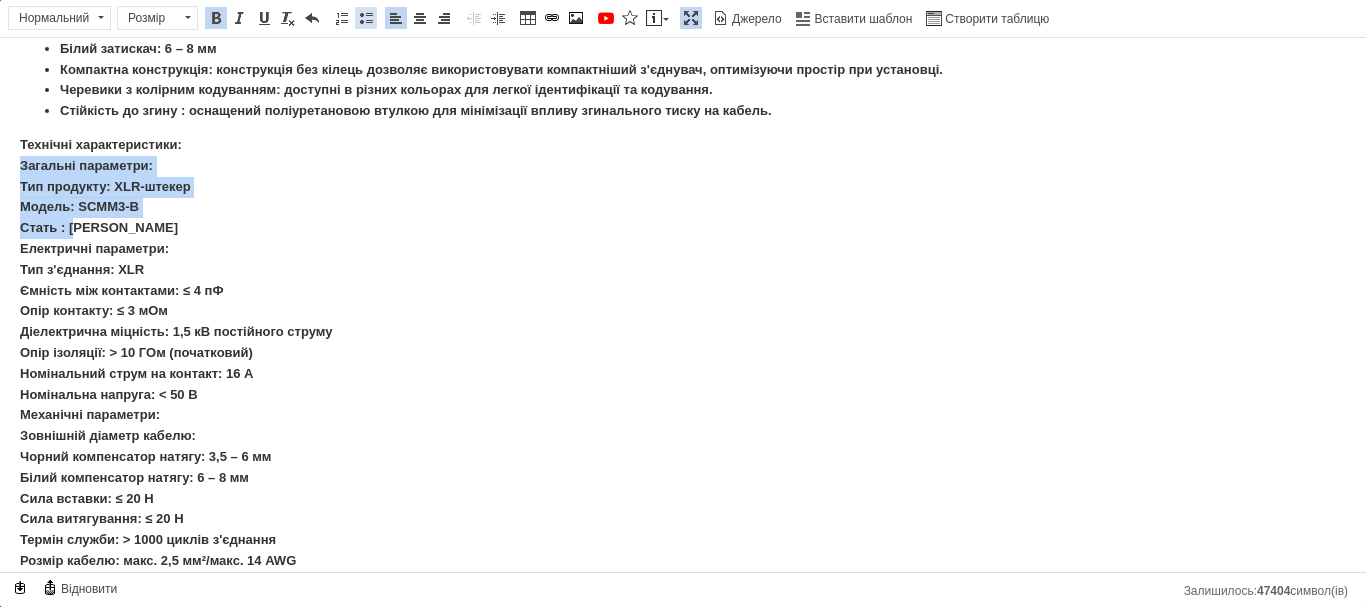 click on "Вставити/видалити маркований список" at bounding box center [366, 18] 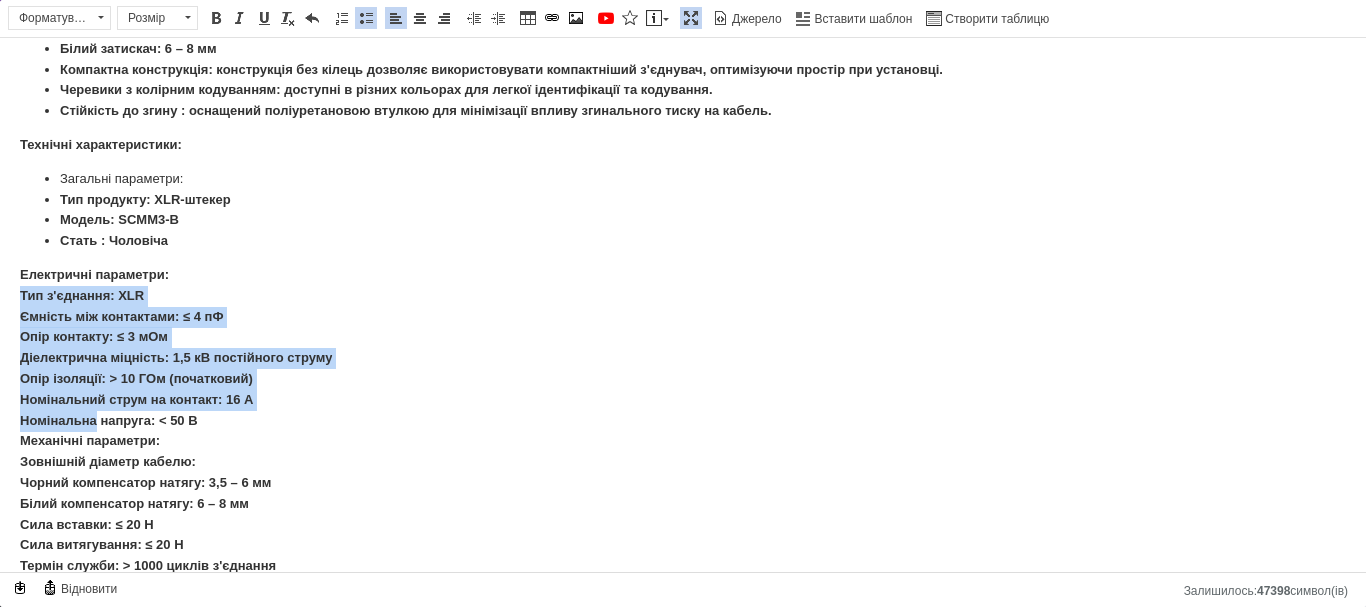 drag, startPoint x: 22, startPoint y: 294, endPoint x: 98, endPoint y: 421, distance: 148.00337 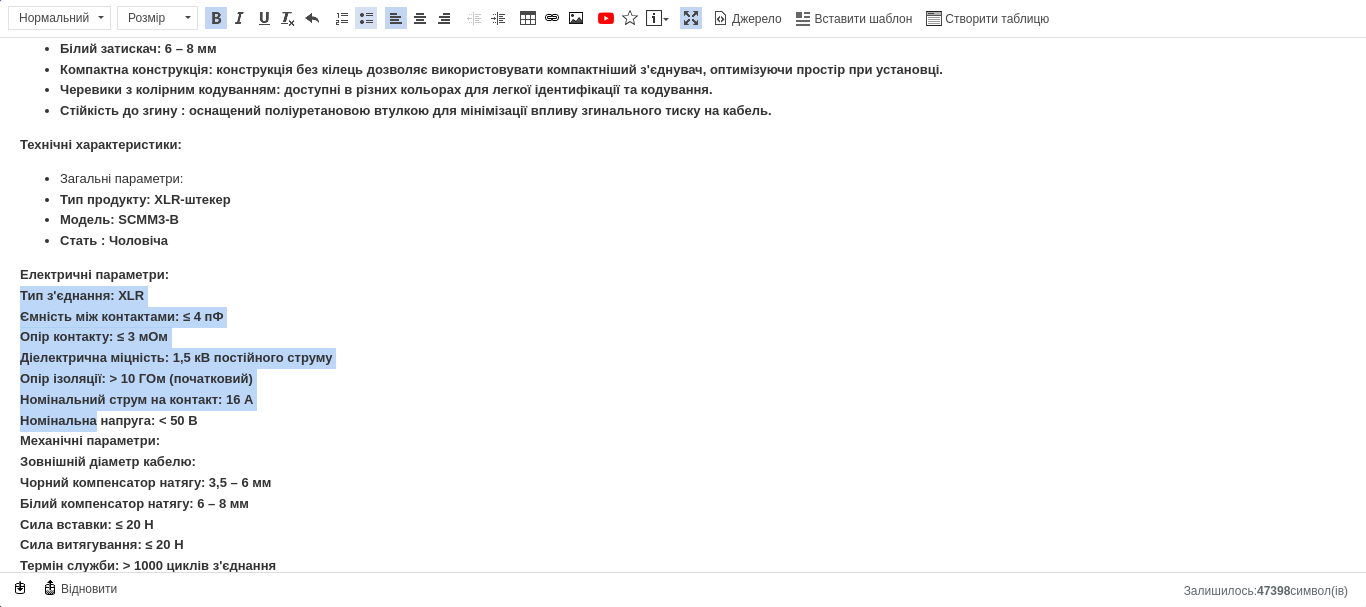 click at bounding box center [366, 18] 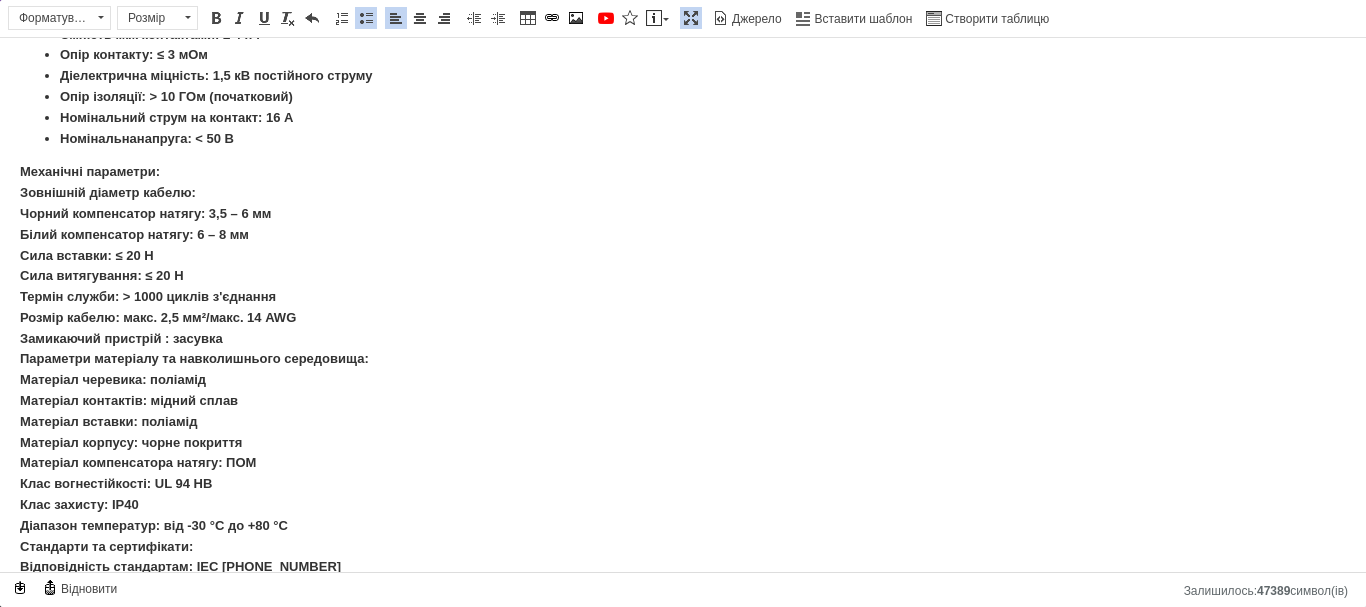 scroll, scrollTop: 600, scrollLeft: 0, axis: vertical 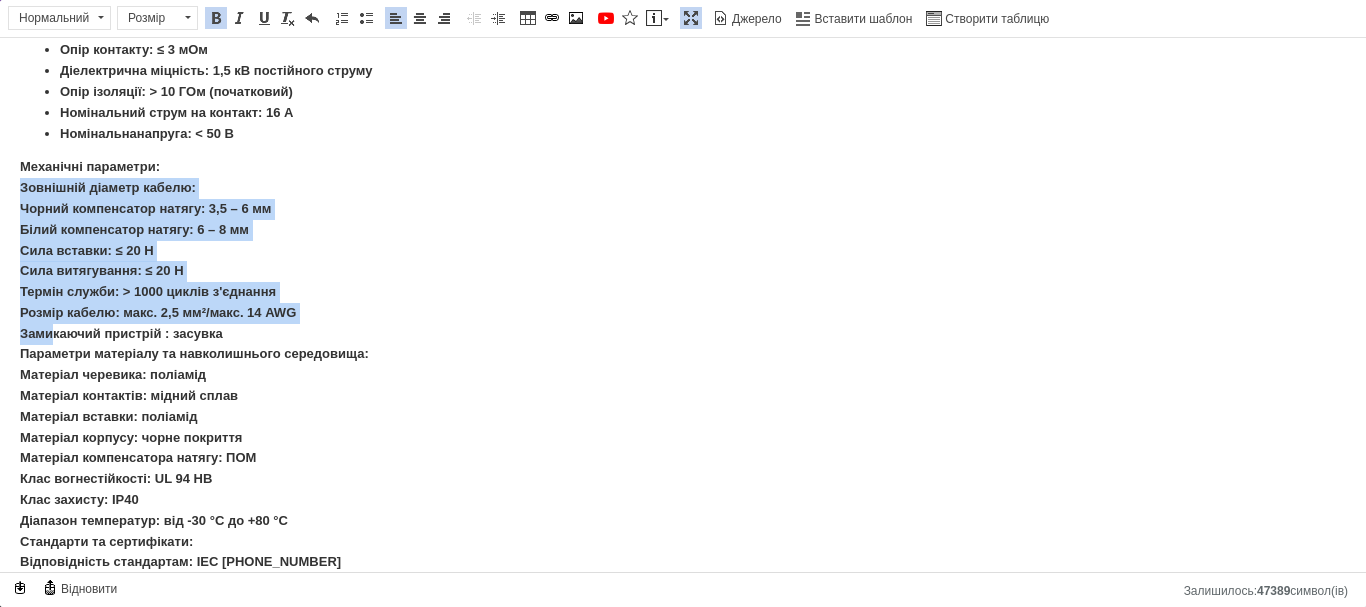 drag, startPoint x: 18, startPoint y: 190, endPoint x: 55, endPoint y: 339, distance: 153.52524 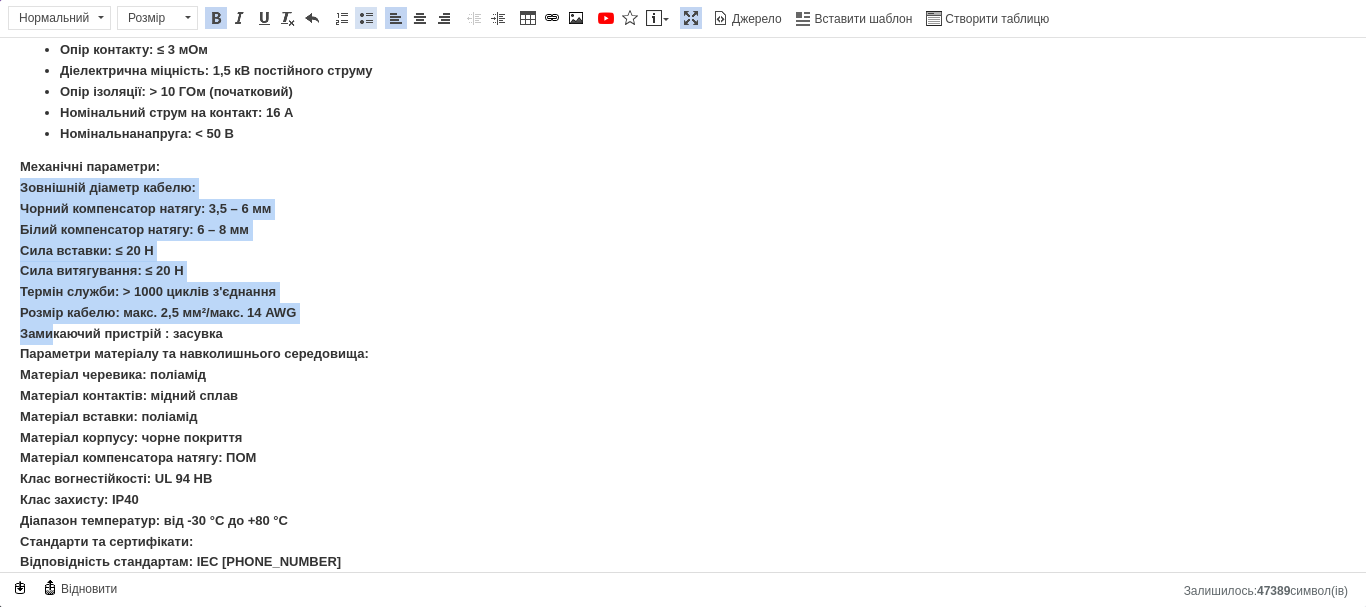 click at bounding box center [366, 18] 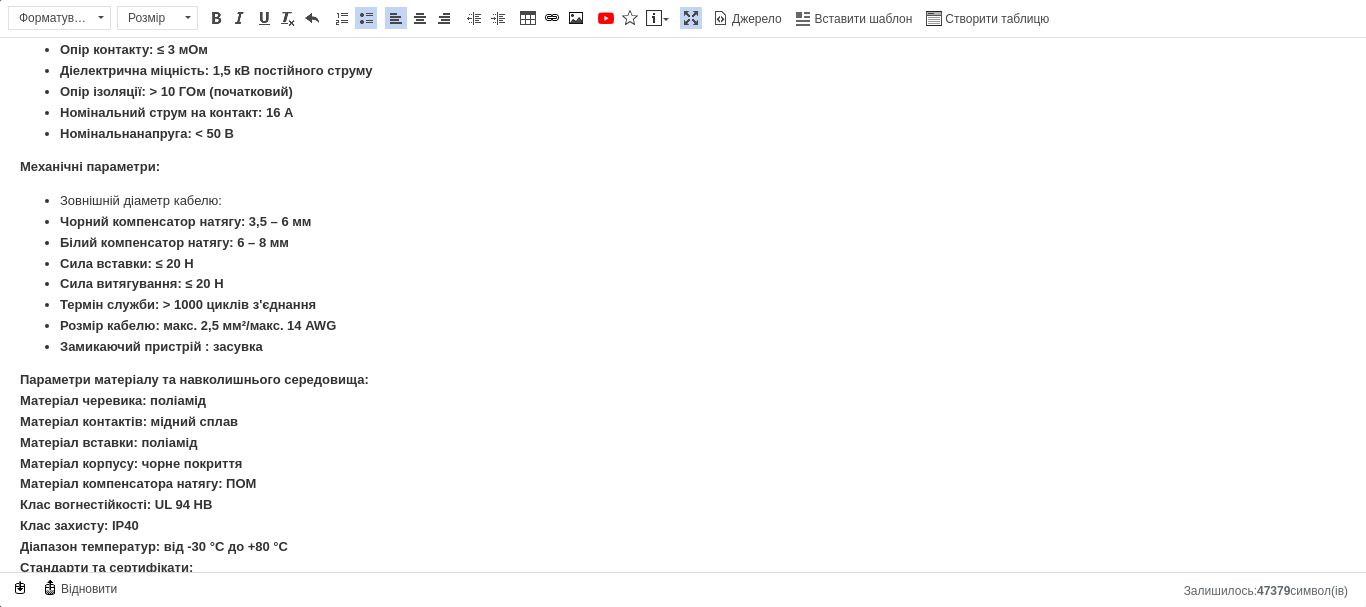 click on "Роз'єм SEETRONIC Seetronic SCMM3-B  Опис SCMM3 -B XLR Plug - це високопродуктивний роз'єм, розроблений для професійних аудіо-додатків.  Цей 3-жильний штекерний кабельний роз'єм відрізняється компактним дизайном та міцною конструкцією, що робить його ідеальним для різних умов: від студійних налаштувань до живих виступів. Основні характеристики: Міцна конструкція: вилка має чорний корпус та посріблені контакти, що забезпечує довговічність та відмінну провідність. Універсальні кабельні затискачі: два кабельні затискачі підходять для кабелів різного діаметру: Модель: SCMM3-B" at bounding box center [683, 80] 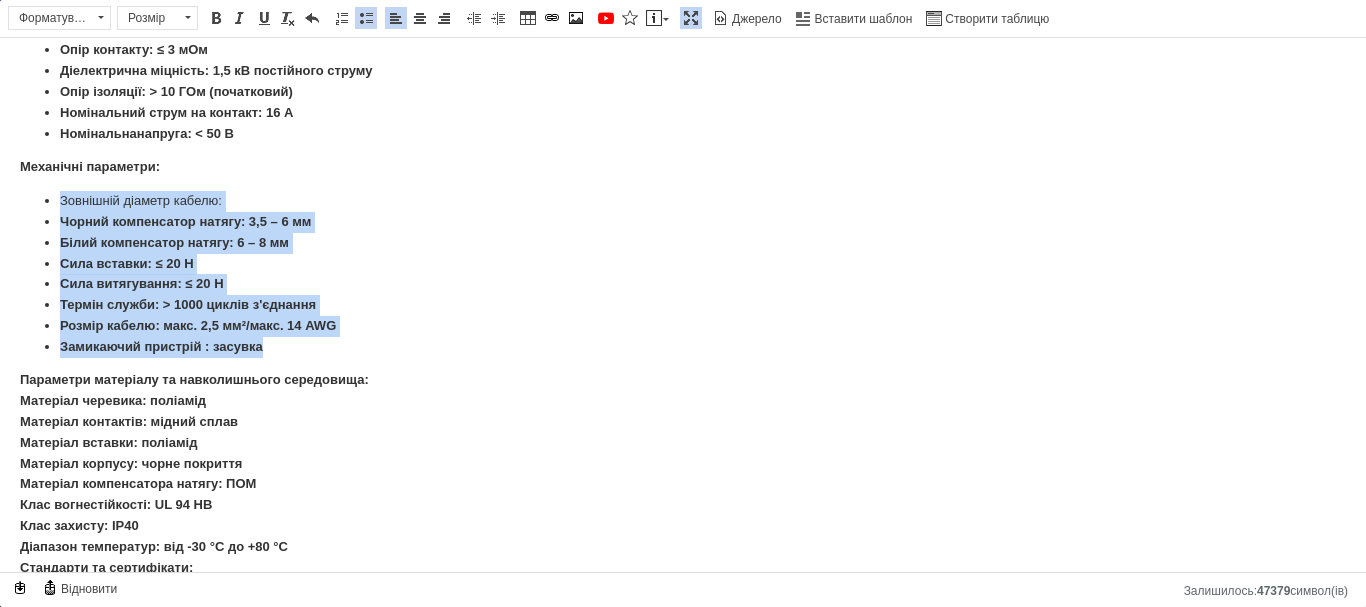 drag, startPoint x: 59, startPoint y: 195, endPoint x: 427, endPoint y: 146, distance: 371.2479 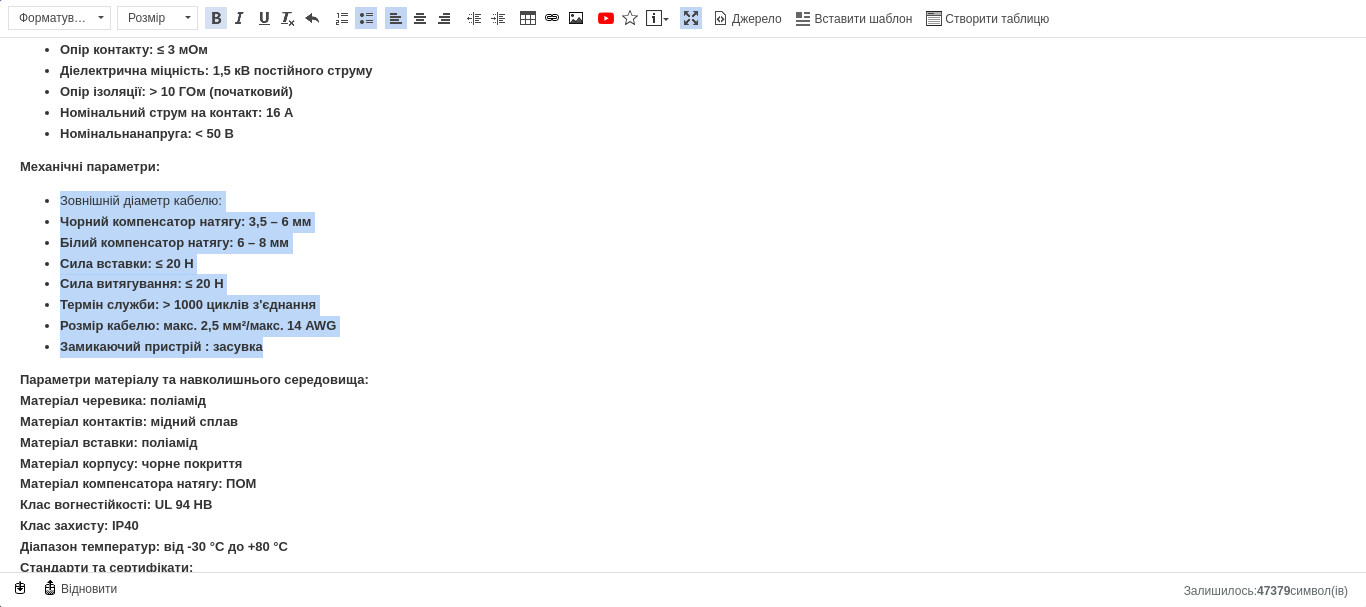 click at bounding box center [216, 18] 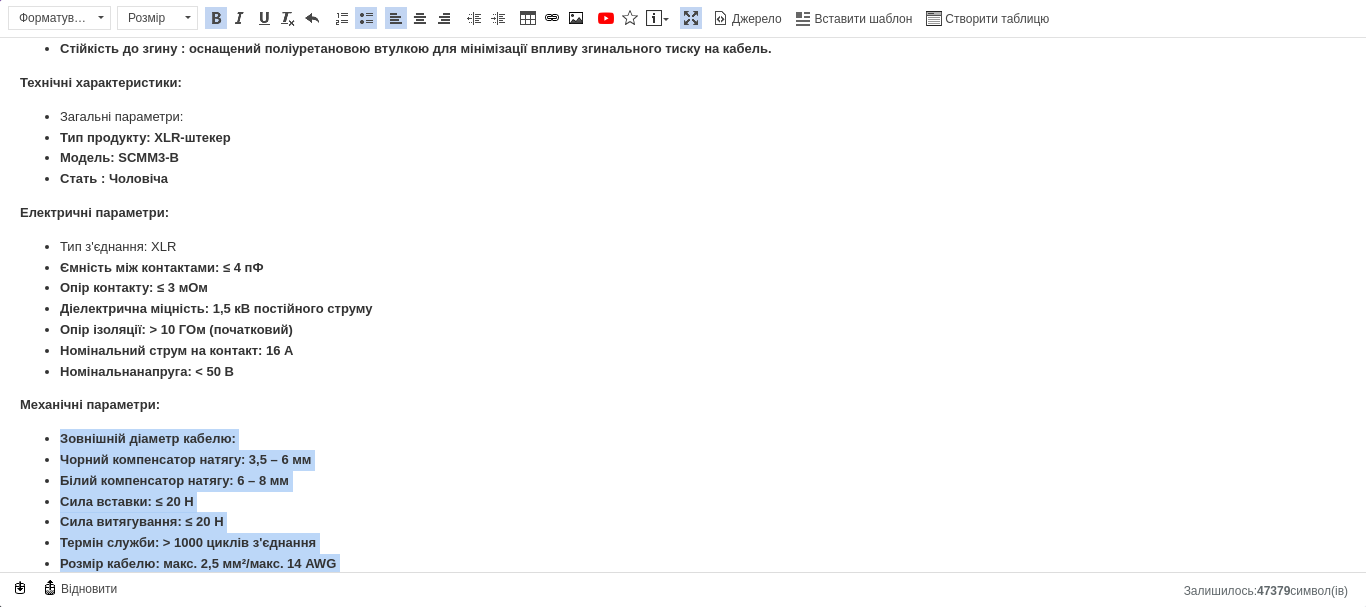 scroll, scrollTop: 300, scrollLeft: 0, axis: vertical 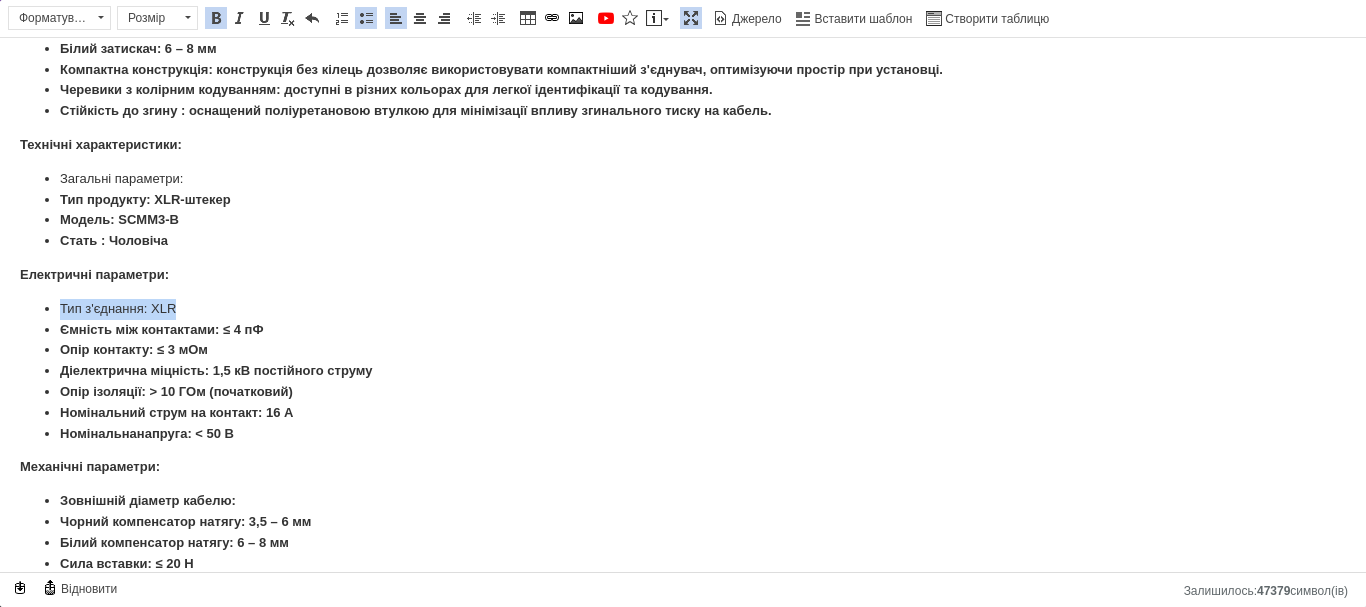 drag, startPoint x: 50, startPoint y: 306, endPoint x: 210, endPoint y: 317, distance: 160.37769 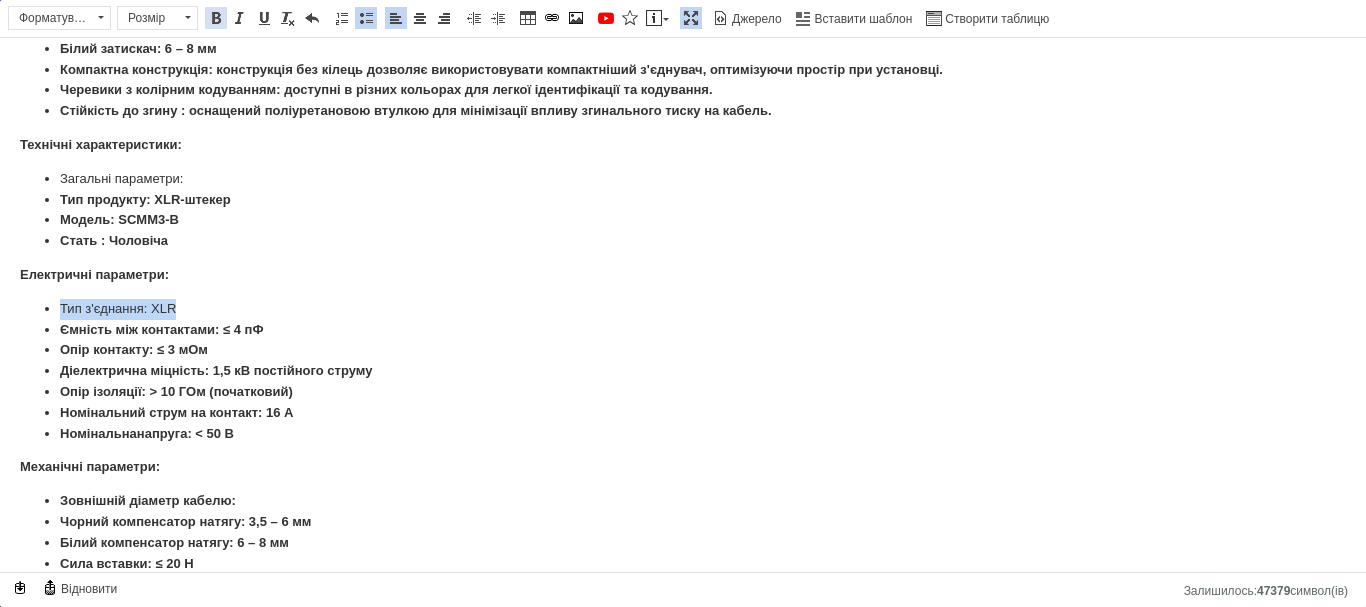 drag, startPoint x: 213, startPoint y: 17, endPoint x: 207, endPoint y: 2, distance: 16.155495 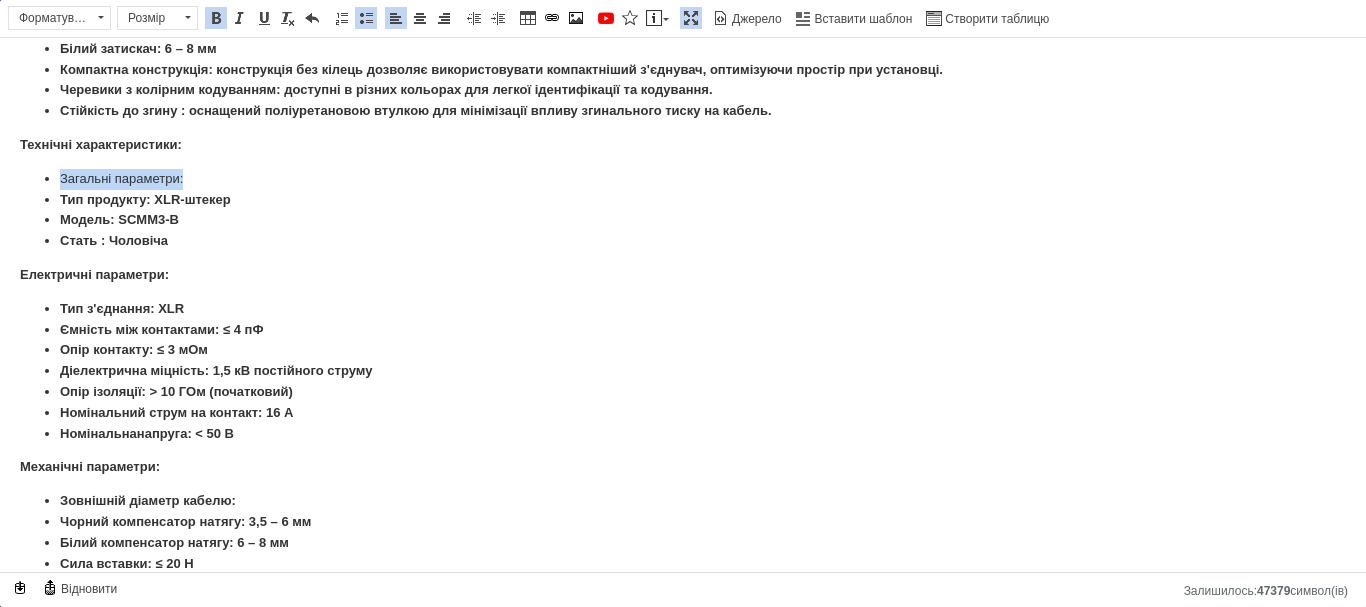 drag, startPoint x: 55, startPoint y: 171, endPoint x: 203, endPoint y: 188, distance: 148.97314 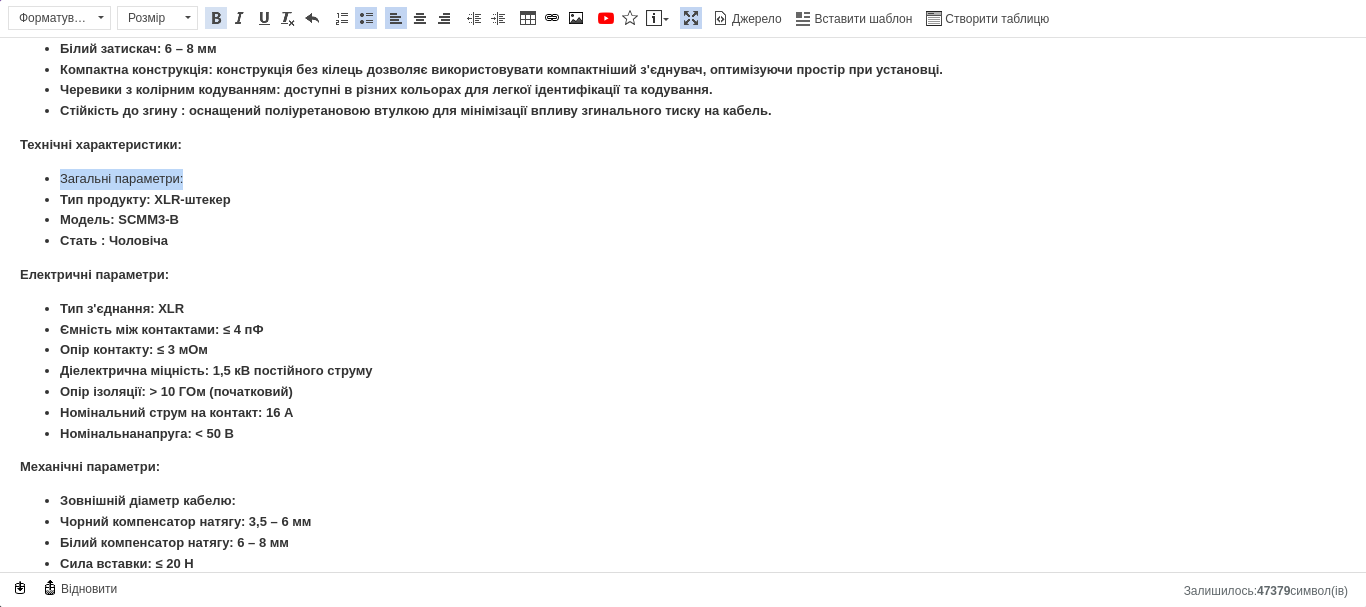 click at bounding box center (216, 18) 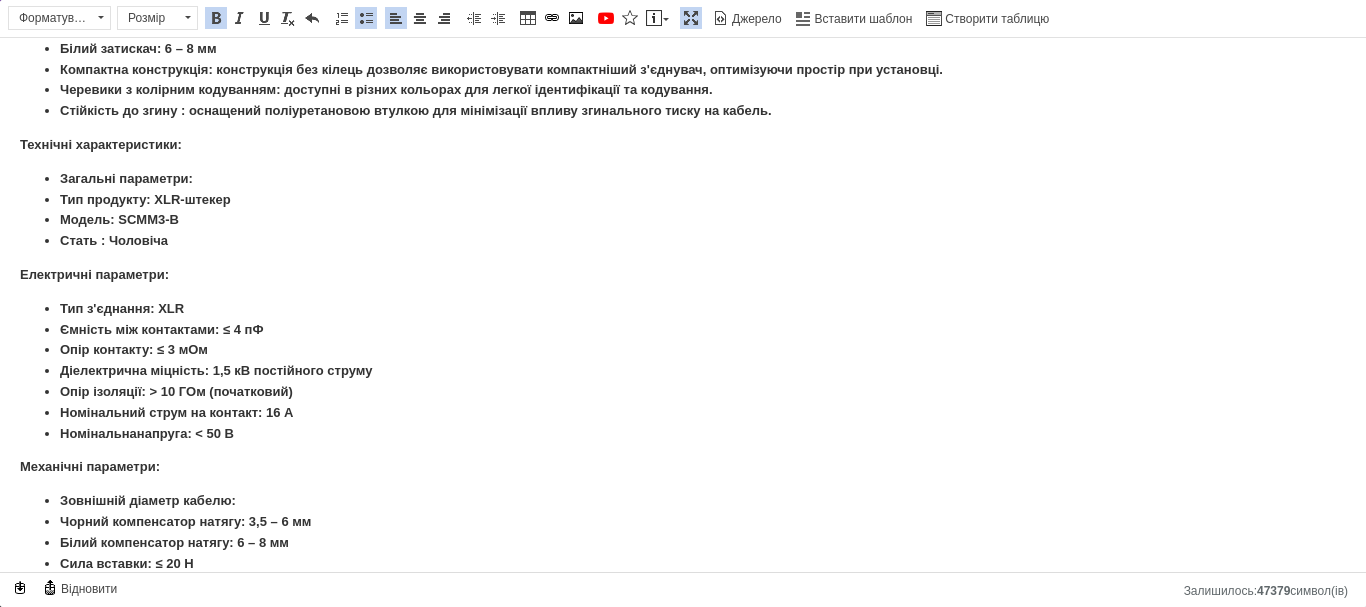 click on "Стать : Ч оловіча" at bounding box center (683, 241) 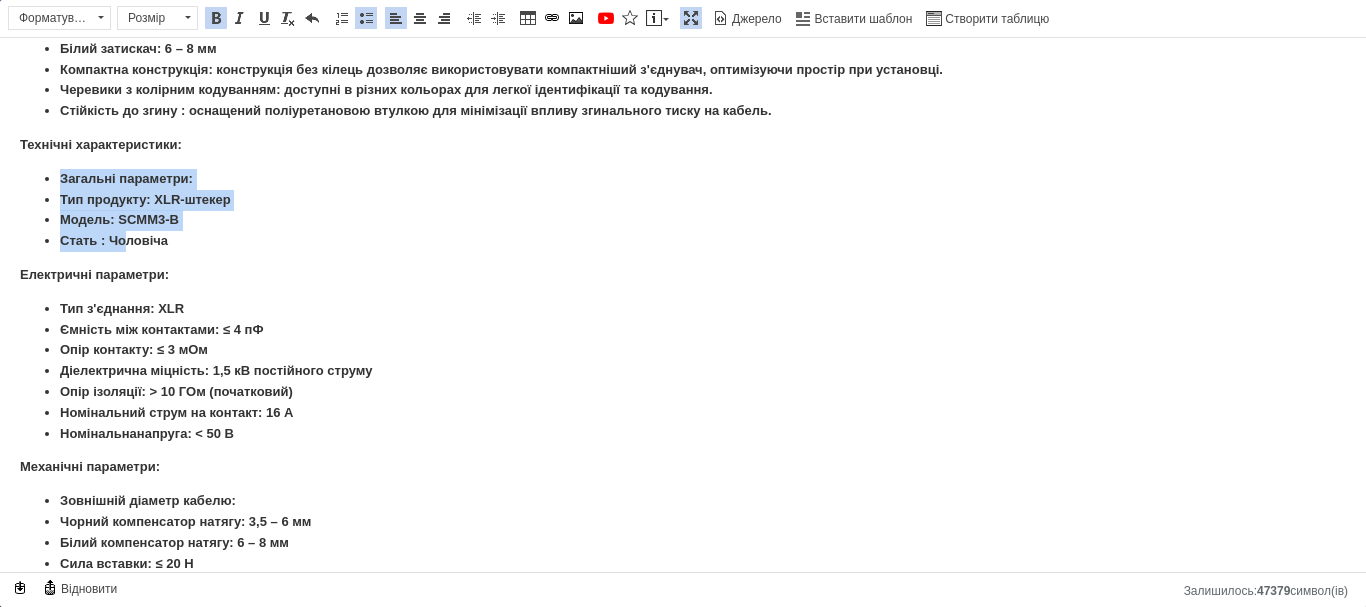 drag, startPoint x: 60, startPoint y: 177, endPoint x: 135, endPoint y: 240, distance: 97.94897 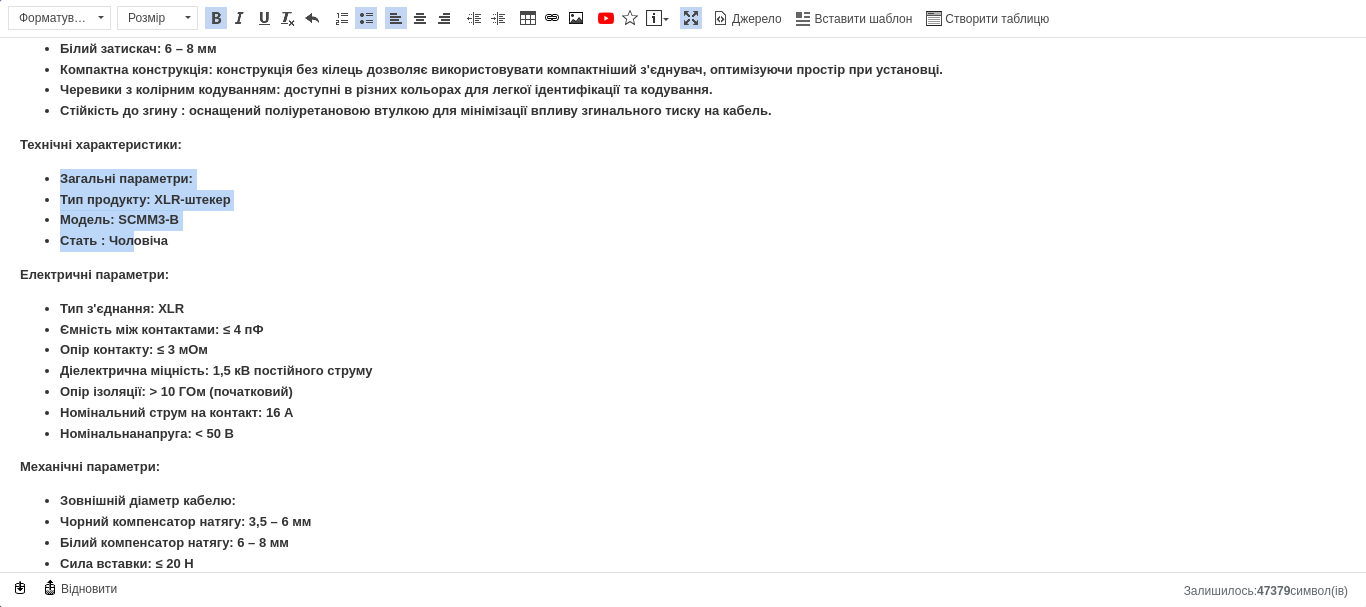 click at bounding box center [366, 18] 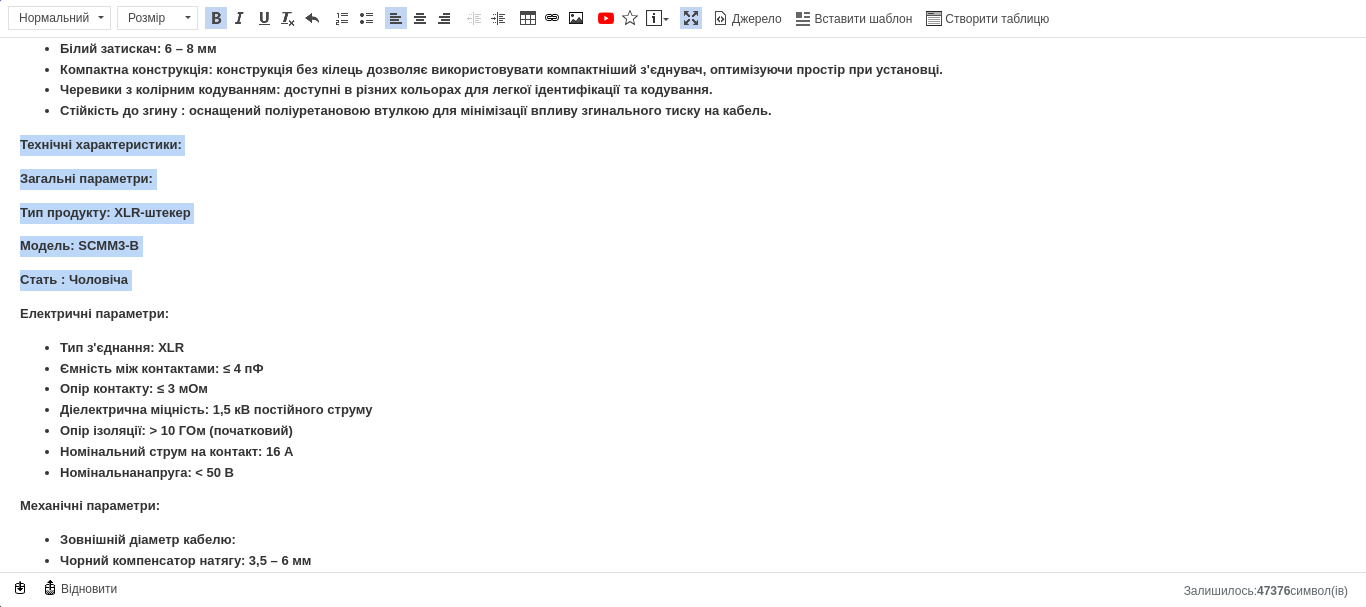 click on "Загальні параметри:" at bounding box center (86, 178) 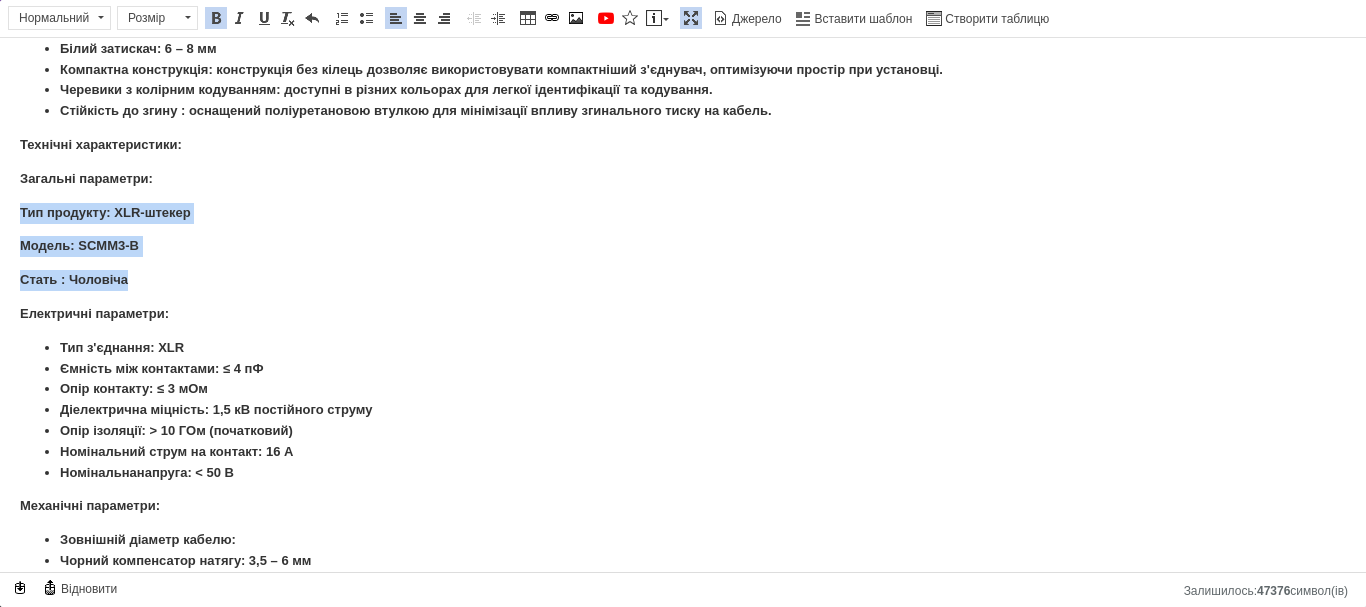 drag, startPoint x: 17, startPoint y: 214, endPoint x: 138, endPoint y: 275, distance: 135.50645 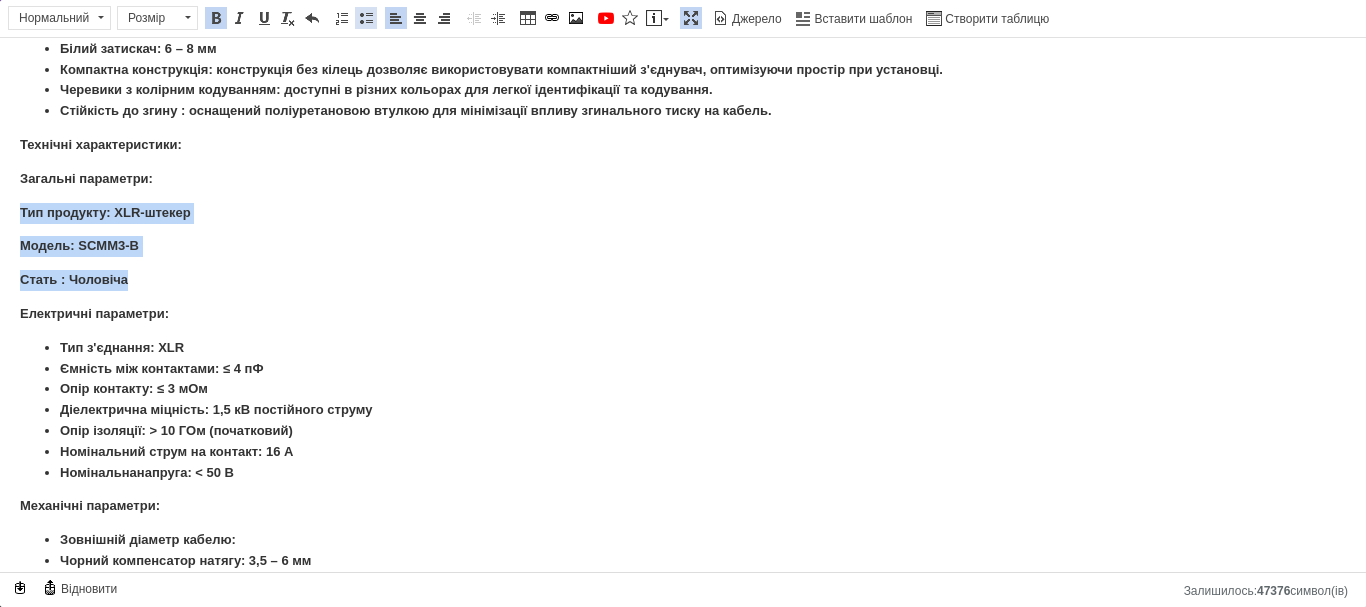 click at bounding box center (366, 18) 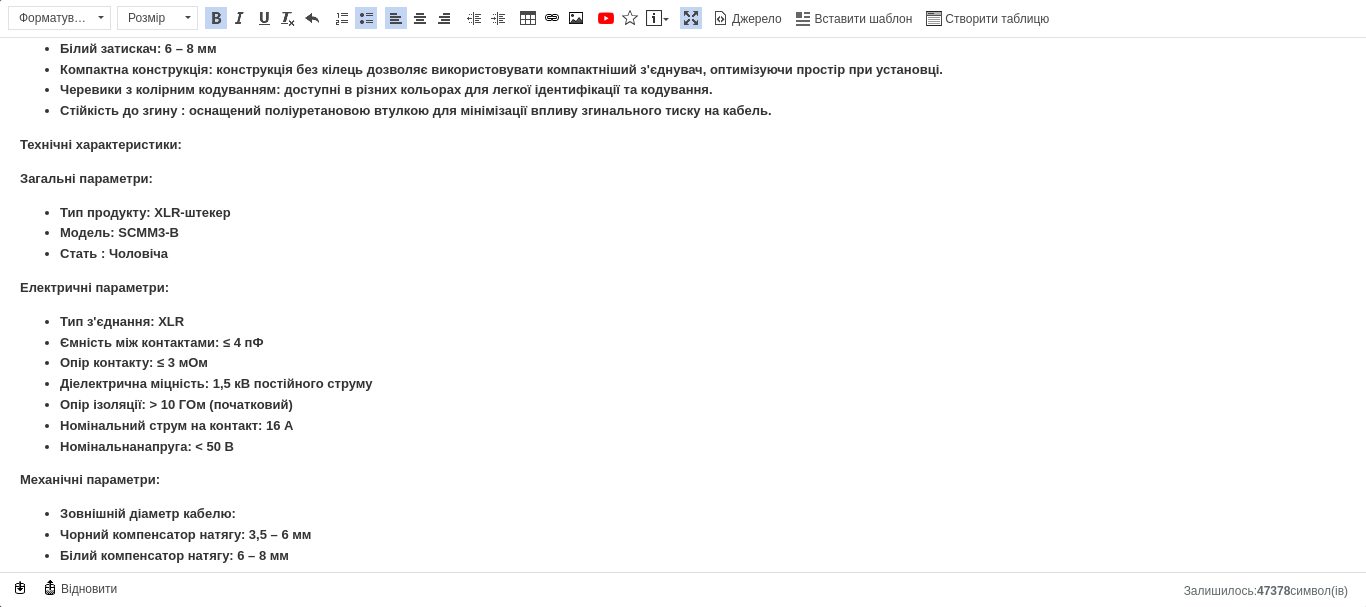 click on "Стать : Ч ол овіча" at bounding box center [683, 254] 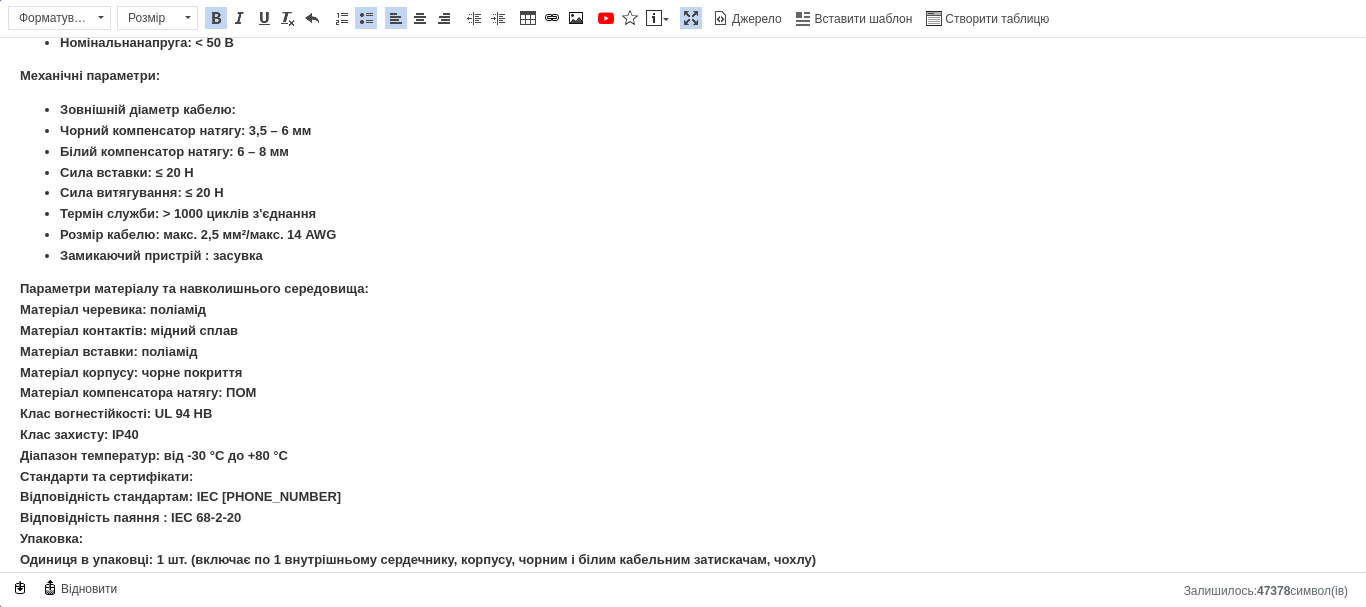 scroll, scrollTop: 765, scrollLeft: 0, axis: vertical 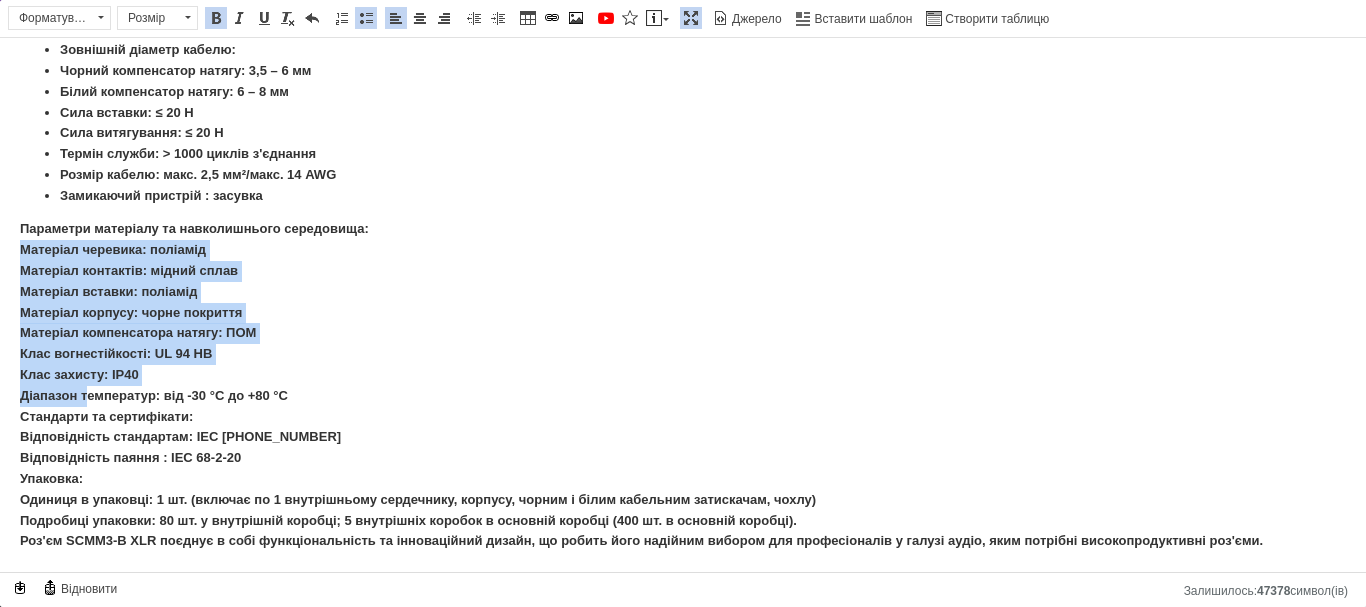 drag, startPoint x: 23, startPoint y: 249, endPoint x: 85, endPoint y: 396, distance: 159.53996 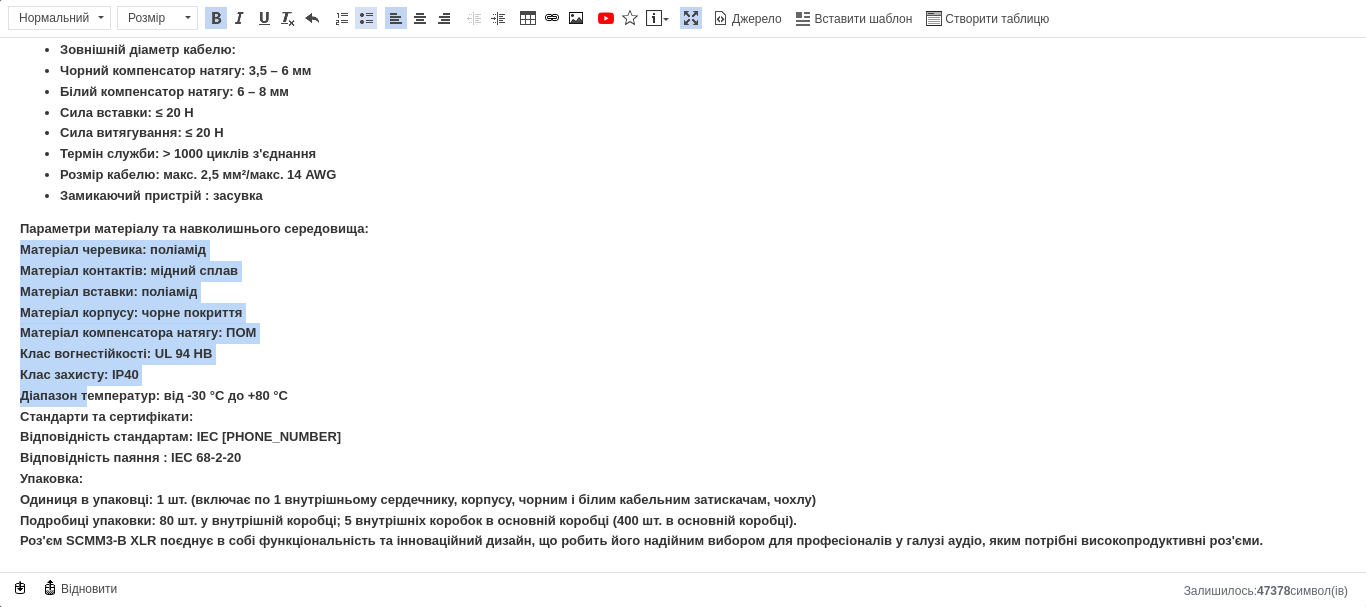 click at bounding box center (366, 18) 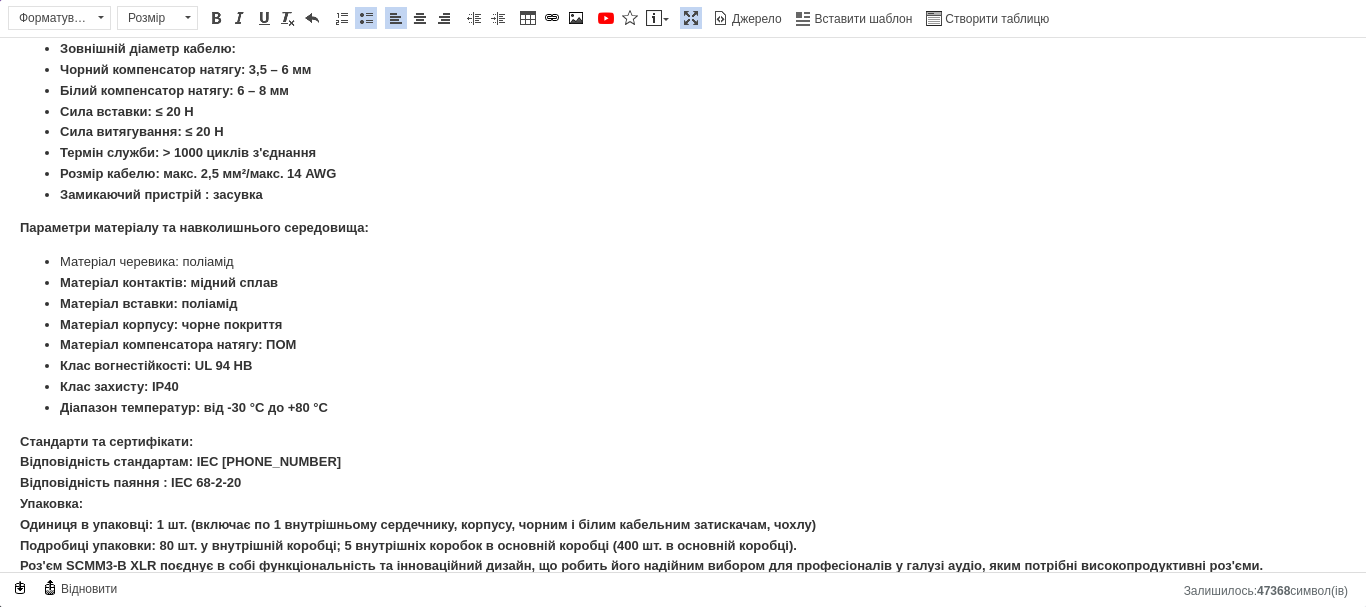 click on "Матеріал вставки: поліамід" at bounding box center (683, 304) 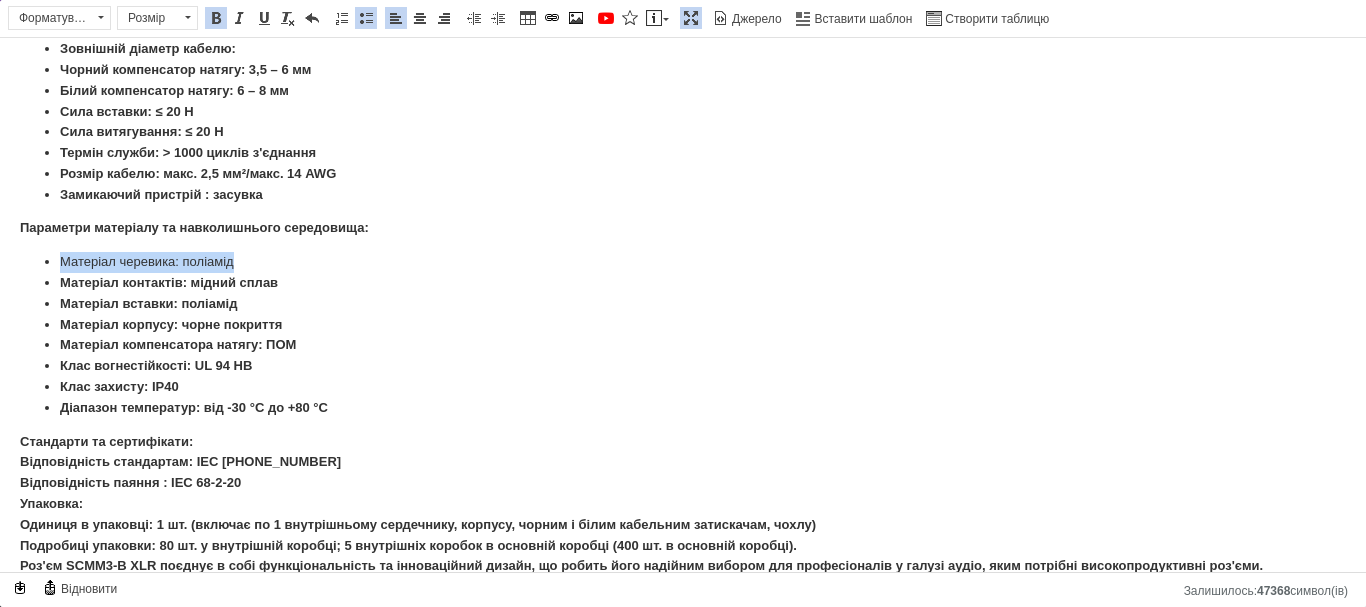 drag, startPoint x: 57, startPoint y: 257, endPoint x: 267, endPoint y: 265, distance: 210.15233 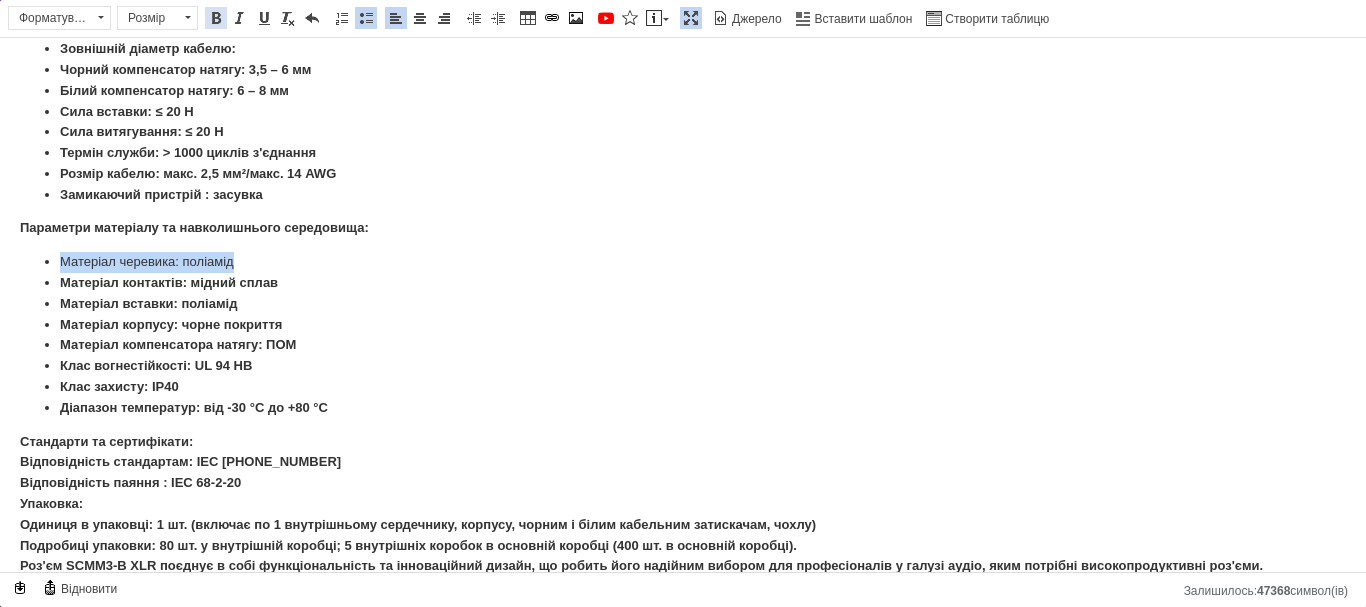 click at bounding box center (216, 18) 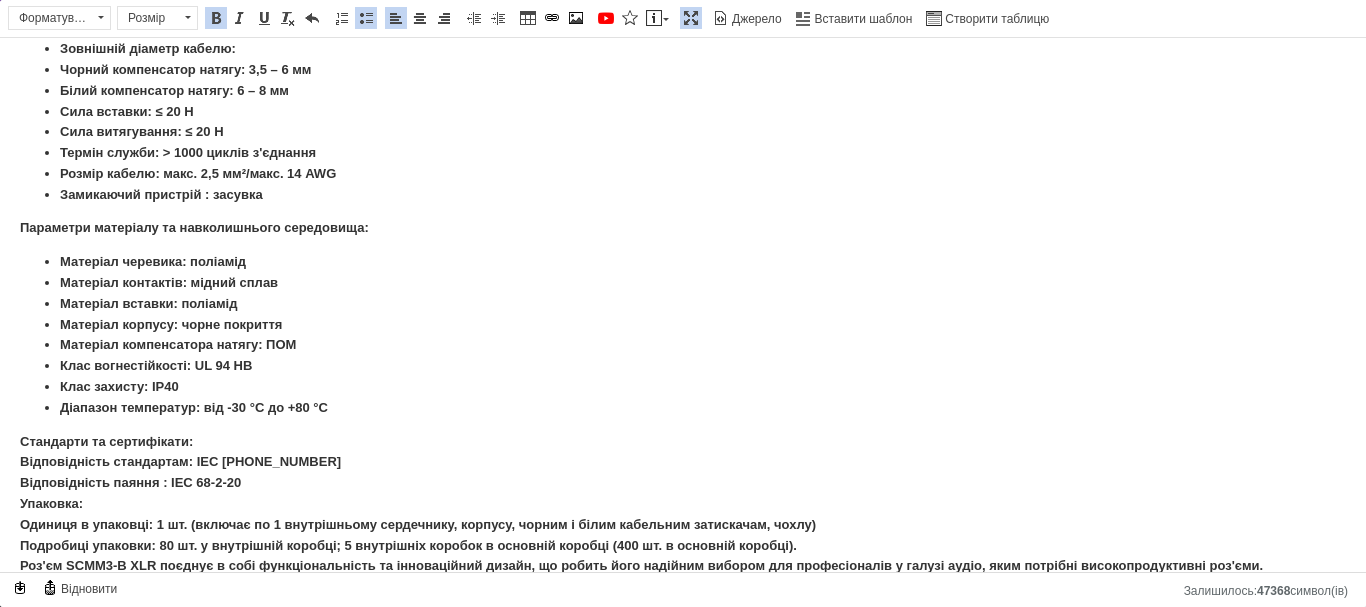 click on "Роз'єм SEETRONIC Seetronic SCMM3-B  Опис SCMM3 -B XLR Plug - це високопродуктивний роз'єм, розроблений для професійних аудіо-додатків.  Цей 3-жильний штекерний кабельний роз'єм відрізняється компактним дизайном та міцною конструкцією, що робить його ідеальним для різних умов: від студійних налаштувань до живих виступів. Основні характеристики: Міцна конструкція: вилка має чорний корпус та посріблені контакти, що забезпечує довговічність та відмінну провідність. Універсальні кабельні затискачі: два кабельні затискачі підходять для кабелів різного діаметру: Модель: SCMM3-B ол" at bounding box center [683, -65] 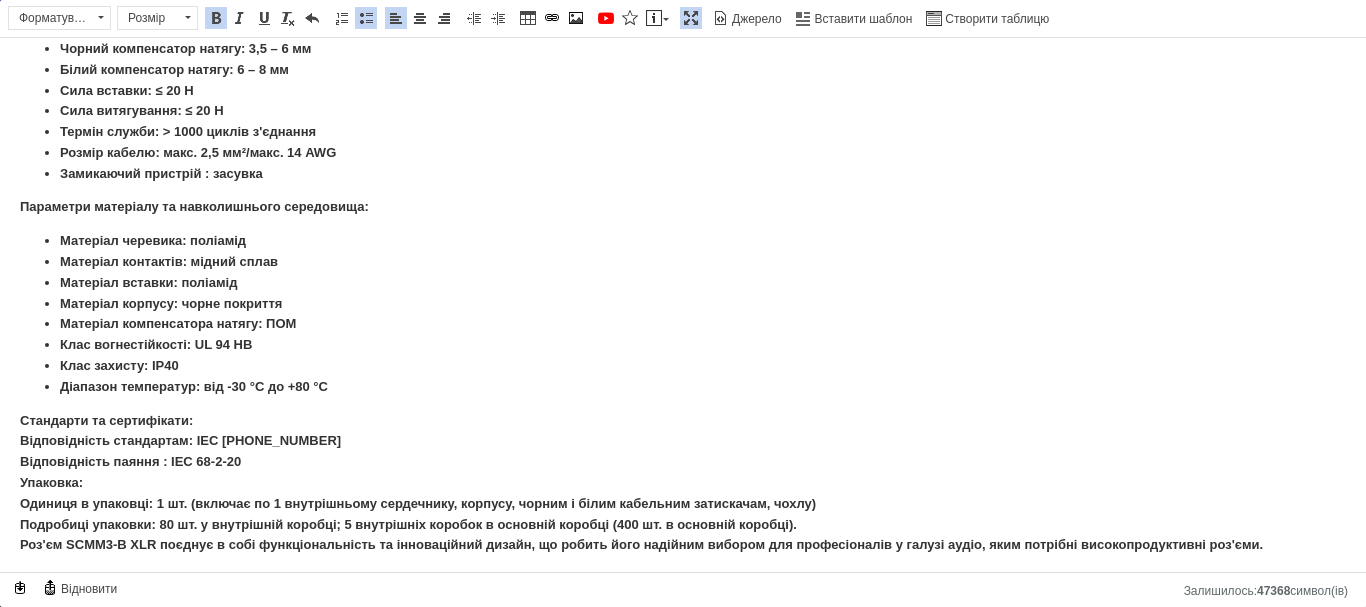 scroll, scrollTop: 791, scrollLeft: 0, axis: vertical 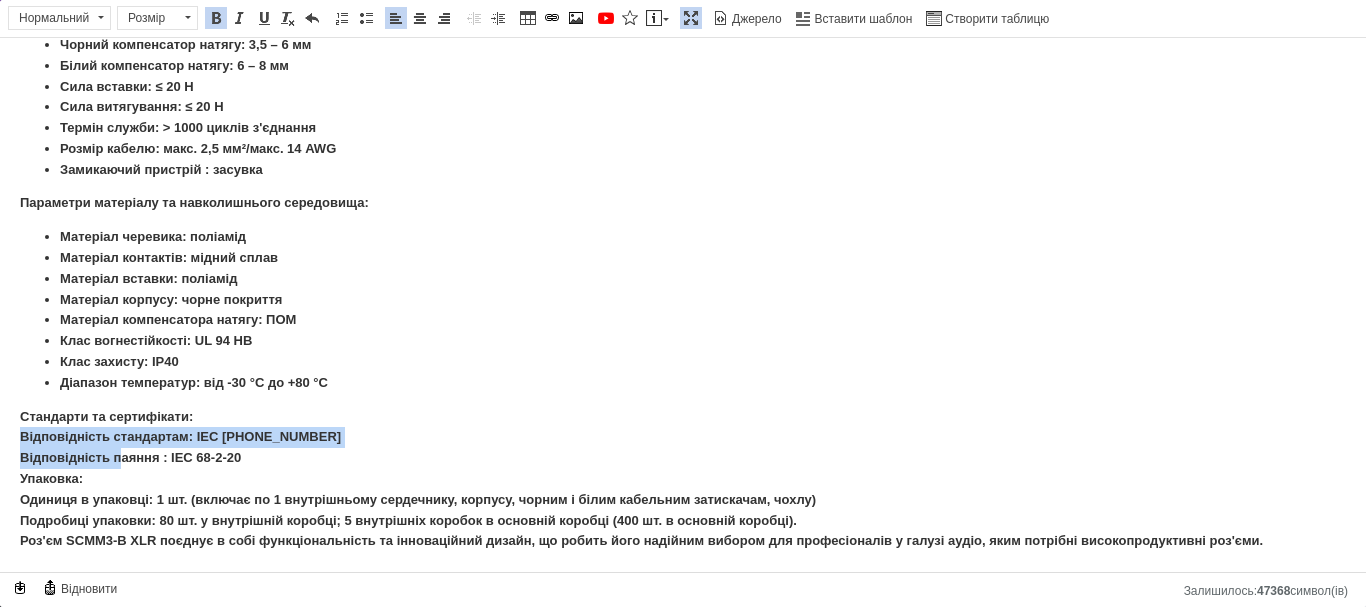 drag, startPoint x: 18, startPoint y: 439, endPoint x: 141, endPoint y: 453, distance: 123.79418 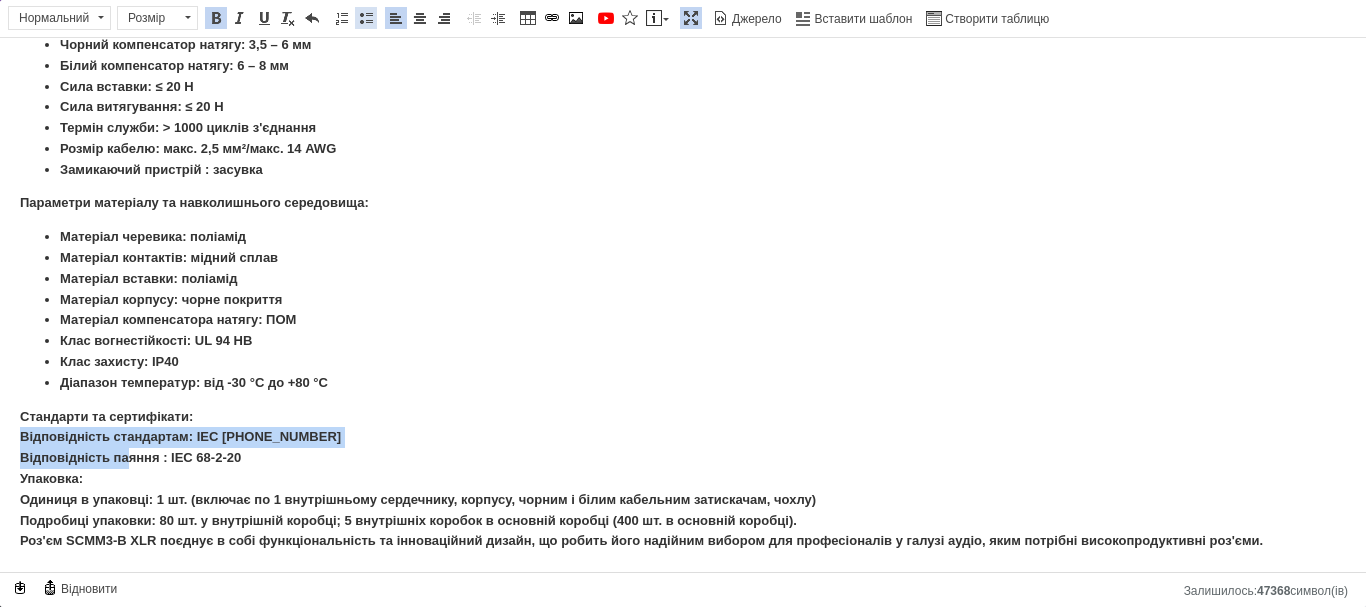 click at bounding box center (366, 18) 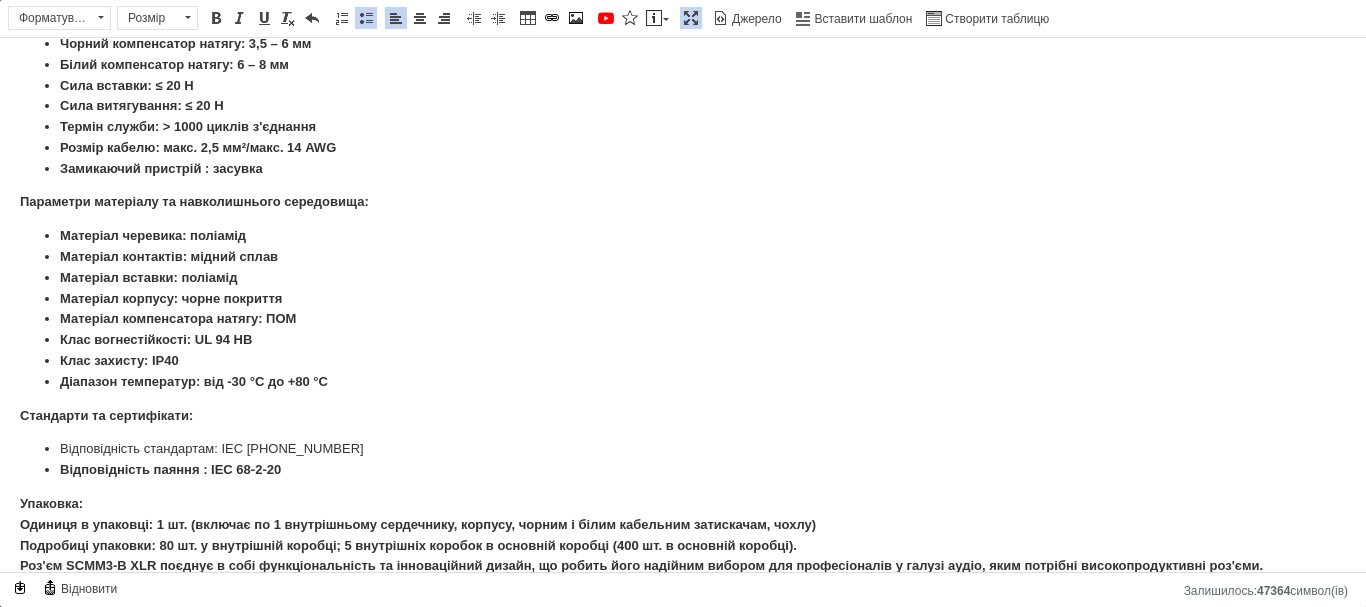 drag, startPoint x: 411, startPoint y: 316, endPoint x: 414, endPoint y: 335, distance: 19.235384 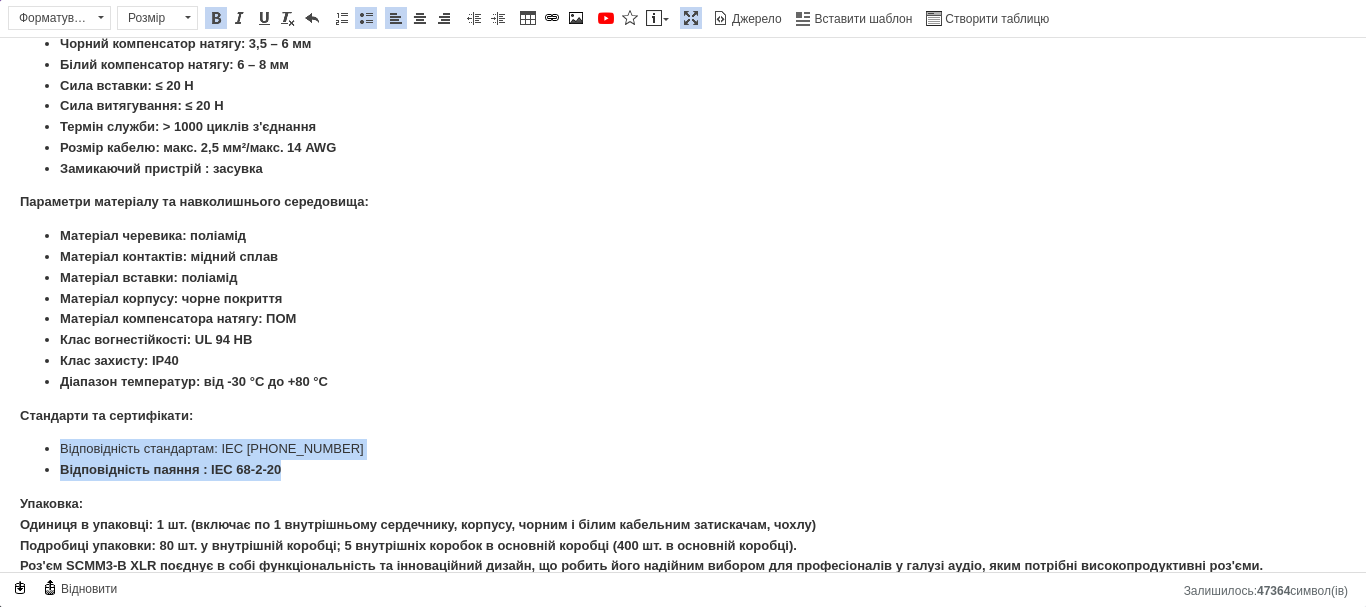 drag, startPoint x: 53, startPoint y: 448, endPoint x: 317, endPoint y: 471, distance: 265 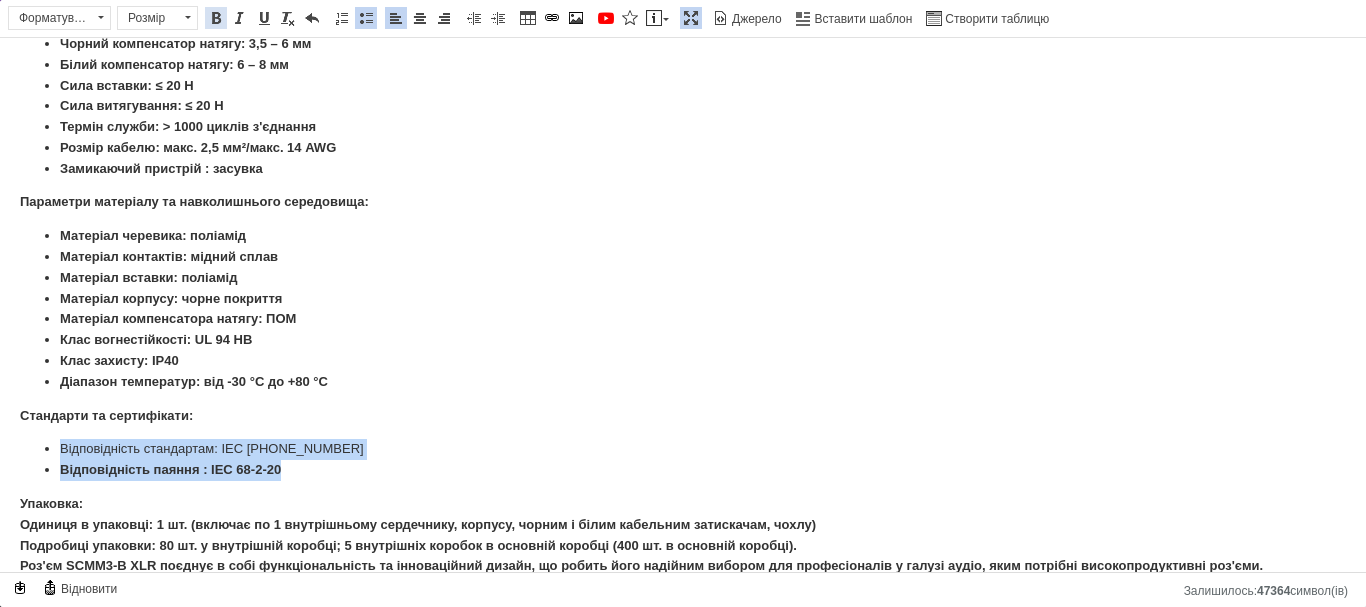 click at bounding box center [216, 18] 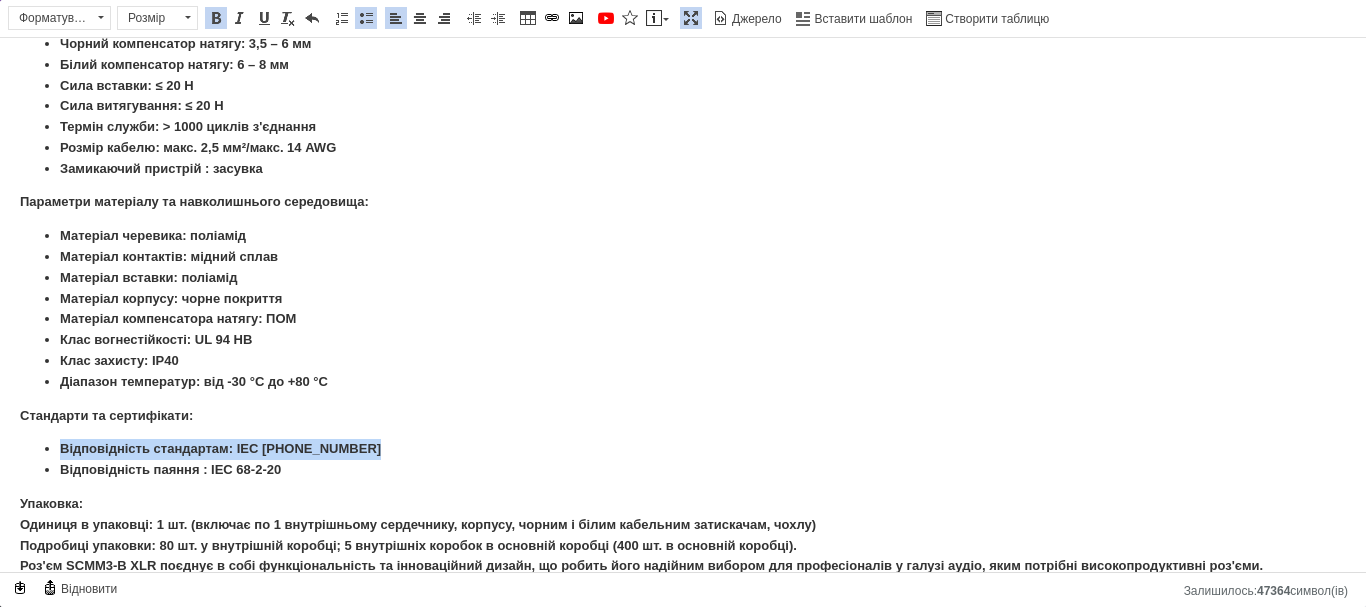 click at bounding box center [216, 18] 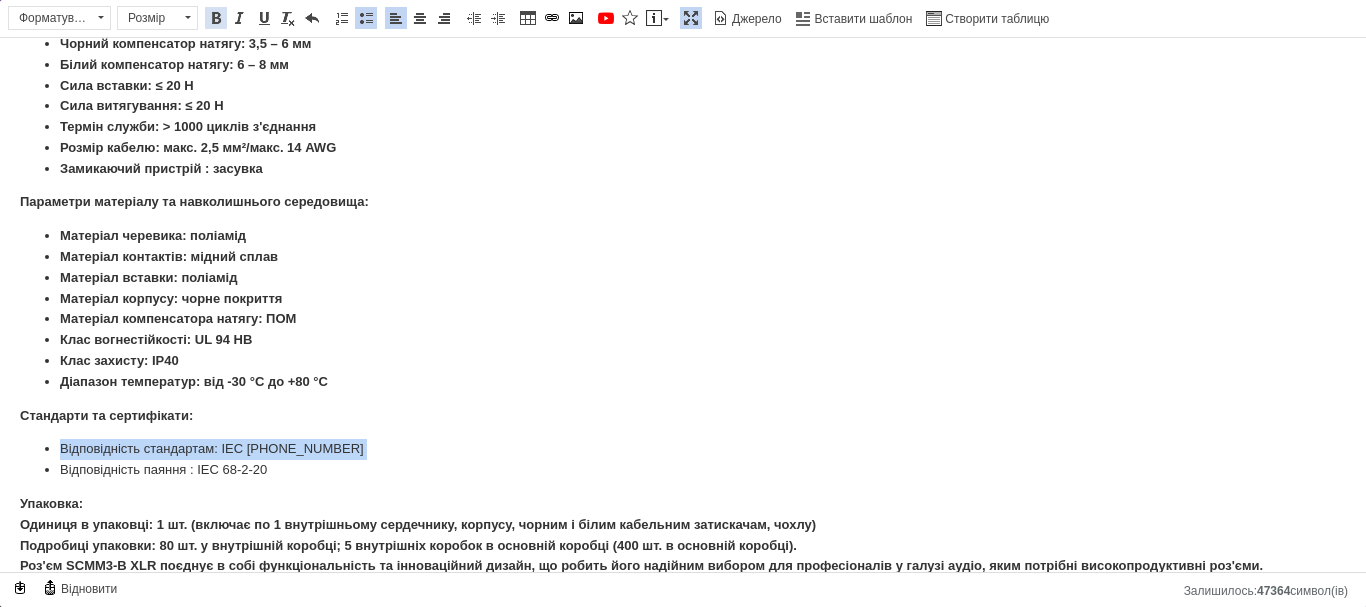 click at bounding box center (216, 18) 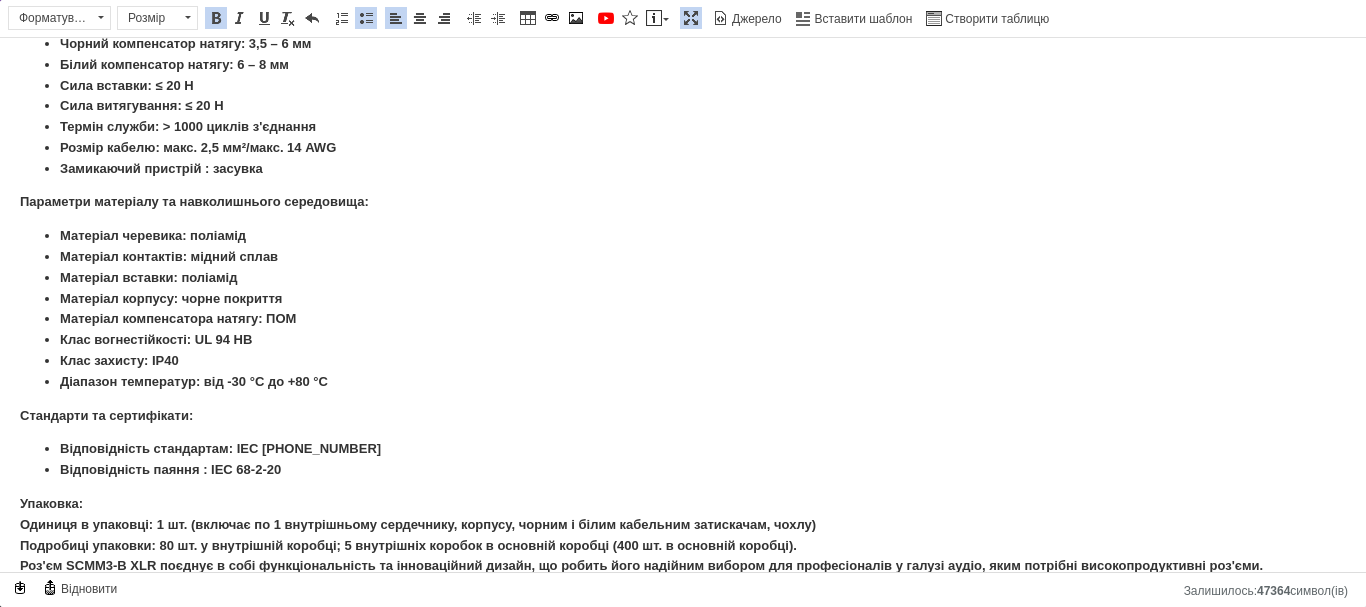 drag, startPoint x: 371, startPoint y: 295, endPoint x: 384, endPoint y: 303, distance: 15.264338 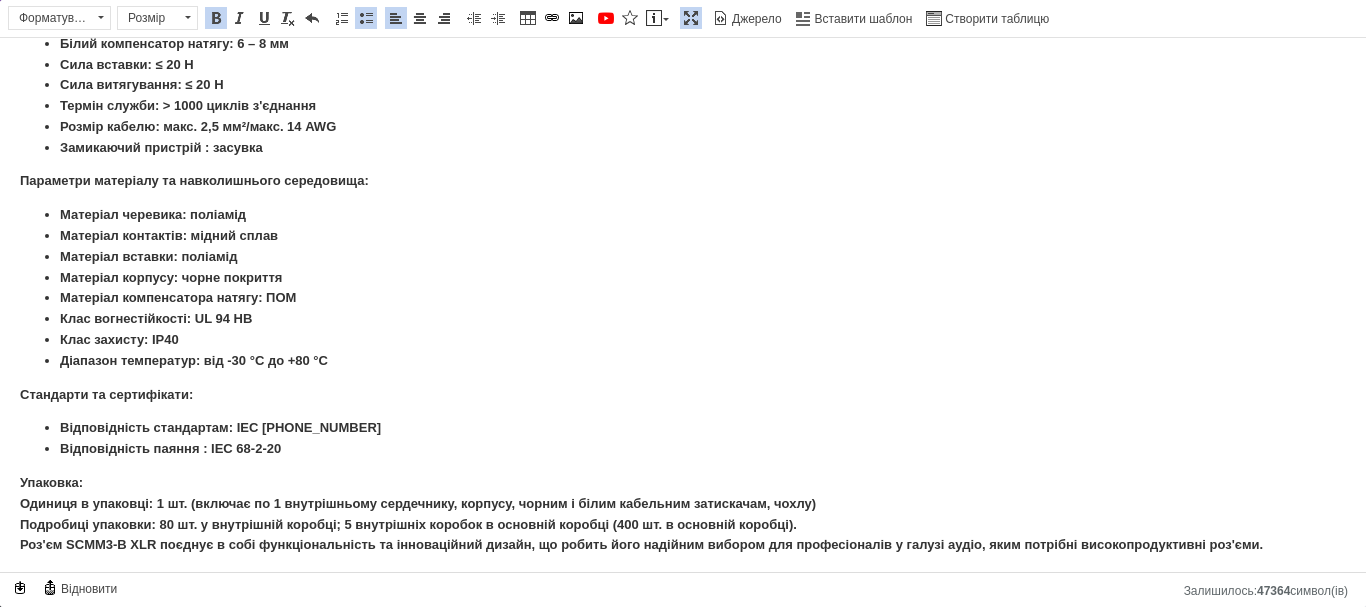 scroll, scrollTop: 817, scrollLeft: 0, axis: vertical 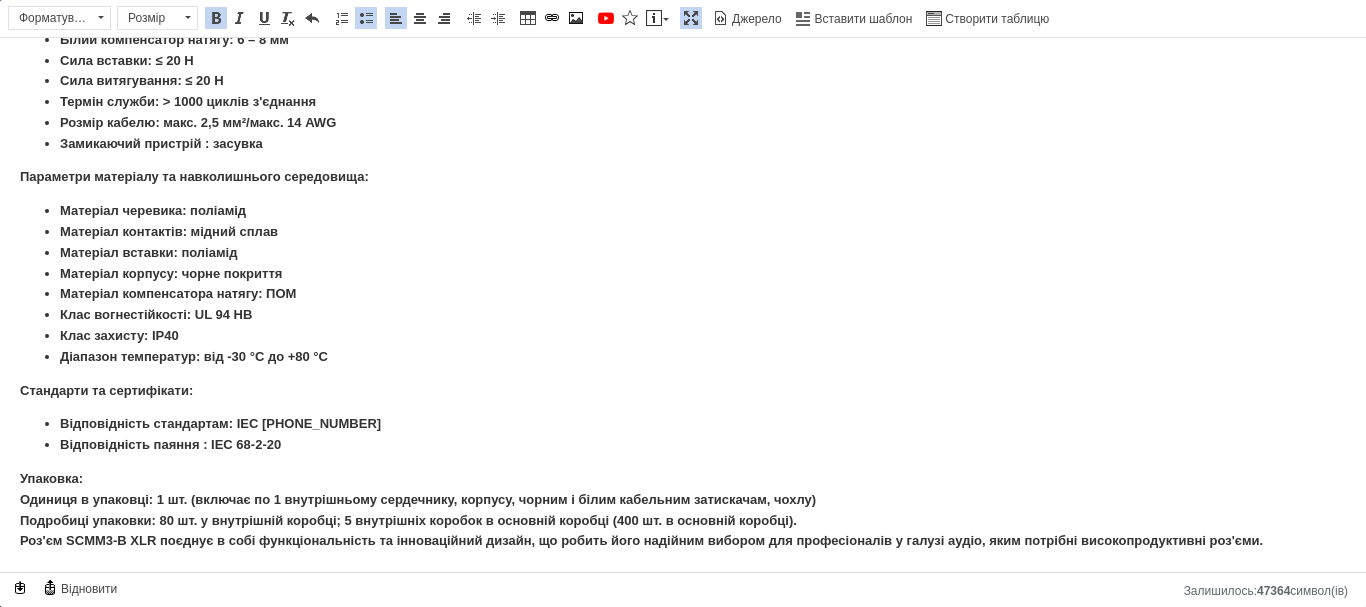 click on "Упаковка: Одиниця в упаковці: 1 шт. (включає по 1 внутрішньому сердечнику, корпусу, чорним і білим кабельним затискачам, чохлу) Подробиці упаковки: 80 шт. у внутрішній коробці; 5 внутрішніх коробок в основній коробці (400 шт. в основній коробці). Роз'єм SCMM3-B XLR поєднує в собі функціональність та інноваційний дизайн, що робить його надійним вибором для професіоналів у галузі аудіо, яким потрібні високопродуктивні роз'єми." at bounding box center [641, 509] 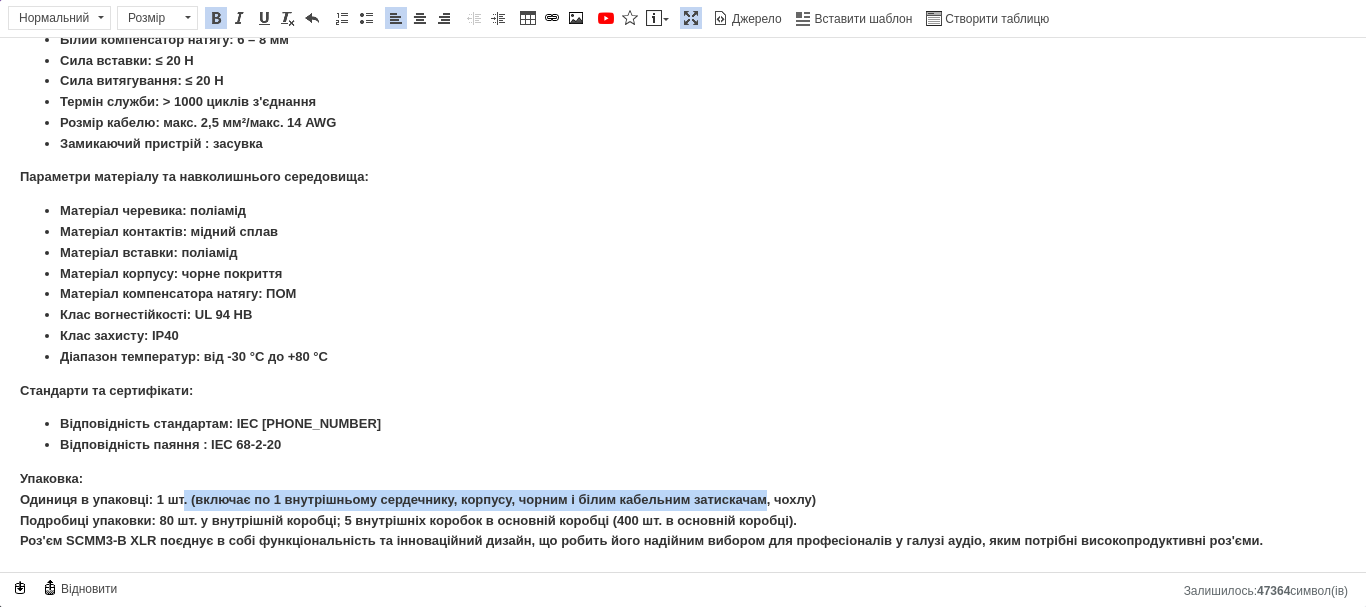 drag, startPoint x: 185, startPoint y: 501, endPoint x: 763, endPoint y: 491, distance: 578.0865 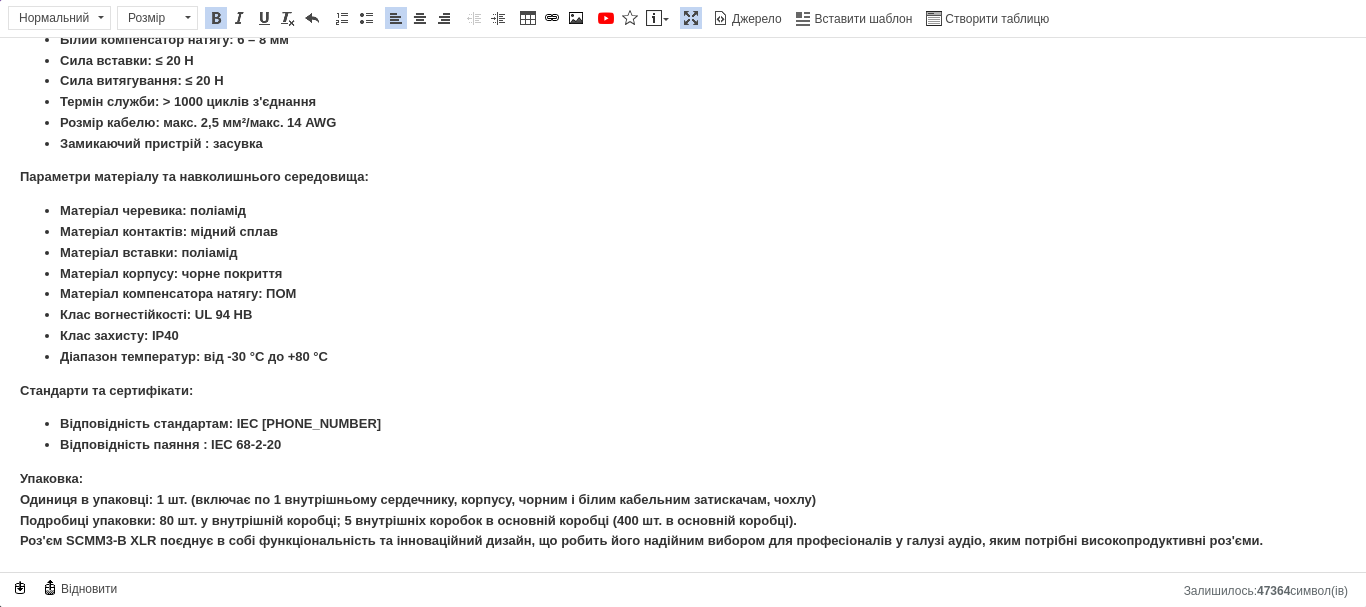 drag, startPoint x: 304, startPoint y: 529, endPoint x: 186, endPoint y: 522, distance: 118.20744 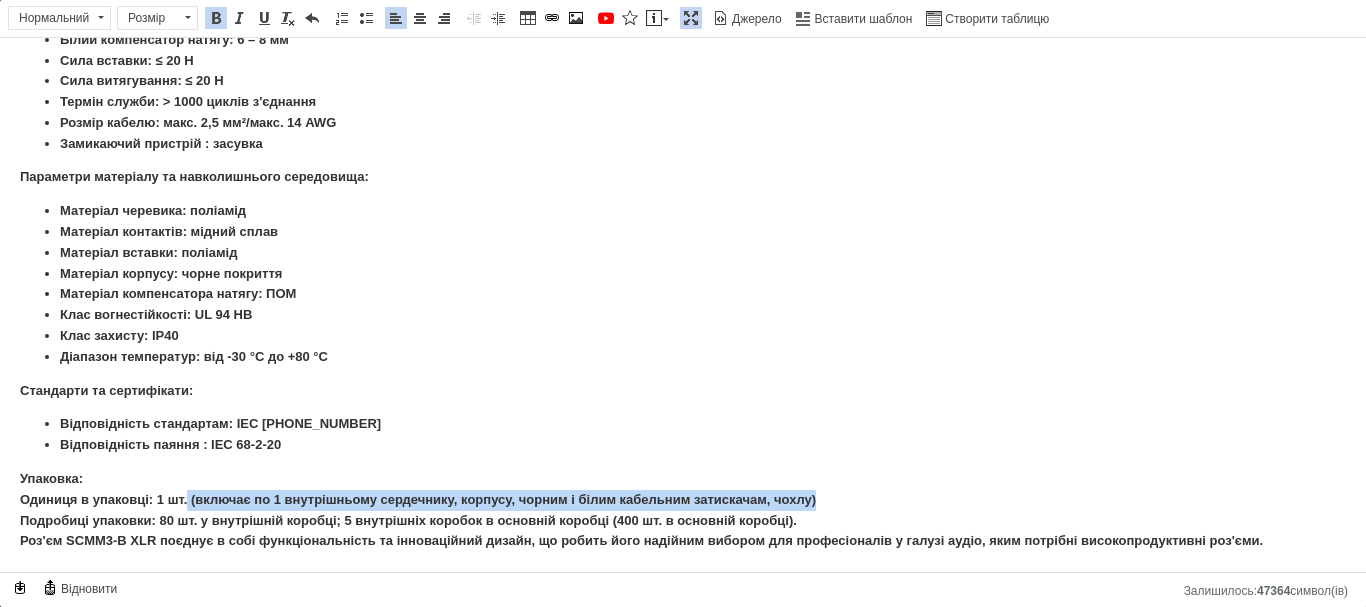 drag, startPoint x: 189, startPoint y: 498, endPoint x: 836, endPoint y: 497, distance: 647.0008 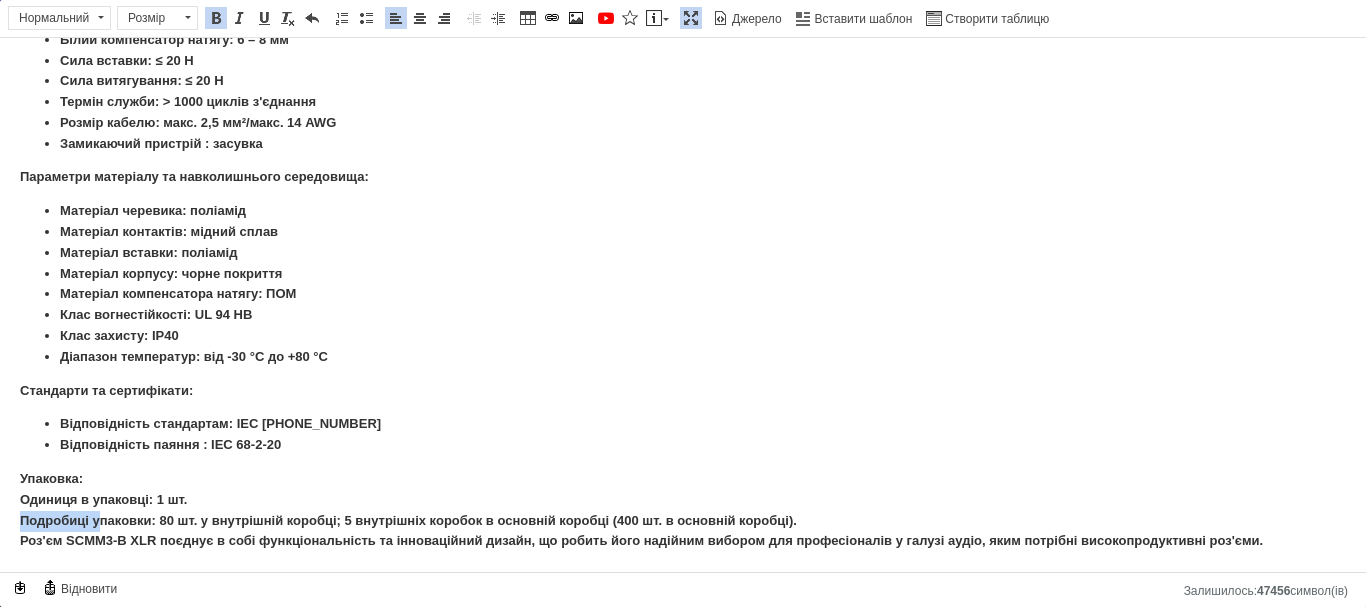 drag, startPoint x: 99, startPoint y: 522, endPoint x: 7, endPoint y: 521, distance: 92.00543 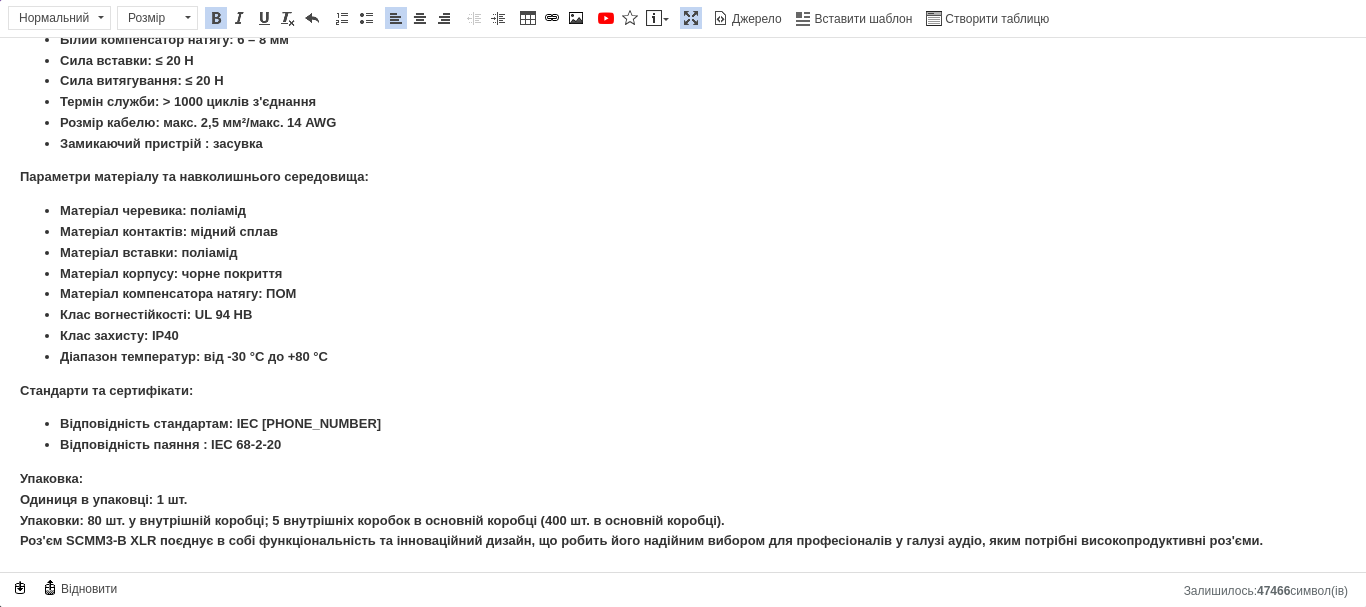 drag, startPoint x: 77, startPoint y: 522, endPoint x: 84, endPoint y: 544, distance: 23.086792 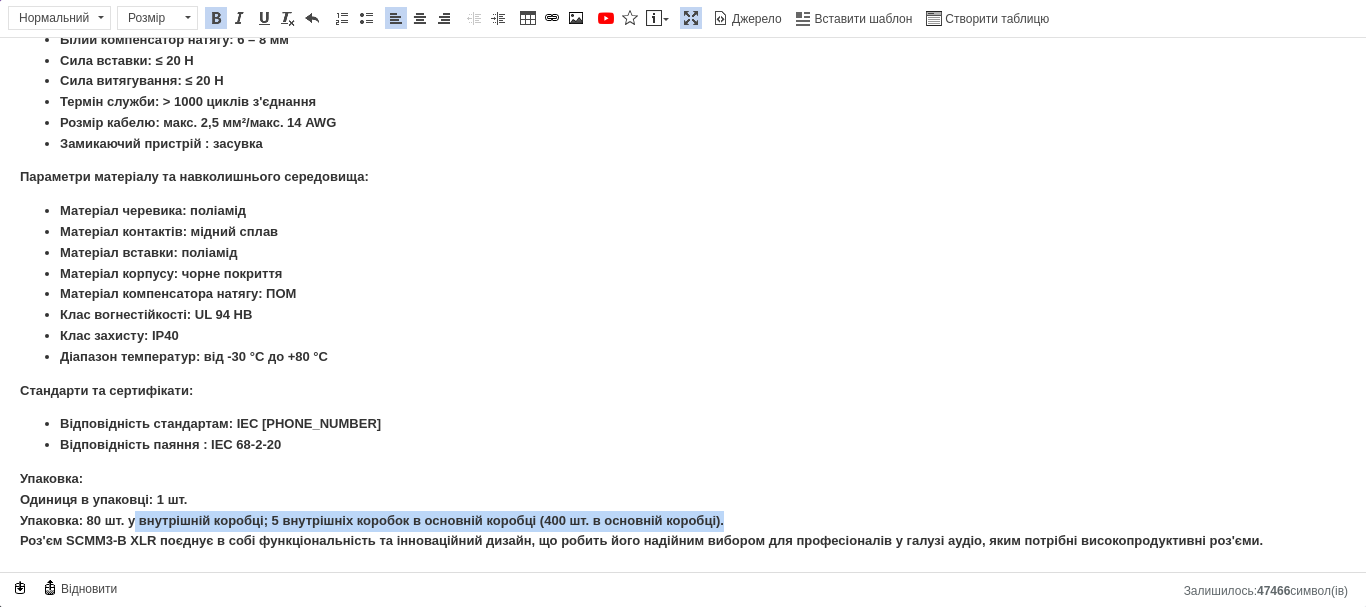 drag, startPoint x: 137, startPoint y: 521, endPoint x: 748, endPoint y: 524, distance: 611.0074 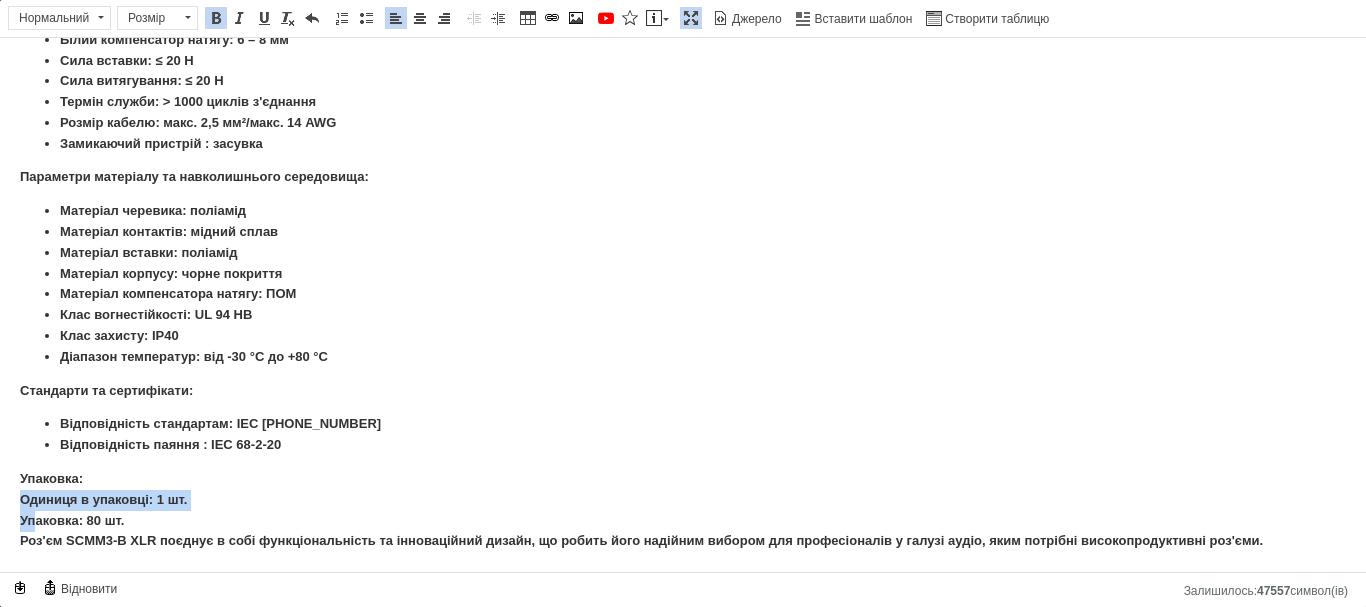 drag, startPoint x: 20, startPoint y: 501, endPoint x: 35, endPoint y: 518, distance: 22.671568 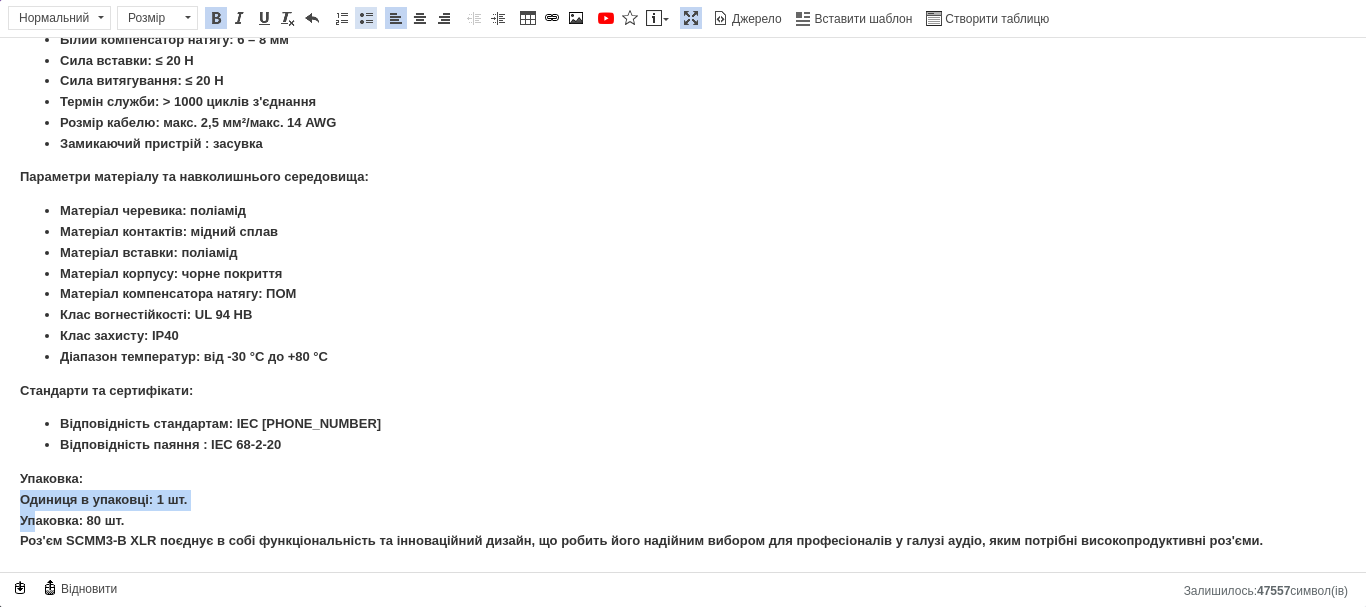 click at bounding box center (366, 18) 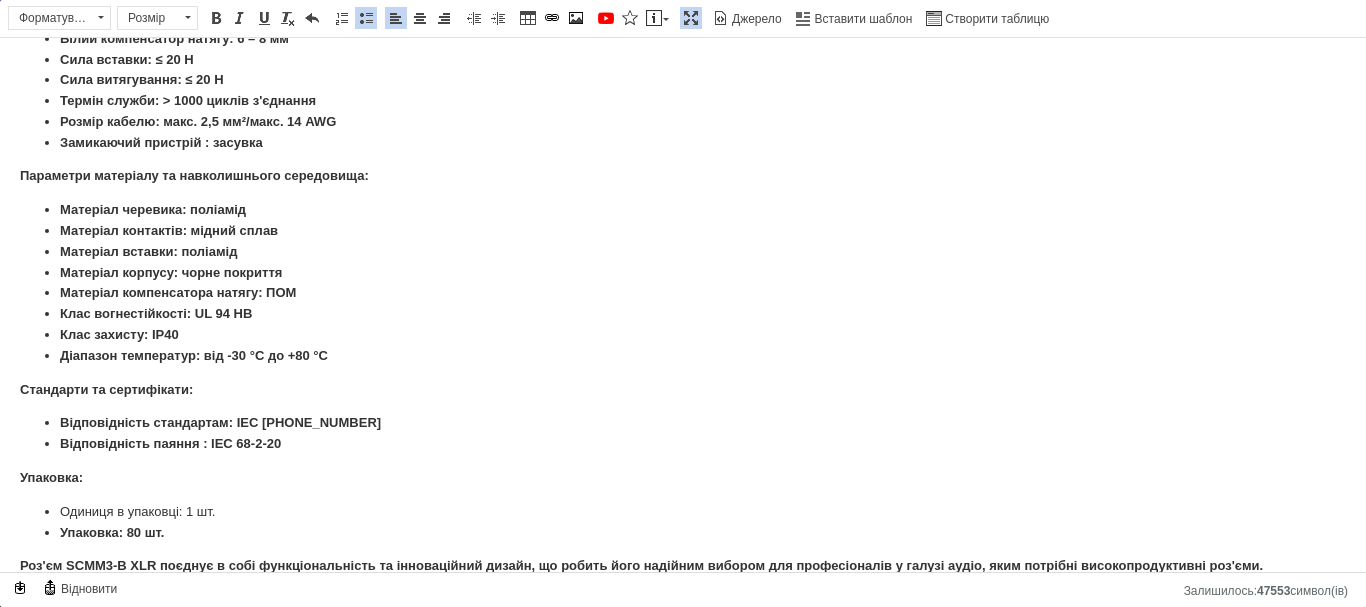 click on "Стандарти та сертифікати:" at bounding box center [683, 390] 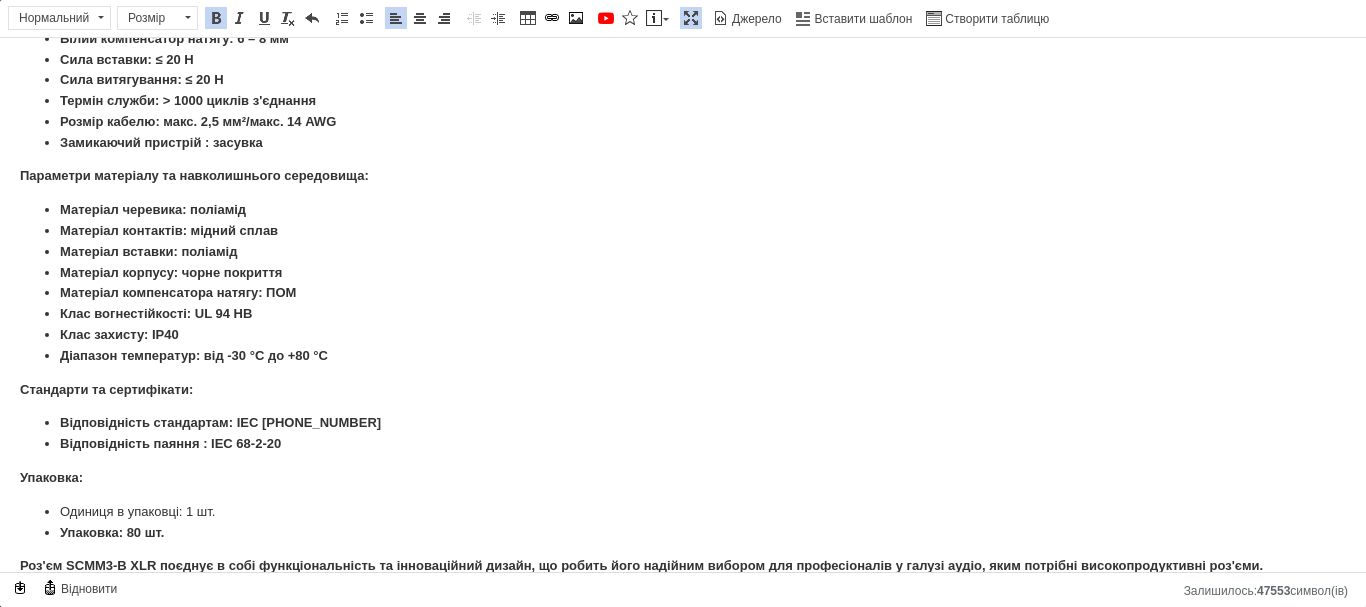 drag, startPoint x: 56, startPoint y: 509, endPoint x: 237, endPoint y: 535, distance: 182.85786 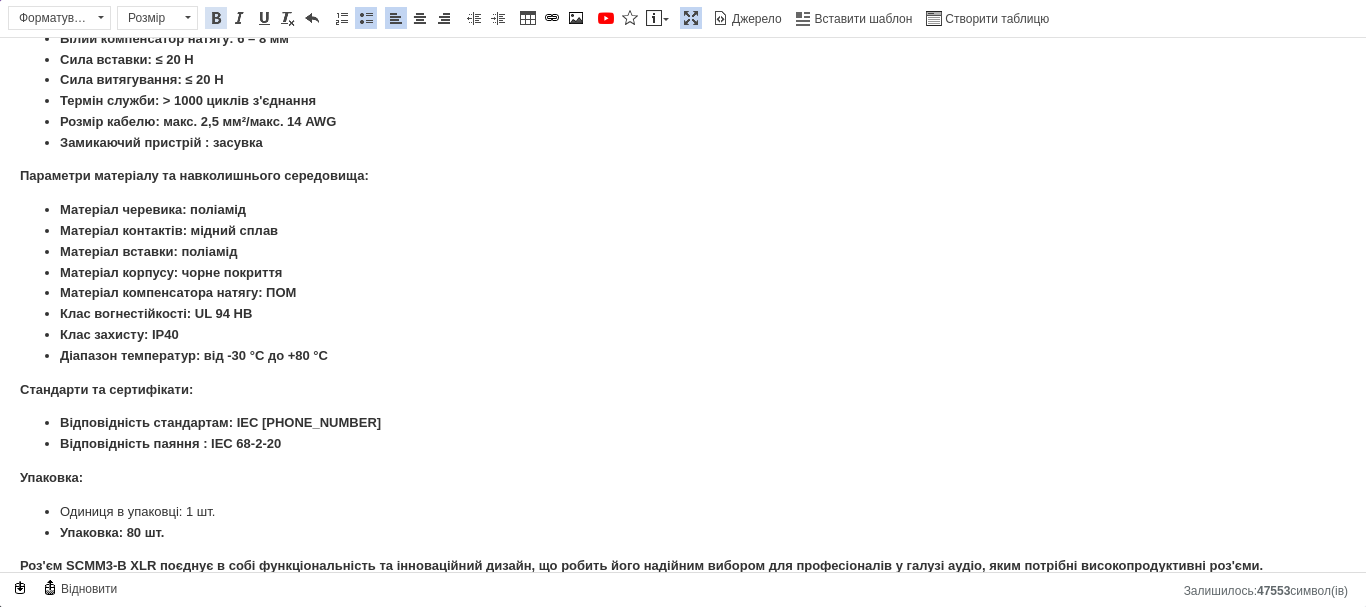 click at bounding box center [216, 18] 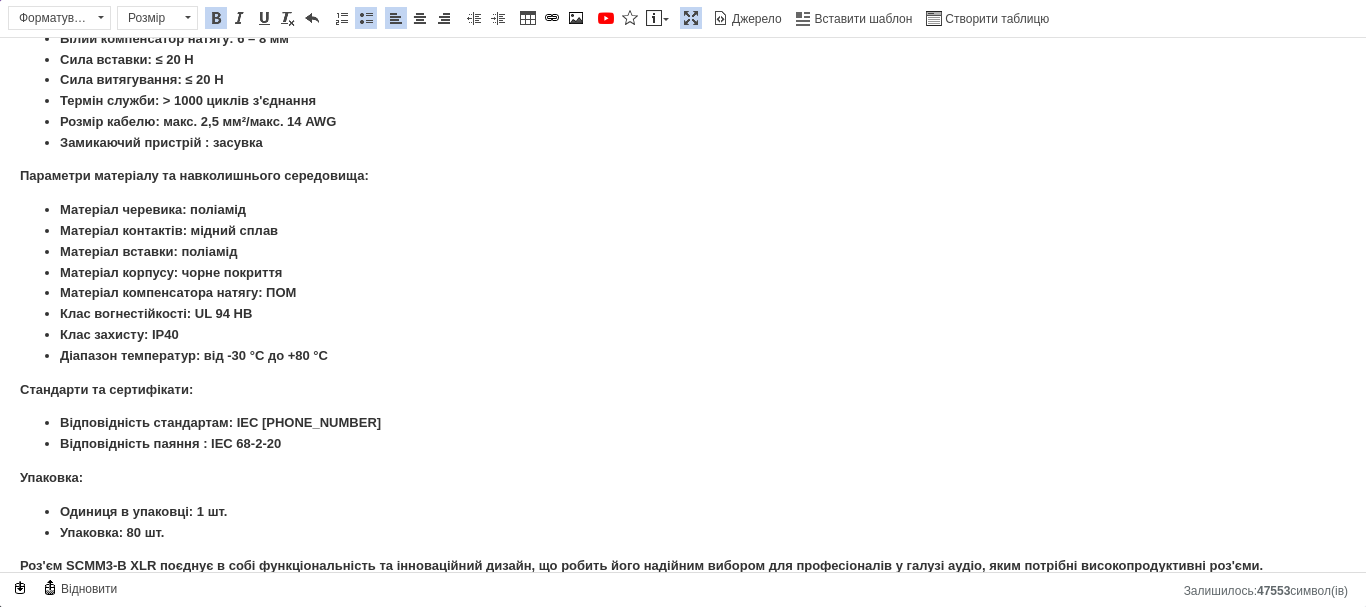 click on "Клас захисту: IP40" at bounding box center [683, 335] 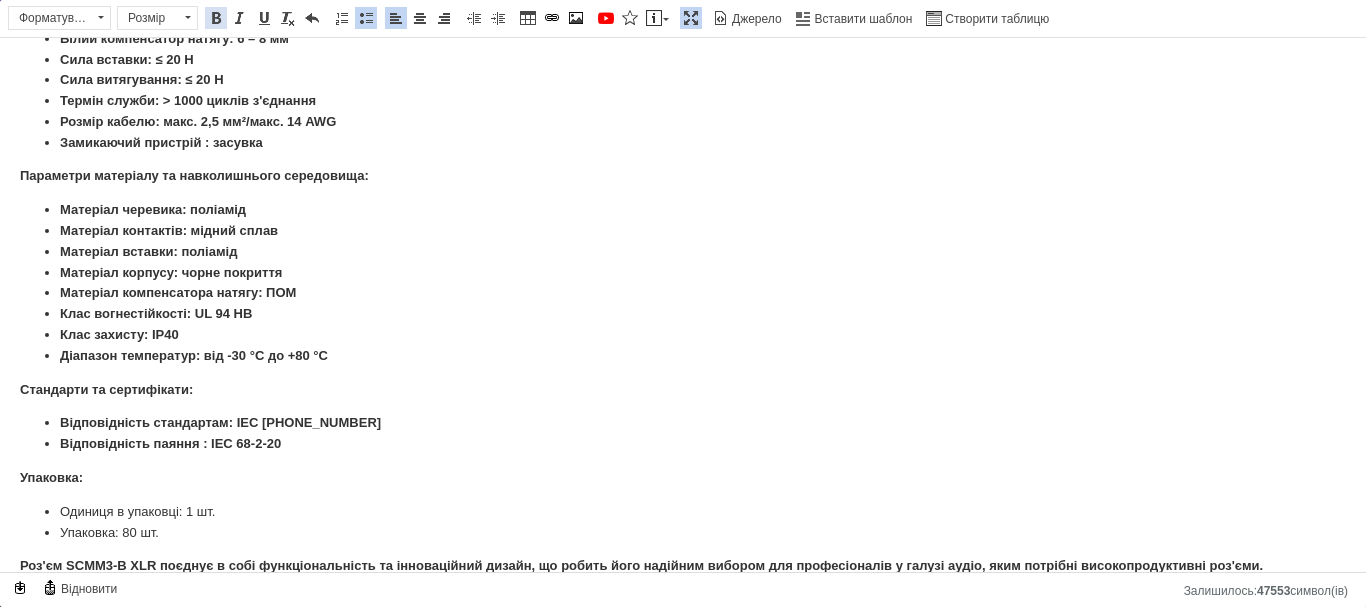 click at bounding box center [216, 18] 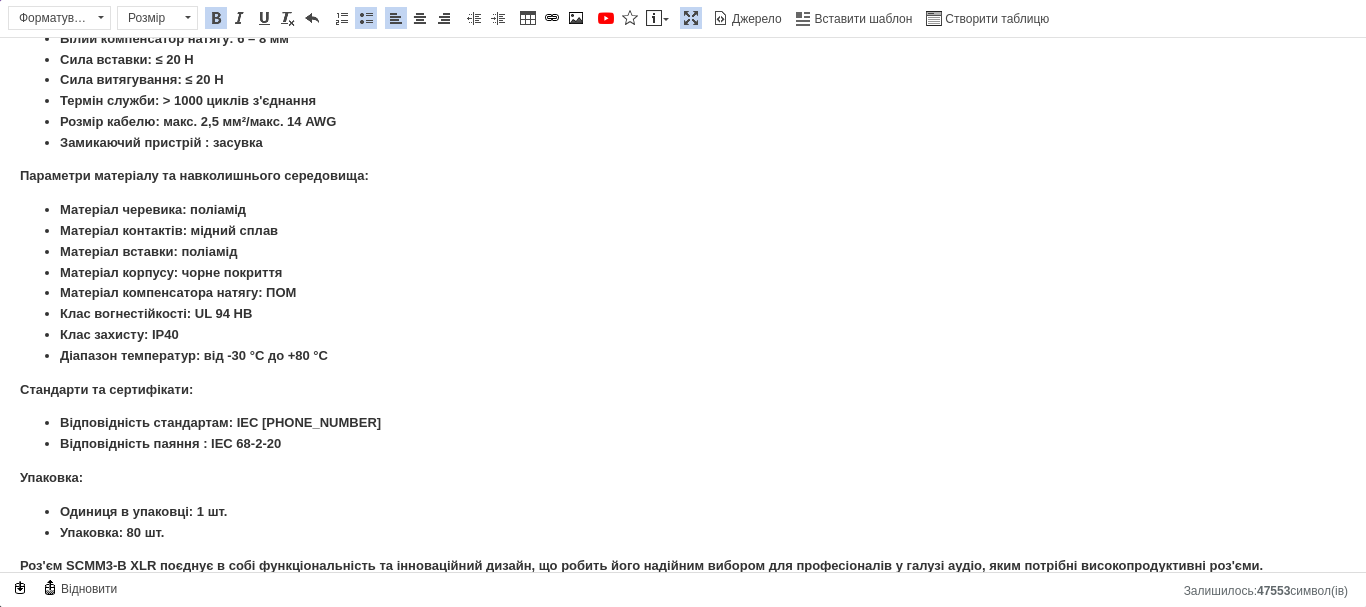 click on "Клас захисту: IP40" at bounding box center (683, 335) 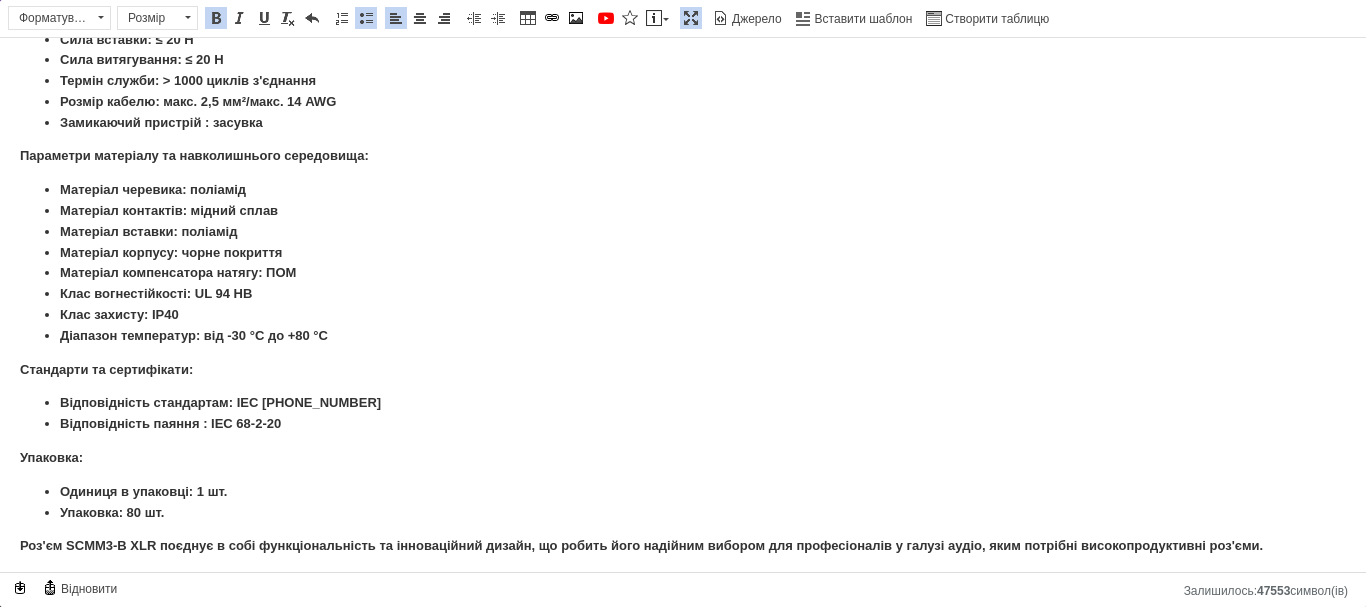scroll, scrollTop: 843, scrollLeft: 0, axis: vertical 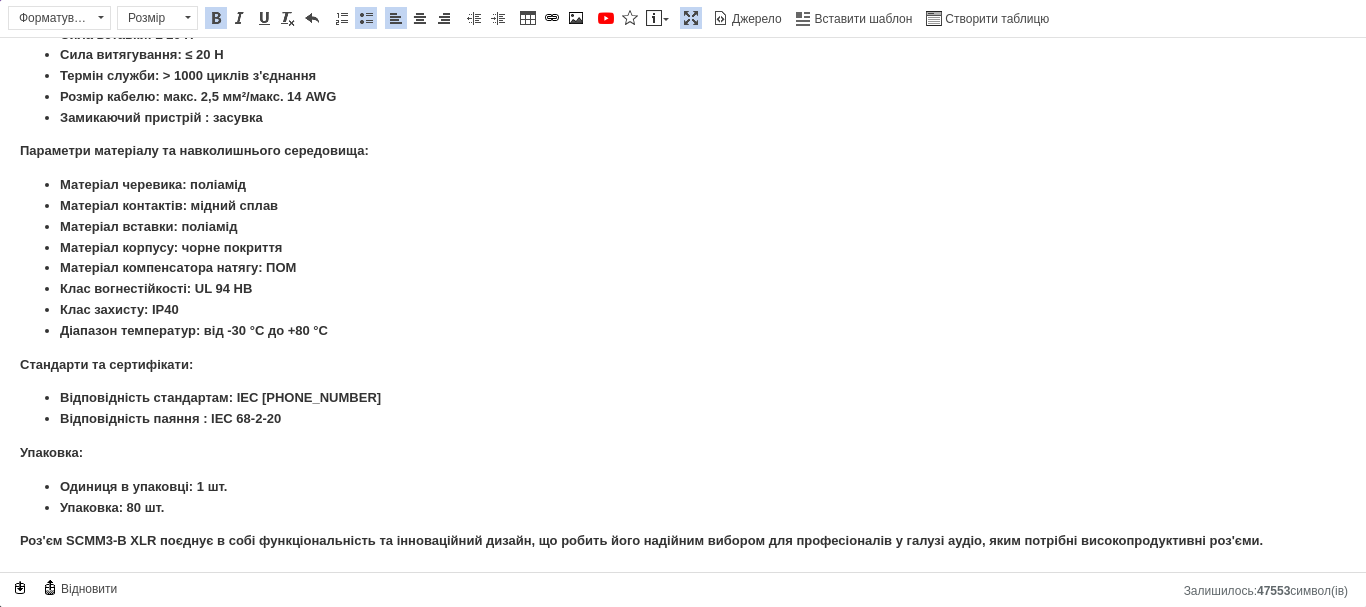 click at bounding box center [691, 18] 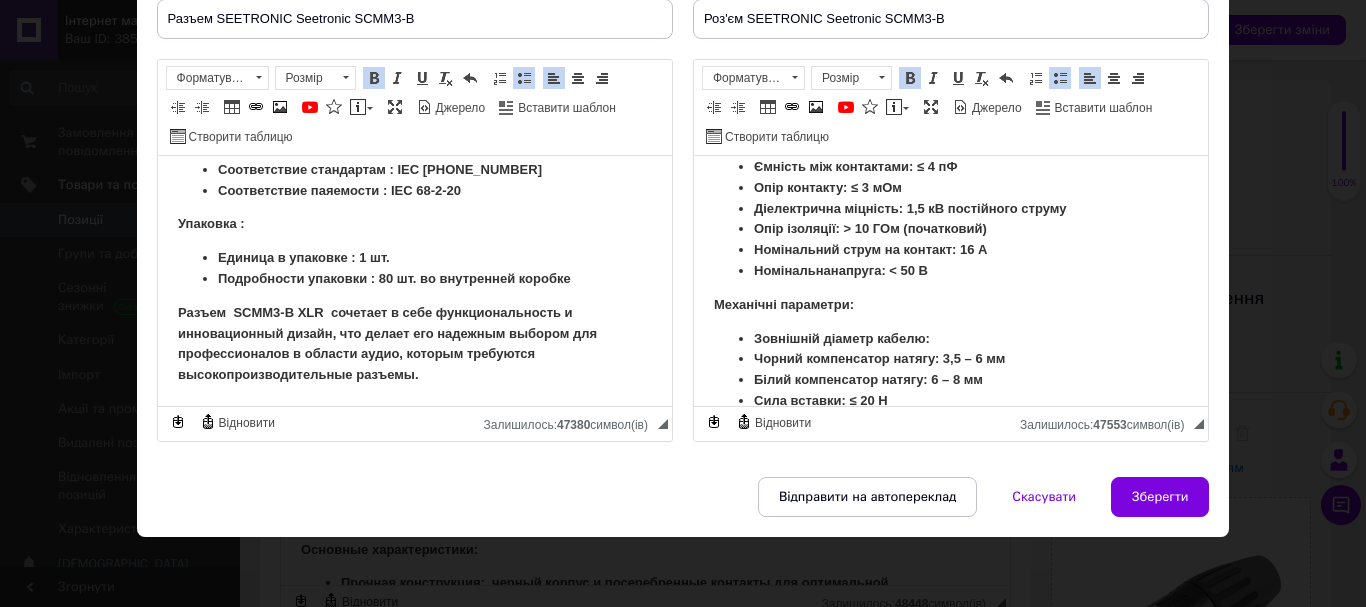 scroll, scrollTop: 100, scrollLeft: 0, axis: vertical 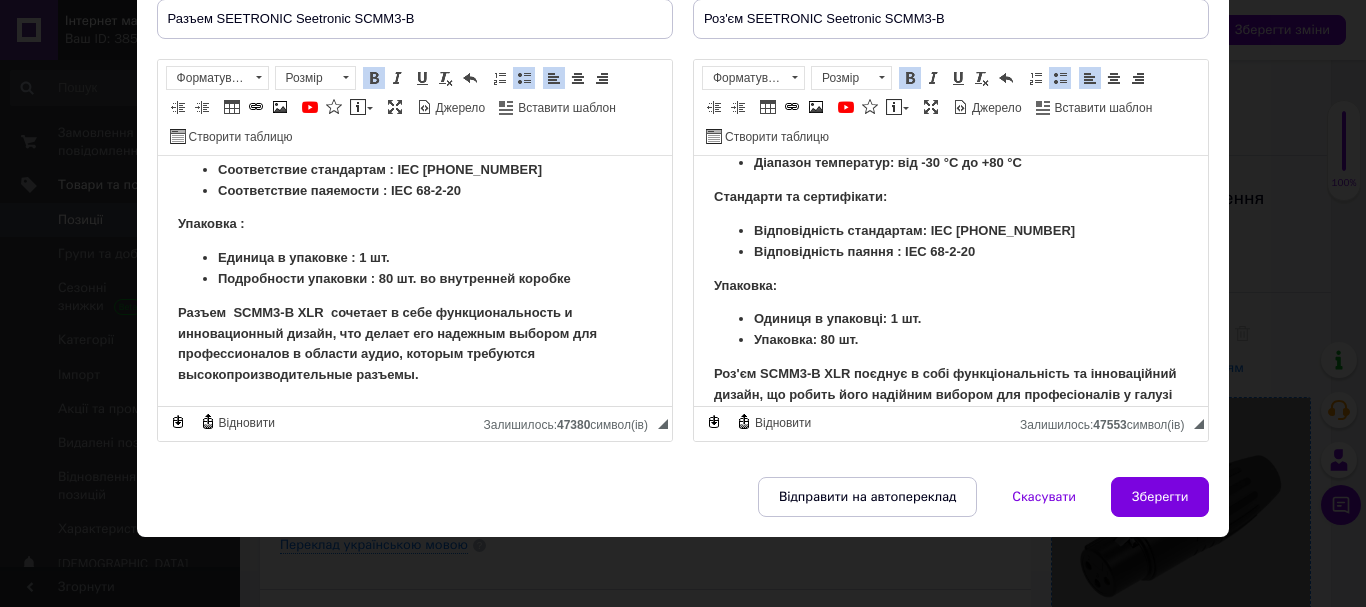 click on "Зберегти" at bounding box center (1160, 497) 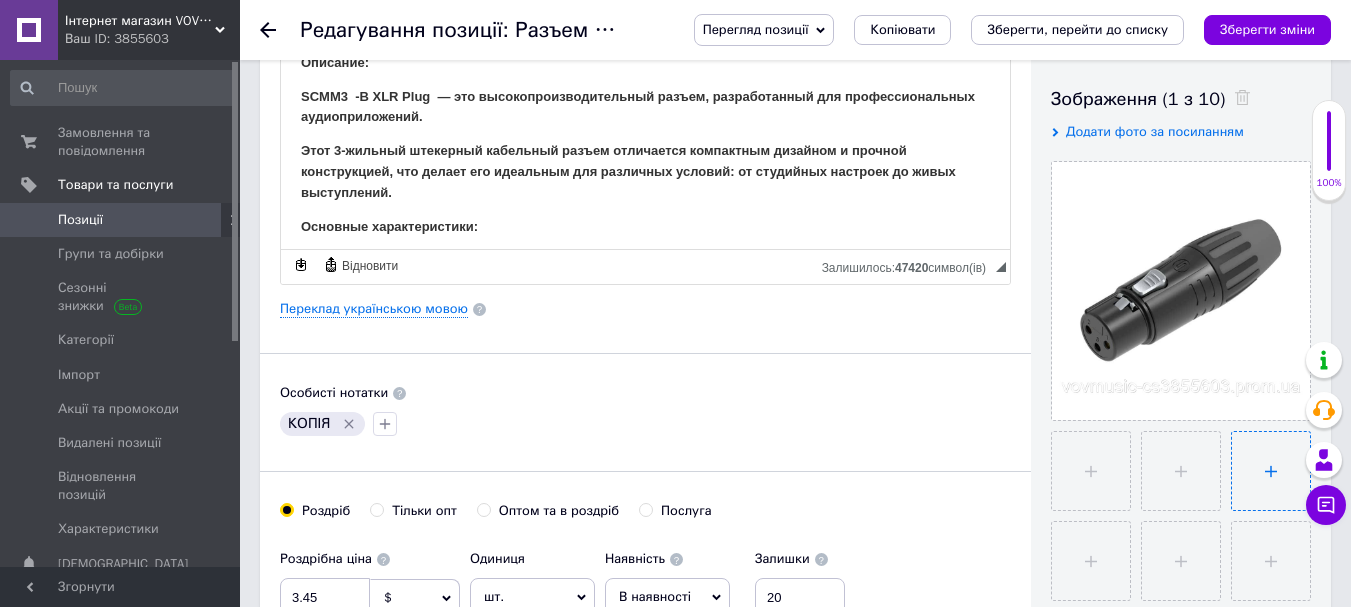 scroll, scrollTop: 400, scrollLeft: 0, axis: vertical 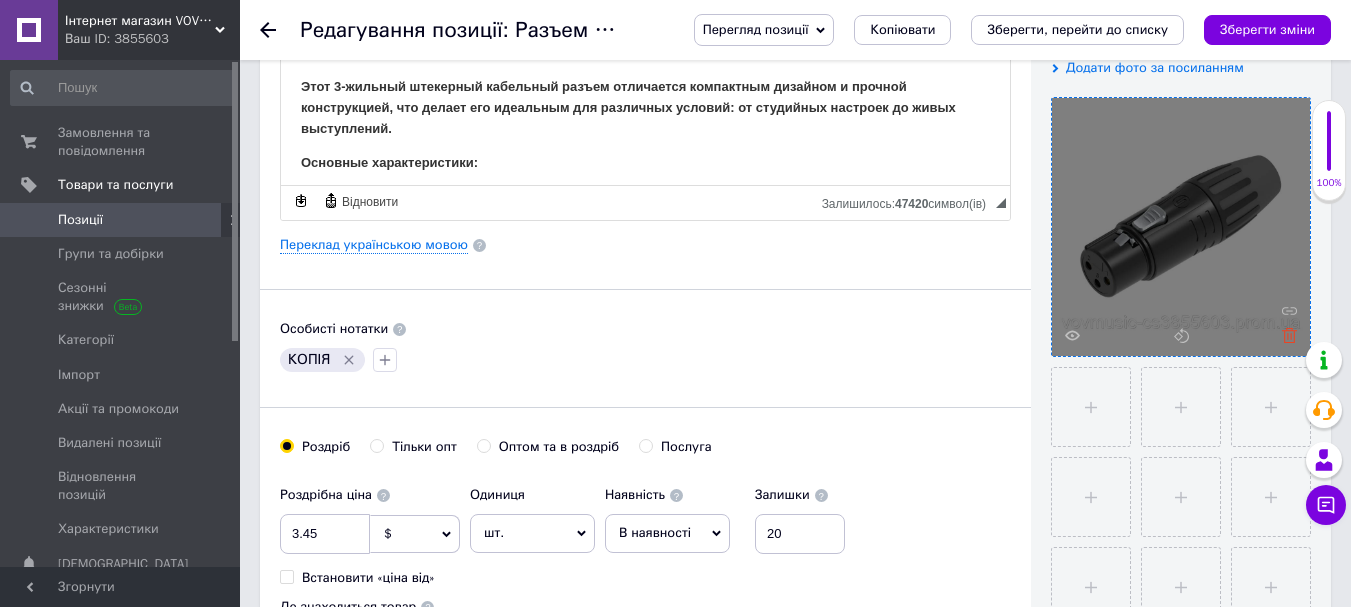 click 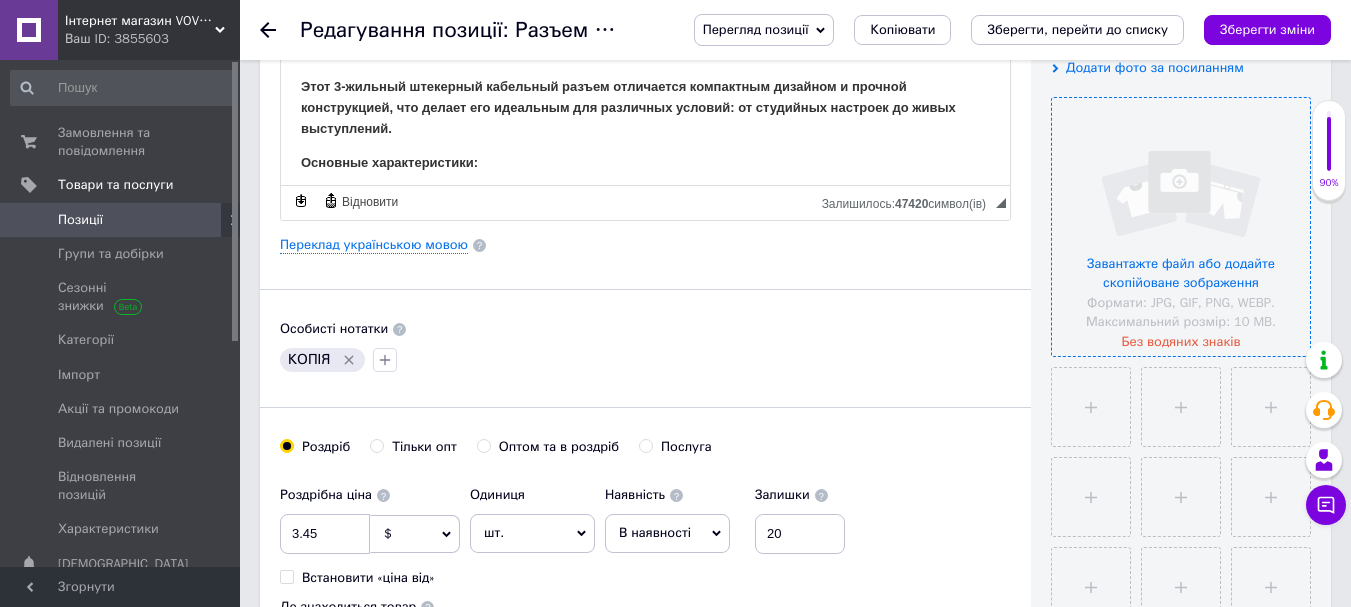 click at bounding box center (1181, 227) 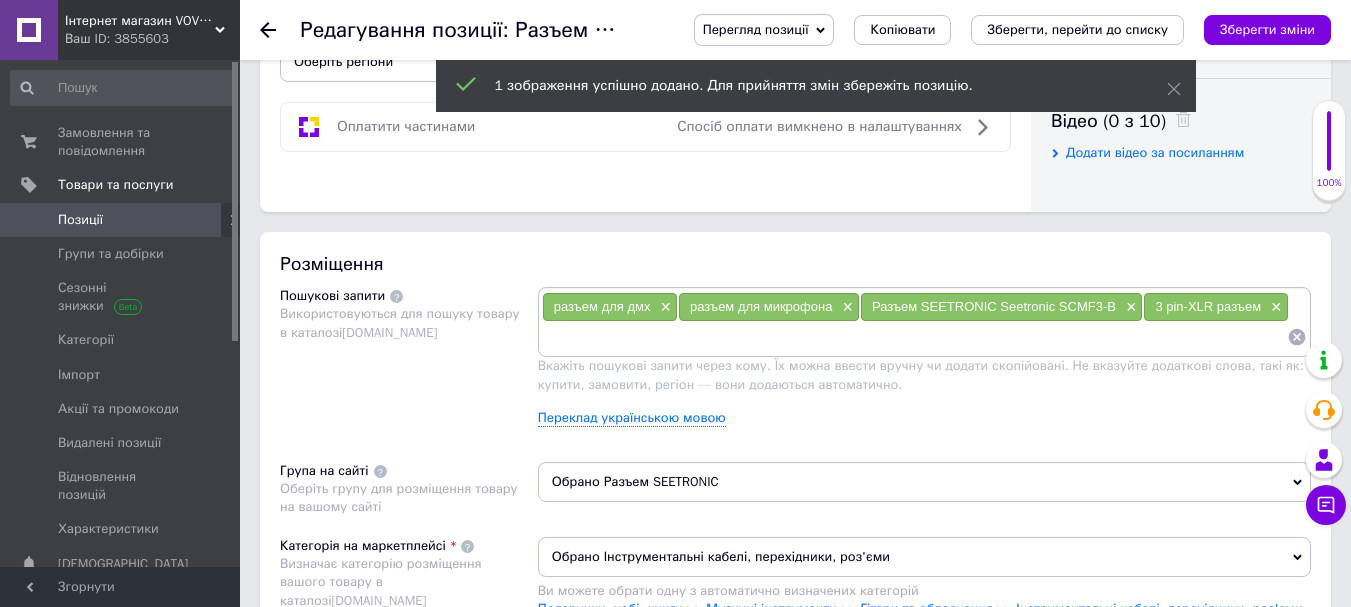 scroll, scrollTop: 1000, scrollLeft: 0, axis: vertical 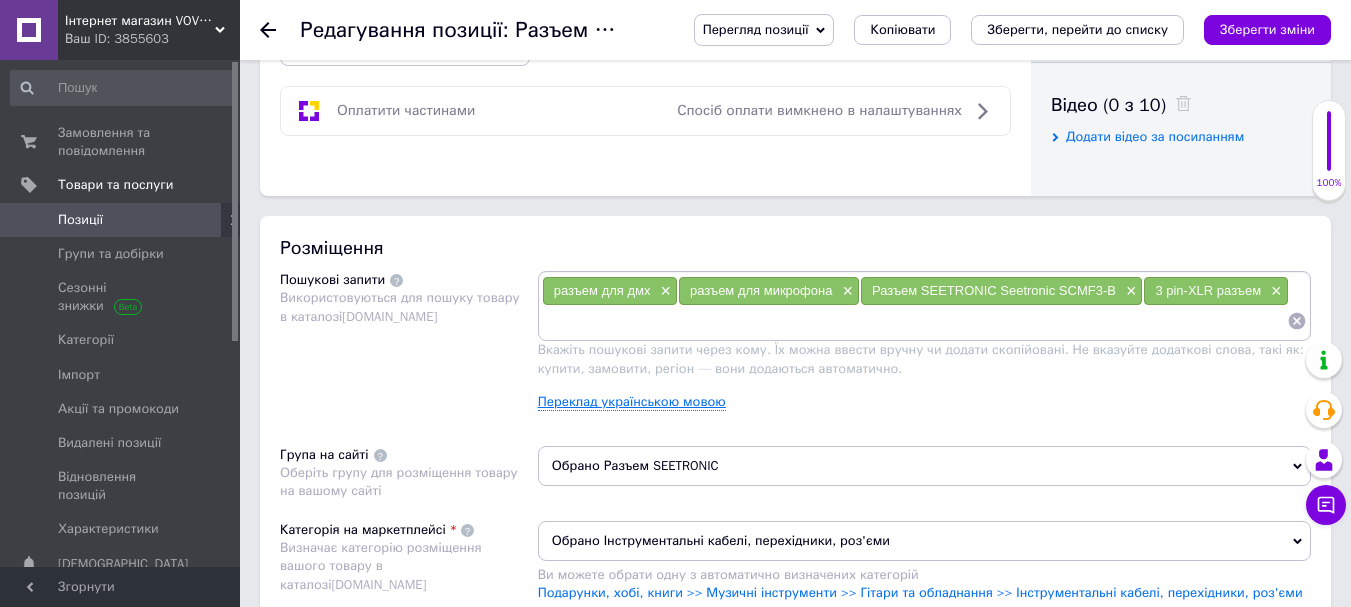 click on "Переклад українською мовою" at bounding box center [632, 402] 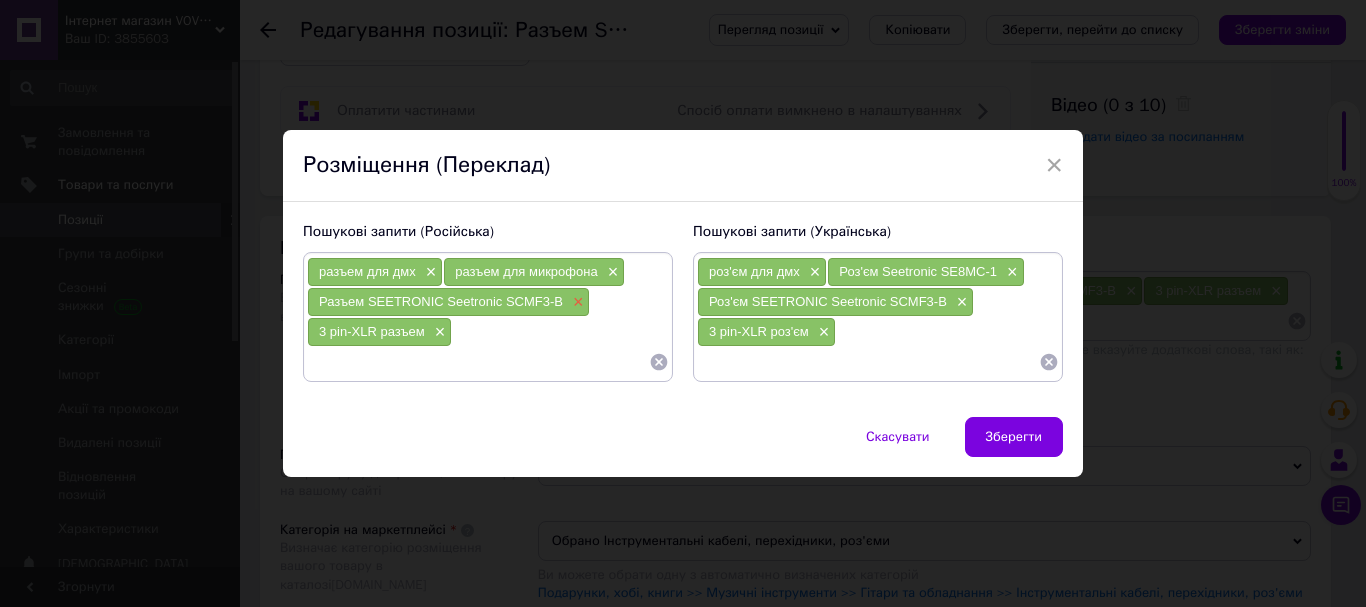 click on "×" at bounding box center (576, 302) 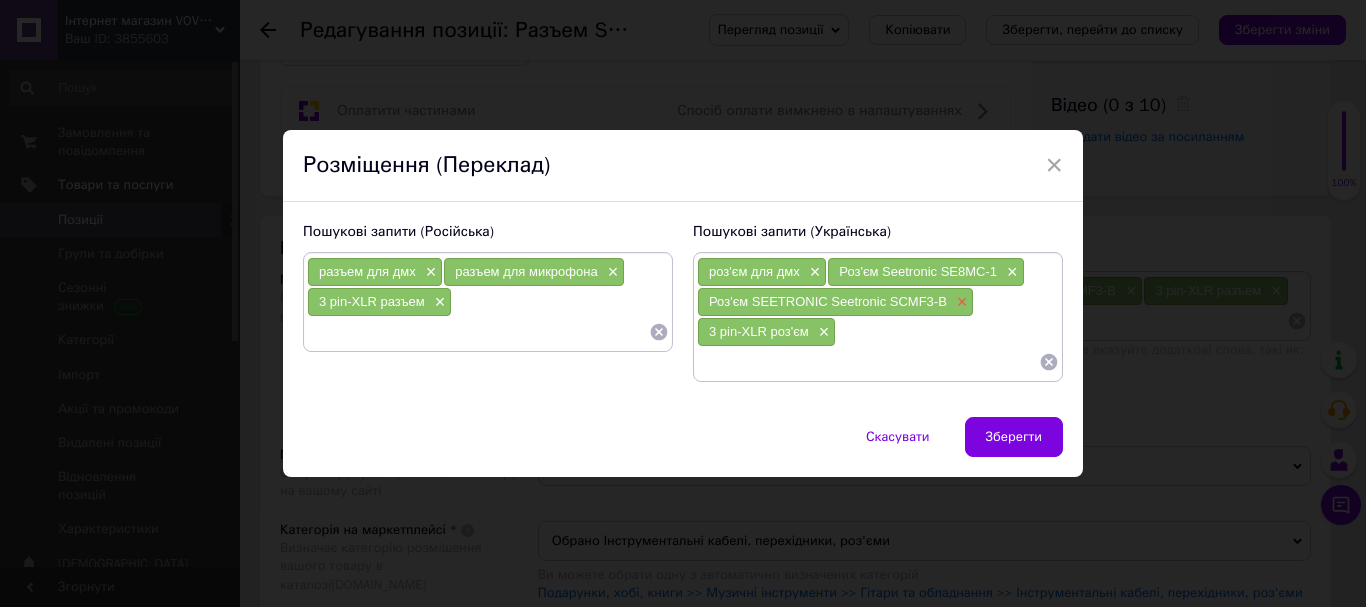 click on "×" at bounding box center [960, 302] 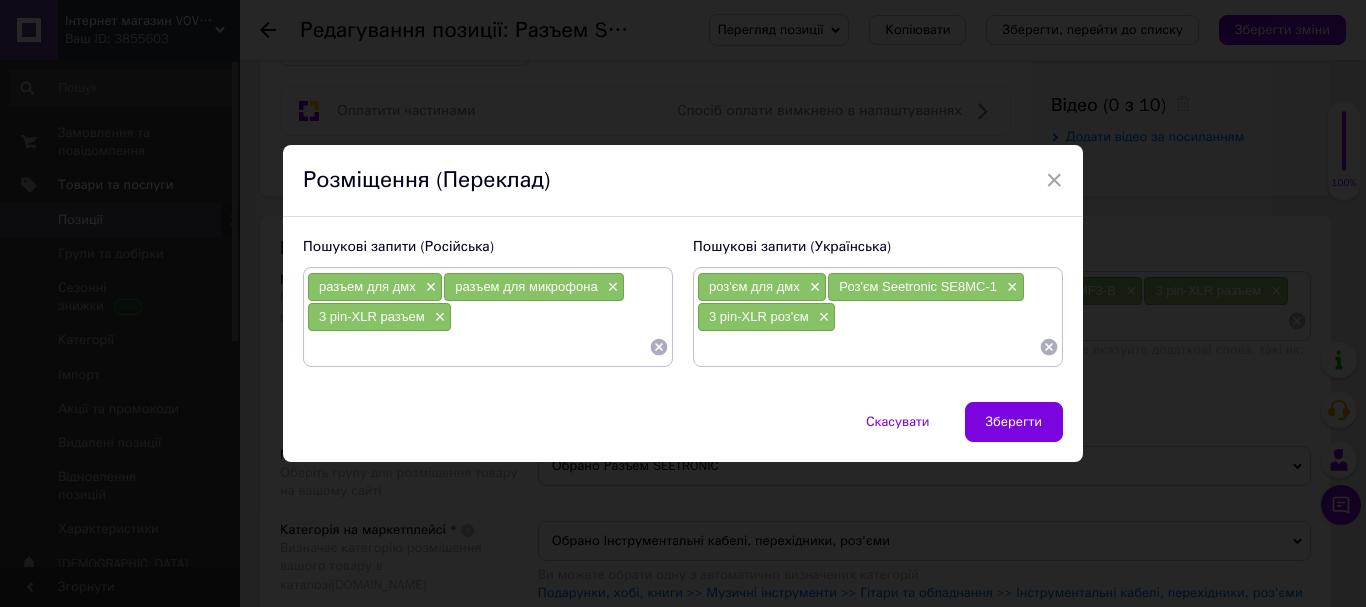 click at bounding box center (478, 347) 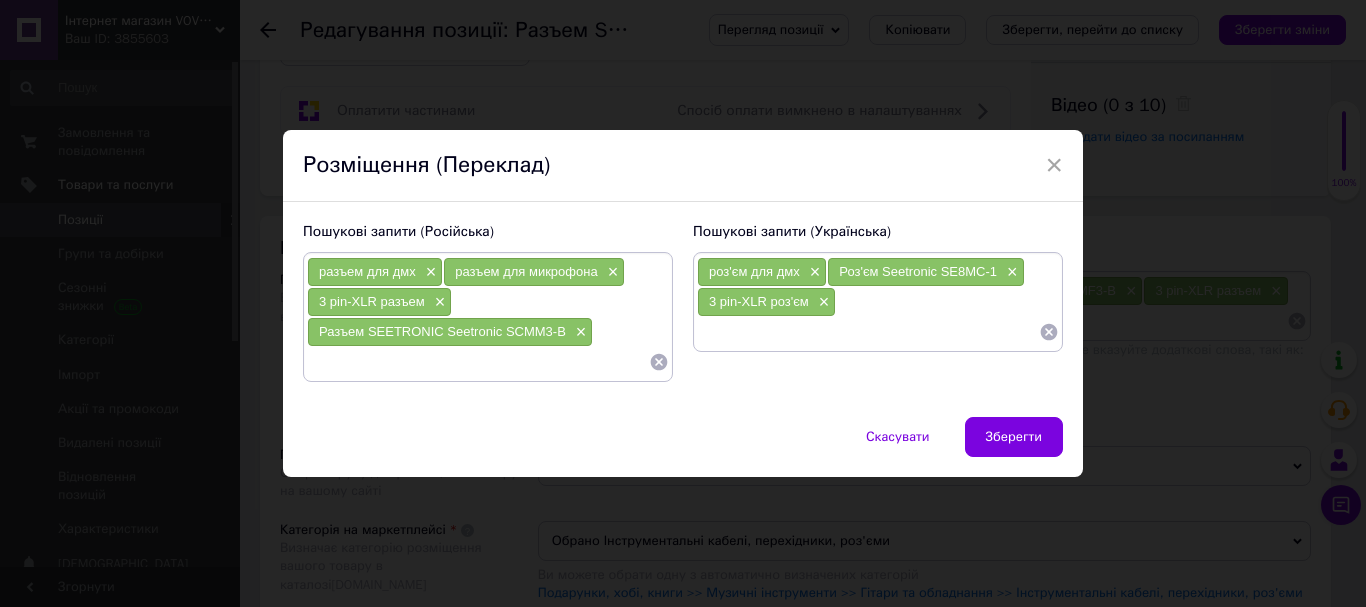 click at bounding box center [868, 332] 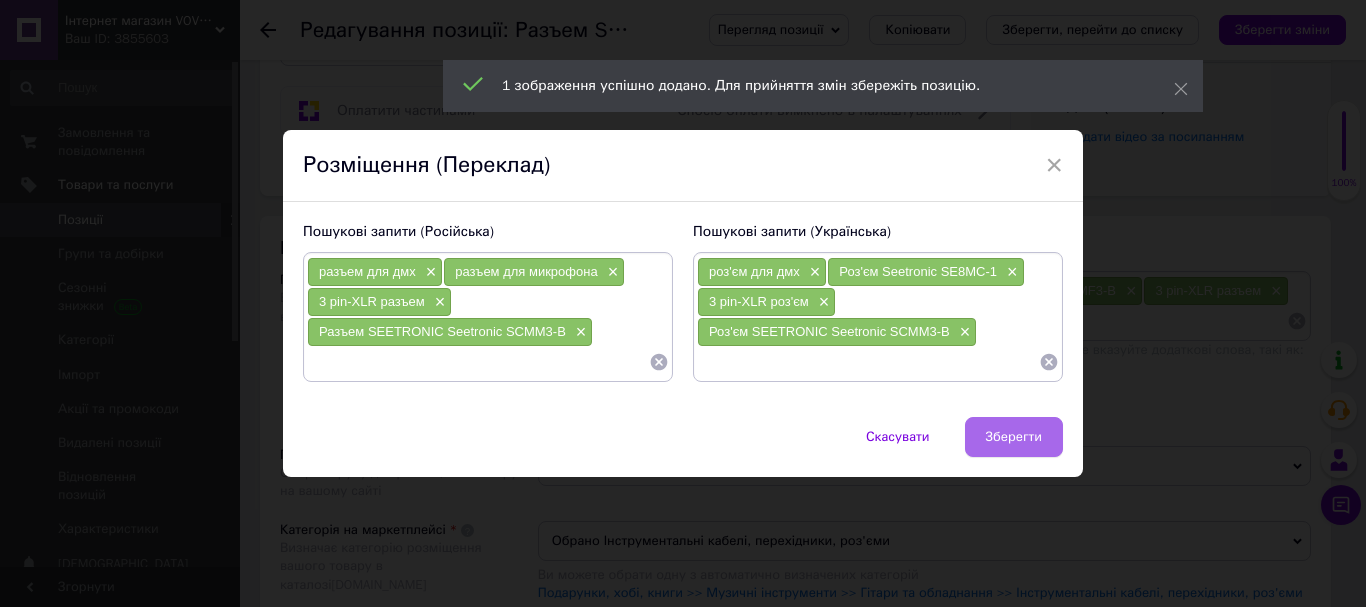 click on "Зберегти" at bounding box center [1014, 437] 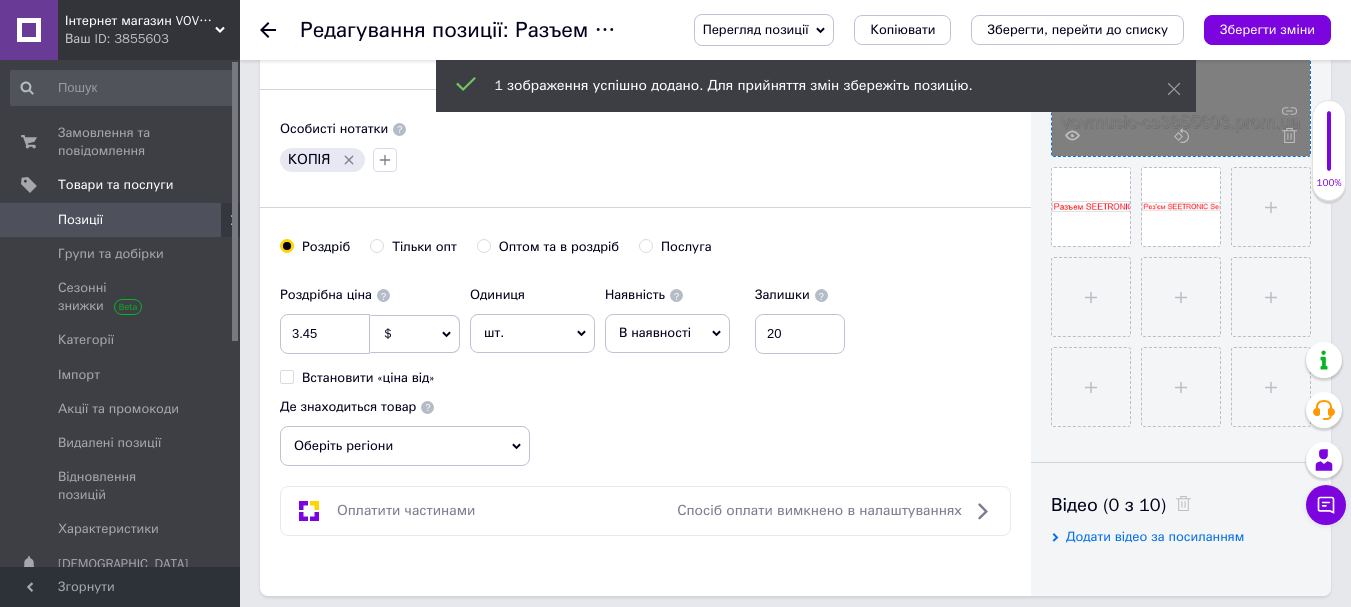 scroll, scrollTop: 500, scrollLeft: 0, axis: vertical 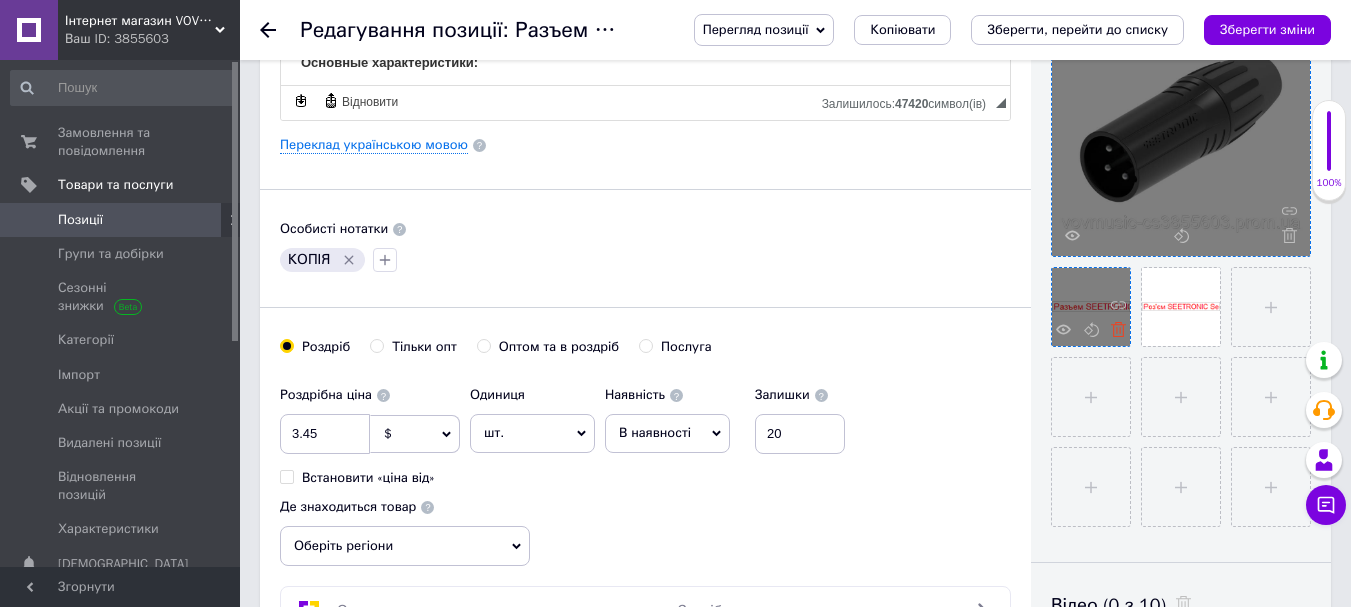 click 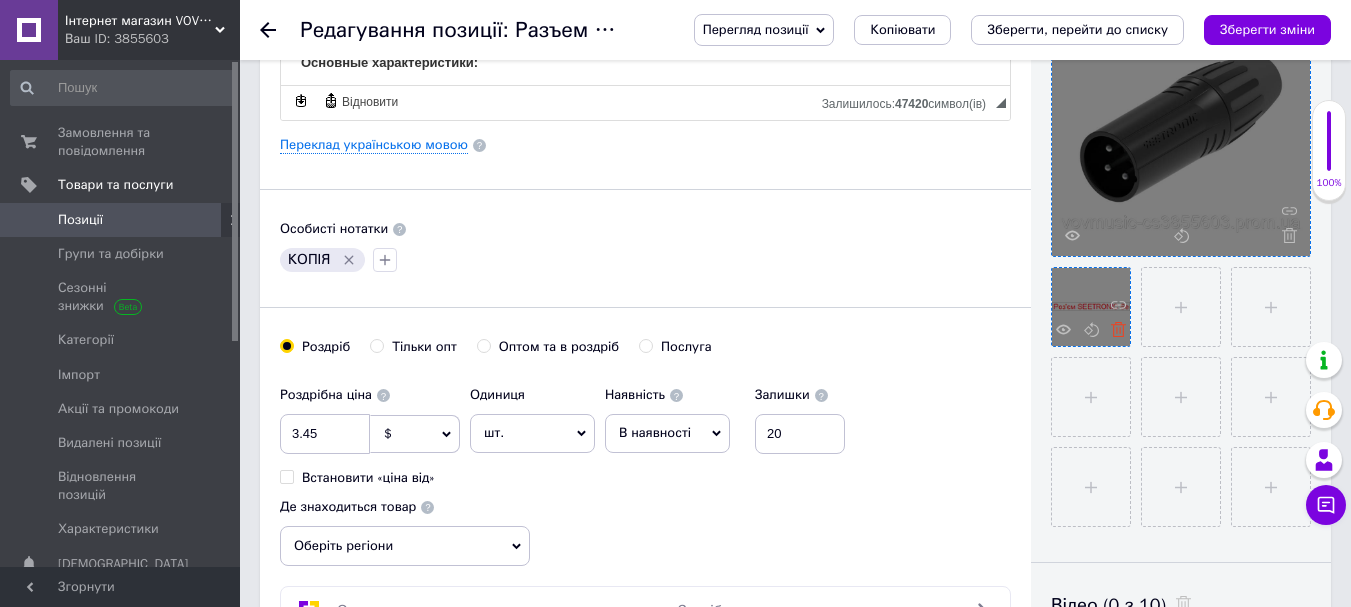 click 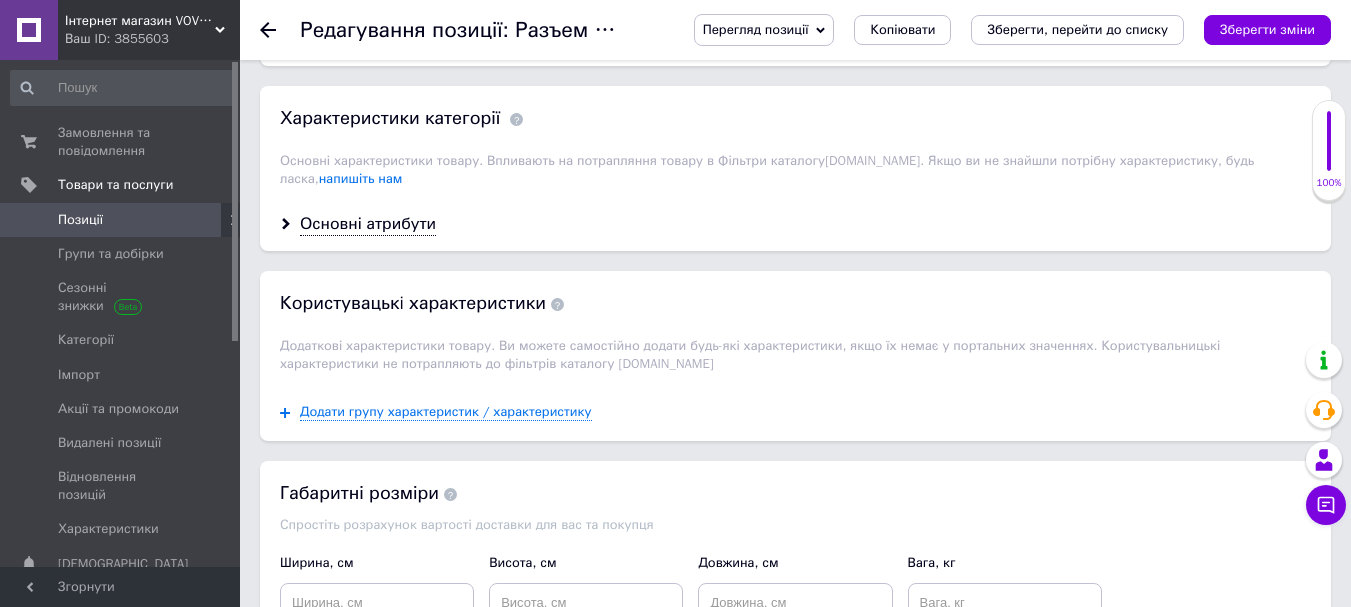 scroll, scrollTop: 1600, scrollLeft: 0, axis: vertical 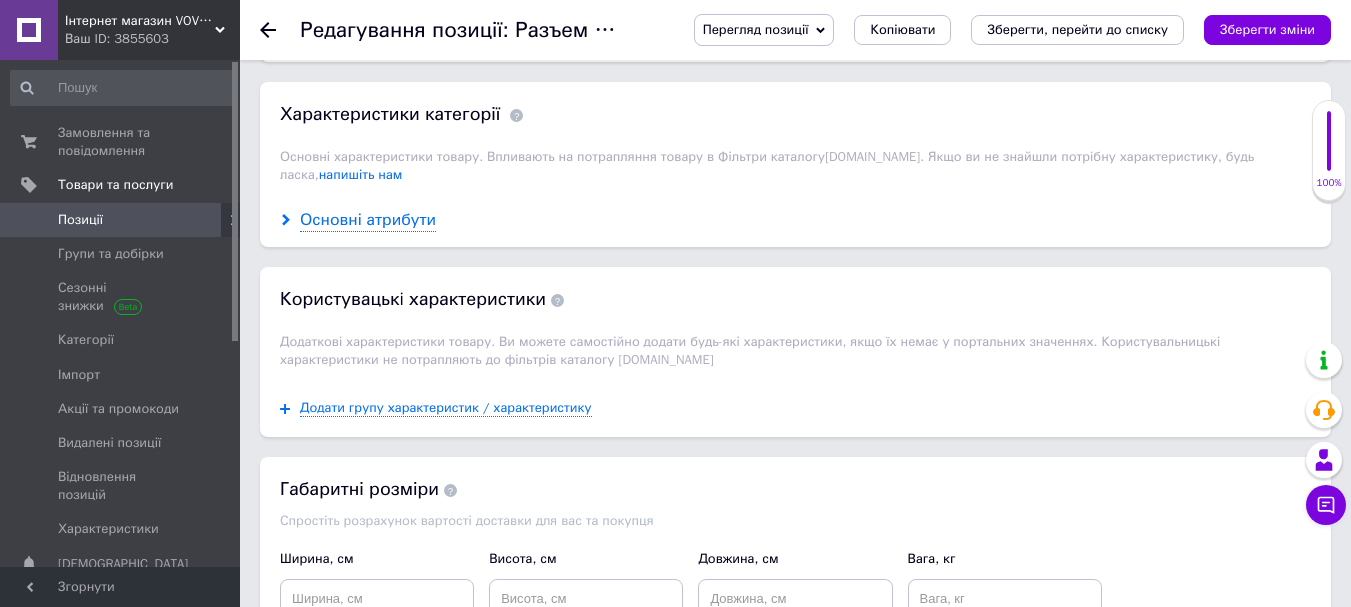 click on "Основні атрибути" at bounding box center [368, 220] 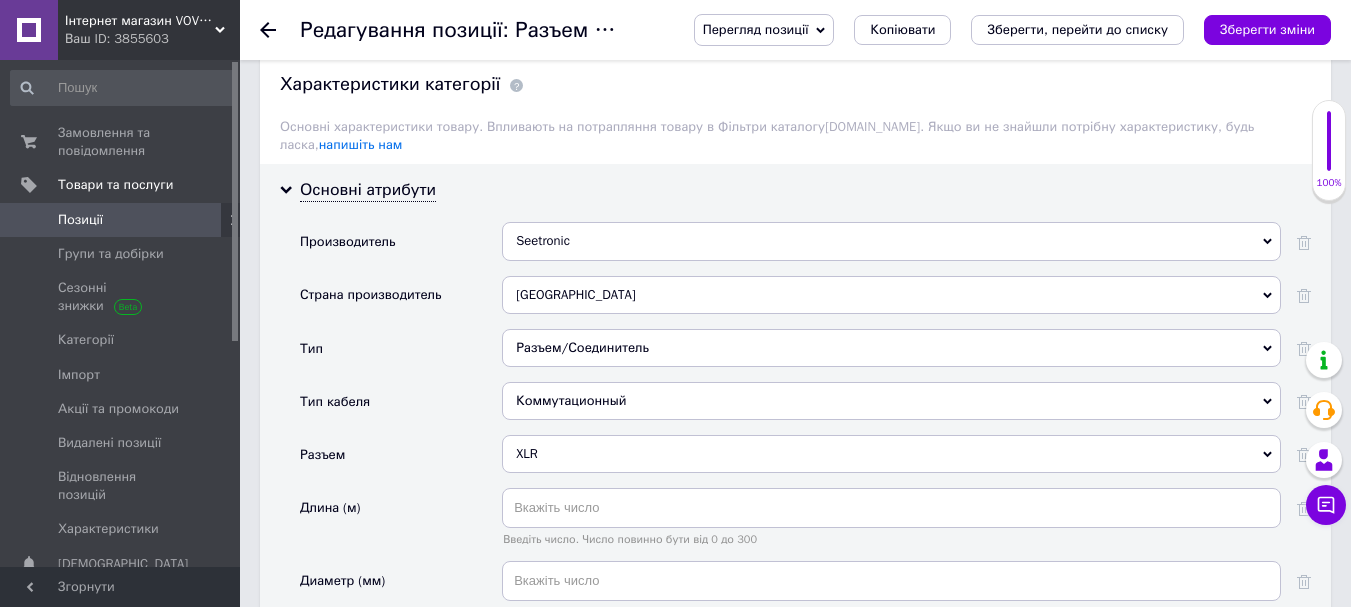 scroll, scrollTop: 1600, scrollLeft: 0, axis: vertical 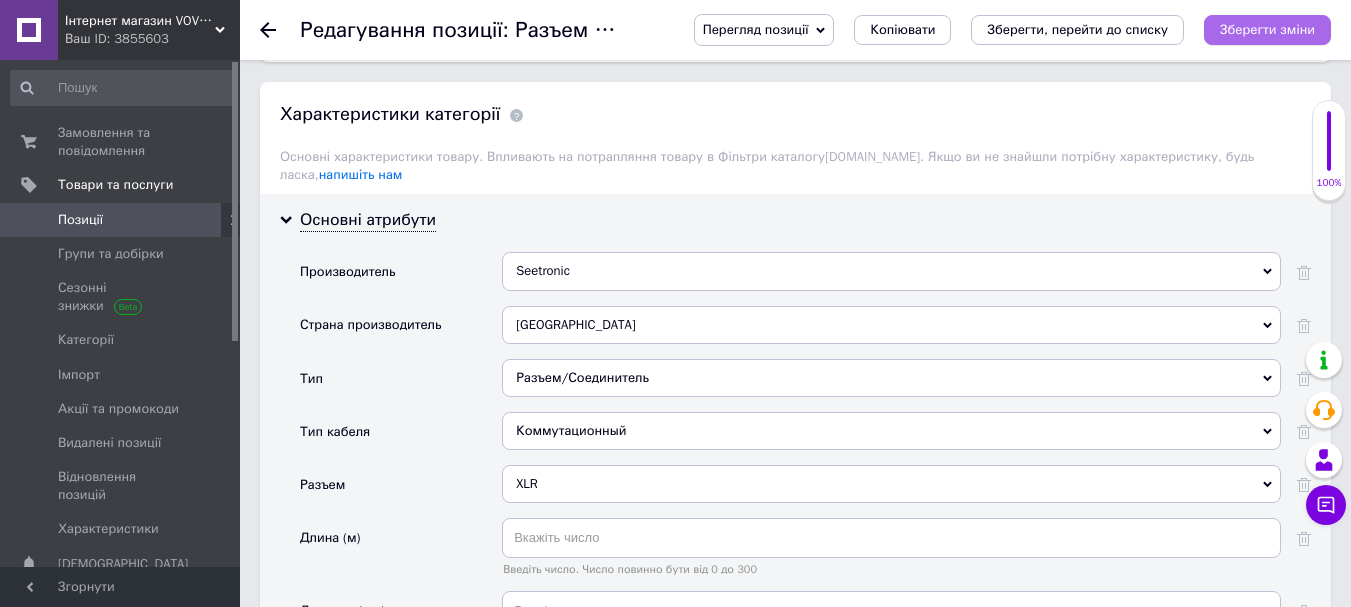 click on "Зберегти зміни" at bounding box center [1267, 29] 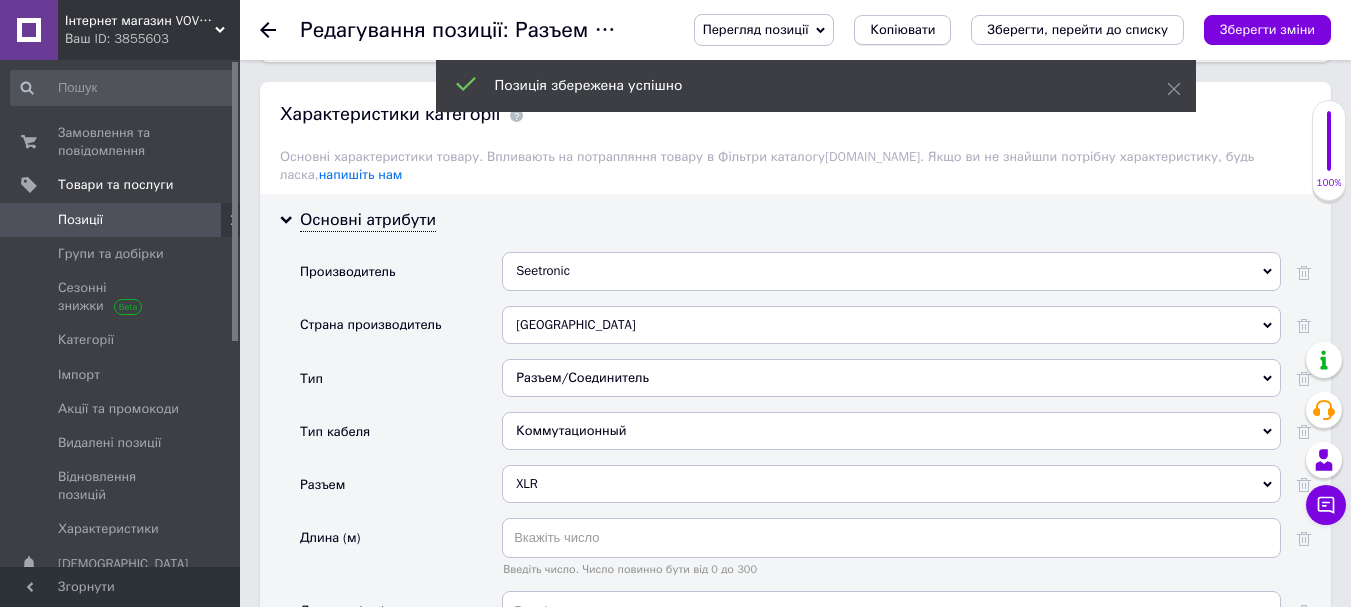 click on "Копіювати" at bounding box center [902, 30] 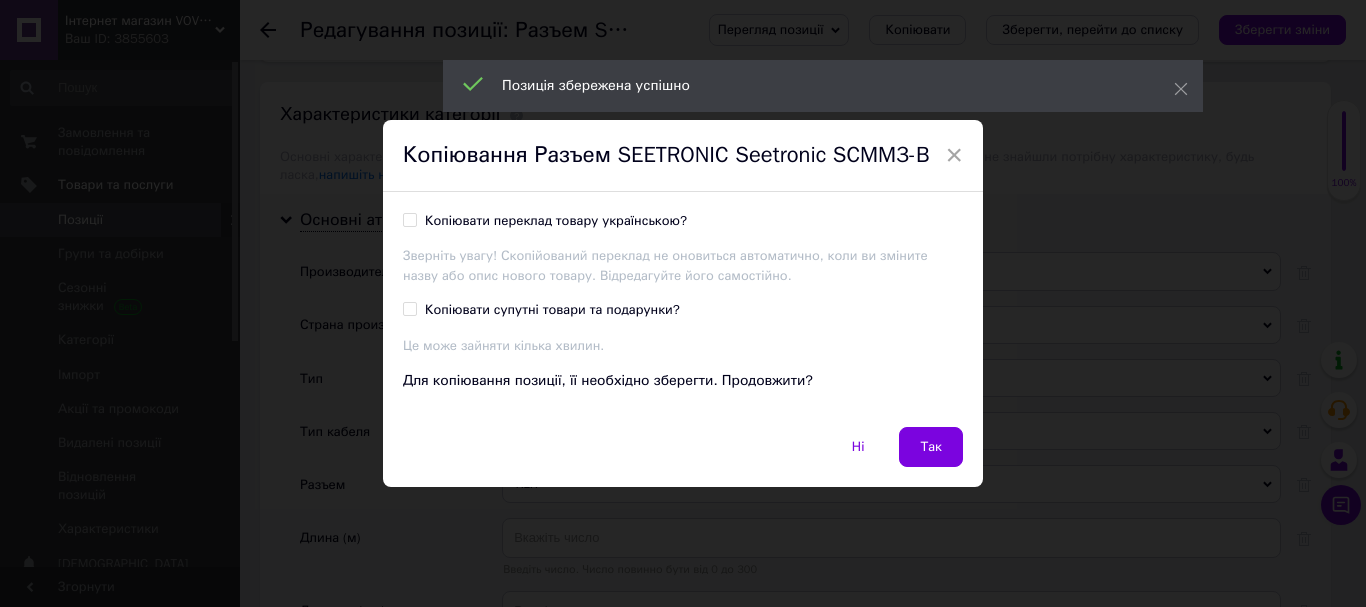 click on "Копіювати переклад товару українською?" at bounding box center (556, 221) 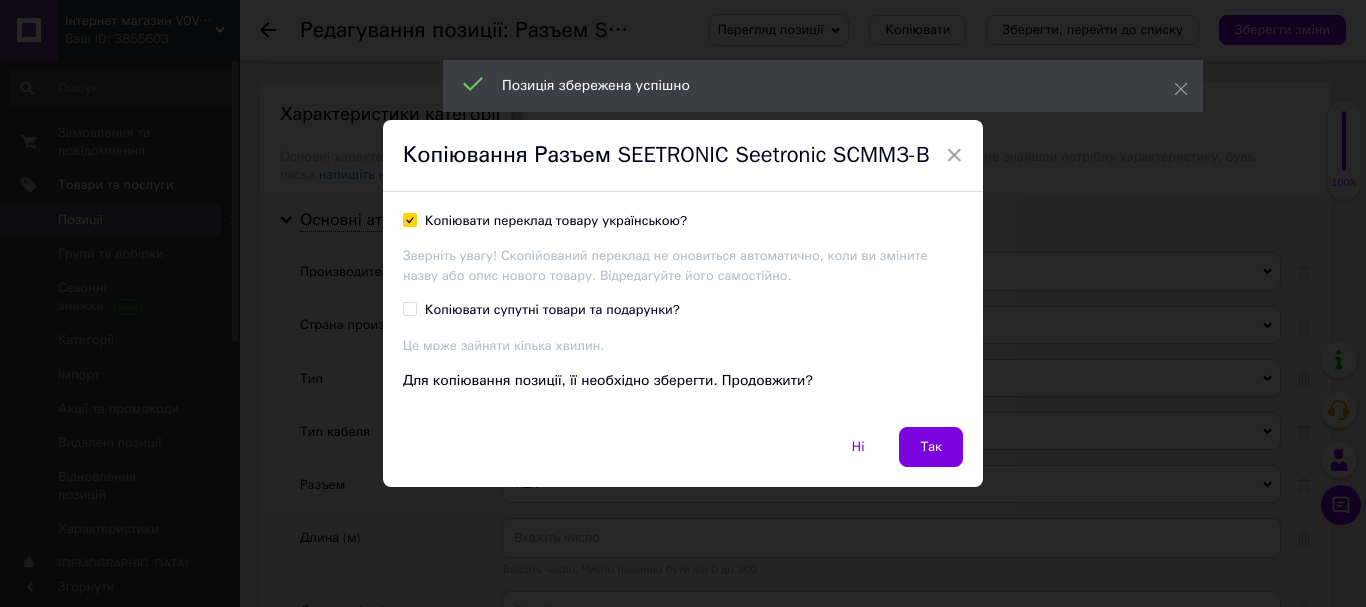 checkbox on "true" 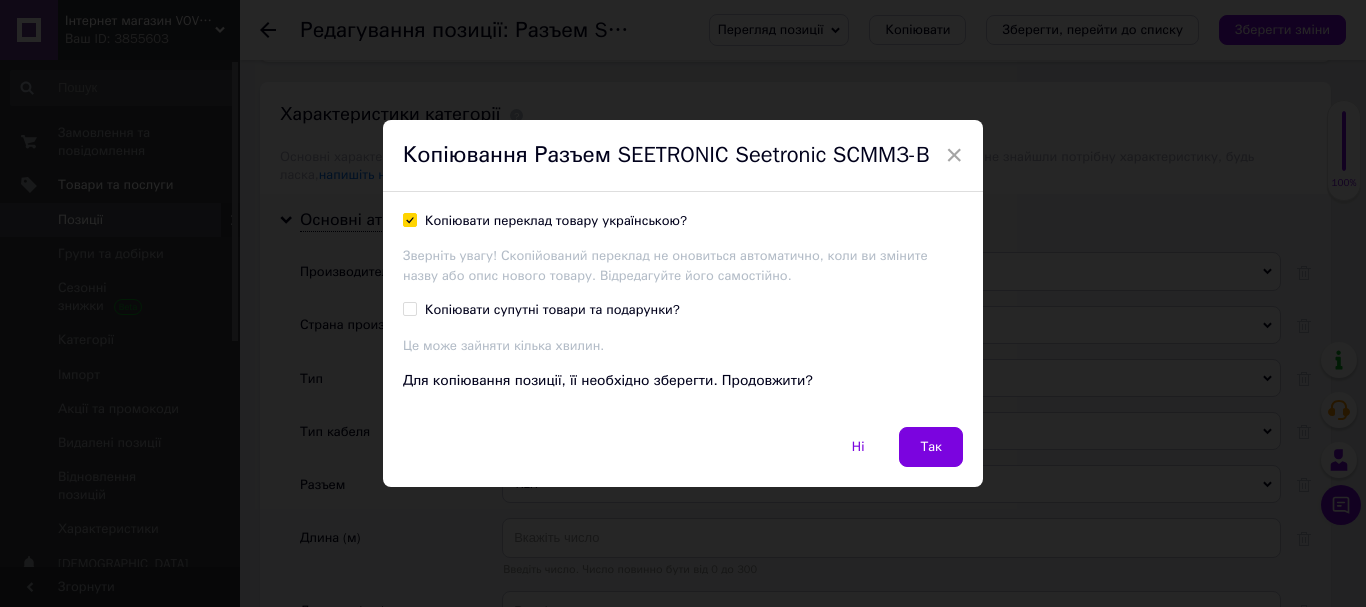click on "Копіювати супутні товари та подарунки?" at bounding box center [552, 310] 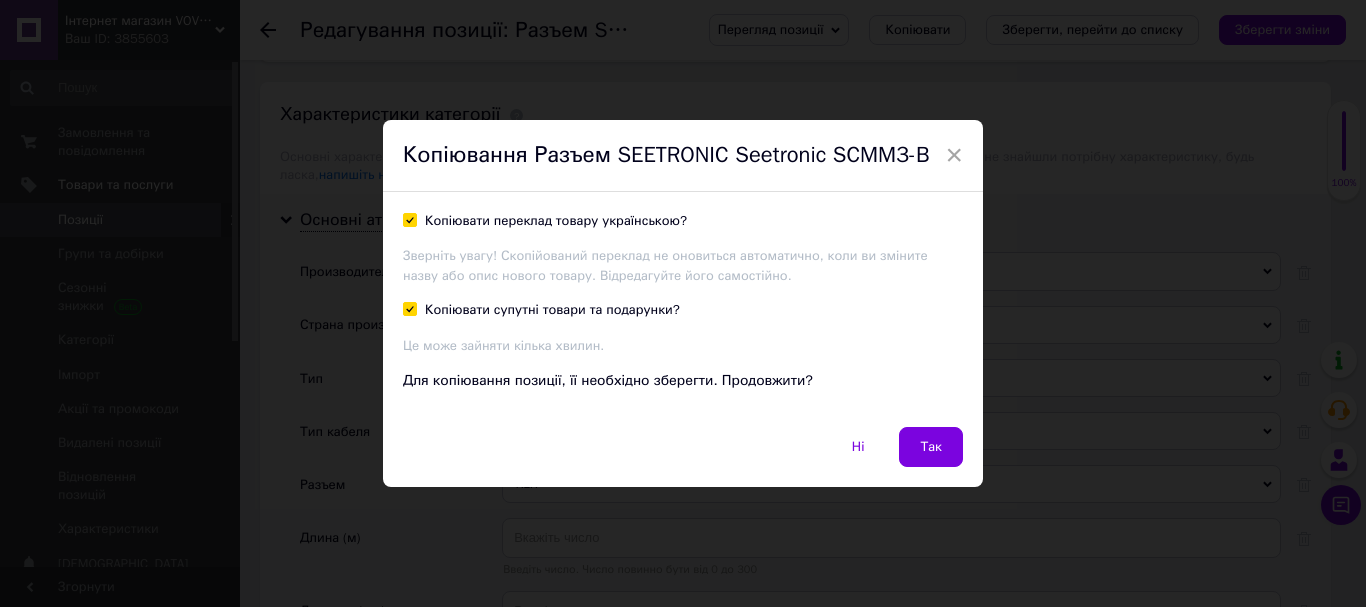 checkbox on "true" 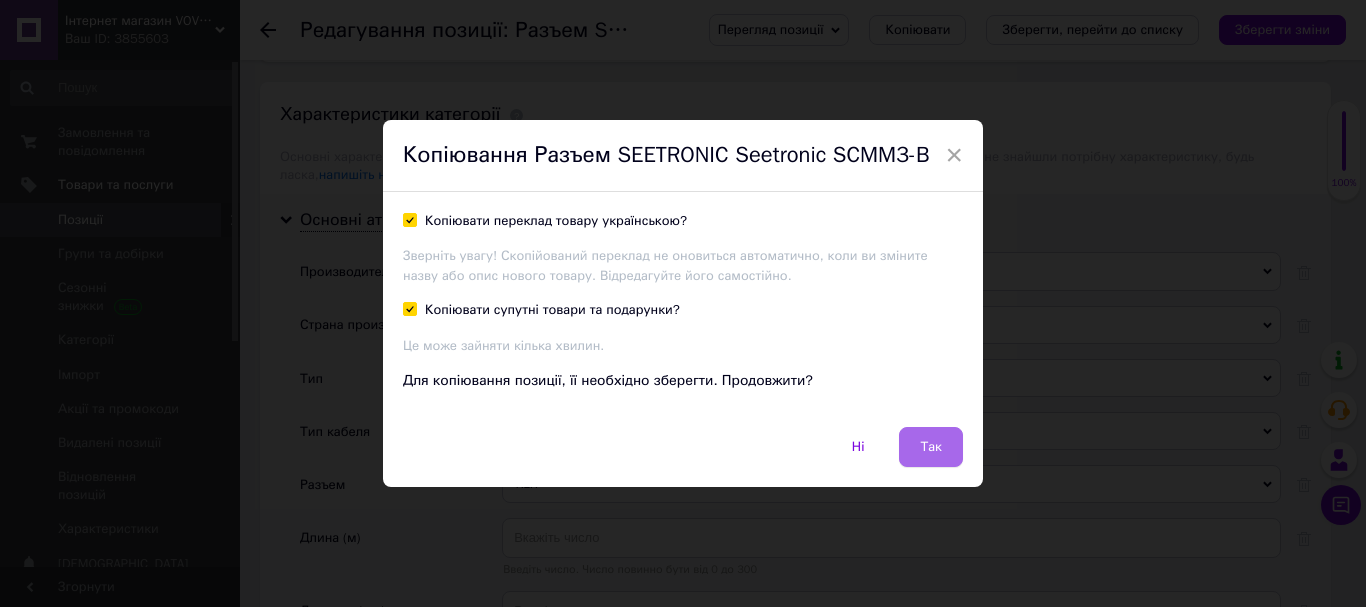 click on "Так" at bounding box center (931, 447) 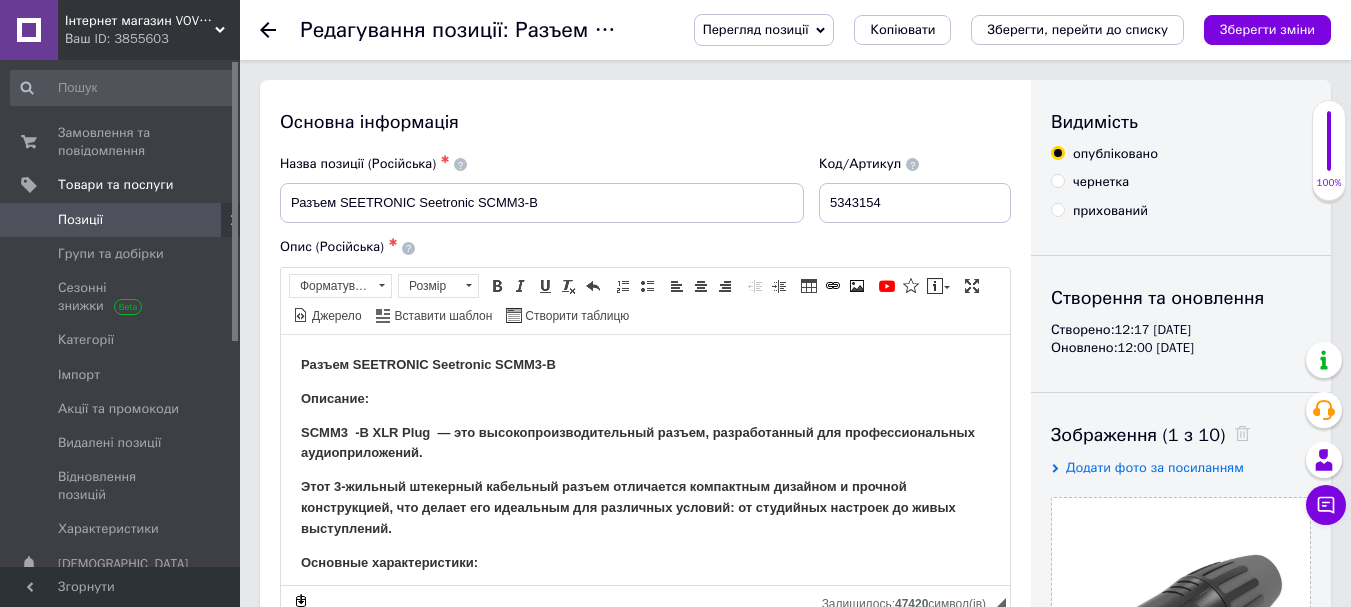 scroll, scrollTop: 0, scrollLeft: 0, axis: both 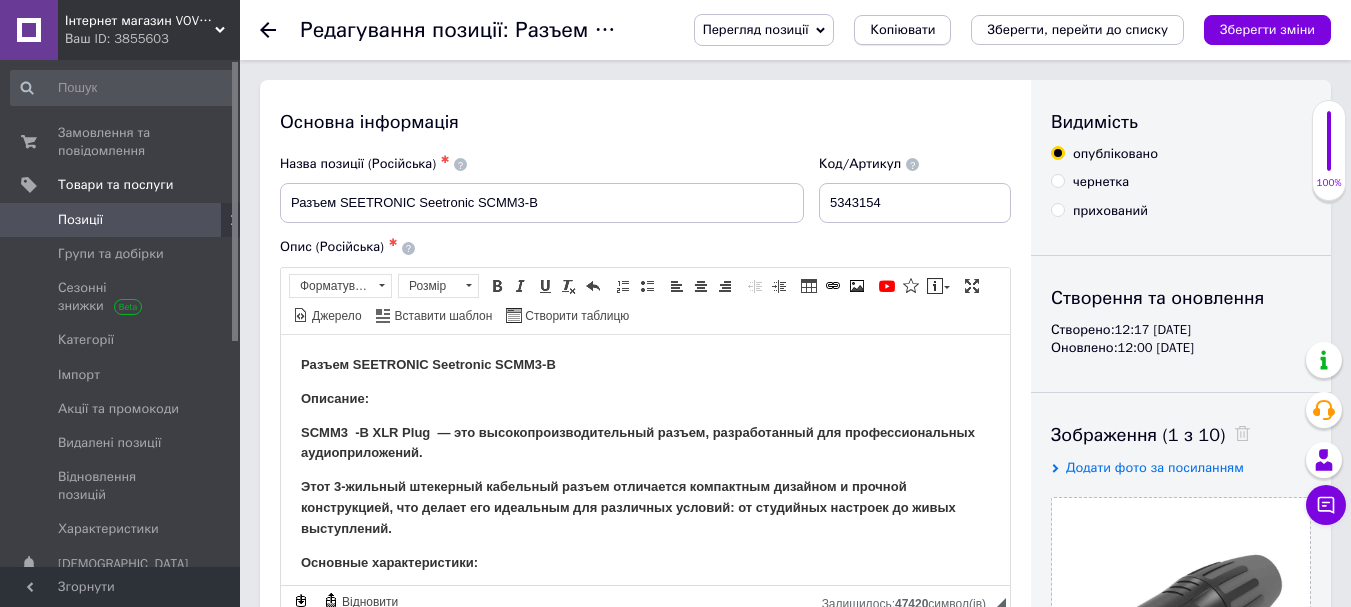 click on "Копіювати" at bounding box center (902, 30) 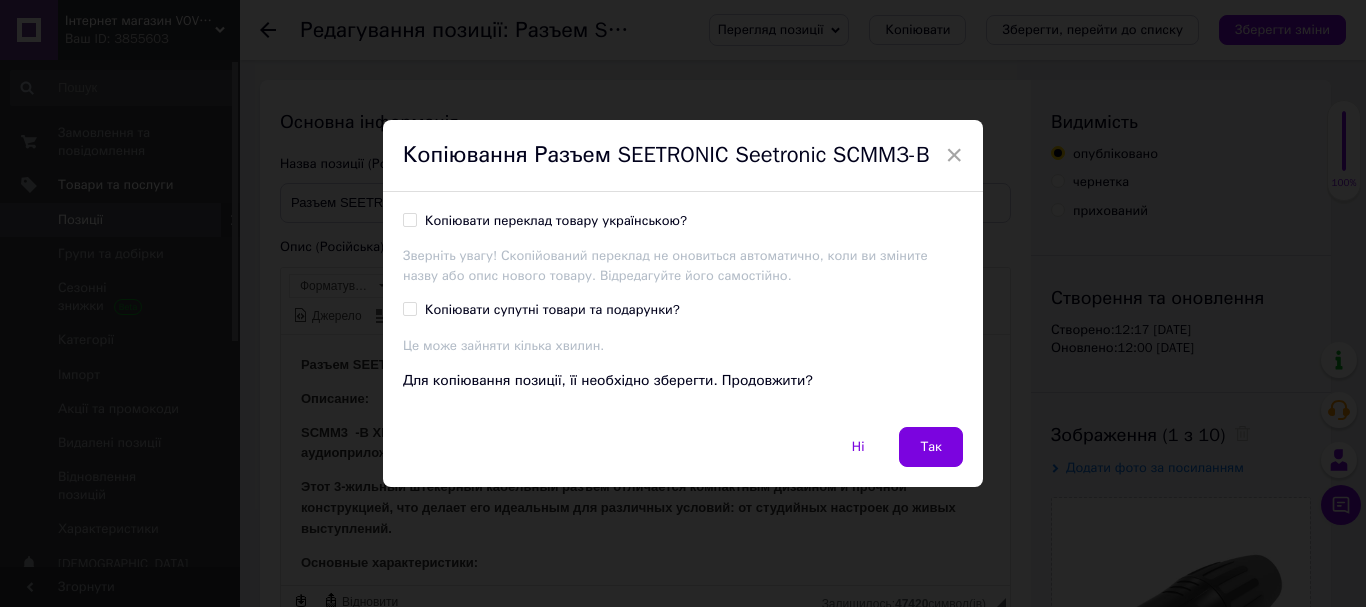 click on "Копіювати переклад товару українською?" at bounding box center (556, 221) 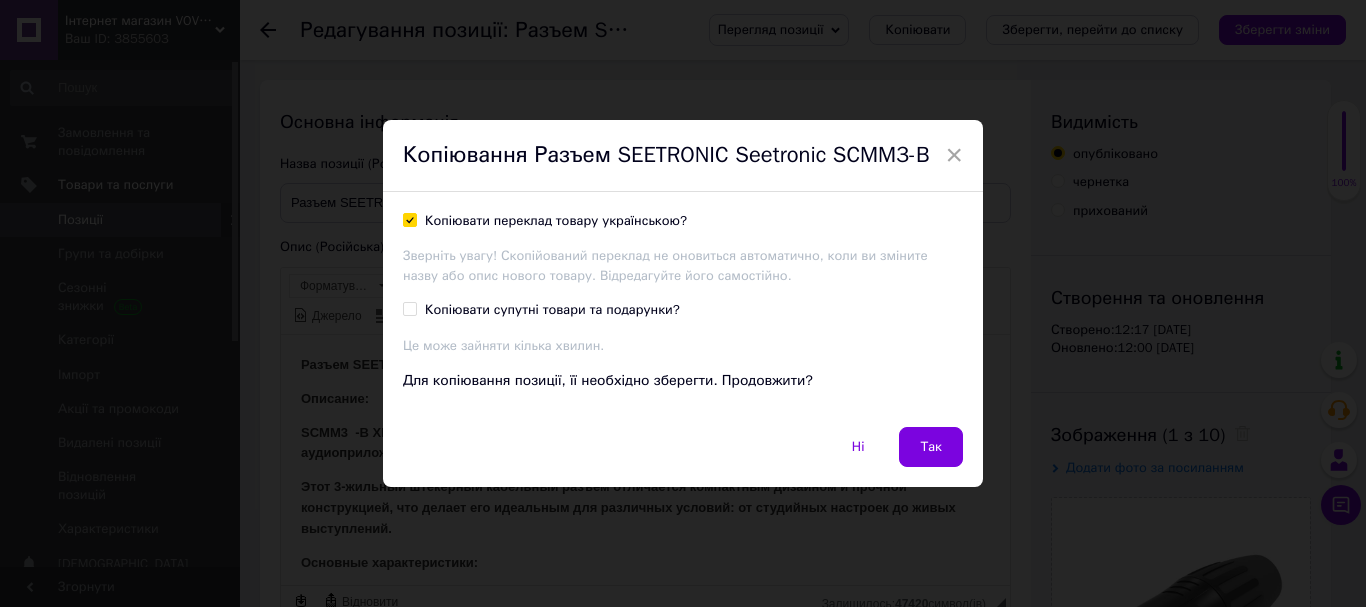 checkbox on "true" 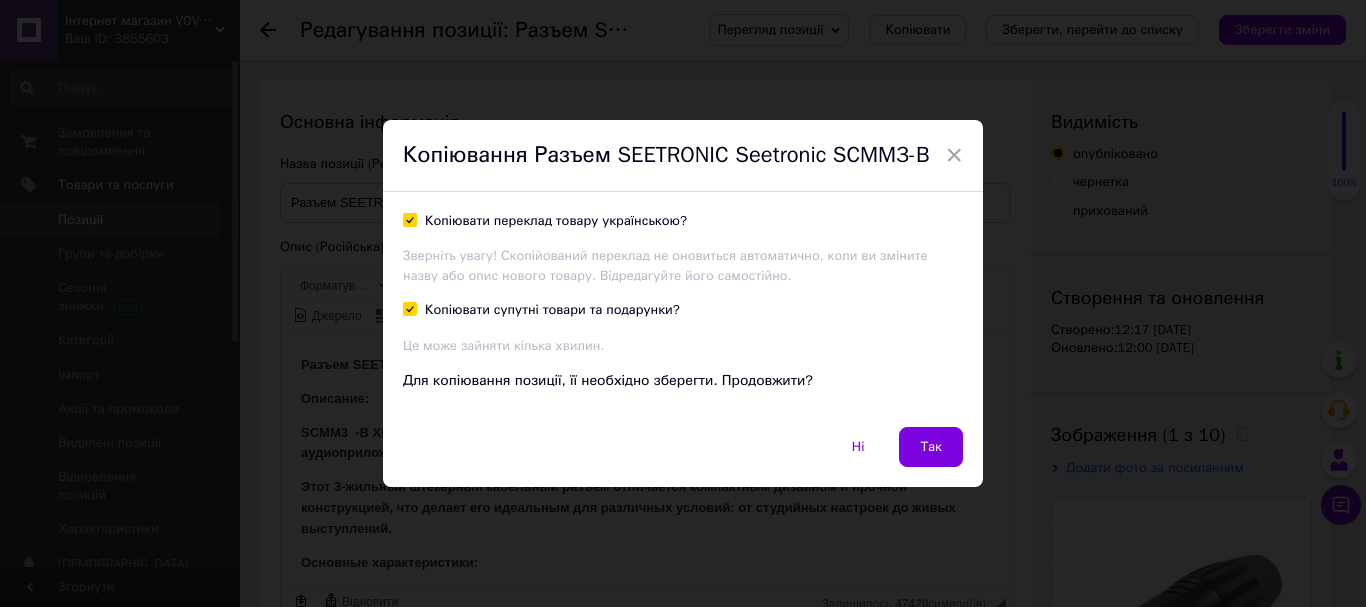 checkbox on "true" 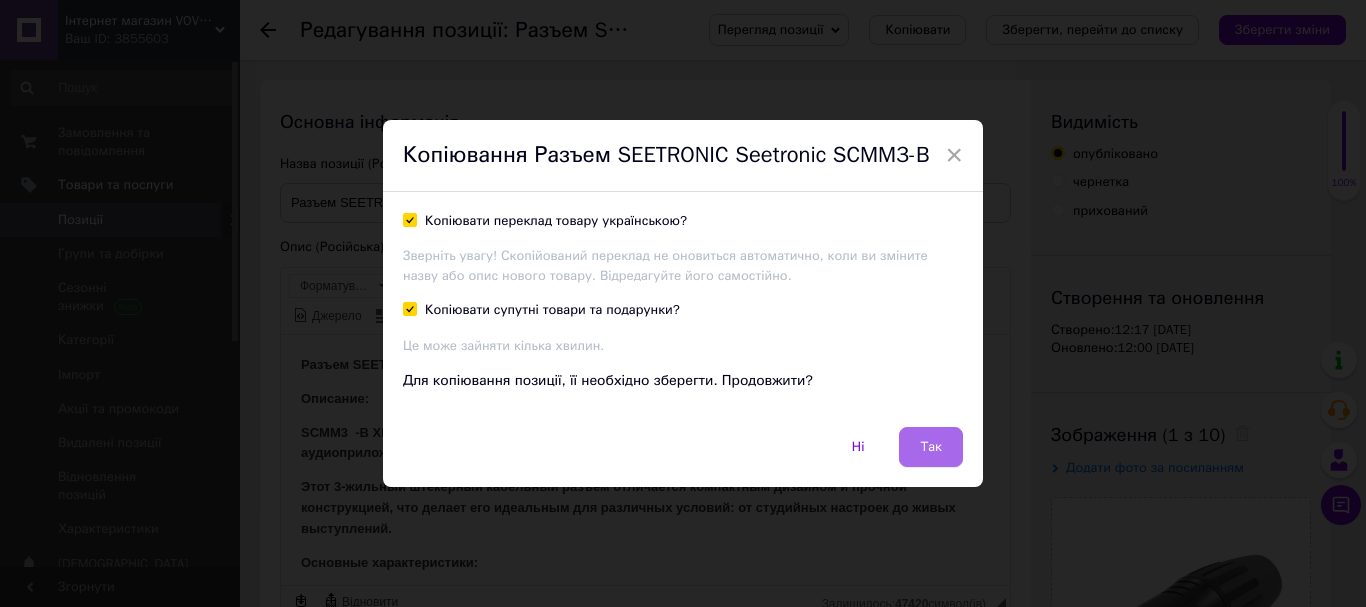 click on "Так" at bounding box center (931, 447) 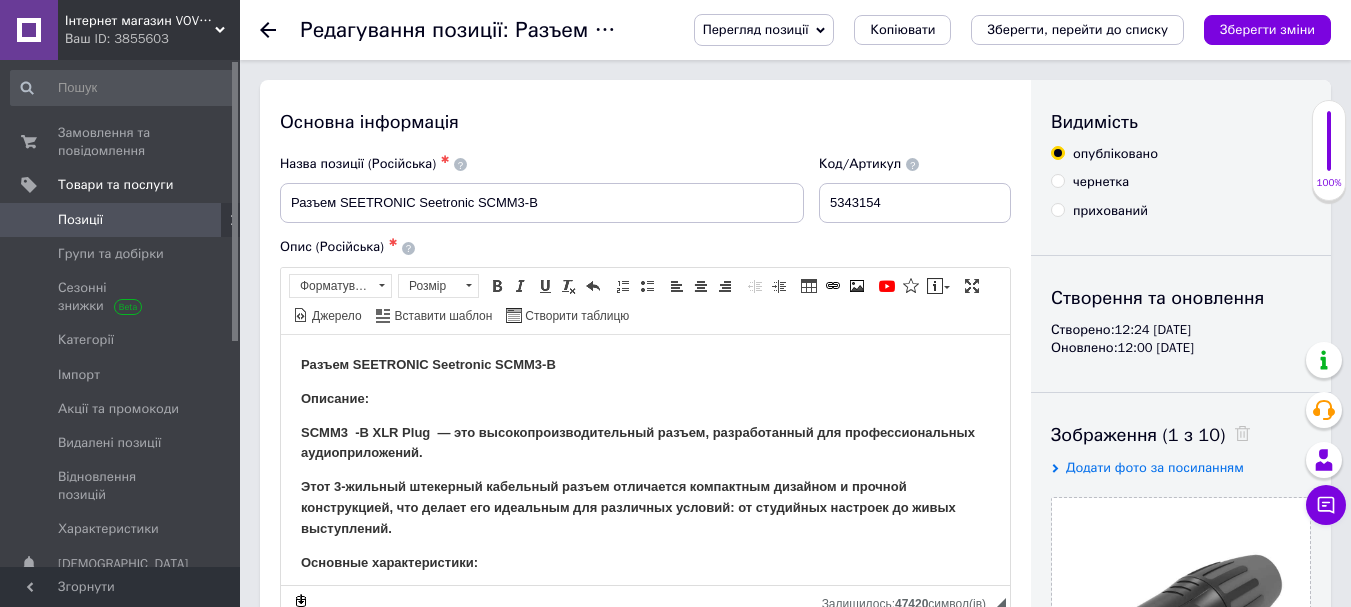 scroll, scrollTop: 0, scrollLeft: 0, axis: both 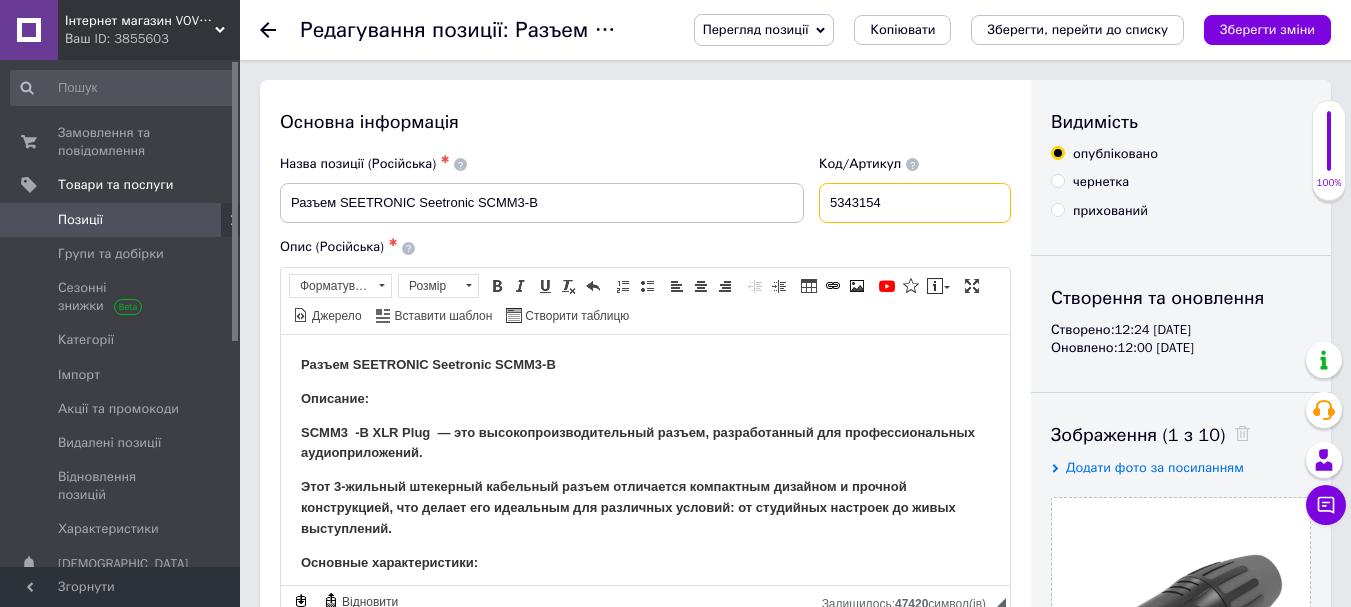 drag, startPoint x: 899, startPoint y: 201, endPoint x: 760, endPoint y: 202, distance: 139.0036 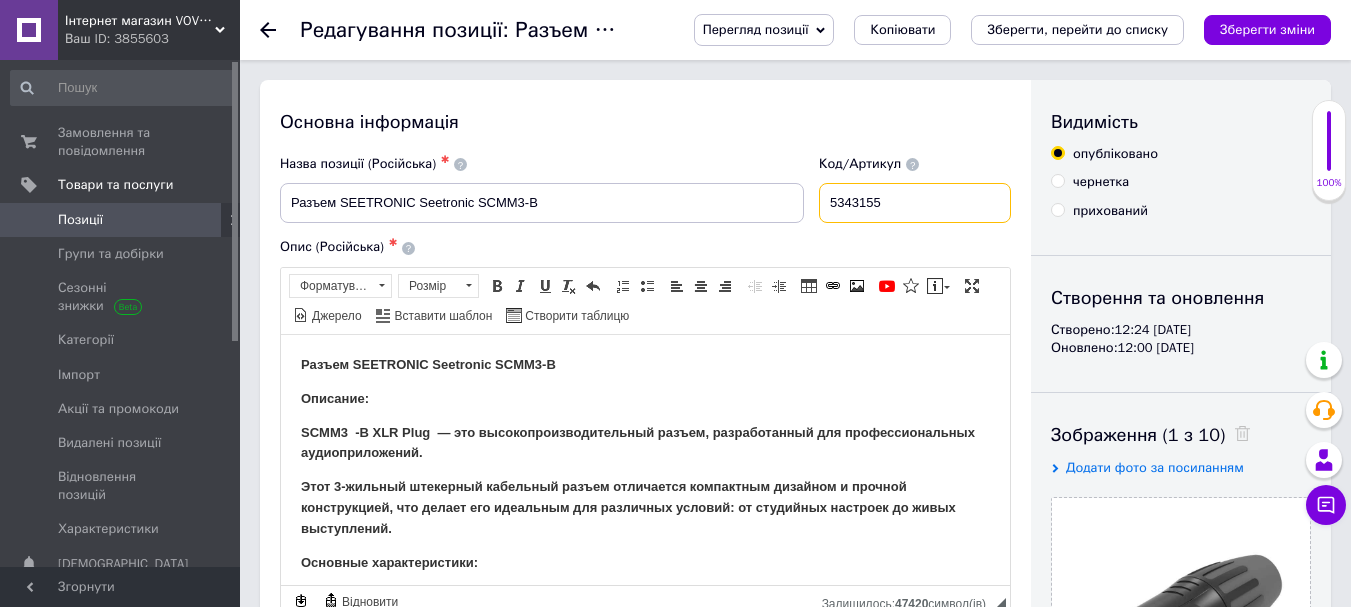 type on "5343155" 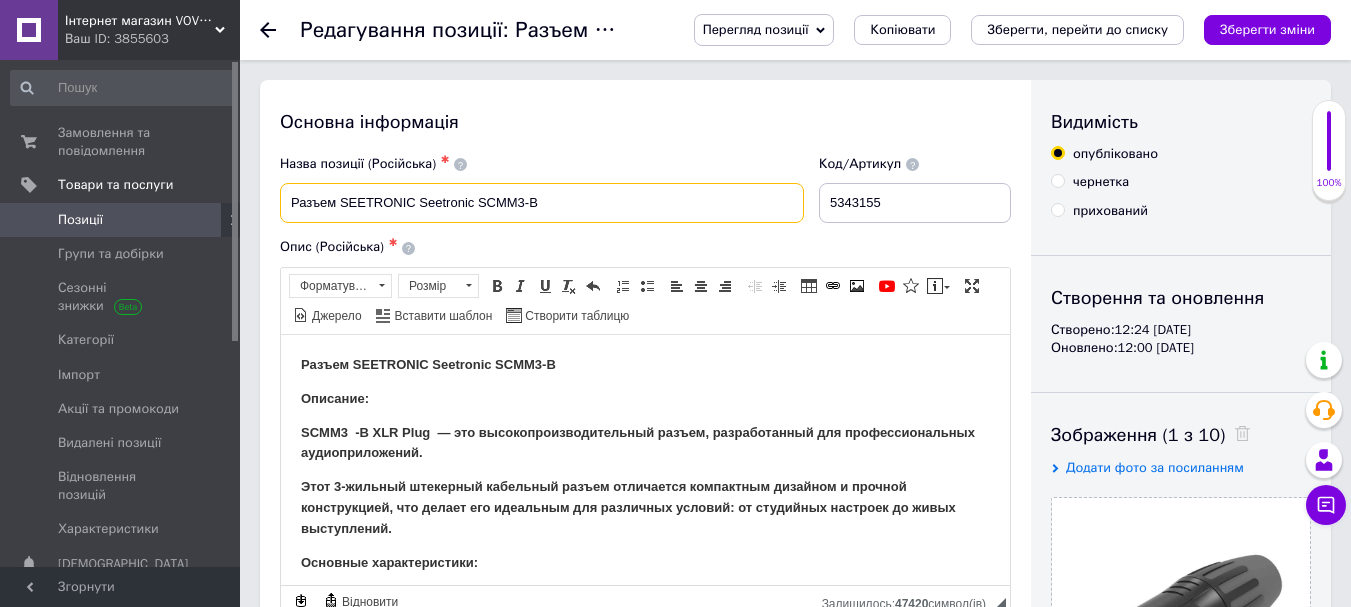 drag, startPoint x: 526, startPoint y: 213, endPoint x: 253, endPoint y: 212, distance: 273.00183 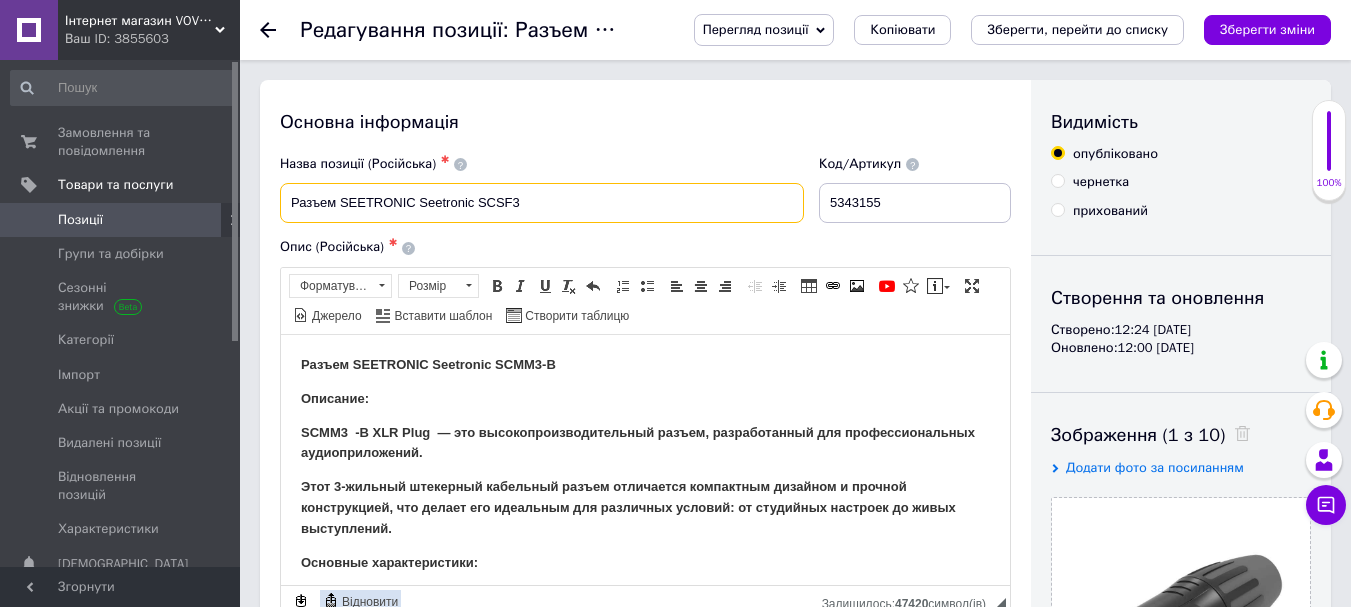 type on "Разъем SEETRONIC Seetronic SCSF3" 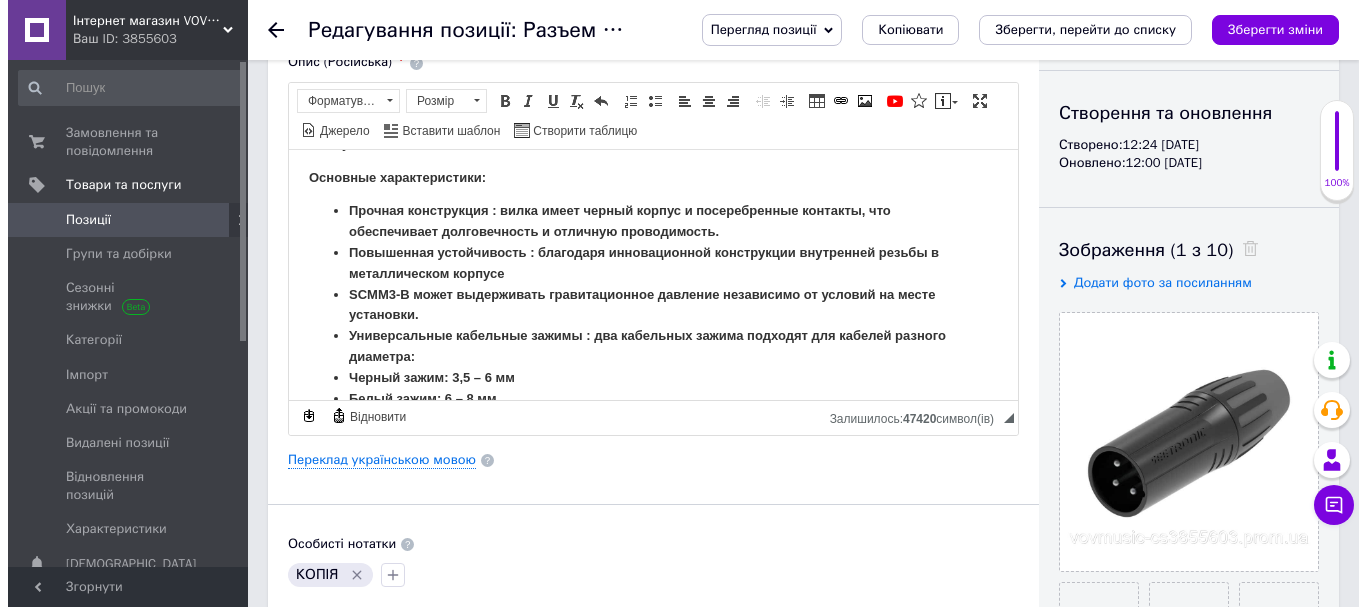 scroll, scrollTop: 200, scrollLeft: 0, axis: vertical 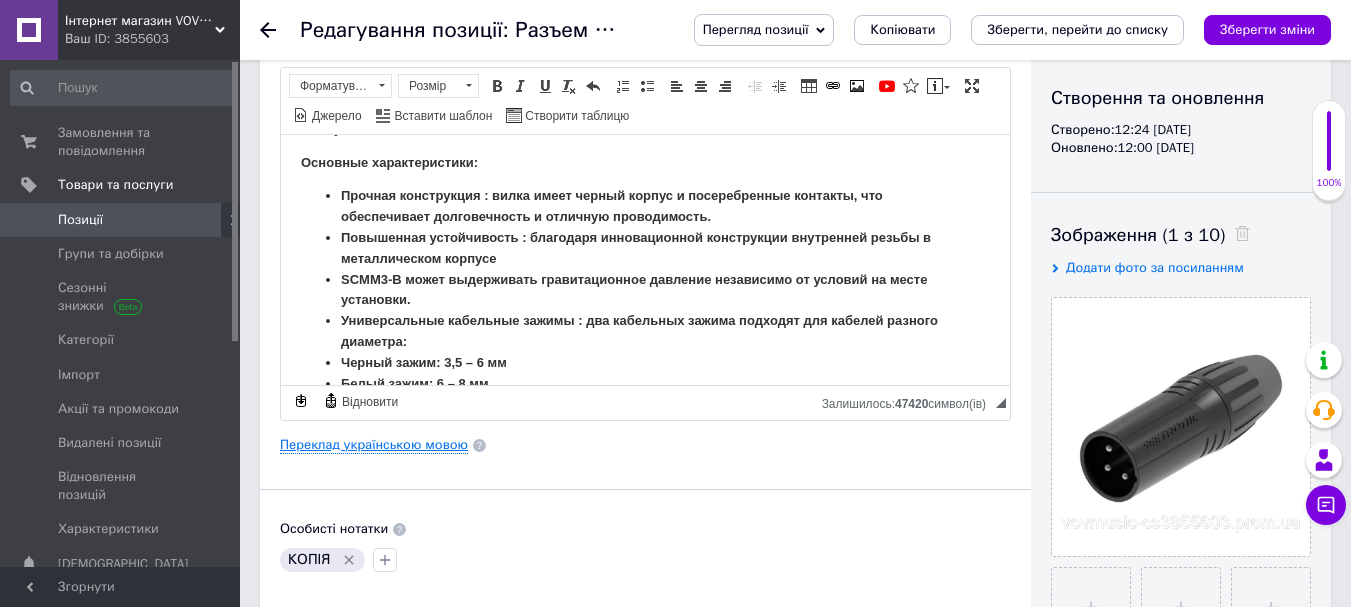 click on "Переклад українською мовою" at bounding box center [374, 445] 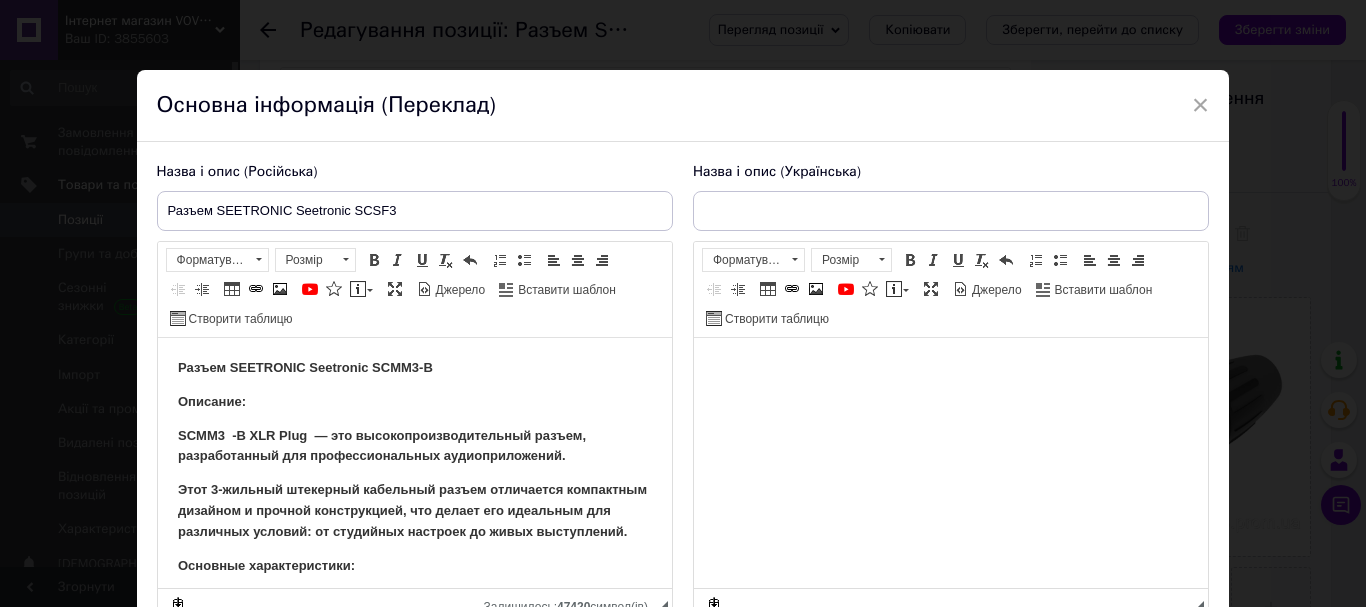 scroll, scrollTop: 0, scrollLeft: 0, axis: both 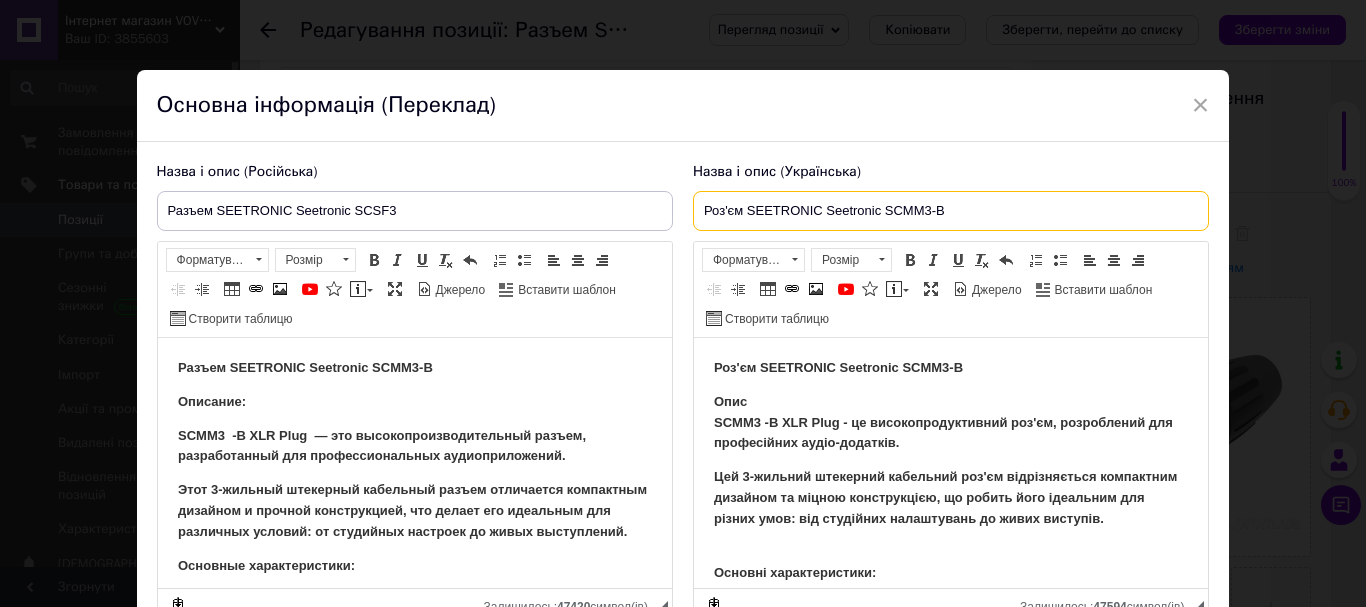 drag, startPoint x: 910, startPoint y: 208, endPoint x: 698, endPoint y: 211, distance: 212.02122 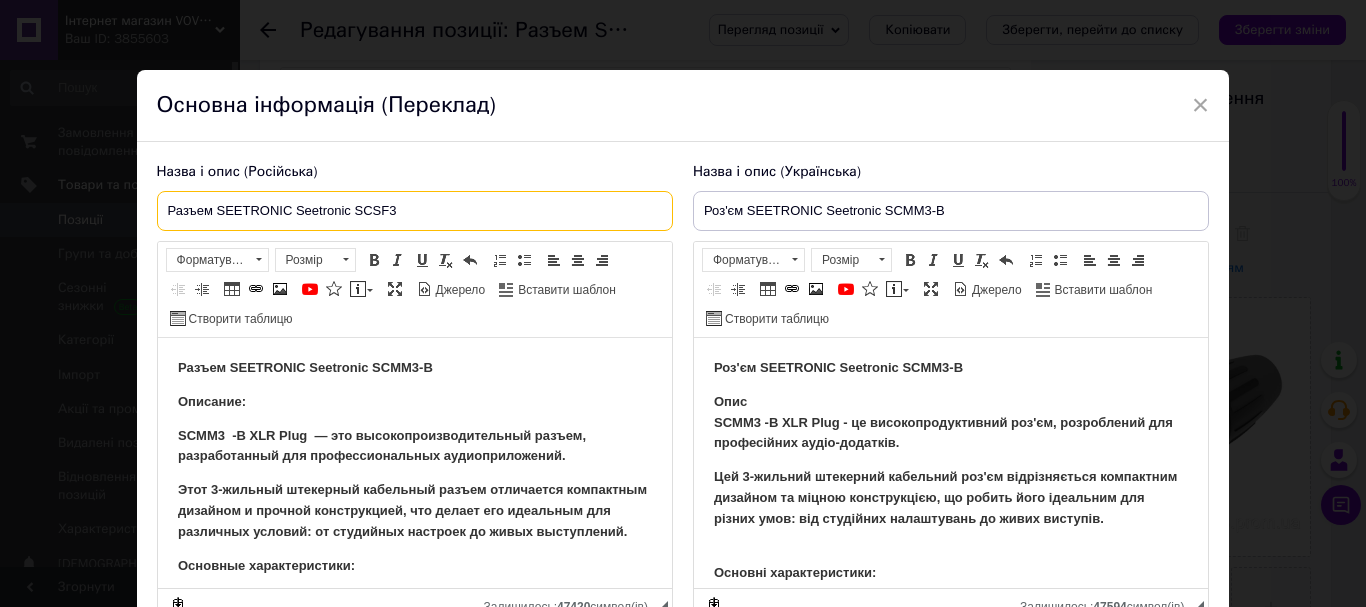 click on "Разъем SEETRONIC Seetronic SCSF3" at bounding box center (415, 211) 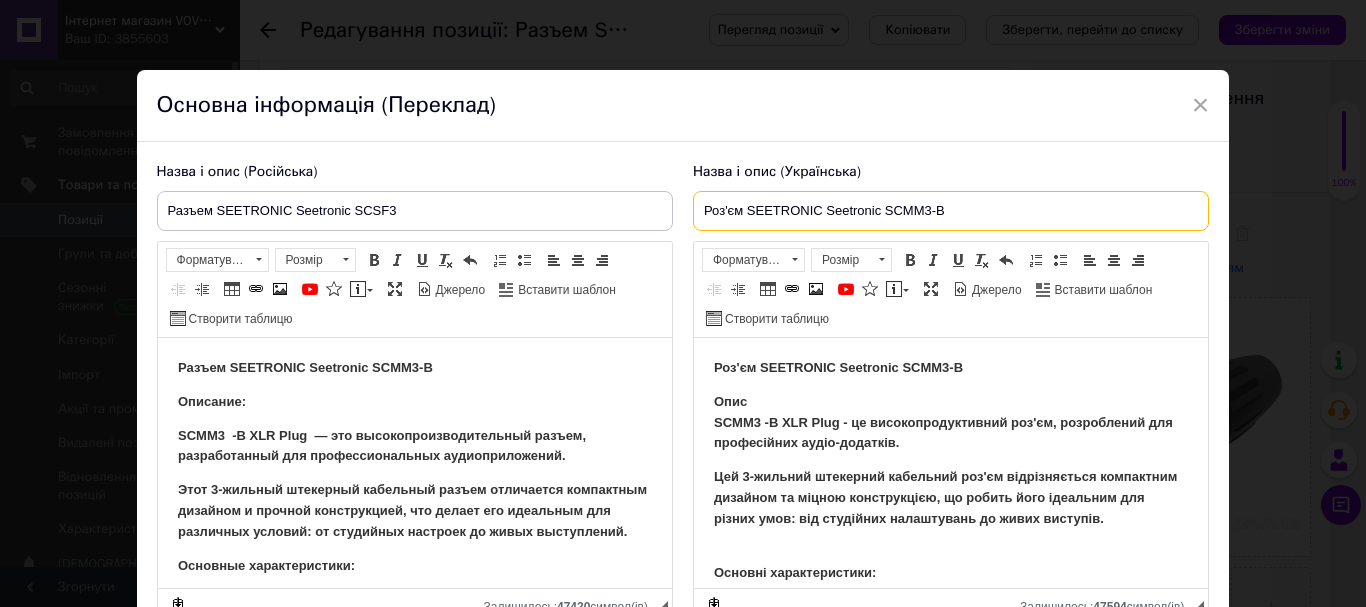 drag, startPoint x: 942, startPoint y: 209, endPoint x: 660, endPoint y: 215, distance: 282.0638 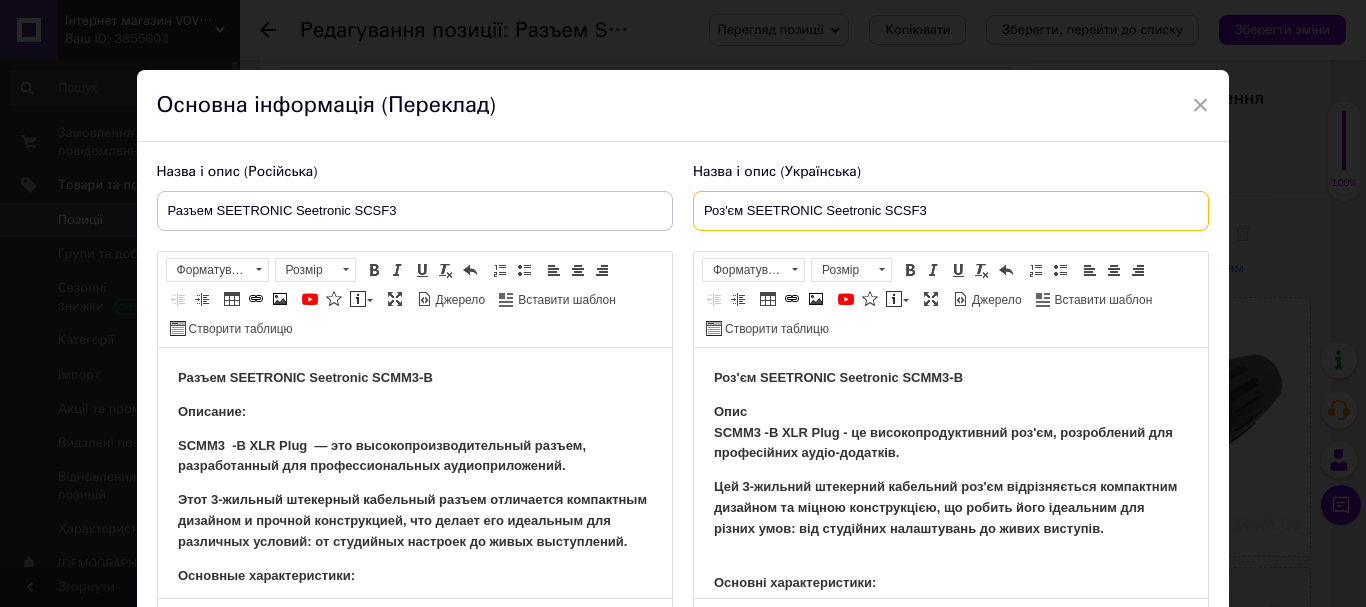 type on "Роз'єм SEETRONIC Seetronic SCSF3" 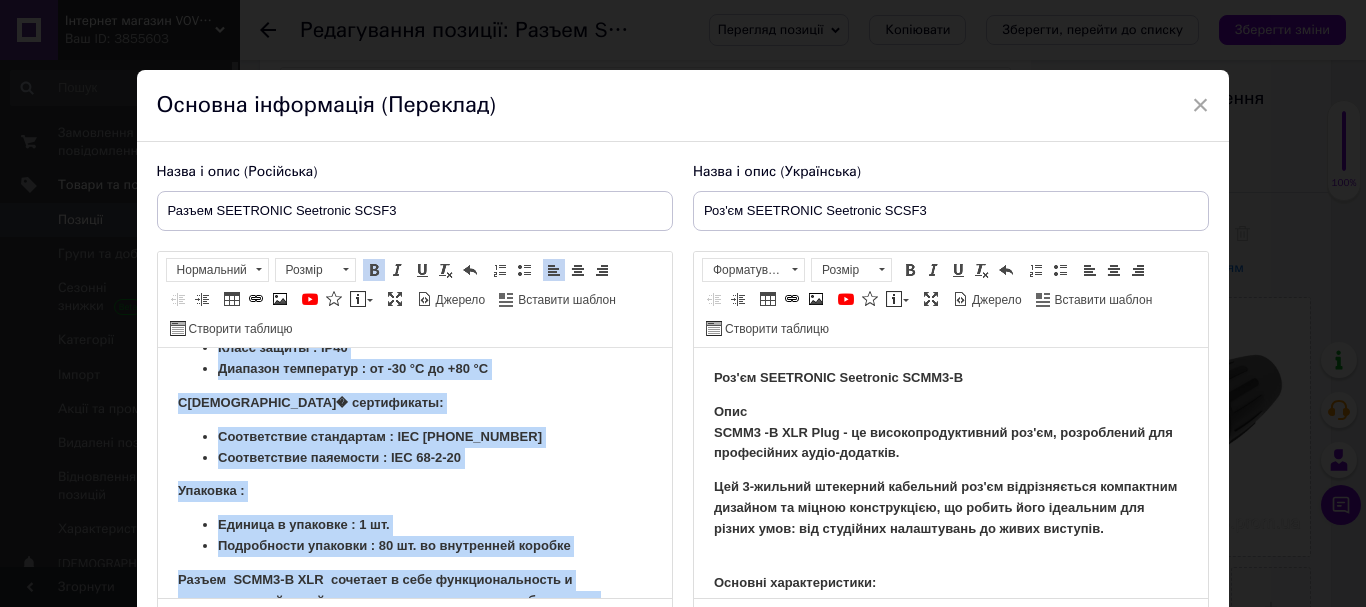 scroll, scrollTop: 1501, scrollLeft: 0, axis: vertical 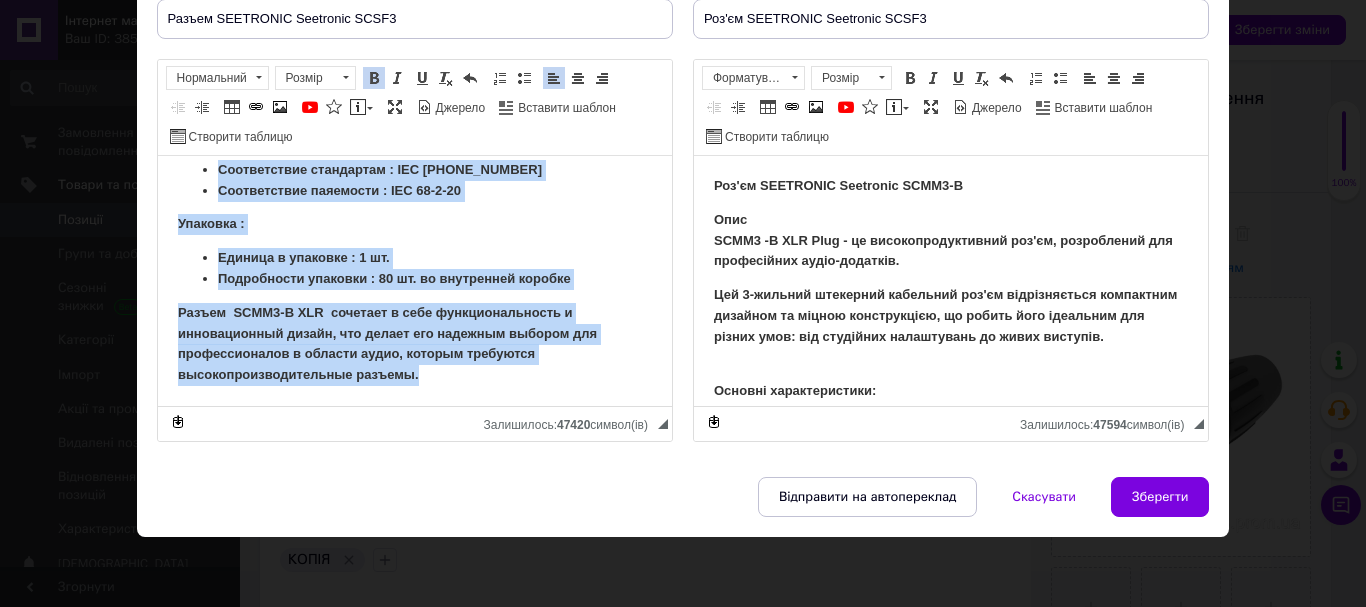 drag, startPoint x: 174, startPoint y: 183, endPoint x: 768, endPoint y: 731, distance: 808.1708 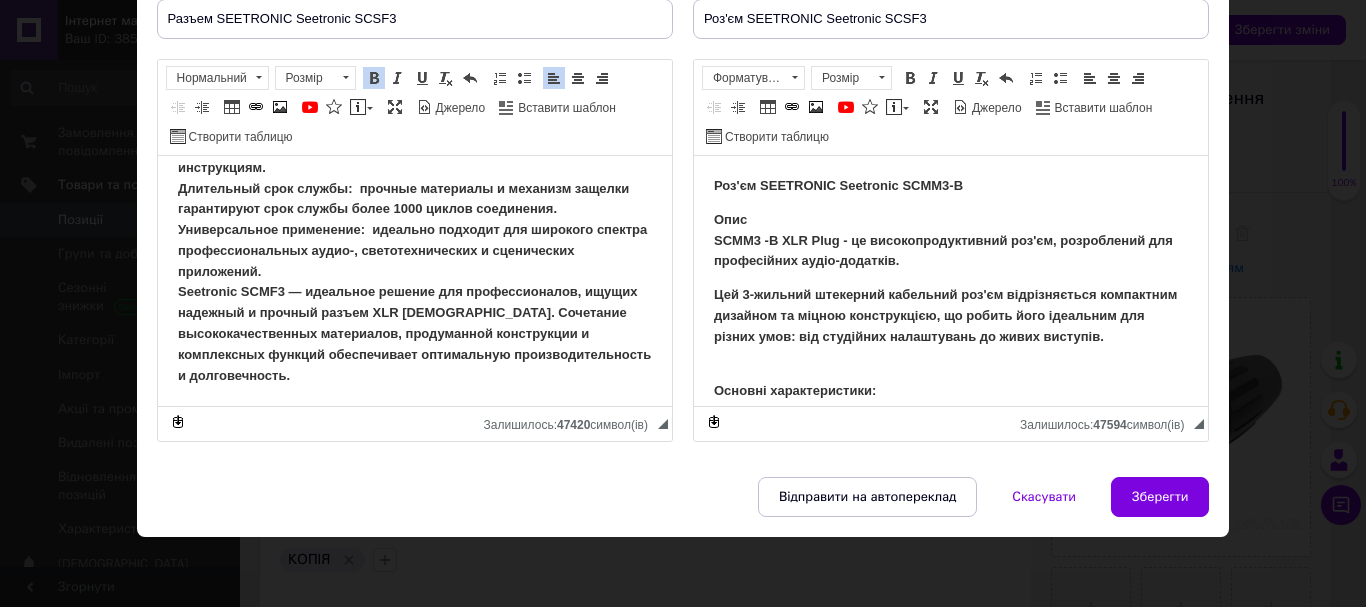 scroll, scrollTop: 676, scrollLeft: 0, axis: vertical 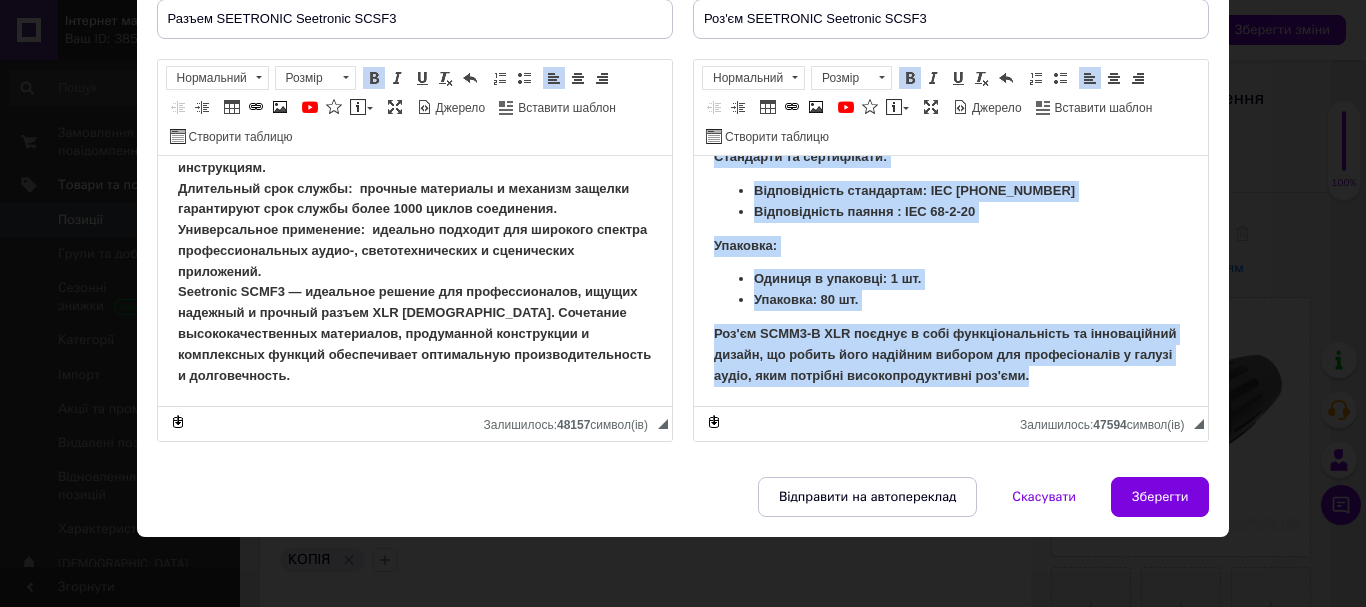drag, startPoint x: 711, startPoint y: 182, endPoint x: 1117, endPoint y: 400, distance: 460.82535 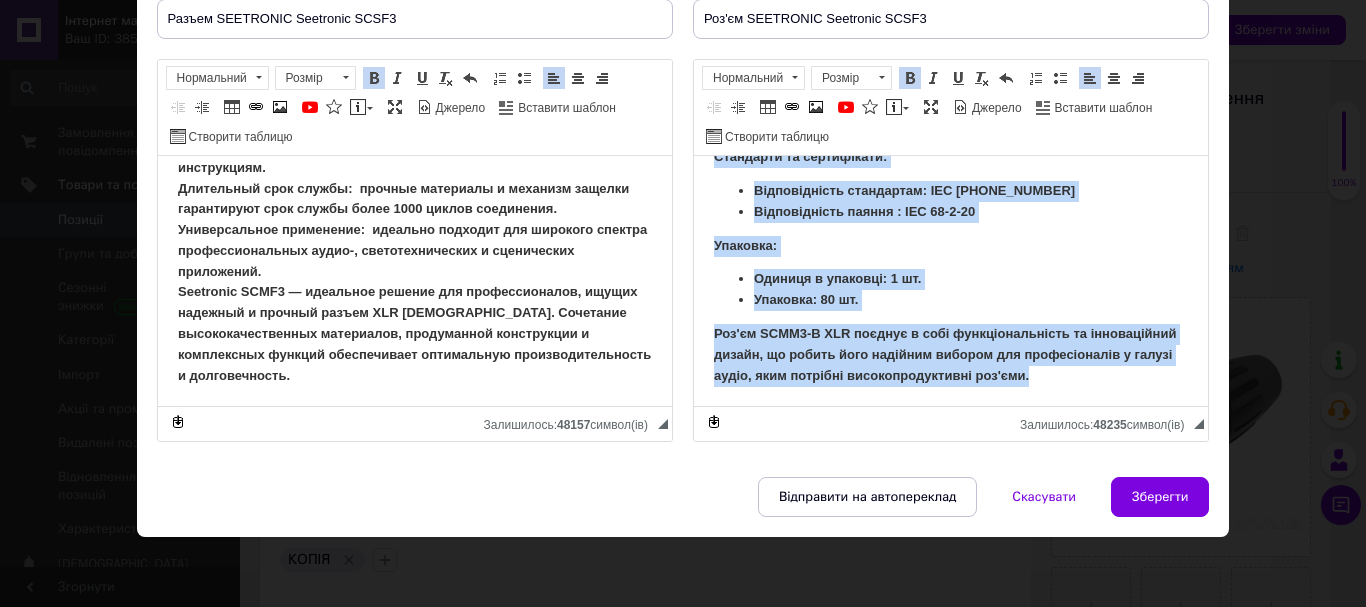 scroll, scrollTop: 601, scrollLeft: 0, axis: vertical 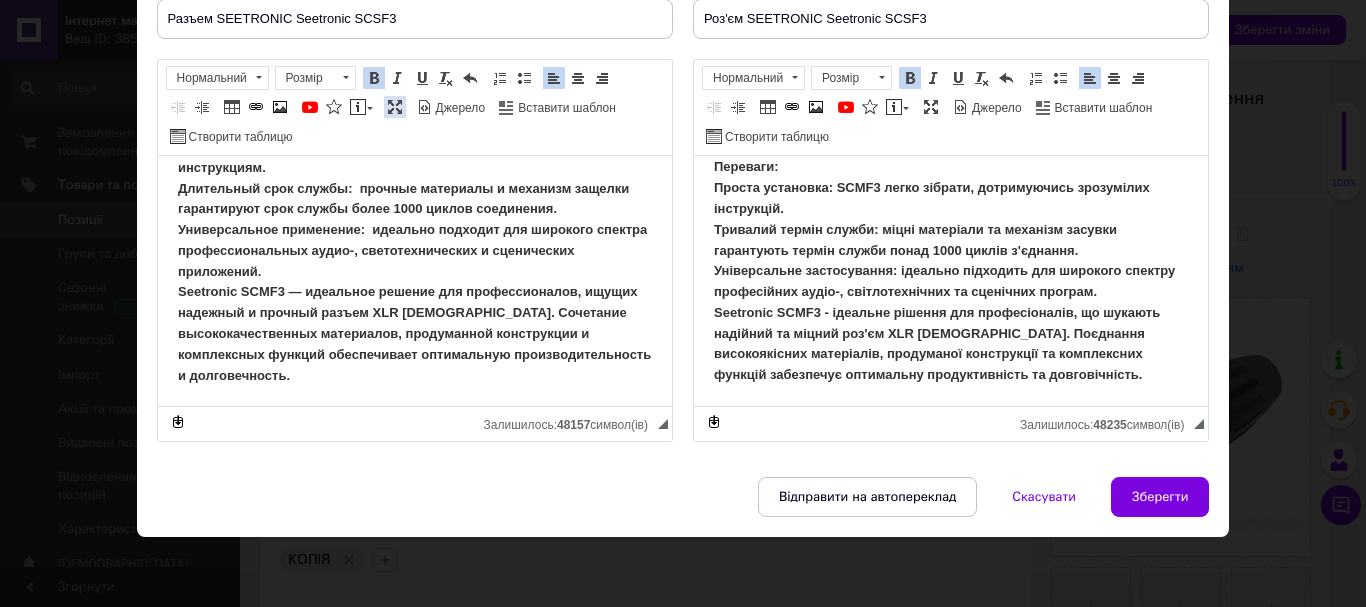 click at bounding box center (395, 107) 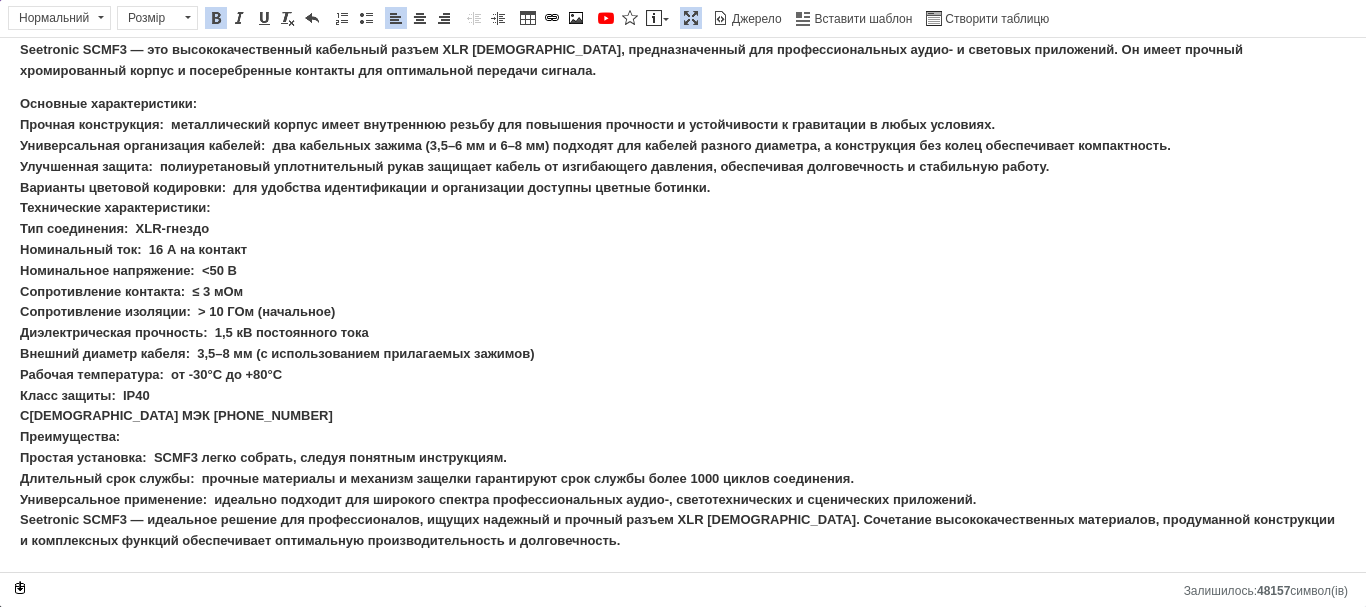 scroll, scrollTop: 39, scrollLeft: 0, axis: vertical 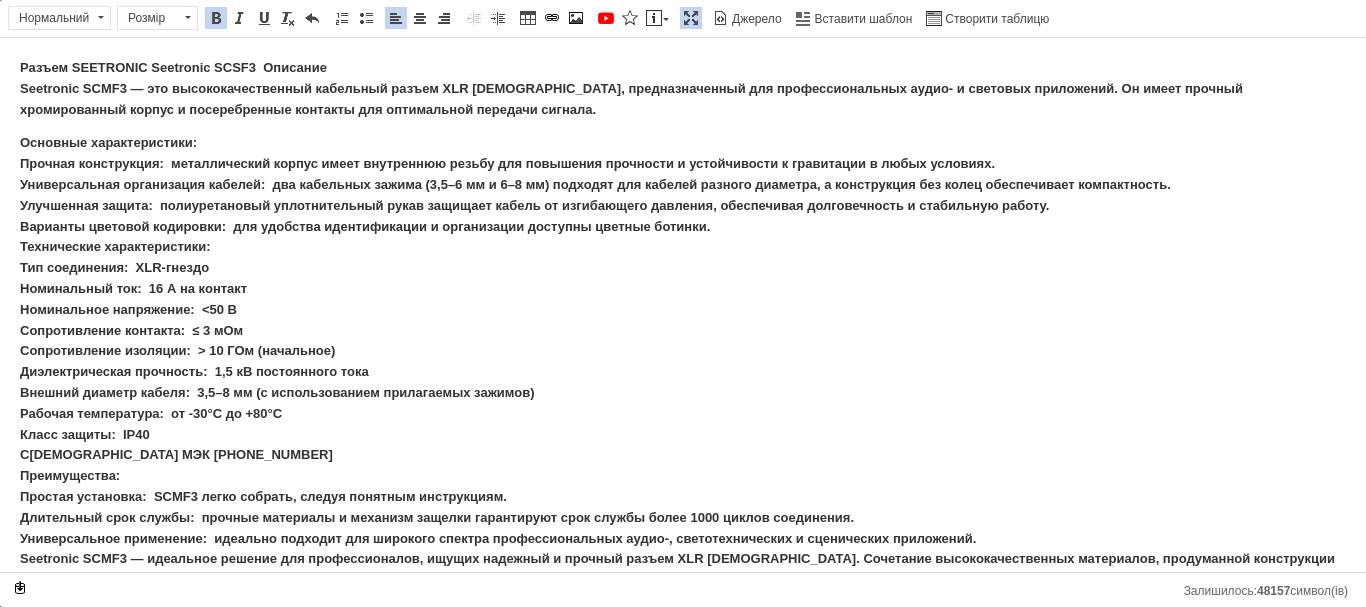click on "Разъем SEETRONIC Seetronic SCSF3  Описание Seetronic SCMF3 — это высококачественный кабельный разъем XLR [DEMOGRAPHIC_DATA], предназначенный для профессиональных аудио- и световых приложений. Он имеет прочный хромированный корпус и посеребренные контакты для оптимальной передачи сигнала." at bounding box center (631, 88) 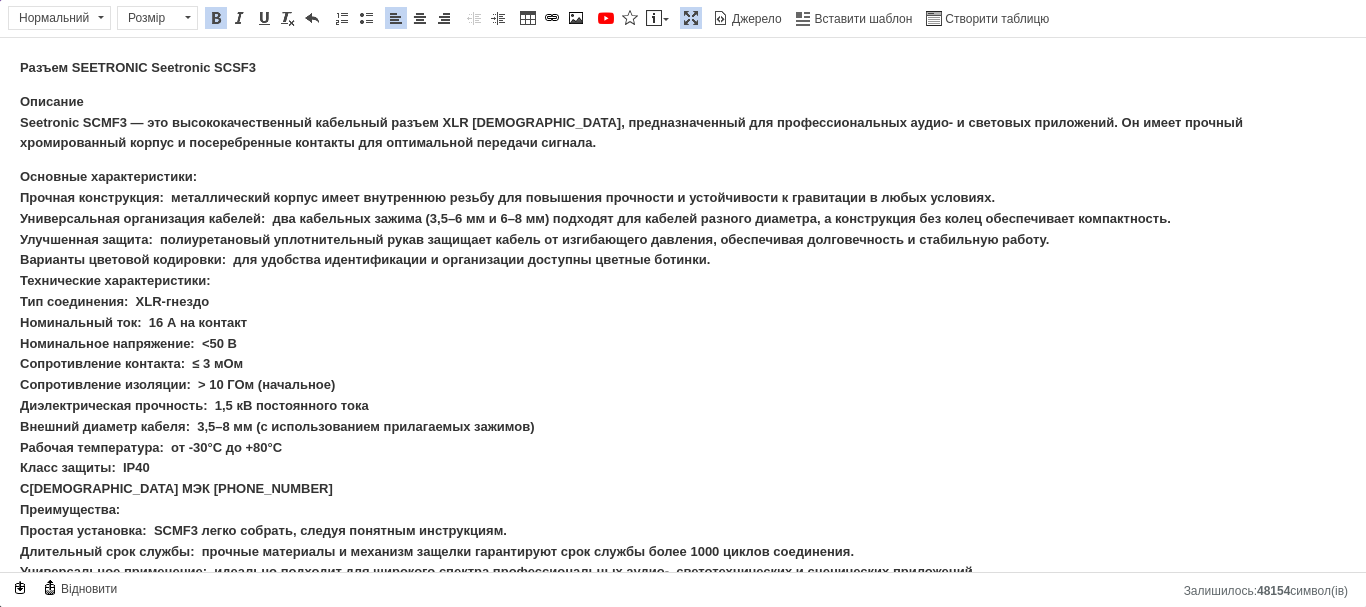 click on "Описание Seetronic SCMF3 — это высококачественный кабельный разъем XLR [DEMOGRAPHIC_DATA], предназначенный для профессиональных аудио- и световых приложений. Он имеет прочный хромированный корпус и посеребренные контакты для оптимальной передачи сигнала." at bounding box center [683, 123] 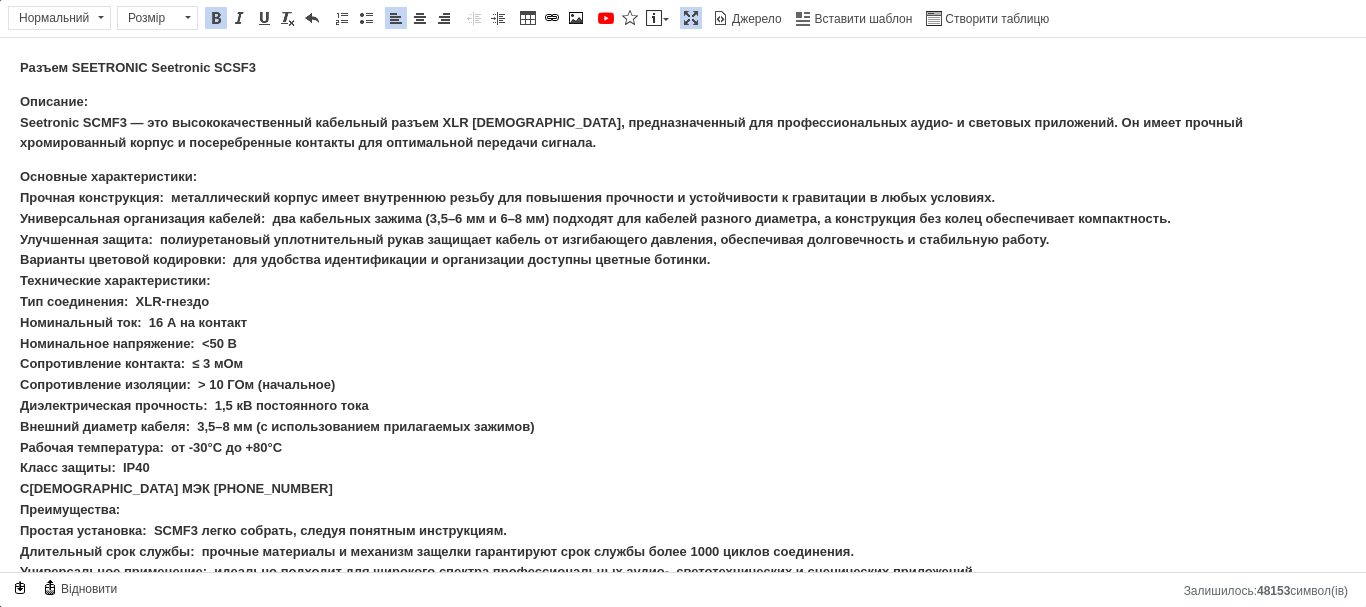 click on "Описание: Seetronic SCMF3 — это высококачественный кабельный разъем XLR [DEMOGRAPHIC_DATA], предназначенный для профессиональных аудио- и световых приложений. Он имеет прочный хромированный корпус и посеребренные контакты для оптимальной передачи сигнала." at bounding box center (631, 122) 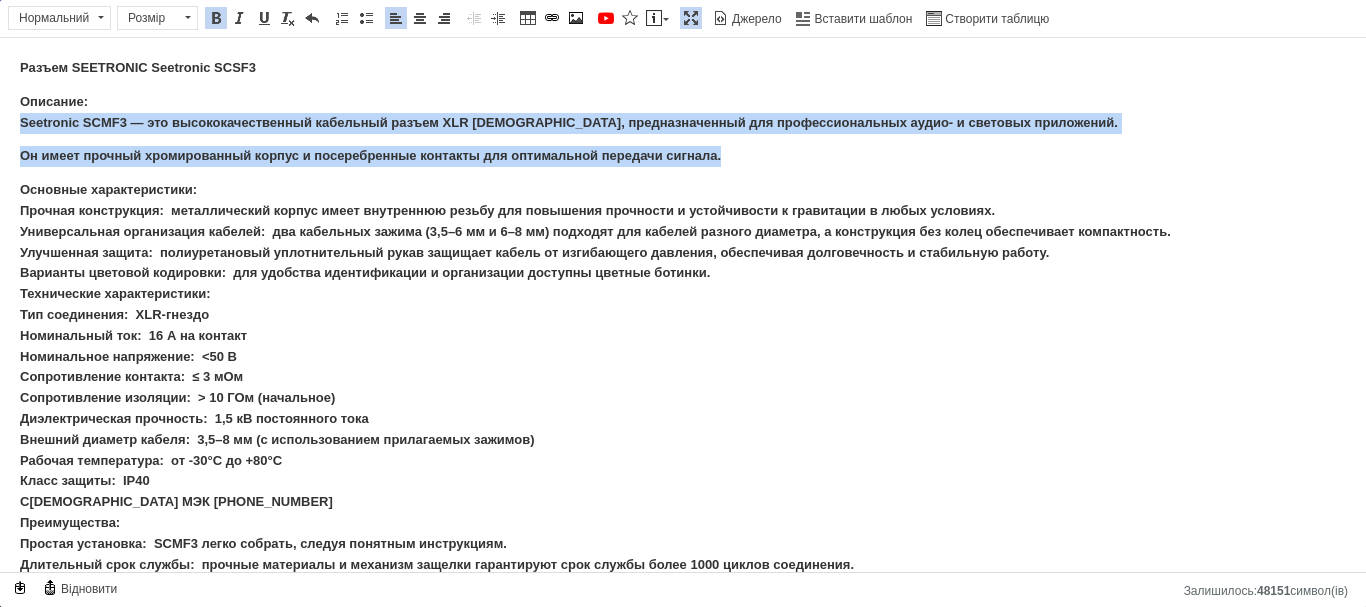 drag, startPoint x: 17, startPoint y: 121, endPoint x: 757, endPoint y: 163, distance: 741.1909 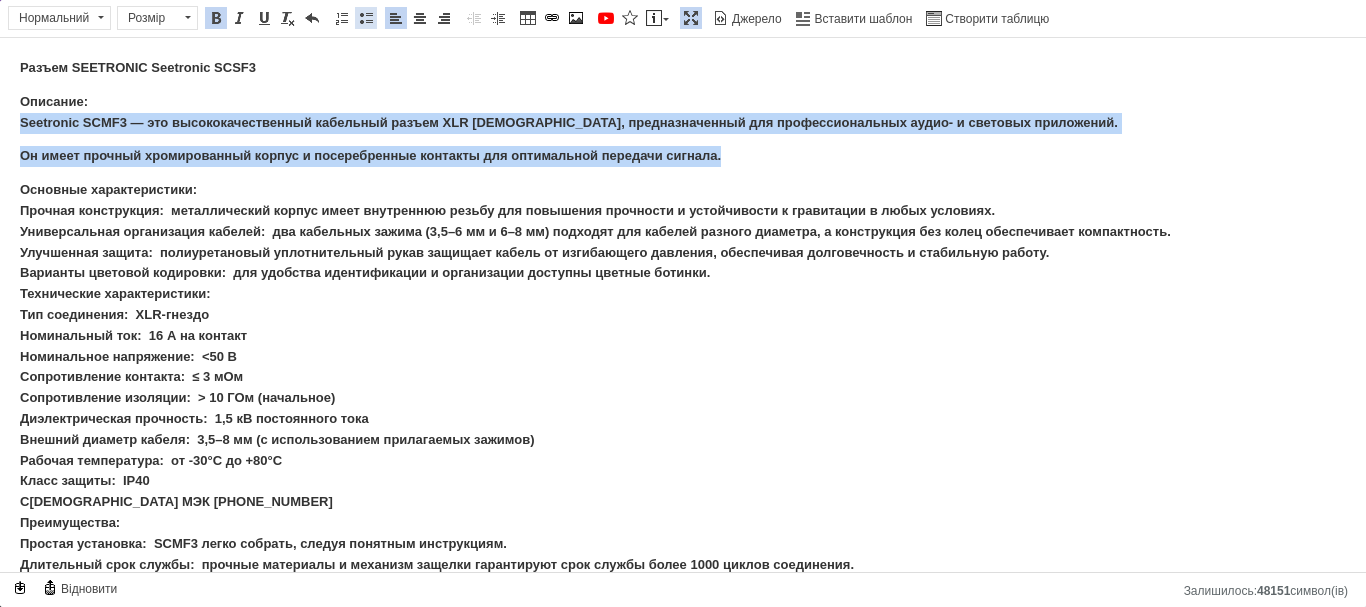click at bounding box center [366, 18] 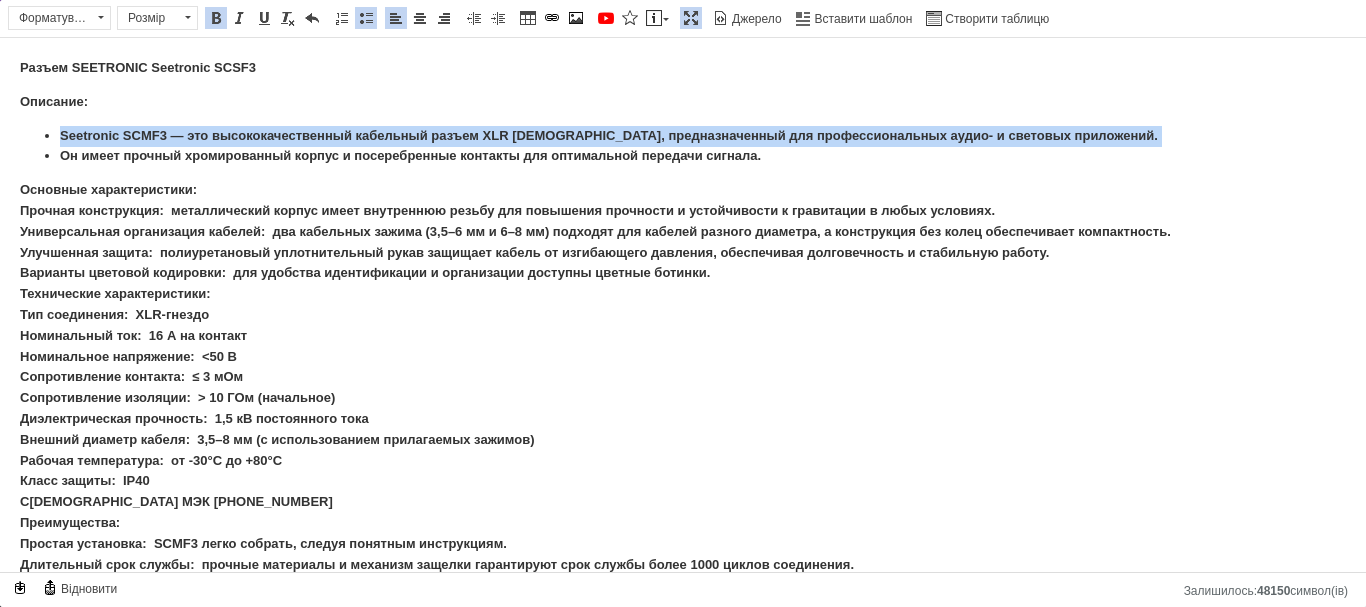click at bounding box center (366, 18) 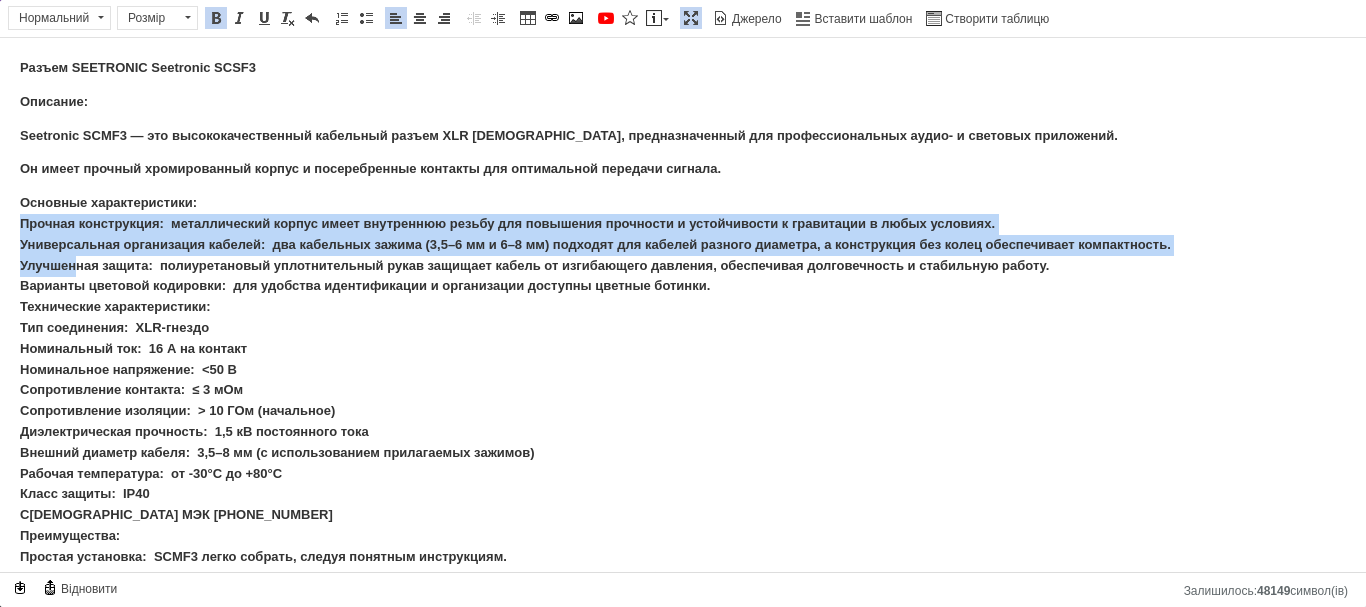 drag, startPoint x: 15, startPoint y: 220, endPoint x: 73, endPoint y: 259, distance: 69.89278 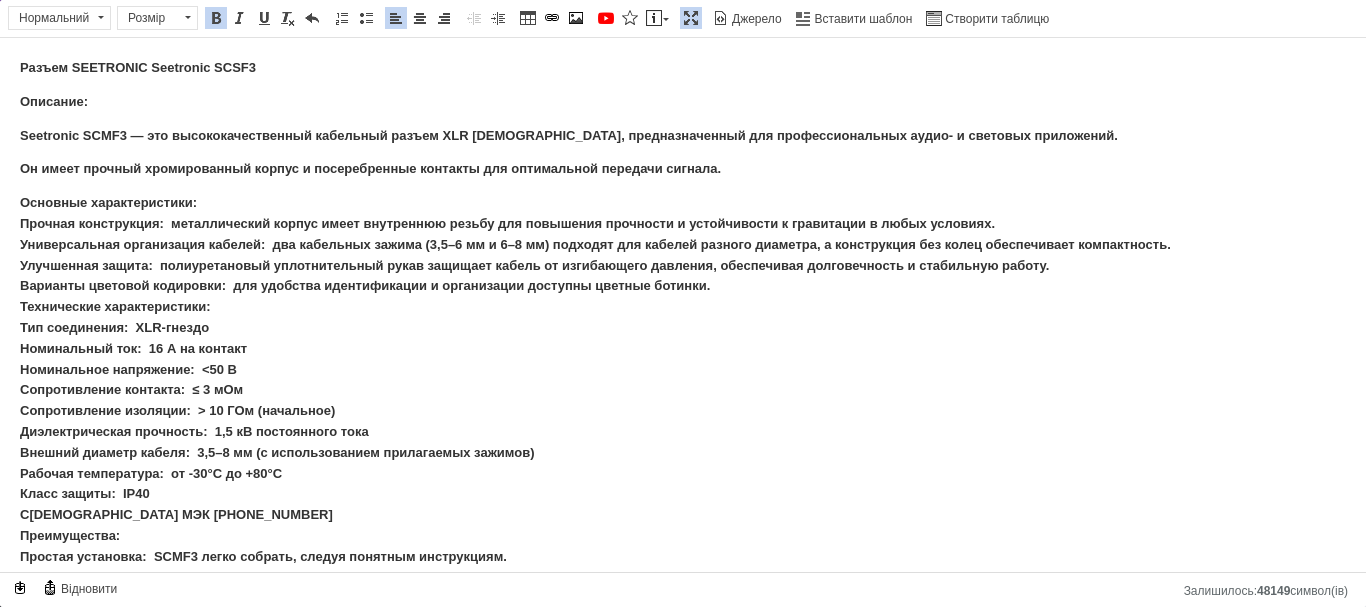 click on "Основные характеристики: Прочная конструкция:  металлический корпус имеет внутреннюю резьбу для повышения прочности и устойчивости к гравитации в любых условиях. Универсальная организация кабелей:  два кабельных зажима (3,5–6 мм и 6–8 мм) подходят для кабелей разного диаметра, а конструкция без колец обеспечивает компактность. Улучшенная защита:  полиуретановый уплотнительный рукав защищает кабель от изгибающего давления, обеспечивая долговечность и стабильную работу. Технические характеристики: Тип соединения:  XLR-гнездо Класс защиты:  IP40" at bounding box center [683, 422] 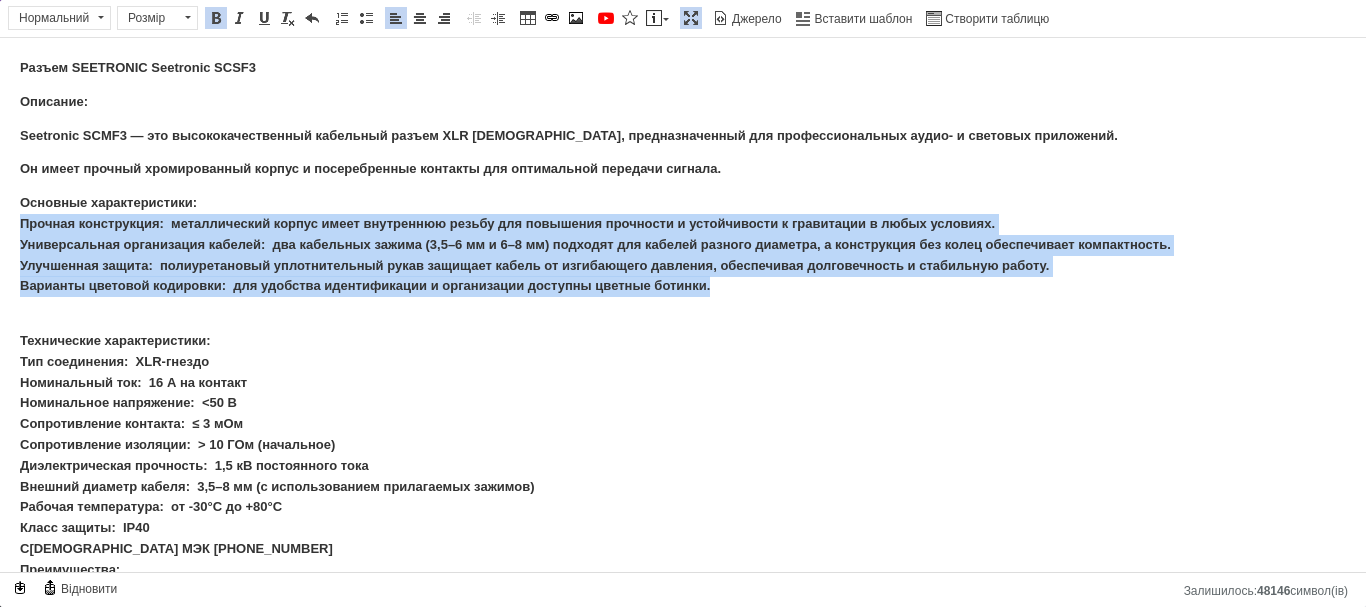 drag, startPoint x: 13, startPoint y: 221, endPoint x: 771, endPoint y: 288, distance: 760.9553 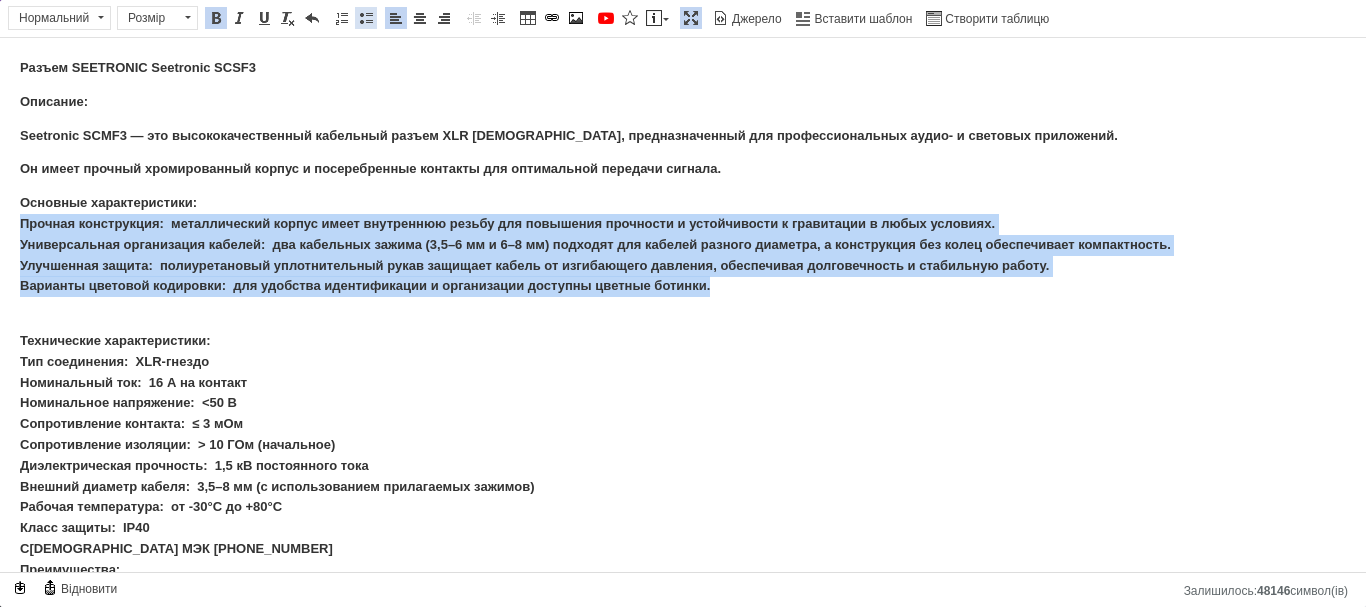 click at bounding box center [366, 18] 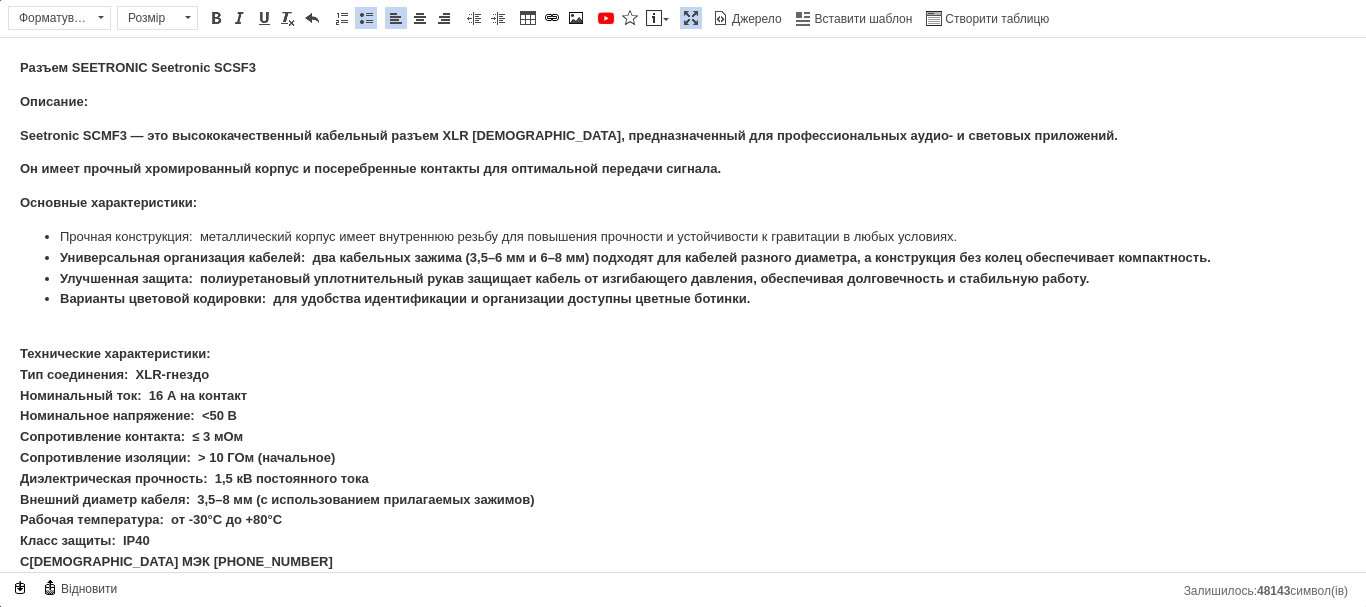click on "Варианты цветовой кодировки:  для удобства идентификации и организации доступны цветные ботинки." at bounding box center (683, 299) 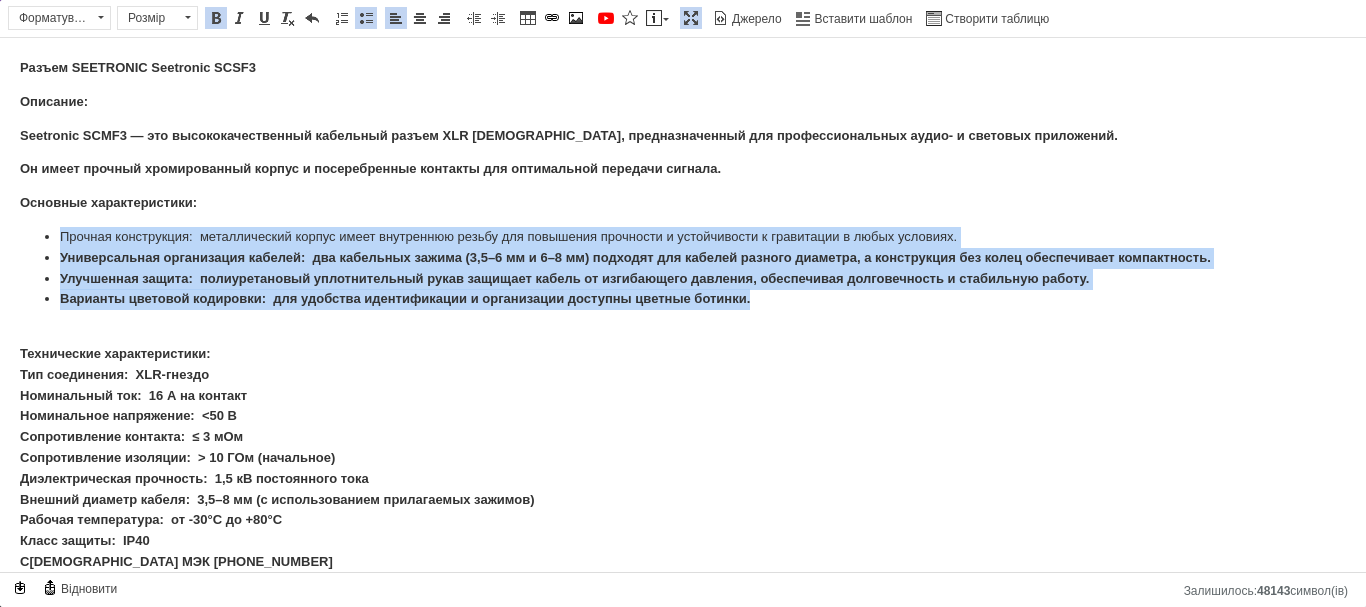 drag, startPoint x: 54, startPoint y: 232, endPoint x: 816, endPoint y: 298, distance: 764.8529 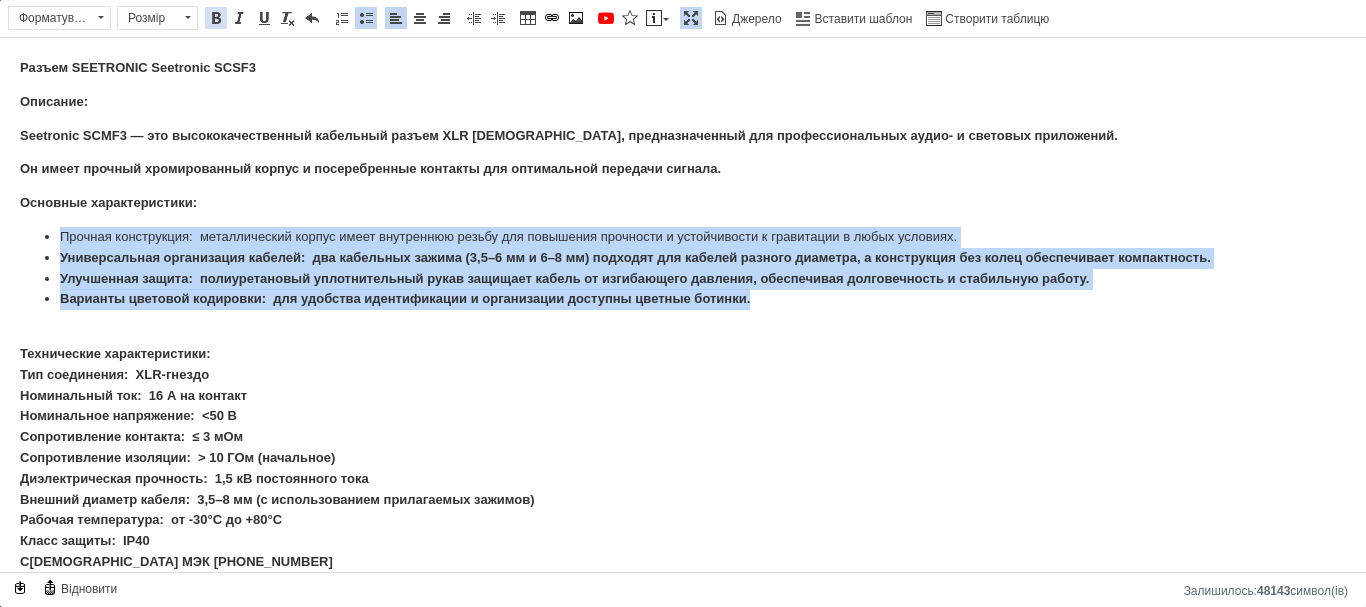 click at bounding box center [216, 18] 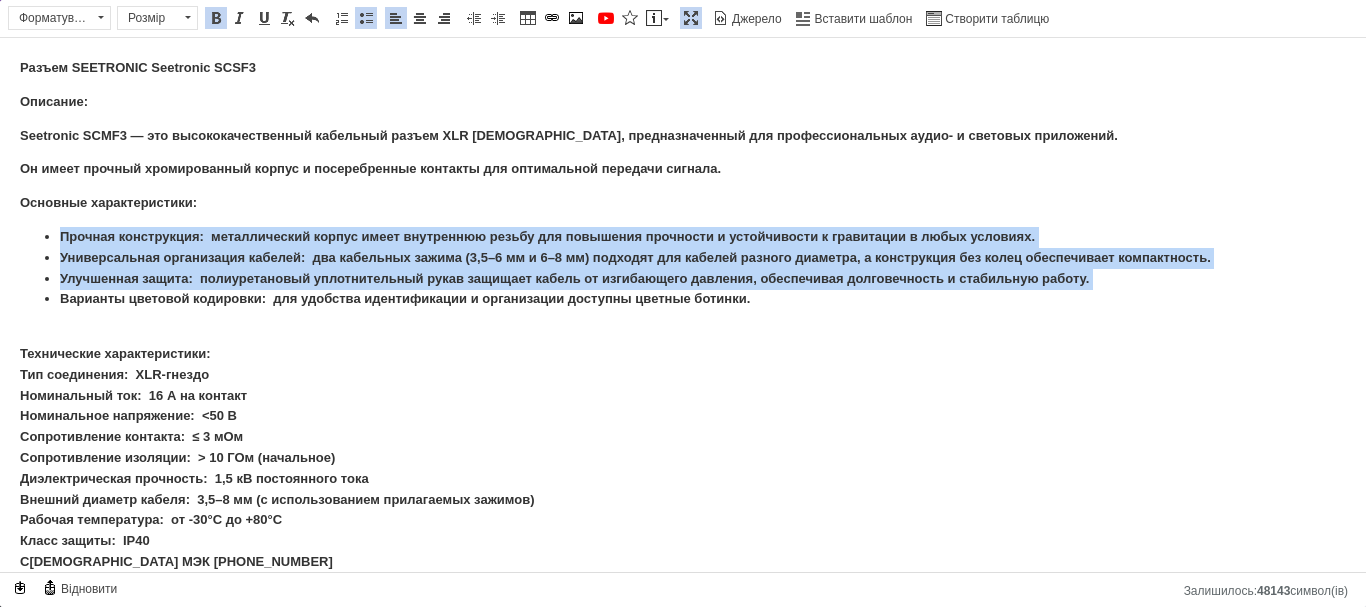 drag, startPoint x: 350, startPoint y: 307, endPoint x: 354, endPoint y: 319, distance: 12.649111 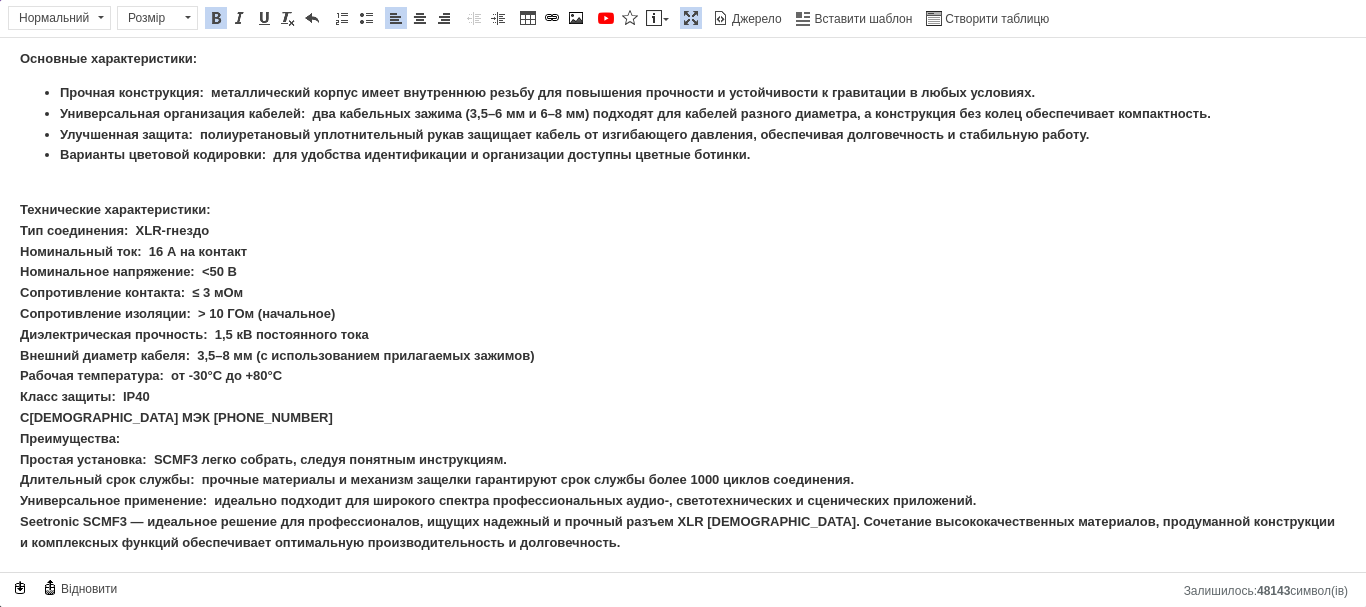 scroll, scrollTop: 146, scrollLeft: 0, axis: vertical 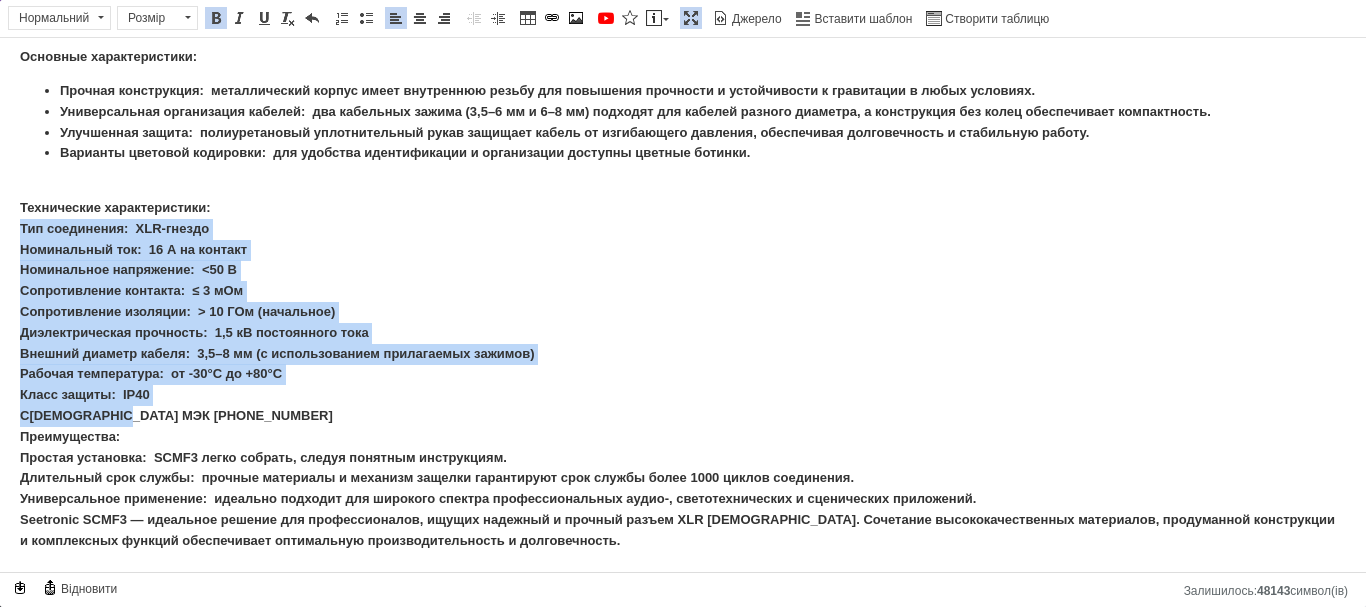 drag, startPoint x: 20, startPoint y: 229, endPoint x: 115, endPoint y: 411, distance: 205.30222 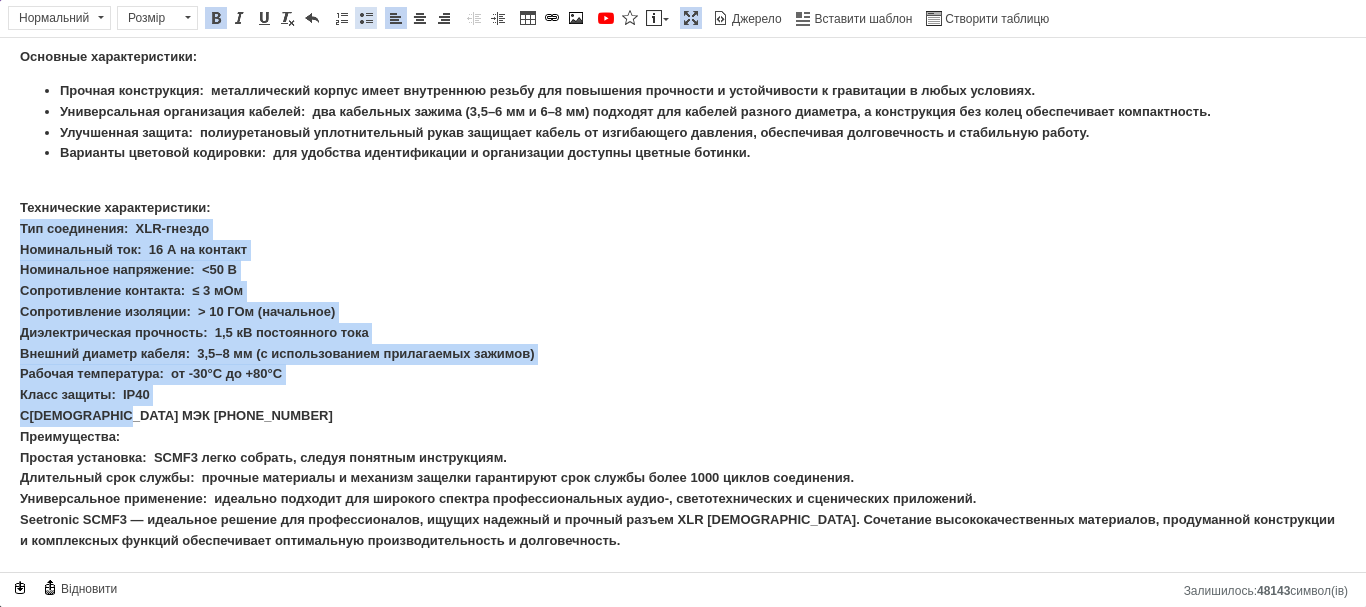 click at bounding box center [366, 18] 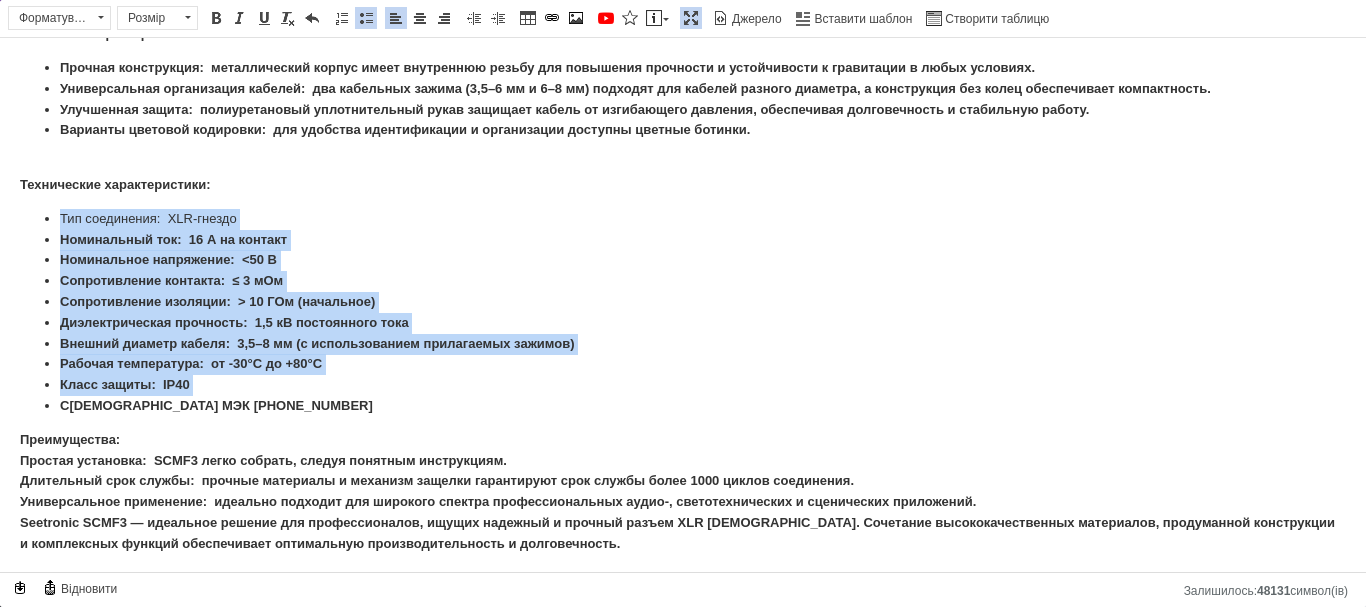 scroll, scrollTop: 172, scrollLeft: 0, axis: vertical 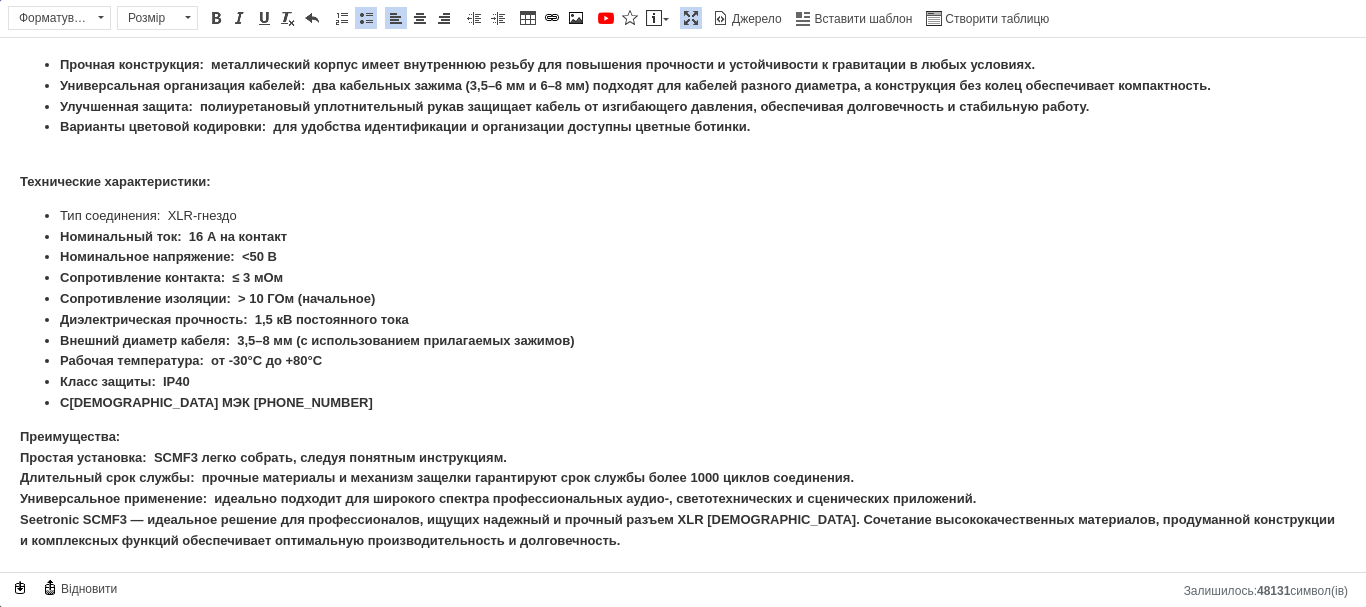 click on "Преимущества: Простая установка:  SCMF3 легко собрать, следуя понятным инструкциям. Длительный срок службы:  прочные материалы и механизм защелки гарантируют срок службы более 1000 циклов соединения. Универсальное применение:  идеально подходит для широкого спектра профессиональных аудио-, светотехнических и сценических приложений." at bounding box center [677, 488] 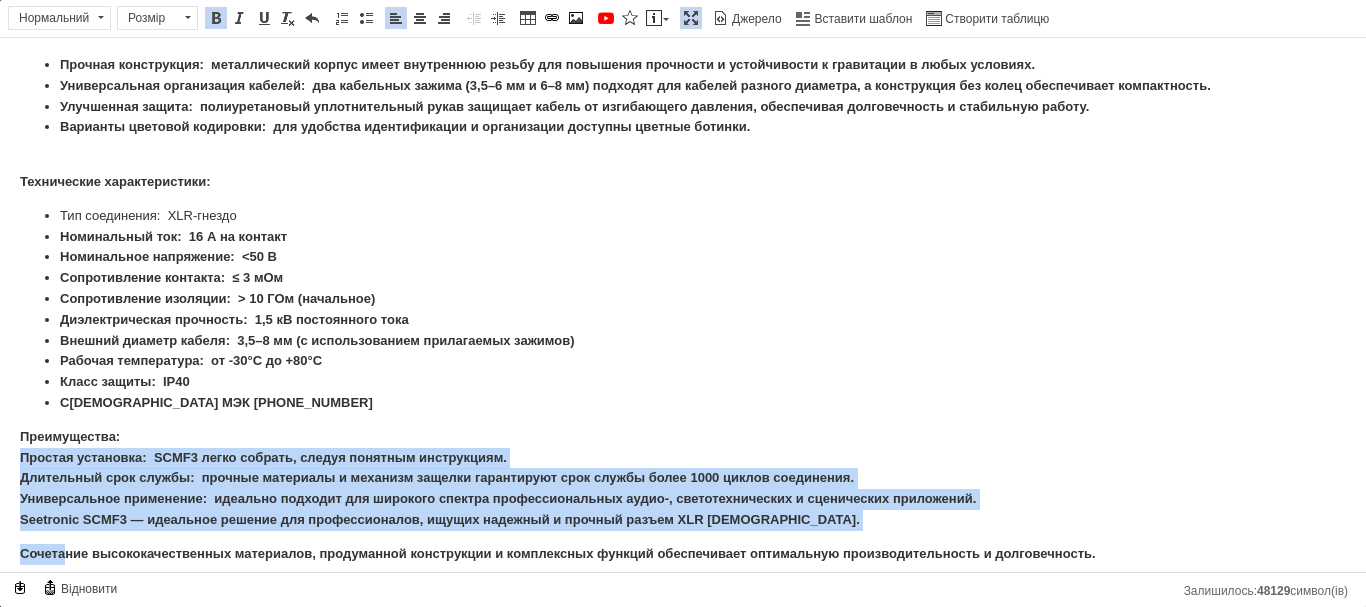 scroll, scrollTop: 185, scrollLeft: 0, axis: vertical 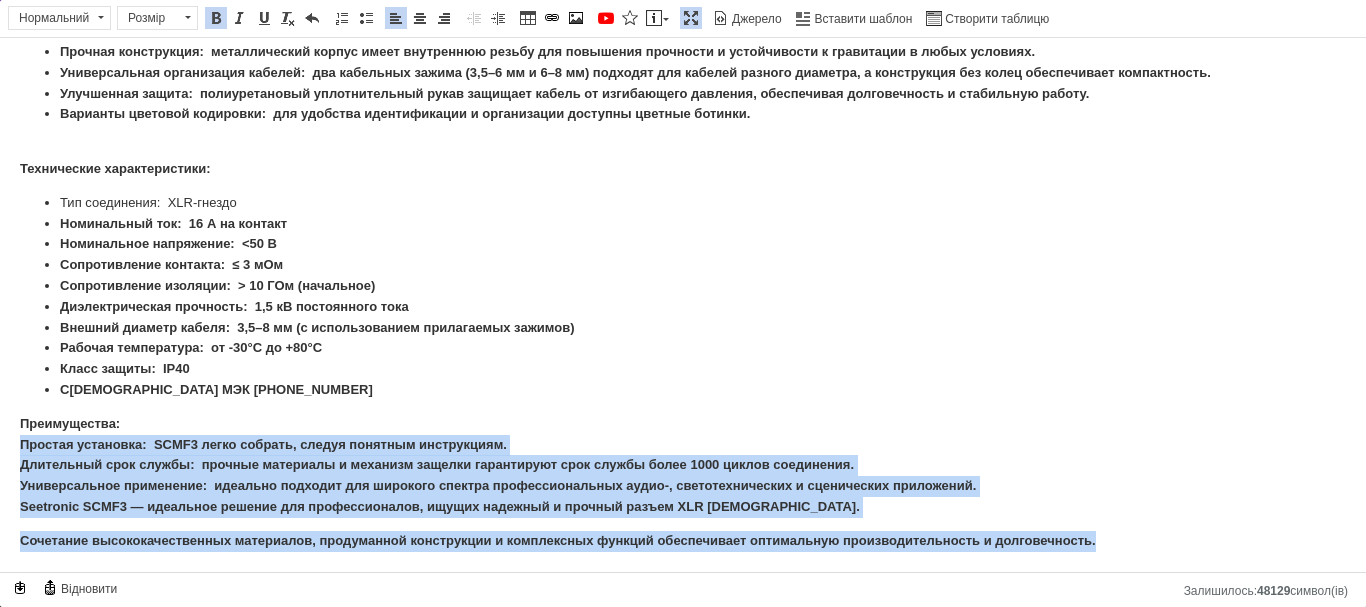 drag, startPoint x: 15, startPoint y: 454, endPoint x: 1113, endPoint y: 542, distance: 1101.5208 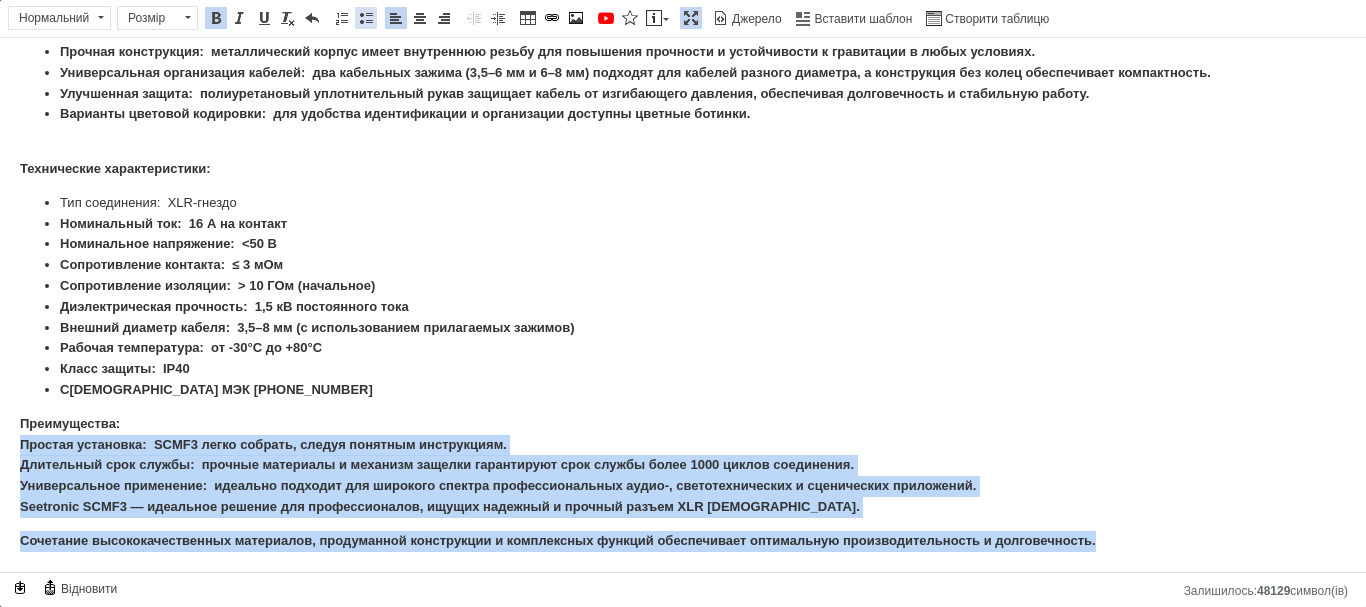click at bounding box center (366, 18) 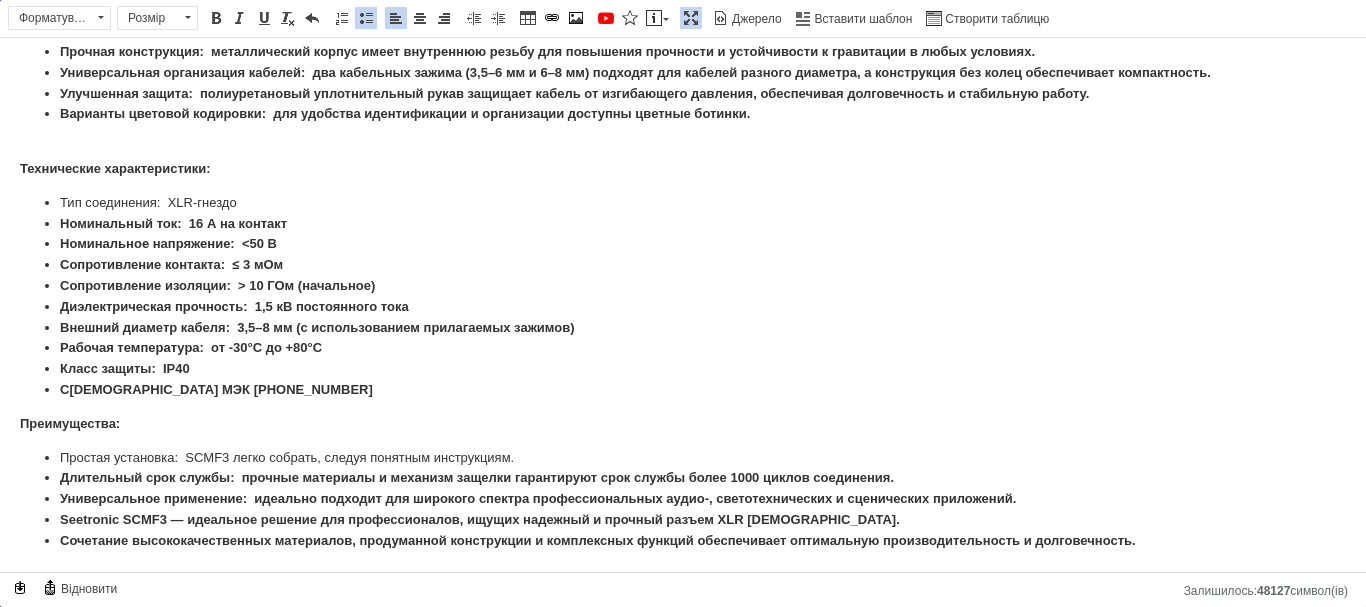 click at bounding box center [366, 18] 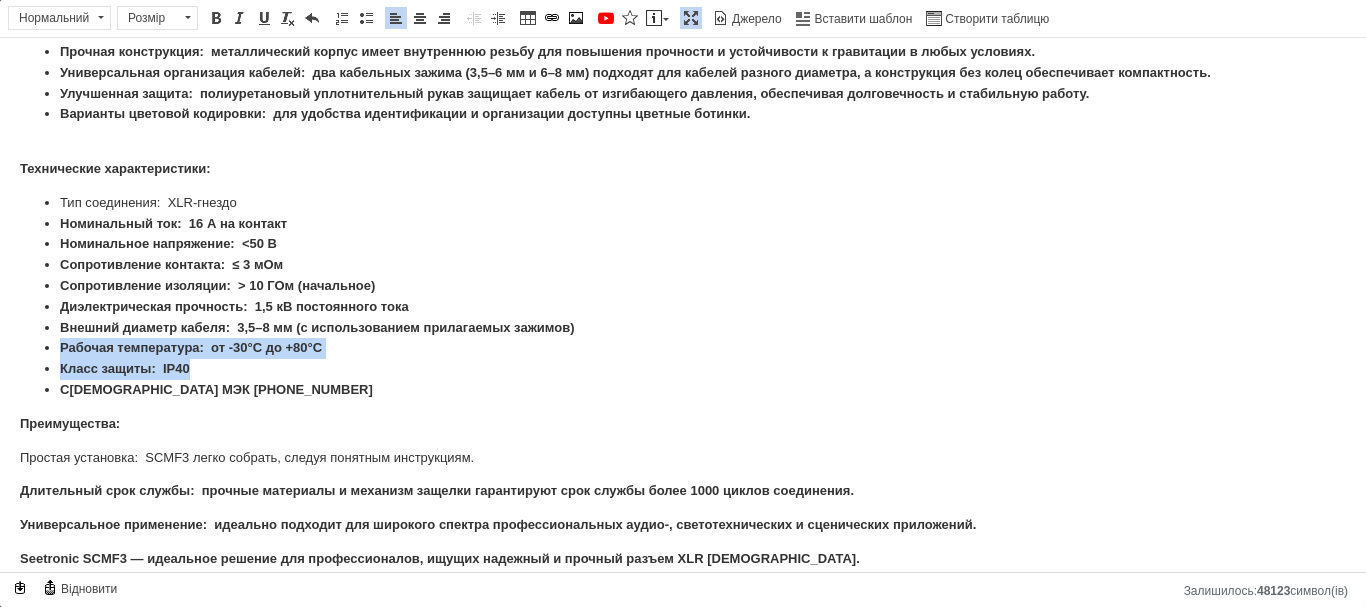 click on "Тип соединения:  XLR-гнездо Номинальный ток:  16 А на контакт Номинальное напряжение:  <50 В Сопротивление контакта:  ≤ 3 мОм Сопротивление изоляции:  > 10 ГОм (начальное) Диэлектрическая прочность:  1,5 кВ постоянного тока Внешний диаметр кабеля:  3,5–8 мм (с использованием прилагаемых зажимов) Рабочая температура:  от -30°C до +80°C Класс защиты:  IP40 Стандарты:  М ЭК [PHONE_NUMBER]" at bounding box center [683, 297] 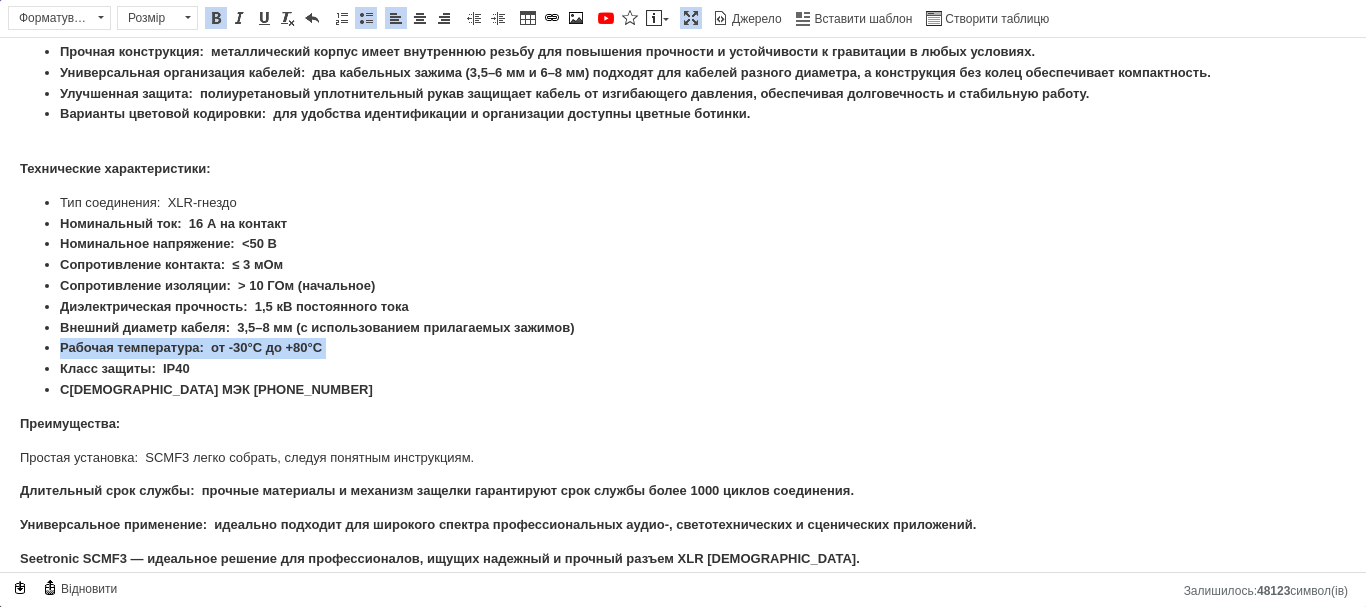 scroll, scrollTop: 237, scrollLeft: 0, axis: vertical 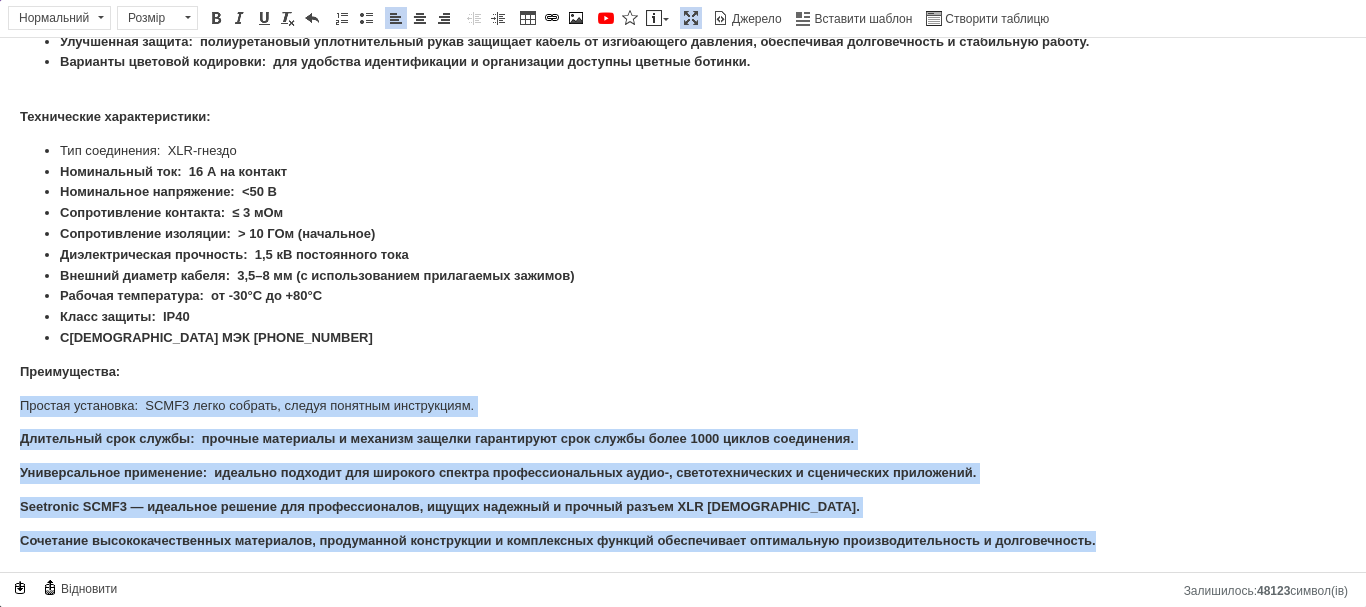 drag, startPoint x: 14, startPoint y: 404, endPoint x: 1101, endPoint y: 553, distance: 1097.1646 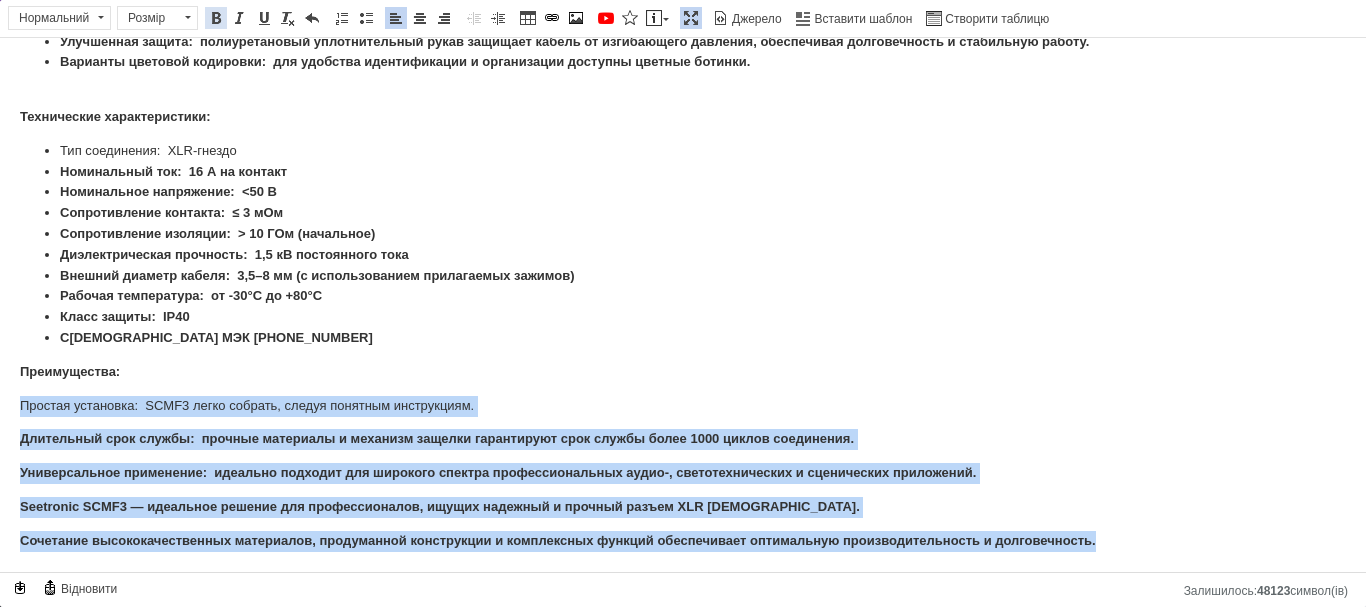 click at bounding box center [216, 18] 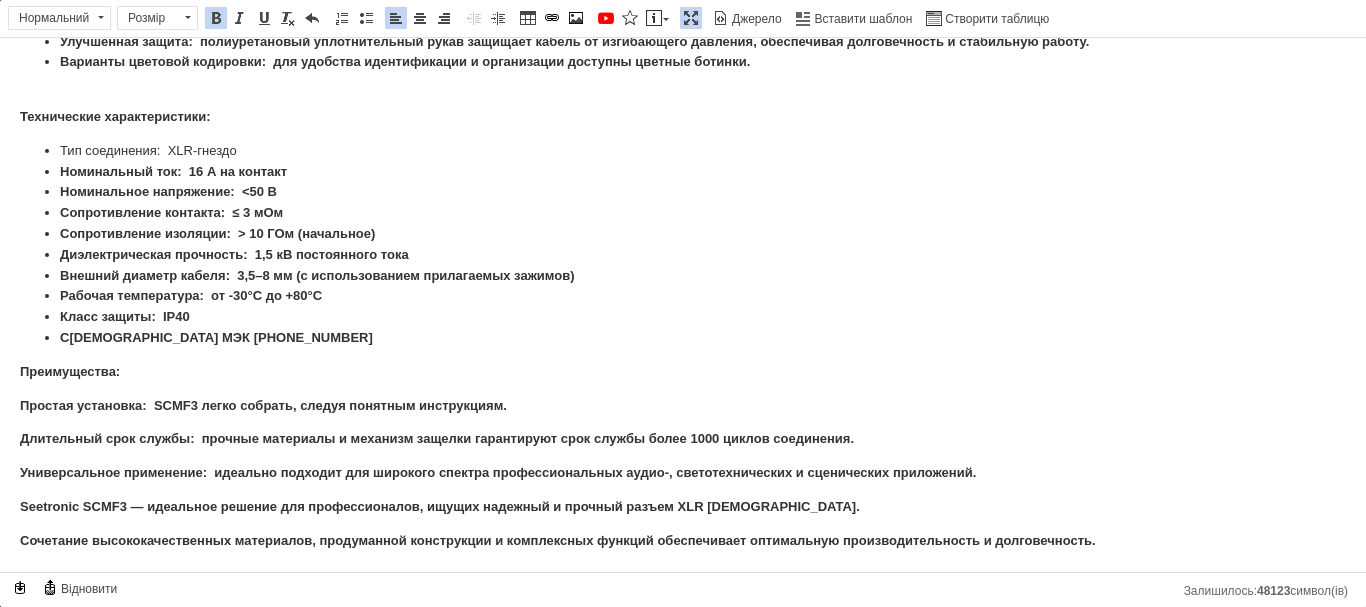 click on "Класс защиты:  IP40" at bounding box center [683, 317] 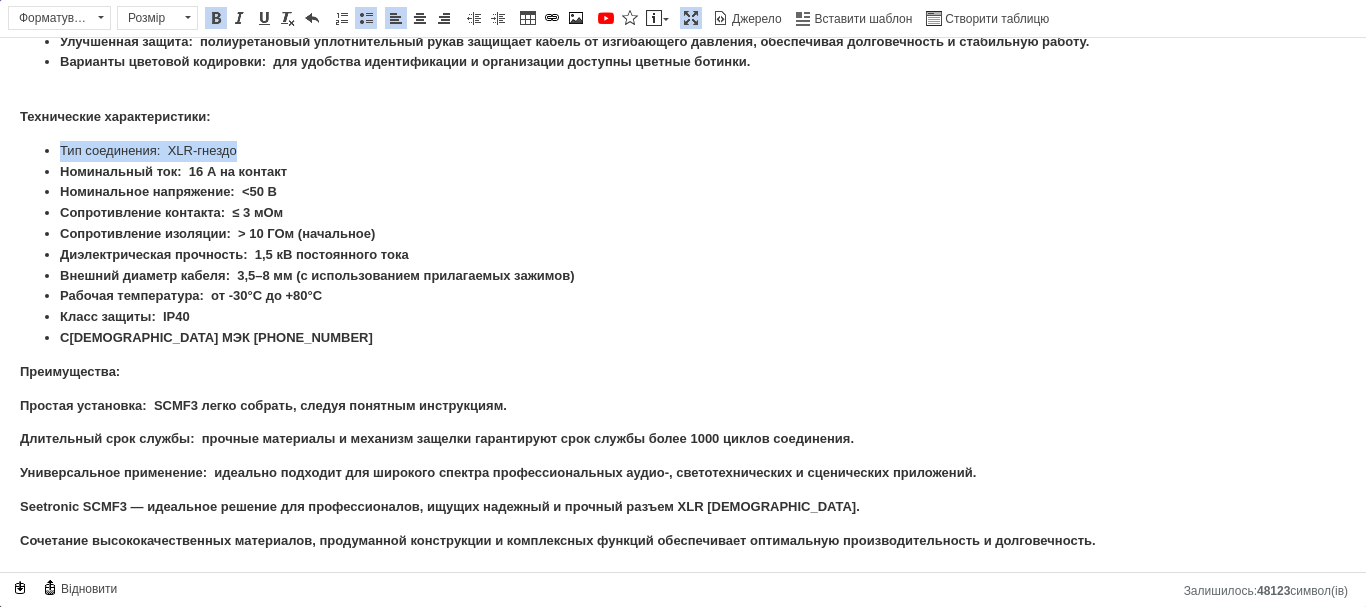 drag, startPoint x: 54, startPoint y: 149, endPoint x: 306, endPoint y: 147, distance: 252.00793 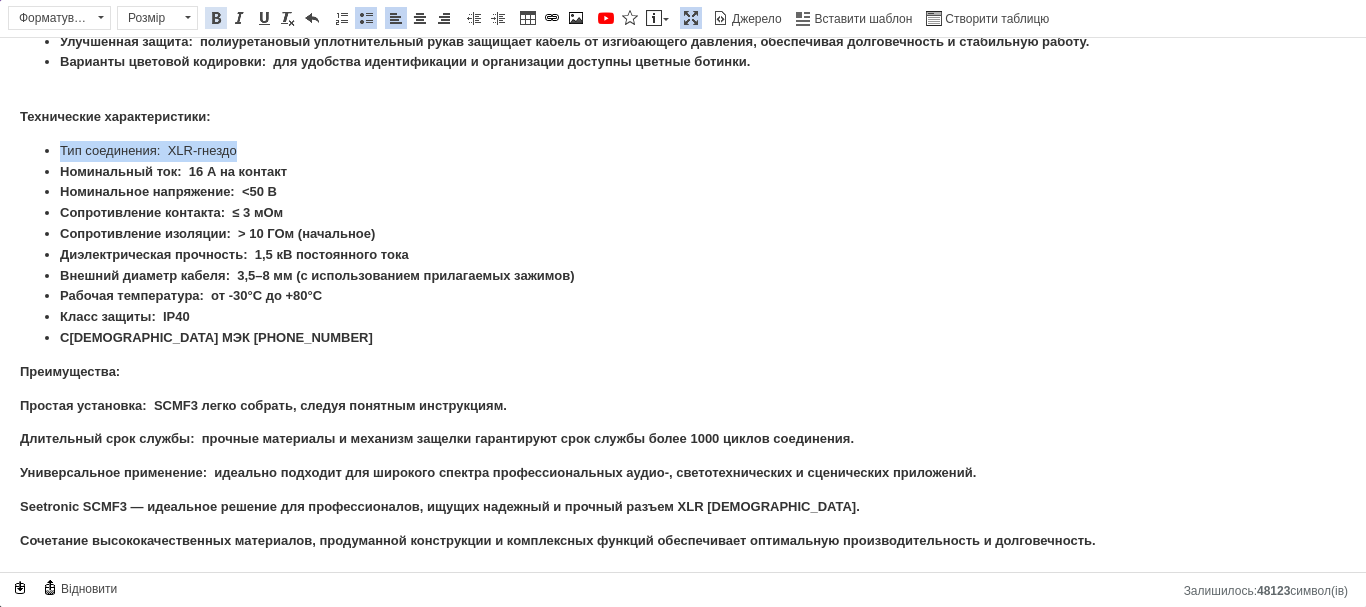 click at bounding box center [216, 18] 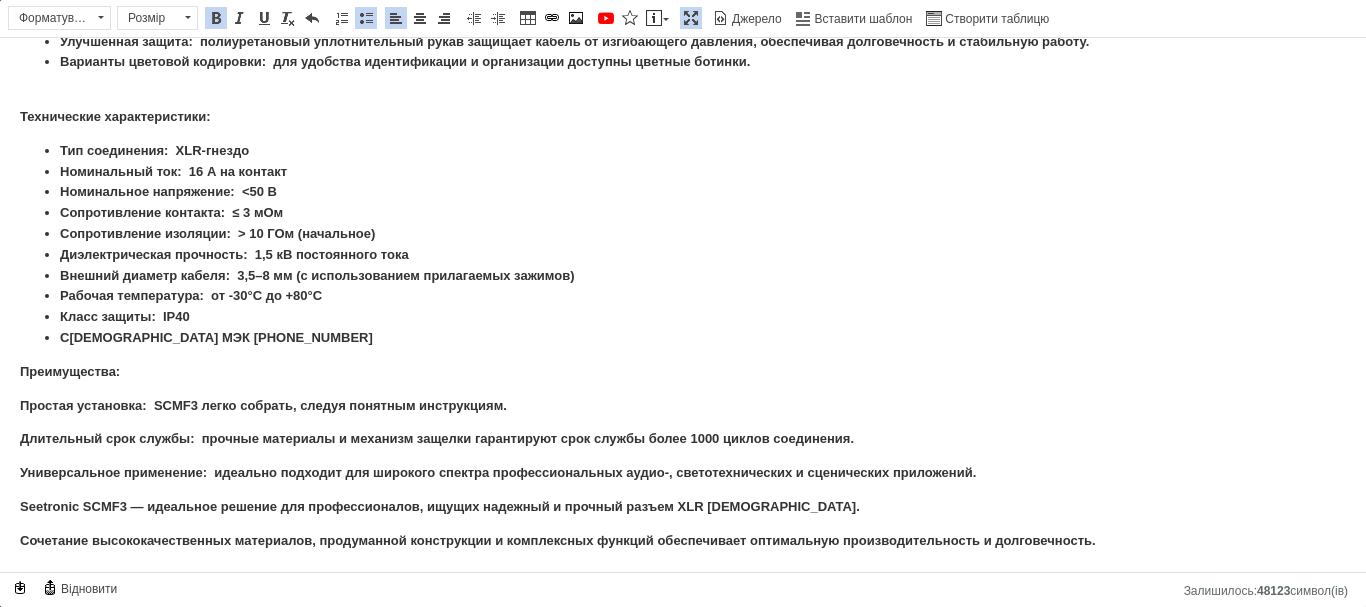 click on "Сопротивление контакта:  ≤ 3 мОм" at bounding box center (683, 213) 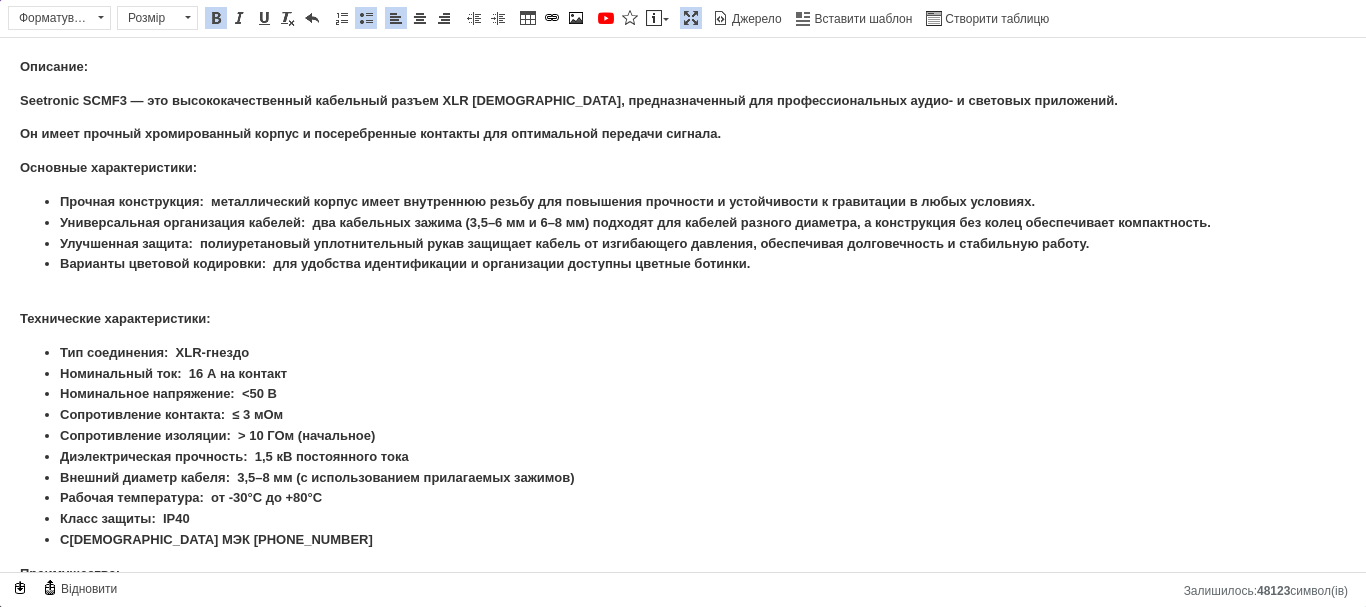 scroll, scrollTop: 0, scrollLeft: 0, axis: both 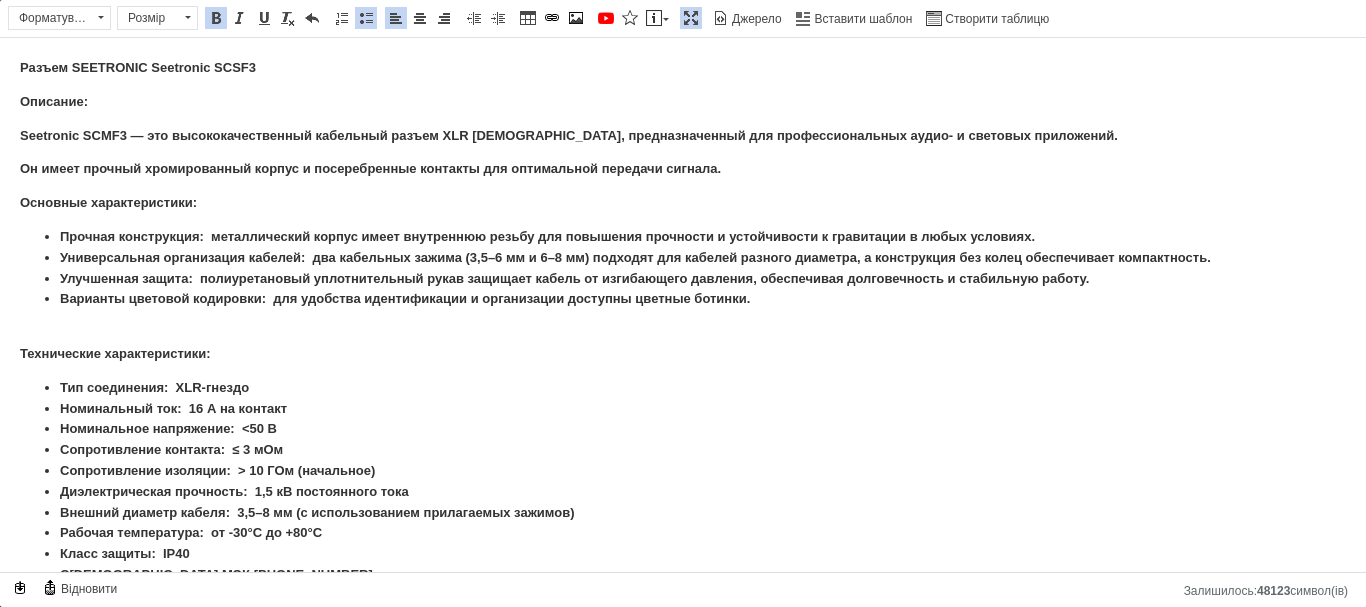 click at bounding box center (691, 18) 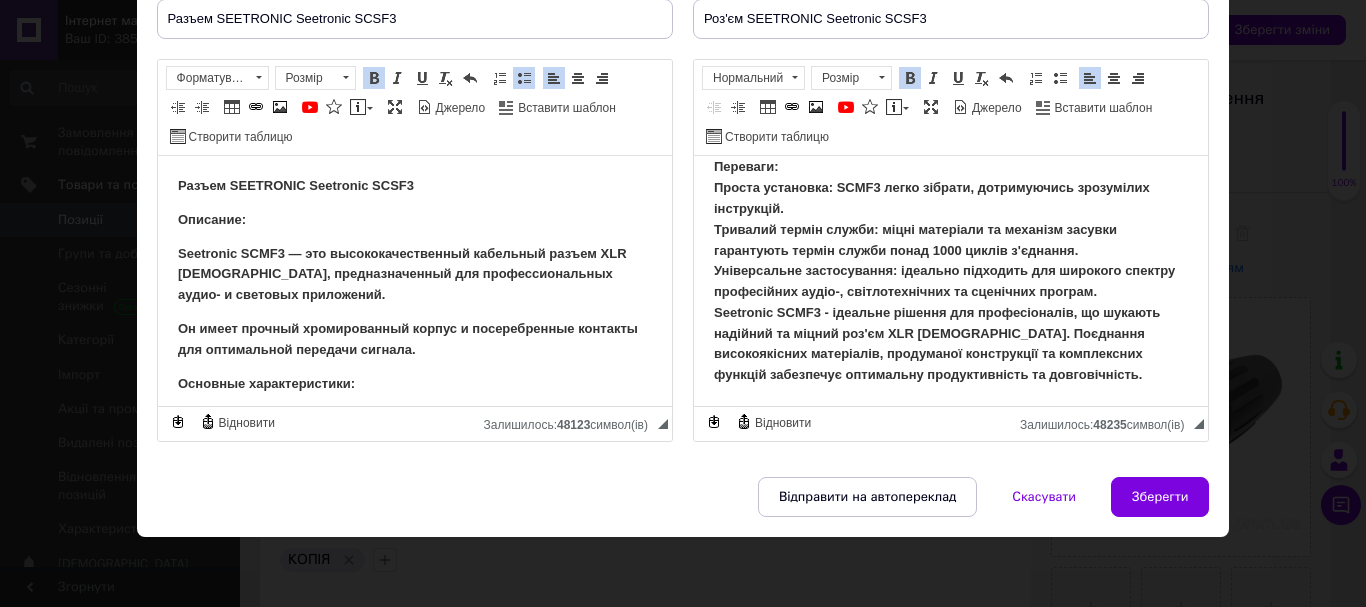 scroll, scrollTop: 654, scrollLeft: 0, axis: vertical 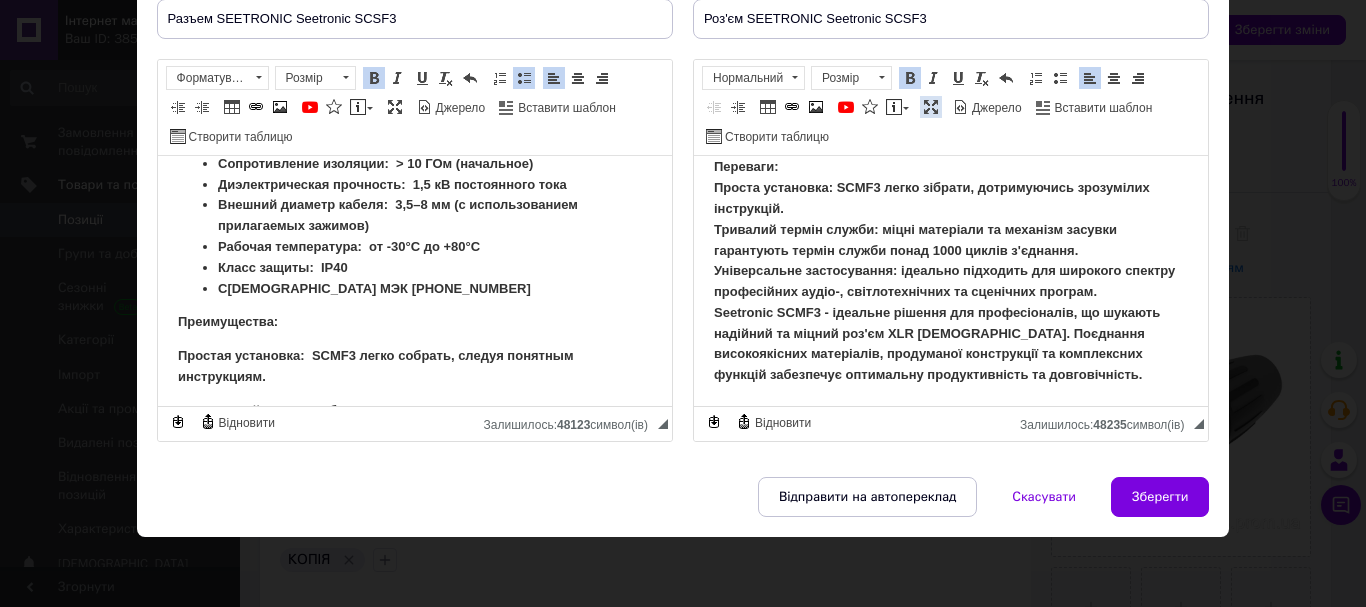 click at bounding box center (931, 107) 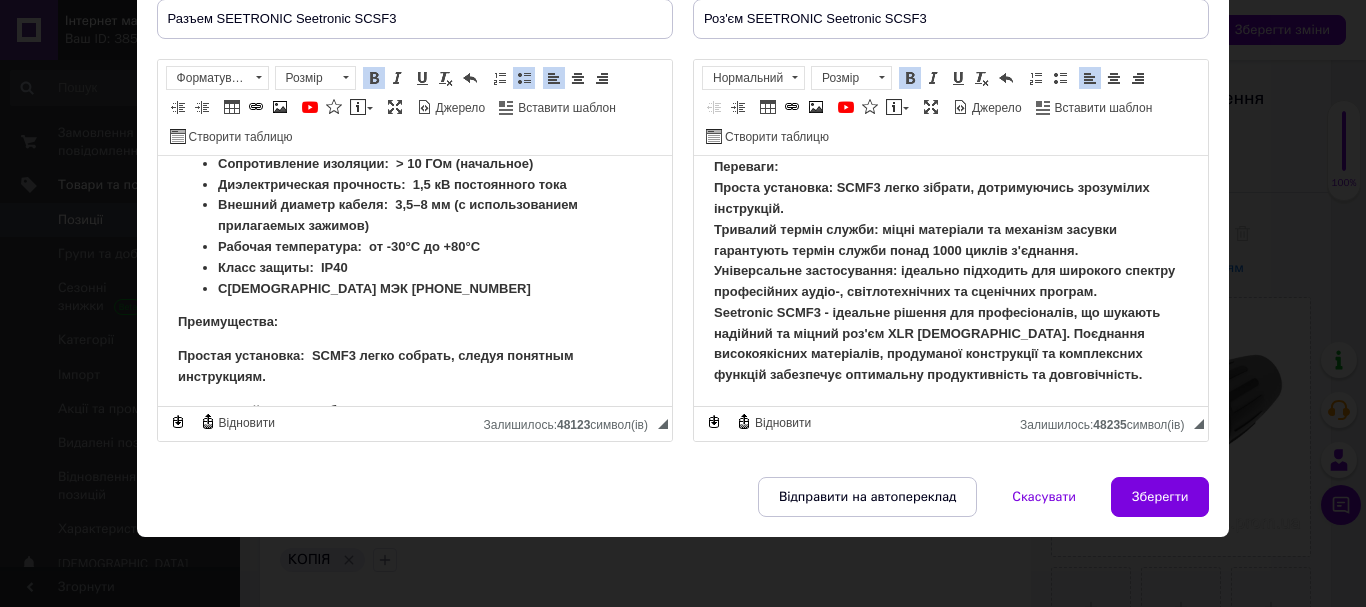 scroll, scrollTop: 6855, scrollLeft: 0, axis: vertical 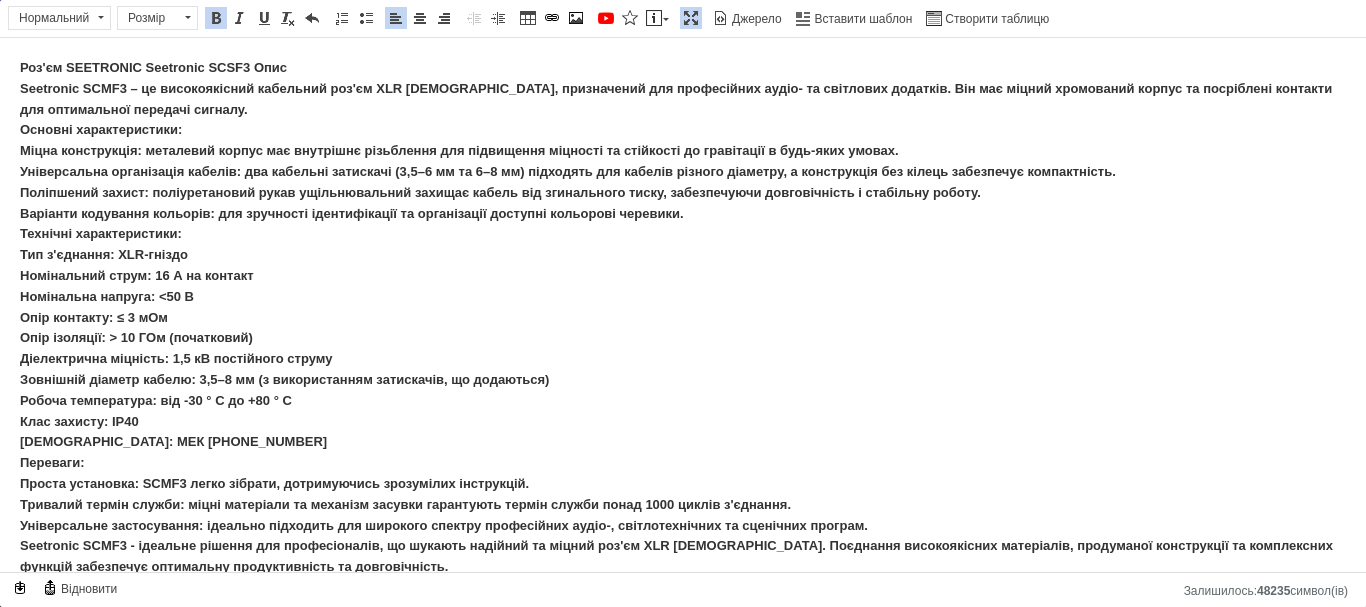 drag, startPoint x: 254, startPoint y: 63, endPoint x: 264, endPoint y: 68, distance: 11.18034 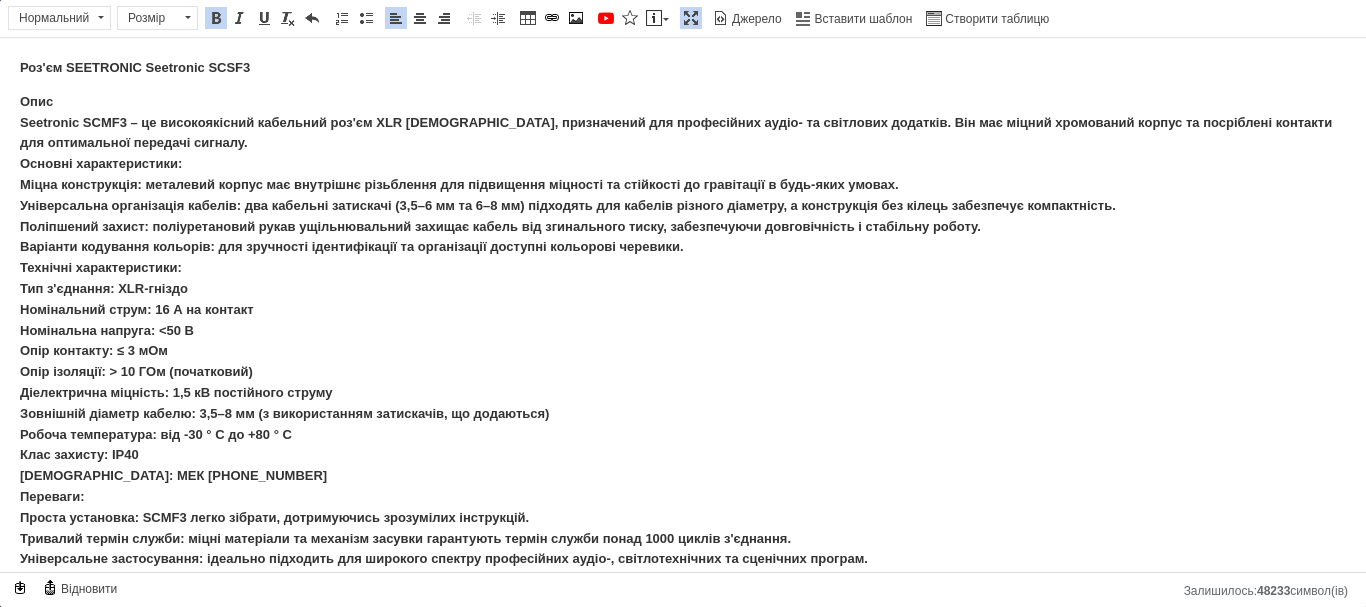 click on "Опис Seetronic SCMF3 – це високоякісний кабельний роз'єм XLR [DEMOGRAPHIC_DATA], призначений для професійних аудіо- та світлових додатків. Він має міцний хромований корпус та посріблені контакти для оптимальної передачі сигналу. Основні характеристики: Міцна конструкція: металевий корпус має внутрішнє різьблення для підвищення міцності та стійкості до гравітації в будь-яких умовах. Універсальна організація кабелів: два кабельні затискачі (3,5–6 мм та 6–8 мм) підходять для кабелів різного діаметру, а конструкція без кілець забезпечує компактність. Технічні характеристики:" at bounding box center [683, 352] 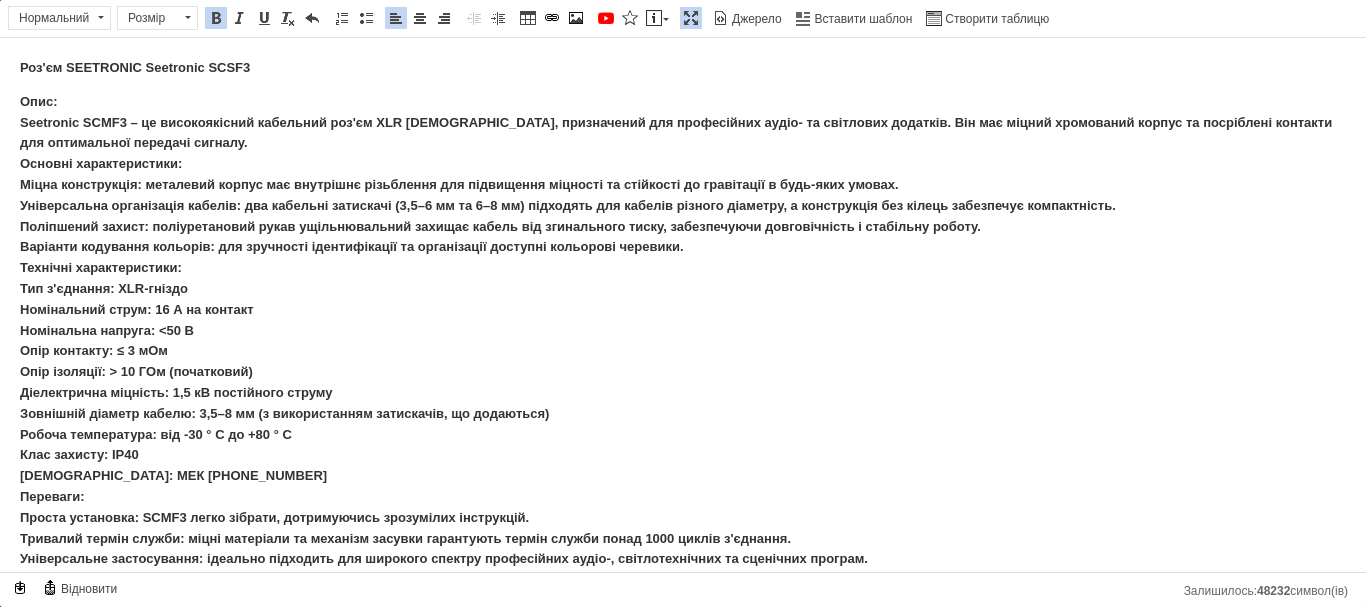 click on "Опис: Seetronic SCMF3 – це високоякісний кабельний роз'єм XLR [DEMOGRAPHIC_DATA], призначений для професійних аудіо- та світлових додатків. Він має міцний хромований корпус та посріблені контакти для оптимальної передачі сигналу. Основні характеристики: Міцна конструкція: металевий корпус має внутрішнє різьблення для підвищення міцності та стійкості до гравітації в будь-яких умовах. Універсальна організація кабелів: два кабельні затискачі (3,5–6 мм та 6–8 мм) підходять для кабелів різного діаметру, а конструкція без кілець забезпечує компактність. Технічні характеристики:" at bounding box center (676, 351) 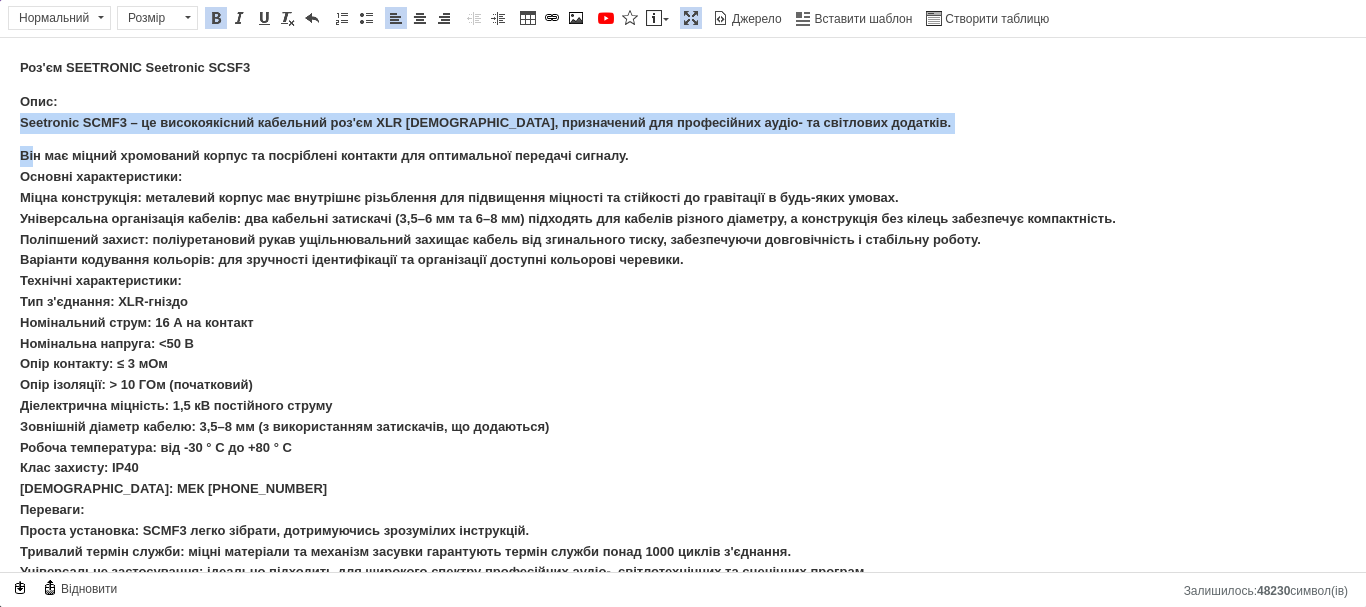 drag, startPoint x: 21, startPoint y: 126, endPoint x: 61, endPoint y: 139, distance: 42.059483 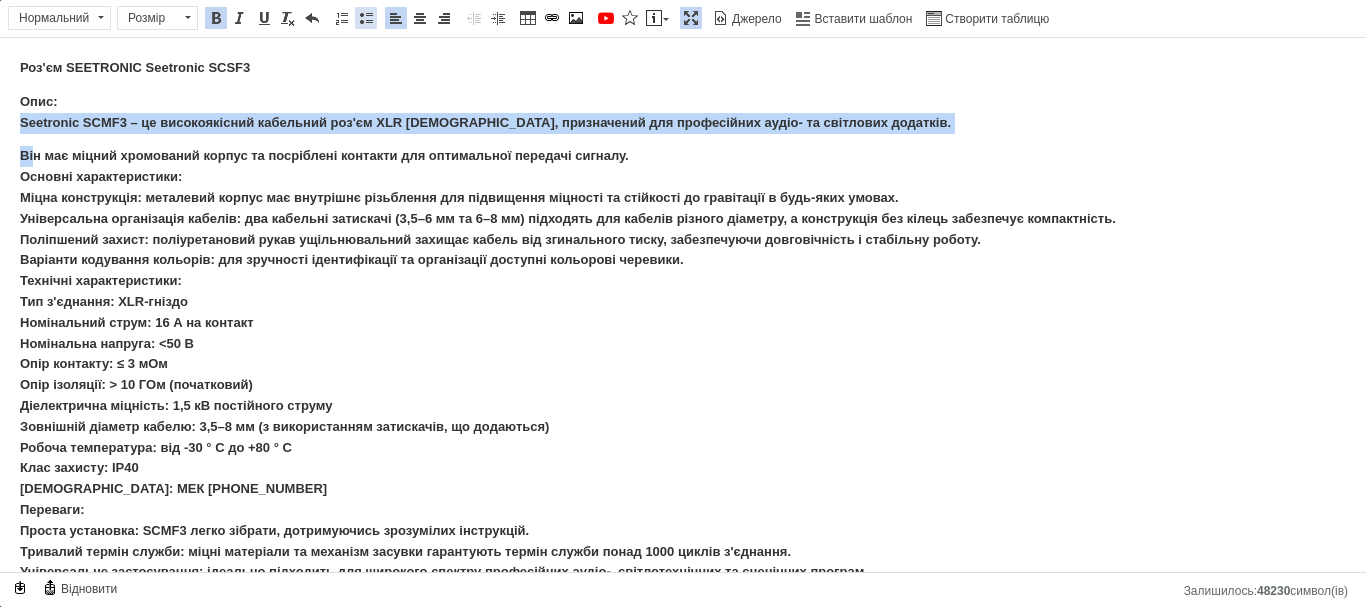 click at bounding box center [366, 18] 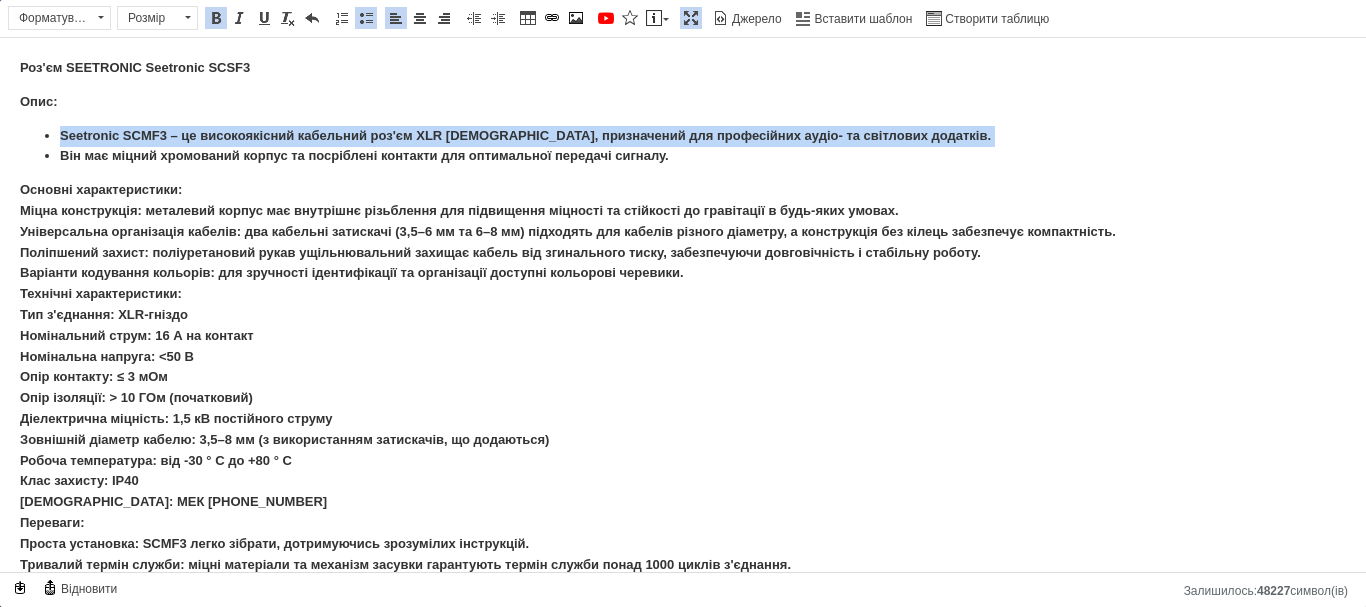 click at bounding box center [366, 18] 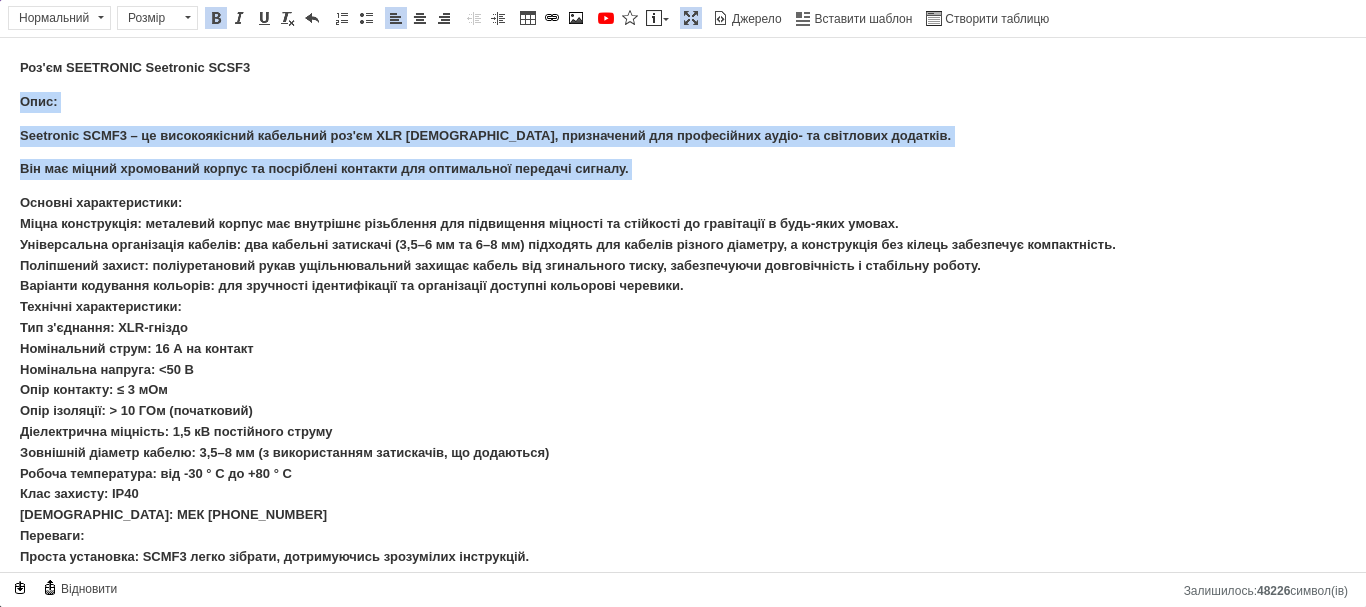 click at bounding box center (216, 18) 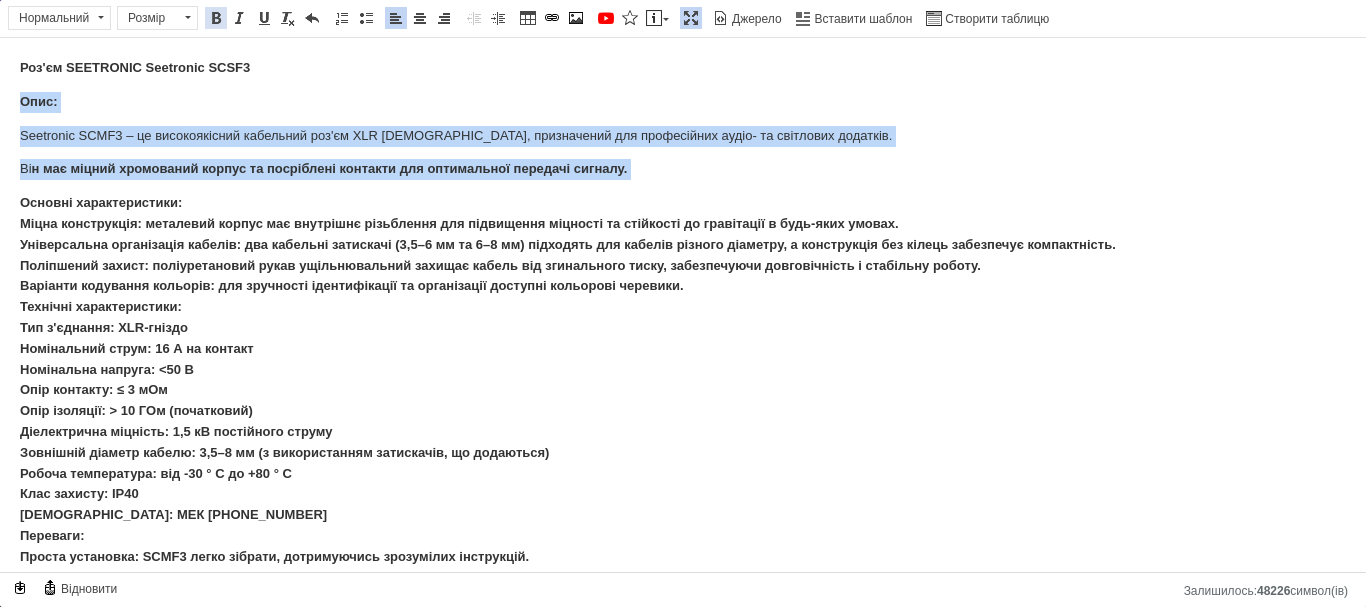 click at bounding box center (216, 18) 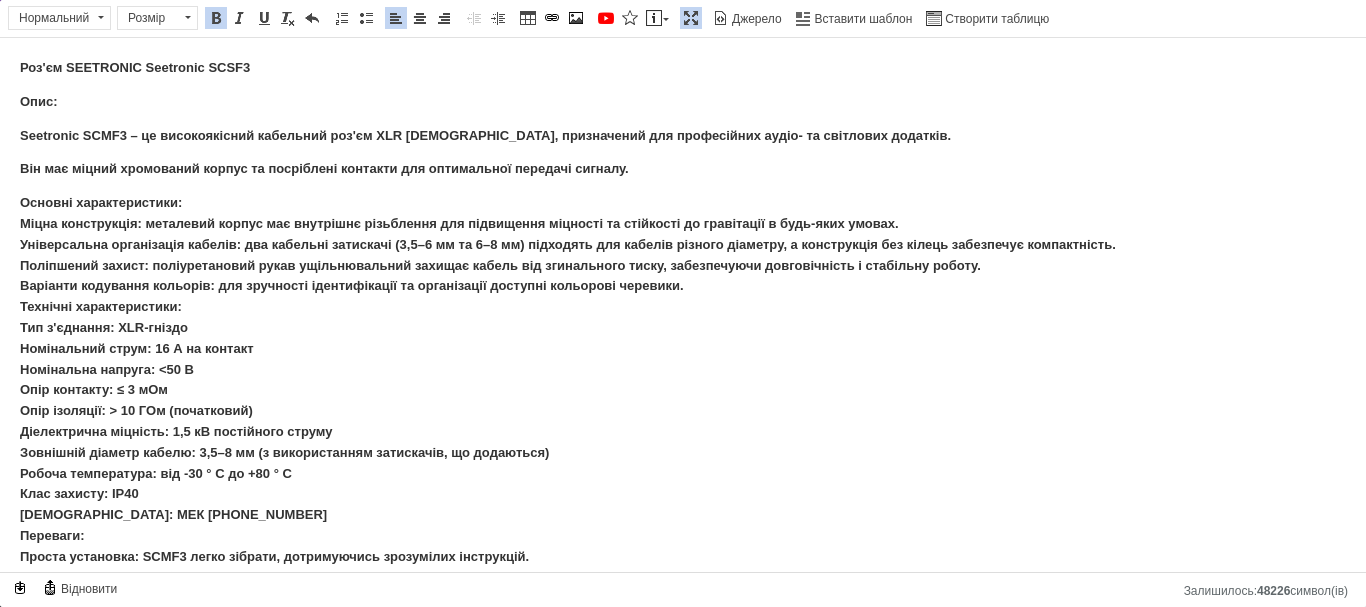 click on "Роз'єм SEETRONIC Seetronic SCSF3  Опис: Seetronic SCMF3 – це високоякісний кабельний роз'єм XLR [DEMOGRAPHIC_DATA], призначений для професійних аудіо- та світлових додатків.  Ві н має міцний хромований корпус та посріблені контакти для оптимальної передачі сигналу. Основні характеристики: Міцна конструкція: металевий корпус має внутрішнє різьблення для підвищення міцності та стійкості до гравітації в будь-яких умовах. Універсальна організація кабелів: два кабельні затискачі (3,5–6 мм та 6–8 мм) підходять для кабелів різного діаметру, а конструкція без кілець забезпечує компактність." at bounding box center (683, 354) 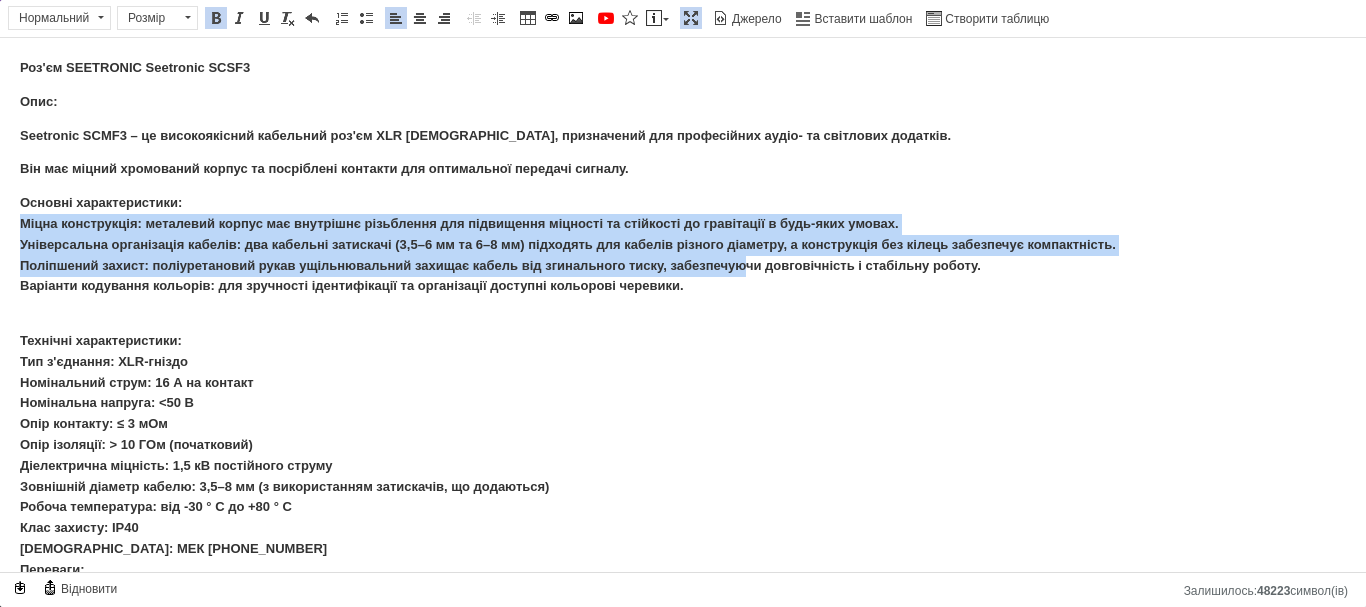 drag, startPoint x: 22, startPoint y: 219, endPoint x: 747, endPoint y: 276, distance: 727.23724 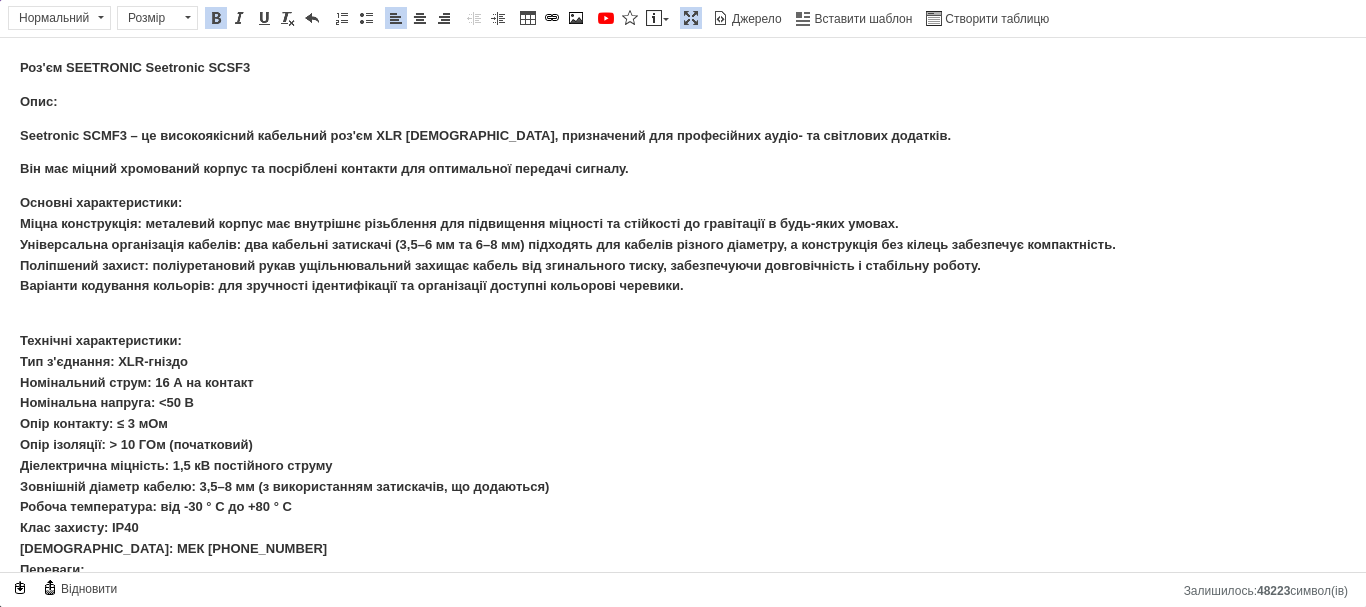 click on "Основні характеристики: Міцна конструкція: металевий корпус має внутрішнє різьблення для підвищення міцності та стійкості до гравітації в будь-яких умовах. Універсальна організація кабелів: два кабельні затискачі (3,5–6 мм та 6–8 мм) підходять для кабелів різного діаметру, а конструкція без кілець забезпечує компактність. Поліпшений захист: поліуретановий рукав ущільнювальний захищає кабель від згинального тиску, забезпечуючи довговічність і стабільну роботу." at bounding box center [568, 244] 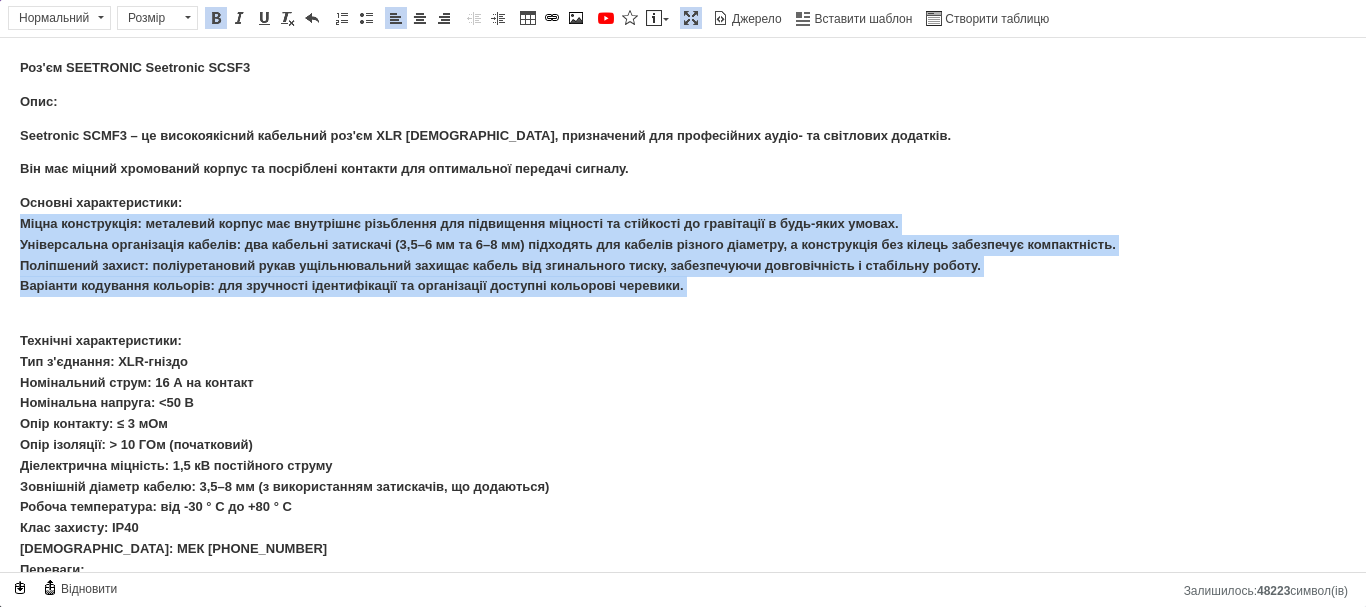 drag, startPoint x: 21, startPoint y: 228, endPoint x: 666, endPoint y: 298, distance: 648.78735 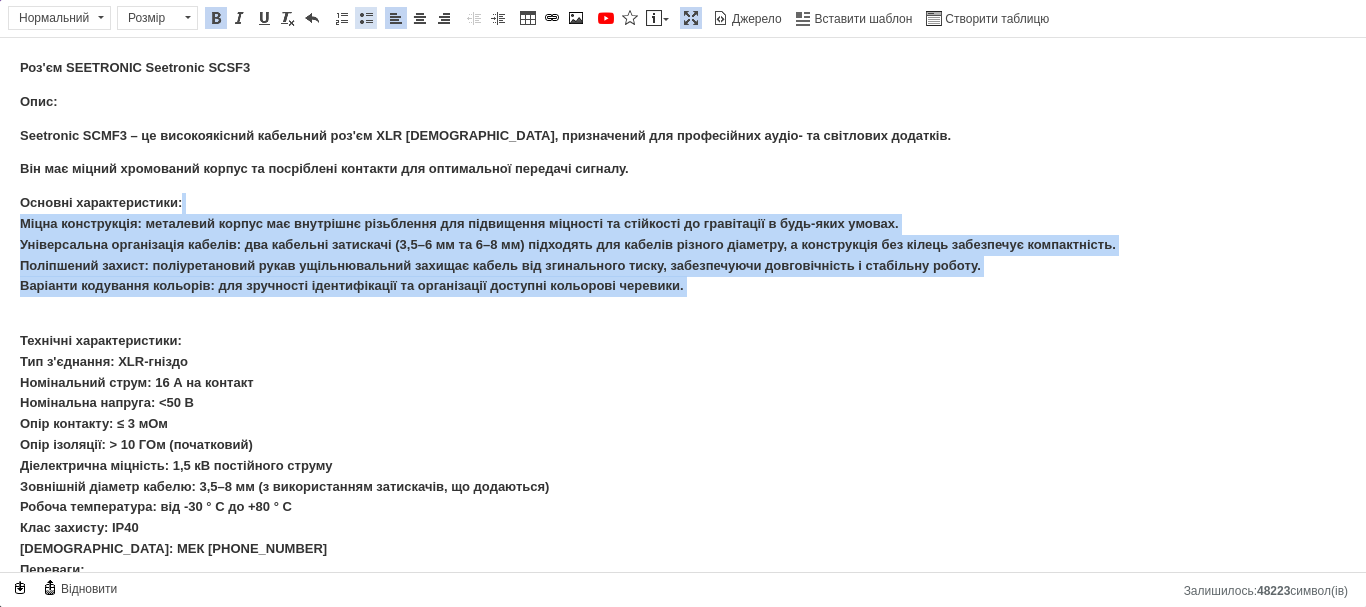 click on "Вставити/видалити маркований список" at bounding box center (366, 18) 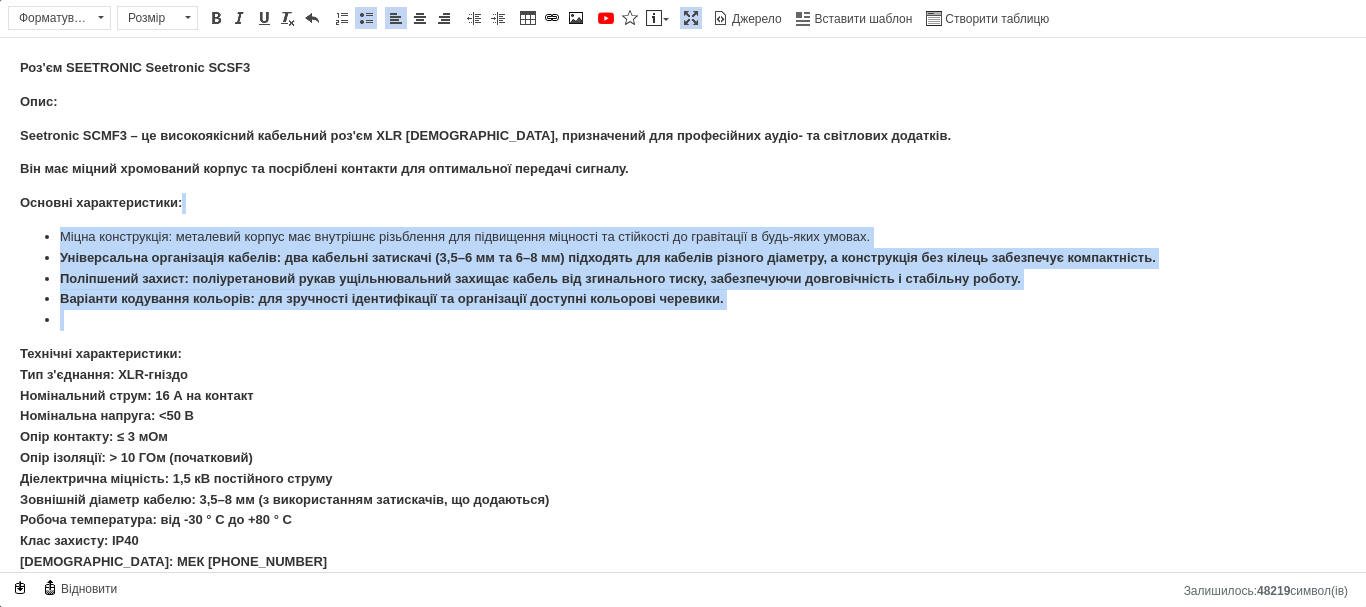click on "Вставити/видалити маркований список" at bounding box center (366, 18) 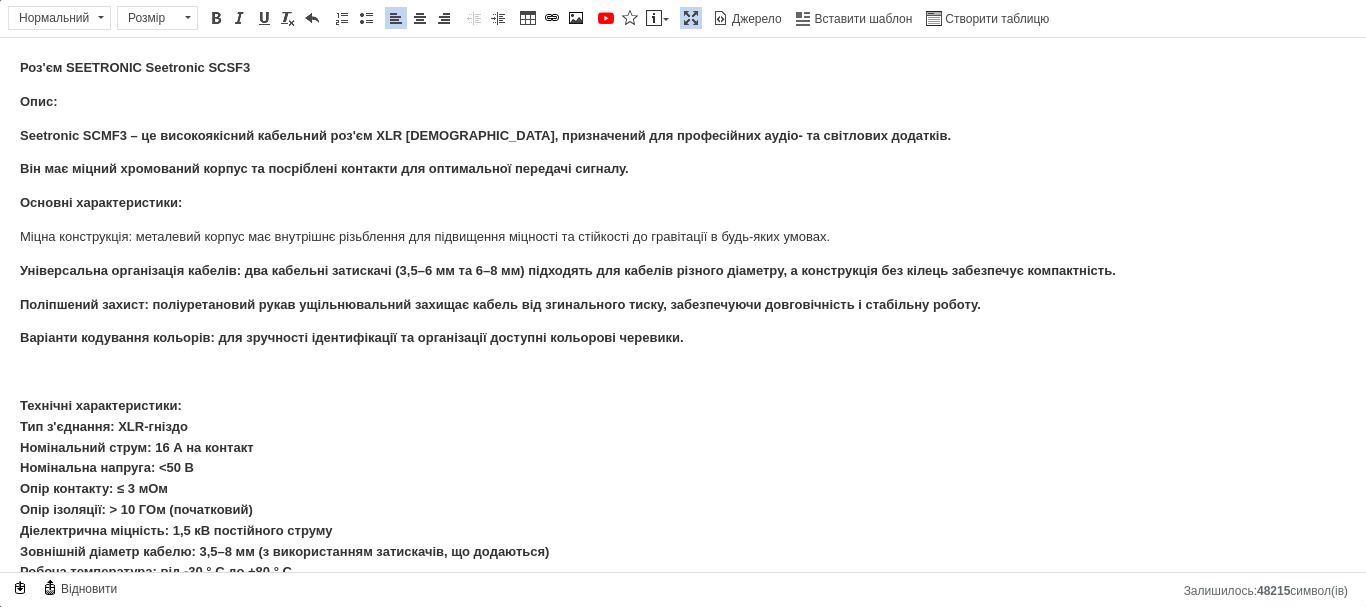click on "Роз'єм SEETRONIC Seetronic SCSF3  Опис: Seetronic SCMF3 – це високоякісний кабельний роз'єм XLR [DEMOGRAPHIC_DATA], призначений для професійних аудіо- та світлових додатків.  Ві н має міцний хромований корпус та посріблені контакти для оптимальної передачі сигналу. Основні характеристики: Міцна конструкція: металевий корпус має внутрішнє різьблення для підвищення міцності та стійкості до гравітації в будь-яких умовах. Універсальна організація кабелів: два кабельні затискачі (3,5–6 мм та 6–8 мм) підходять для кабелів різного діаметру, а конструкція без кілець забезпечує компактність." at bounding box center (683, 404) 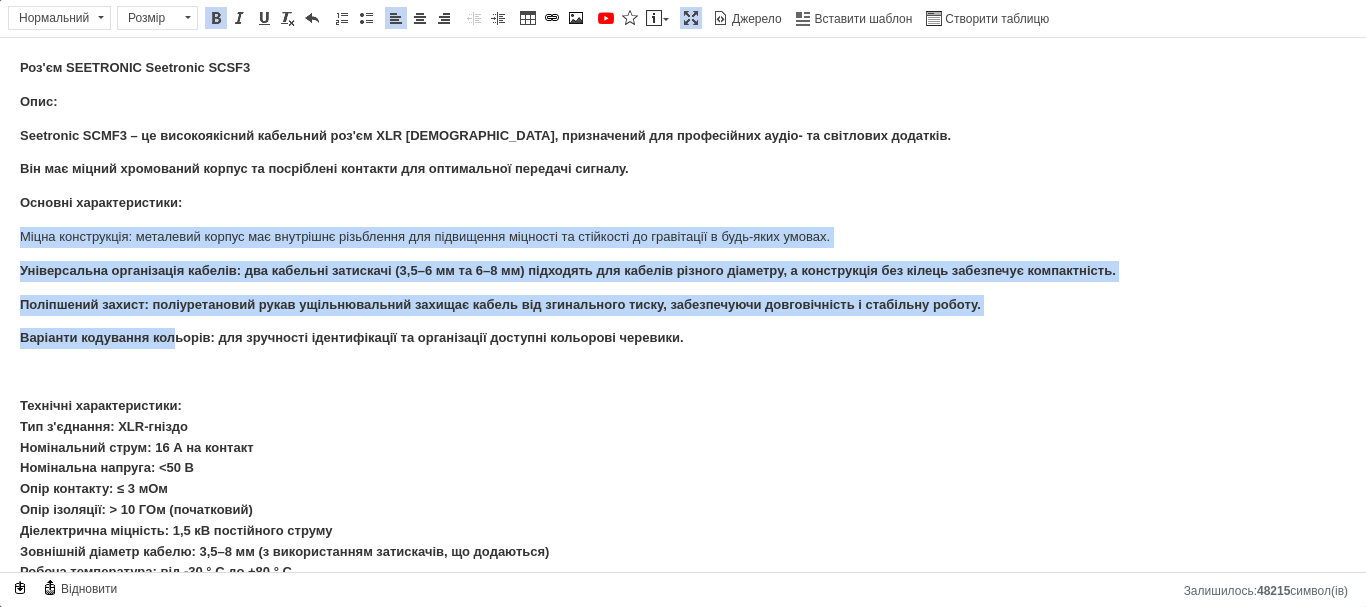 drag, startPoint x: 22, startPoint y: 239, endPoint x: 174, endPoint y: 324, distance: 174.15224 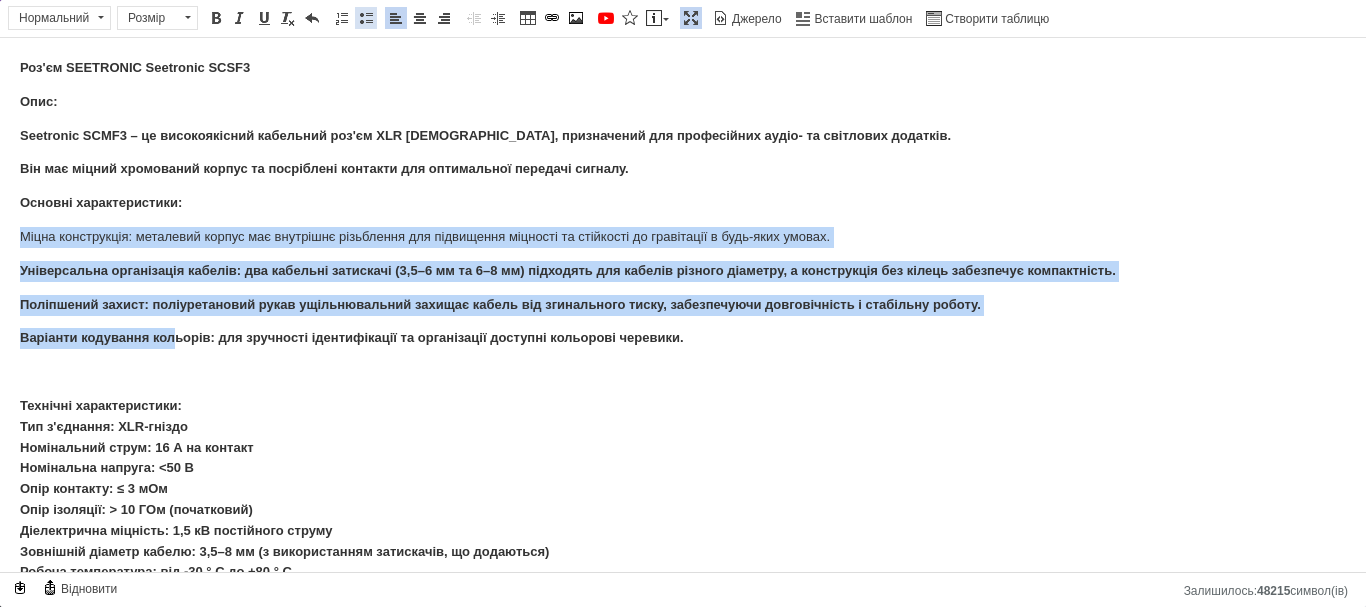 click at bounding box center (366, 18) 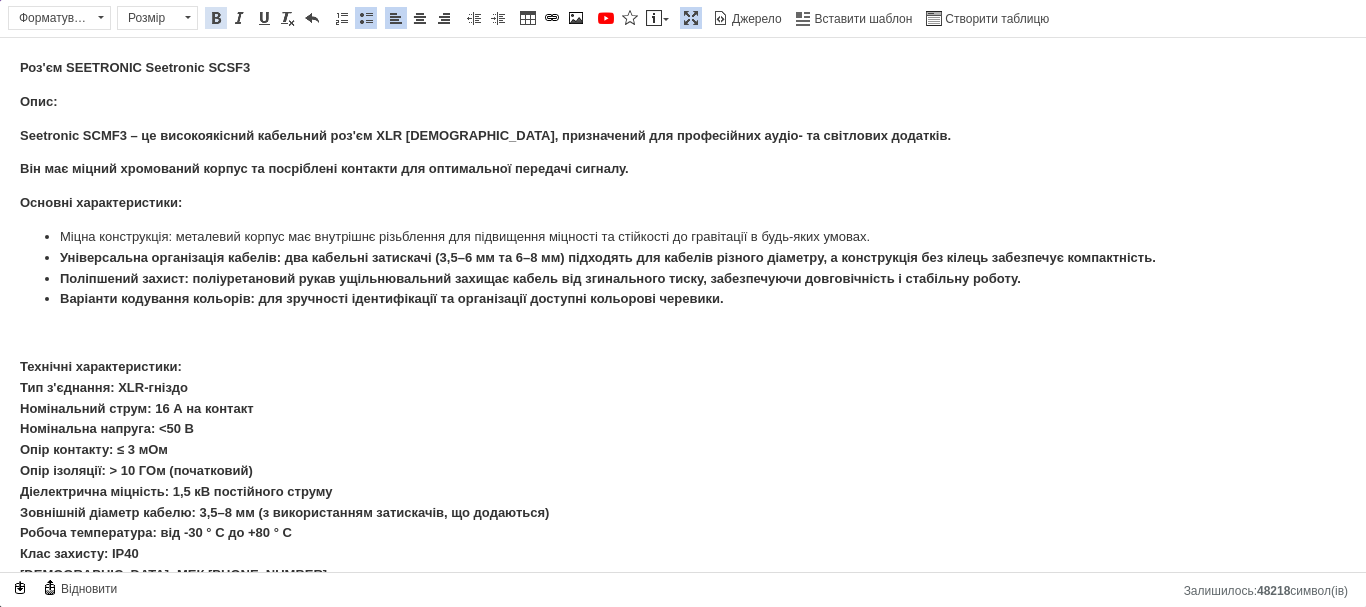 click at bounding box center (216, 18) 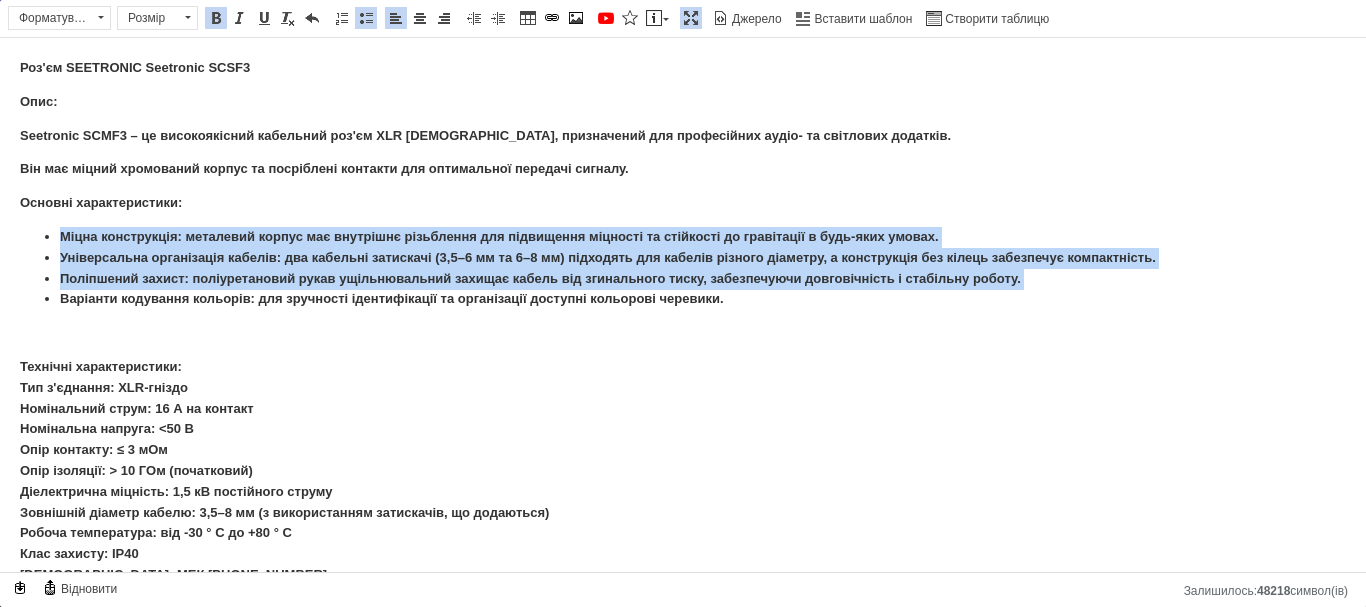 click at bounding box center [216, 18] 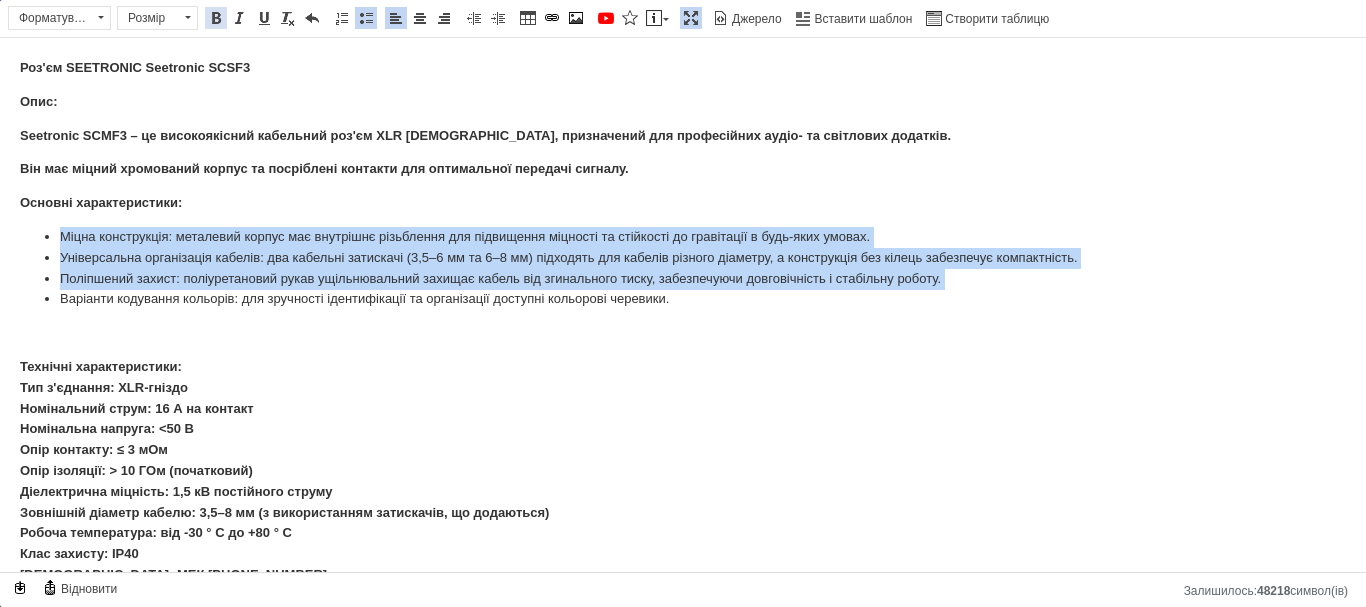 click at bounding box center (216, 18) 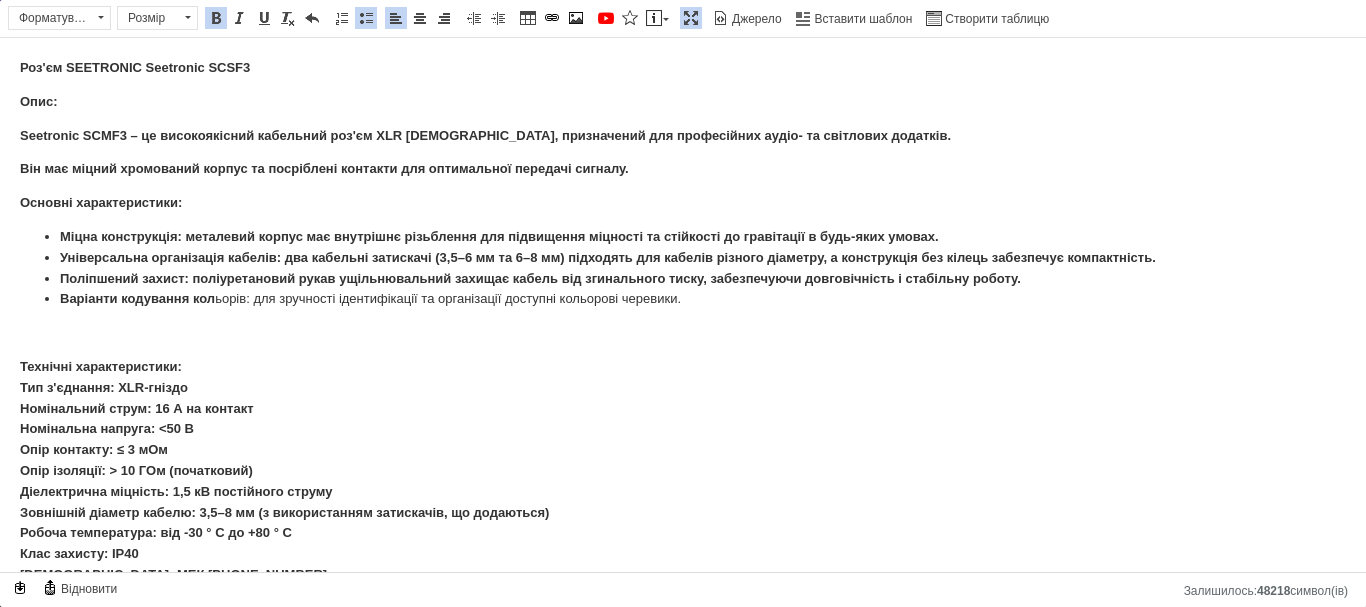 click on "Роз'єм SEETRONIC Seetronic SCSF3  Опис: Seetronic SCMF3 – це високоякісний кабельний роз'єм XLR [DEMOGRAPHIC_DATA], призначений для професійних аудіо- та світлових додатків.  Ві н має міцний хромований корпус та посріблені контакти для оптимальної передачі сигналу. Основні характеристики: Міцна конструкція: металевий корпус має внутрішнє різьблення для підвищення міцності та стійкості до гравітації в будь-яких умовах. Універсальна організація кабелів: два кабельні затискачі (3,5–6 мм та 6–8 мм) підходять для кабелів різного діаметру, а конструкція без кілець забезпечує компактність." at bounding box center (683, 384) 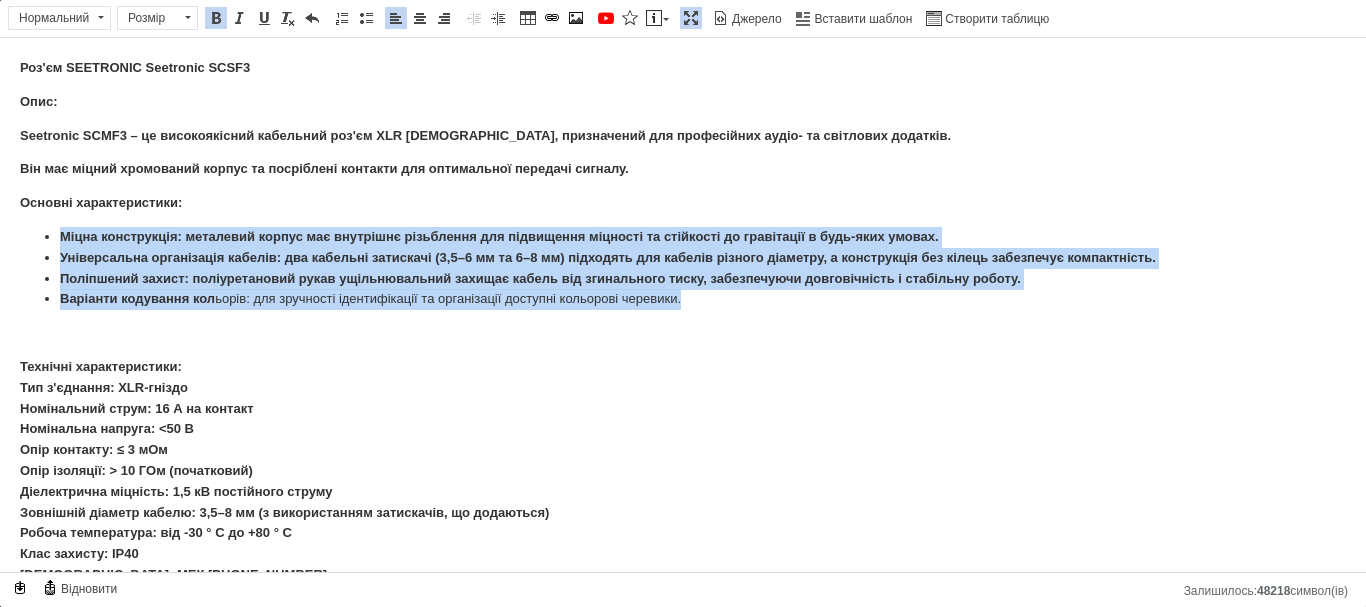 drag, startPoint x: 61, startPoint y: 236, endPoint x: 668, endPoint y: 288, distance: 609.22327 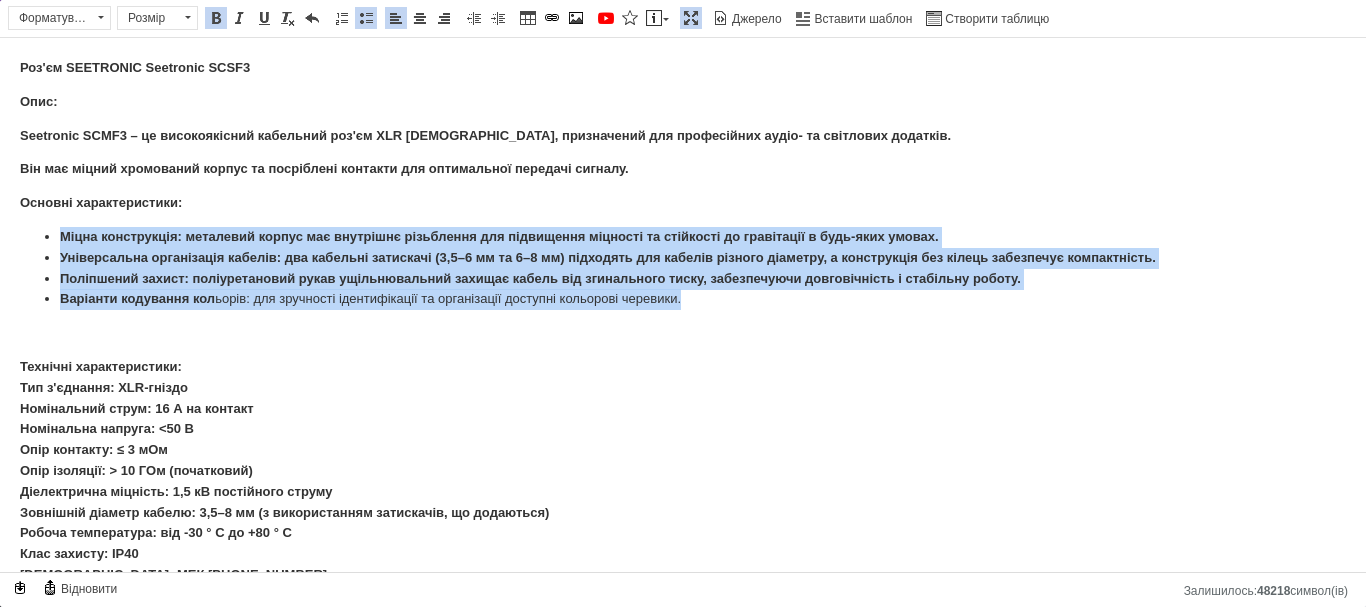 click at bounding box center [216, 18] 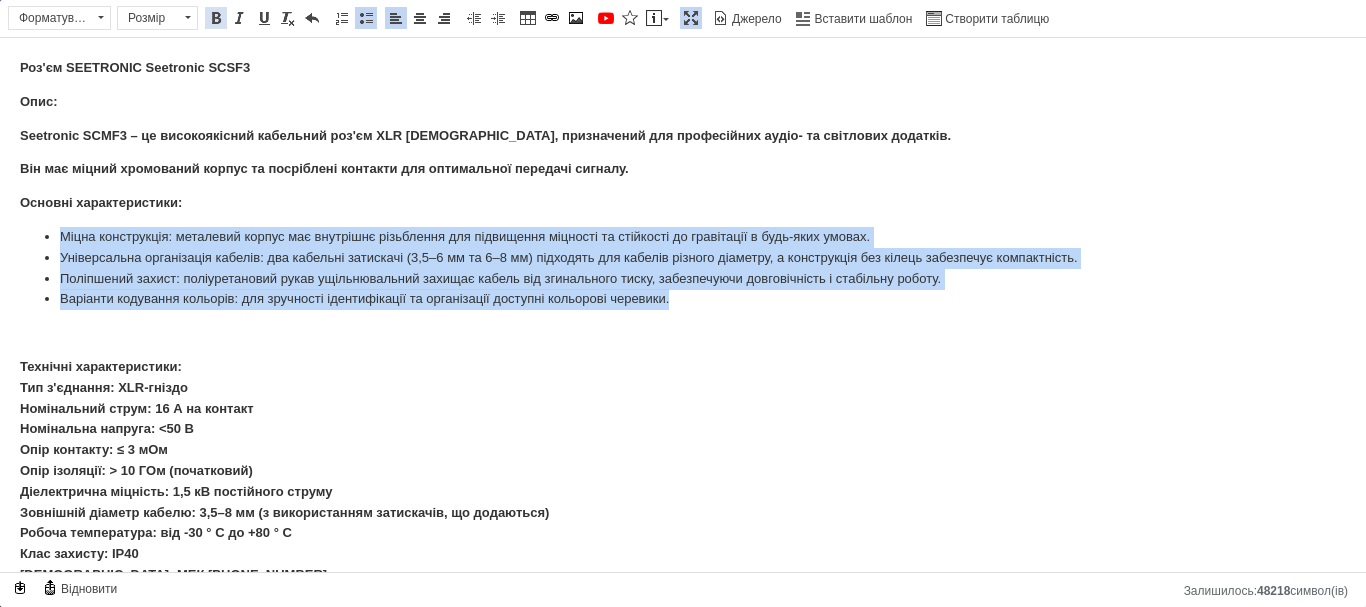 click at bounding box center (216, 18) 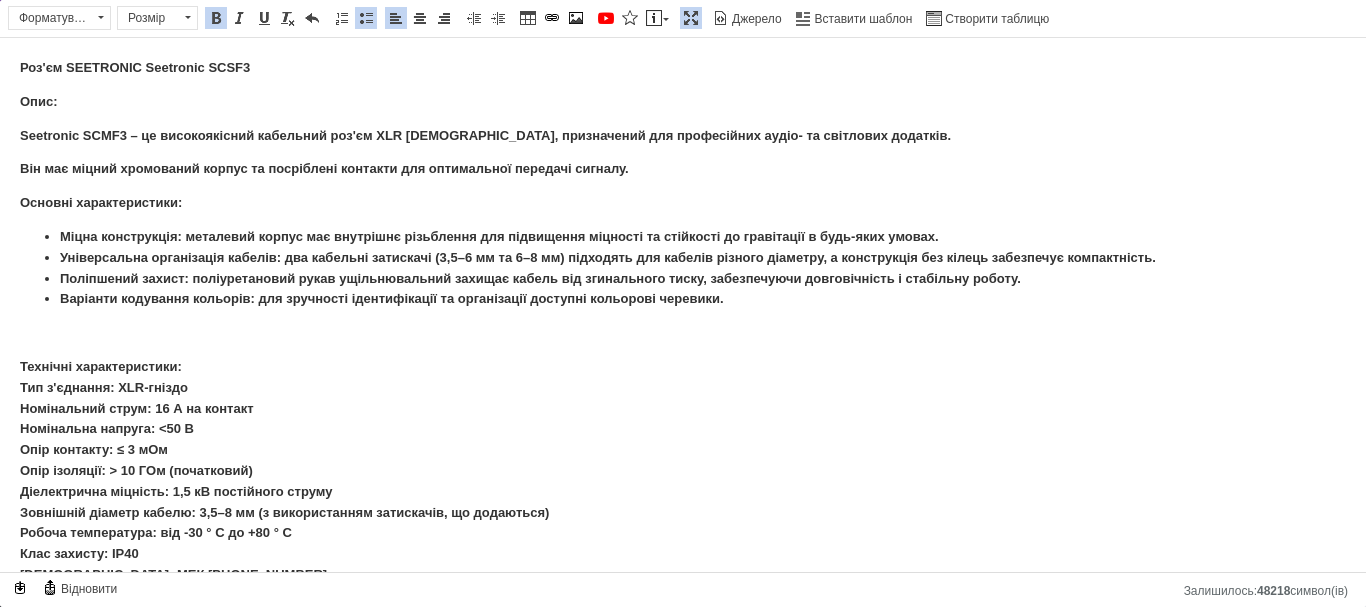 click at bounding box center [683, 333] 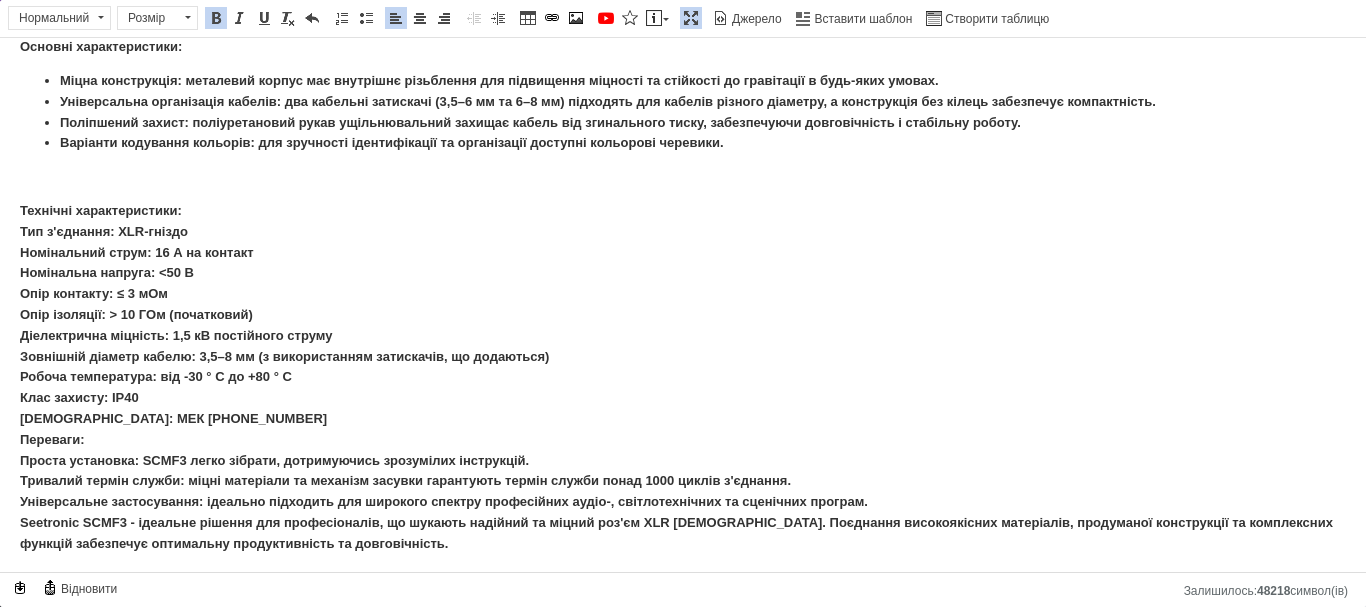 scroll, scrollTop: 159, scrollLeft: 0, axis: vertical 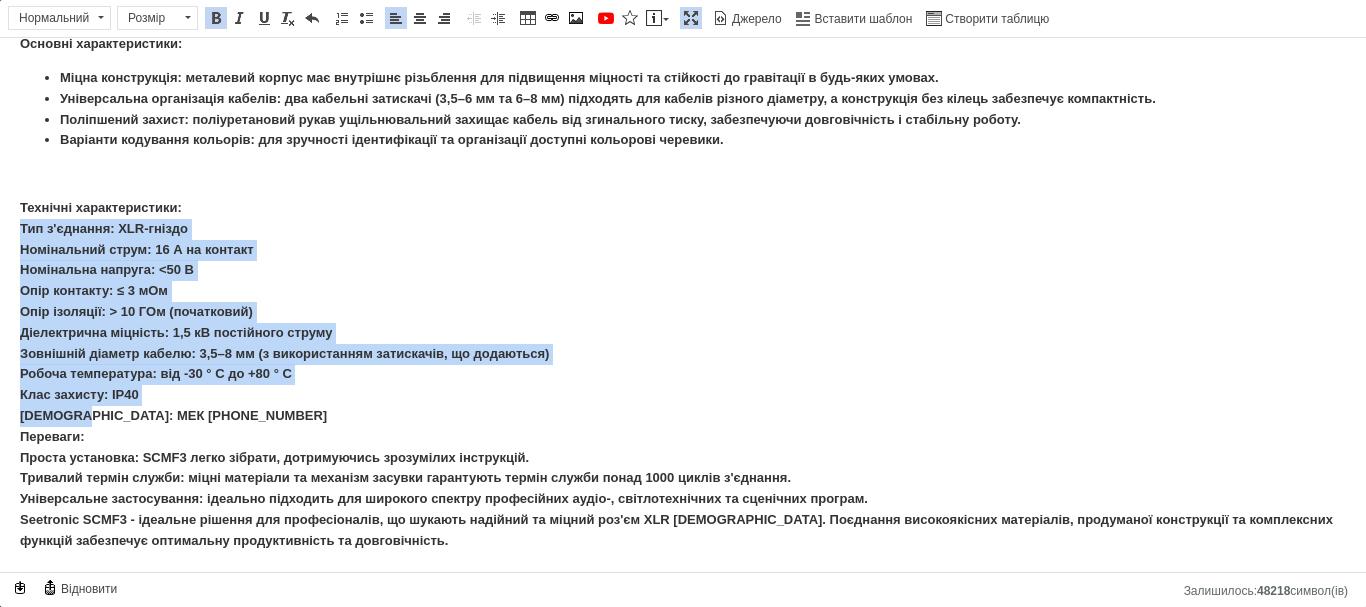 drag, startPoint x: 22, startPoint y: 231, endPoint x: 80, endPoint y: 409, distance: 187.2111 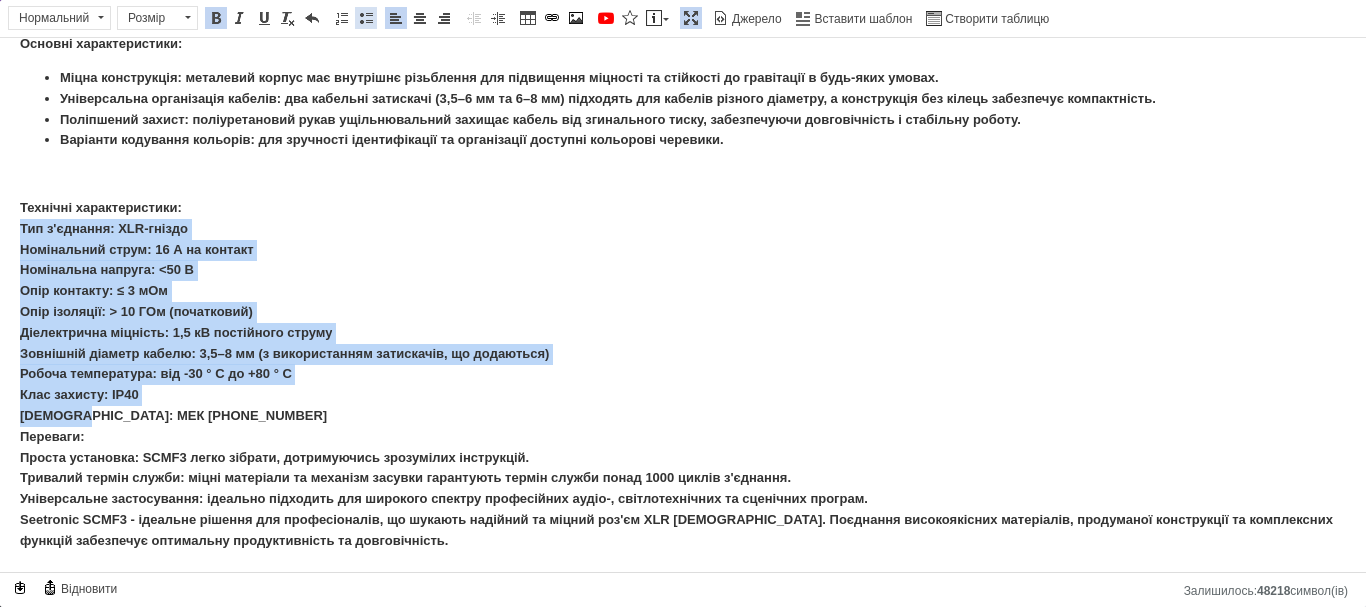 click at bounding box center (366, 18) 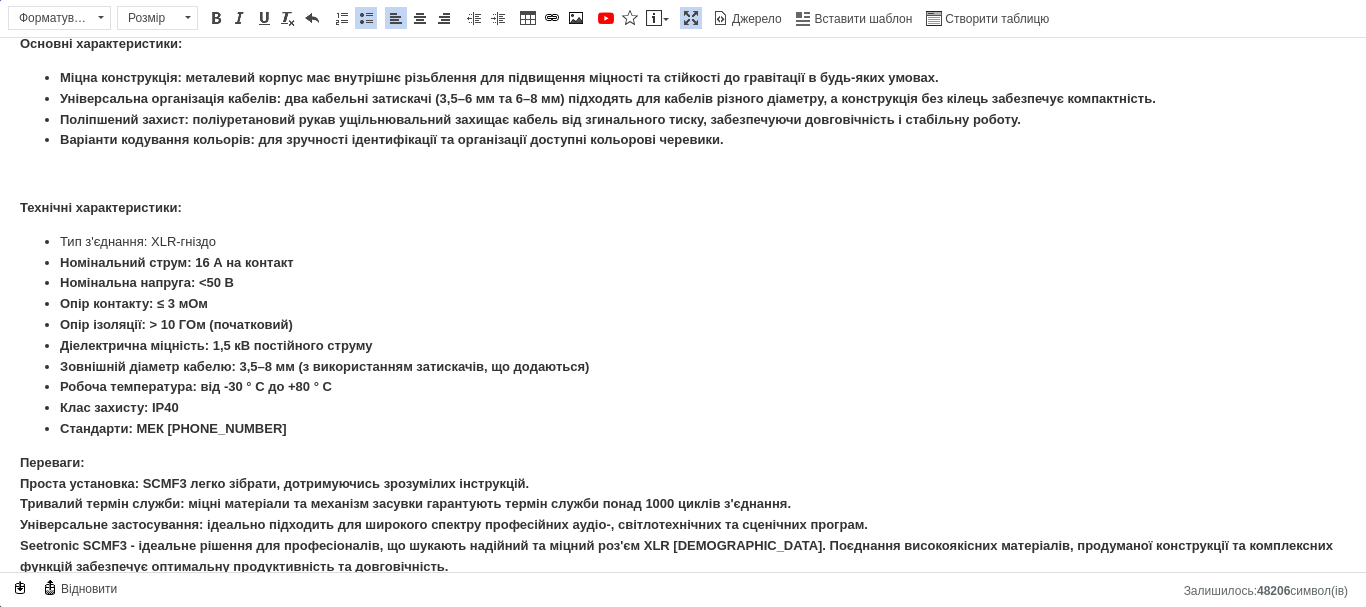 click on "Номінальний струм: 16 А на контакт" at bounding box center [177, 262] 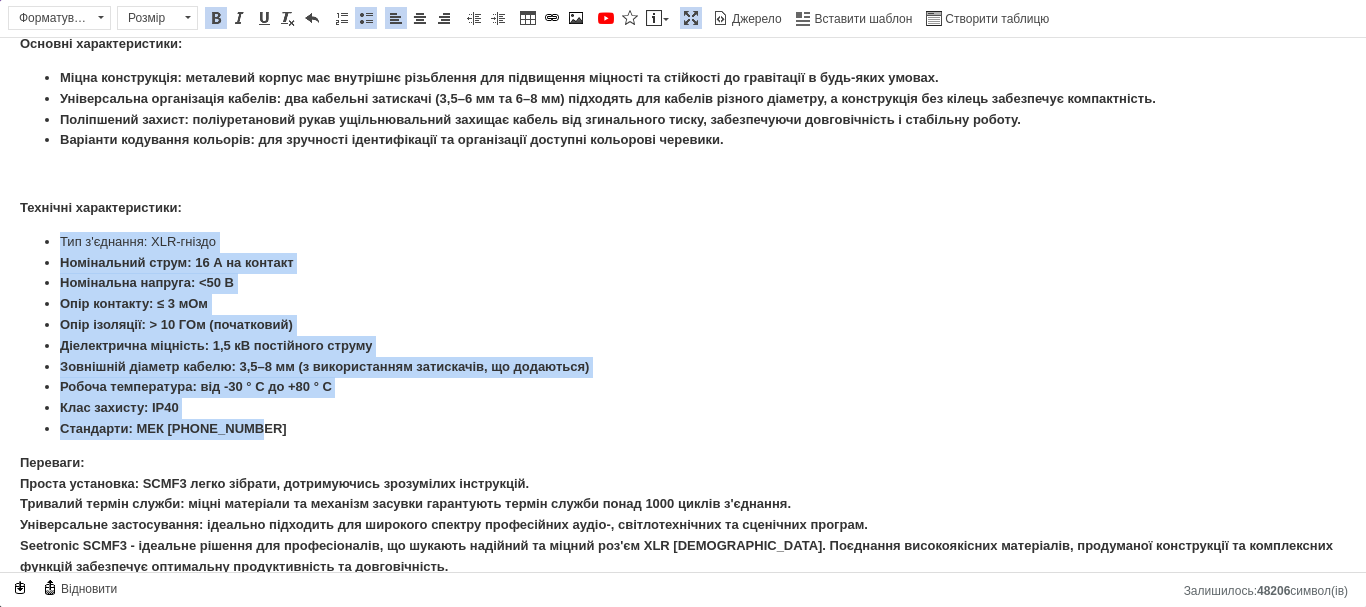 drag, startPoint x: 58, startPoint y: 241, endPoint x: 363, endPoint y: 412, distance: 349.66556 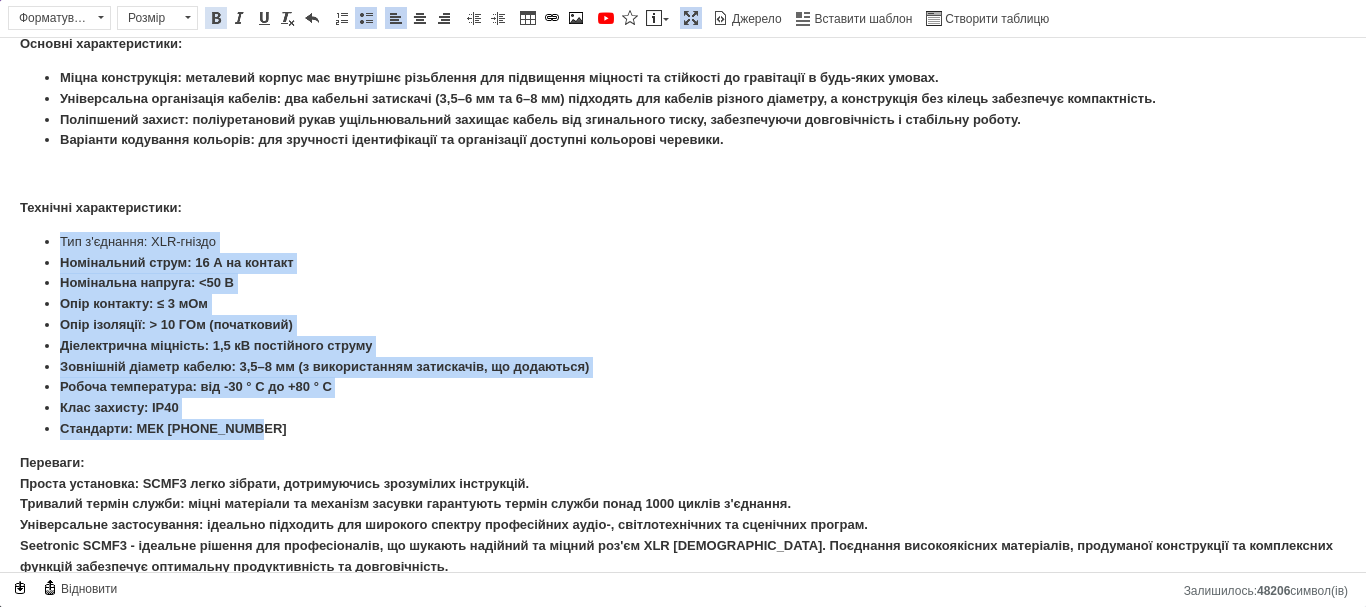 click at bounding box center (216, 18) 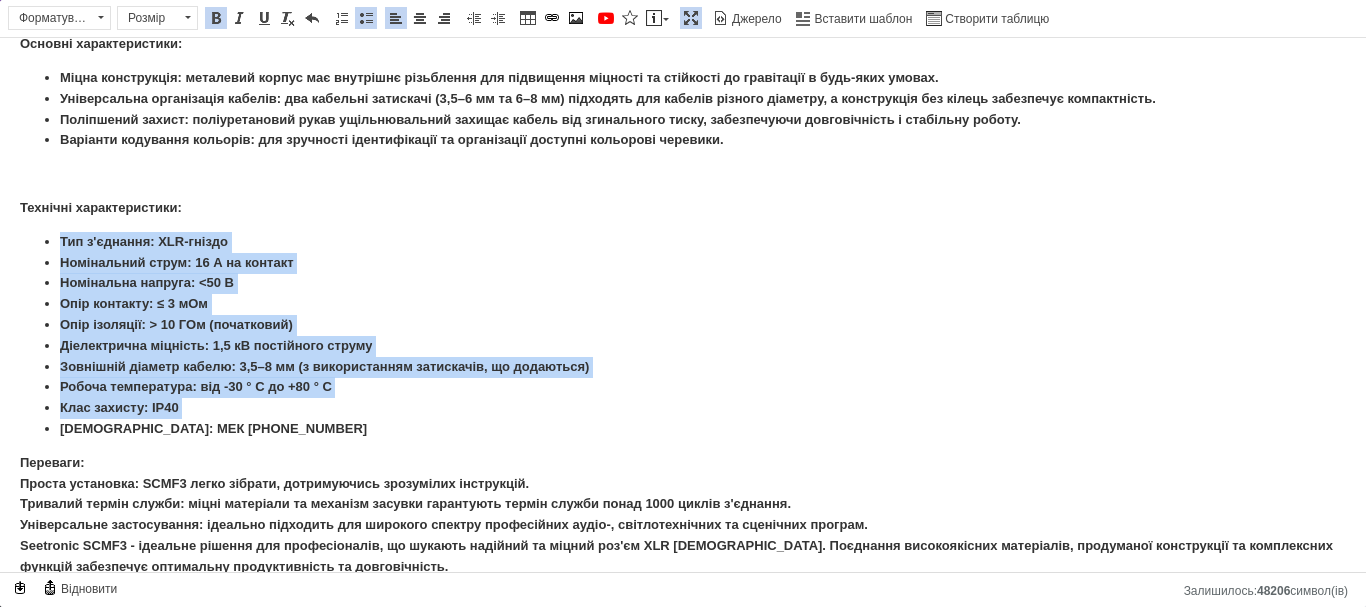 click at bounding box center [216, 18] 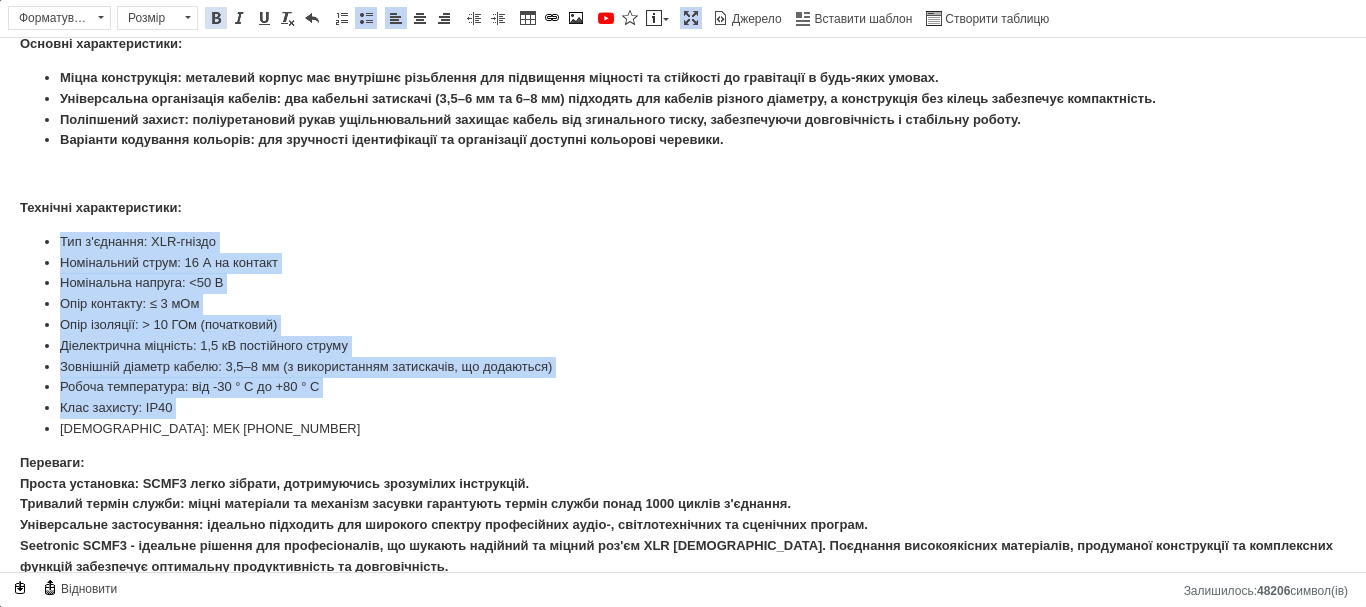 click at bounding box center (216, 18) 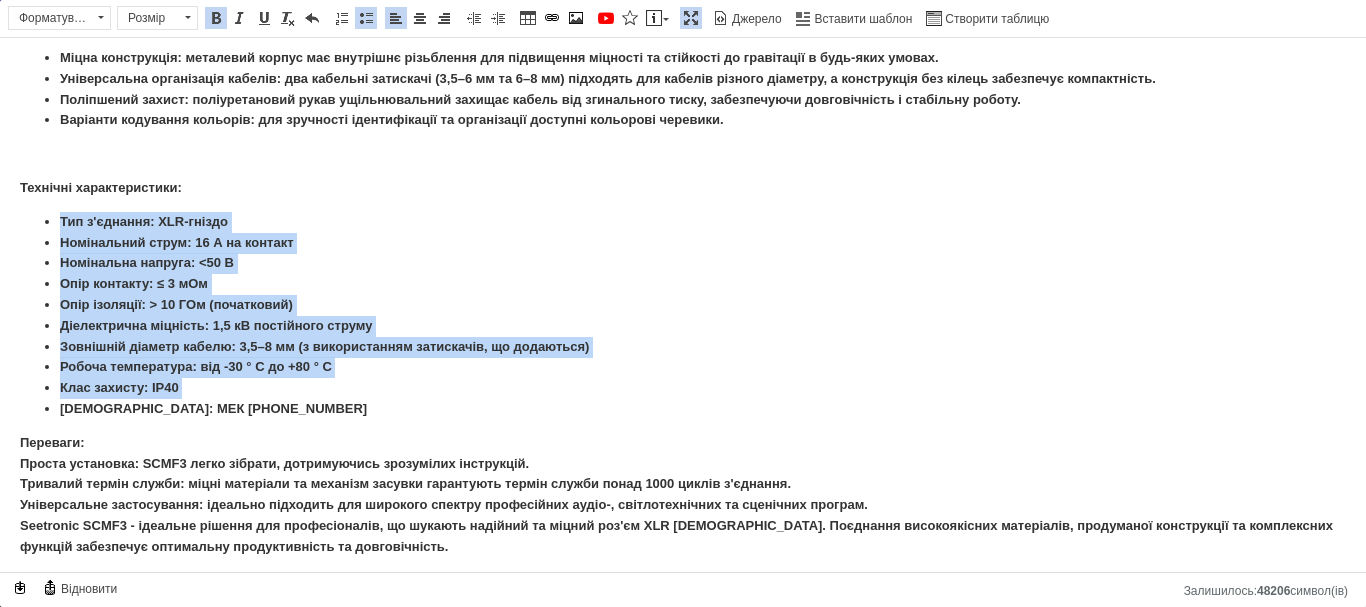 scroll, scrollTop: 185, scrollLeft: 0, axis: vertical 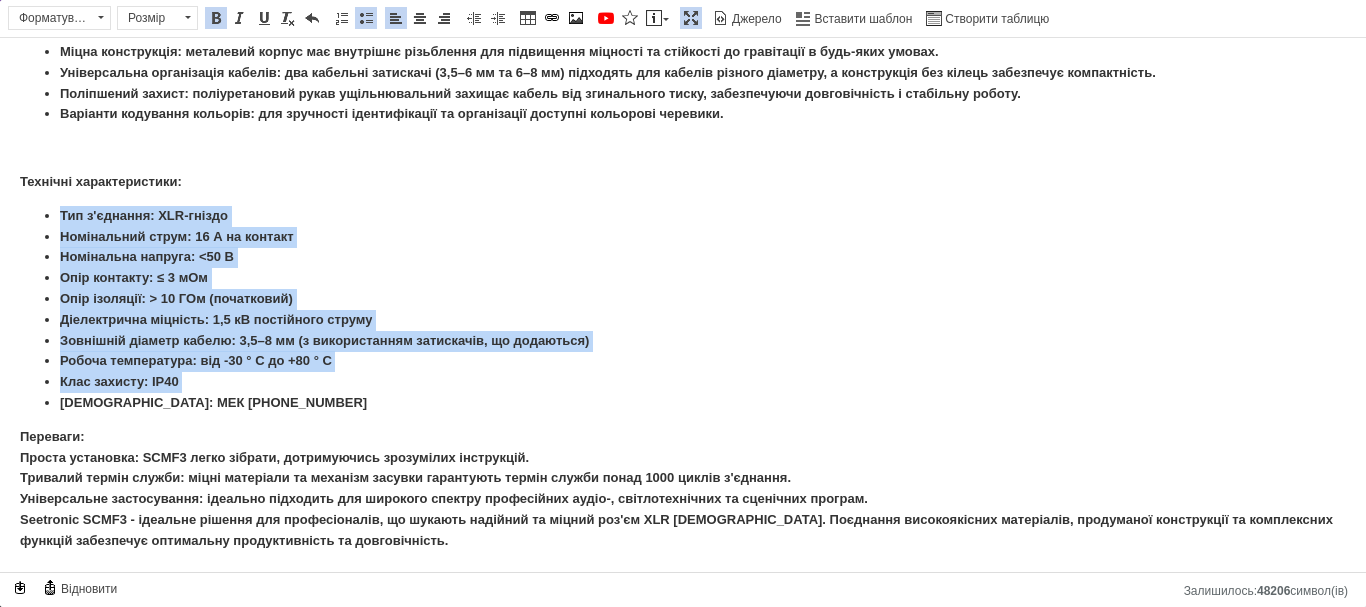 click at bounding box center [691, 18] 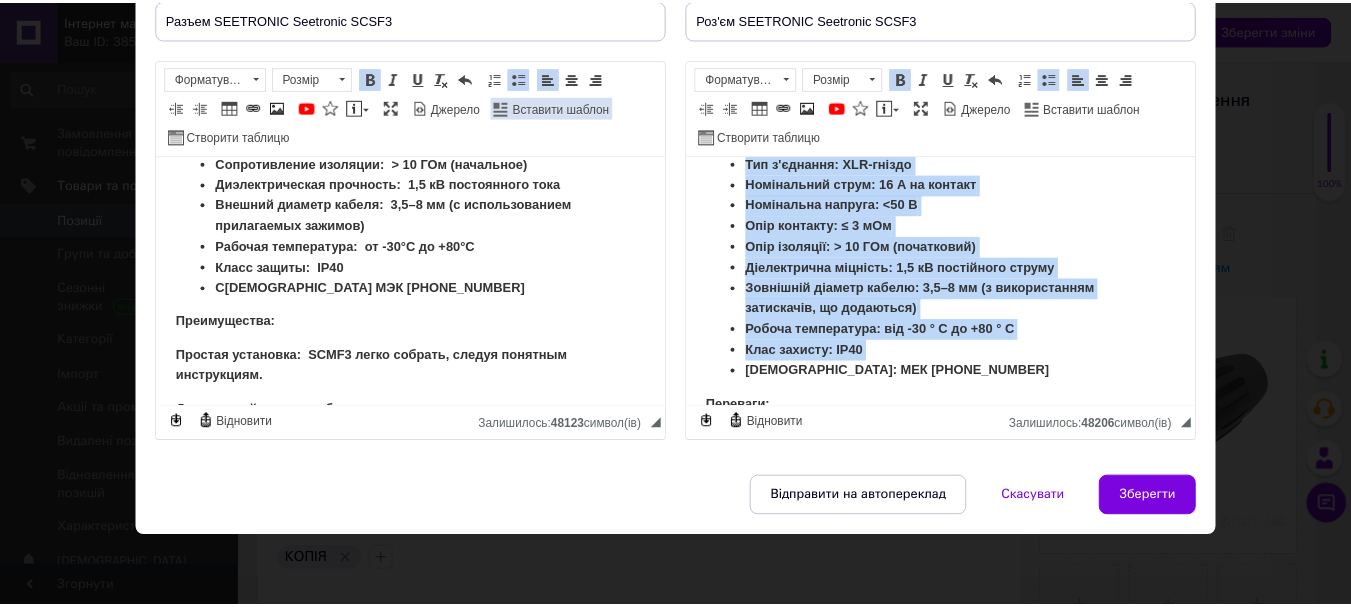 scroll, scrollTop: 241, scrollLeft: 0, axis: vertical 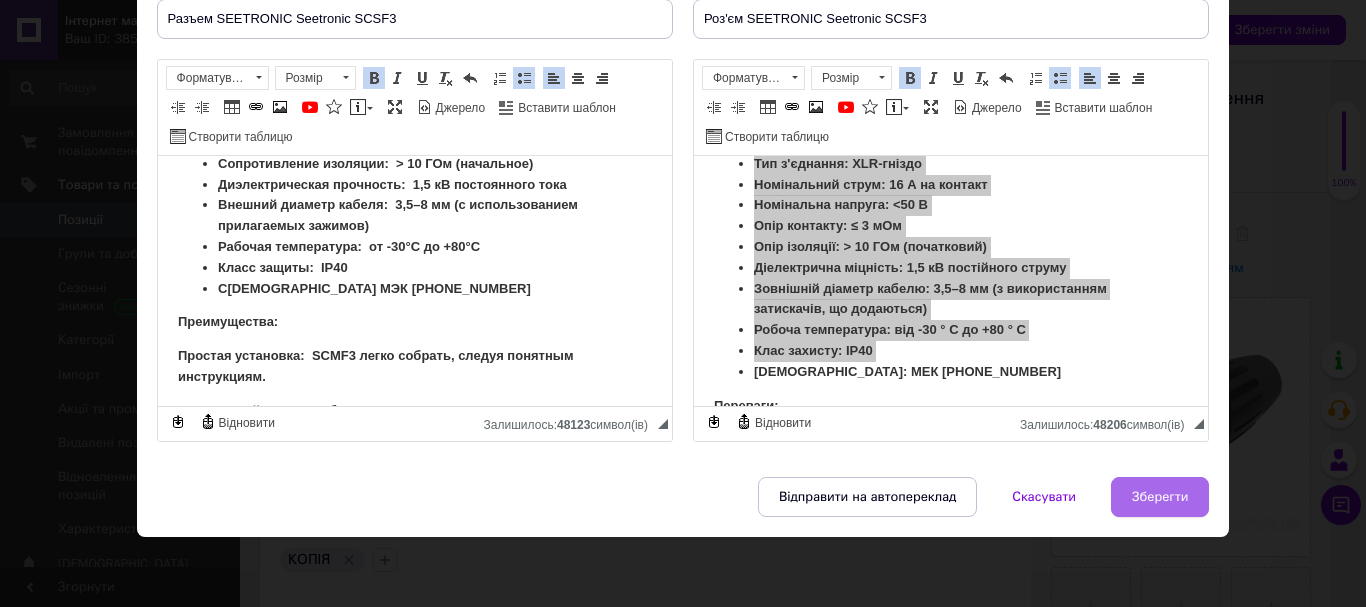 click on "Зберегти" at bounding box center [1160, 497] 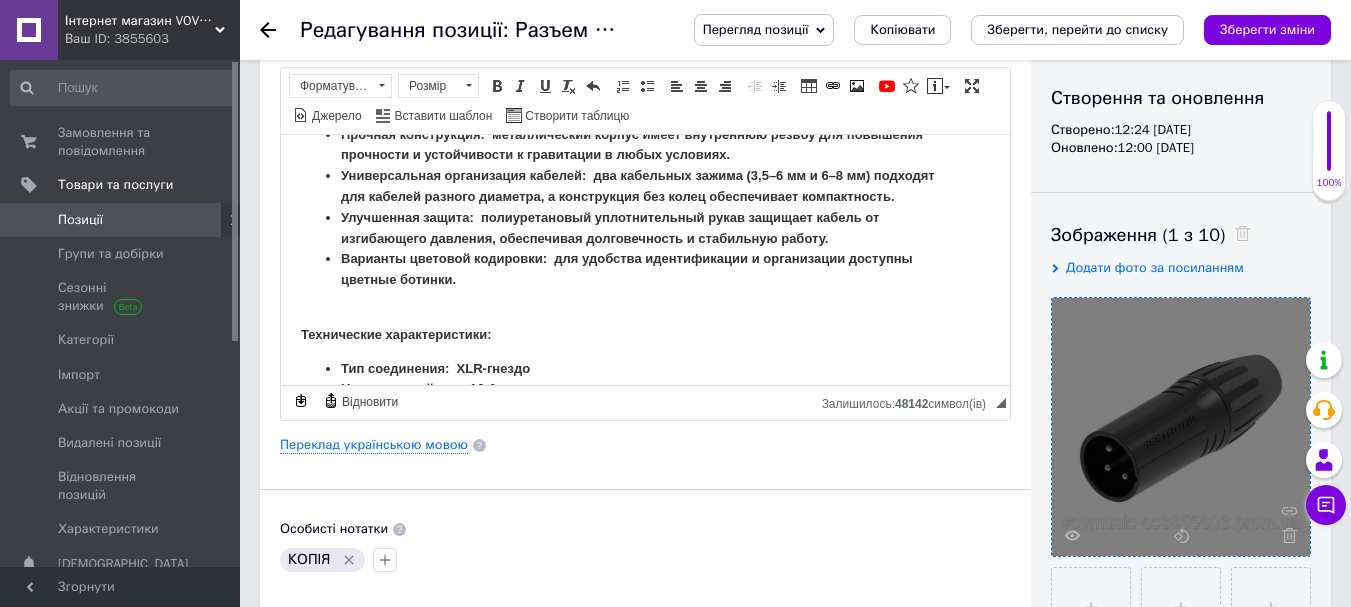 scroll, scrollTop: 241, scrollLeft: 0, axis: vertical 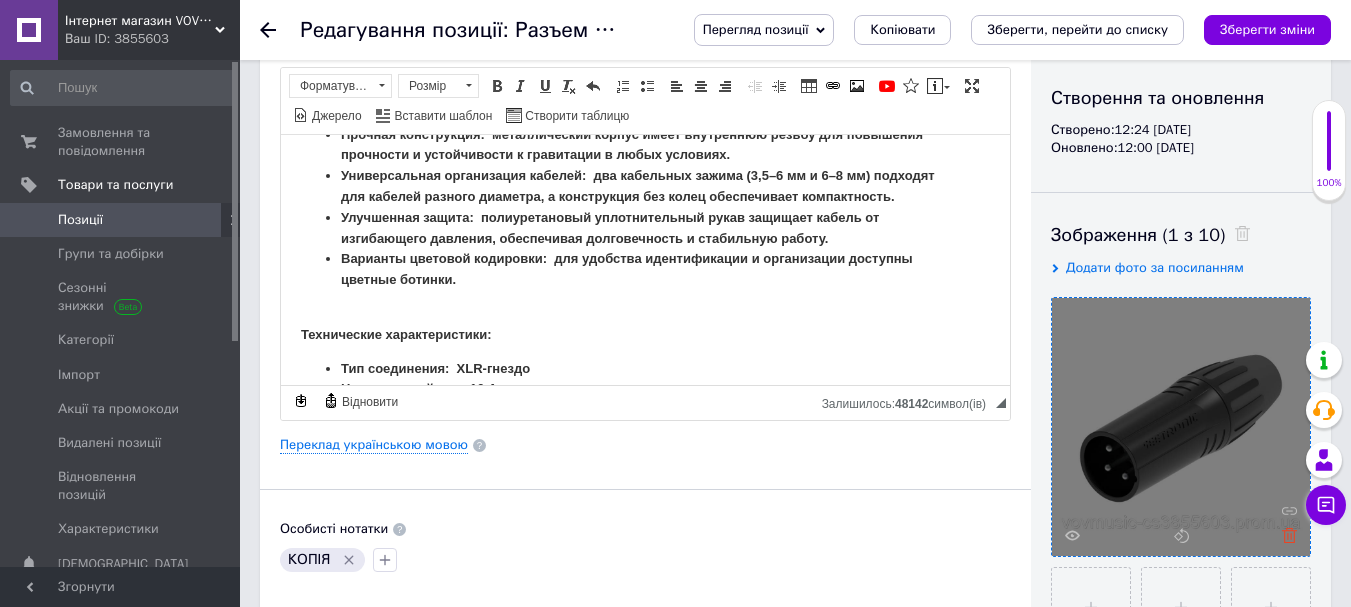 click 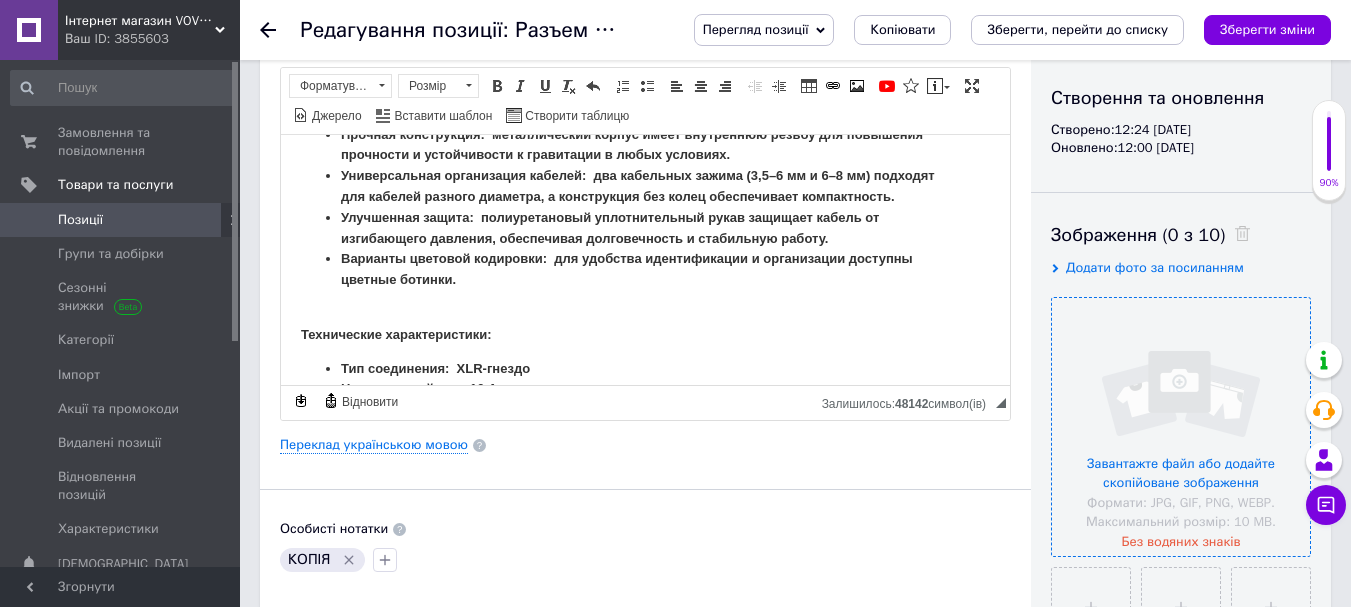 click at bounding box center (1181, 427) 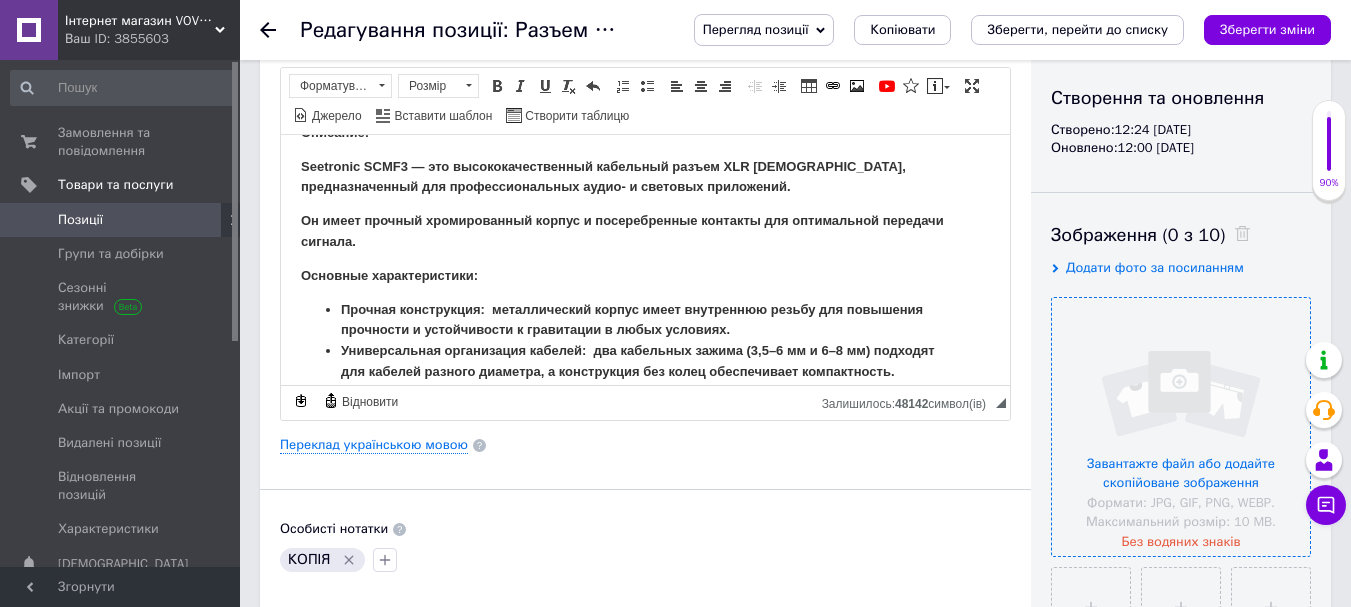 scroll, scrollTop: 0, scrollLeft: 0, axis: both 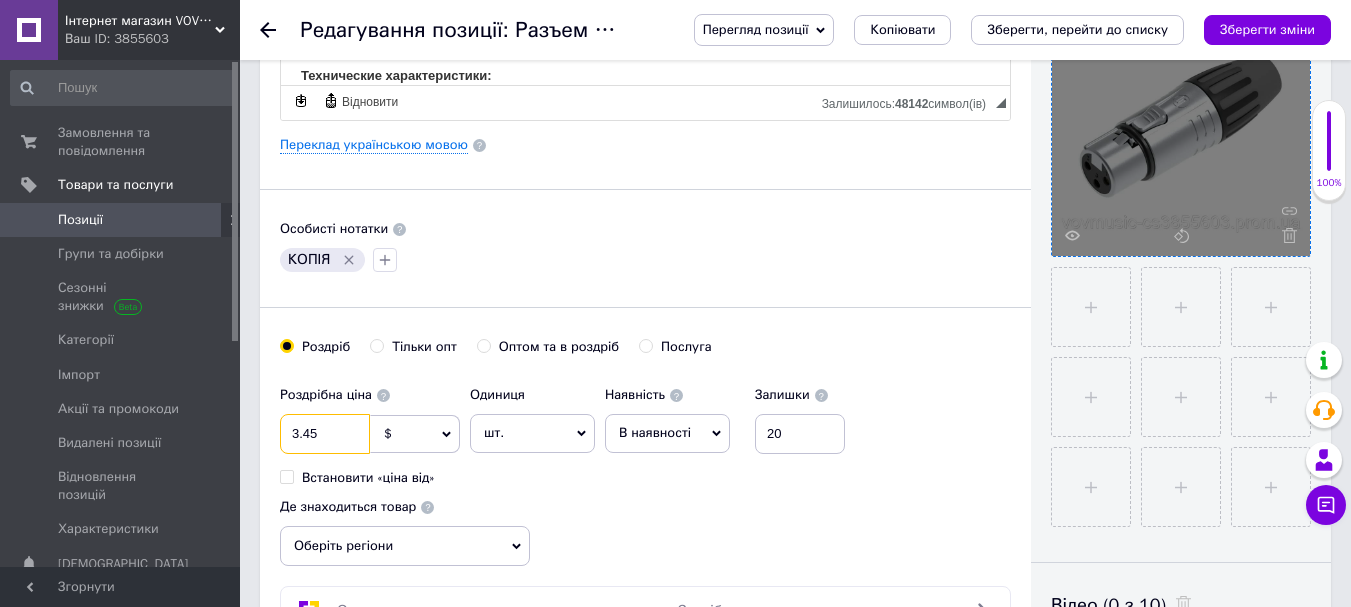 click on "3.45" at bounding box center (325, 434) 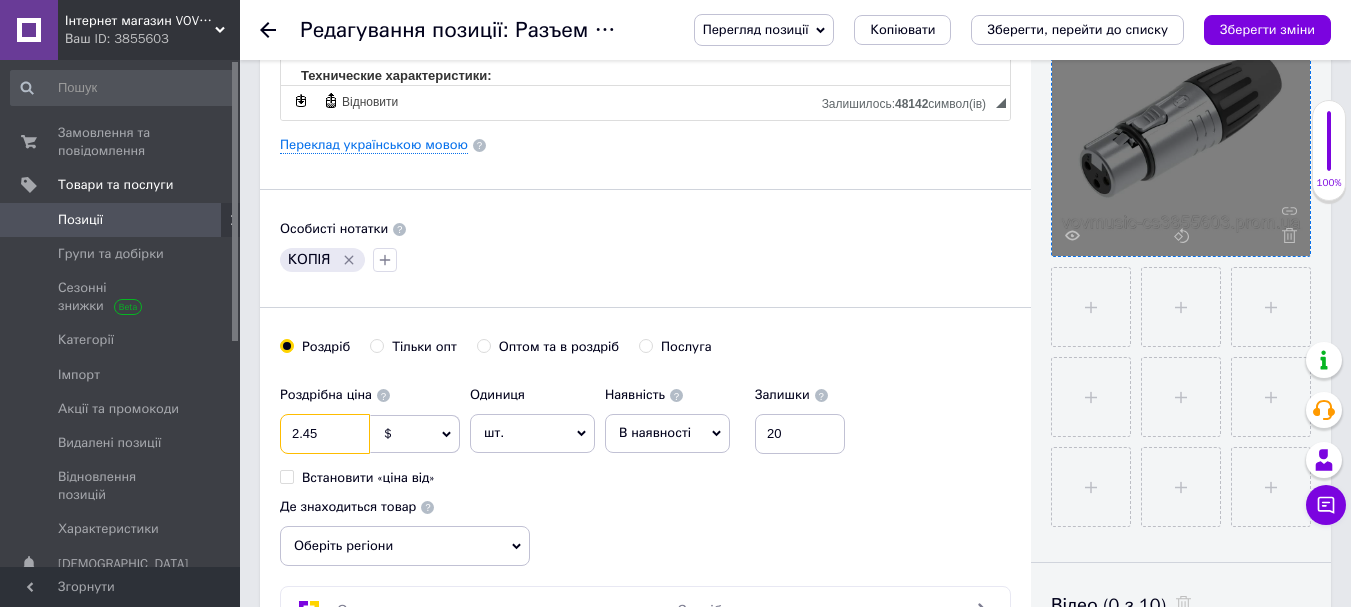type on "2.45" 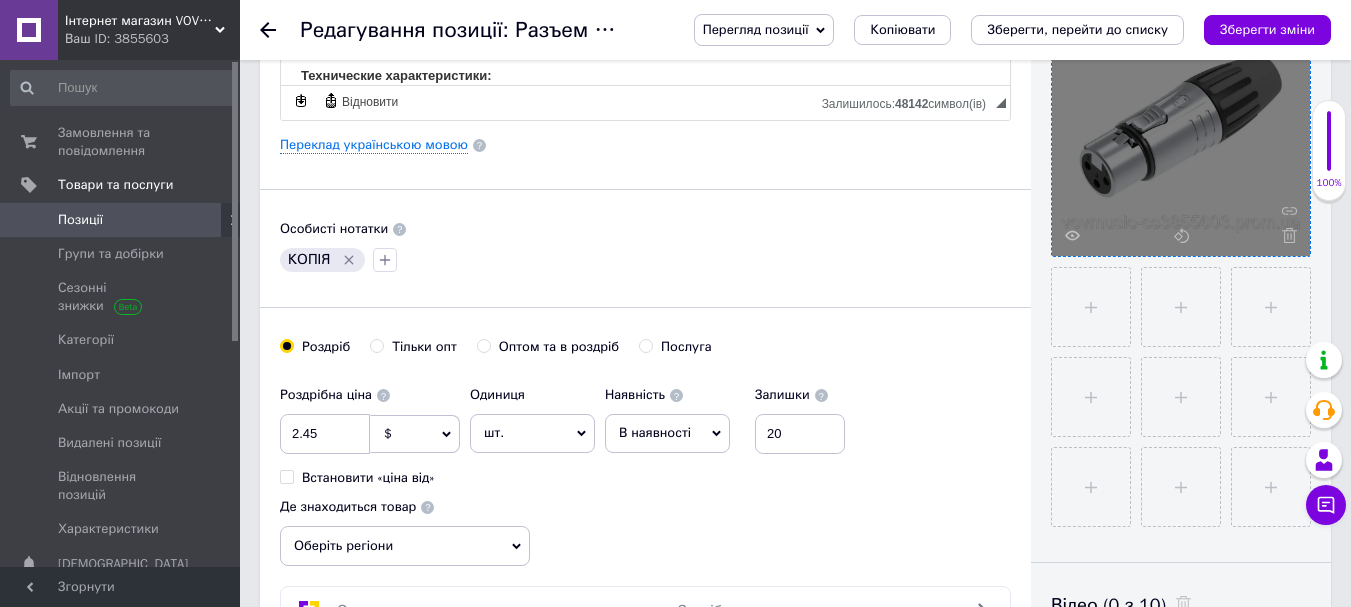 click on "Роздрібна ціна 2.45 $ EUR CHF ₴ GBP ¥ PLN ₸ MDL HUF KGS CNY TRY KRW lei Встановити «ціна від» Одиниця шт. Популярне комплект упаковка кв.м пара м кг пог.м послуга т а автоцистерна ампула б балон банка блістер бобіна бочка бут бухта в ват виїзд відро г г га година гр/кв.м гігакалорія д дав два місяці день доба доза є єврокуб з зміна к кВт каністра карат кв.дм кв.м кв.см кв.фут квартал кг кг/кв.м км колесо комплект коробка куб.дм куб.м л л лист м м мВт мл мм моток місяць мішок н набір номер о об'єкт од. п палетомісце пара партія пач пог.м послуга посівна одиниця птахомісце півроку пігулка" at bounding box center [645, 471] 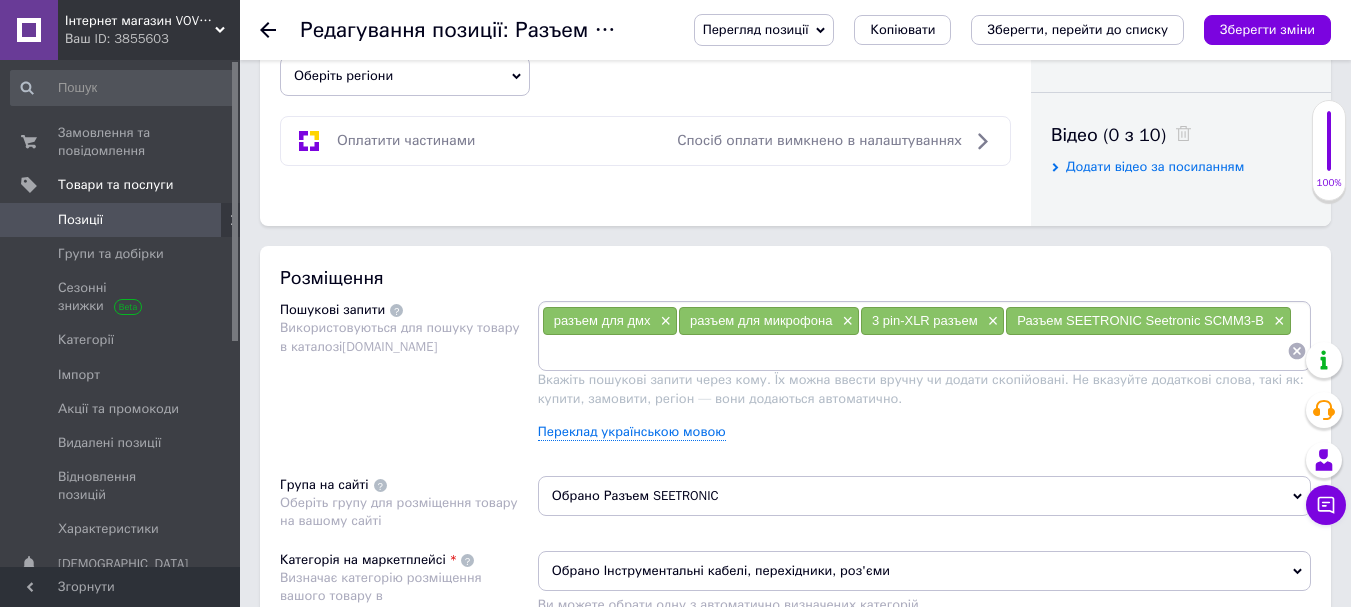 scroll, scrollTop: 1100, scrollLeft: 0, axis: vertical 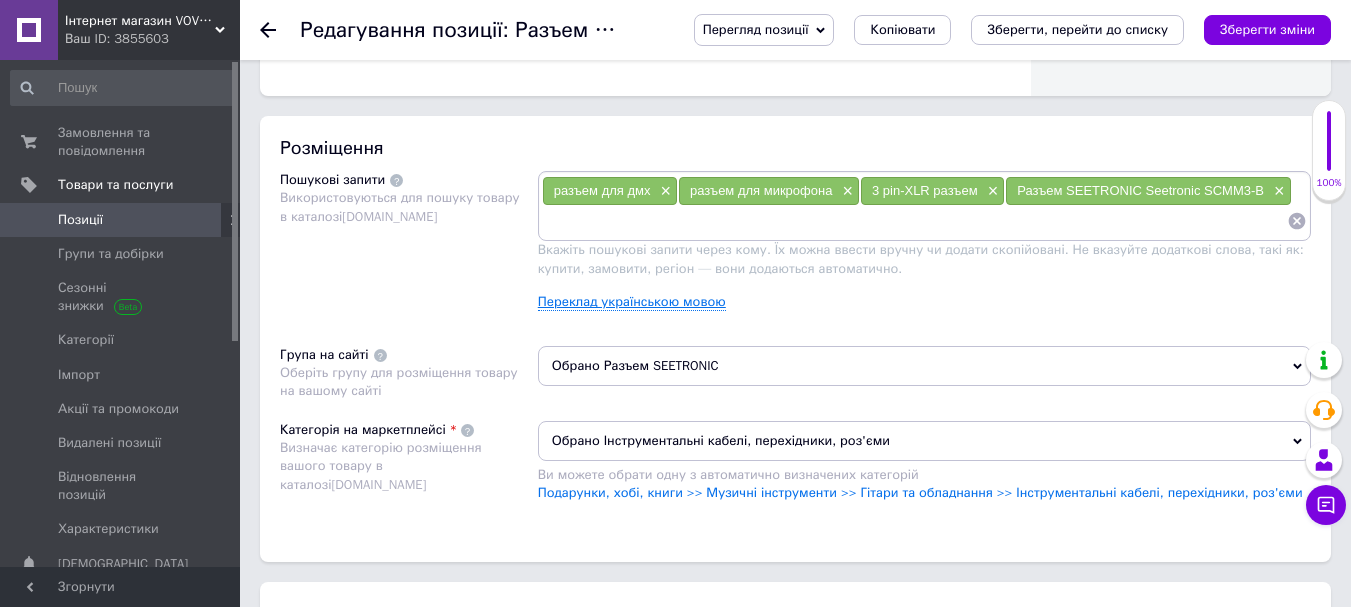 click on "Переклад українською мовою" at bounding box center [632, 302] 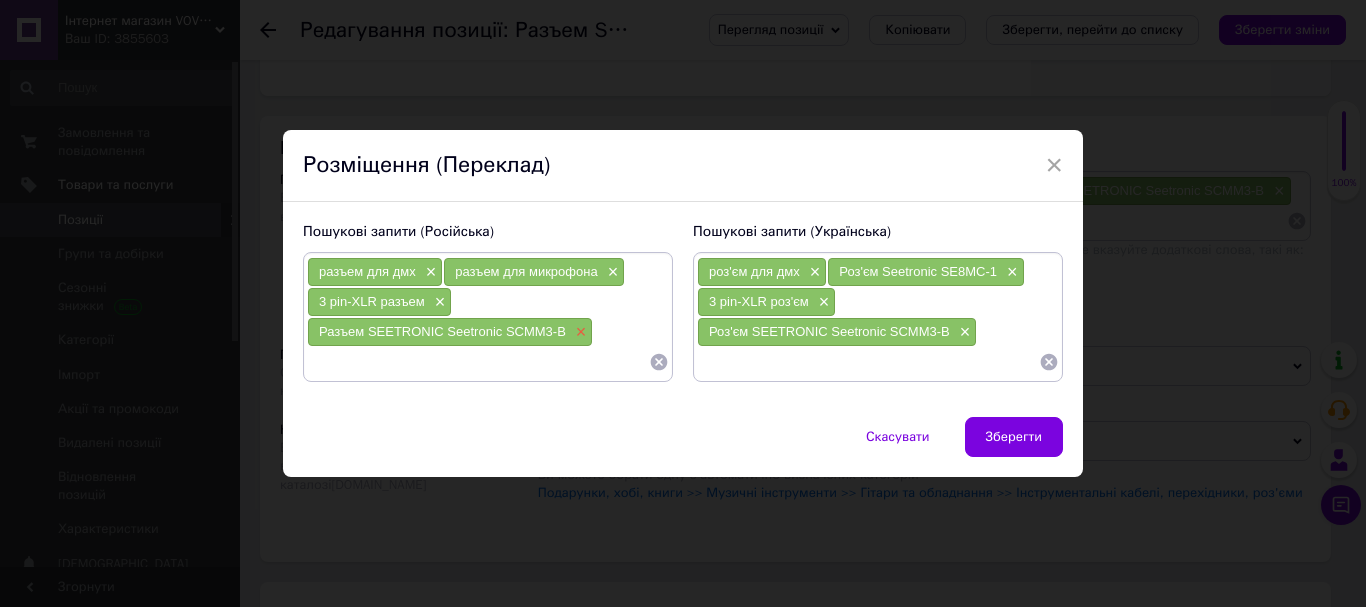 click on "×" at bounding box center [579, 332] 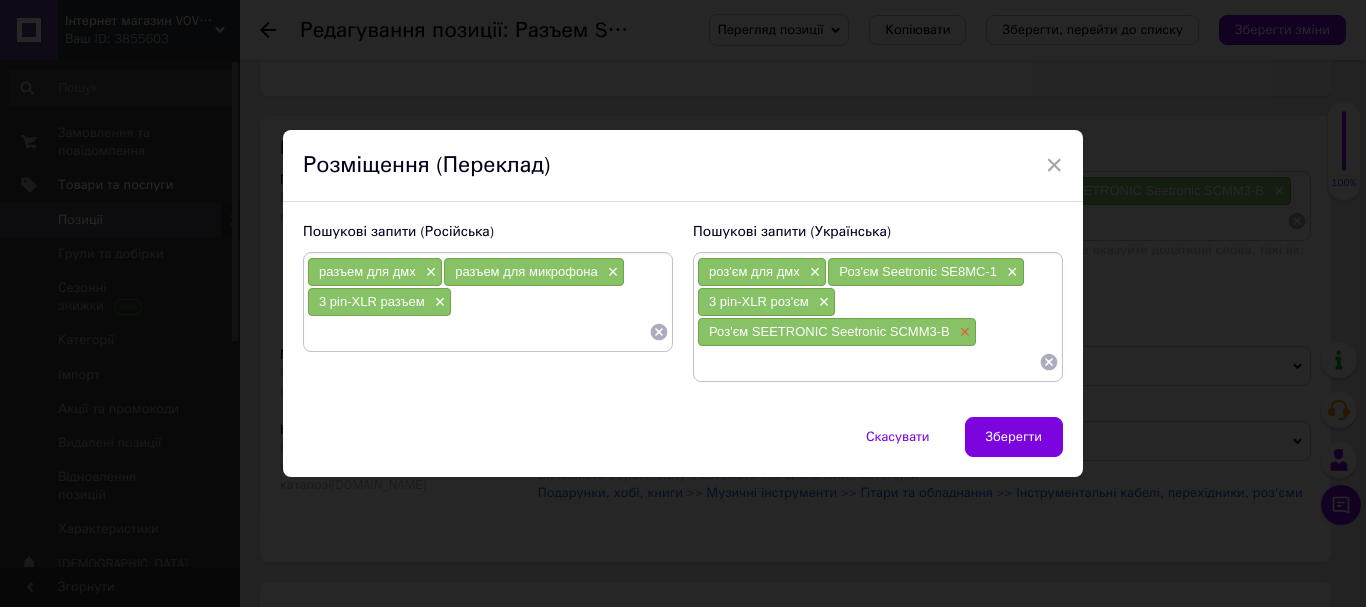 click on "×" at bounding box center [963, 332] 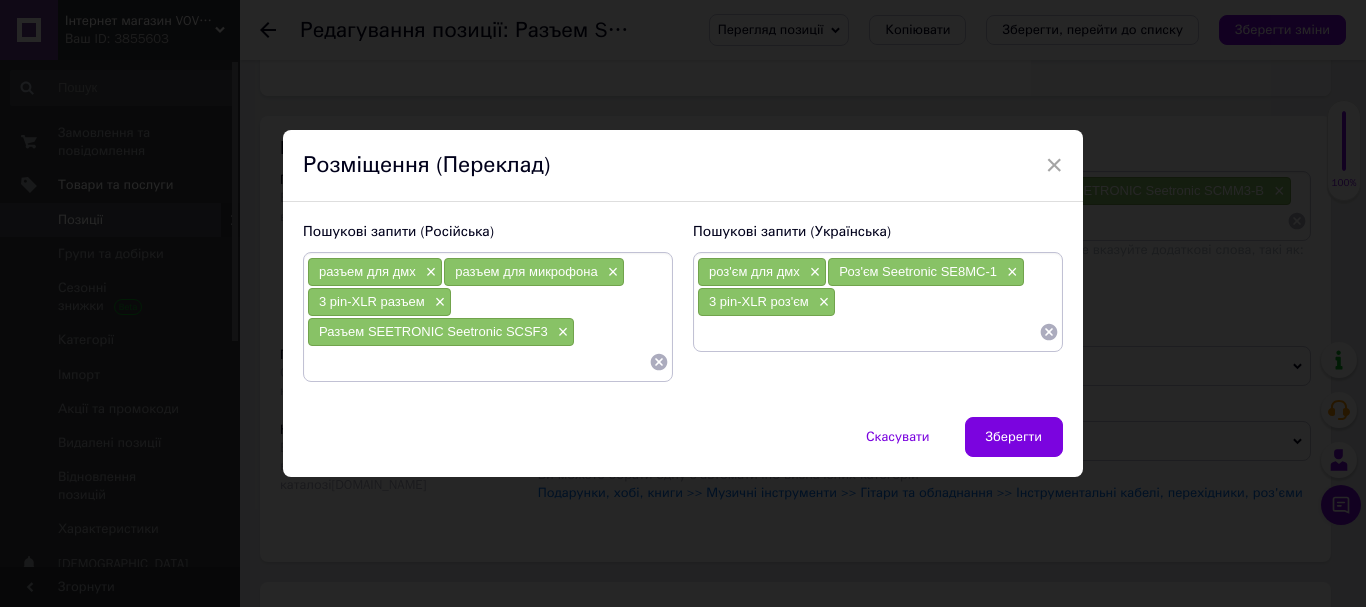 click at bounding box center [868, 332] 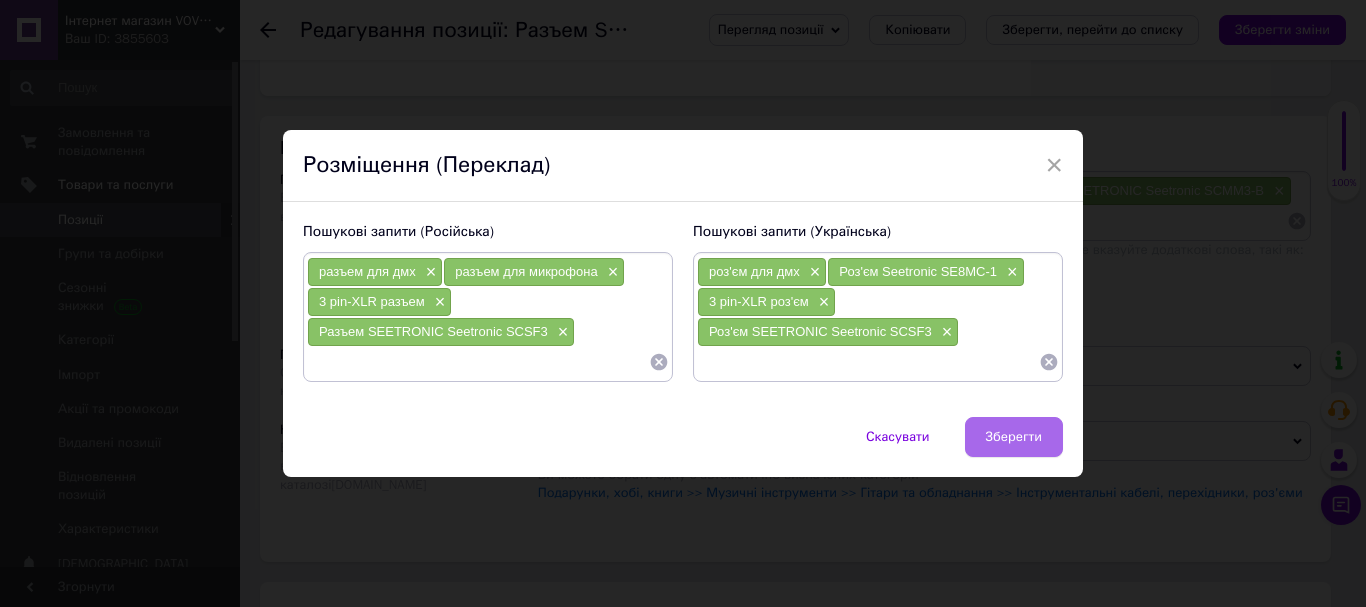 click on "Зберегти" at bounding box center (1014, 437) 